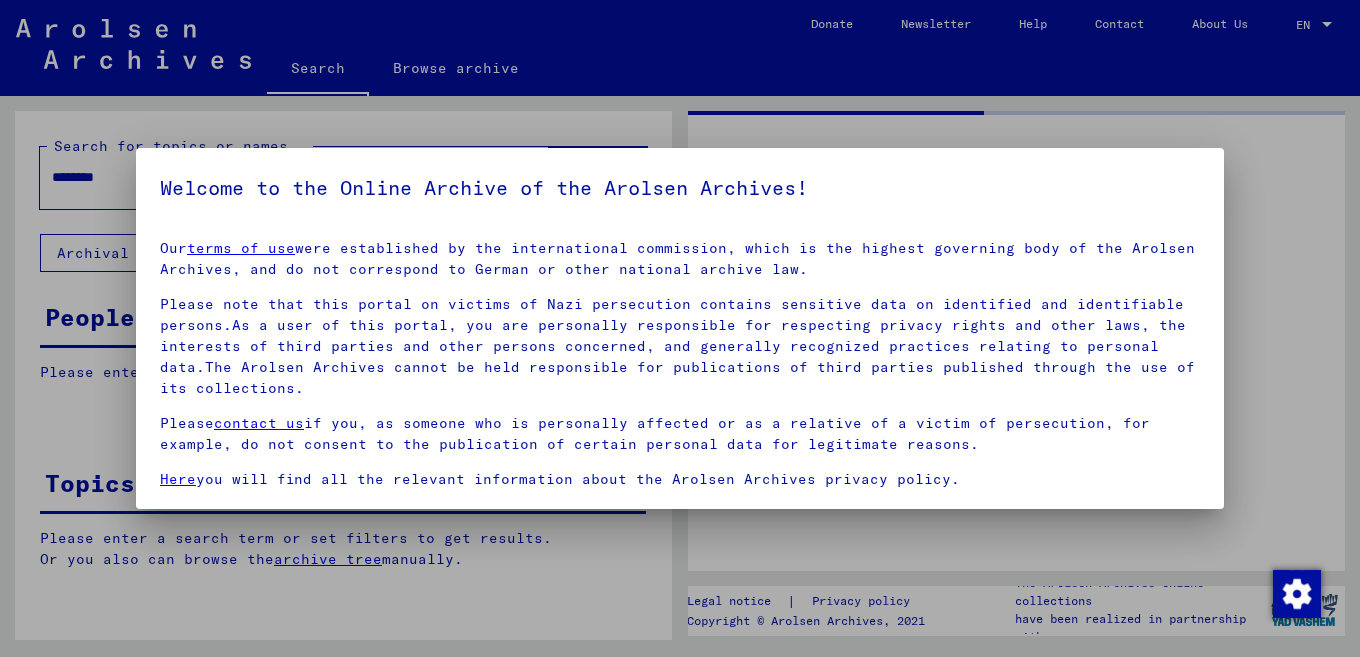 scroll, scrollTop: 0, scrollLeft: 0, axis: both 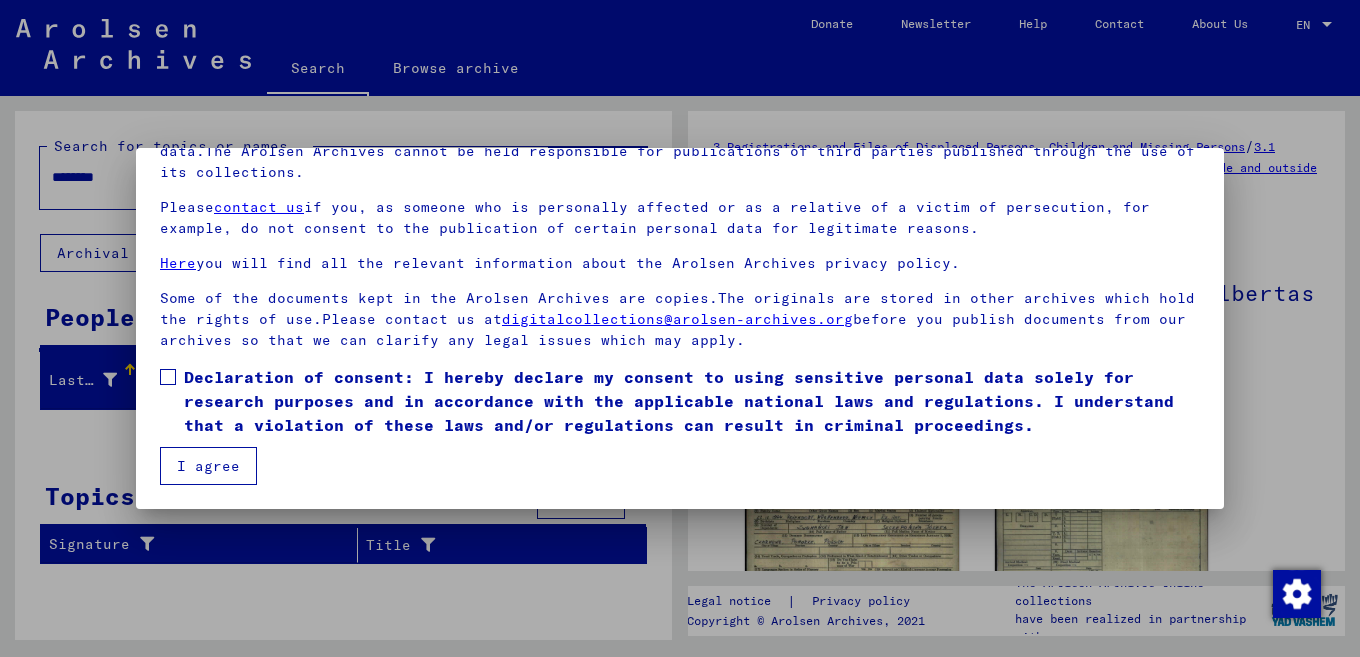 click on "I agree" at bounding box center (208, 466) 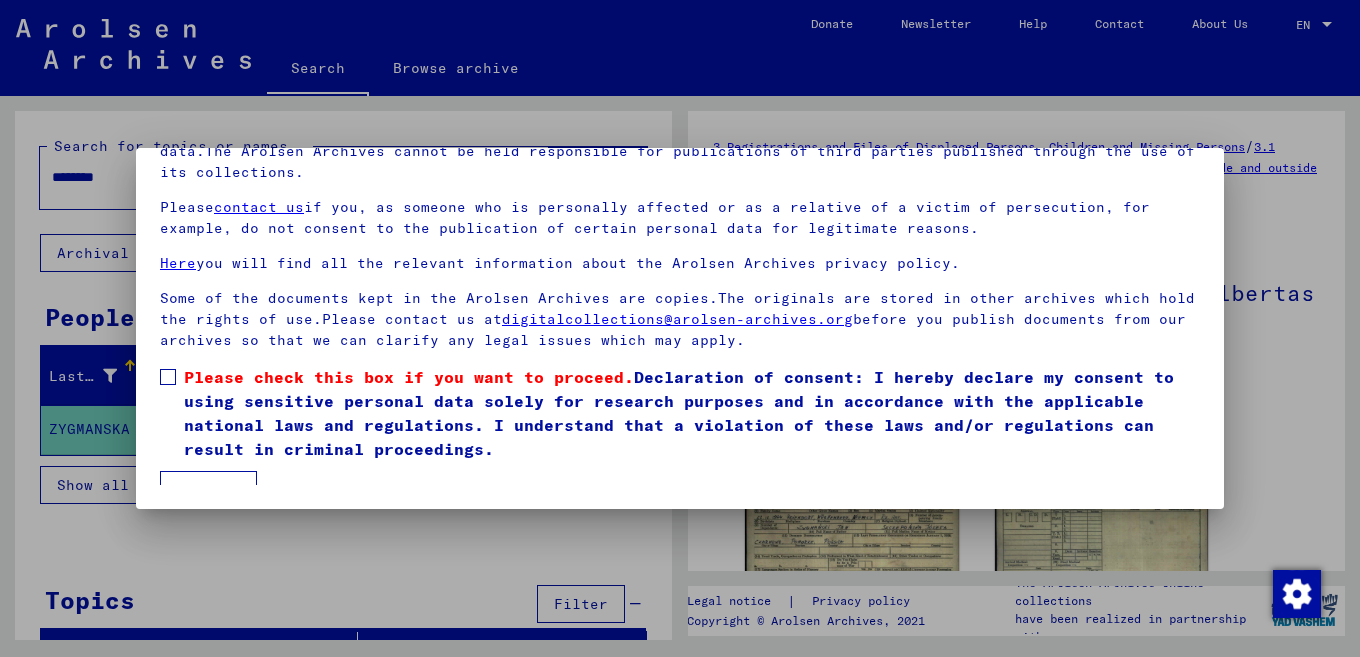 scroll, scrollTop: 0, scrollLeft: 0, axis: both 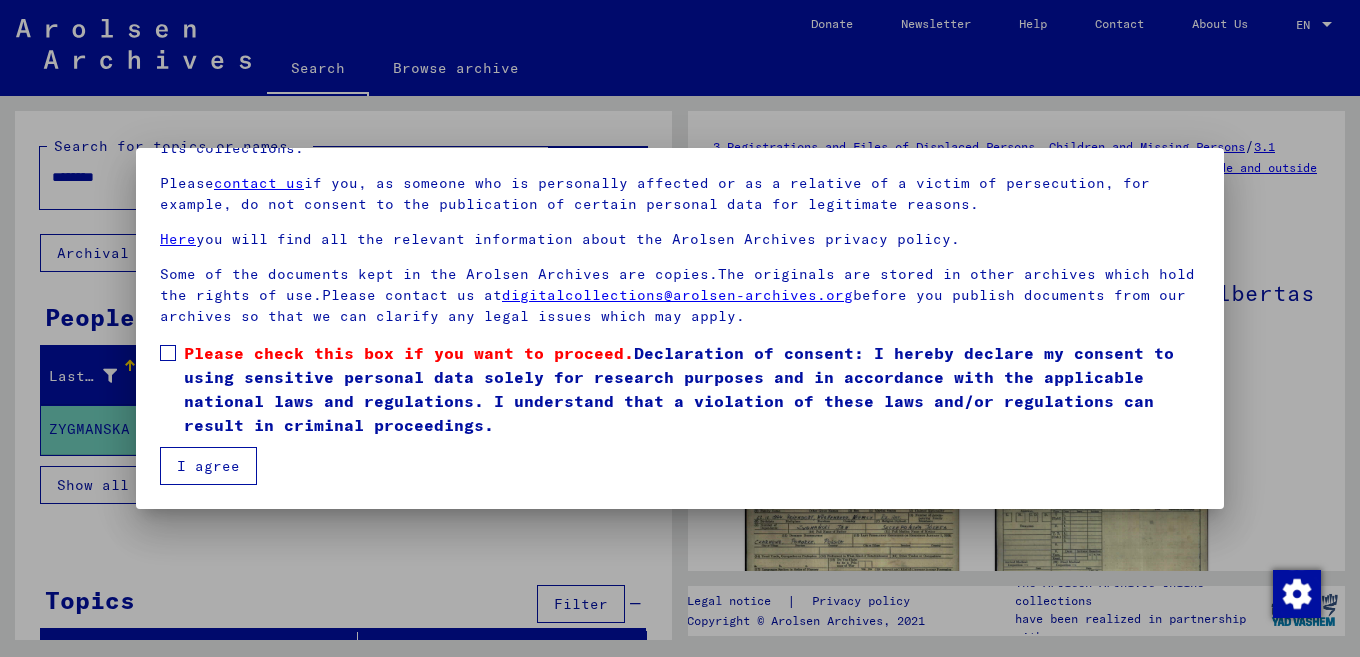 click on "I agree" at bounding box center (208, 466) 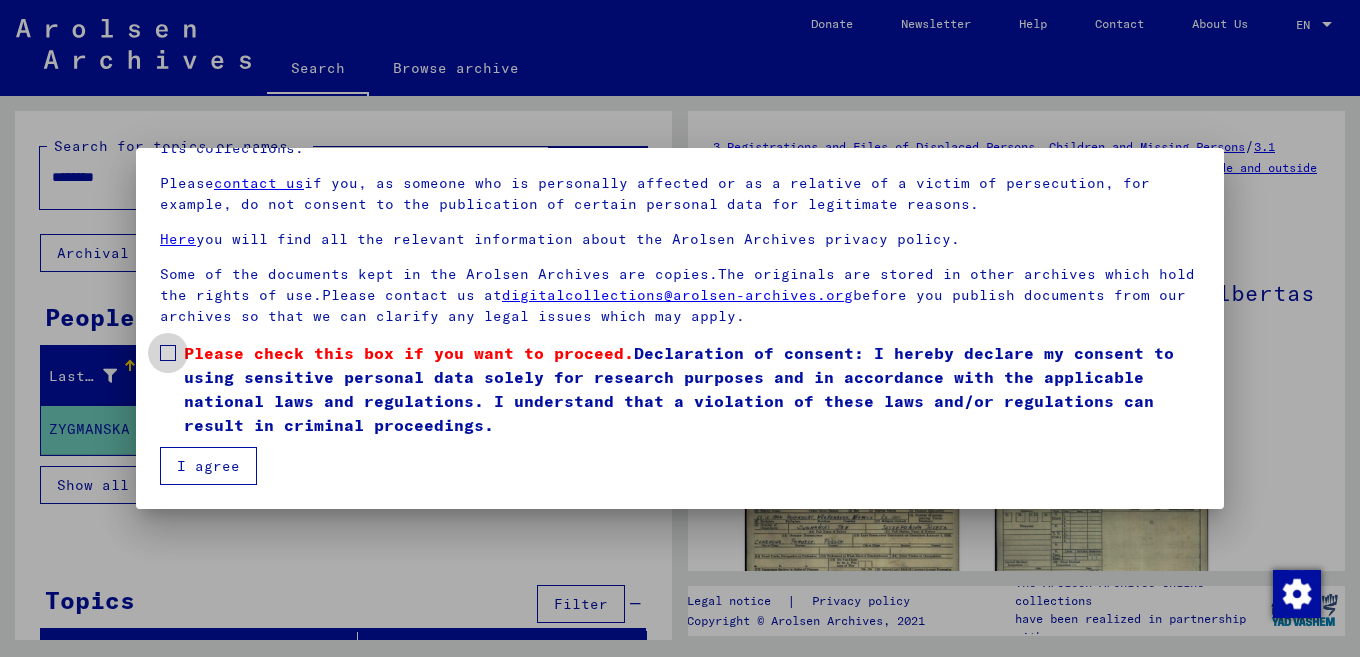 click at bounding box center (168, 353) 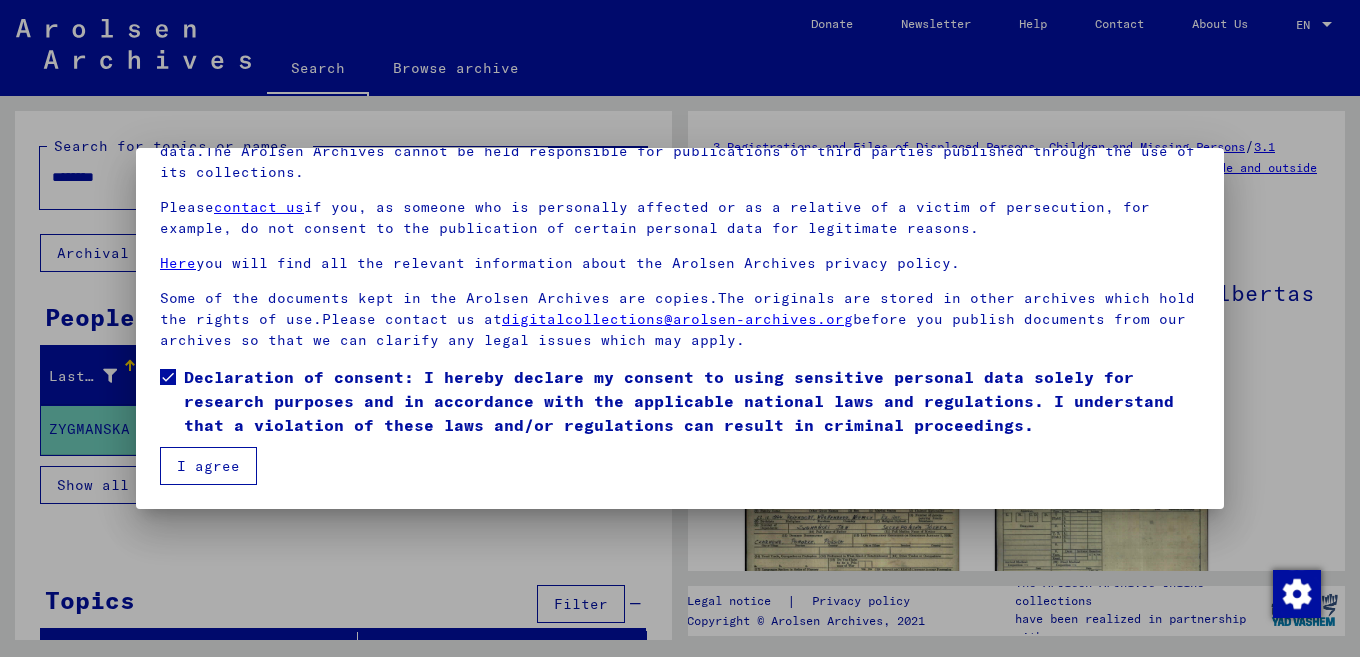 click on "I agree" at bounding box center [208, 466] 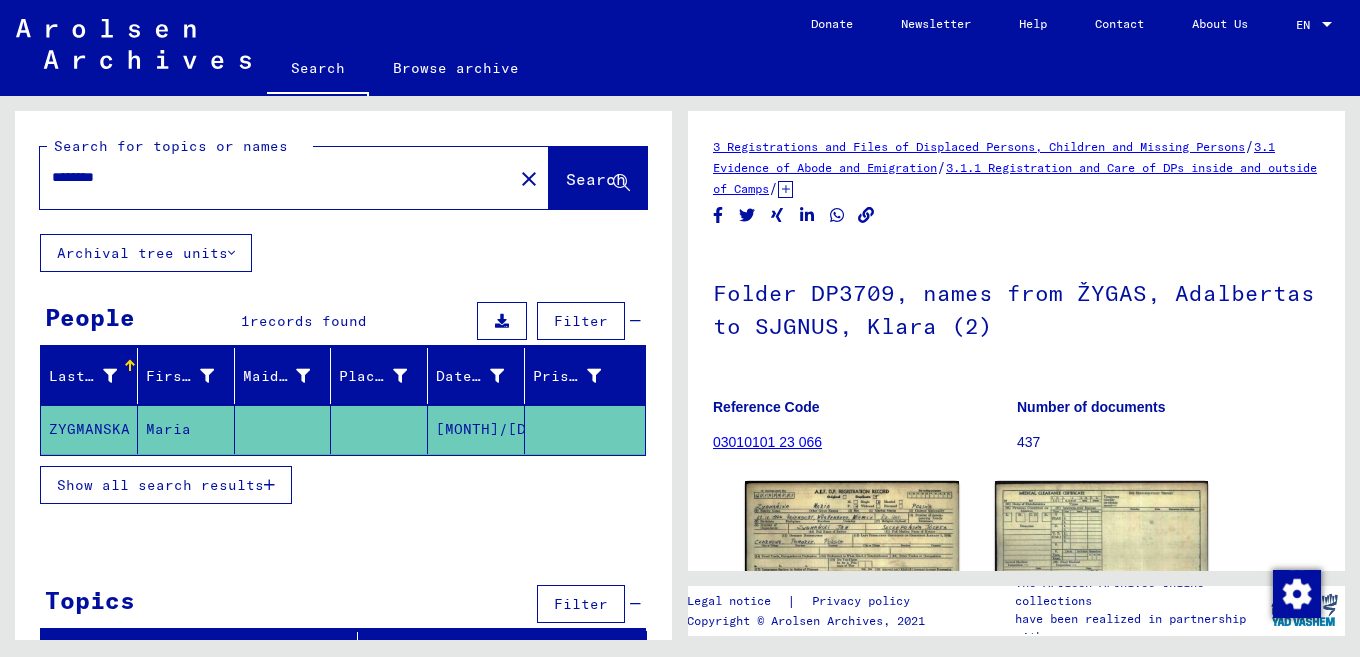 drag, startPoint x: 228, startPoint y: 175, endPoint x: 0, endPoint y: 217, distance: 231.83615 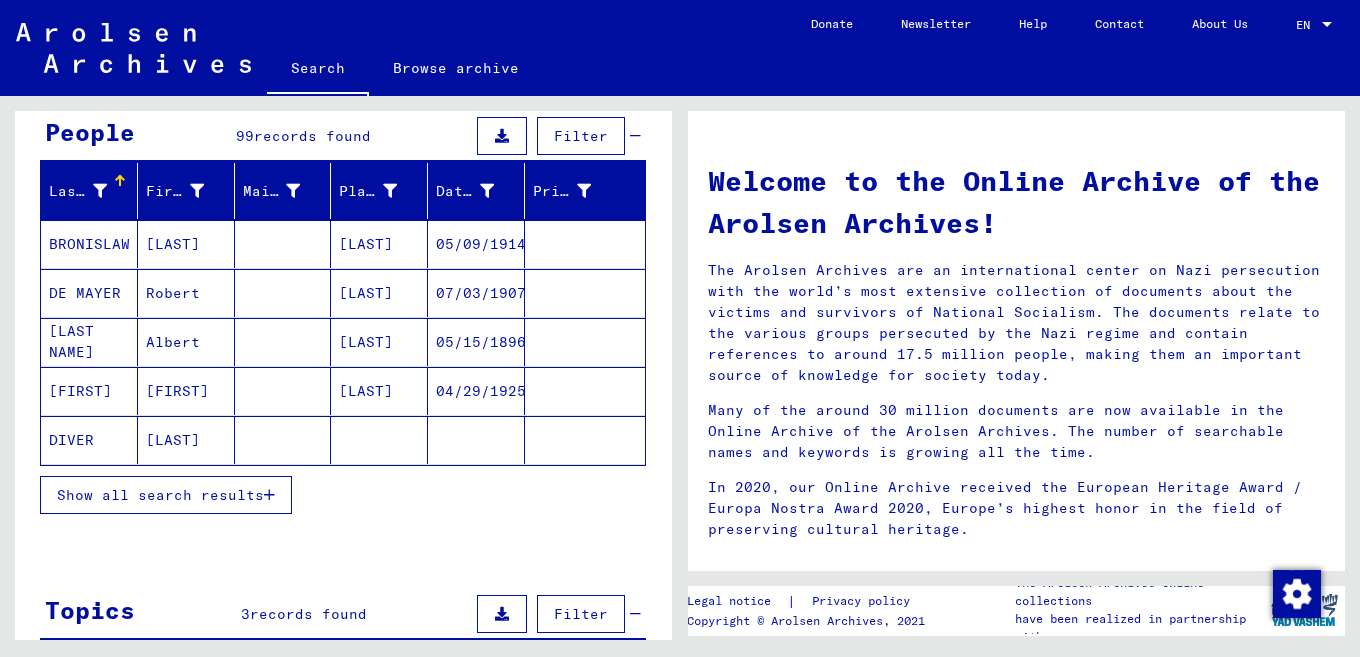 scroll, scrollTop: 187, scrollLeft: 0, axis: vertical 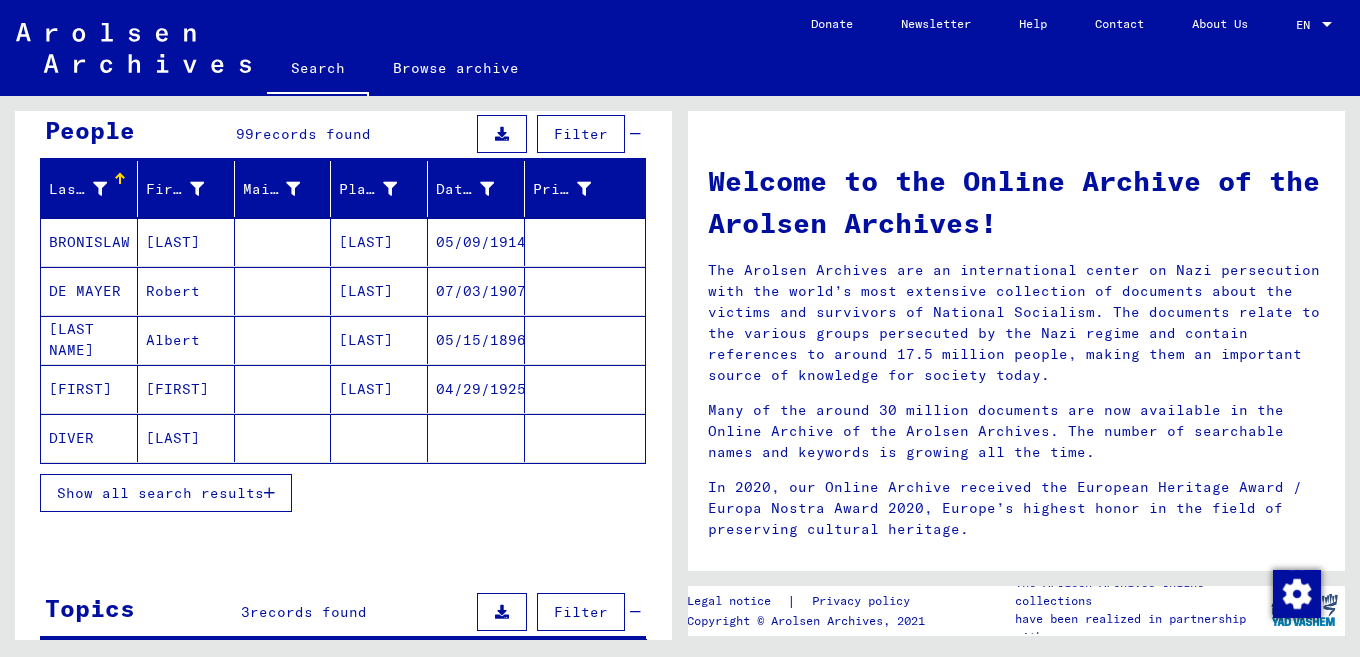 click on "Show all search results" at bounding box center (160, 493) 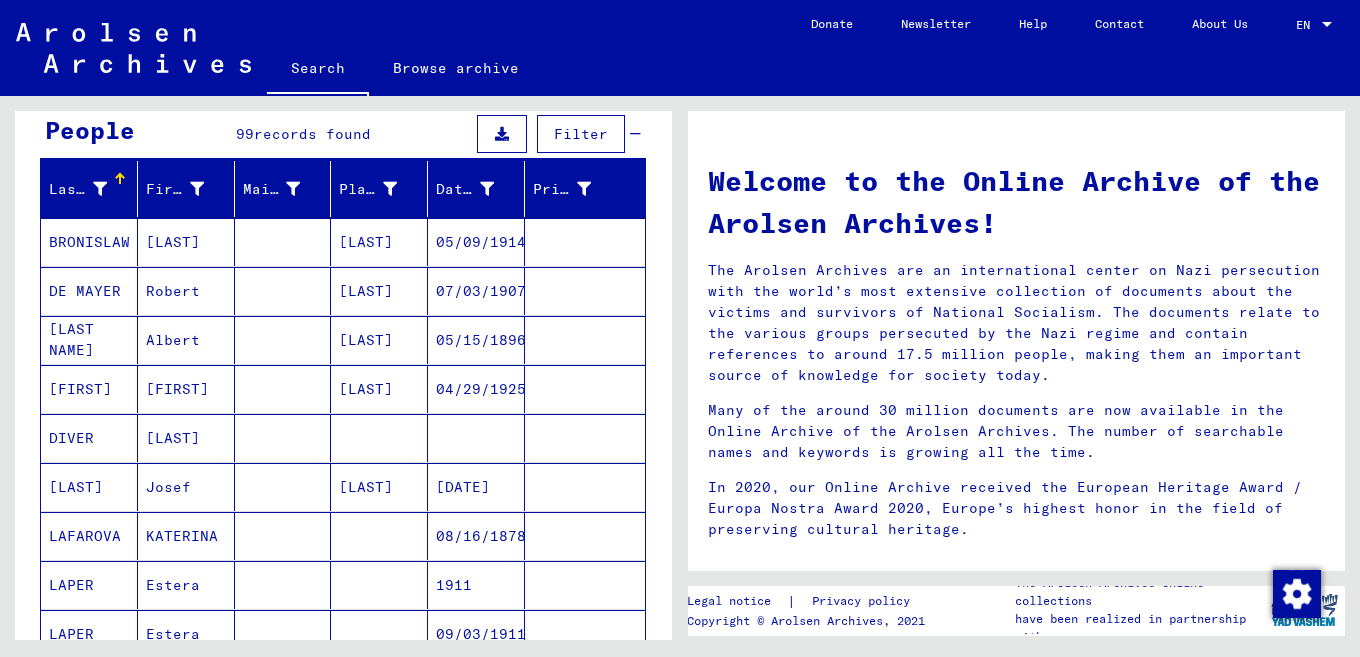 click at bounding box center (283, 291) 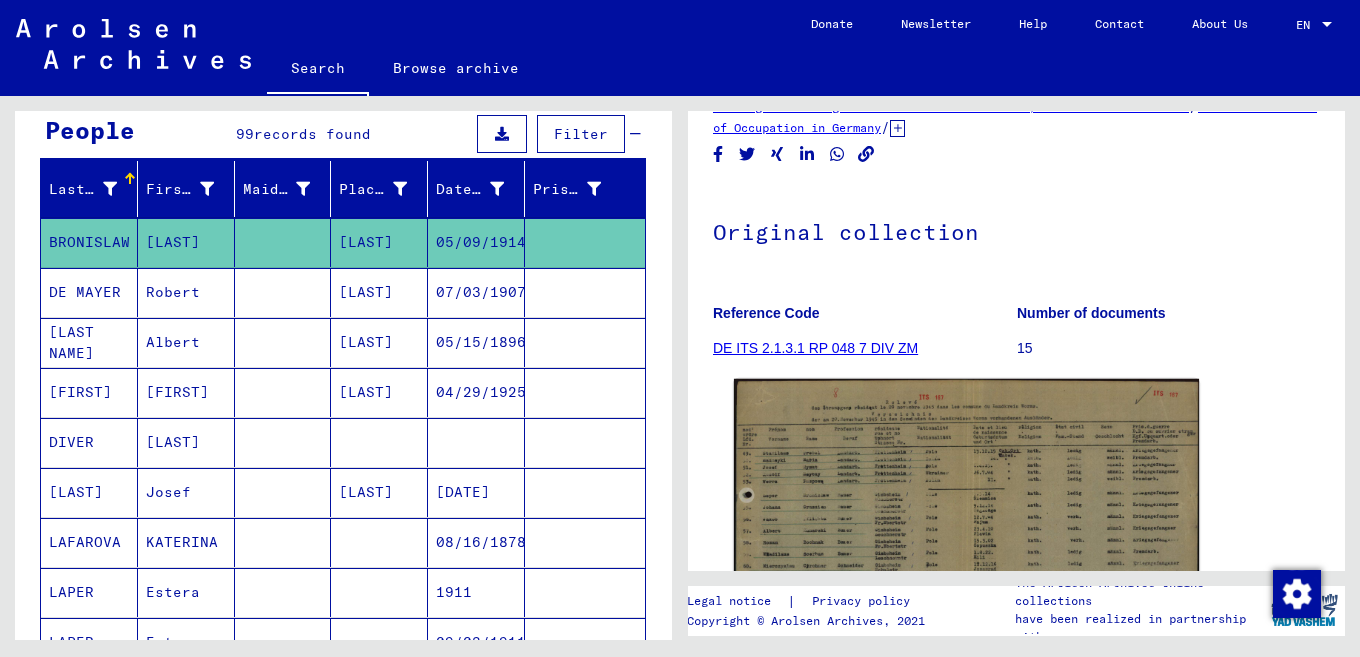 scroll, scrollTop: 303, scrollLeft: 0, axis: vertical 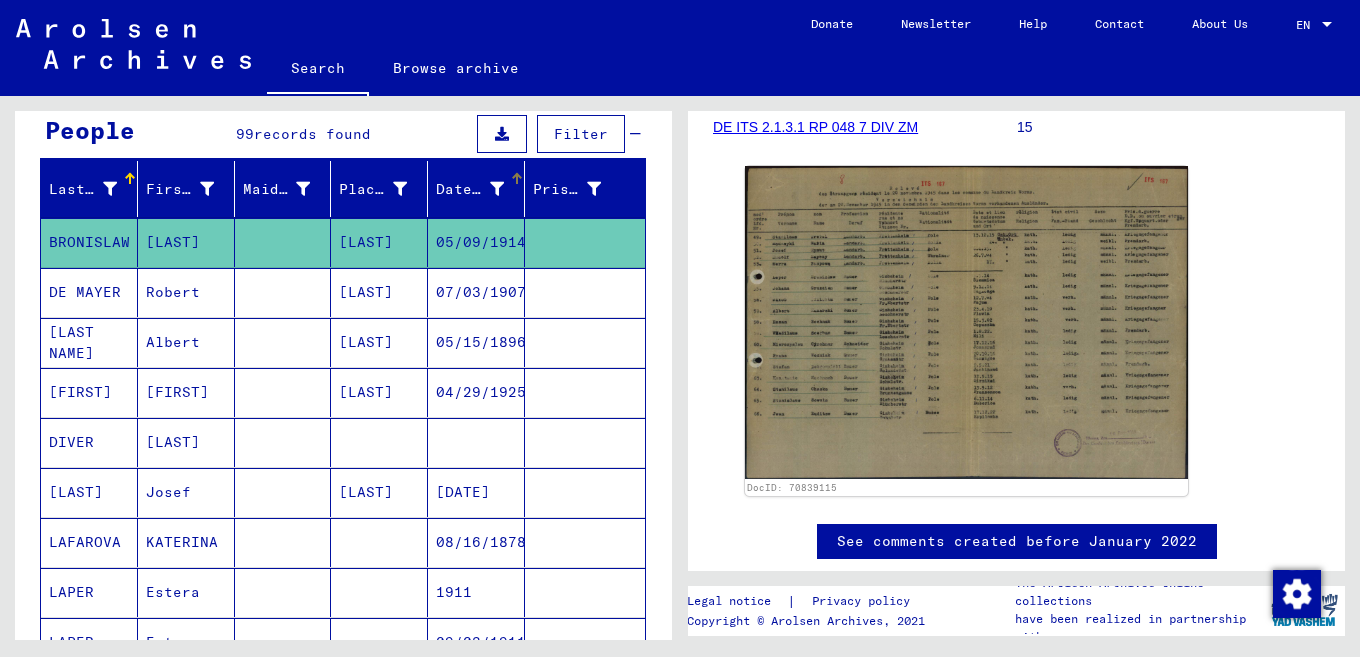 click at bounding box center [497, 189] 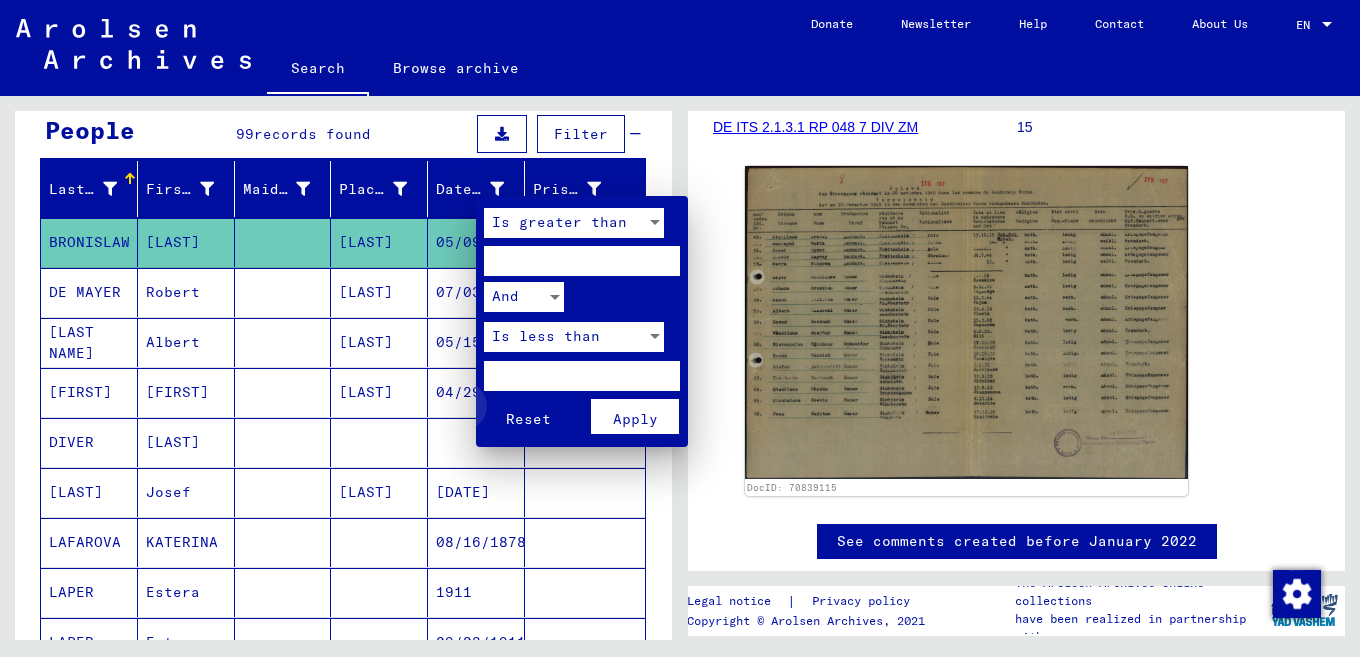 click on "Reset" at bounding box center [528, 419] 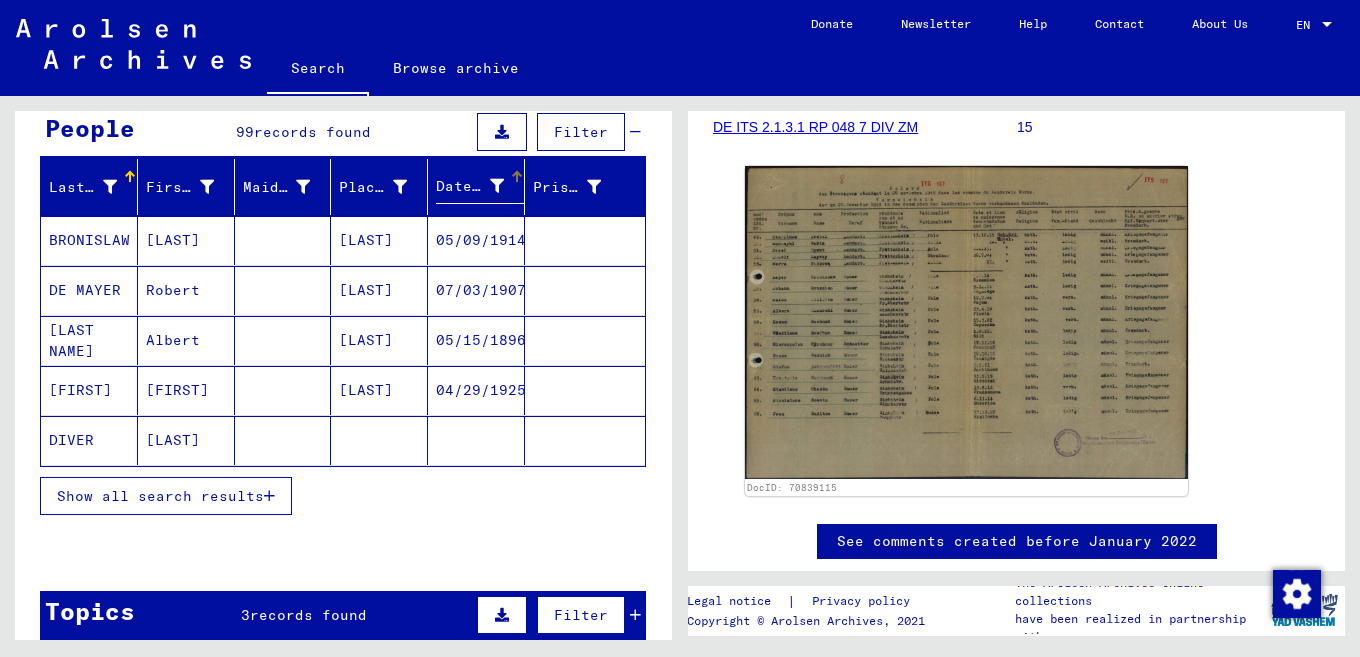 scroll, scrollTop: 187, scrollLeft: 0, axis: vertical 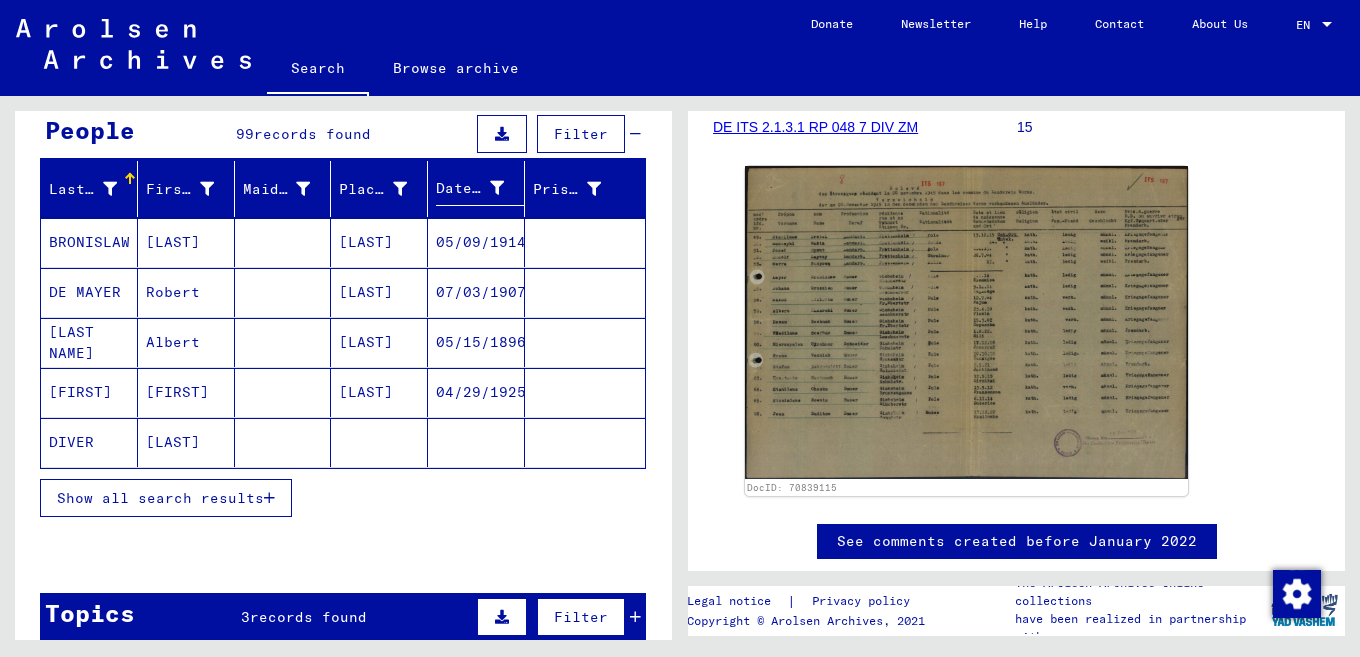 click on "Show all search results" at bounding box center (160, 498) 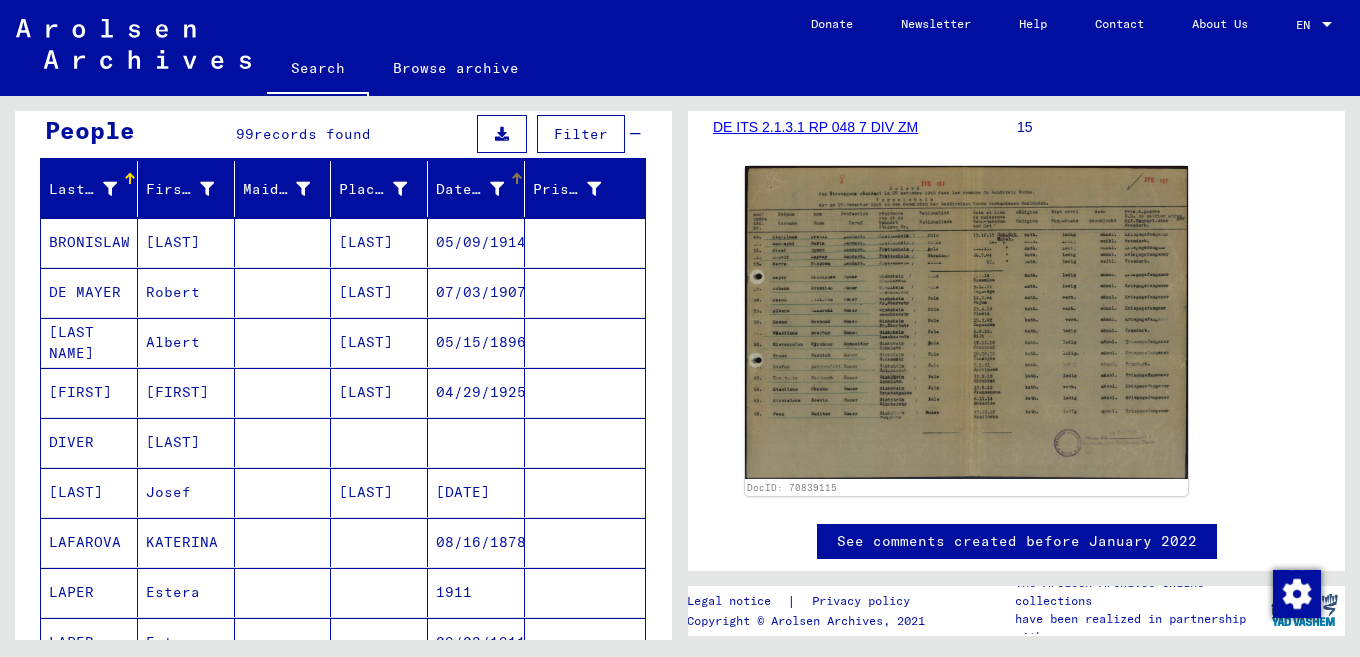 click on "Date of Birth" at bounding box center [470, 189] 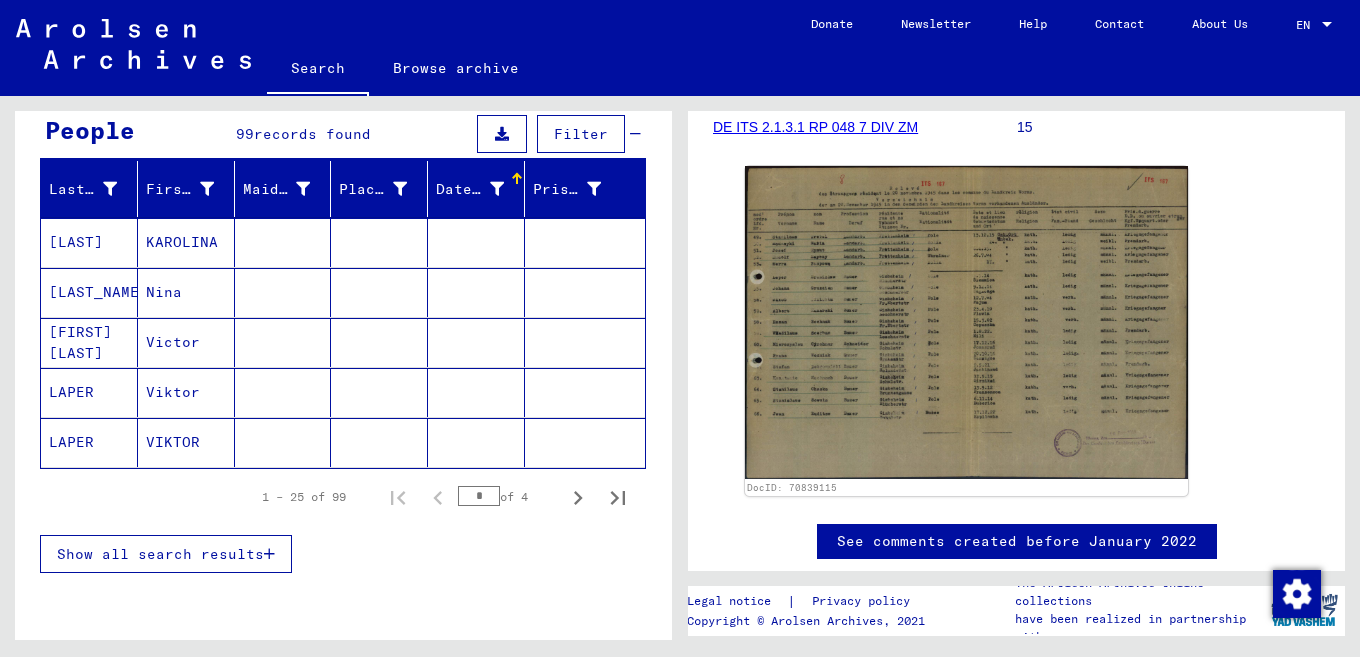 click on "Date of Birth" at bounding box center (470, 189) 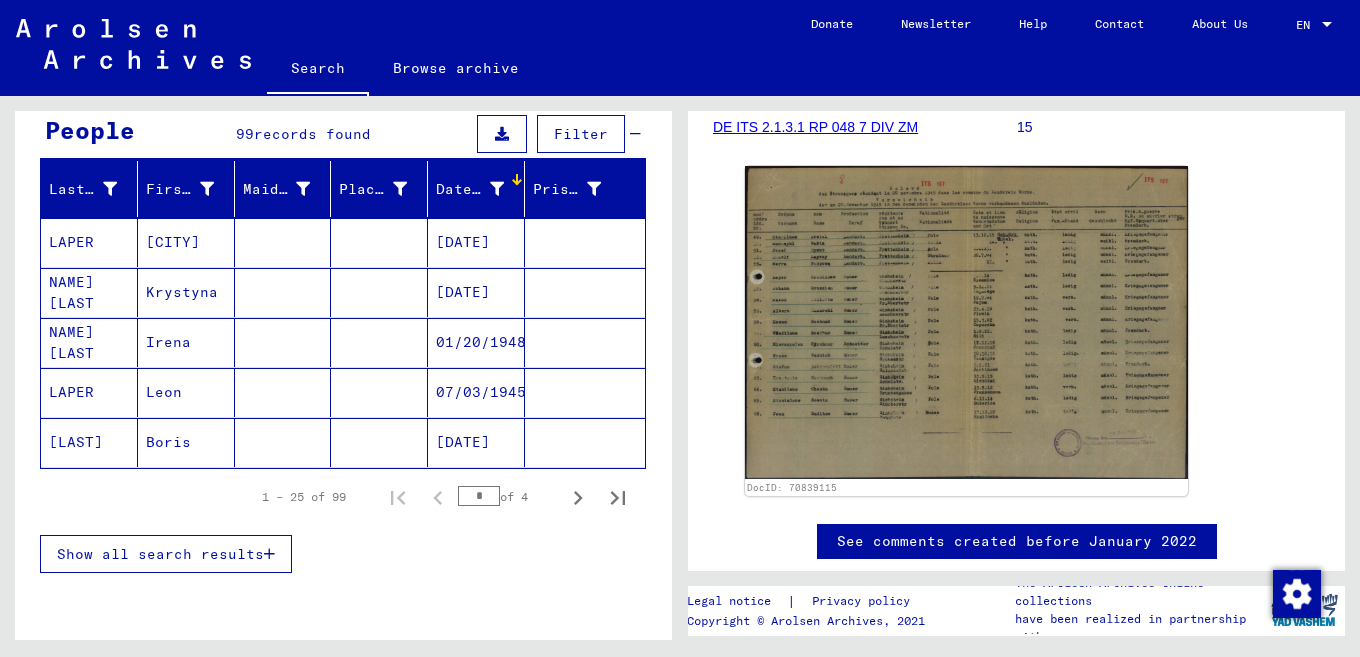 click on "Show all search results" at bounding box center (160, 554) 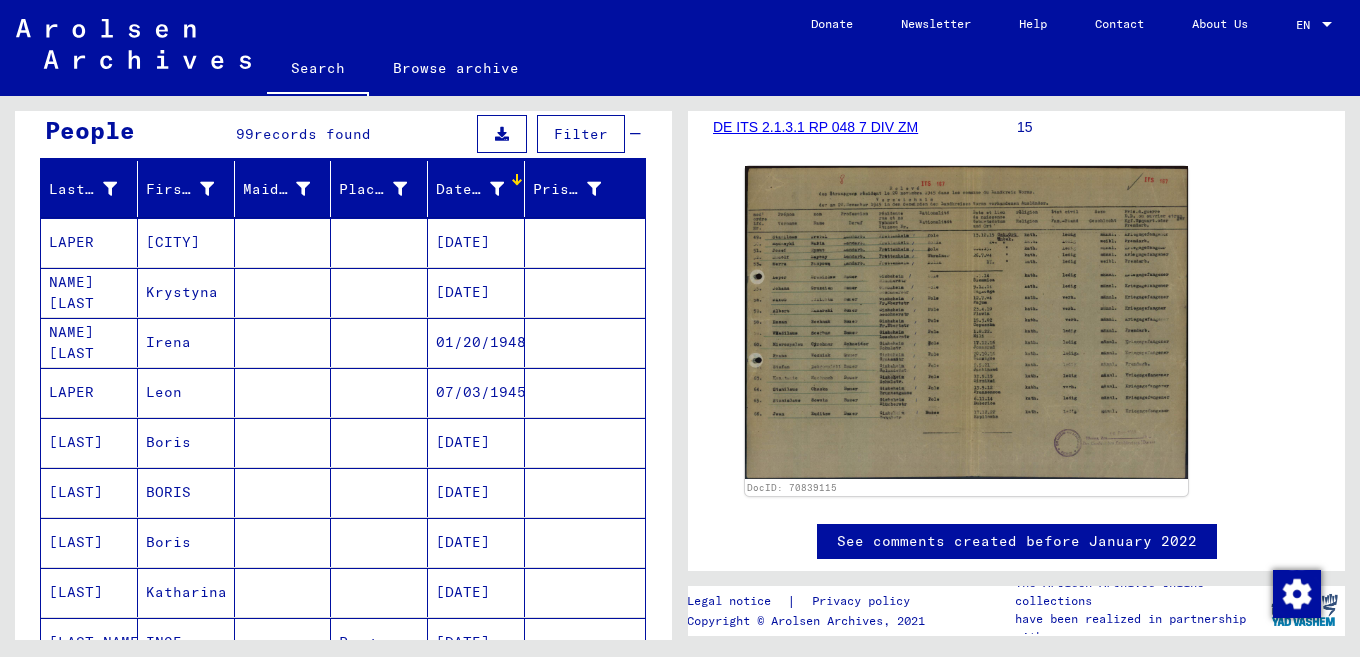 click at bounding box center (379, 292) 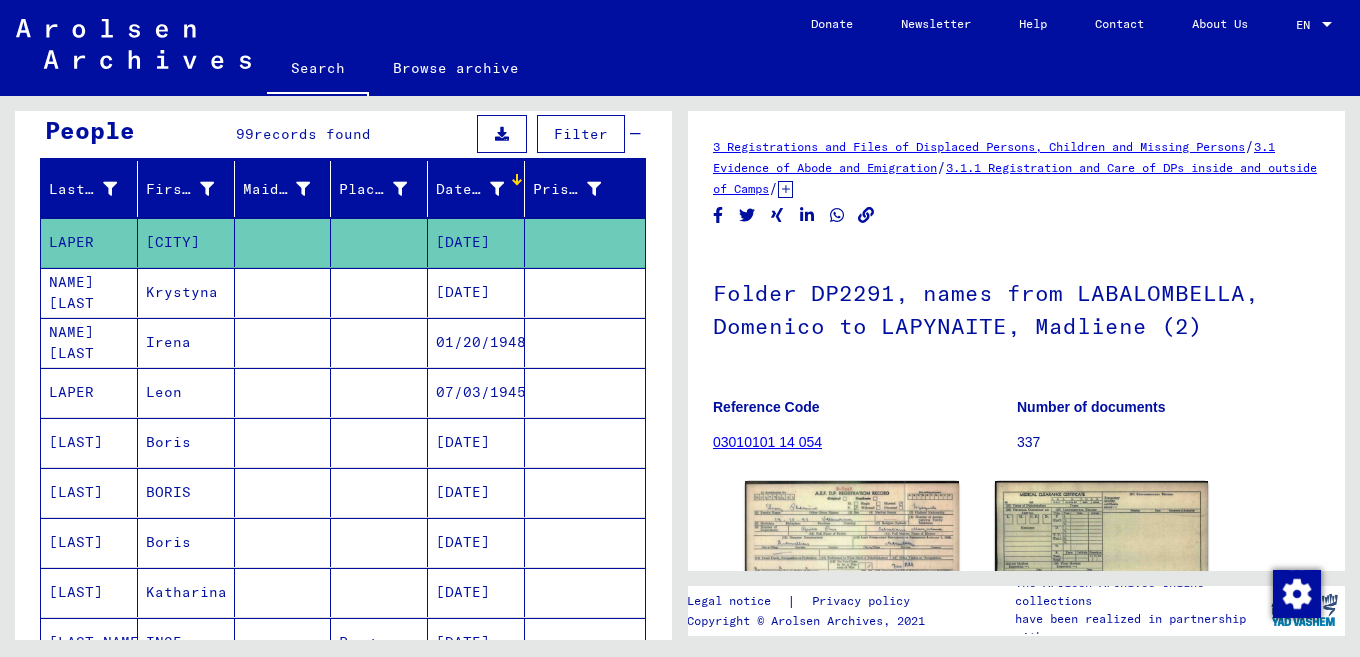 scroll, scrollTop: 219, scrollLeft: 0, axis: vertical 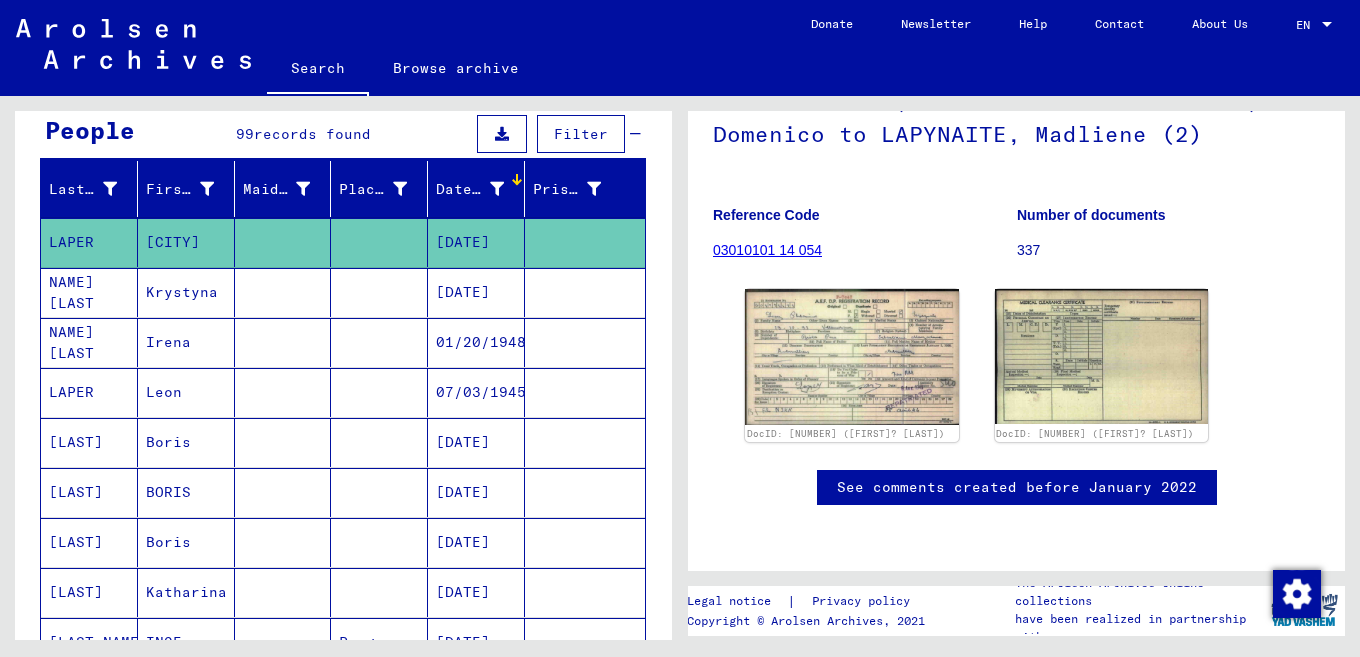click 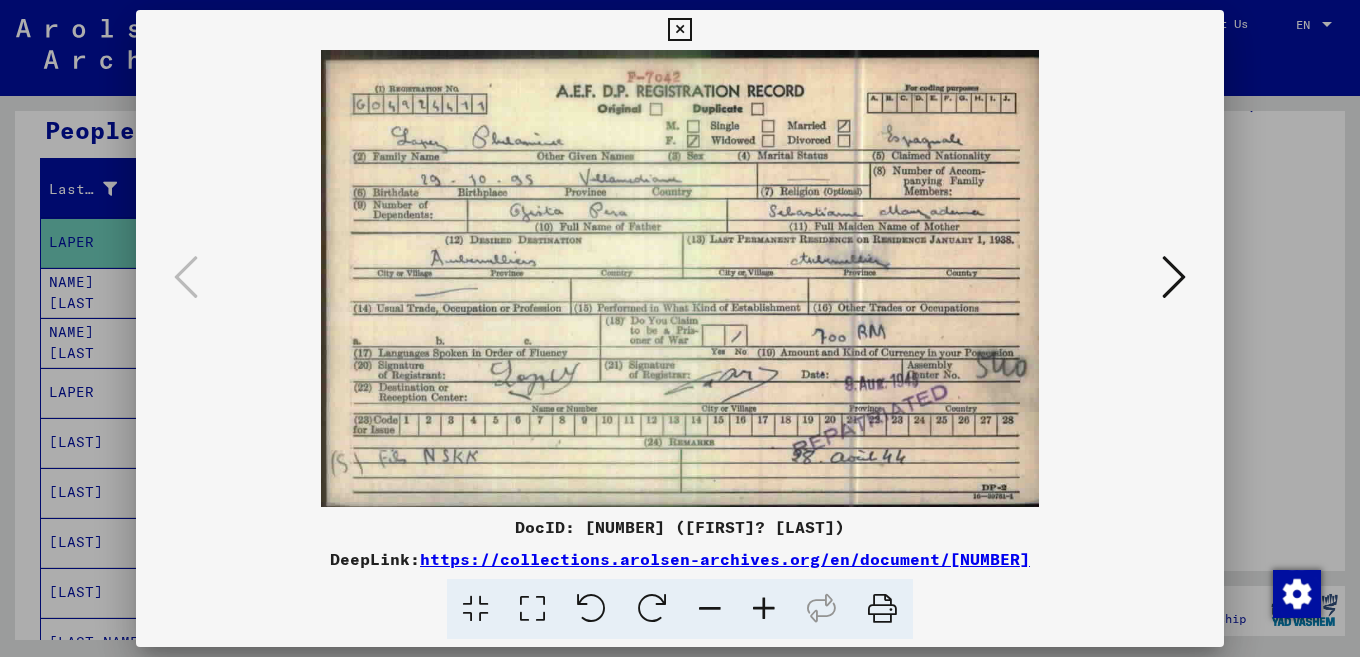 click at bounding box center [679, 30] 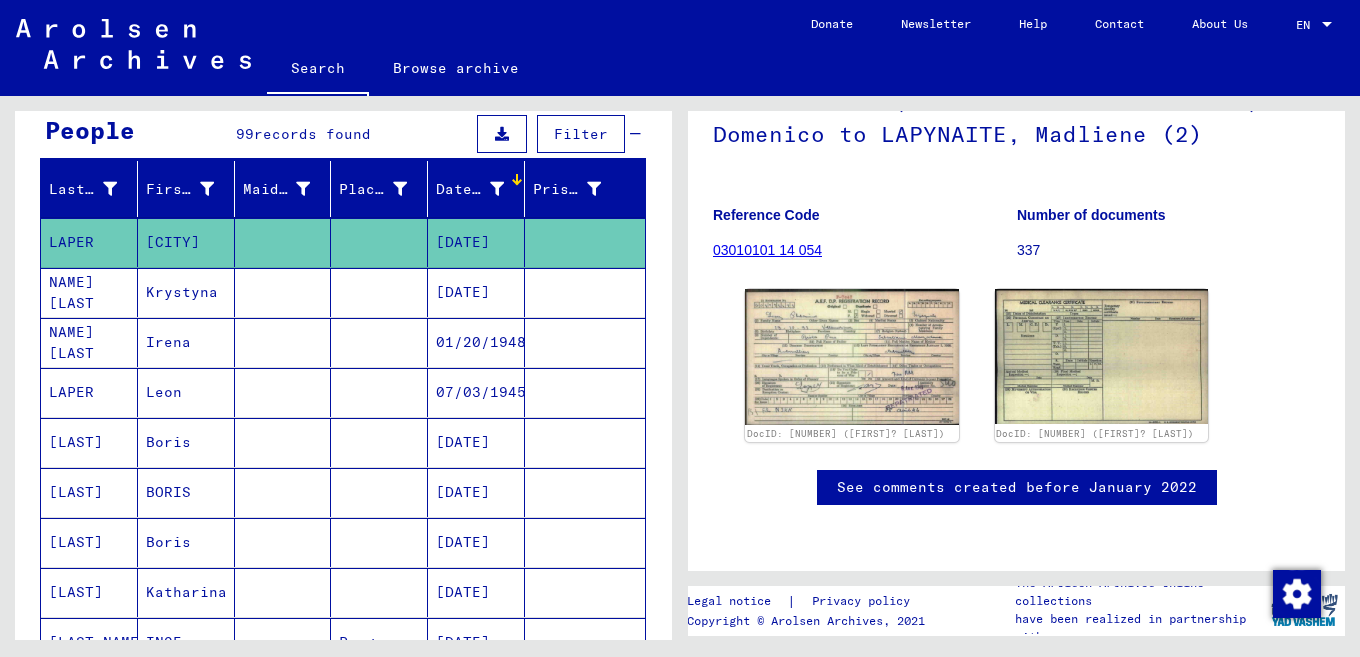 click at bounding box center (283, 342) 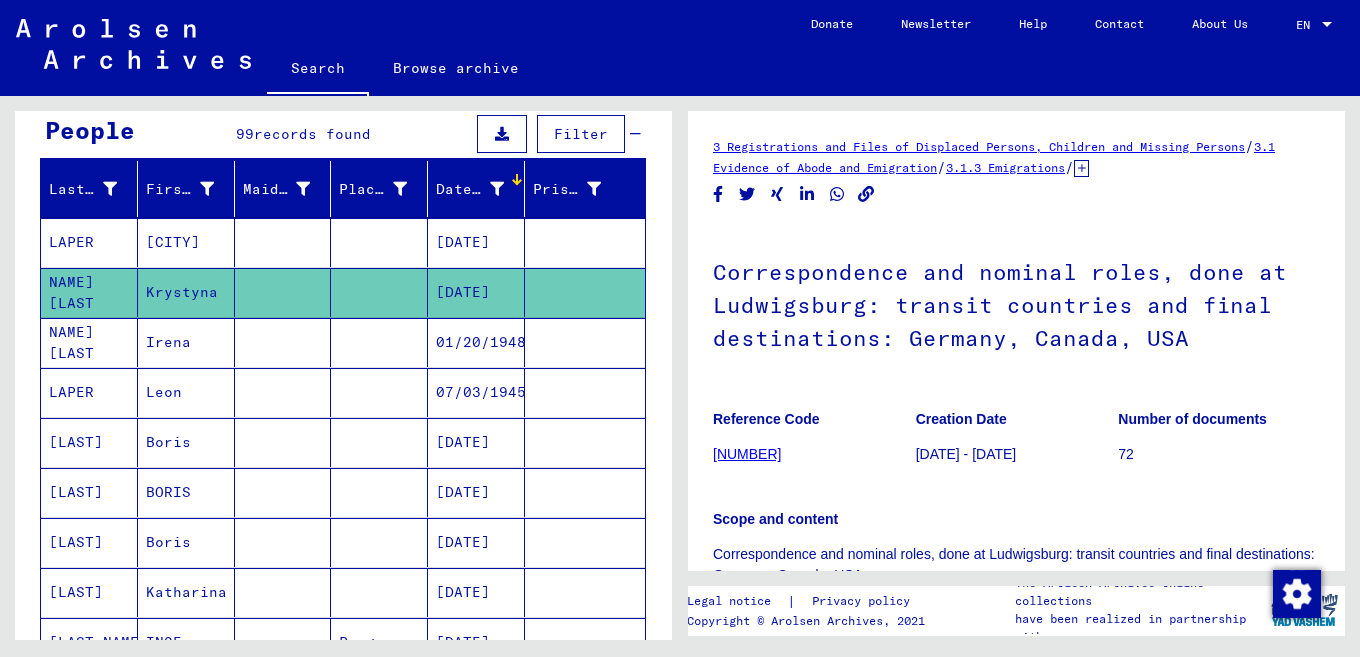 scroll, scrollTop: 303, scrollLeft: 0, axis: vertical 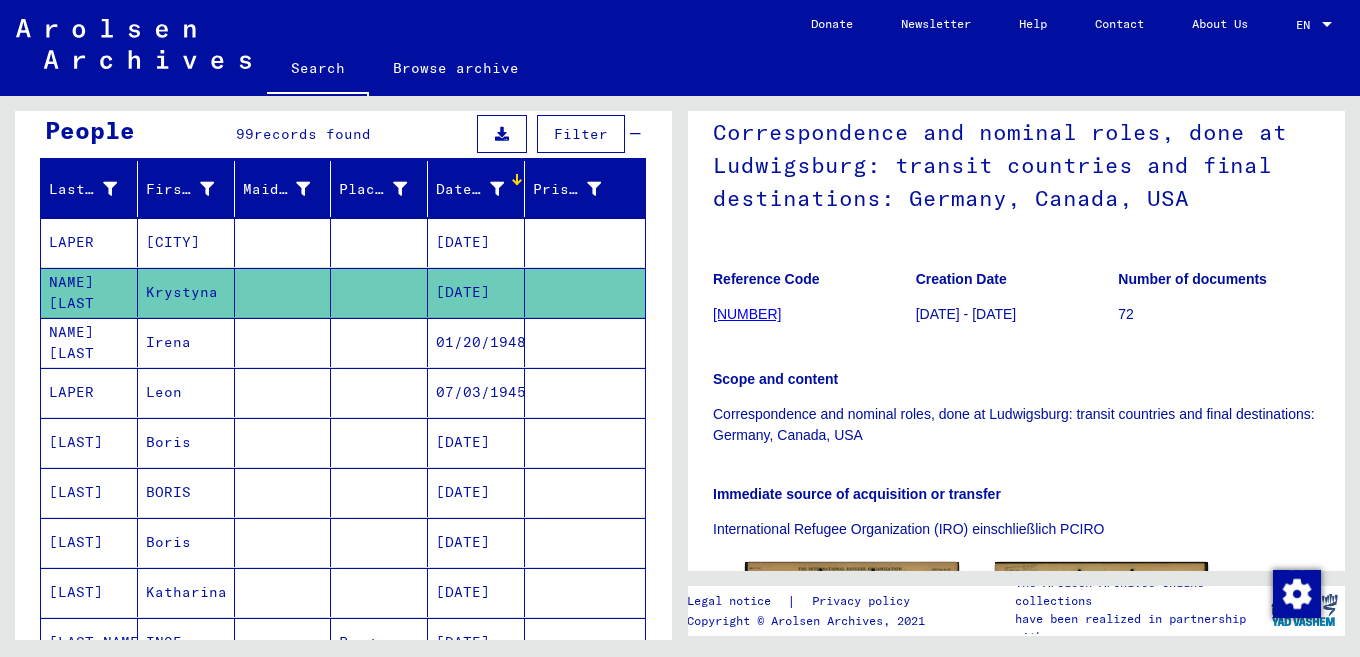 click at bounding box center (283, 392) 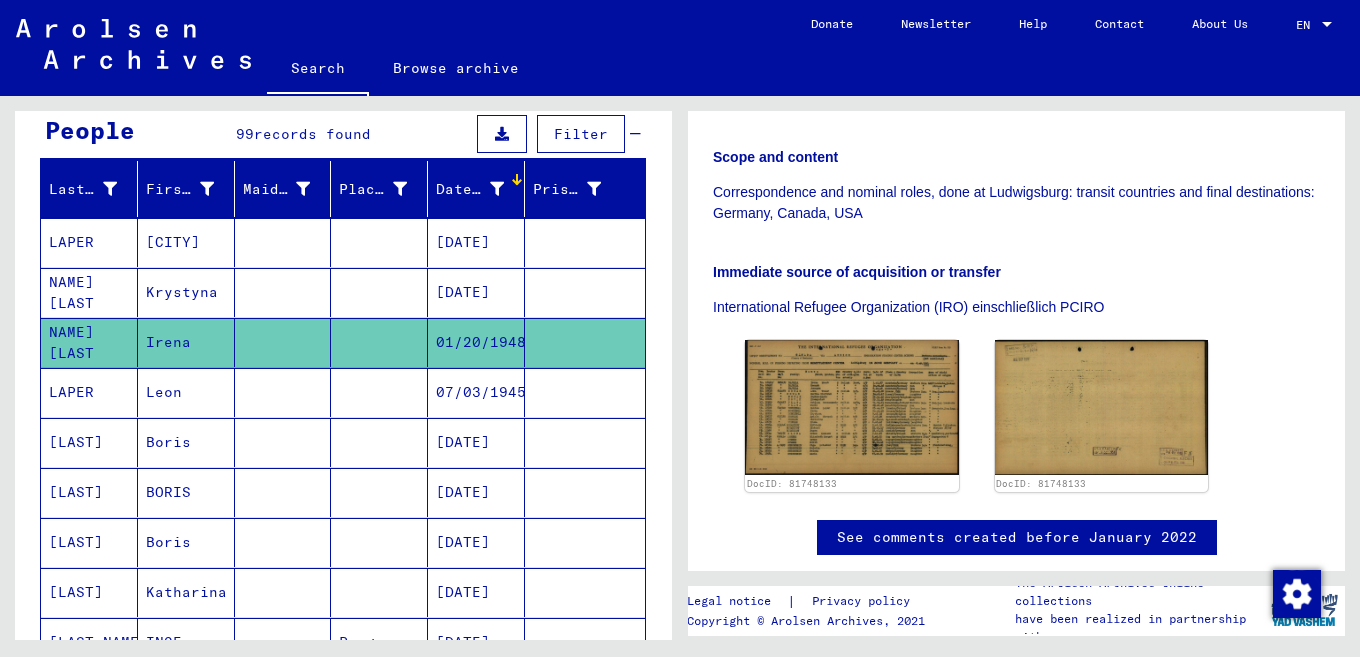 scroll, scrollTop: 373, scrollLeft: 0, axis: vertical 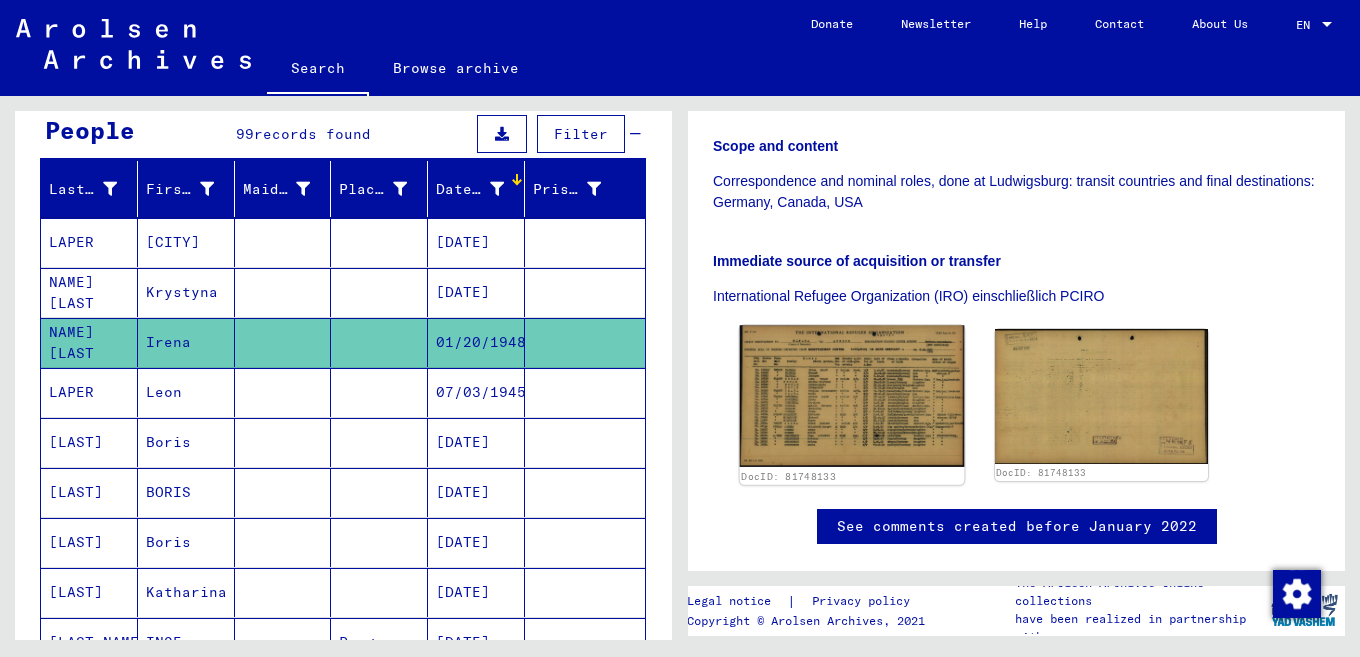 click 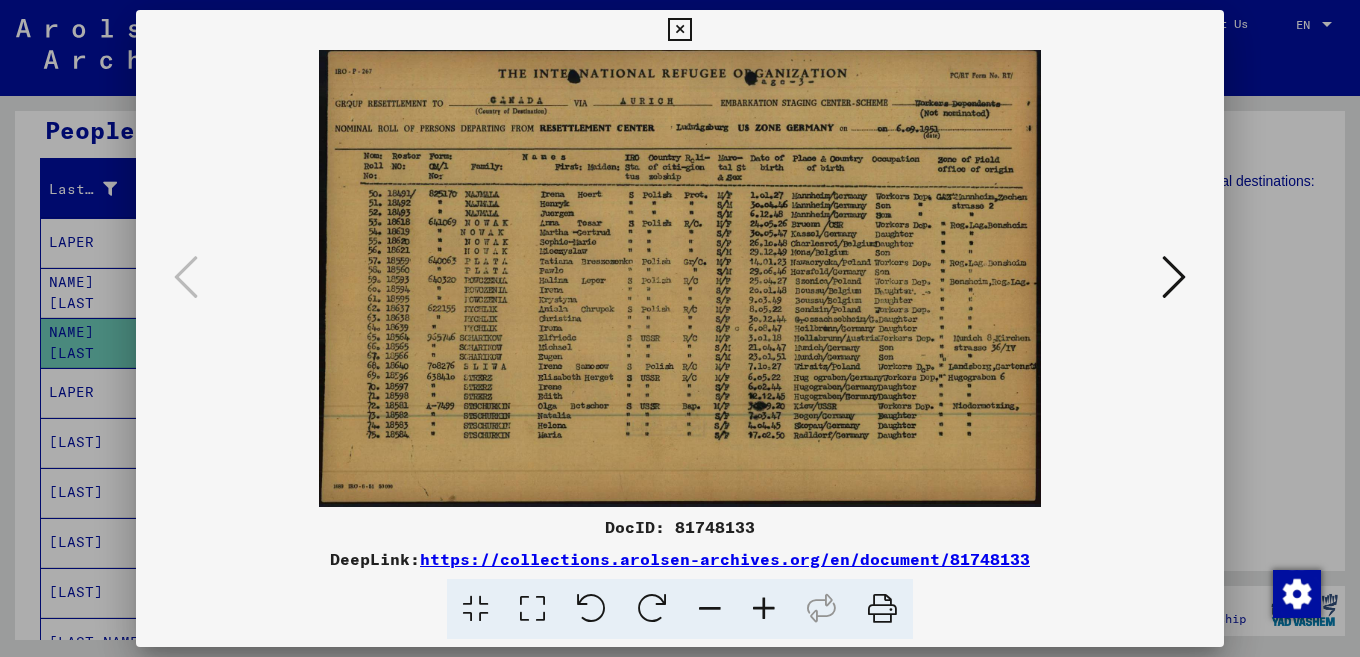 click at bounding box center [764, 609] 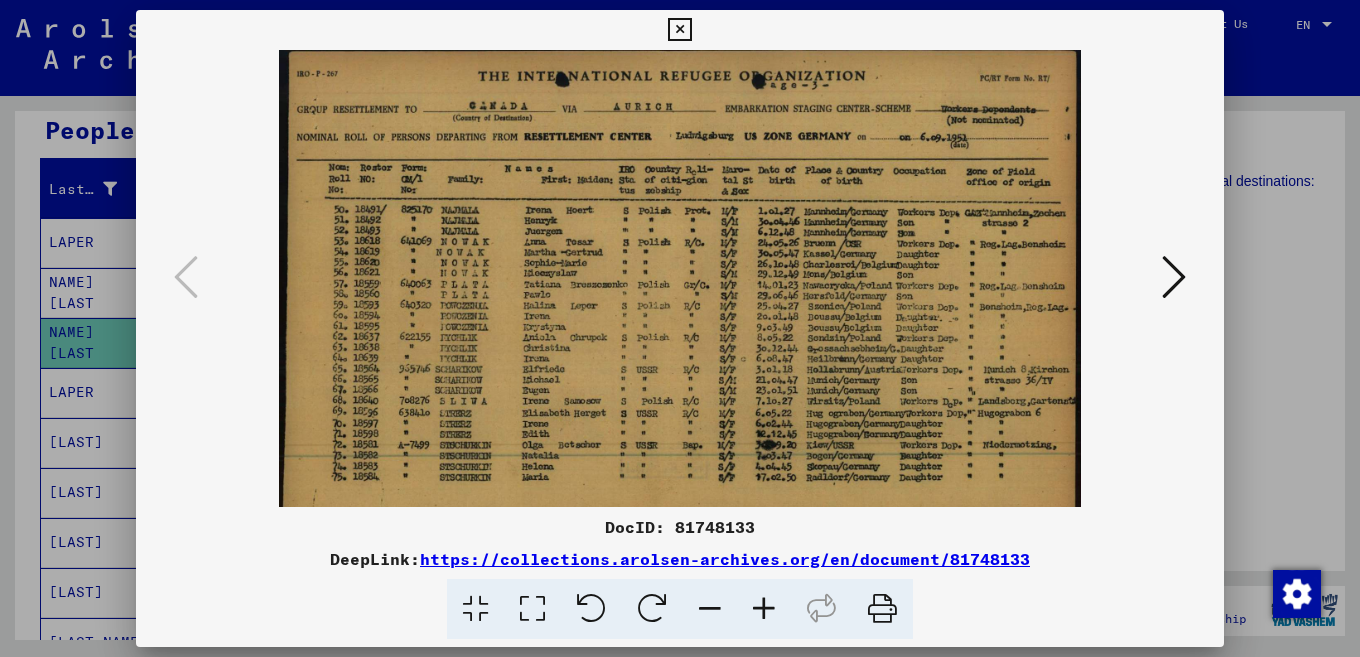click at bounding box center [764, 609] 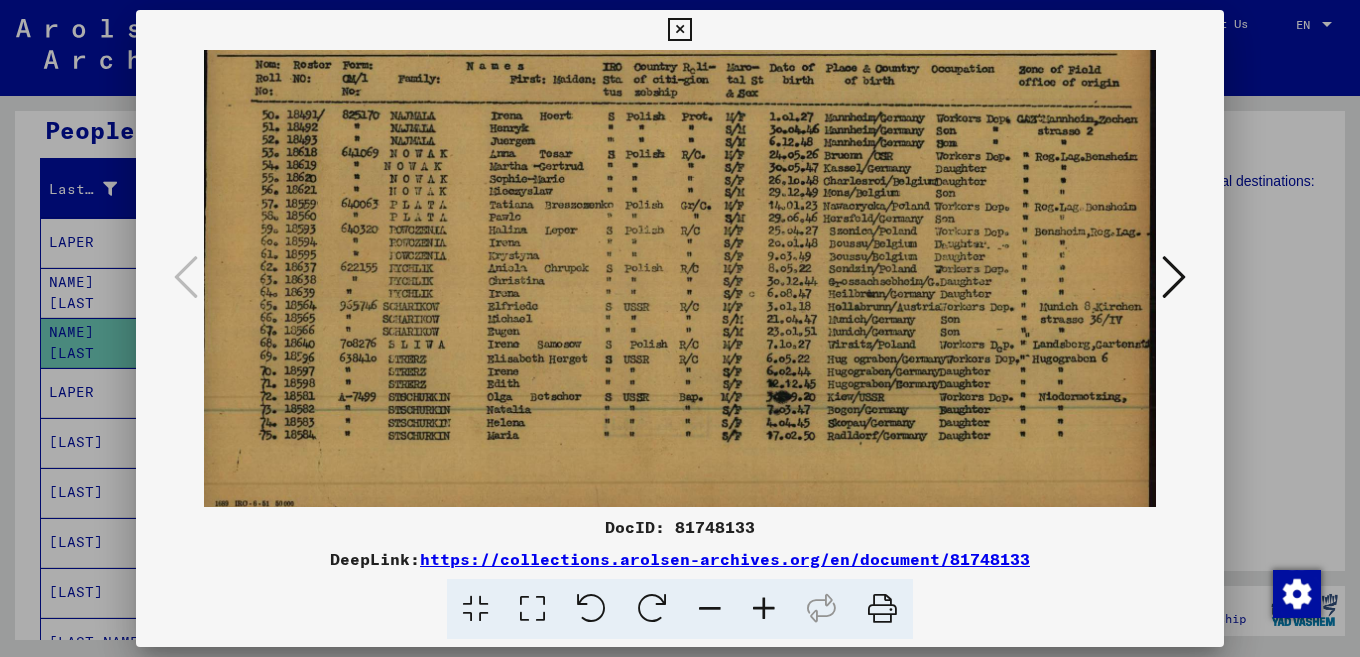 scroll, scrollTop: 141, scrollLeft: 8, axis: both 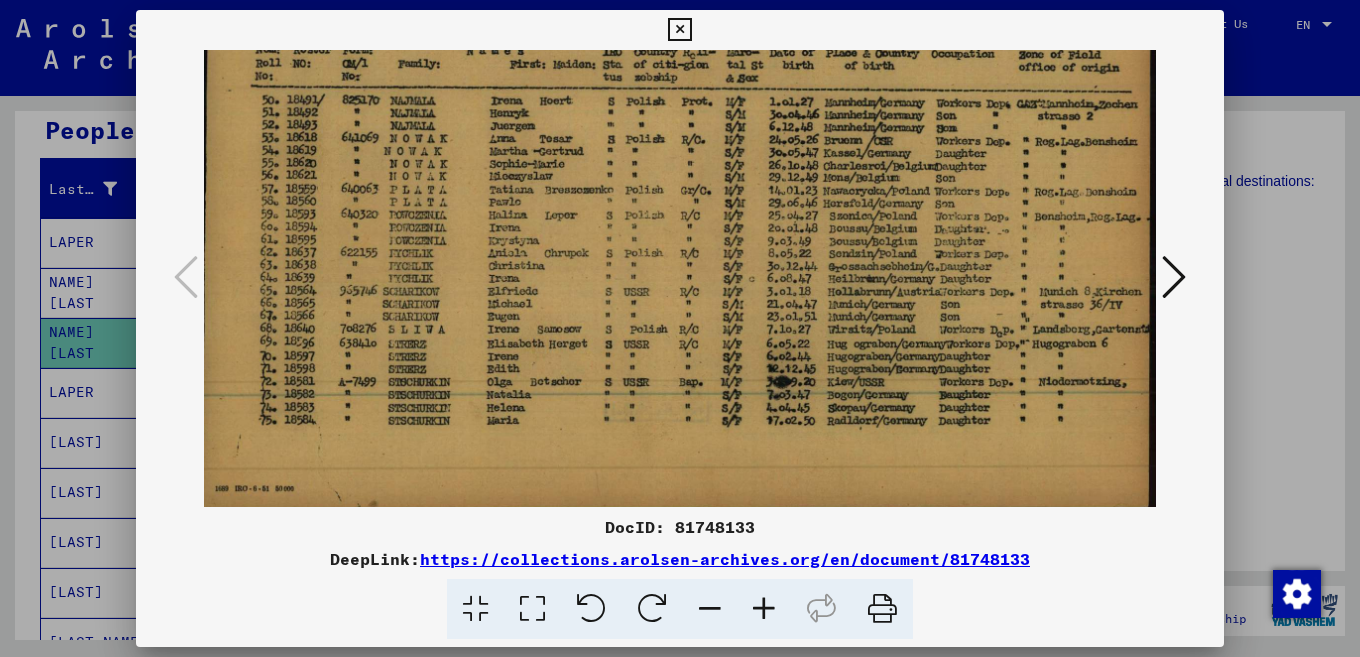 drag, startPoint x: 895, startPoint y: 370, endPoint x: 809, endPoint y: 229, distance: 165.1575 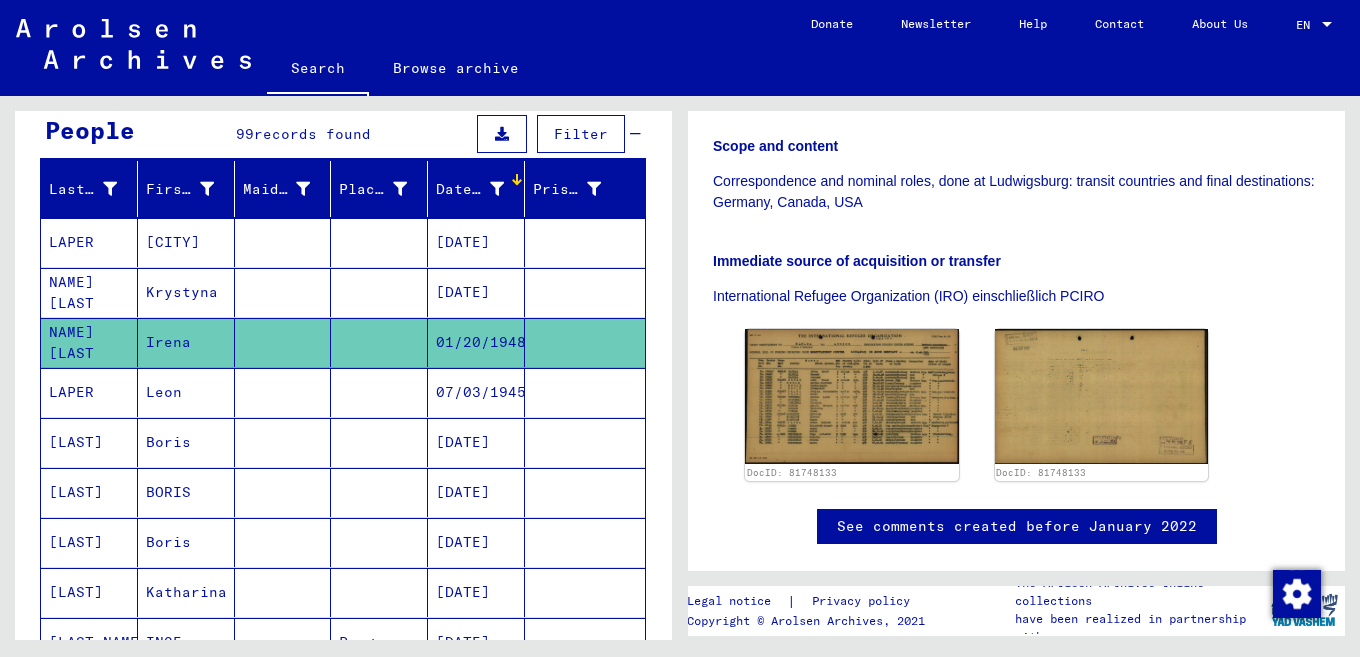 click on "Leon" at bounding box center [186, 442] 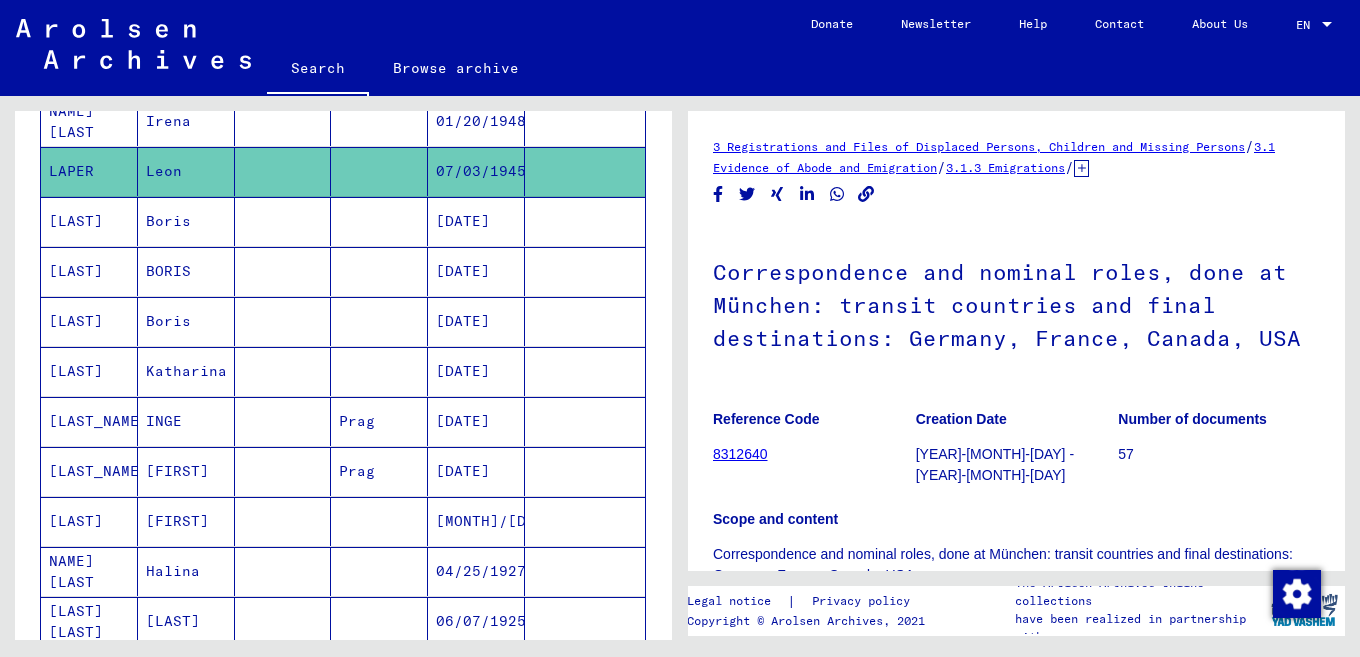 scroll, scrollTop: 443, scrollLeft: 0, axis: vertical 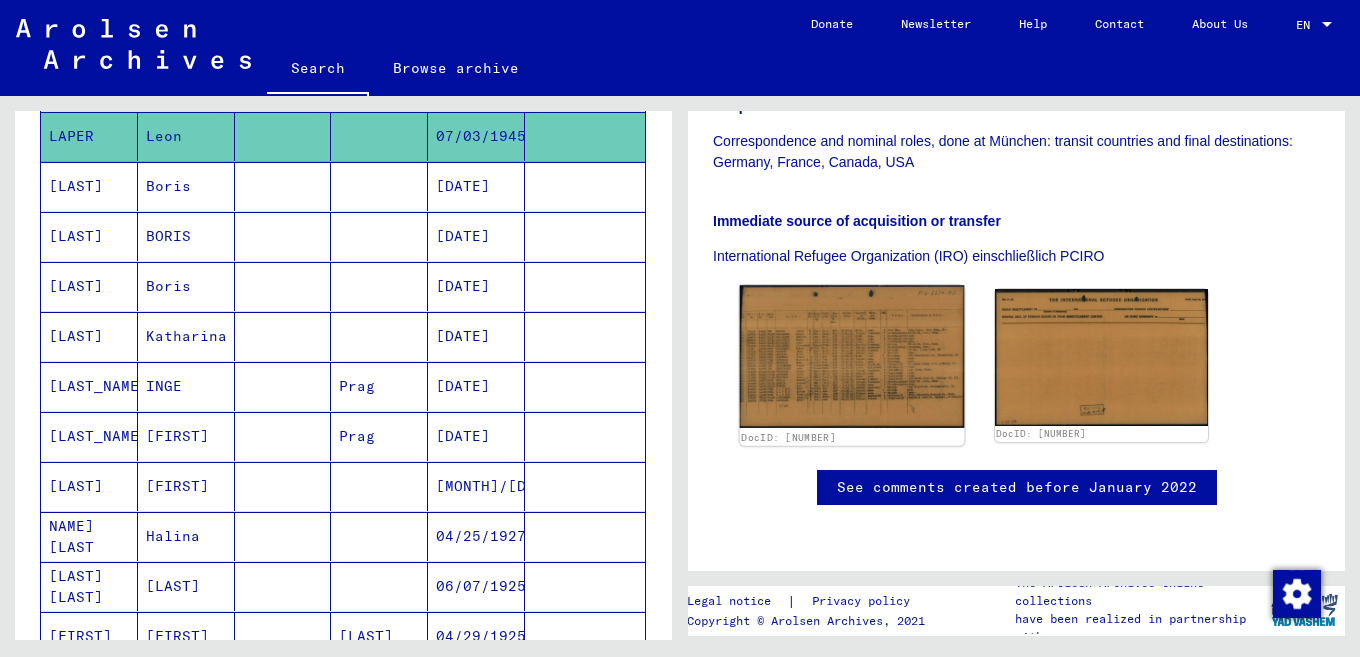 click 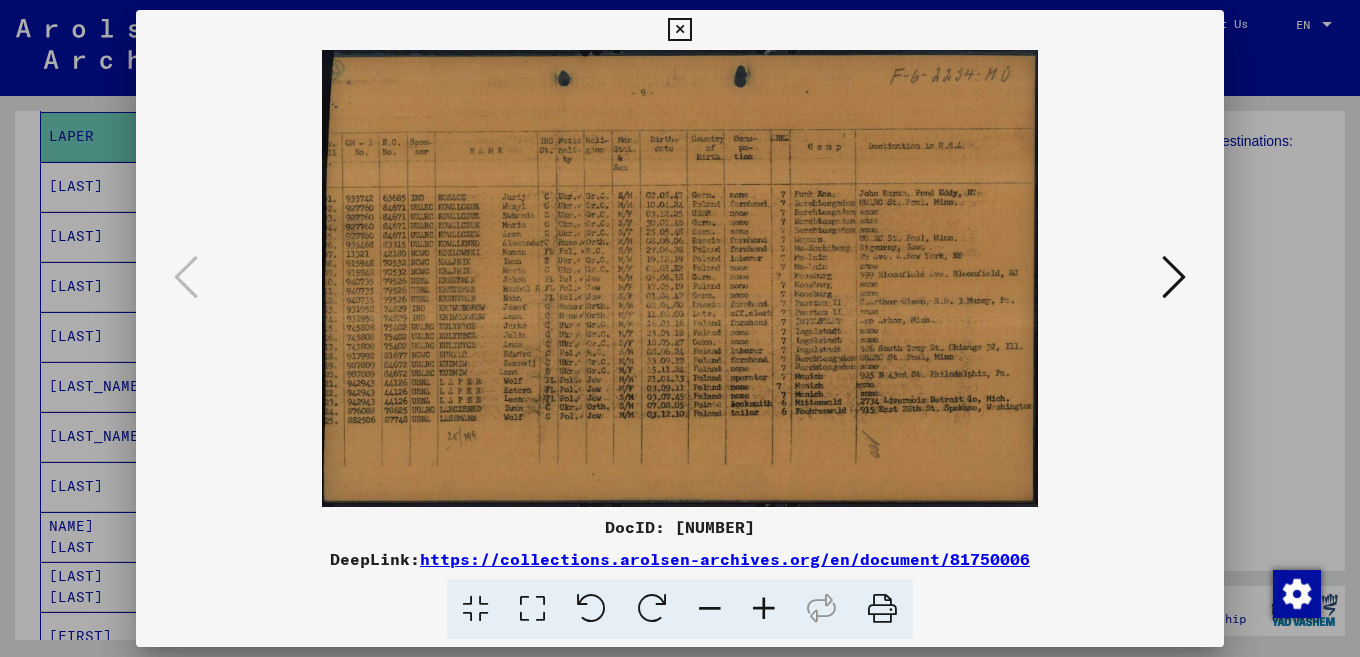 click at bounding box center (764, 609) 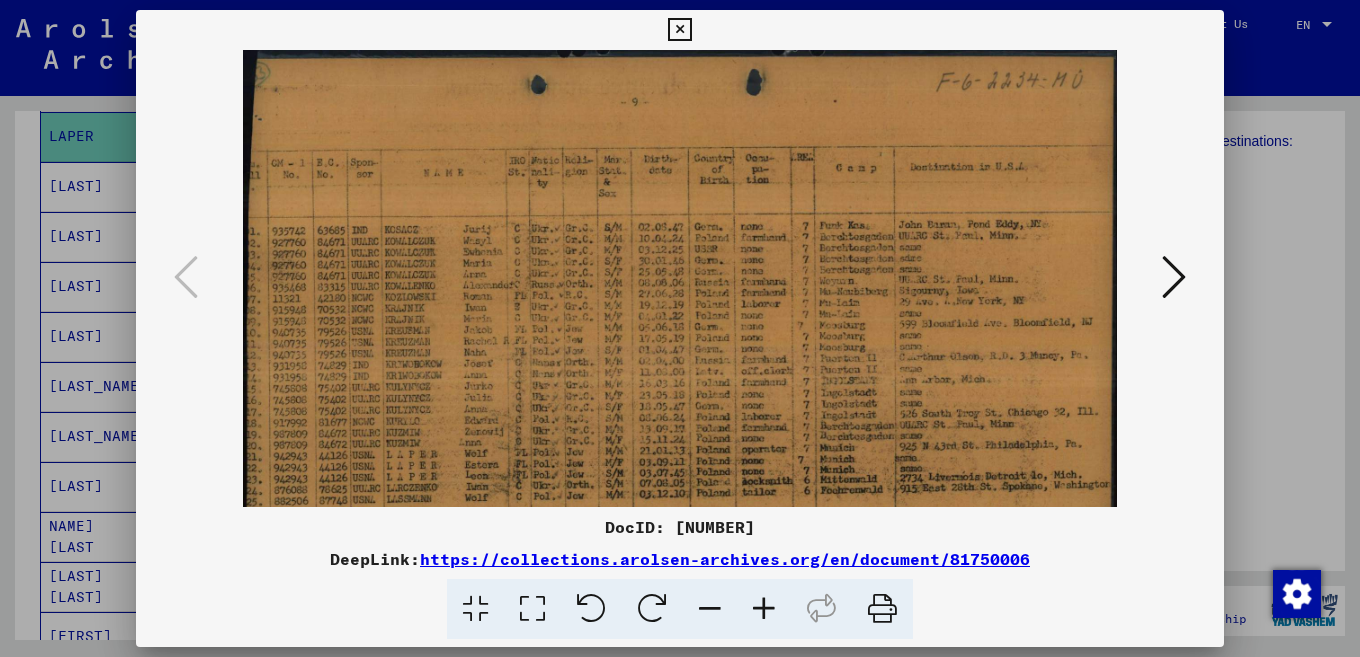 click at bounding box center [764, 609] 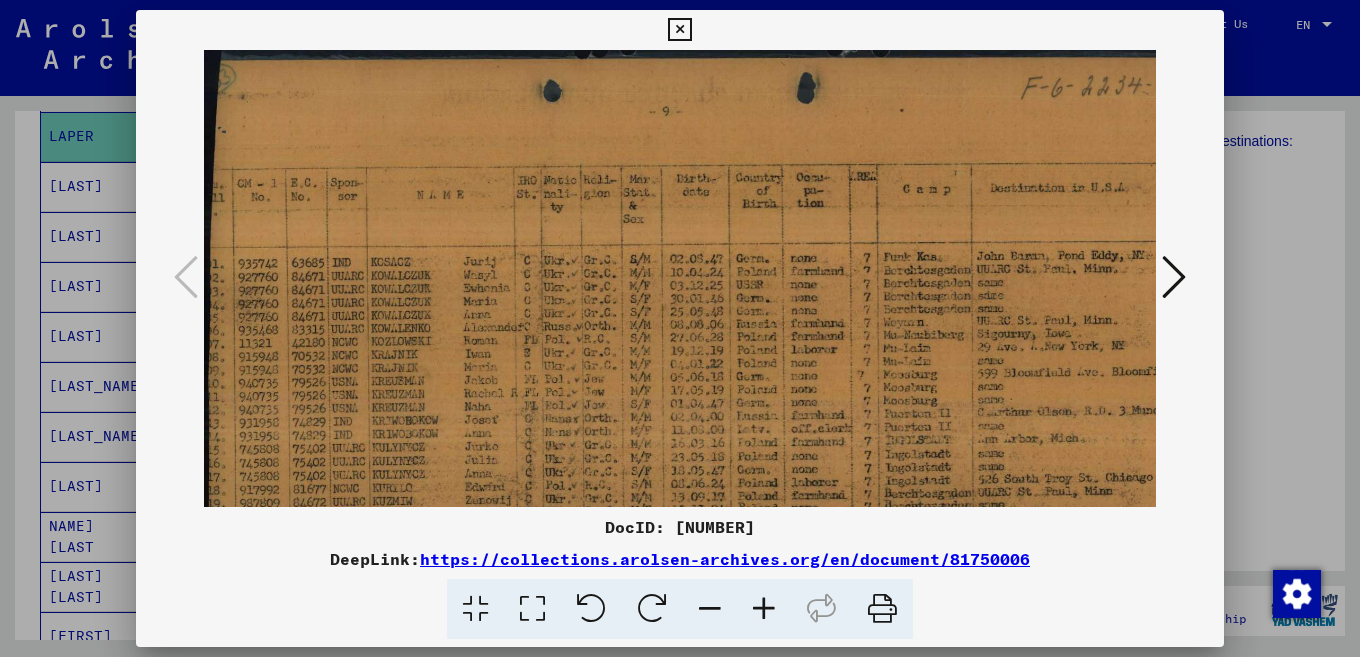 click at bounding box center (764, 609) 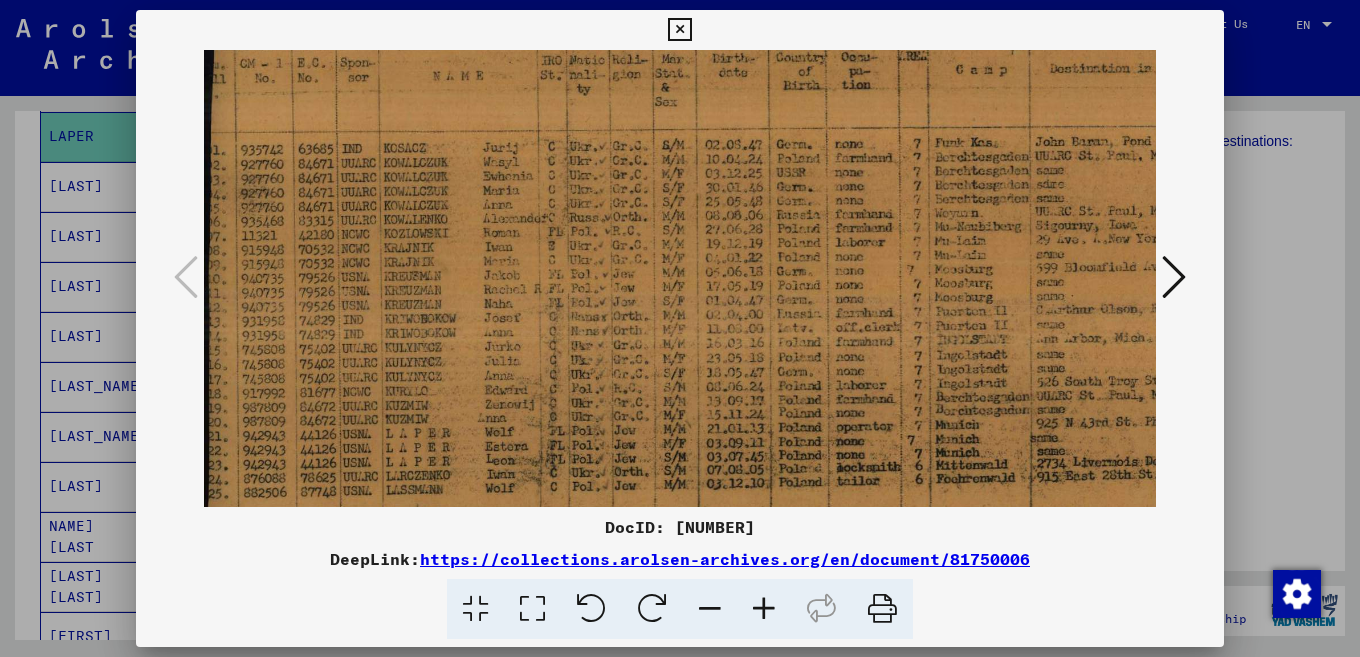 drag, startPoint x: 828, startPoint y: 392, endPoint x: 846, endPoint y: 247, distance: 146.11298 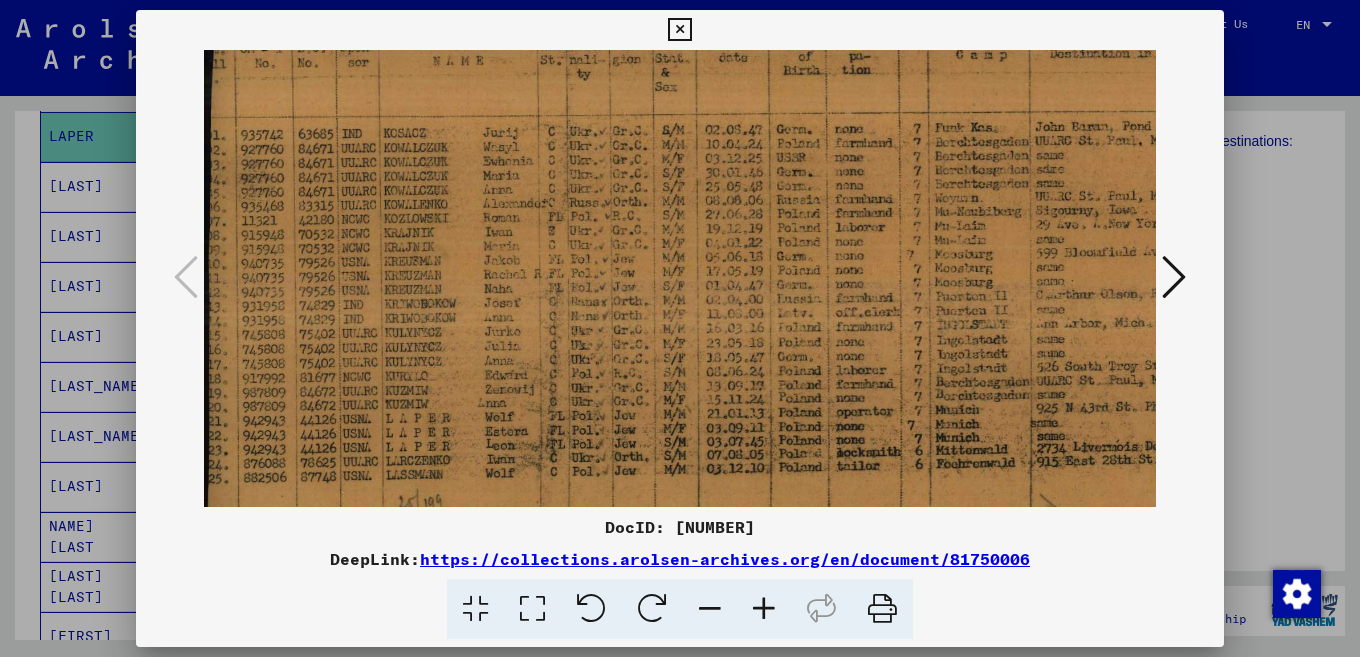 click at bounding box center [680, 328] 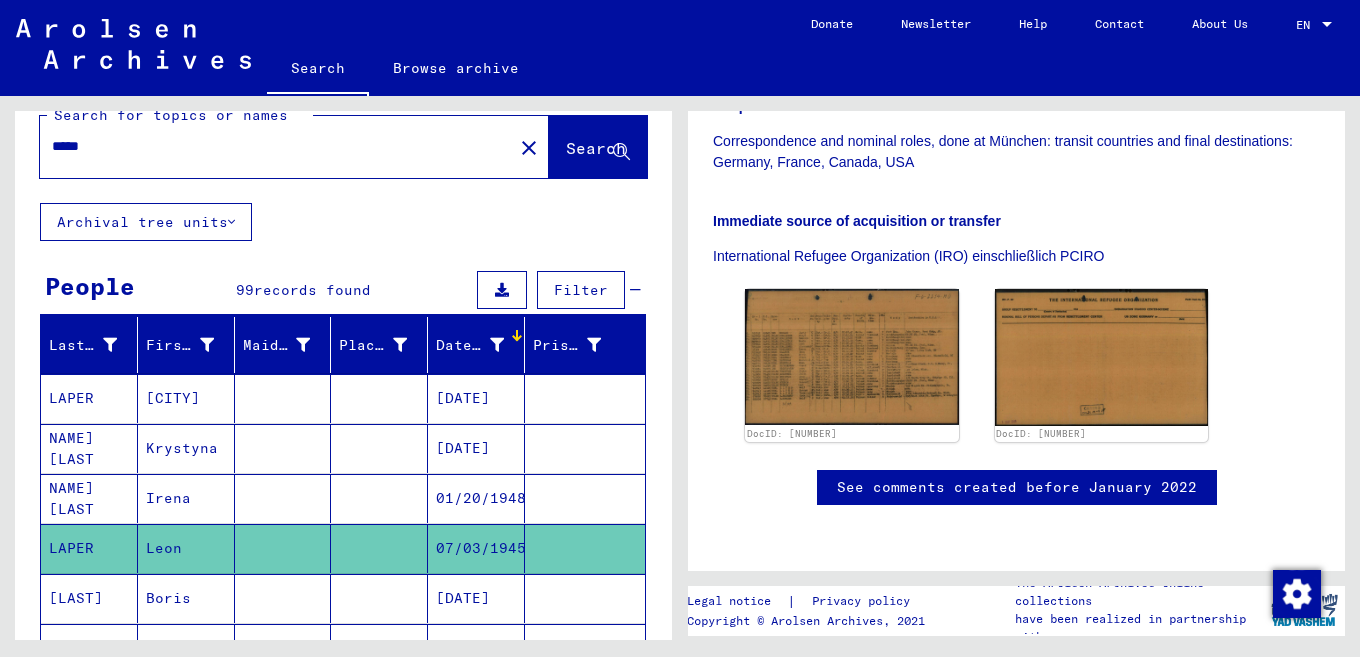 scroll, scrollTop: 0, scrollLeft: 0, axis: both 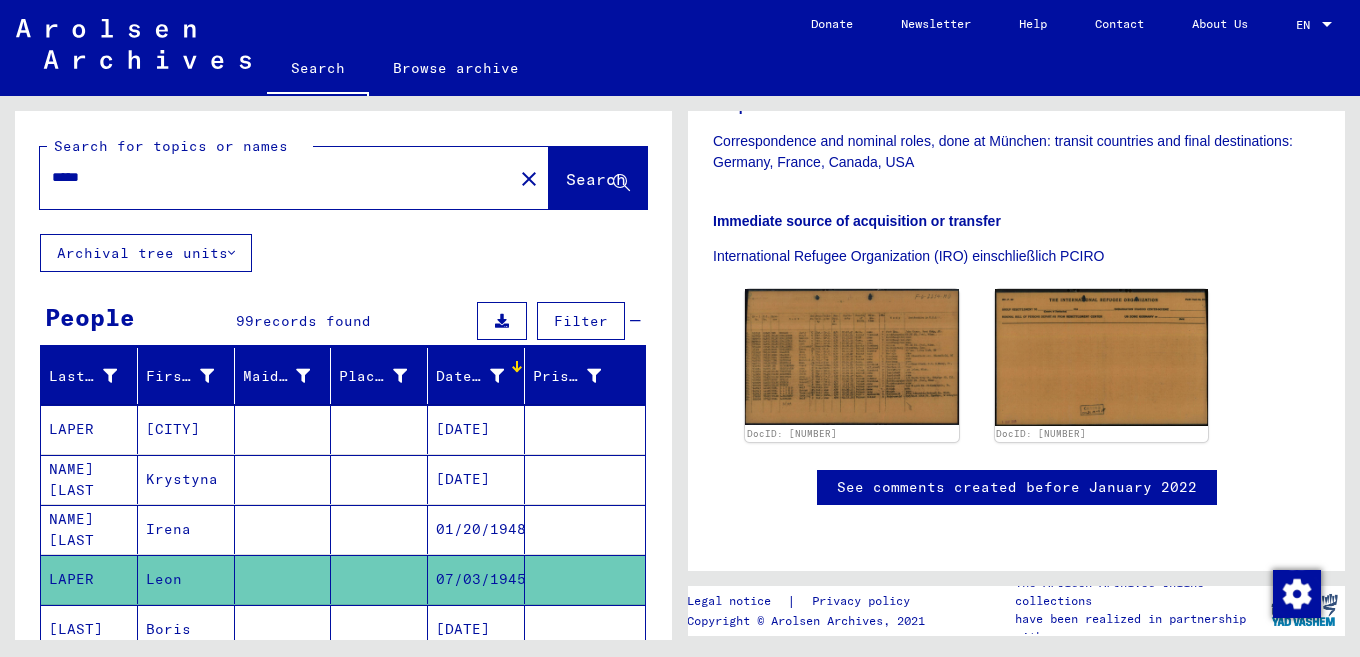 click 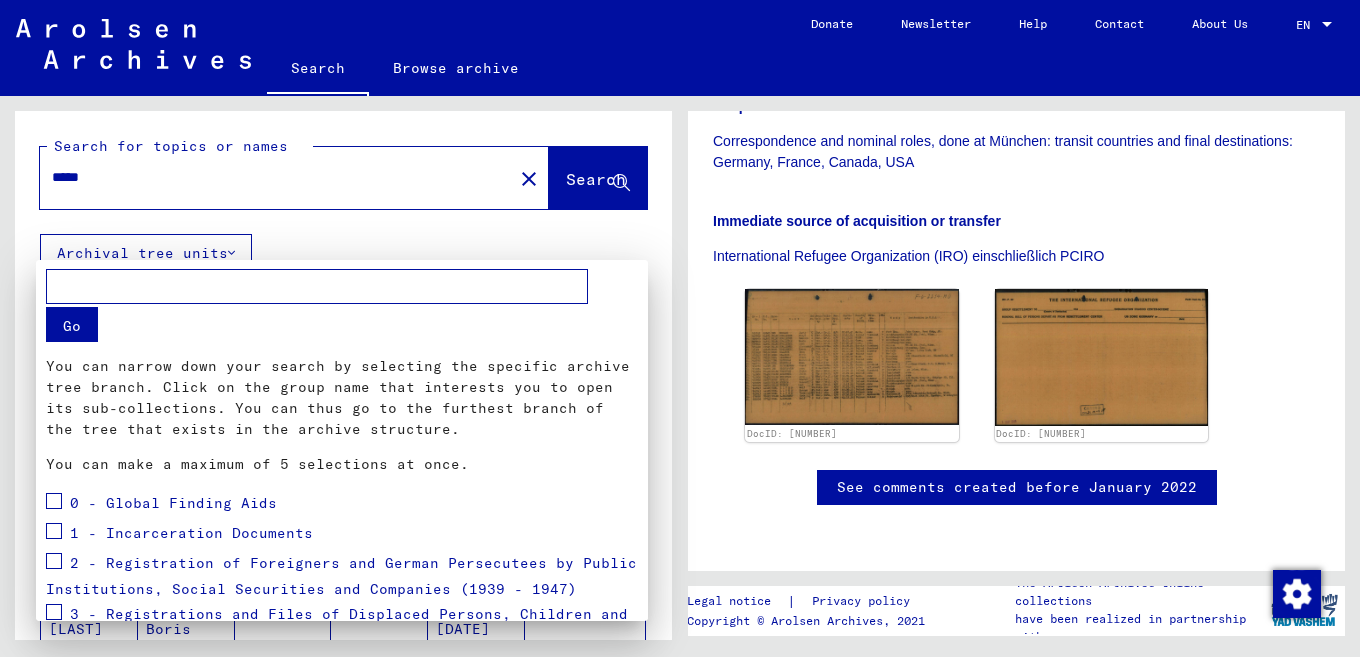 click at bounding box center [680, 328] 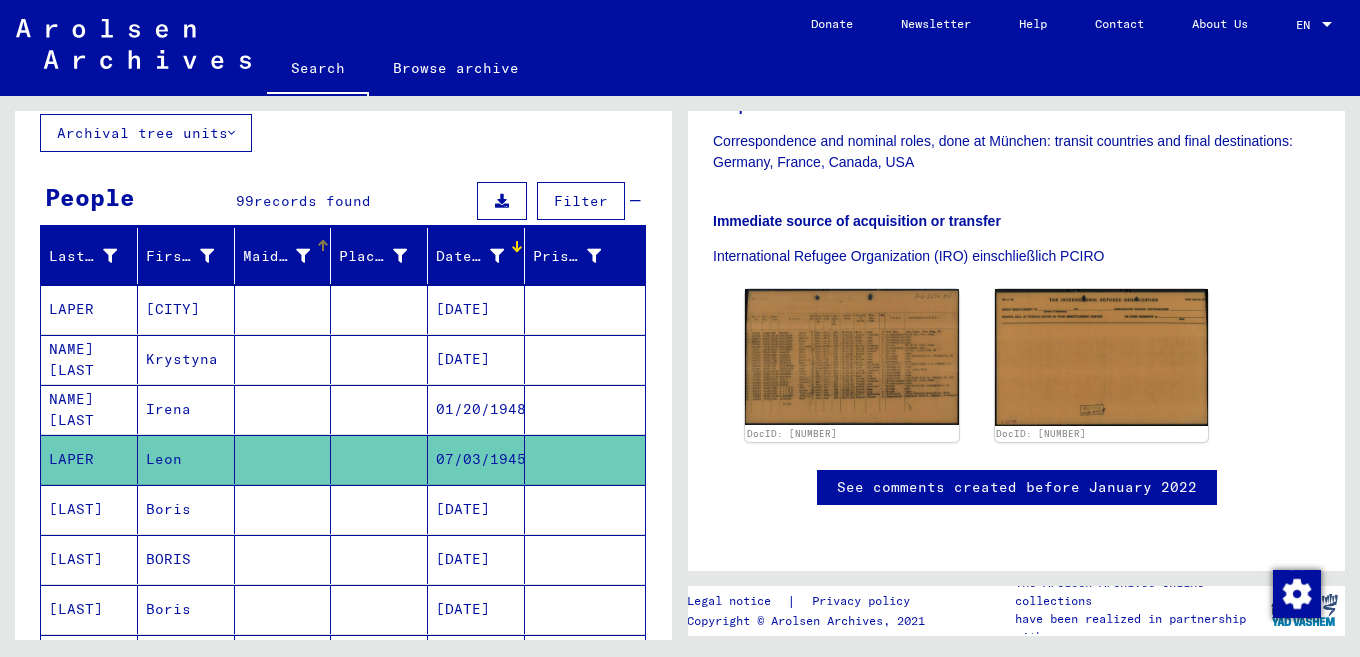 scroll, scrollTop: 140, scrollLeft: 0, axis: vertical 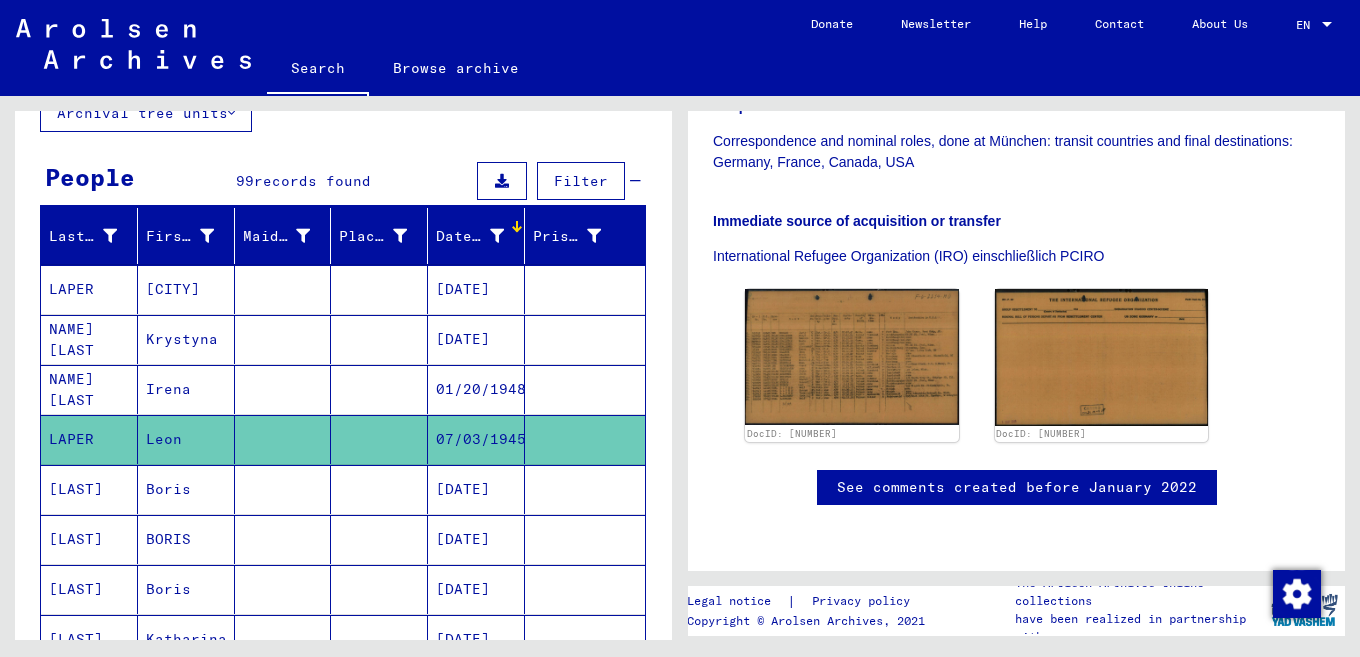 click on "Filter" at bounding box center (581, 181) 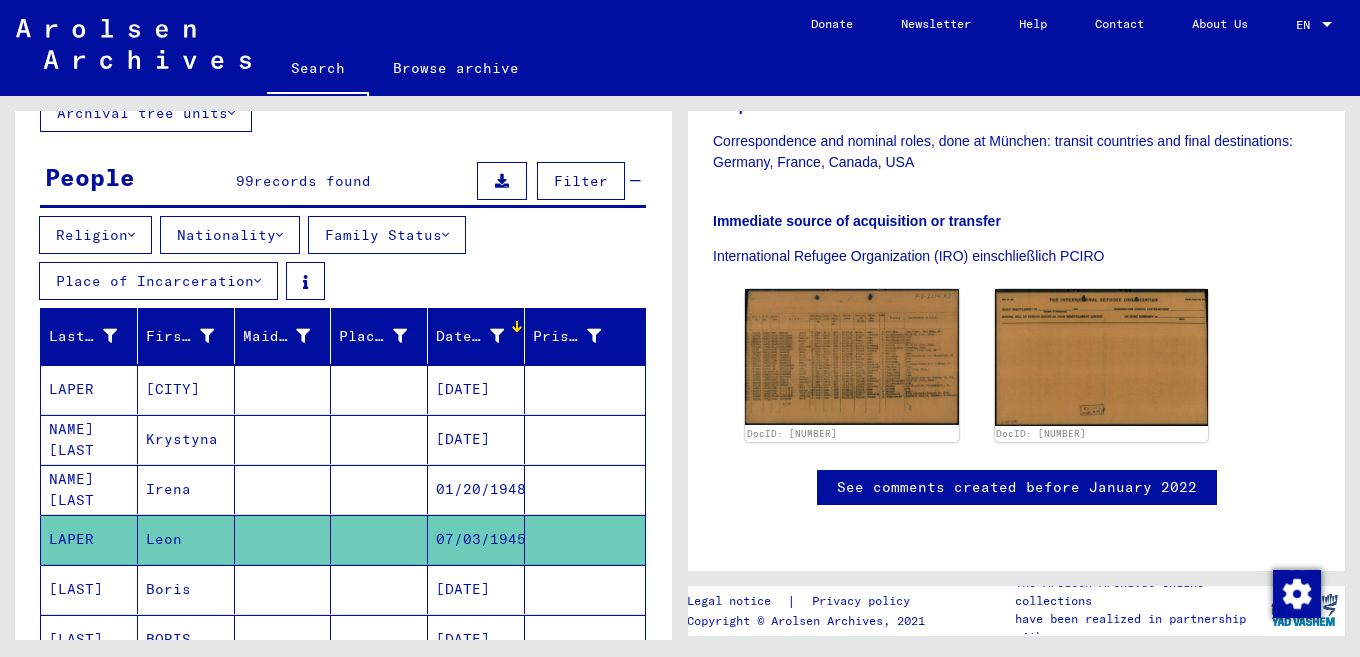 click on "Filter" at bounding box center (581, 181) 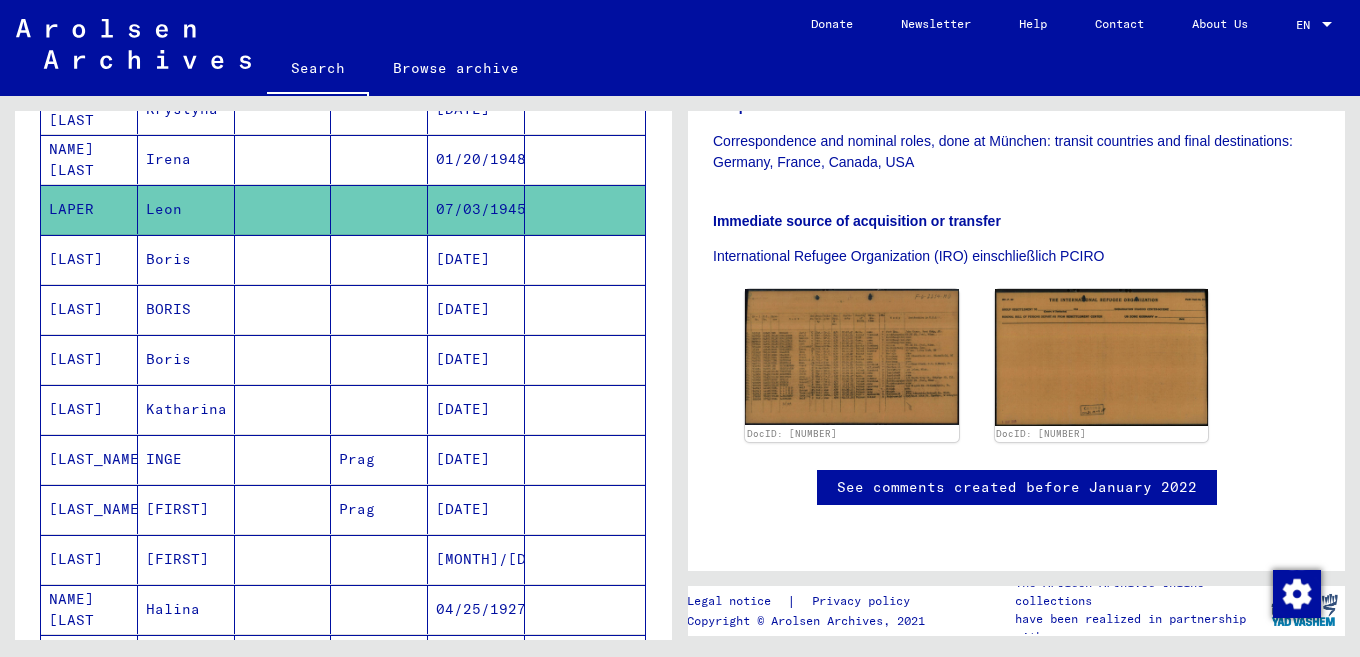 scroll, scrollTop: 373, scrollLeft: 0, axis: vertical 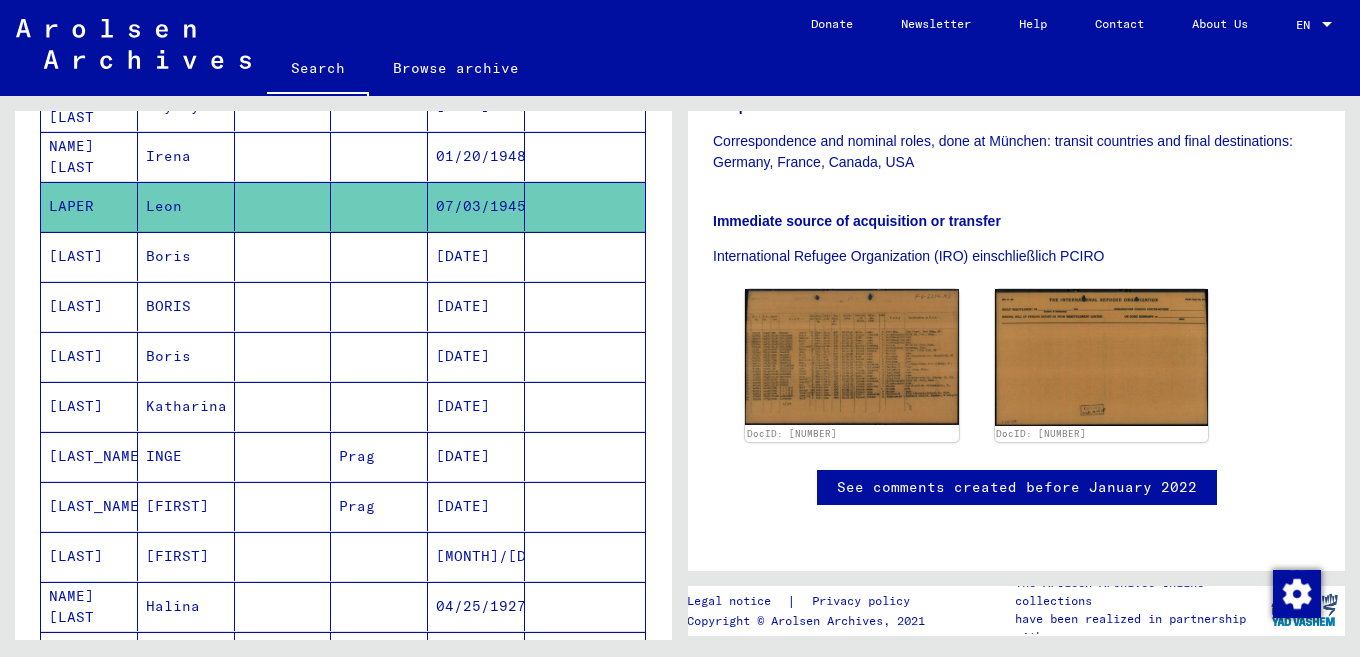 click on "Boris" at bounding box center (186, 306) 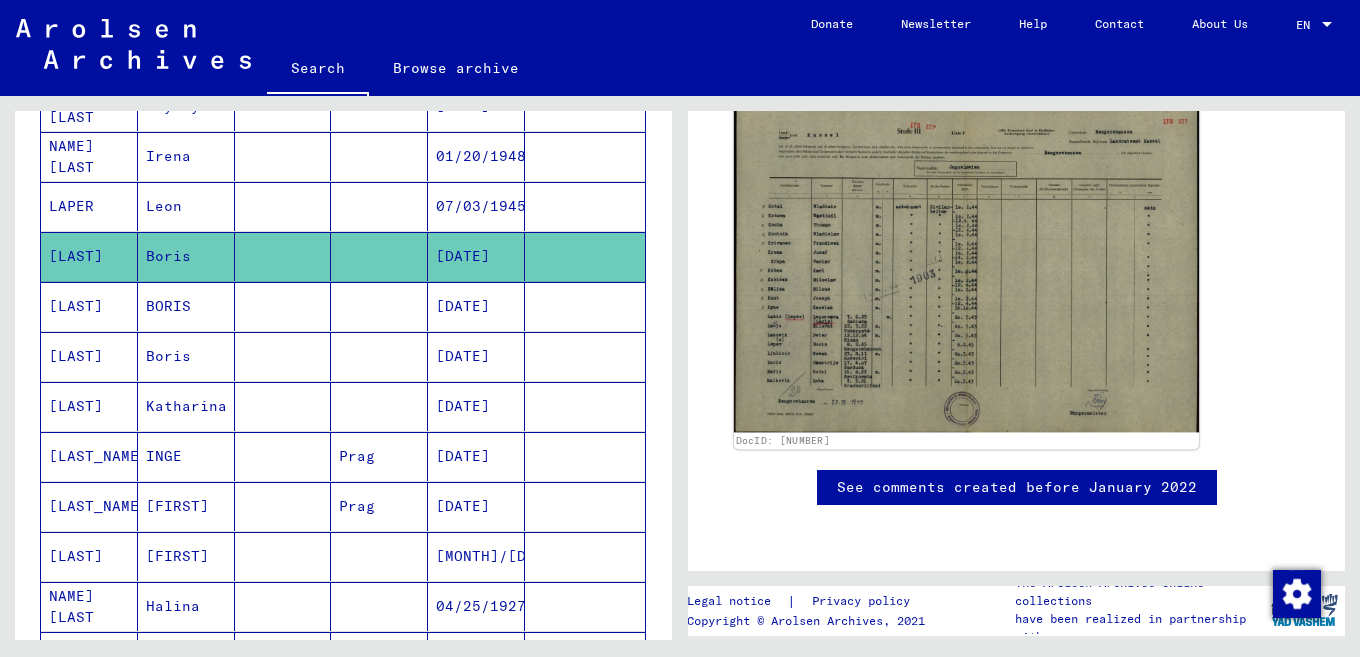 scroll, scrollTop: 354, scrollLeft: 0, axis: vertical 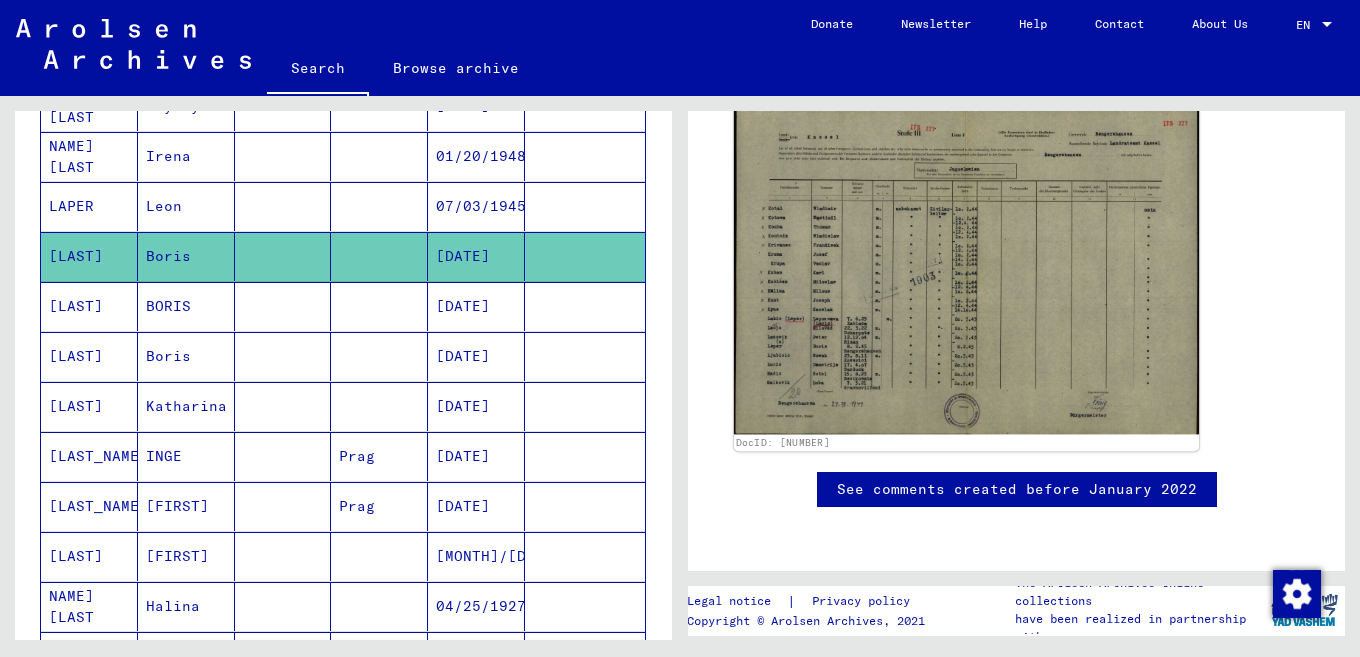 click 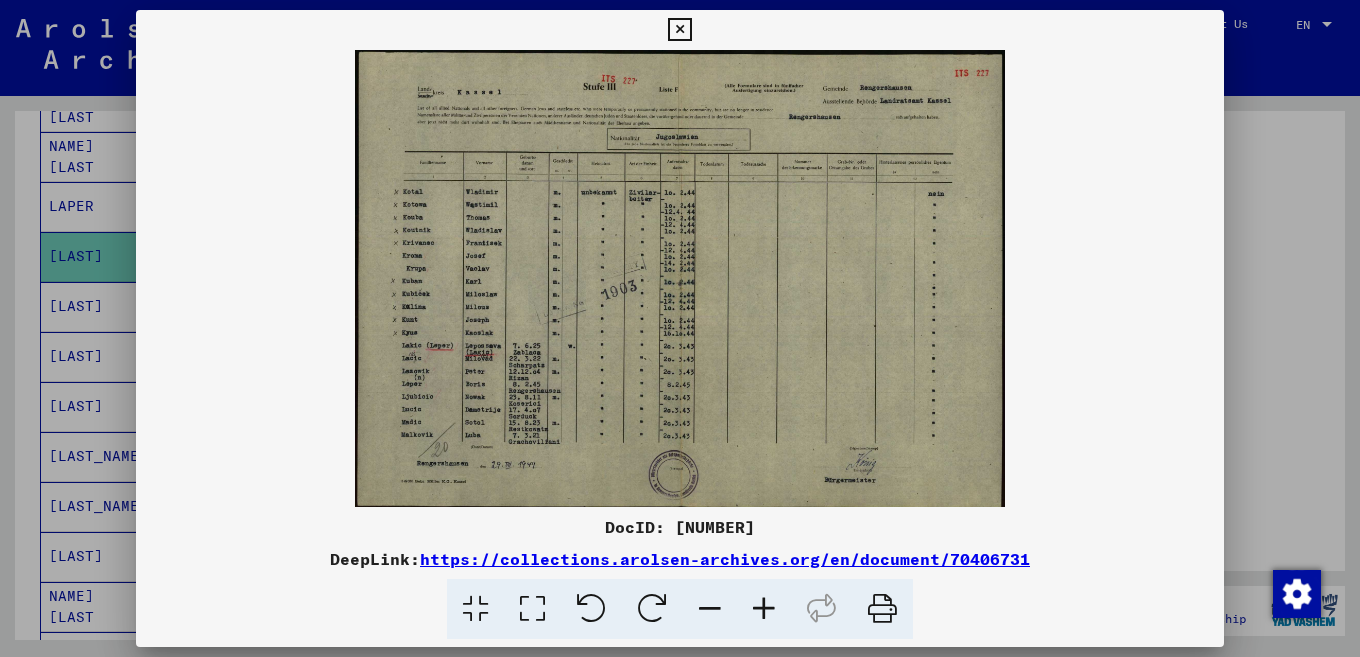 click at bounding box center (764, 609) 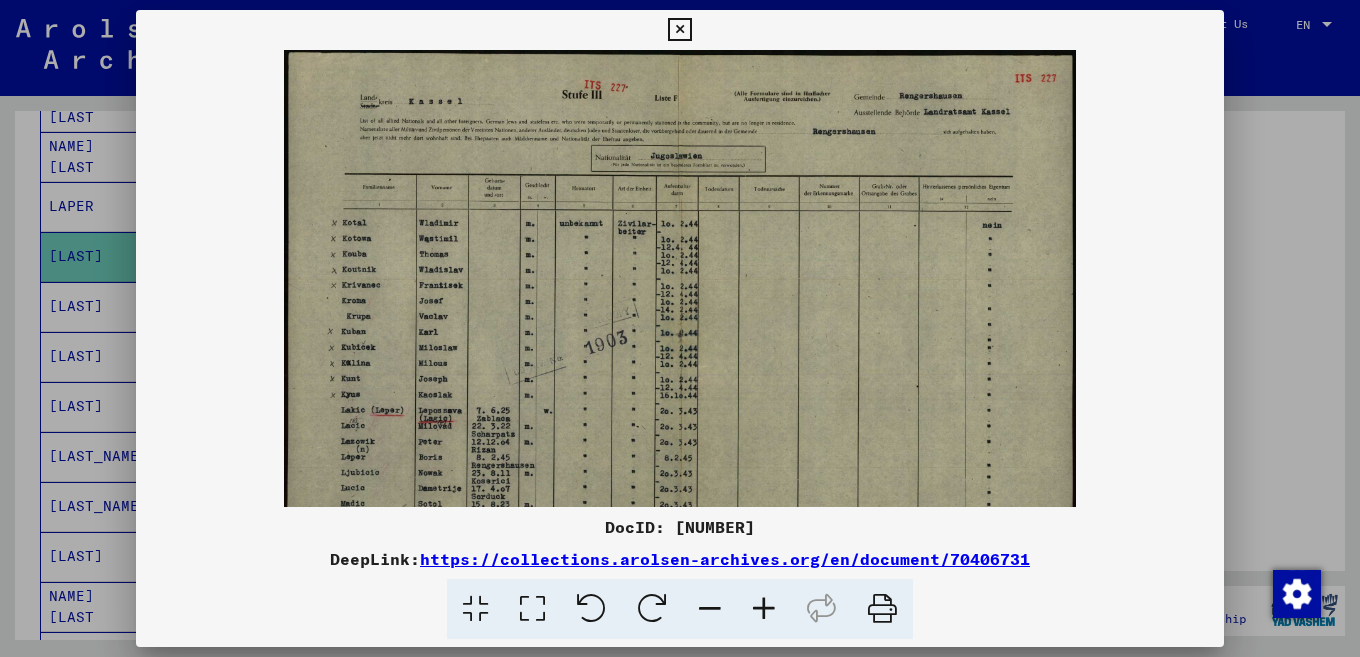 click at bounding box center [764, 609] 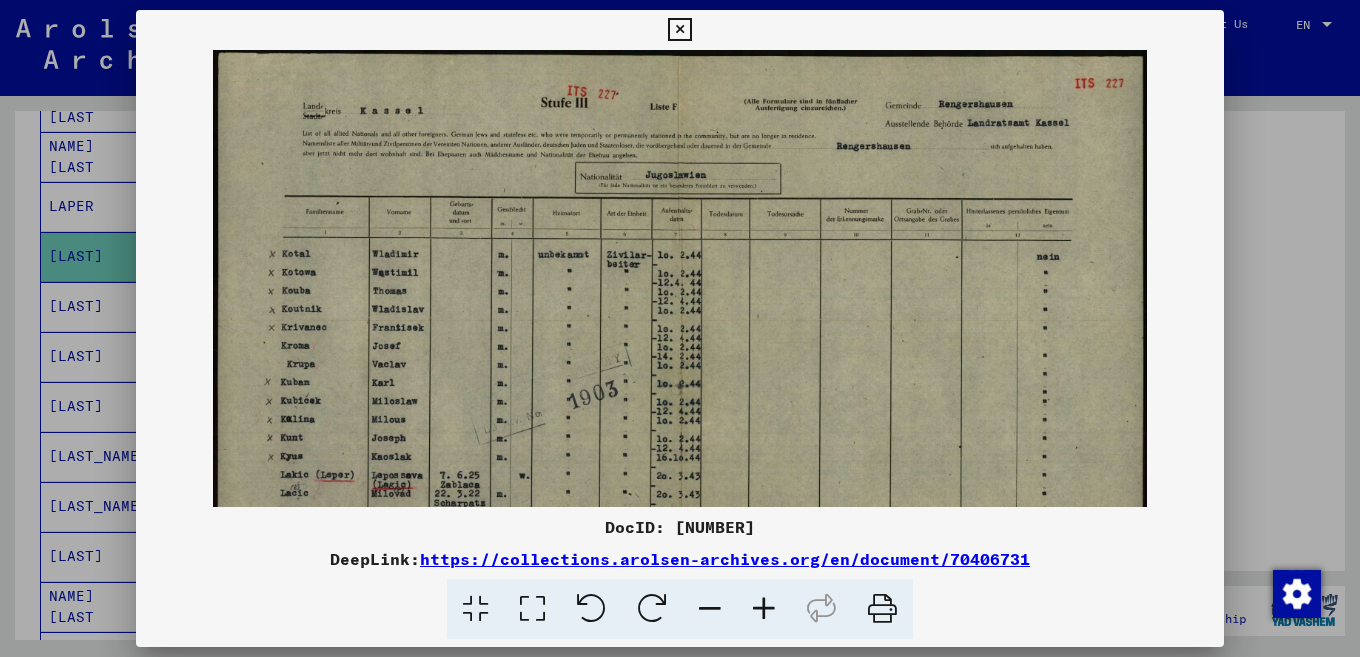 click at bounding box center [764, 609] 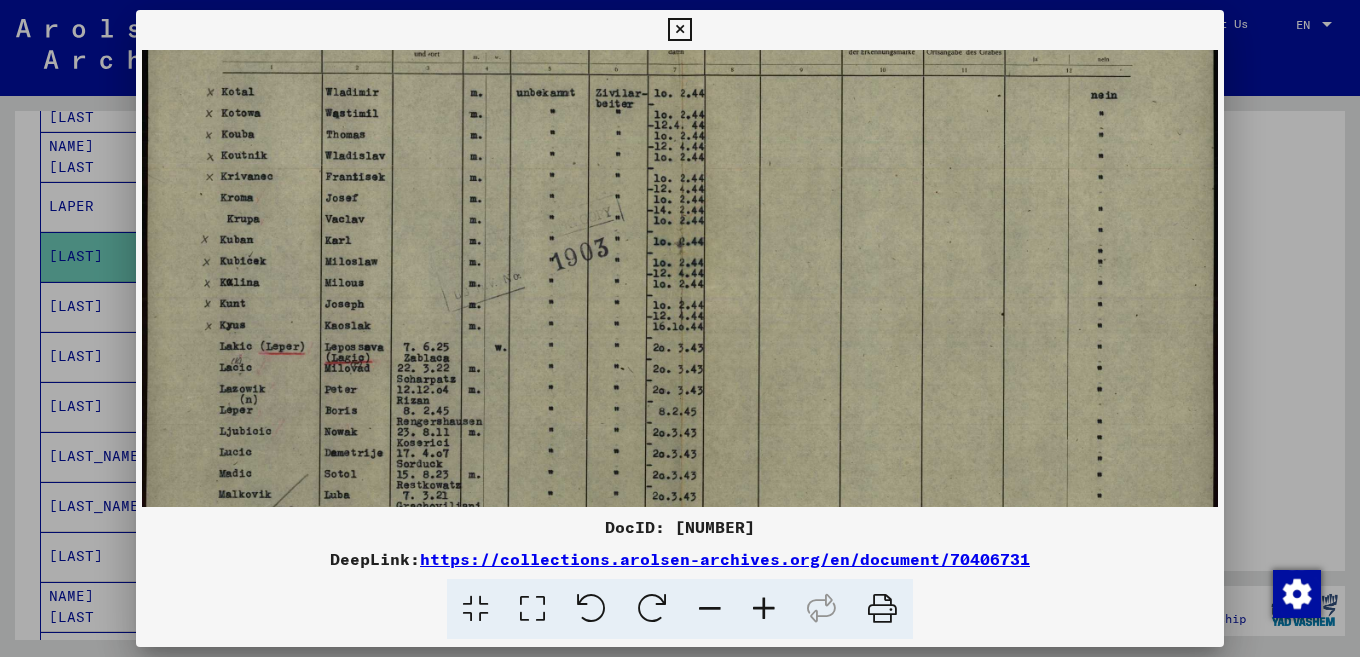 drag, startPoint x: 657, startPoint y: 416, endPoint x: 750, endPoint y: 146, distance: 285.56784 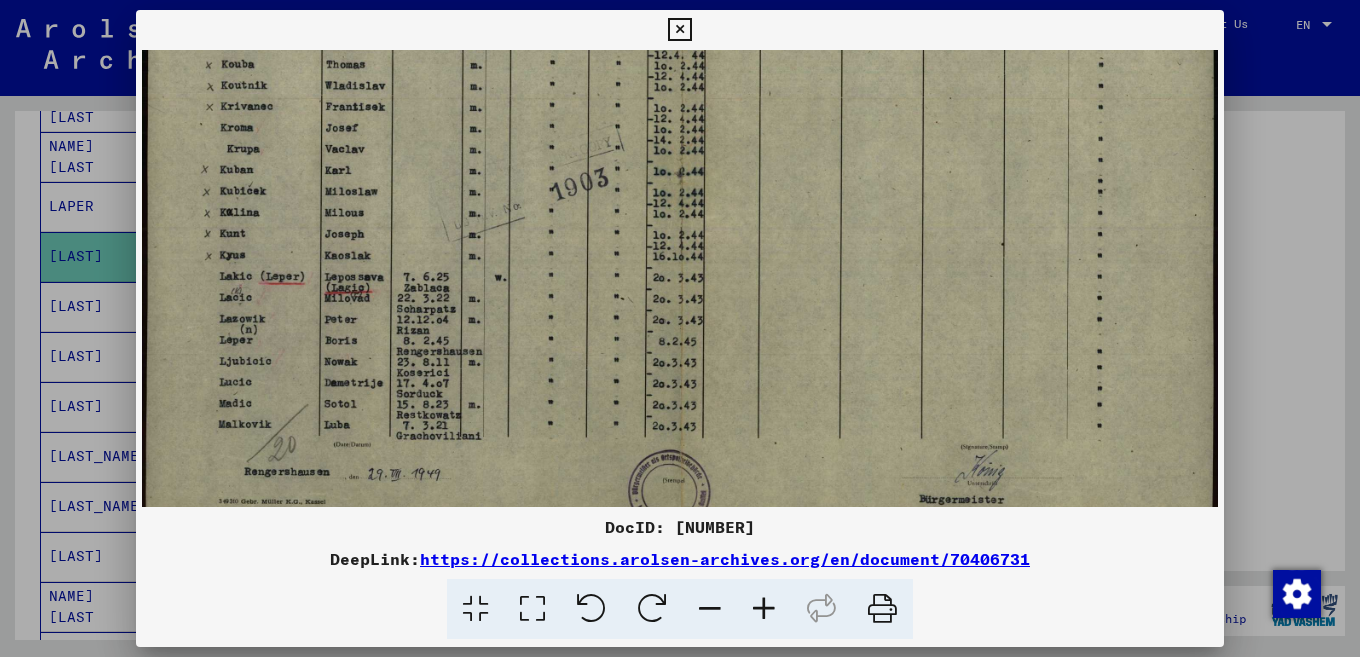 scroll, scrollTop: 293, scrollLeft: 0, axis: vertical 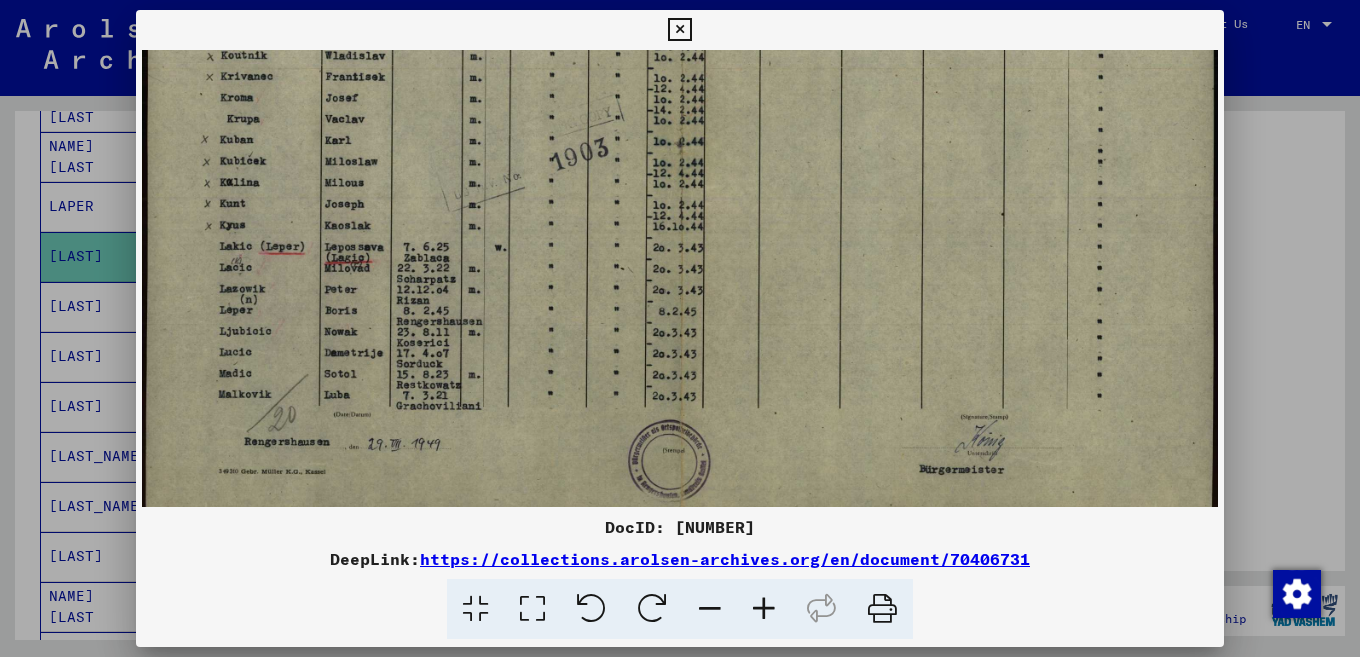 drag, startPoint x: 575, startPoint y: 178, endPoint x: 584, endPoint y: 260, distance: 82.492424 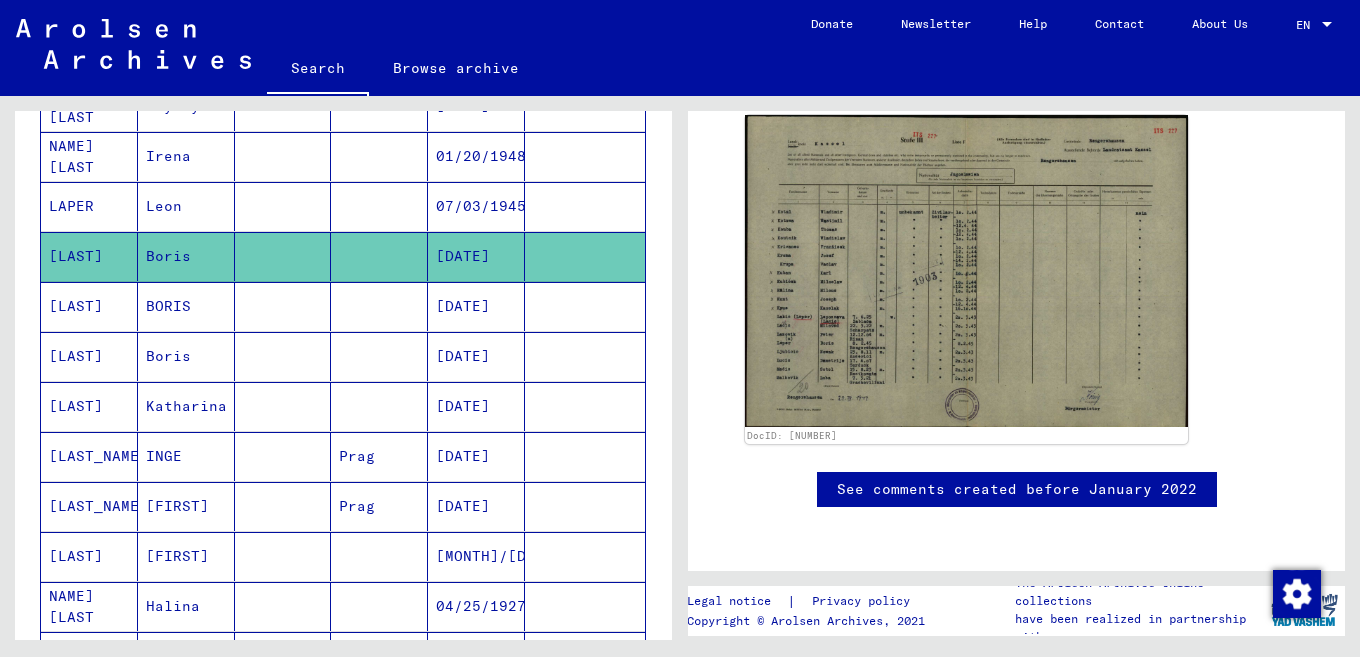 click at bounding box center [283, 356] 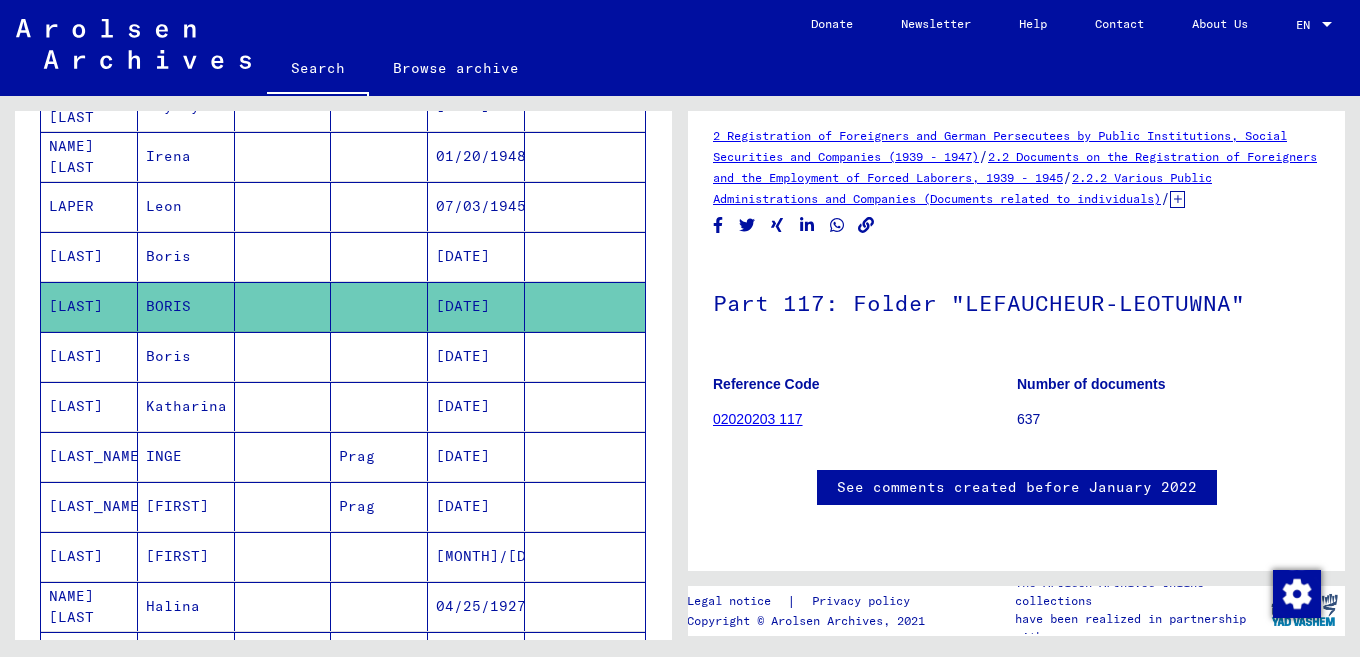 scroll, scrollTop: 280, scrollLeft: 0, axis: vertical 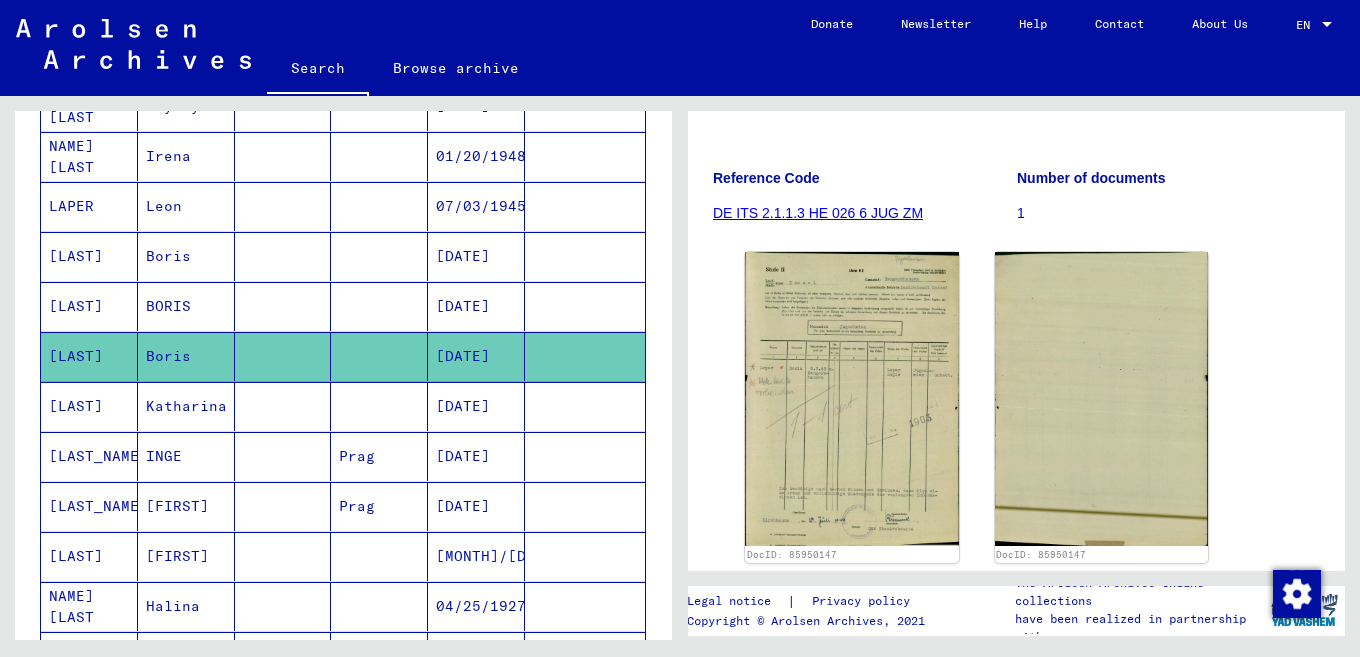 click at bounding box center (283, 456) 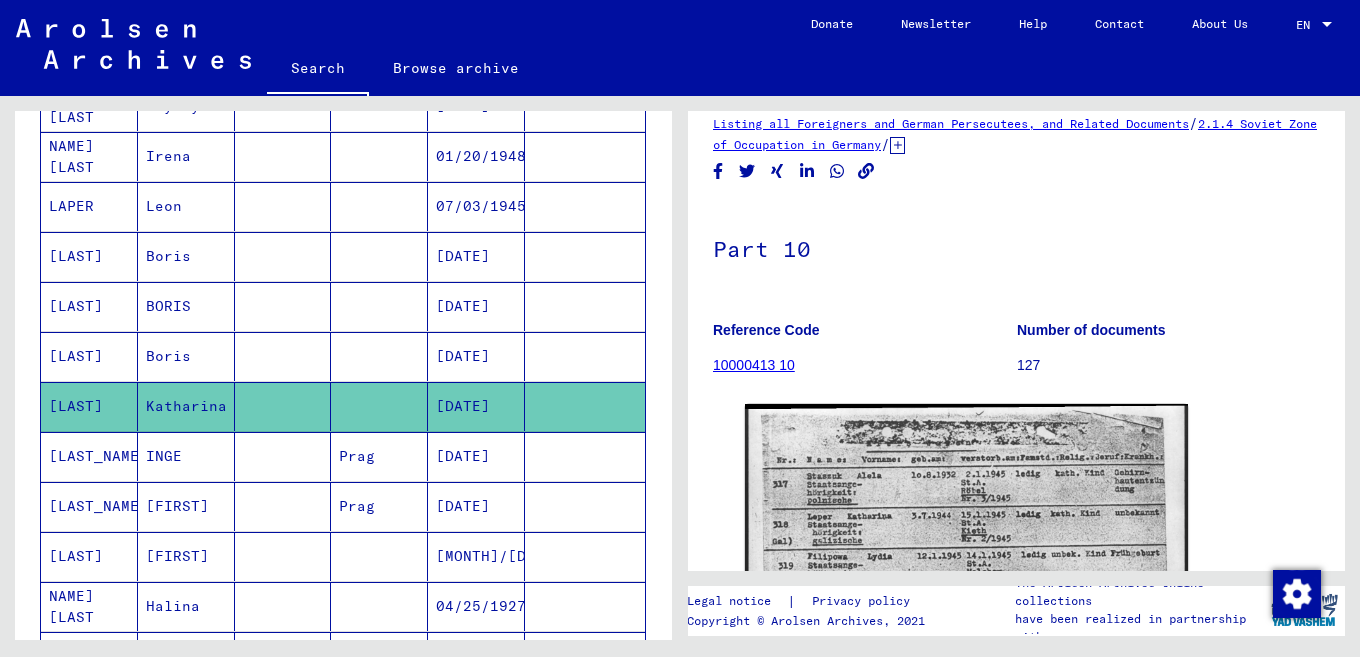 scroll, scrollTop: 163, scrollLeft: 0, axis: vertical 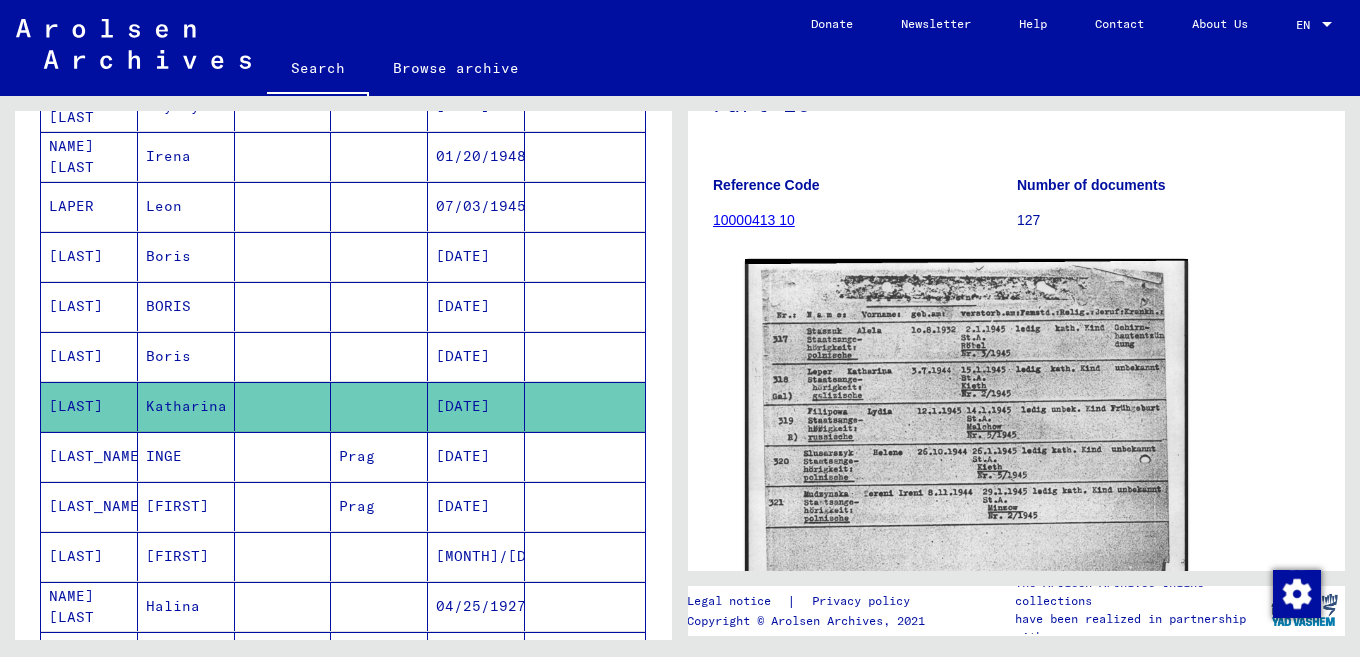 click 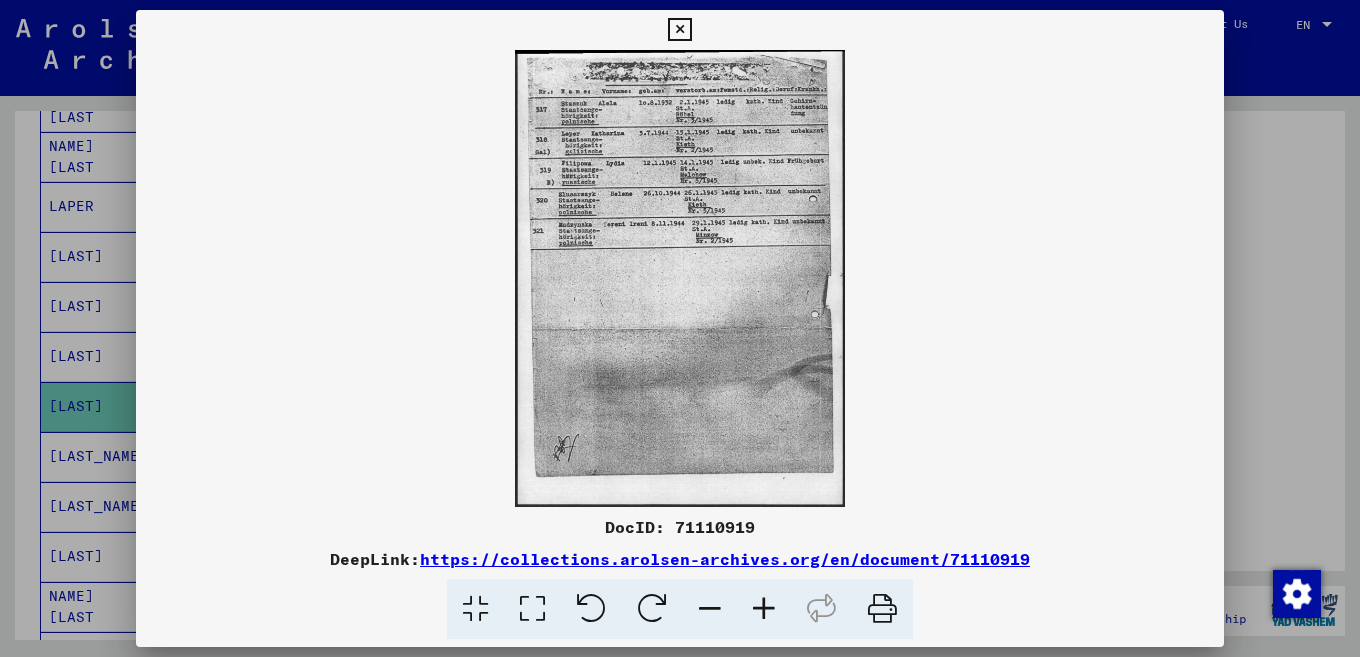 click at bounding box center (764, 609) 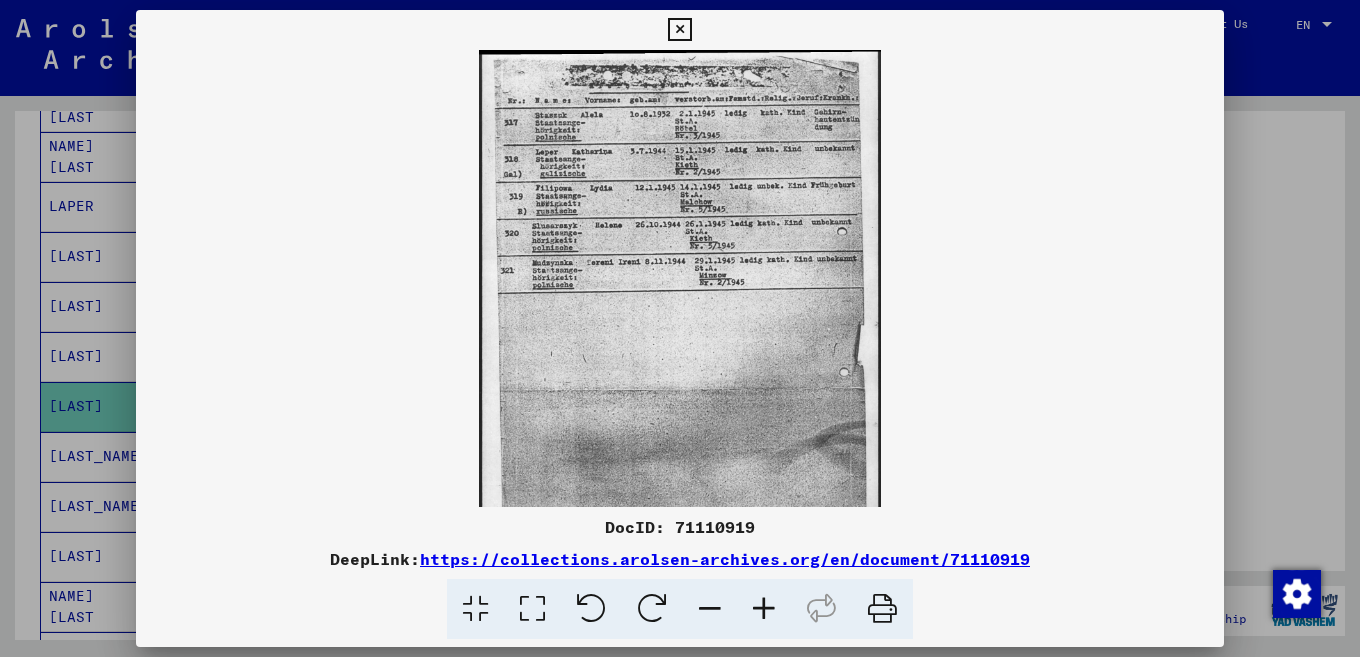click at bounding box center [764, 609] 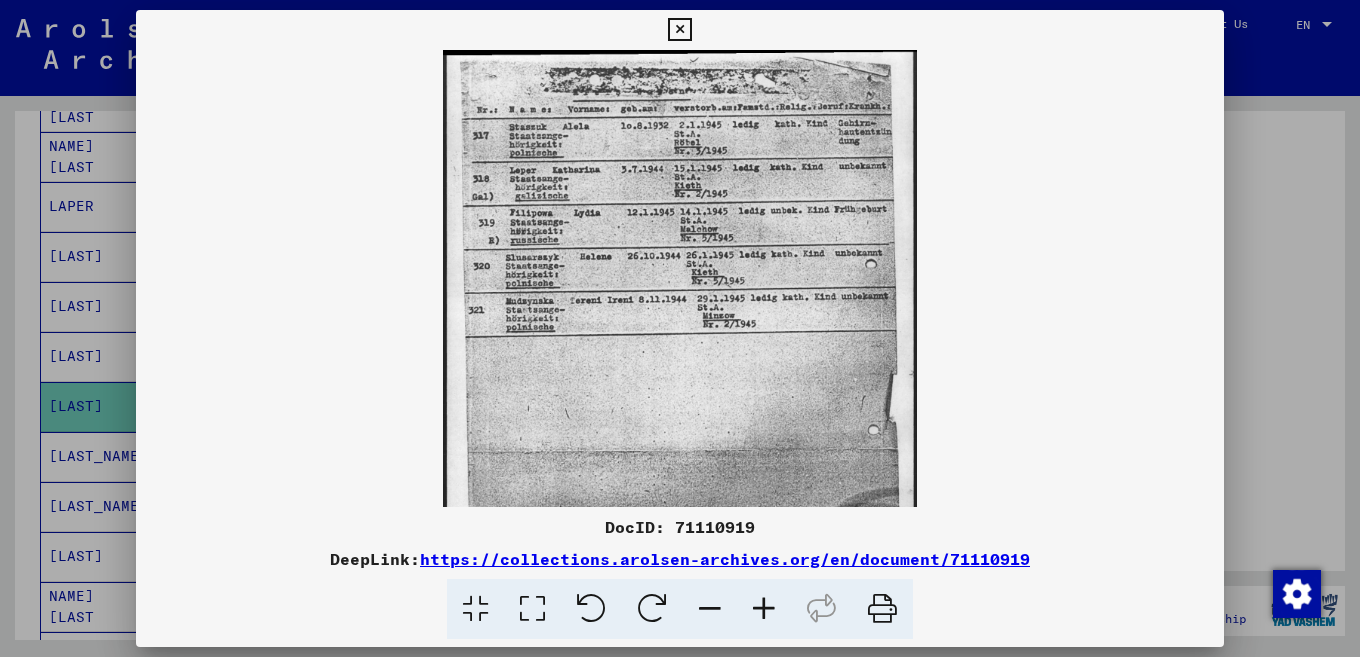 click at bounding box center [764, 609] 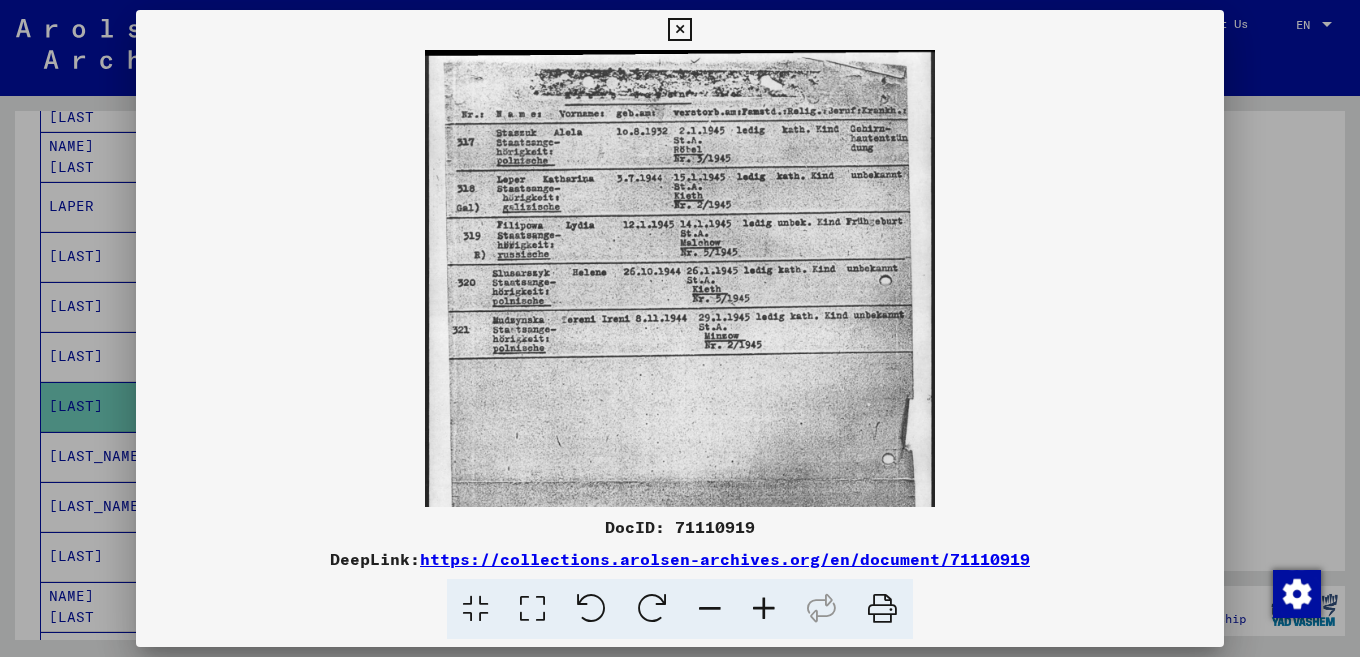 click at bounding box center (764, 609) 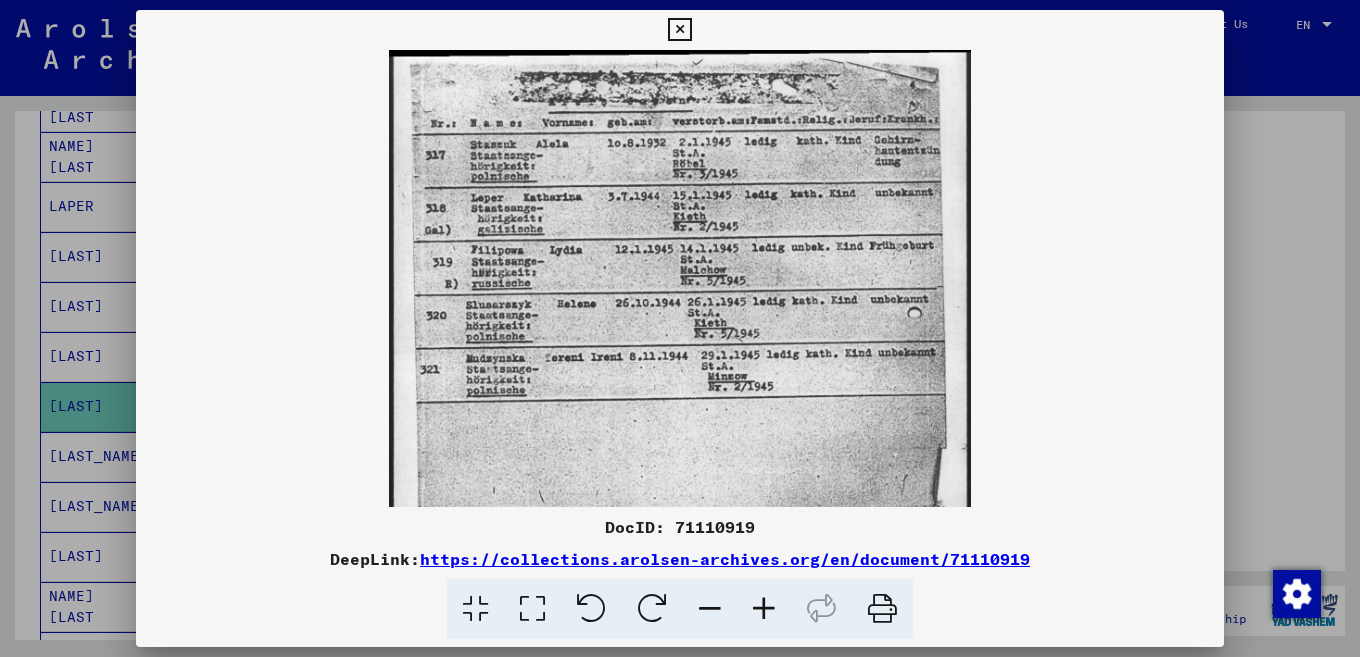 click at bounding box center (764, 609) 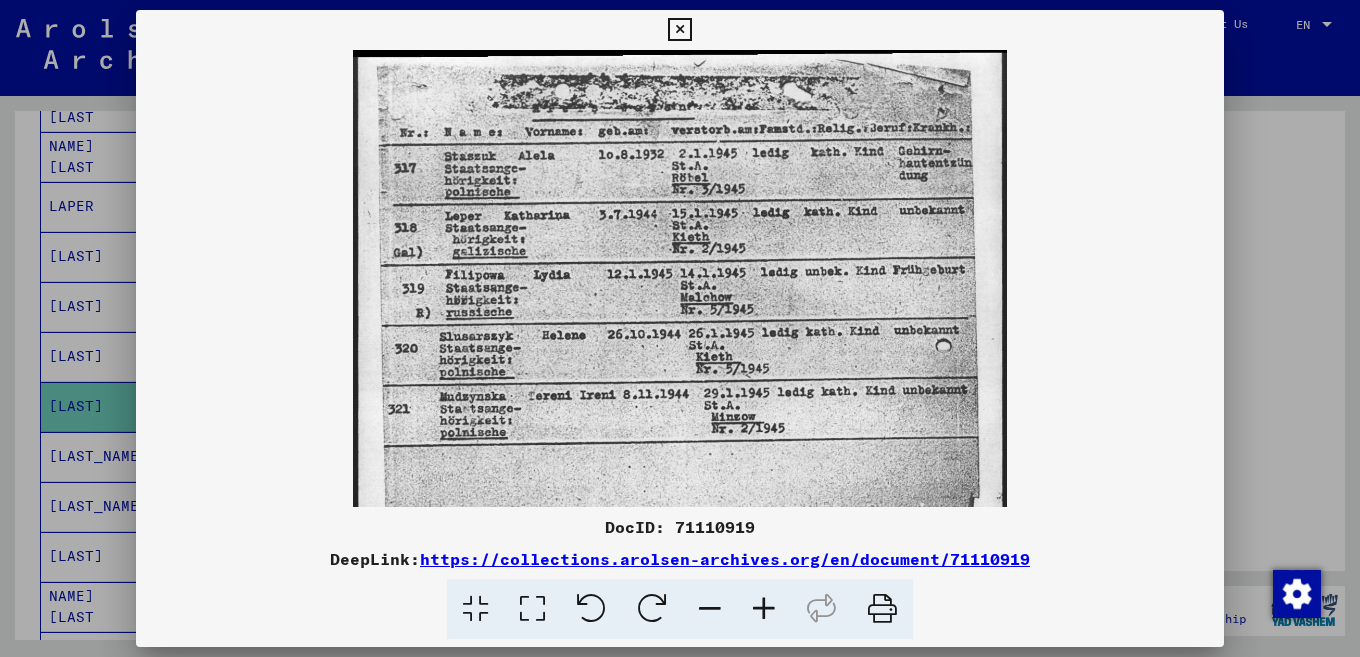 click at bounding box center [764, 609] 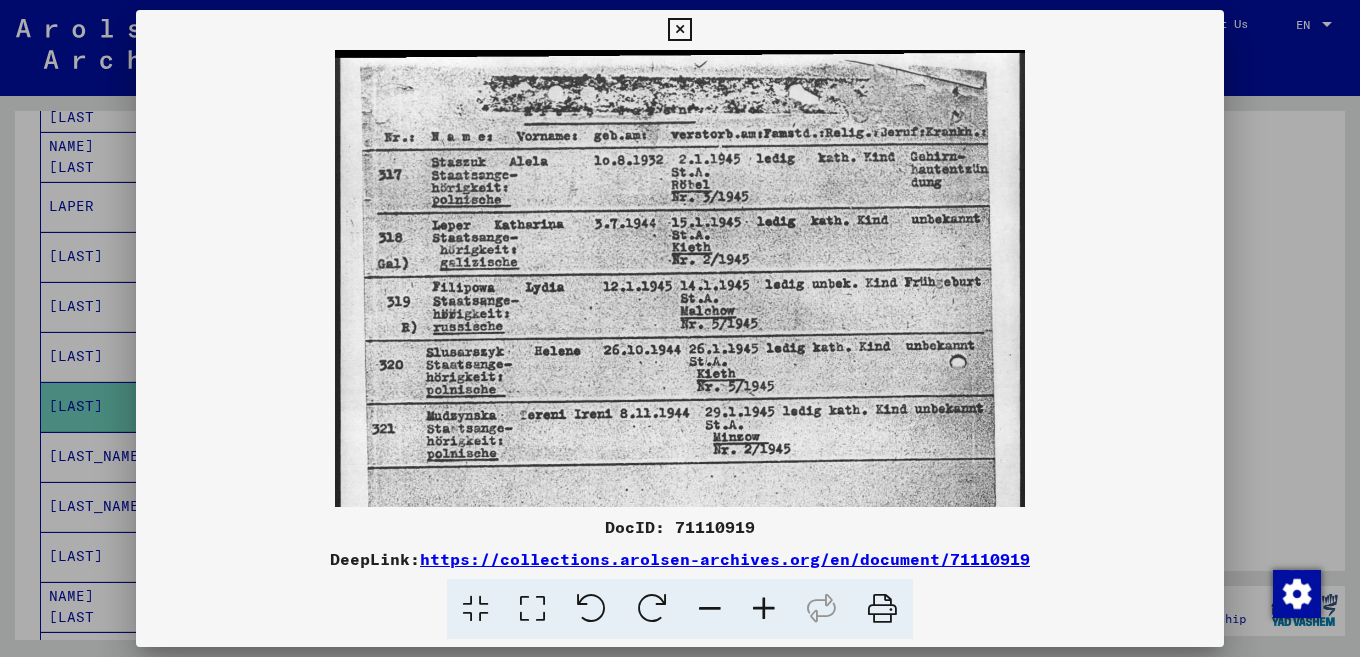 click at bounding box center (764, 609) 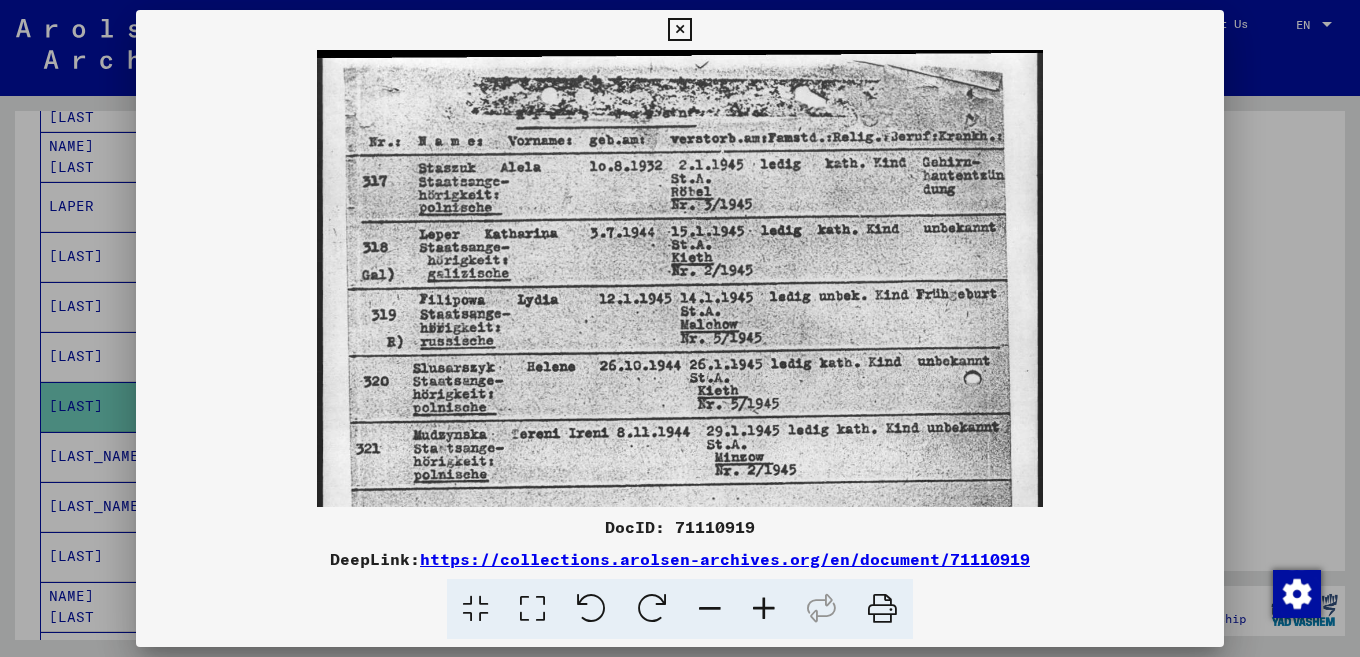 click at bounding box center [764, 609] 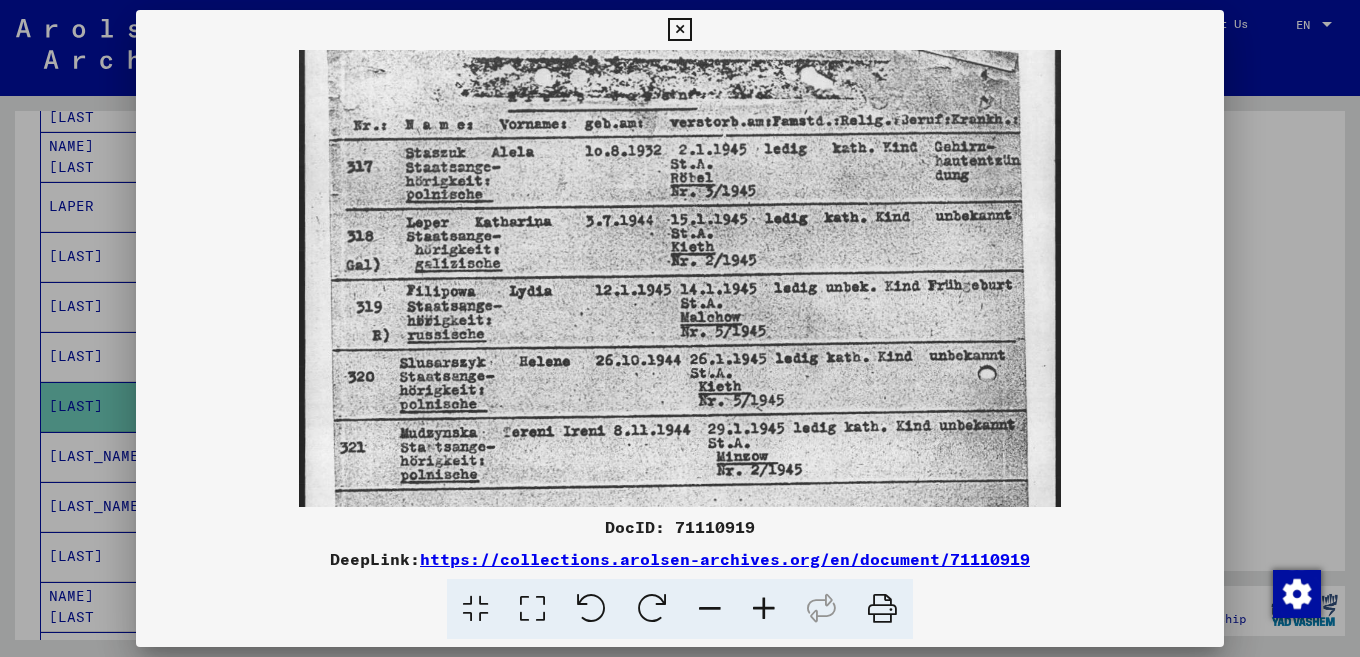 drag, startPoint x: 749, startPoint y: 434, endPoint x: 748, endPoint y: 411, distance: 23.021729 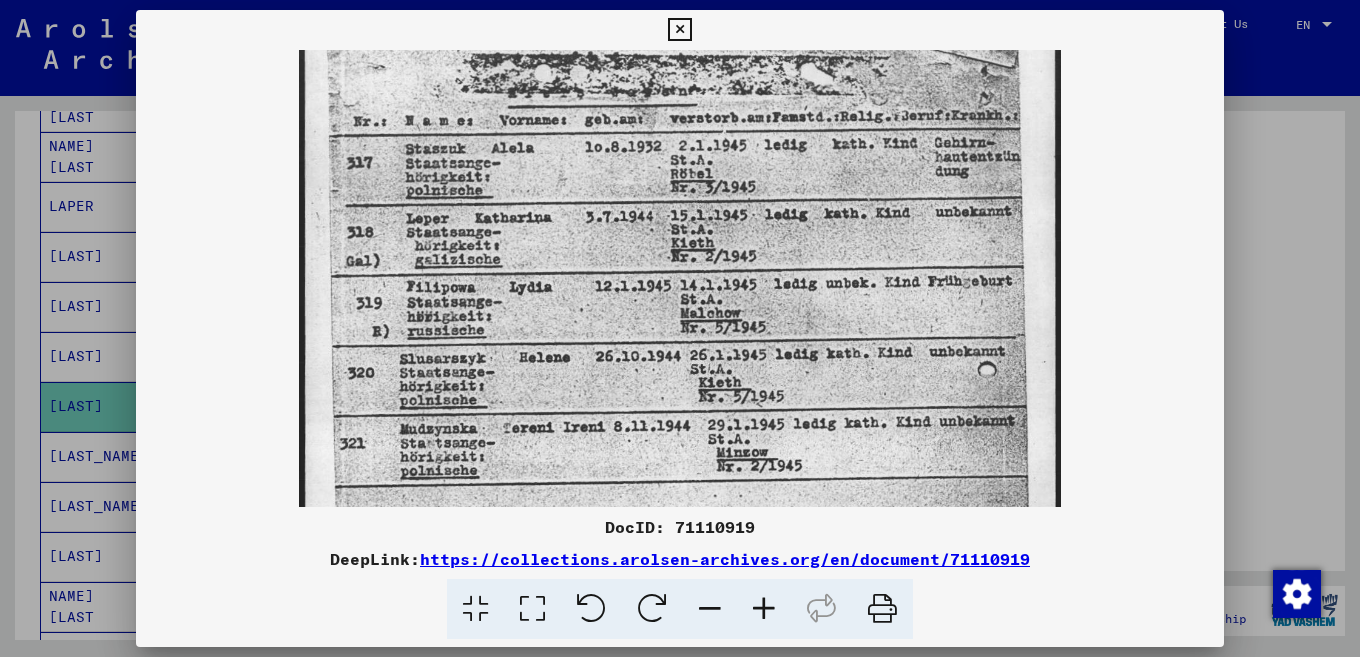 click at bounding box center (679, 30) 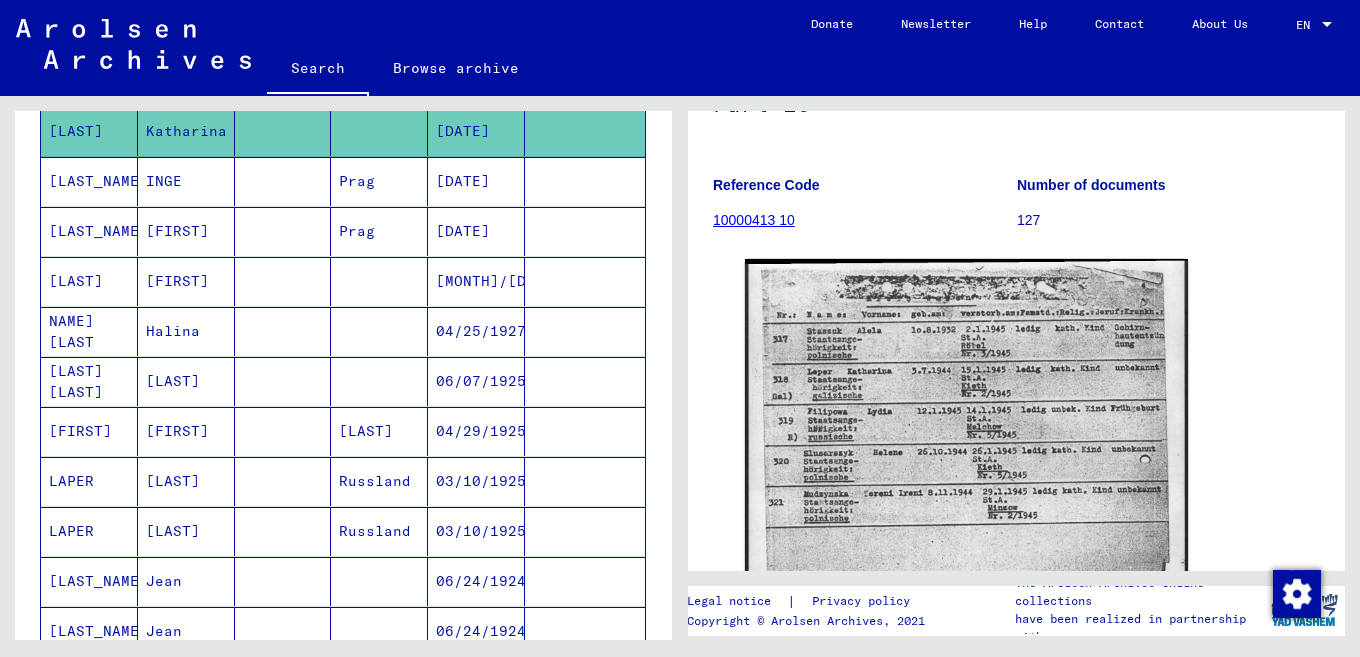 scroll, scrollTop: 653, scrollLeft: 0, axis: vertical 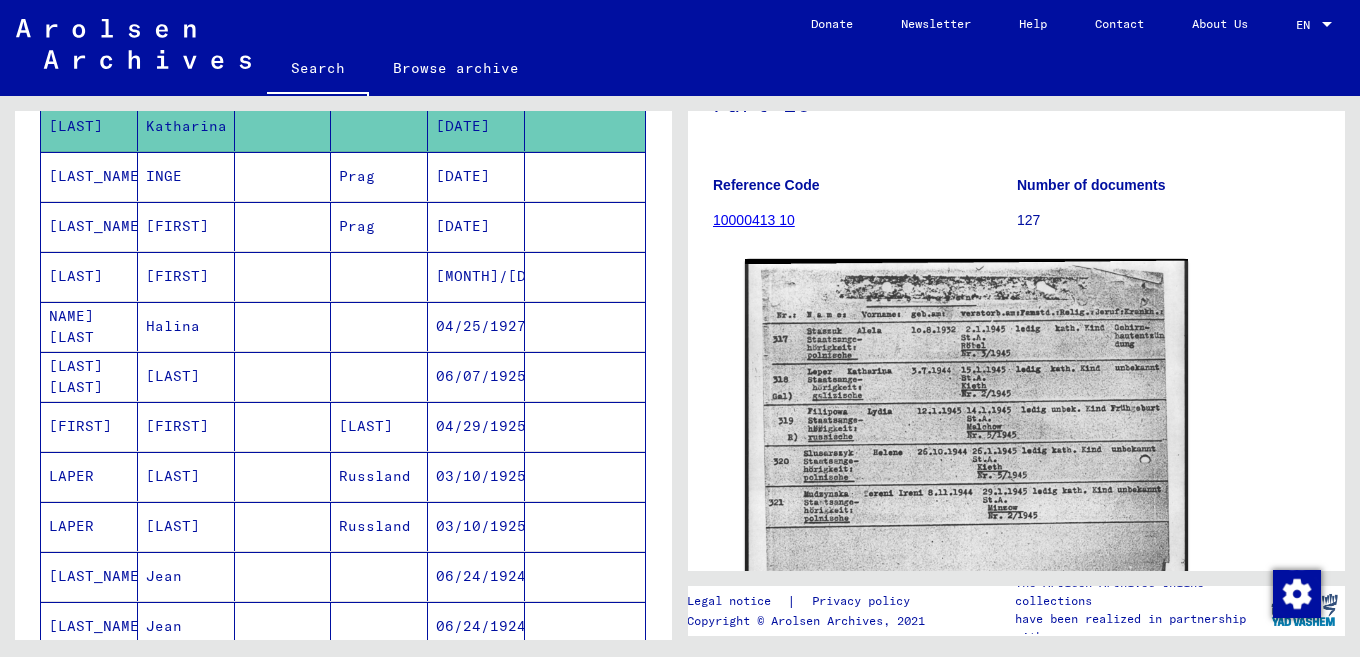 click at bounding box center [283, 476] 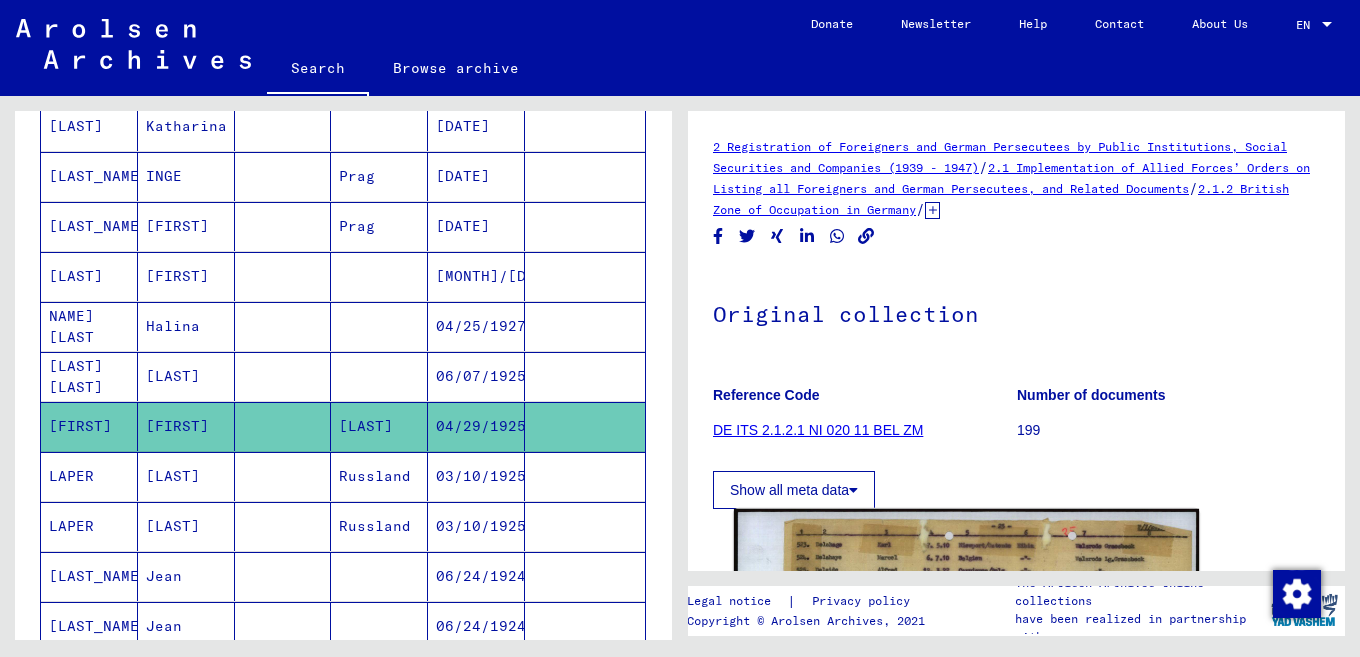scroll, scrollTop: 210, scrollLeft: 0, axis: vertical 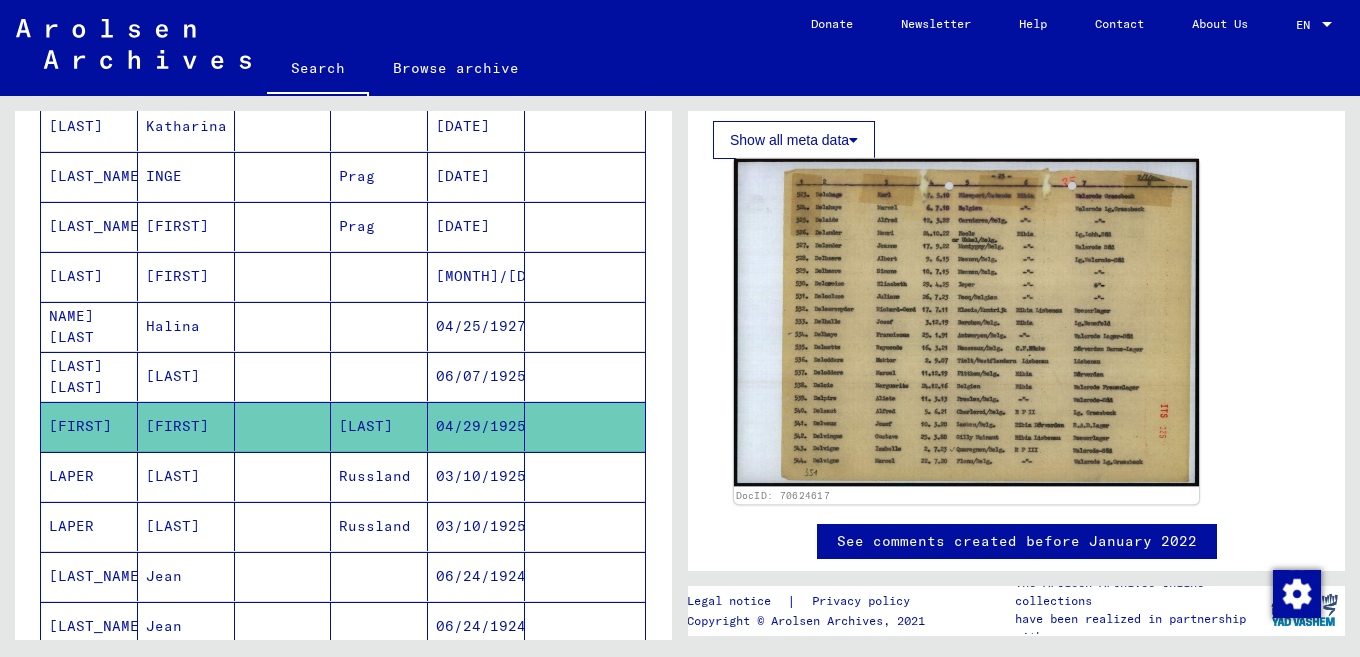 click 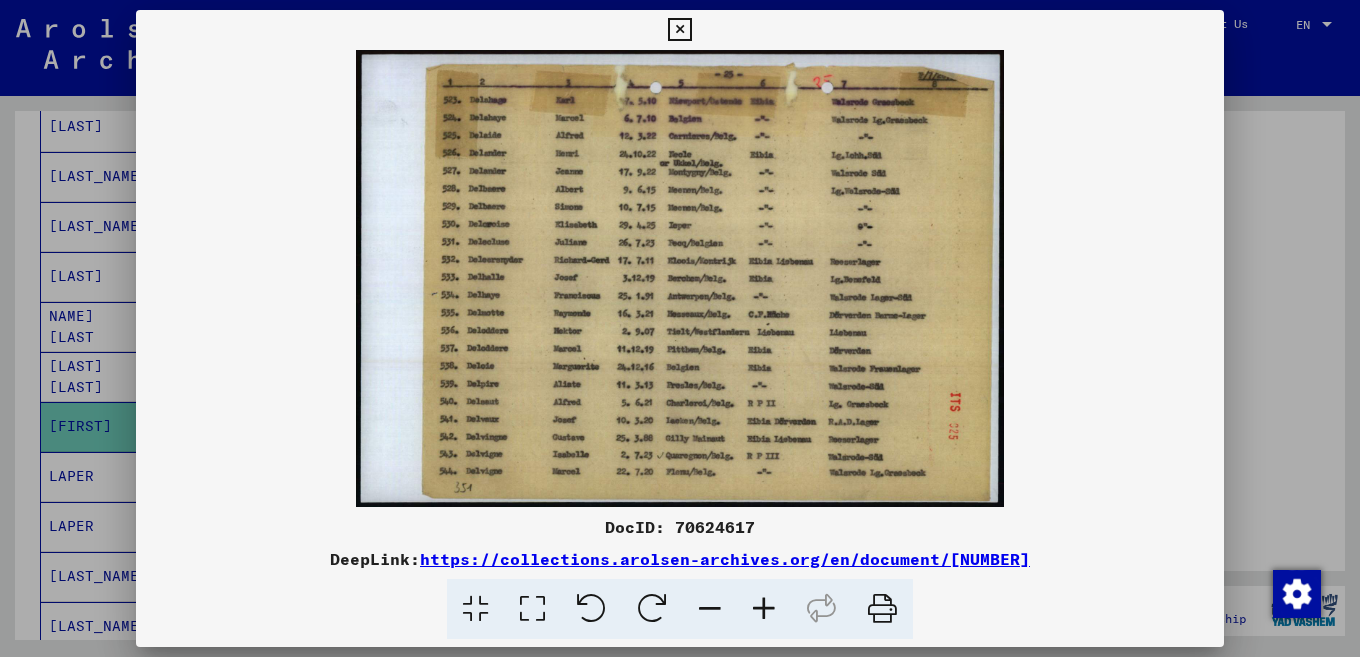 click at bounding box center [764, 609] 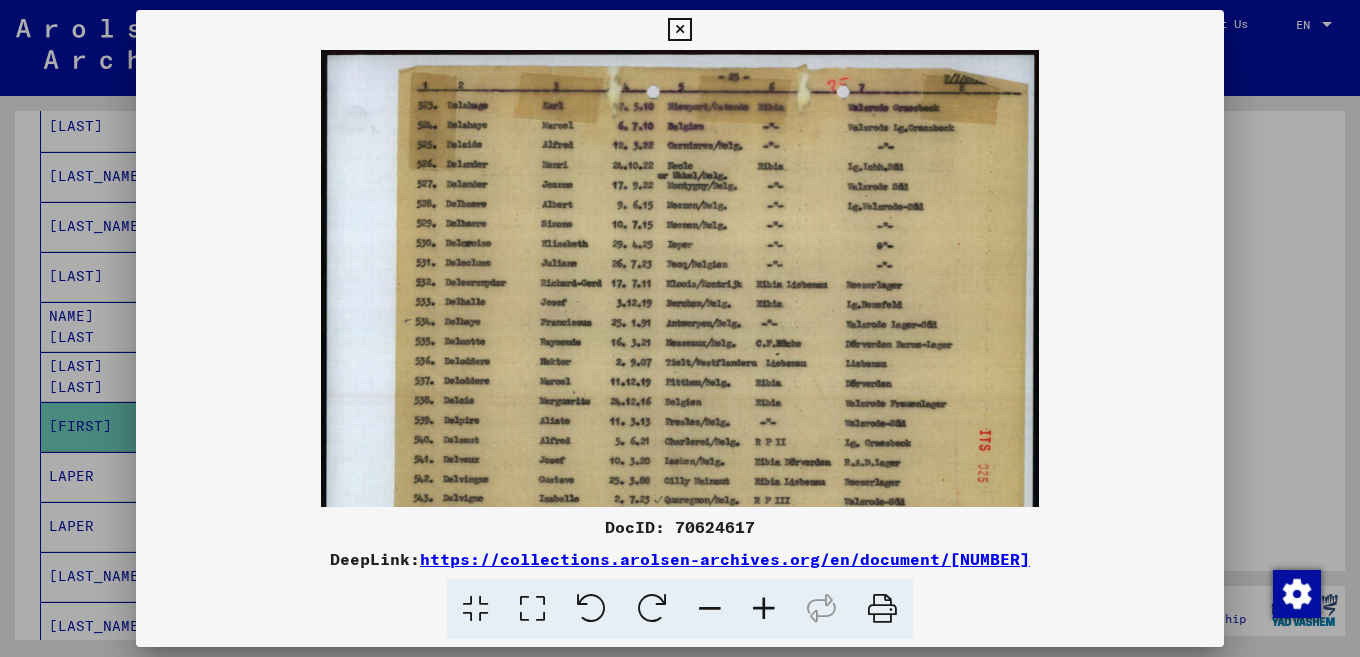 click at bounding box center (764, 609) 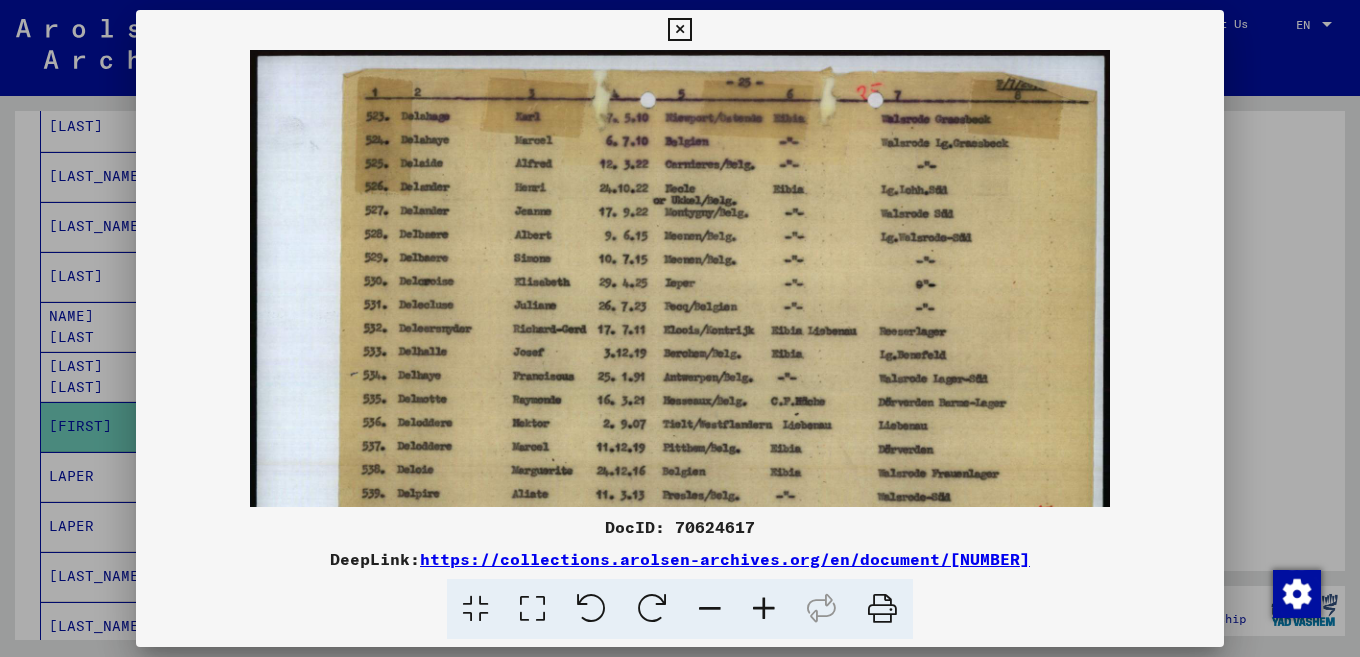 click at bounding box center [764, 609] 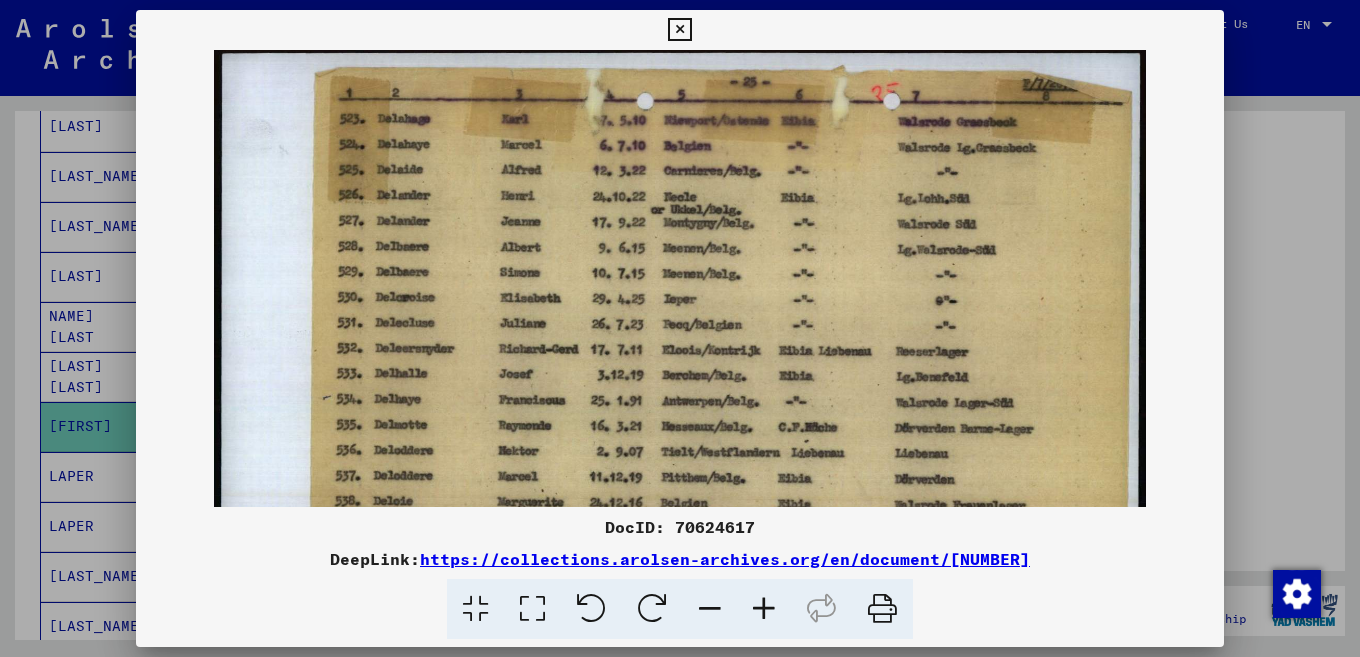 click at bounding box center (679, 375) 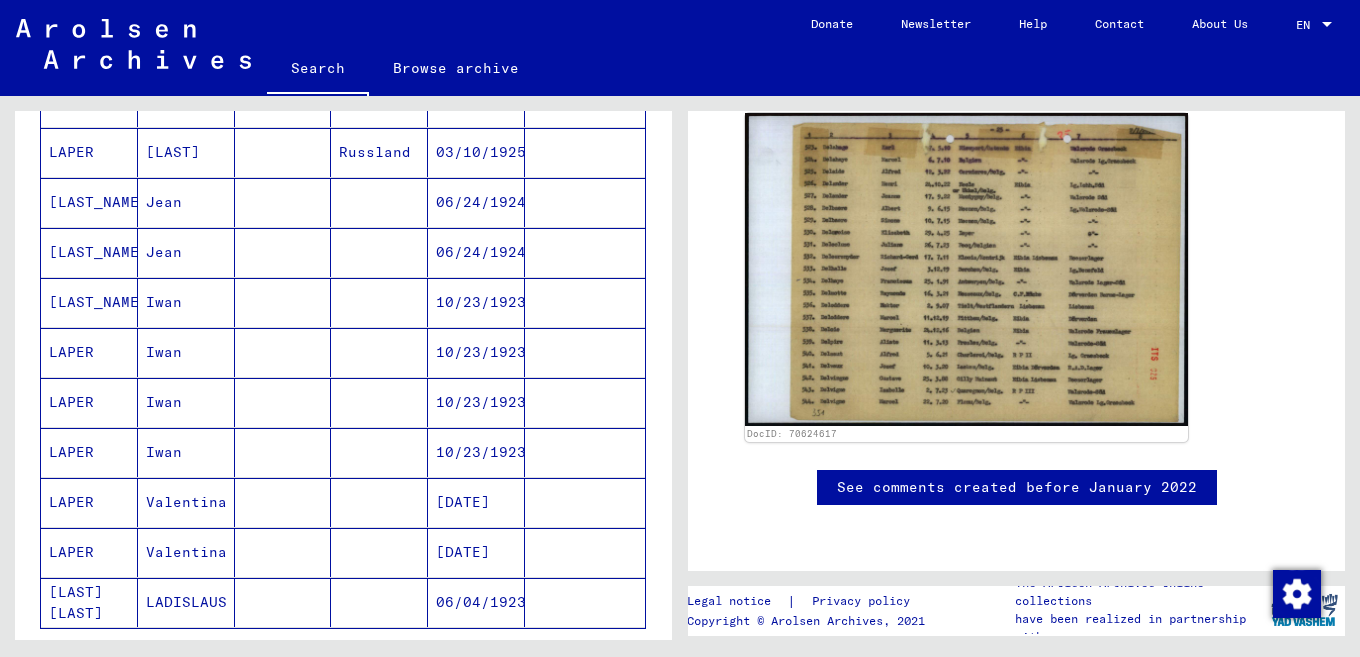 click at bounding box center (379, 252) 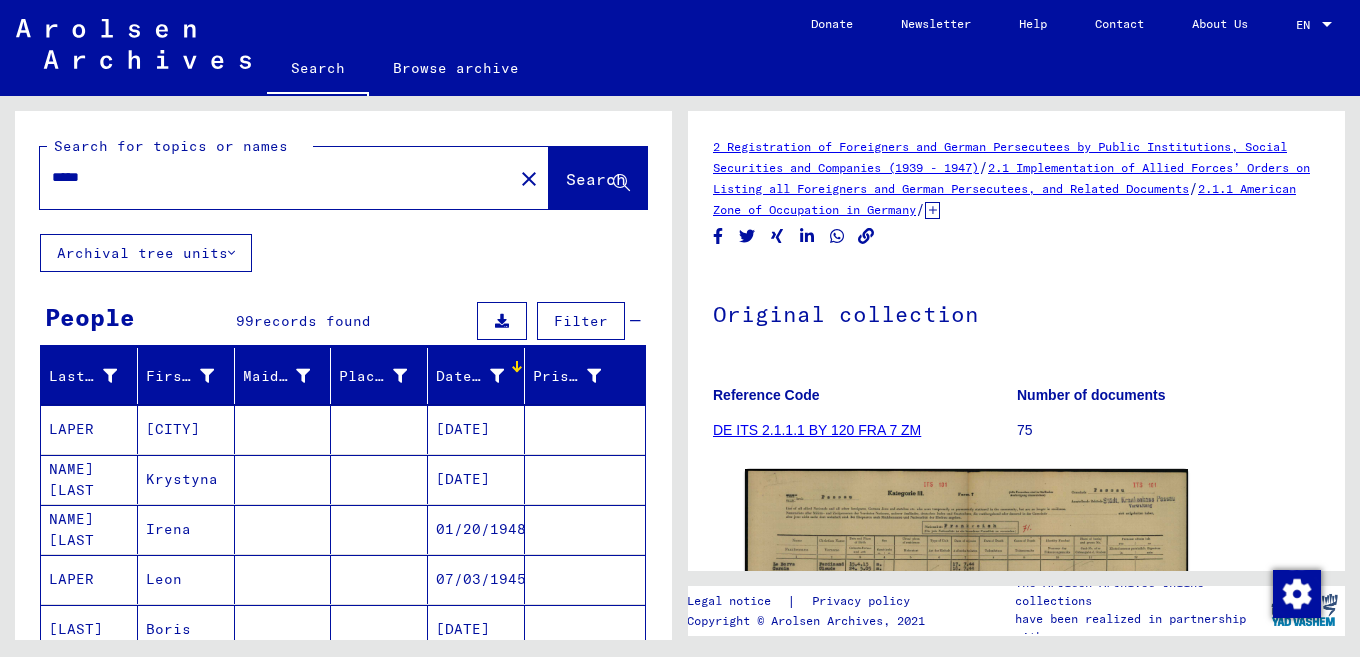 drag, startPoint x: 164, startPoint y: 176, endPoint x: 0, endPoint y: 209, distance: 167.28719 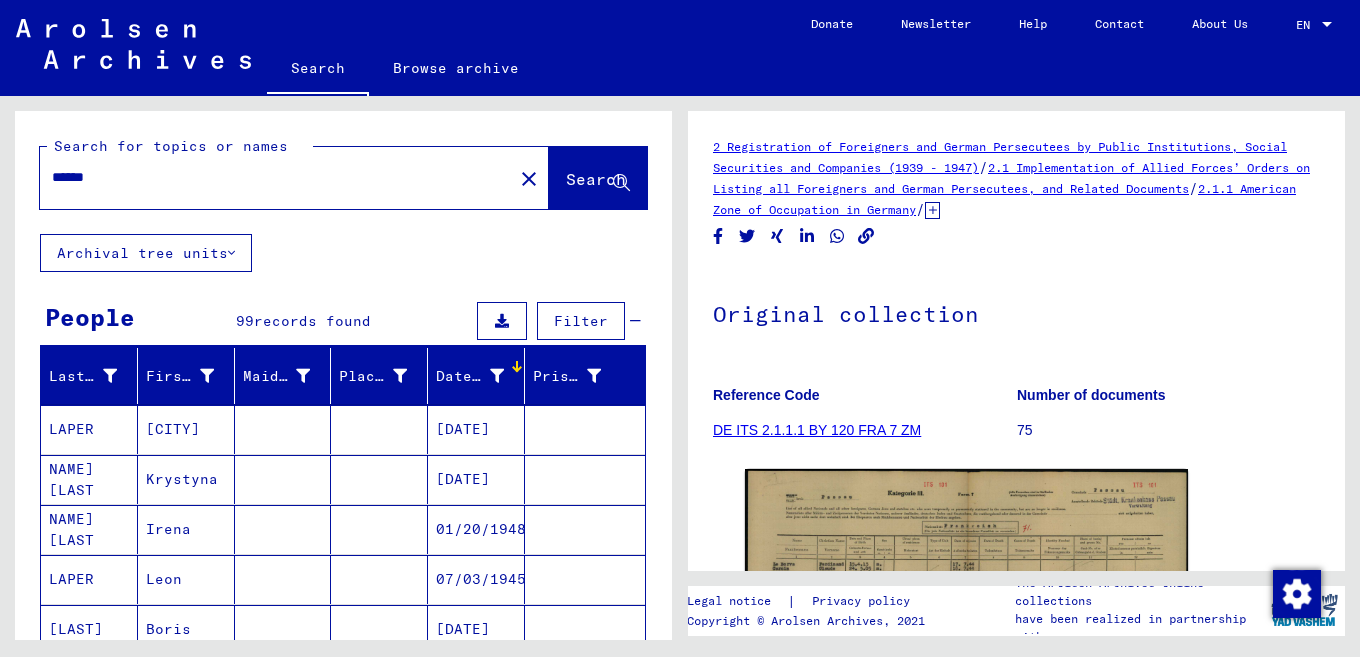 type on "******" 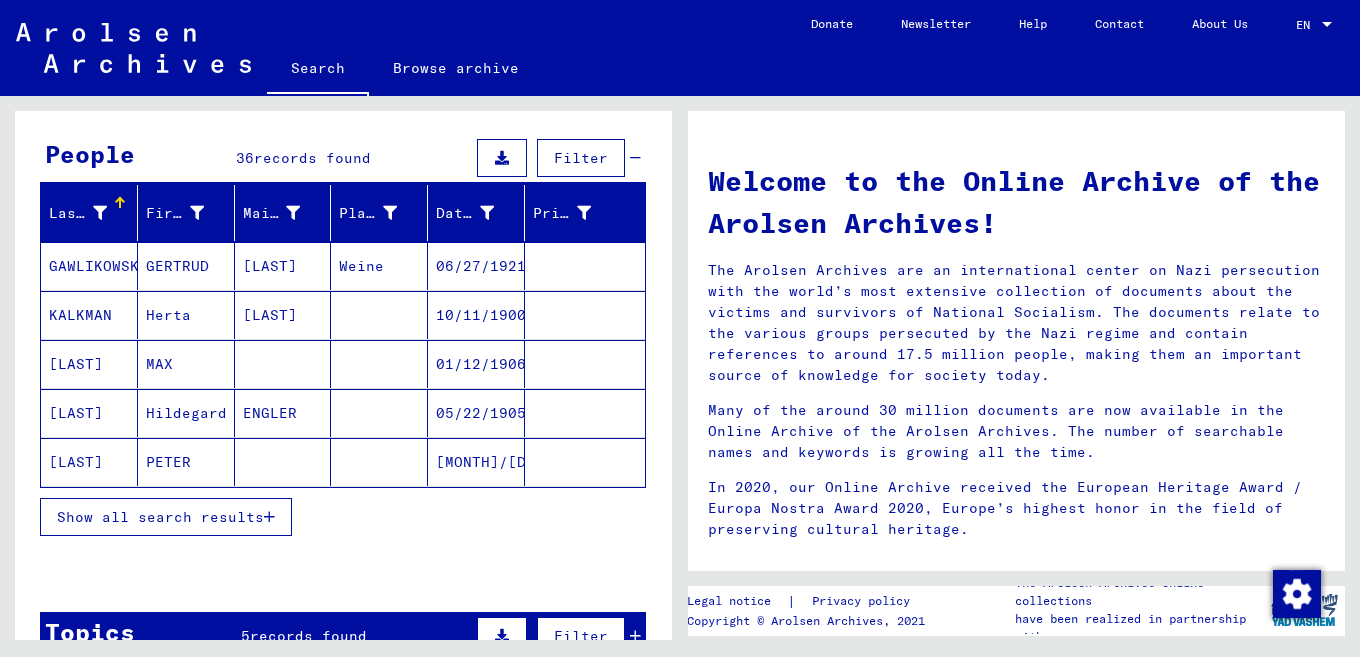 click at bounding box center (283, 413) 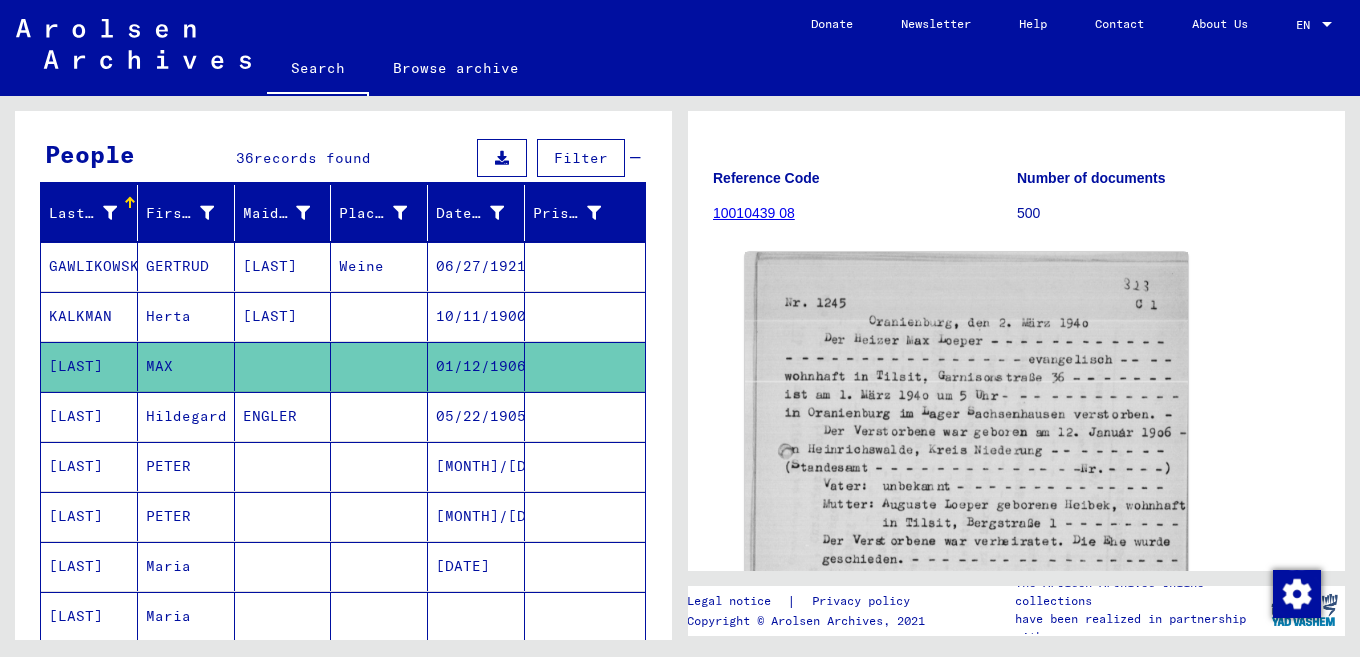 click 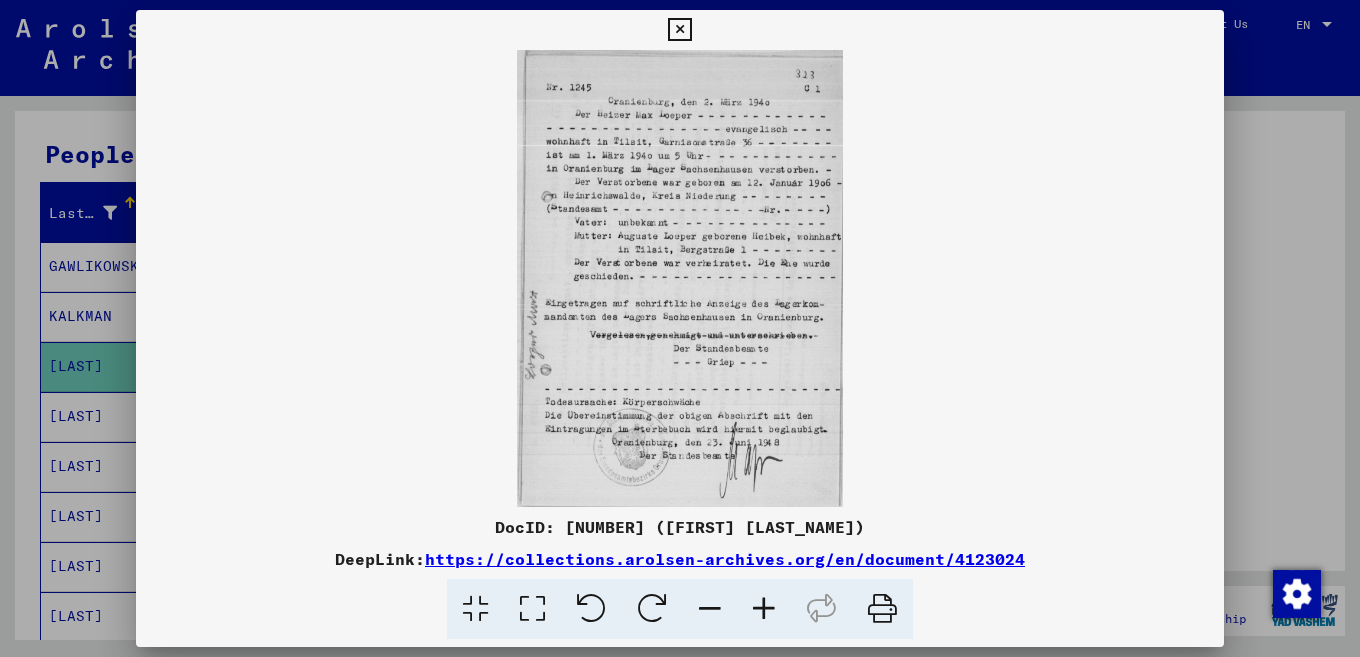 click at bounding box center (764, 609) 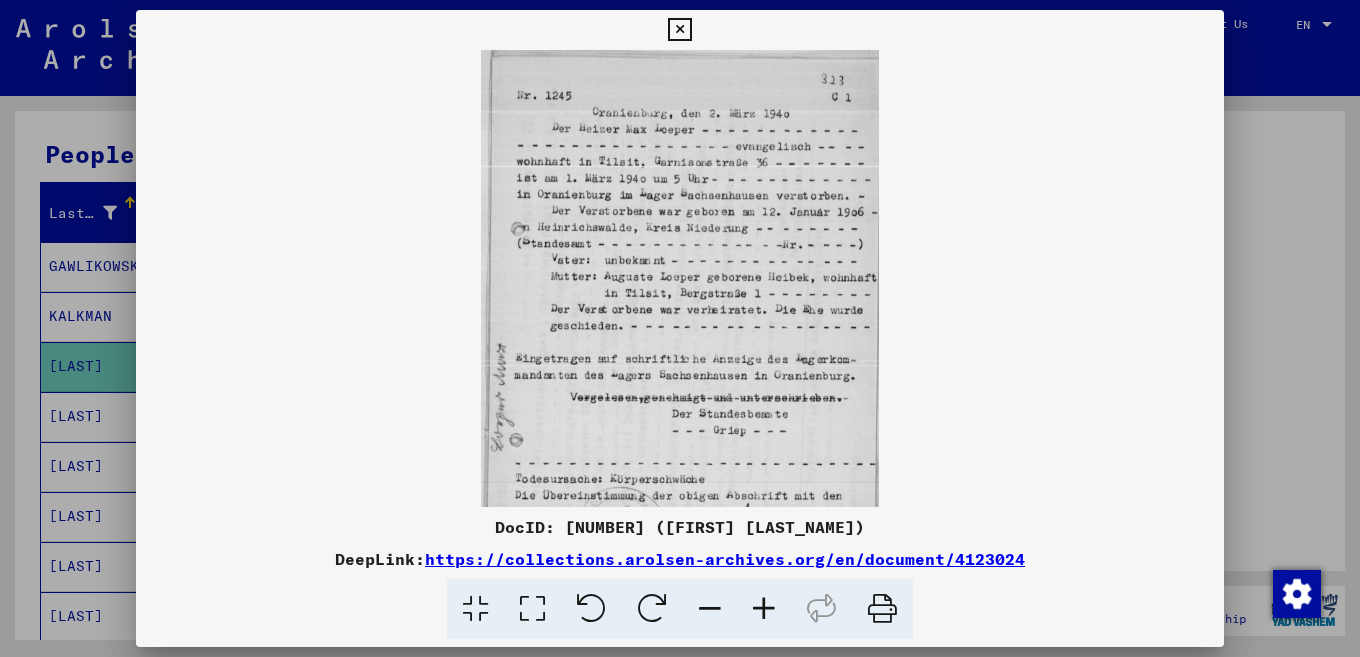 click at bounding box center [764, 609] 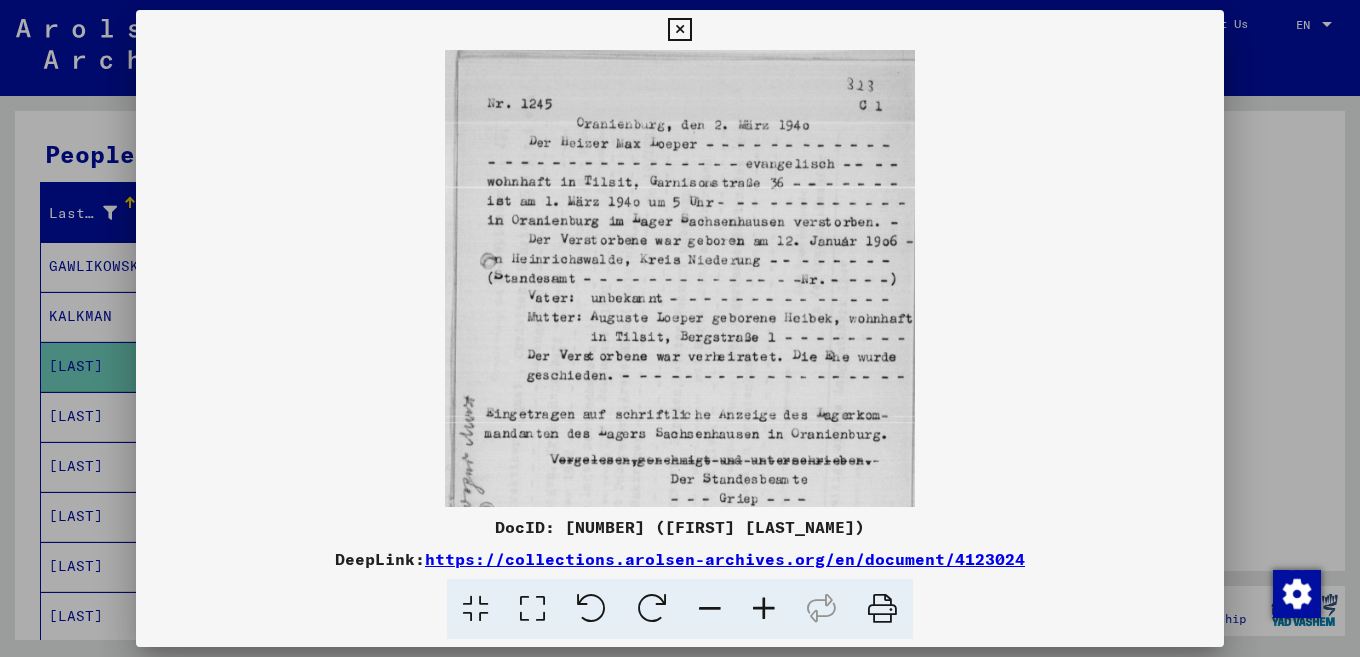 click at bounding box center [764, 609] 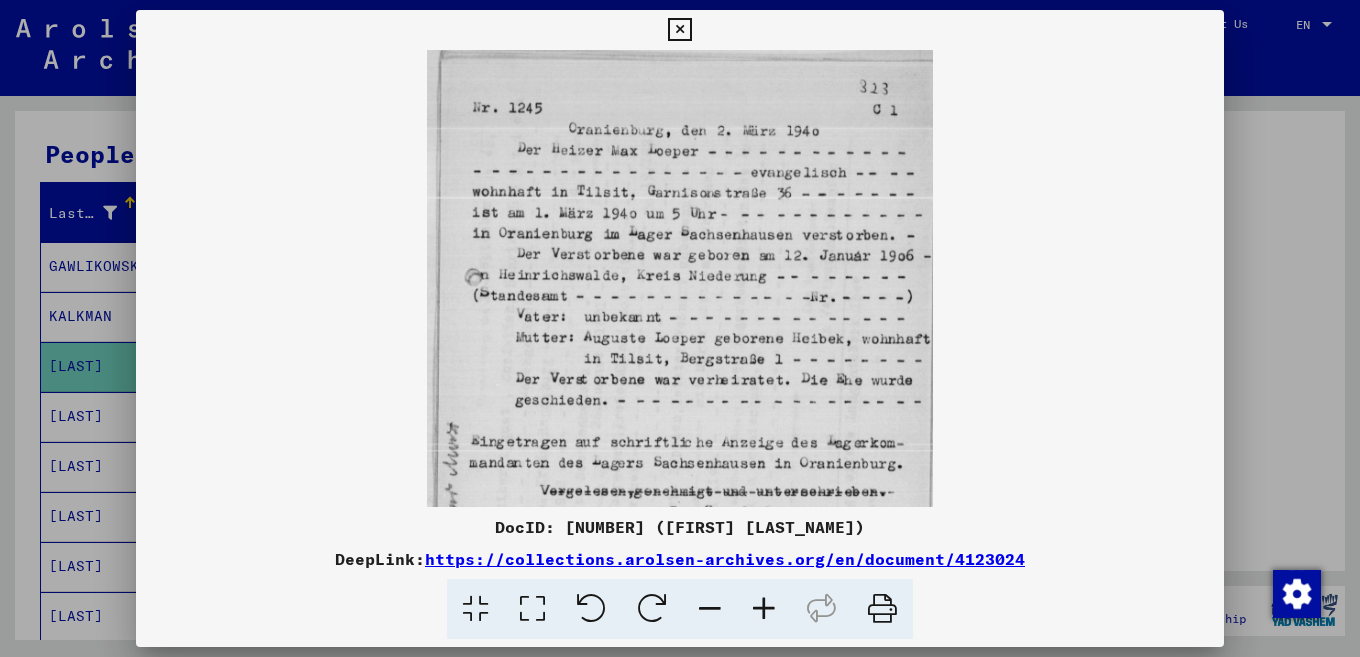 click at bounding box center [764, 609] 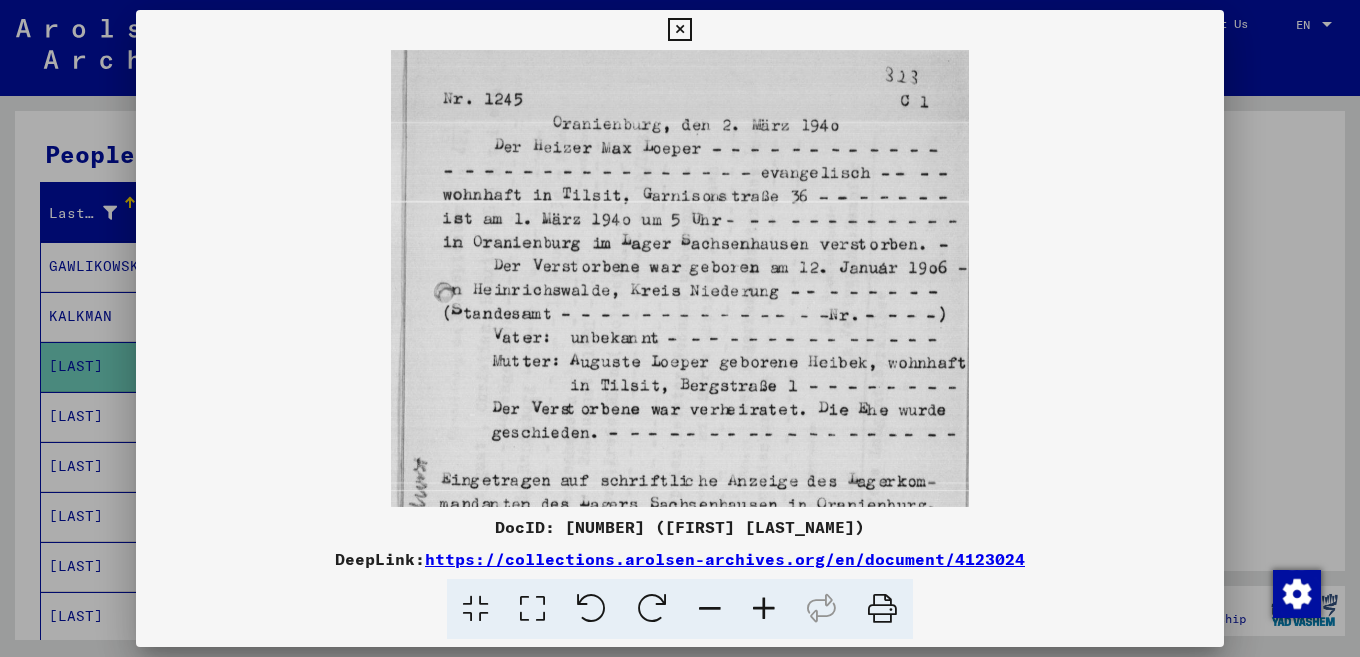 drag, startPoint x: 727, startPoint y: 445, endPoint x: 725, endPoint y: 428, distance: 17.117243 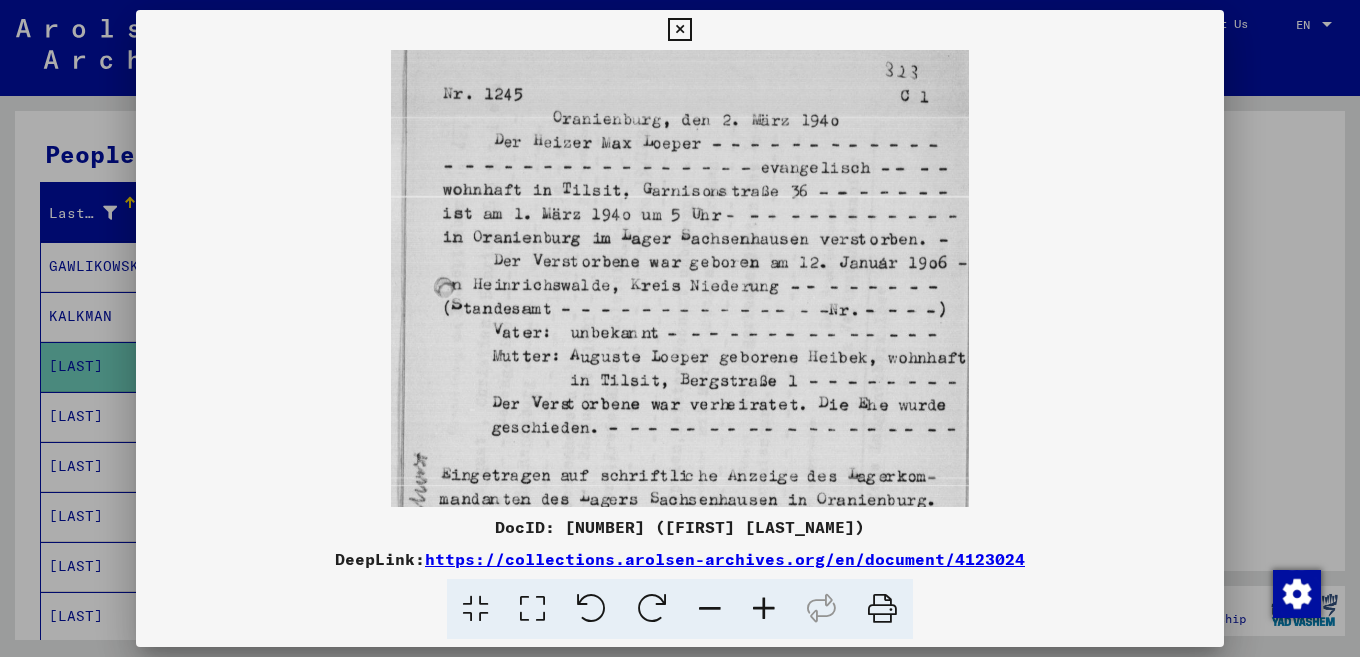 click at bounding box center (679, 431) 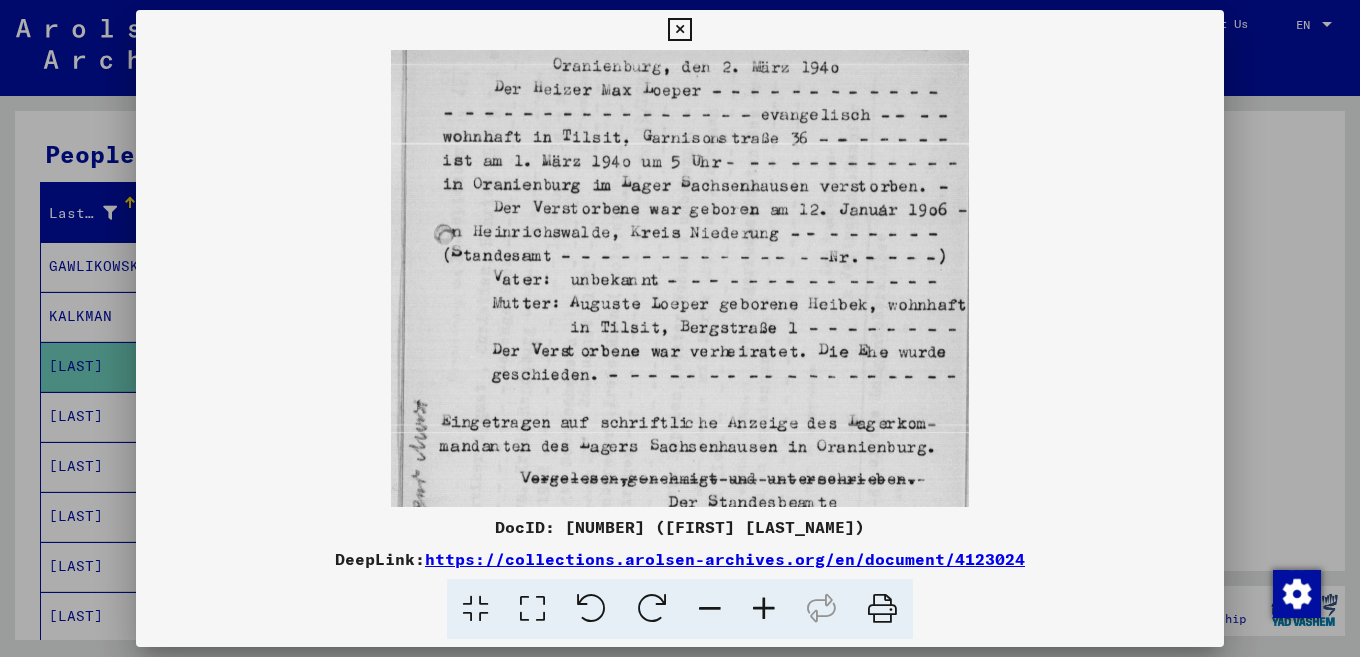 drag, startPoint x: 703, startPoint y: 388, endPoint x: 696, endPoint y: 336, distance: 52.46904 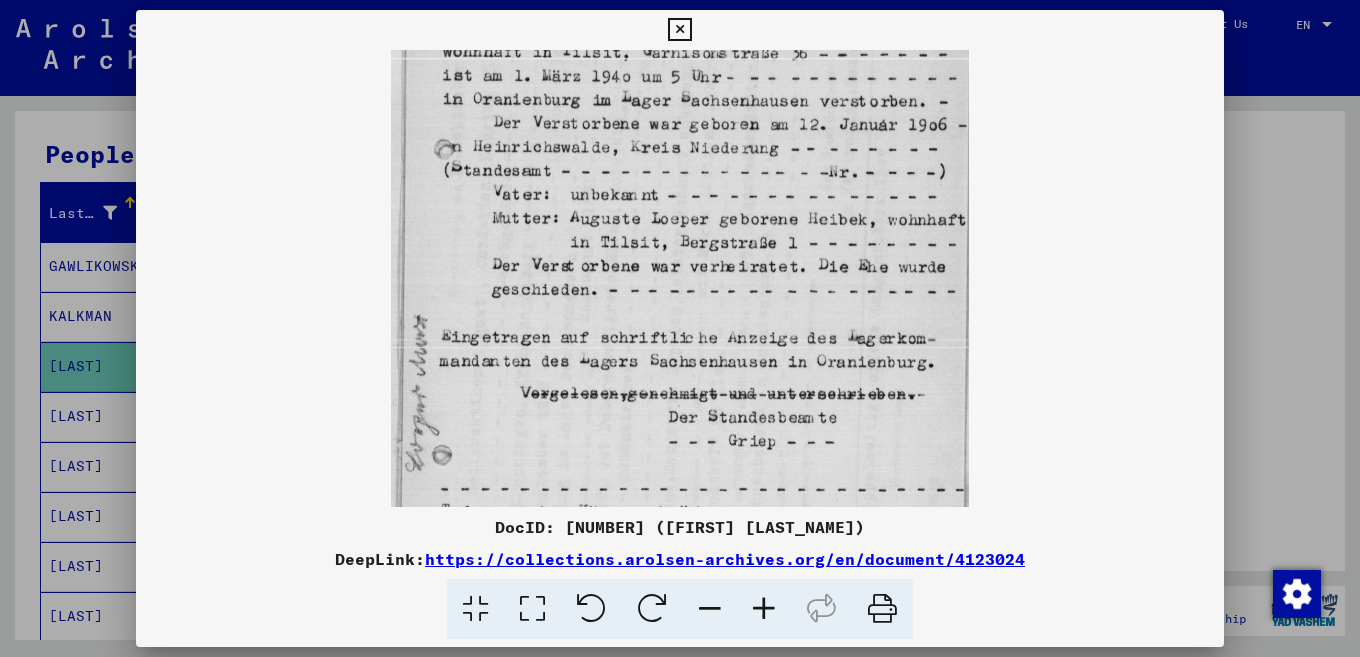 drag, startPoint x: 690, startPoint y: 380, endPoint x: 683, endPoint y: 296, distance: 84.29116 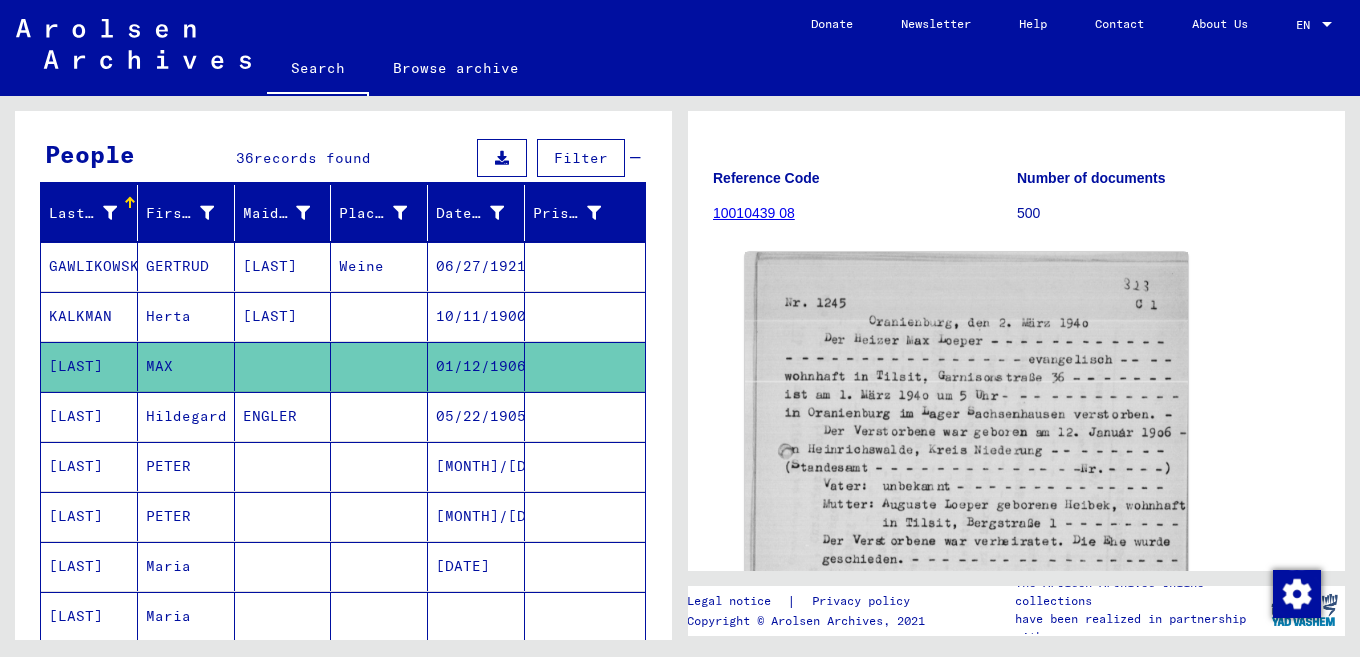 click at bounding box center (379, 466) 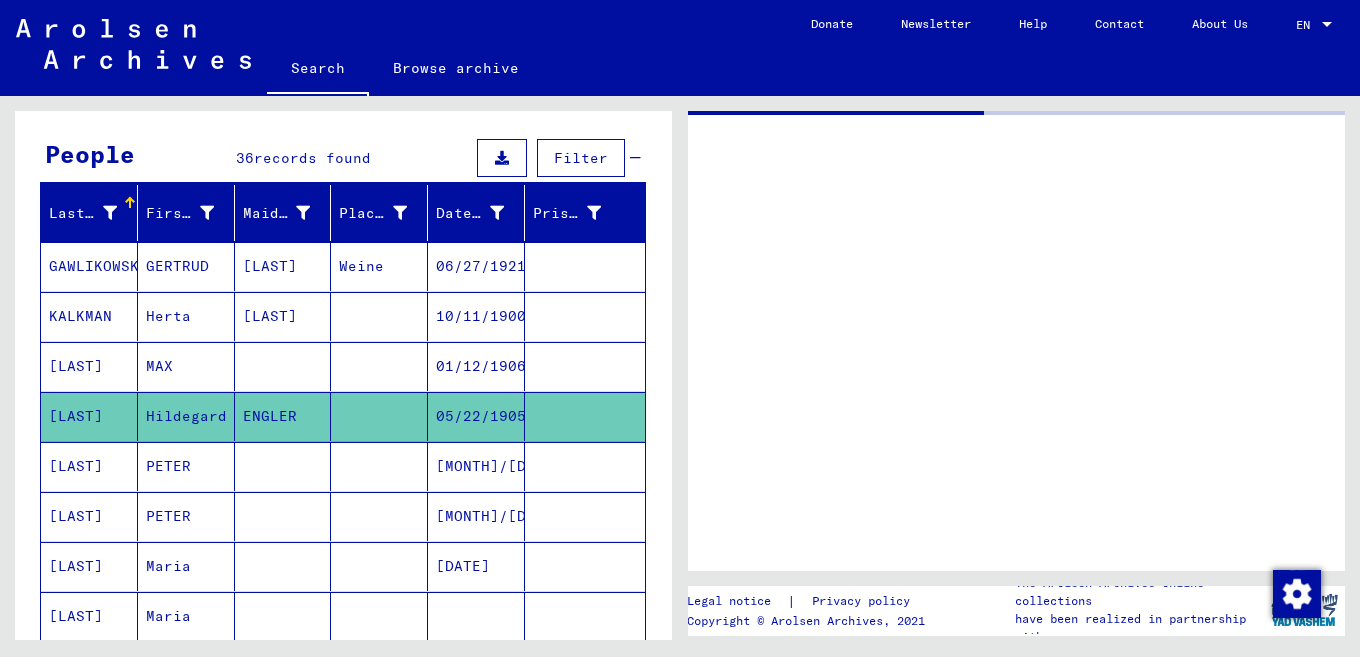 scroll, scrollTop: 0, scrollLeft: 0, axis: both 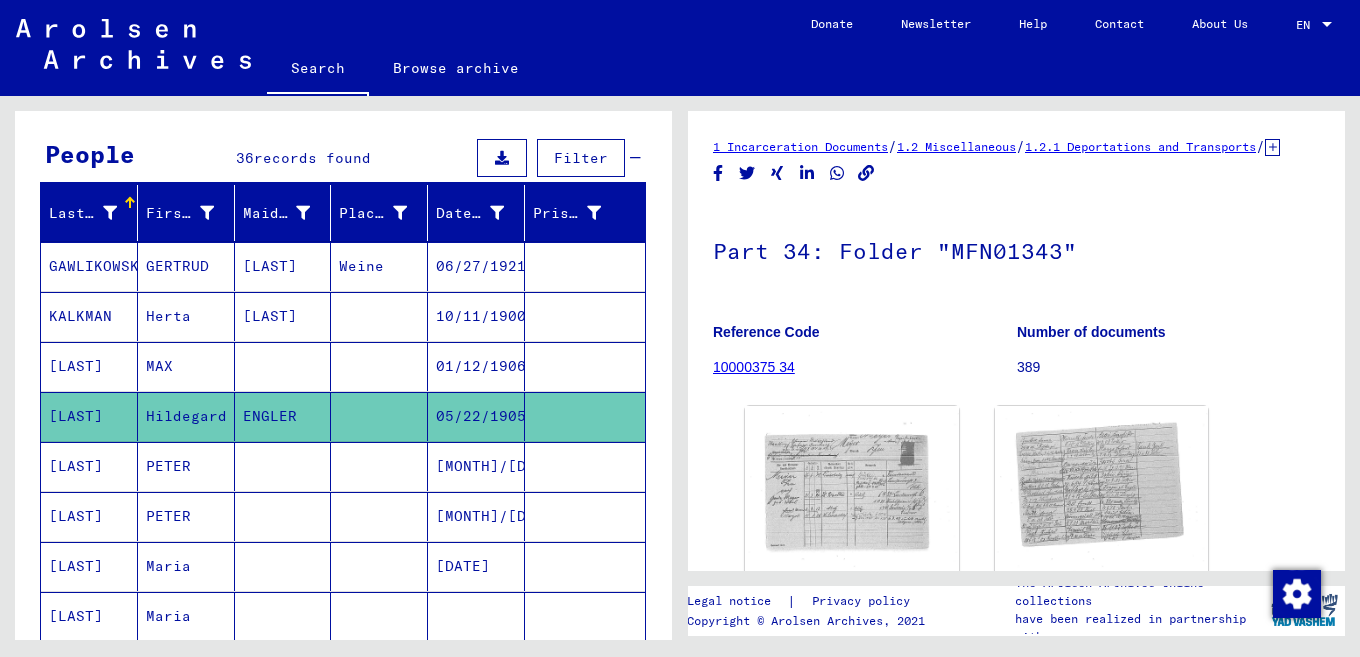 click on "[LAST]" at bounding box center [283, 316] 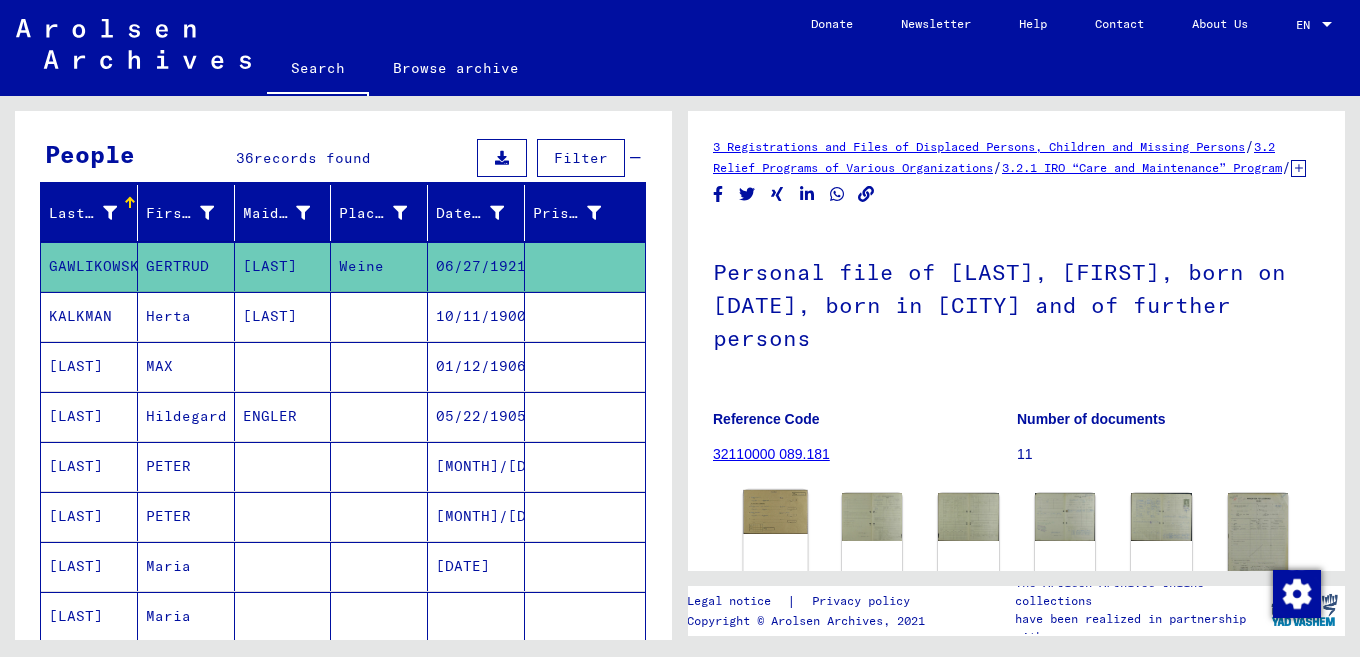 scroll, scrollTop: 117, scrollLeft: 0, axis: vertical 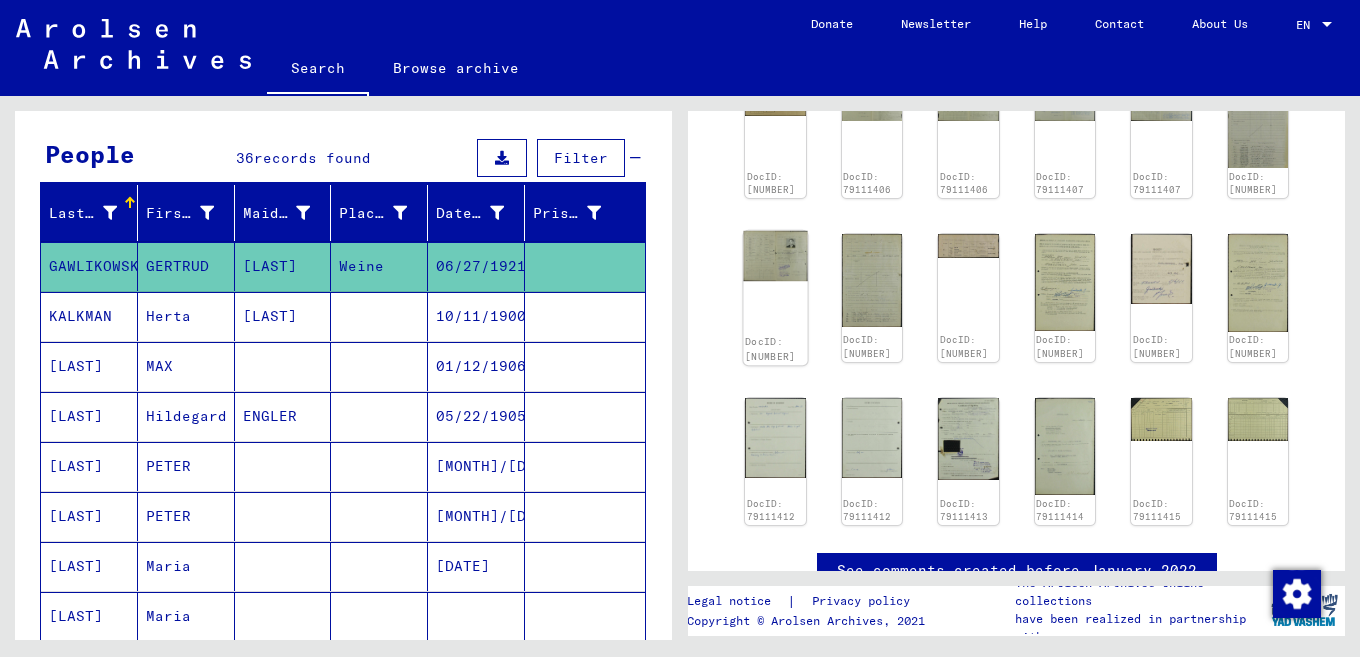click on "DocID: [NUMBER]" 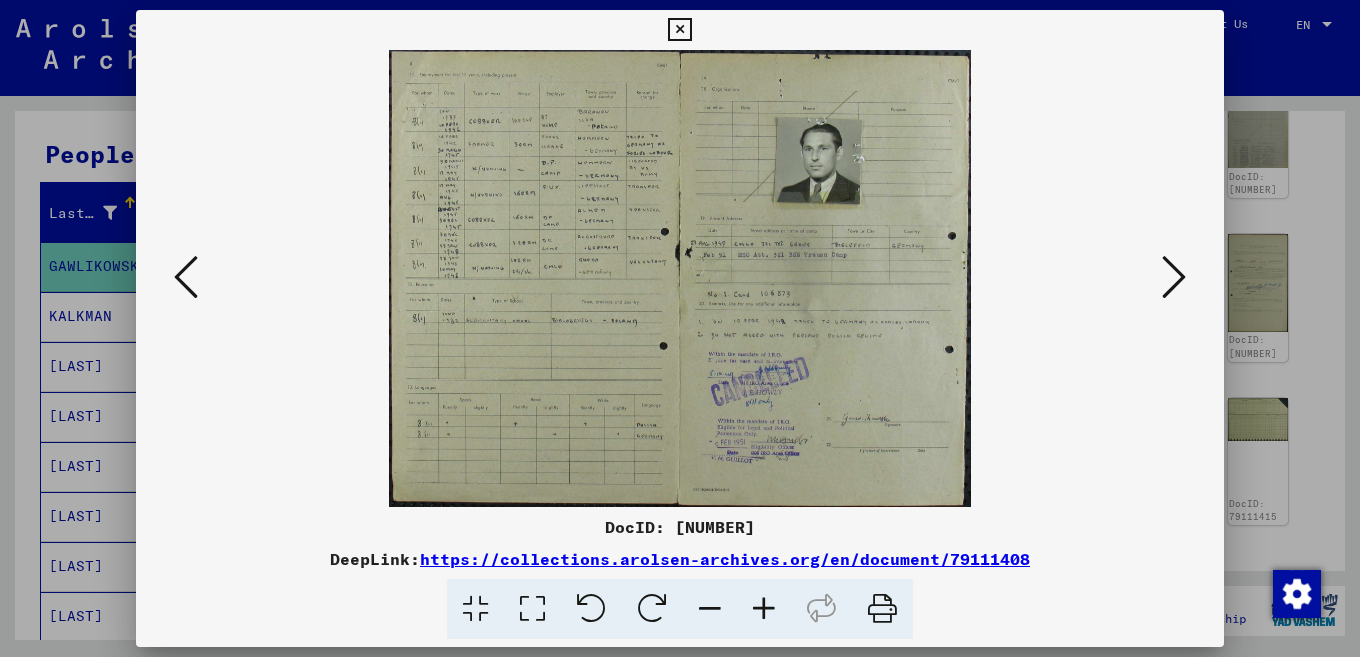 click at bounding box center (679, 30) 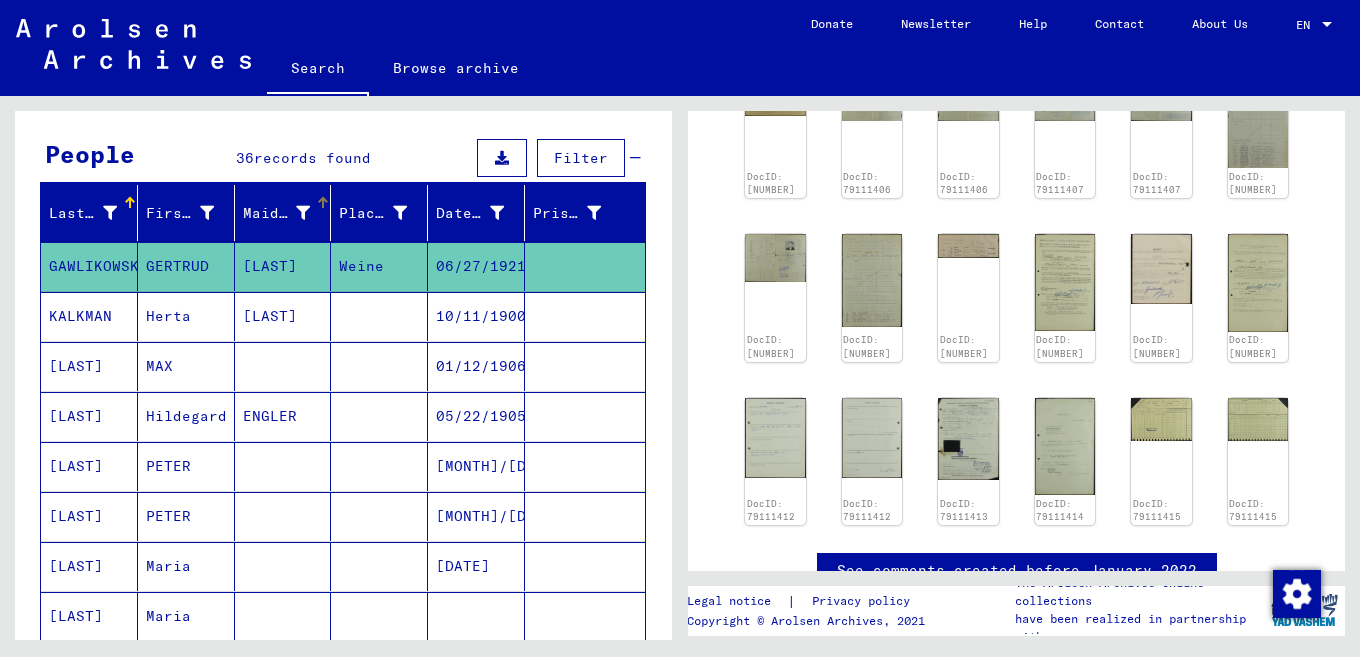 click on "Maiden Name" at bounding box center (277, 213) 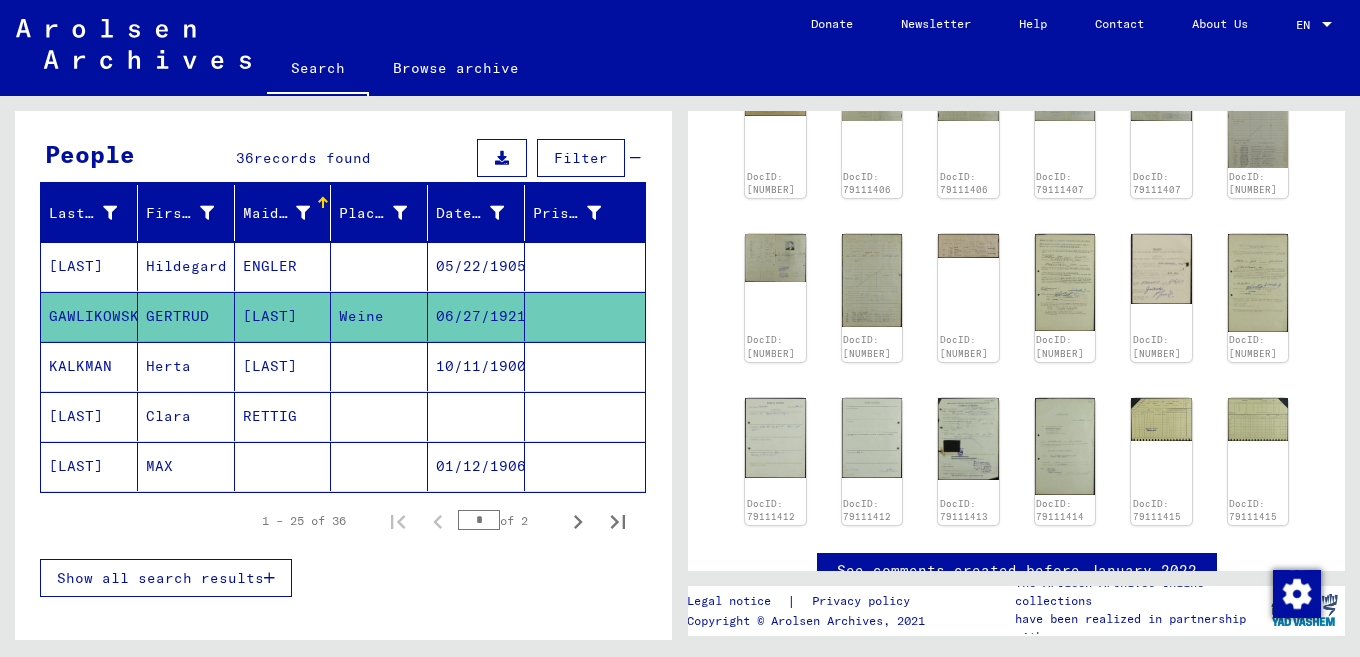 click on "Maiden Name" at bounding box center (277, 213) 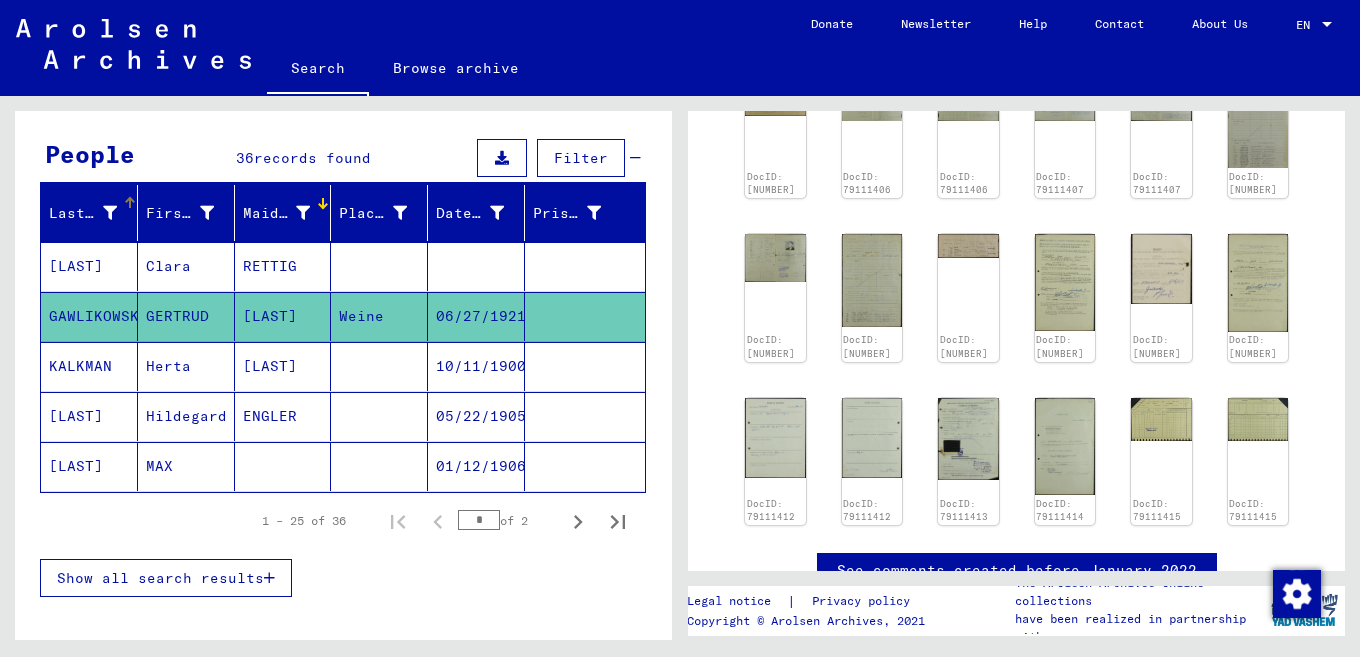 click on "Last Name" at bounding box center (83, 213) 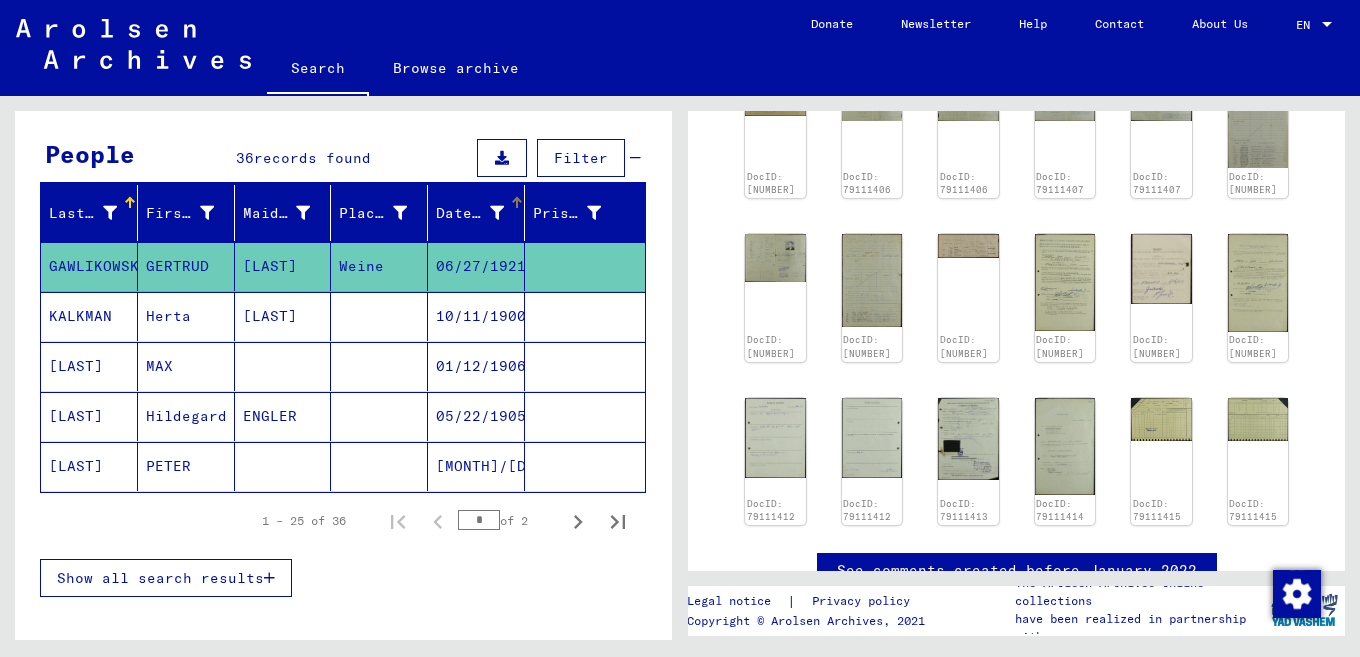 click on "Date of Birth" at bounding box center [470, 213] 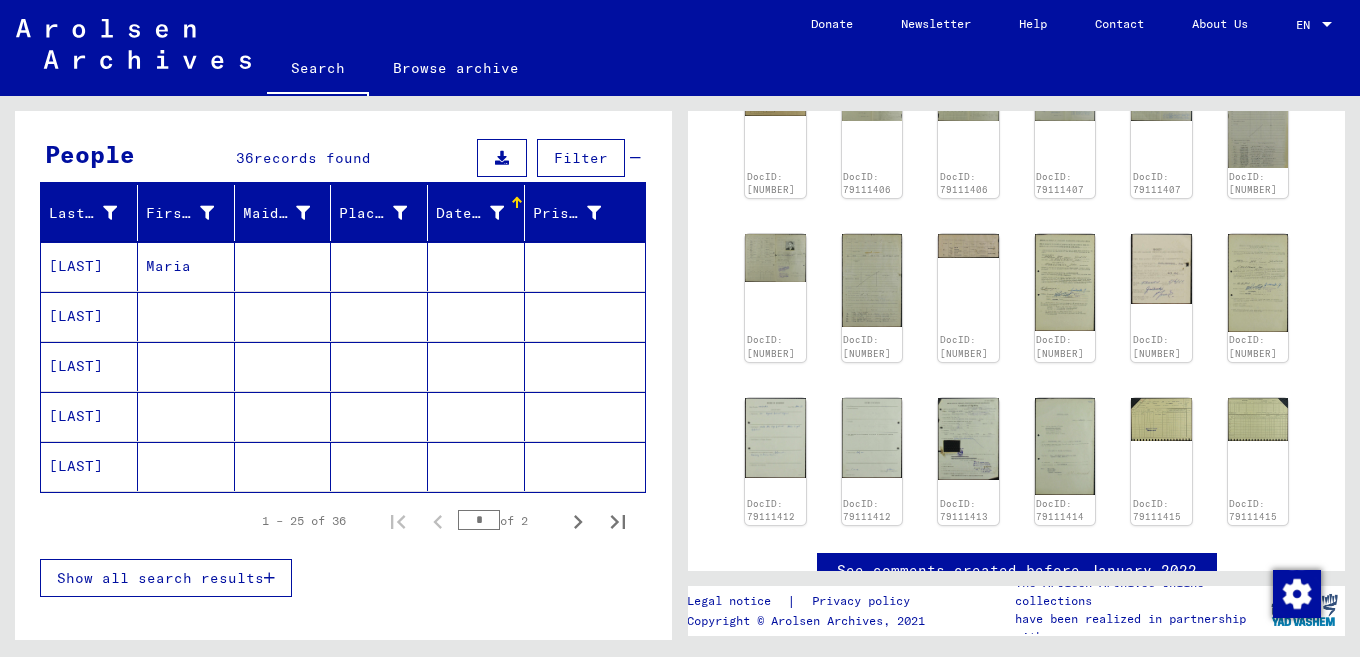 click on "Date of Birth" at bounding box center (470, 213) 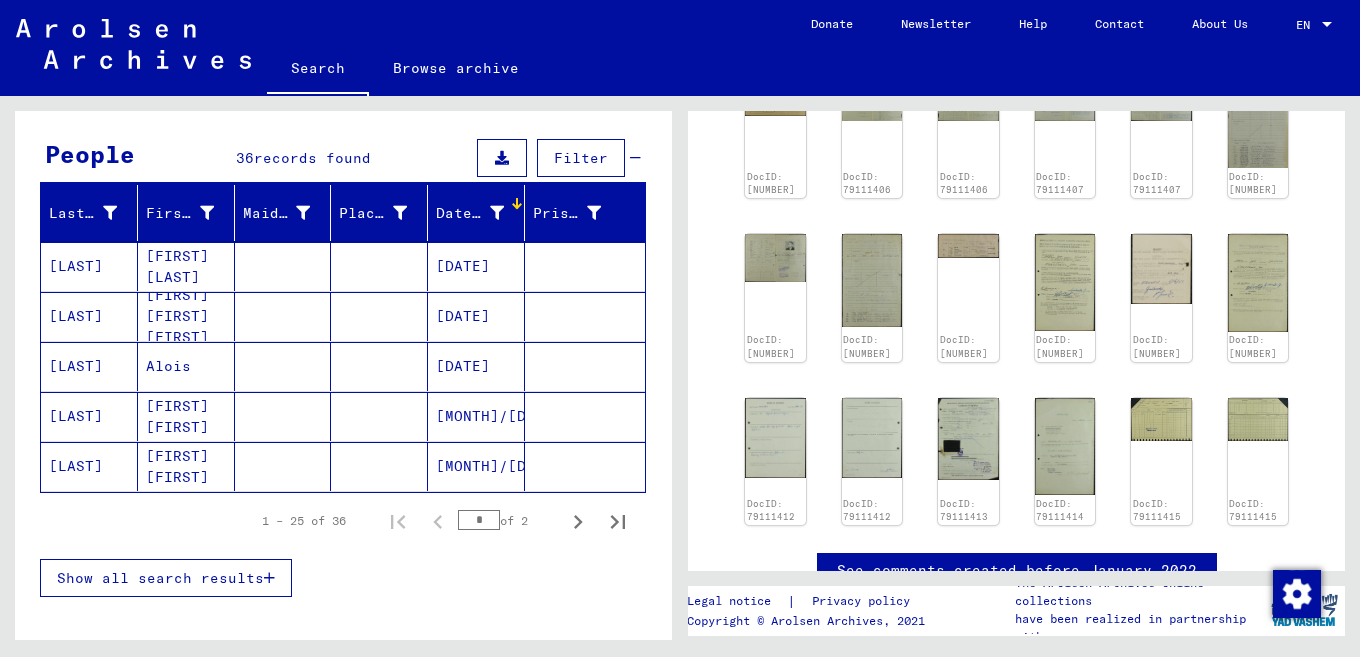 click on "Show all search results" at bounding box center (160, 578) 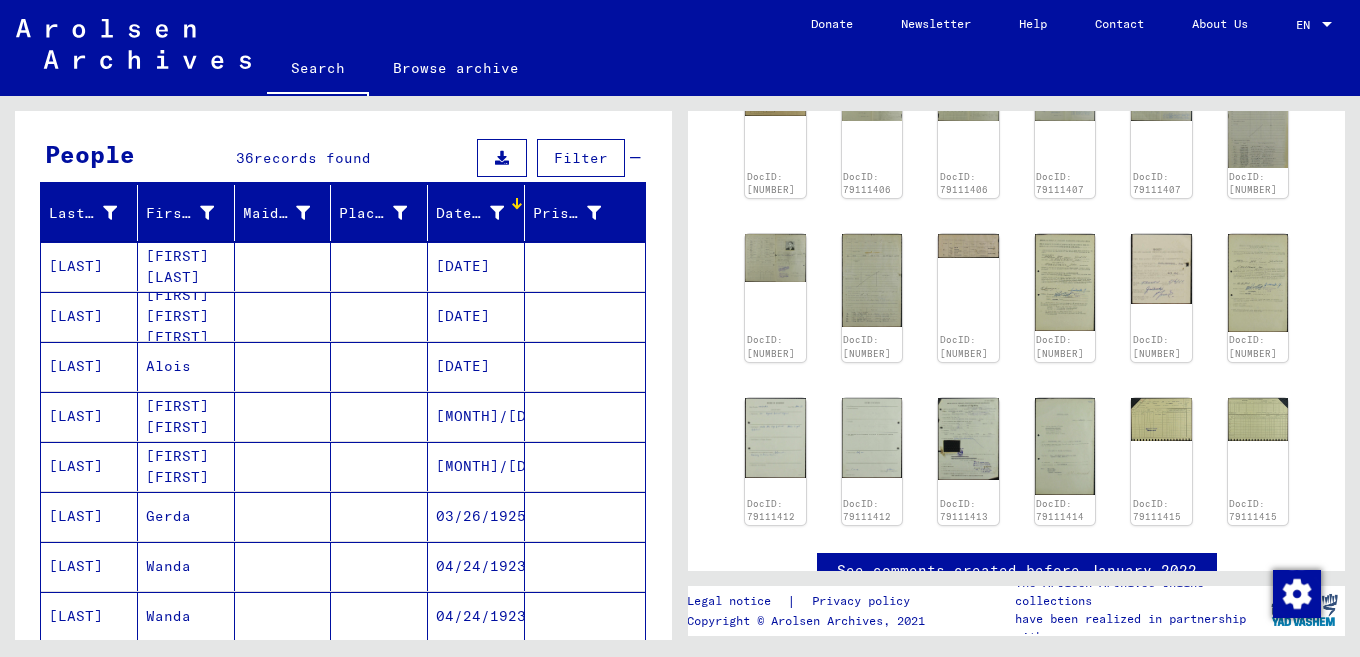 click at bounding box center (283, 316) 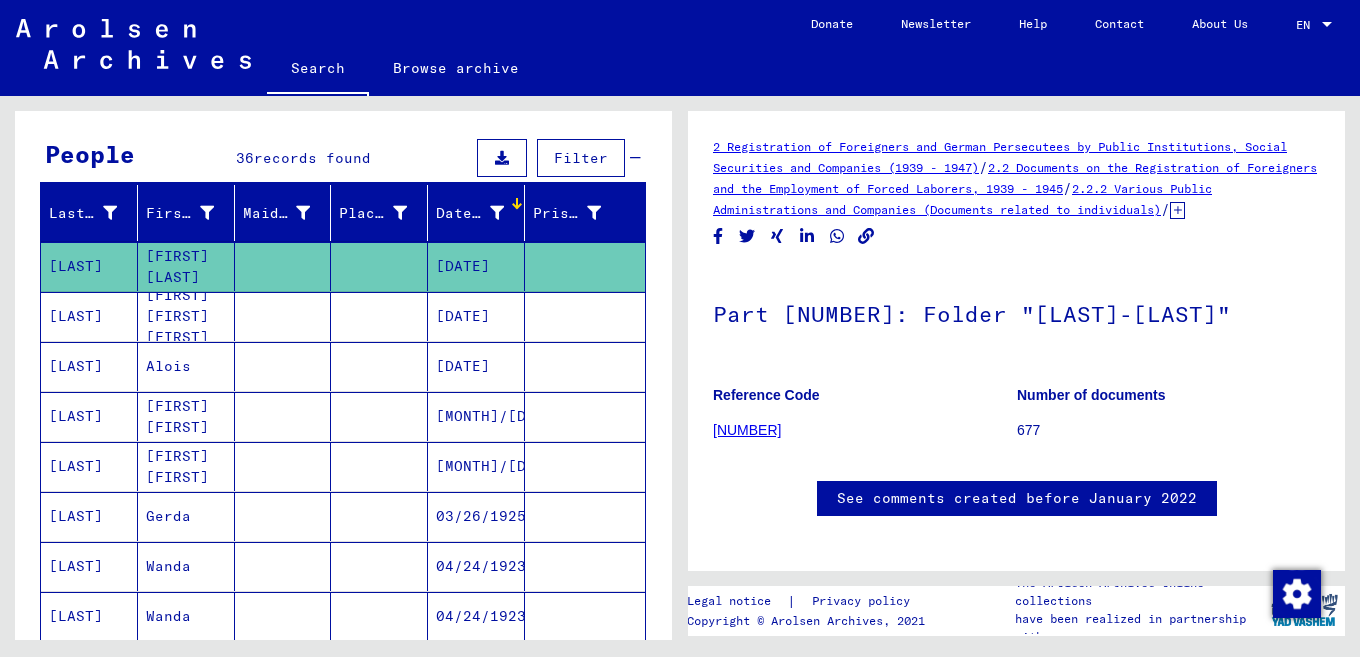 scroll, scrollTop: 420, scrollLeft: 0, axis: vertical 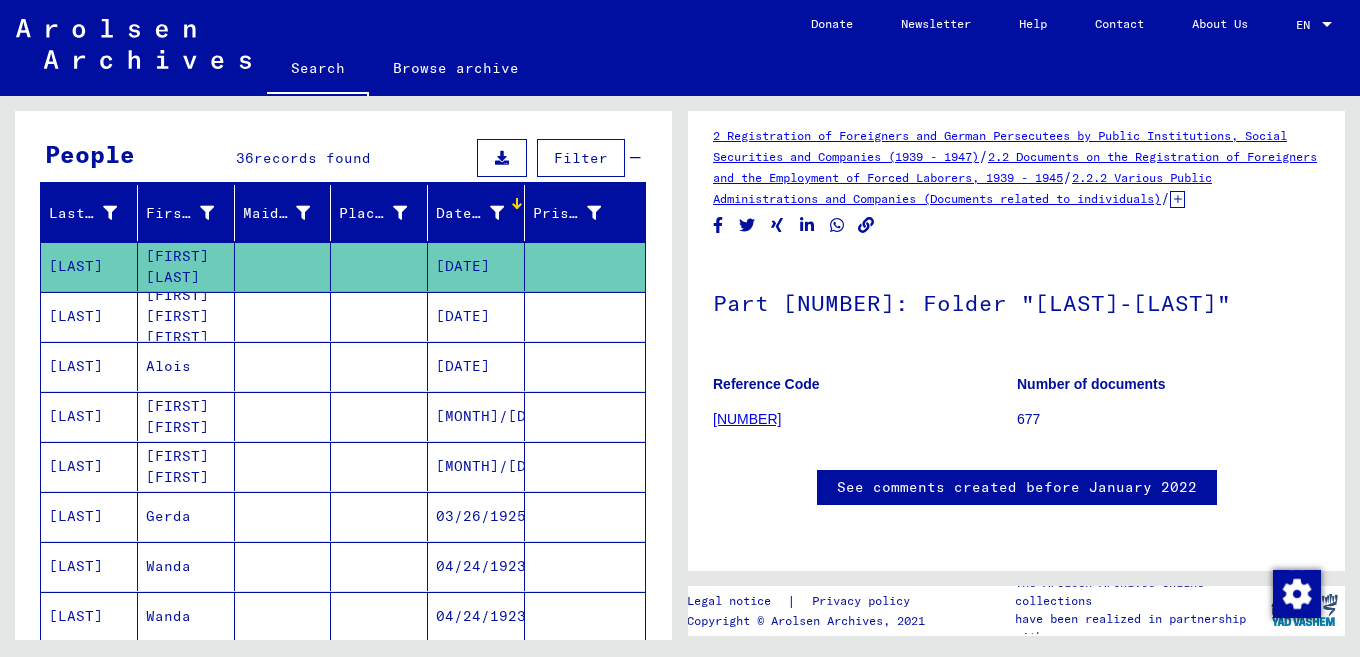 click at bounding box center [379, 366] 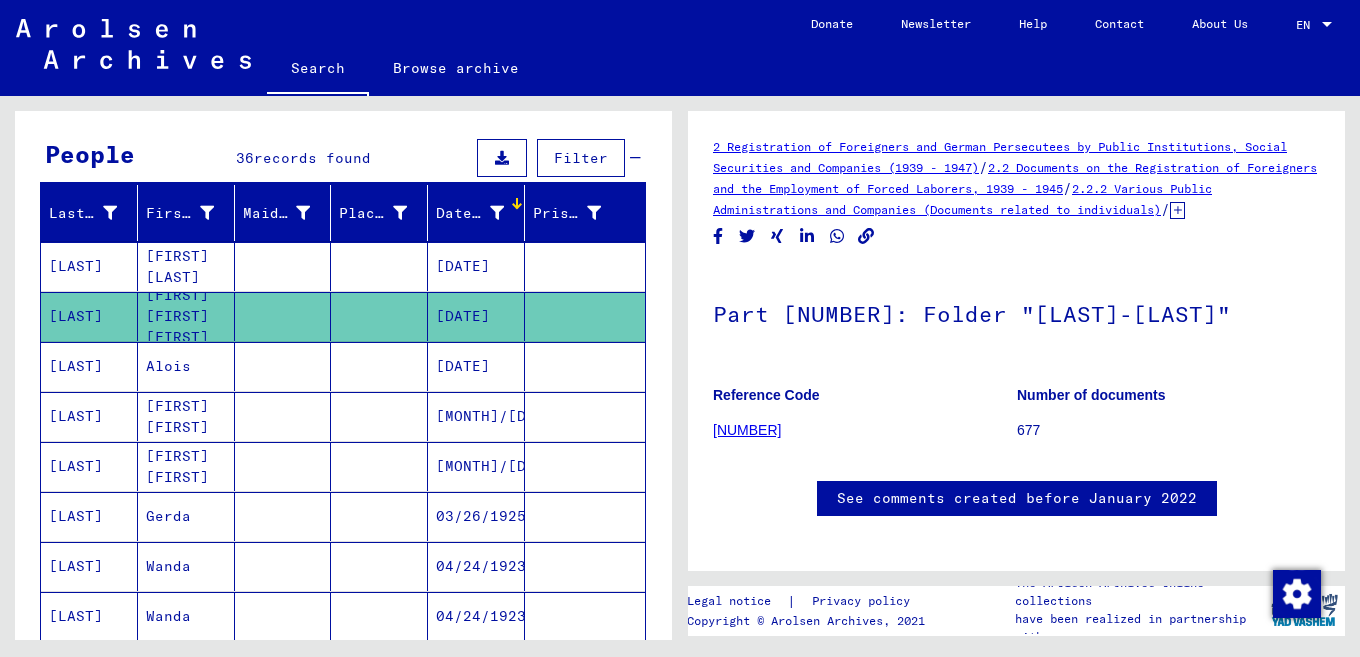scroll, scrollTop: 0, scrollLeft: 0, axis: both 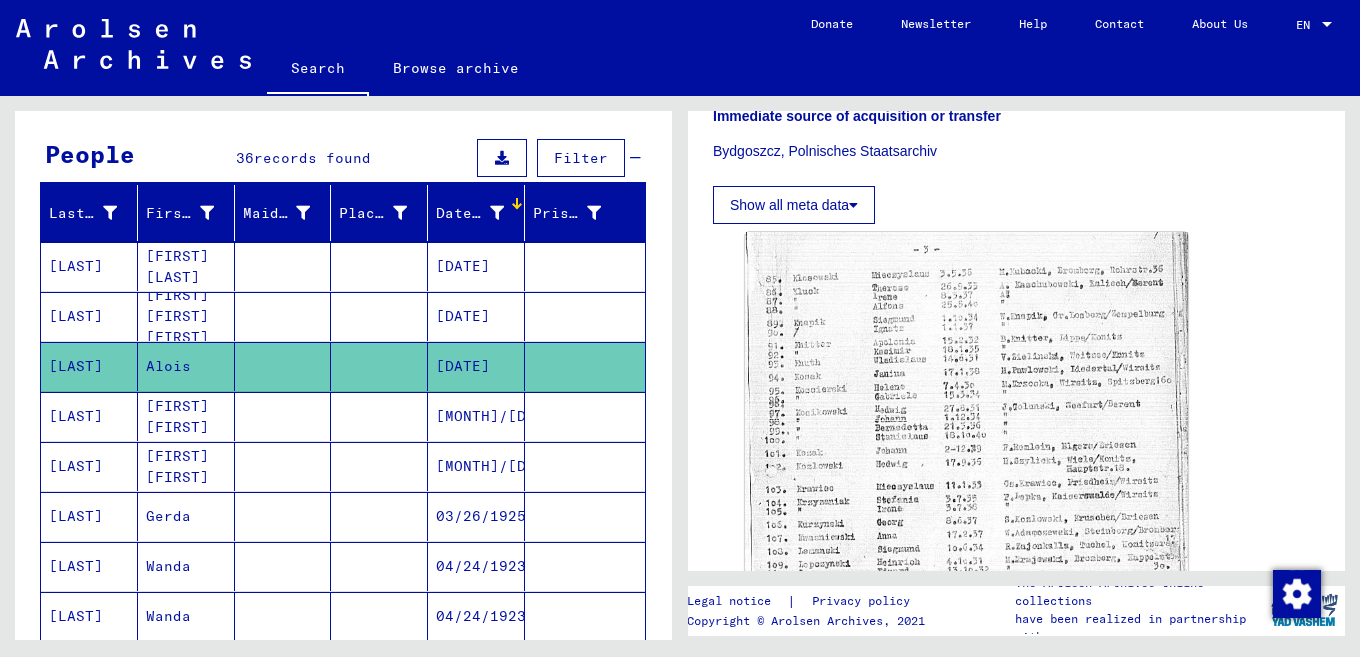 click 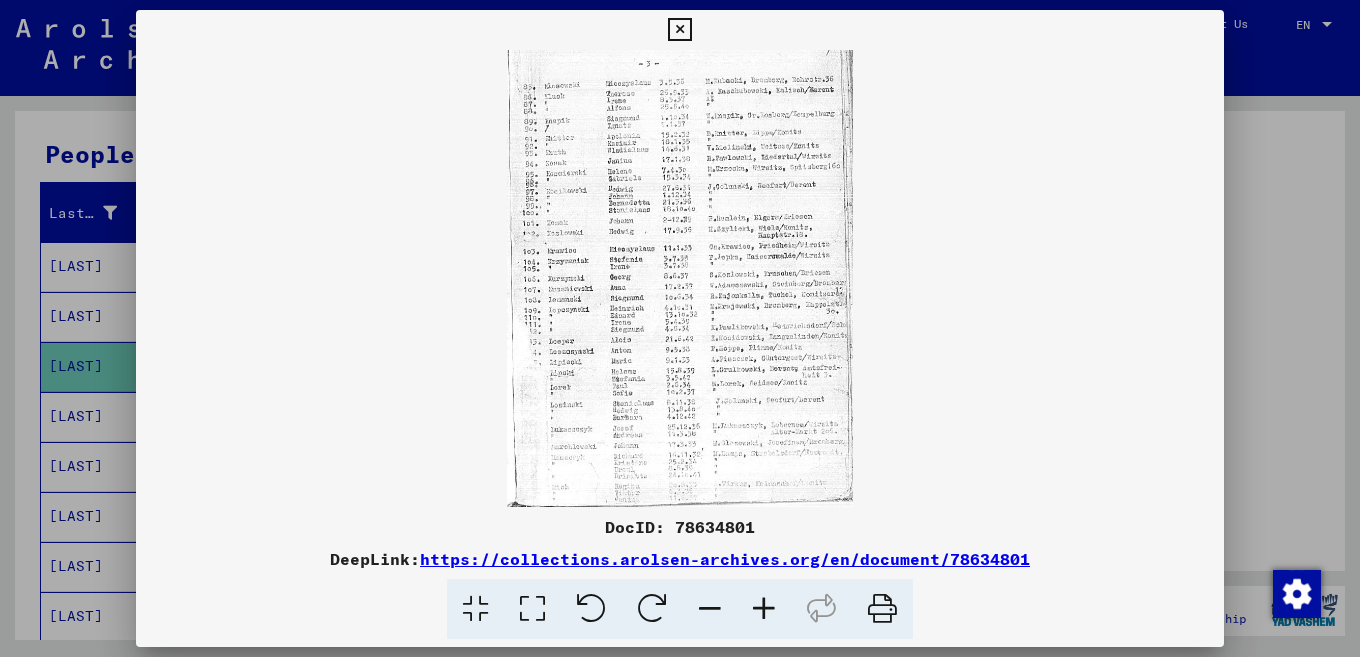 click at bounding box center [764, 609] 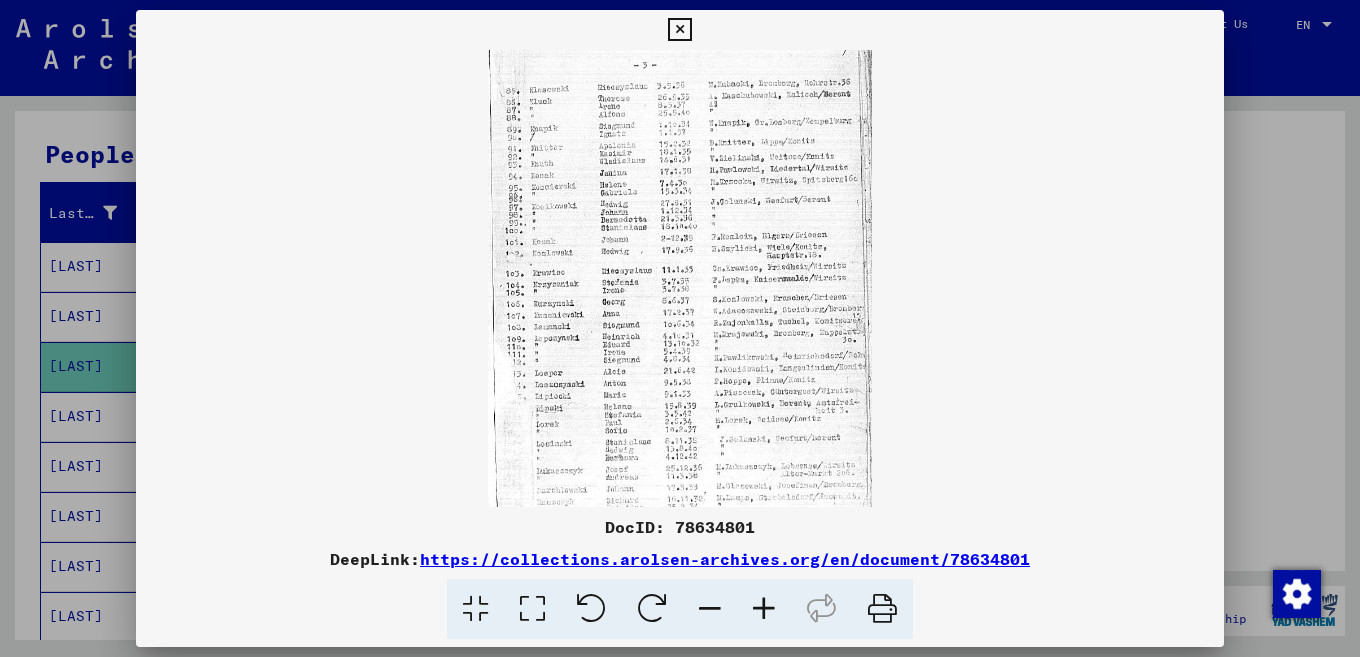 click at bounding box center [764, 609] 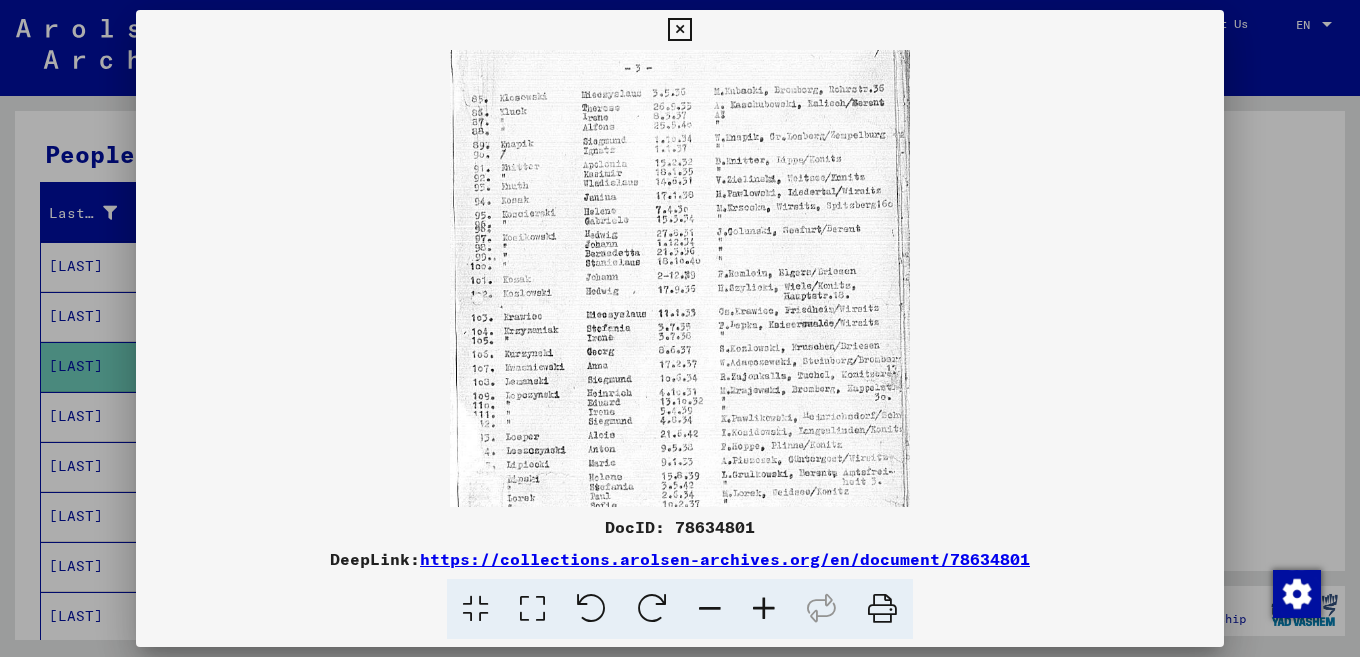 click at bounding box center (764, 609) 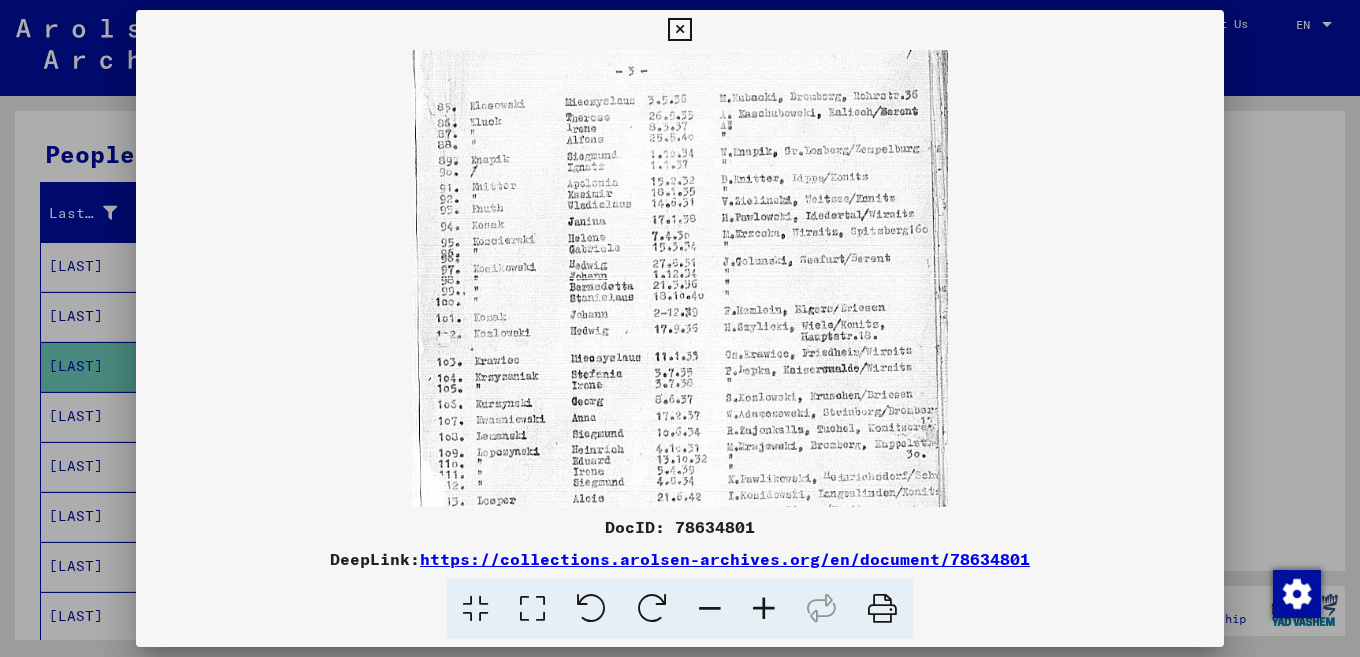 click at bounding box center (764, 609) 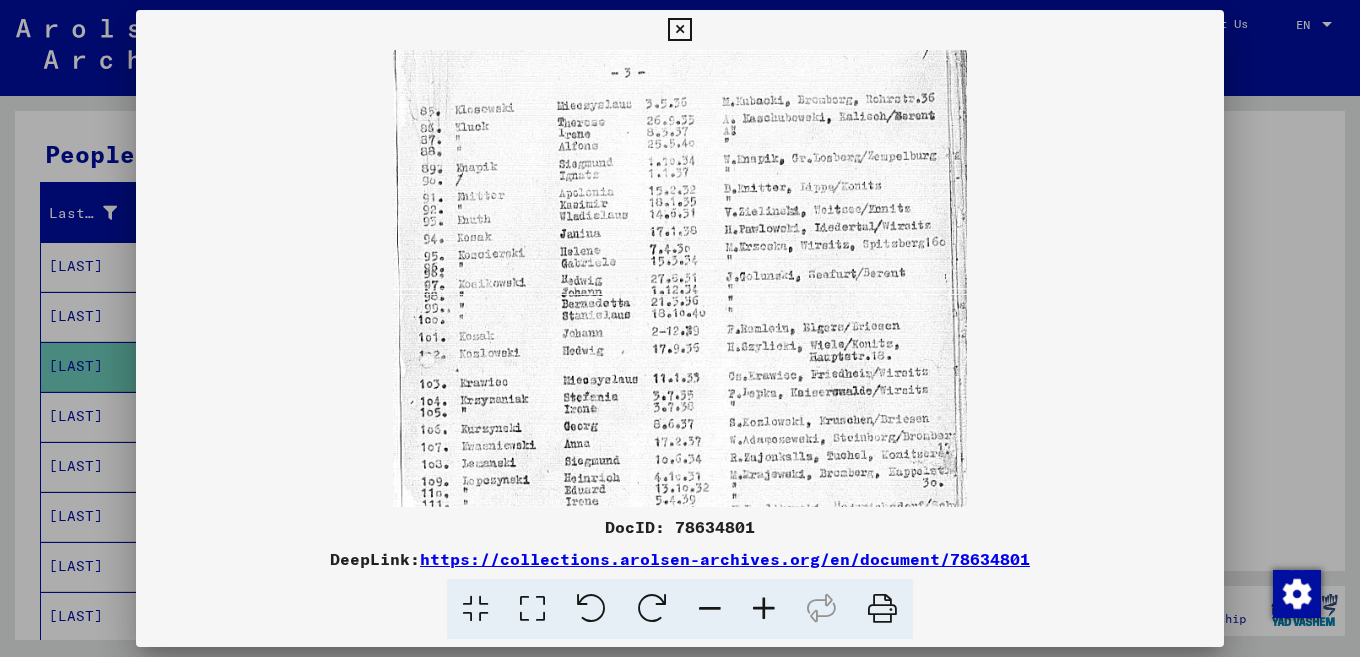 click at bounding box center [764, 609] 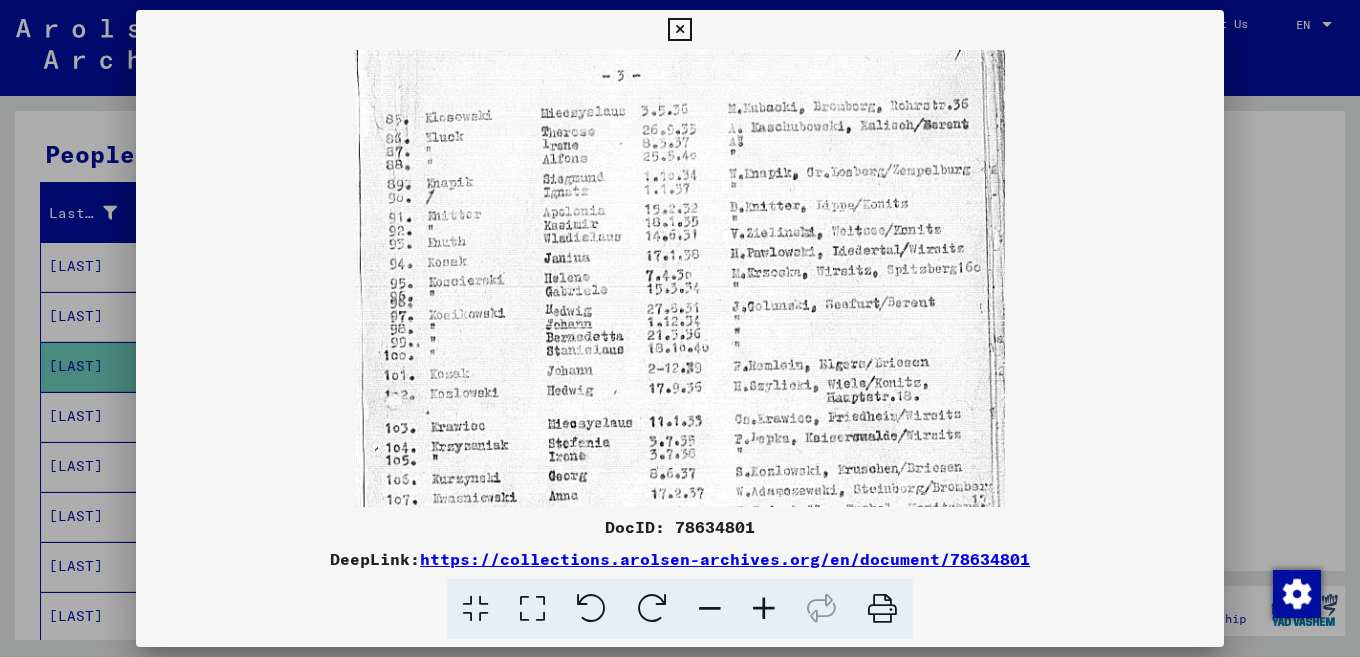 click at bounding box center (764, 609) 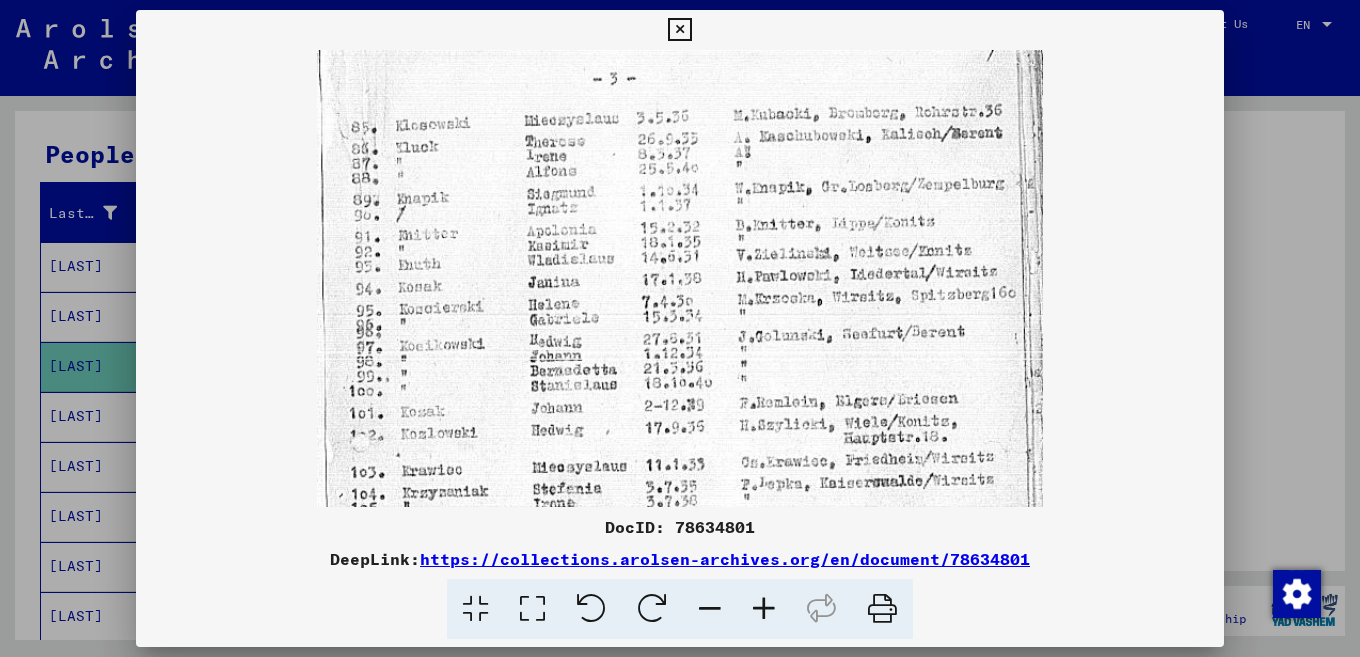 click at bounding box center [764, 609] 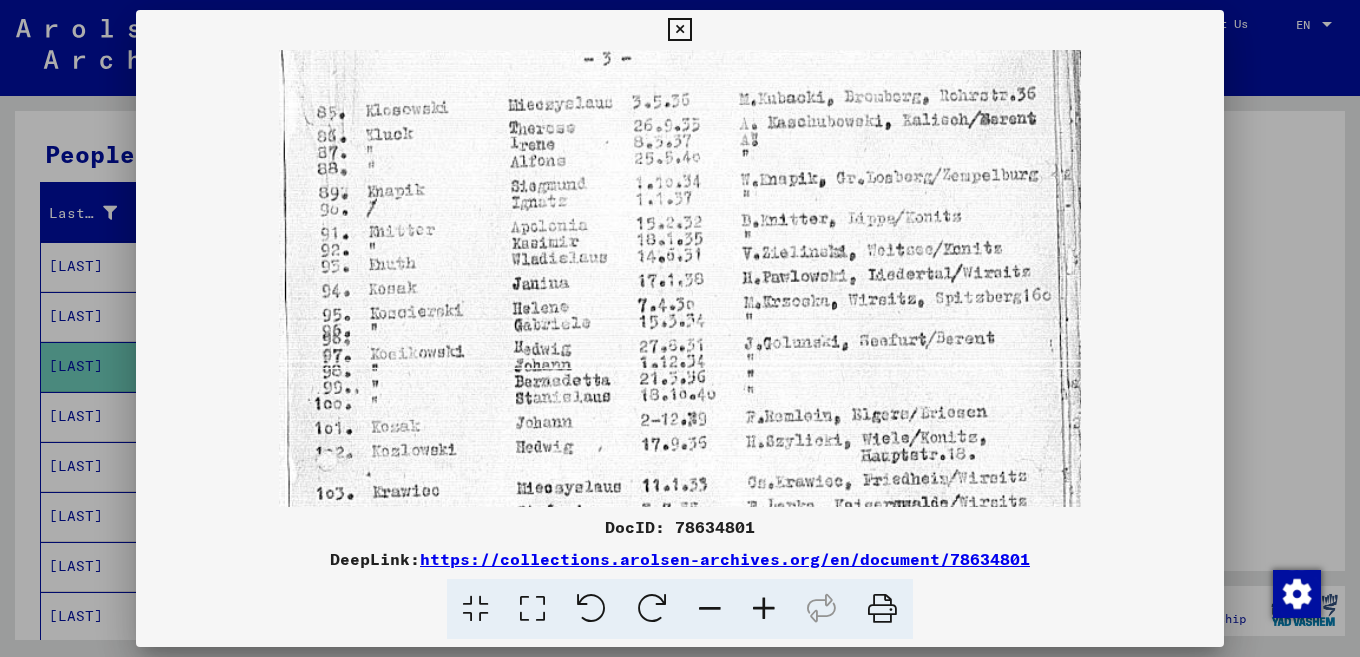 scroll, scrollTop: 24, scrollLeft: 0, axis: vertical 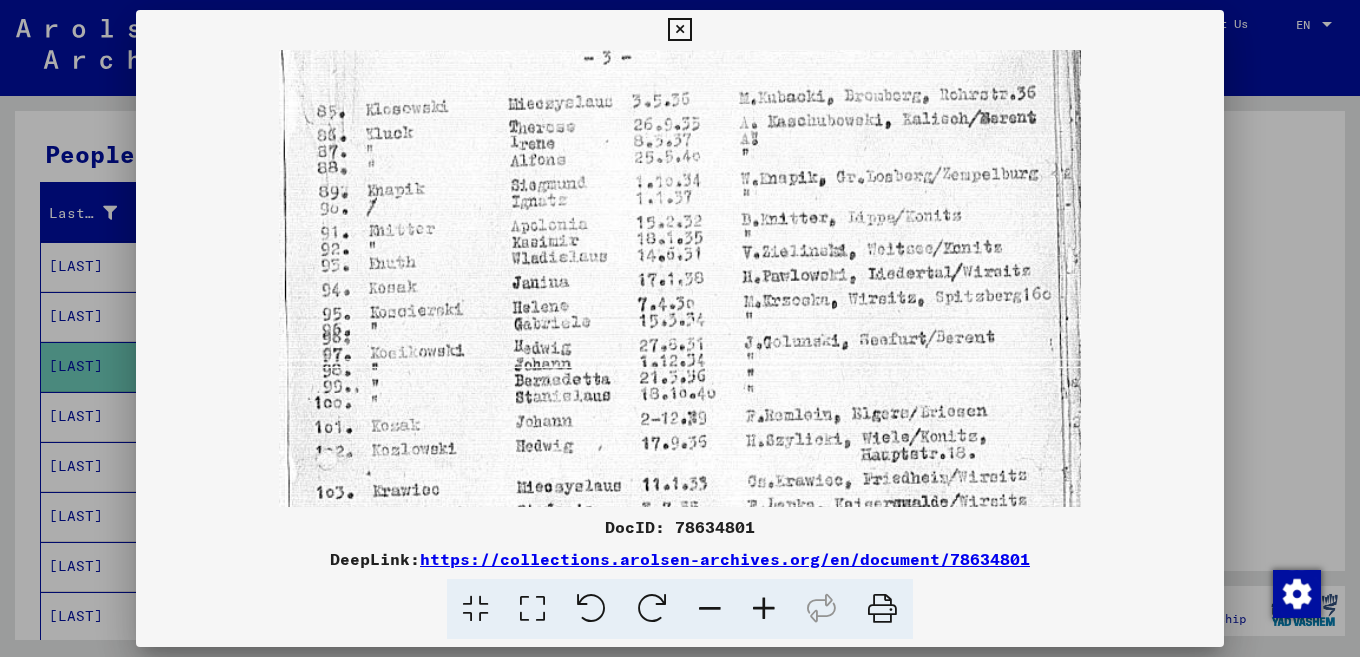 drag, startPoint x: 682, startPoint y: 410, endPoint x: 679, endPoint y: 389, distance: 21.213203 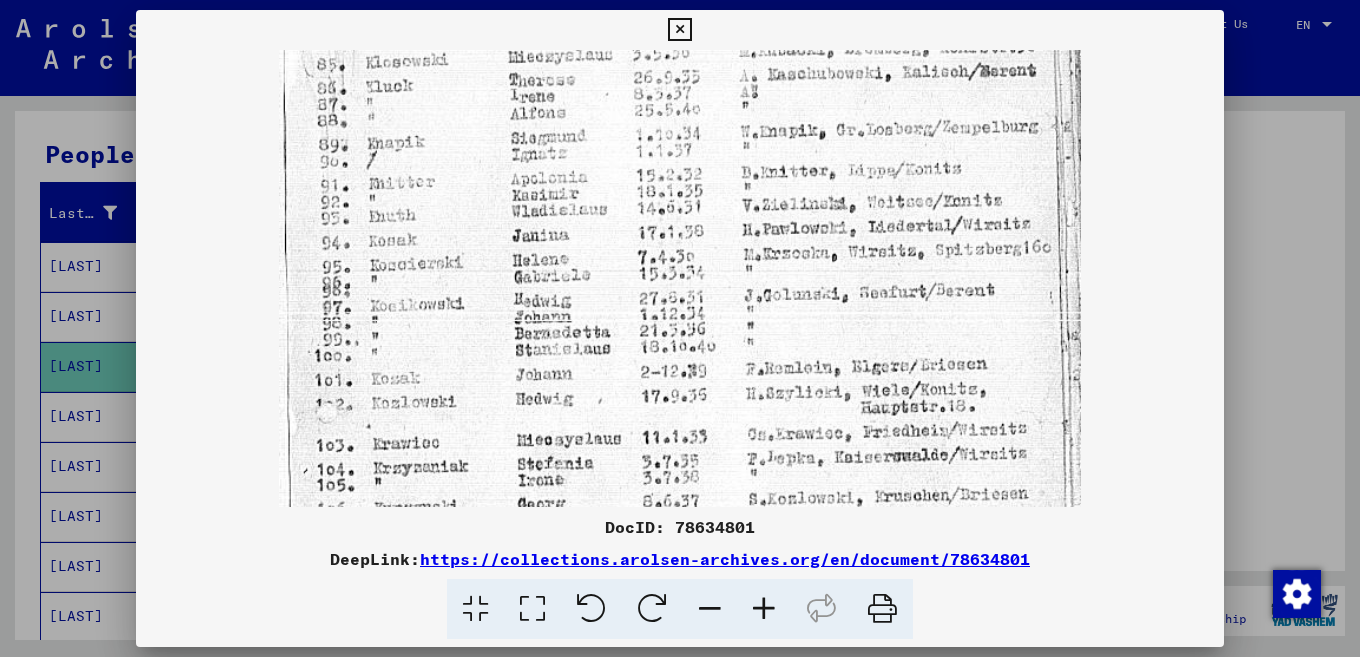 drag, startPoint x: 675, startPoint y: 379, endPoint x: 667, endPoint y: 332, distance: 47.67599 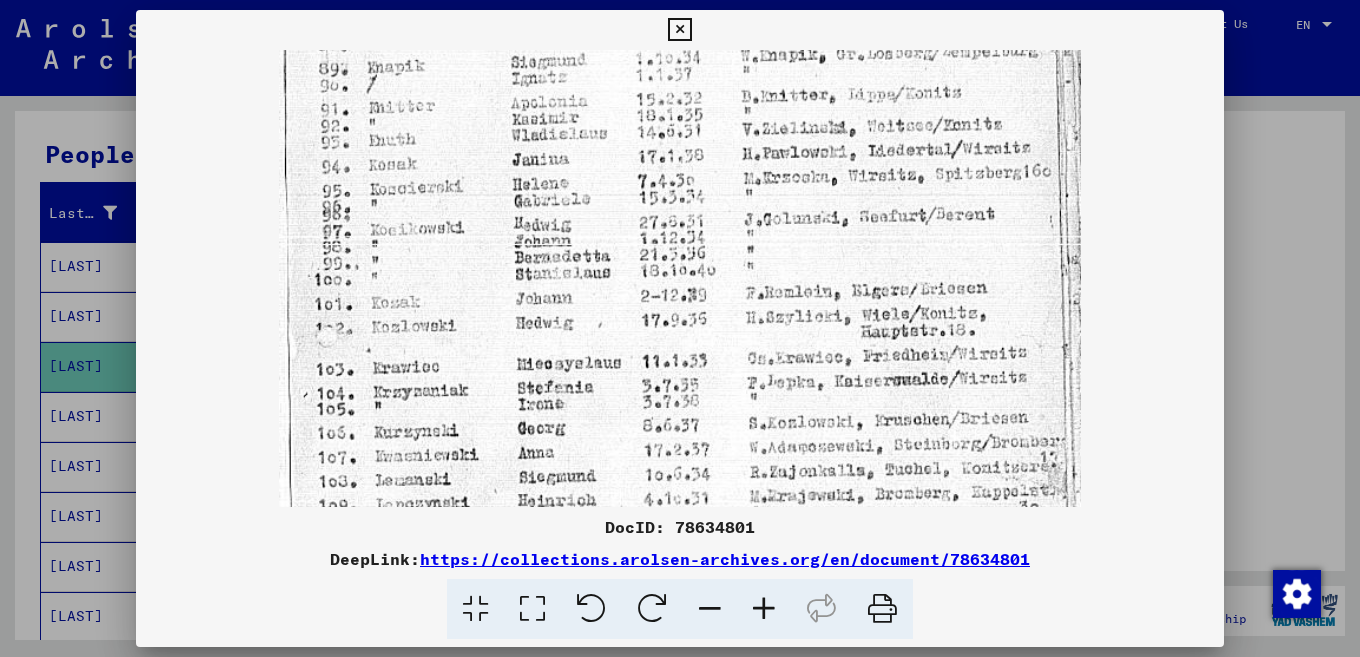 drag, startPoint x: 663, startPoint y: 352, endPoint x: 649, endPoint y: 257, distance: 96.02604 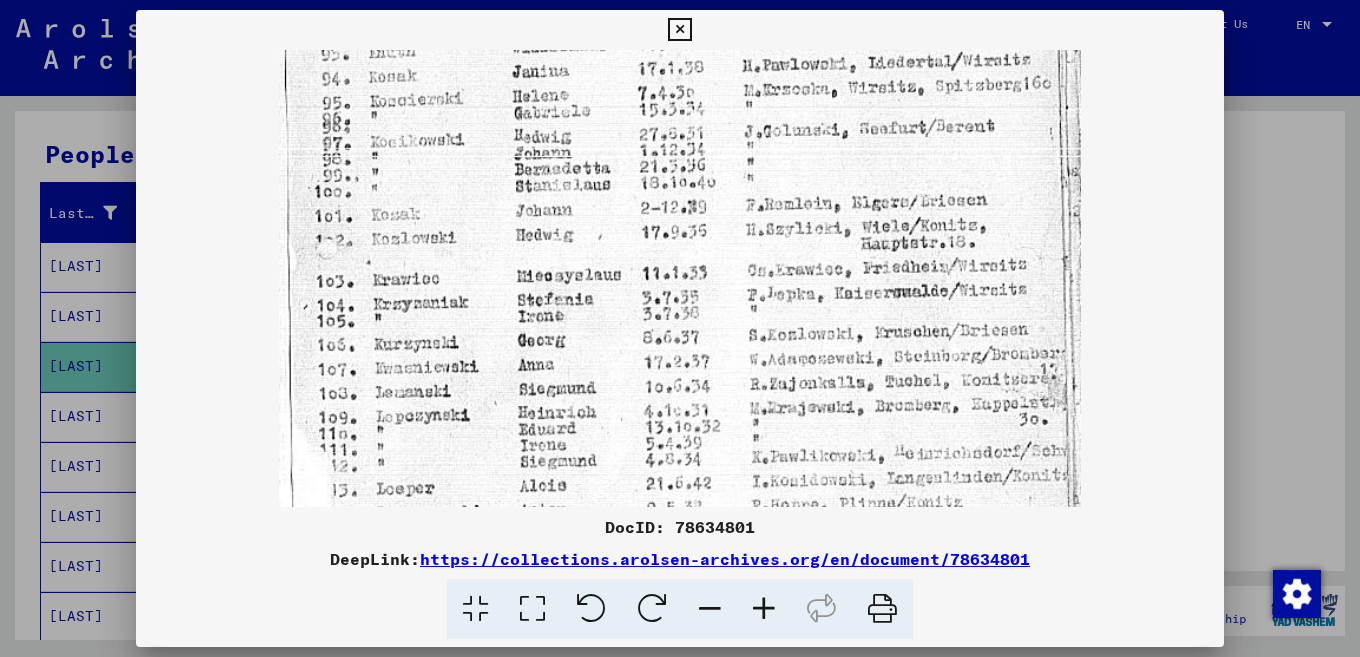 drag, startPoint x: 633, startPoint y: 323, endPoint x: 631, endPoint y: 252, distance: 71.02816 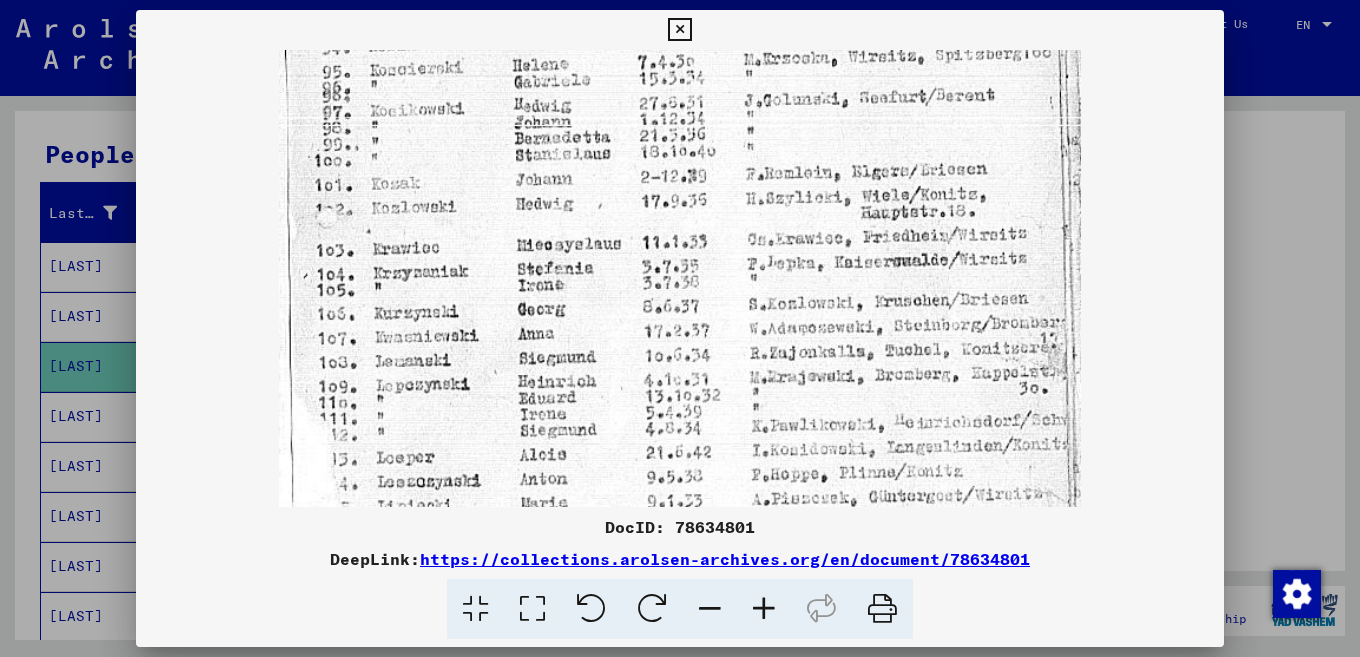 drag, startPoint x: 598, startPoint y: 327, endPoint x: 600, endPoint y: 297, distance: 30.066593 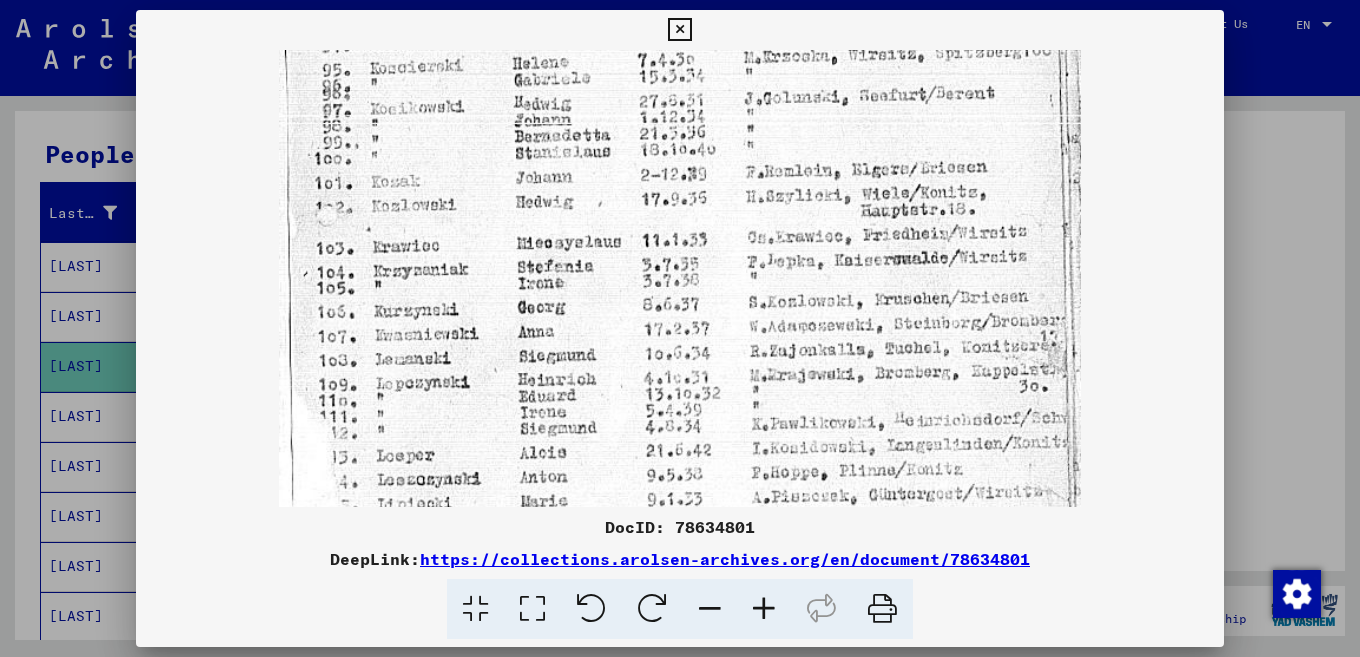 scroll, scrollTop: 306, scrollLeft: 0, axis: vertical 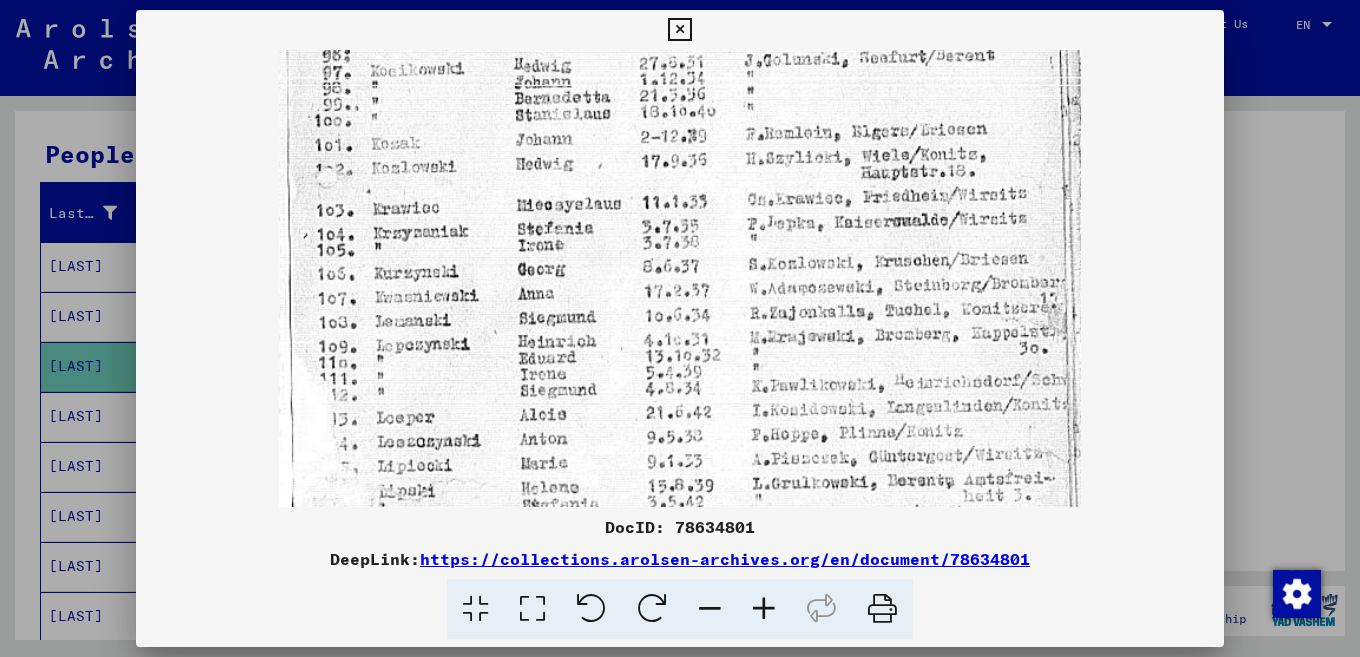 drag, startPoint x: 586, startPoint y: 345, endPoint x: 583, endPoint y: 307, distance: 38.118237 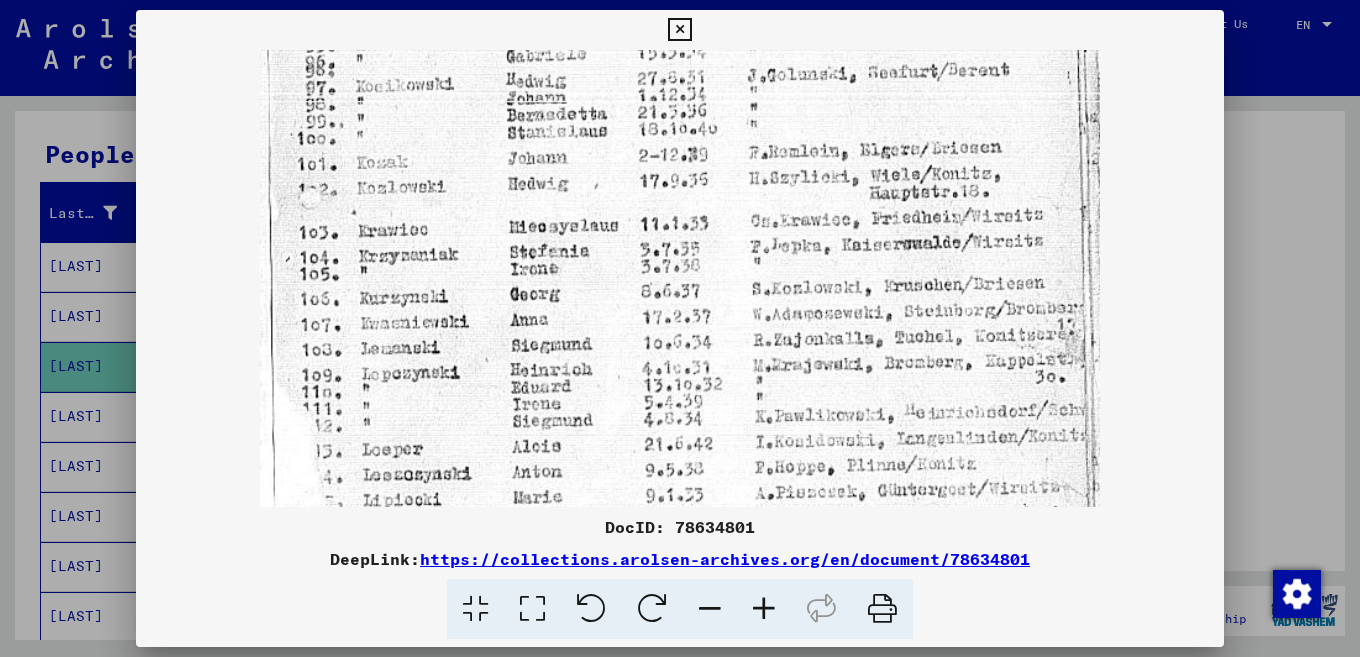 click at bounding box center [764, 609] 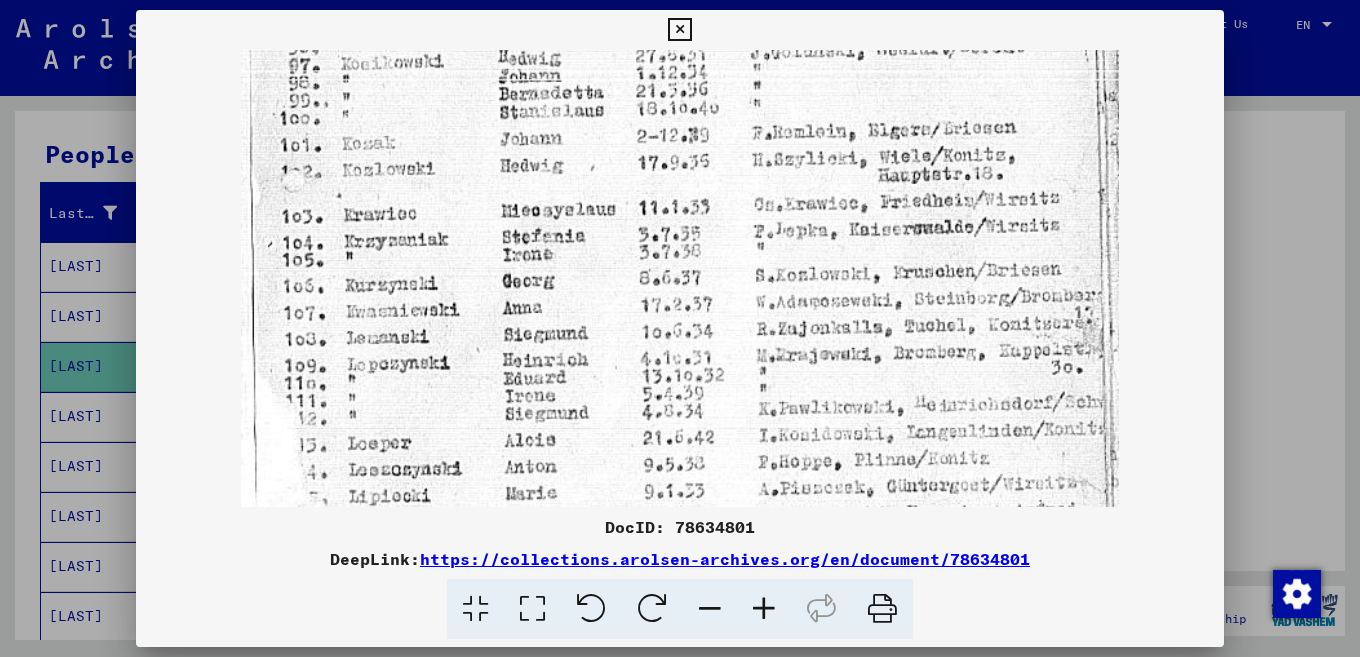 drag, startPoint x: 788, startPoint y: 472, endPoint x: 769, endPoint y: 431, distance: 45.188496 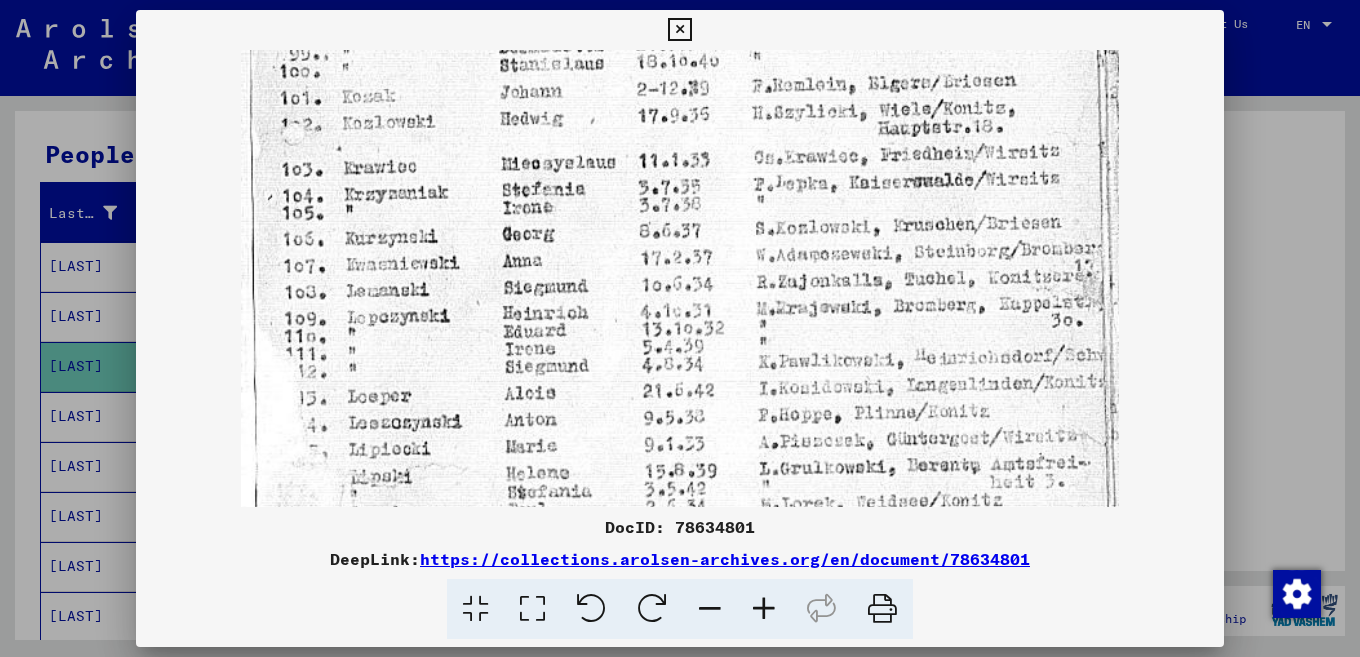 drag, startPoint x: 769, startPoint y: 431, endPoint x: 731, endPoint y: 382, distance: 62.008064 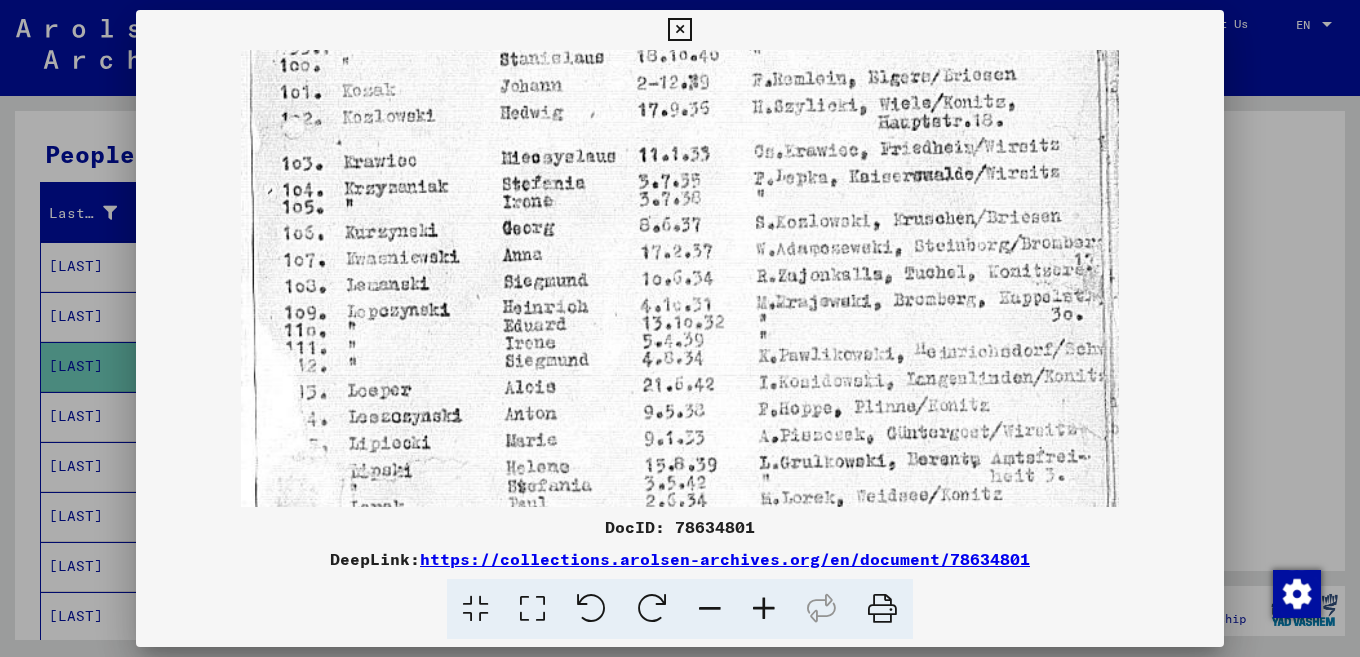 drag, startPoint x: 679, startPoint y: 387, endPoint x: 612, endPoint y: 387, distance: 67 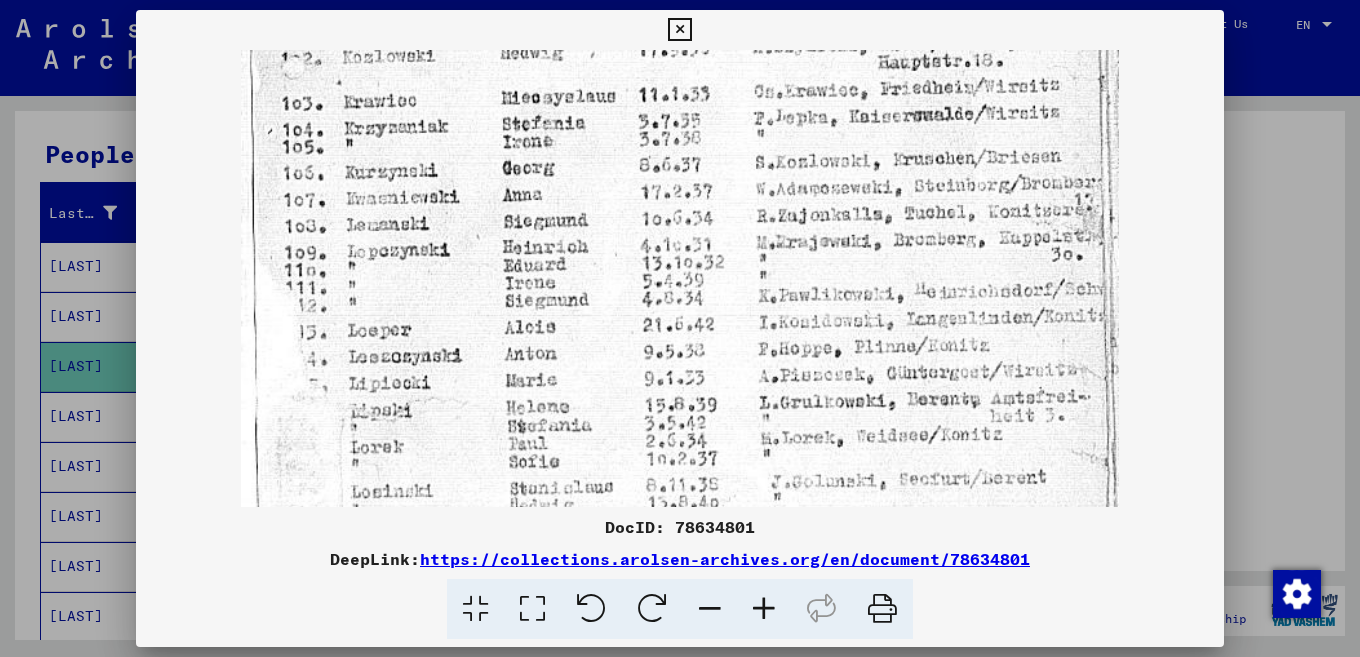drag, startPoint x: 830, startPoint y: 369, endPoint x: 806, endPoint y: 261, distance: 110.63454 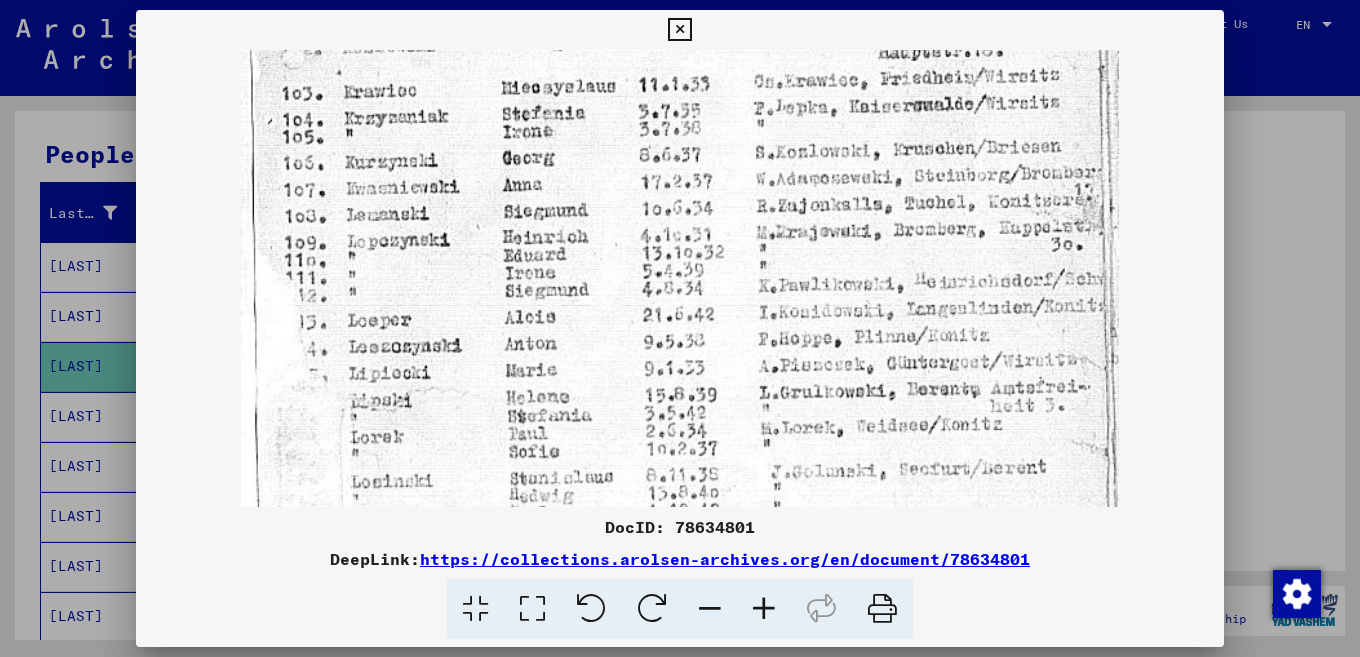 click at bounding box center (680, 328) 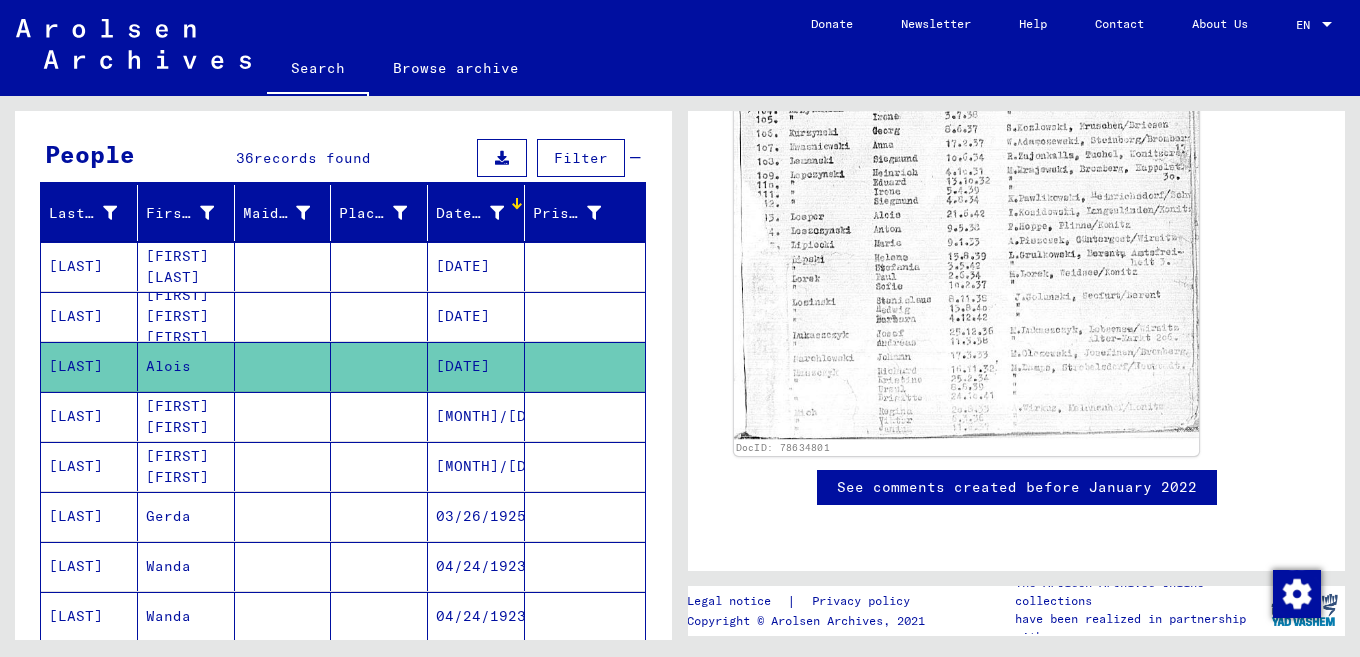 scroll, scrollTop: 747, scrollLeft: 0, axis: vertical 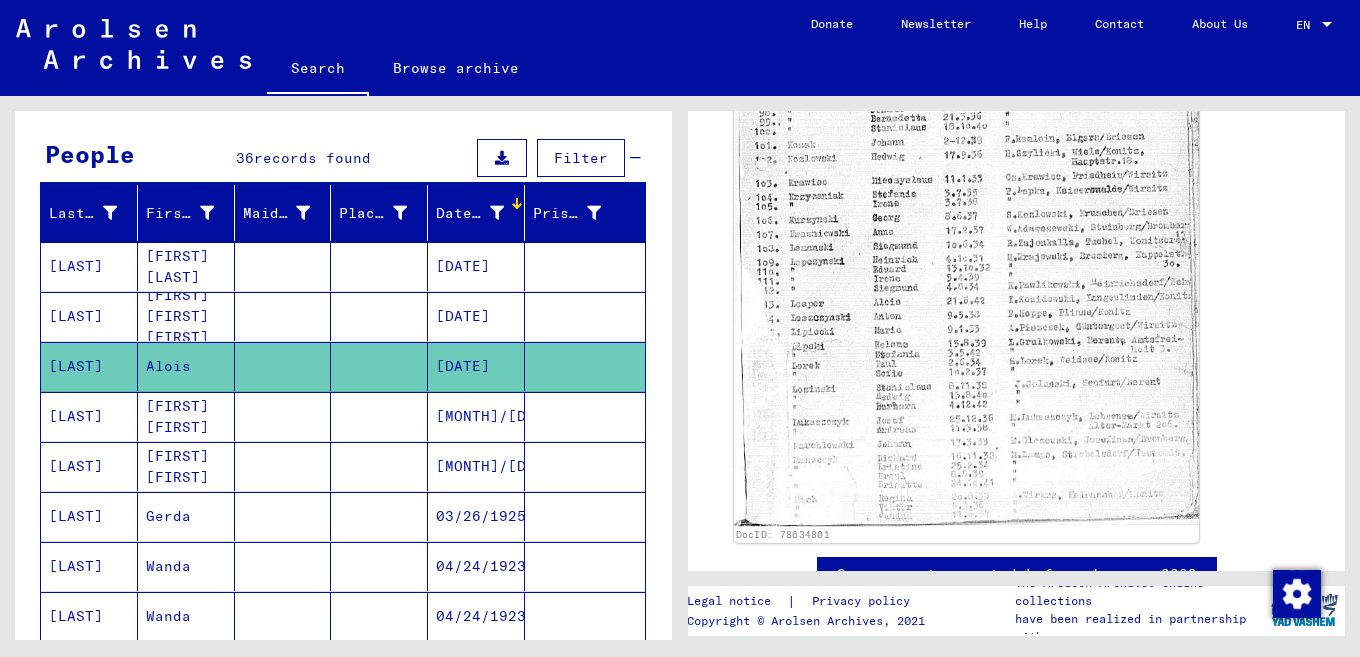 click 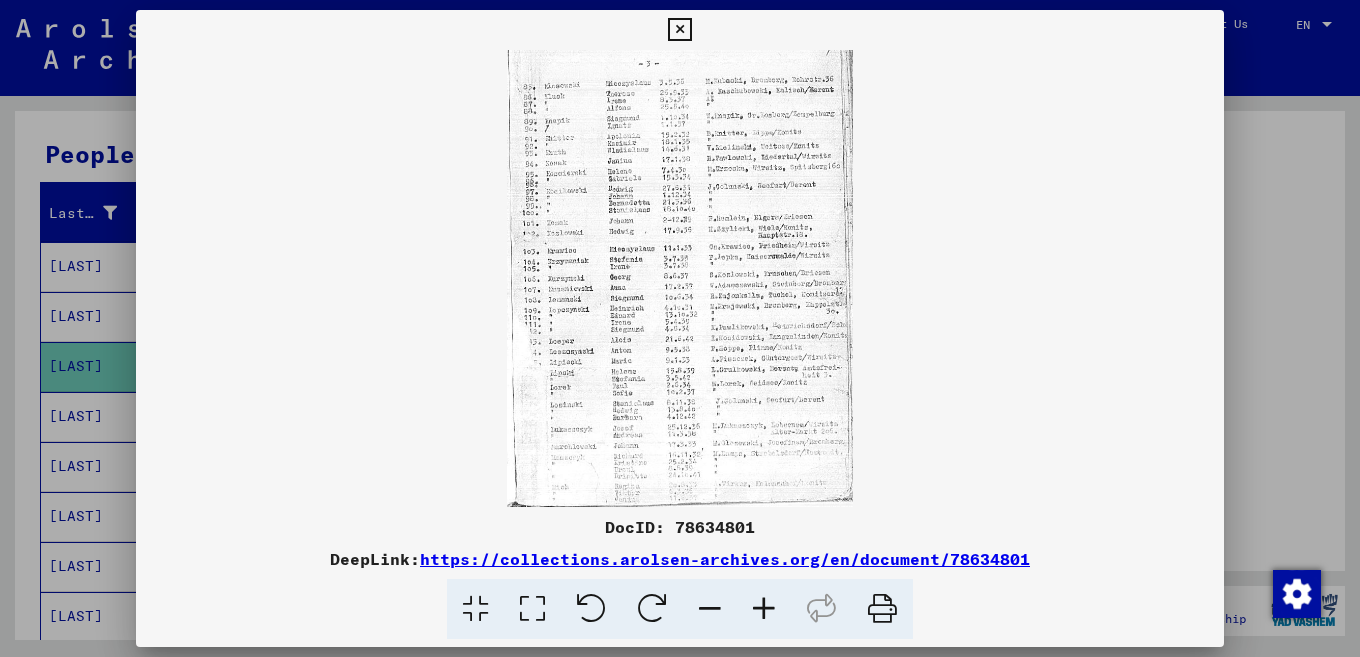 click at bounding box center [764, 609] 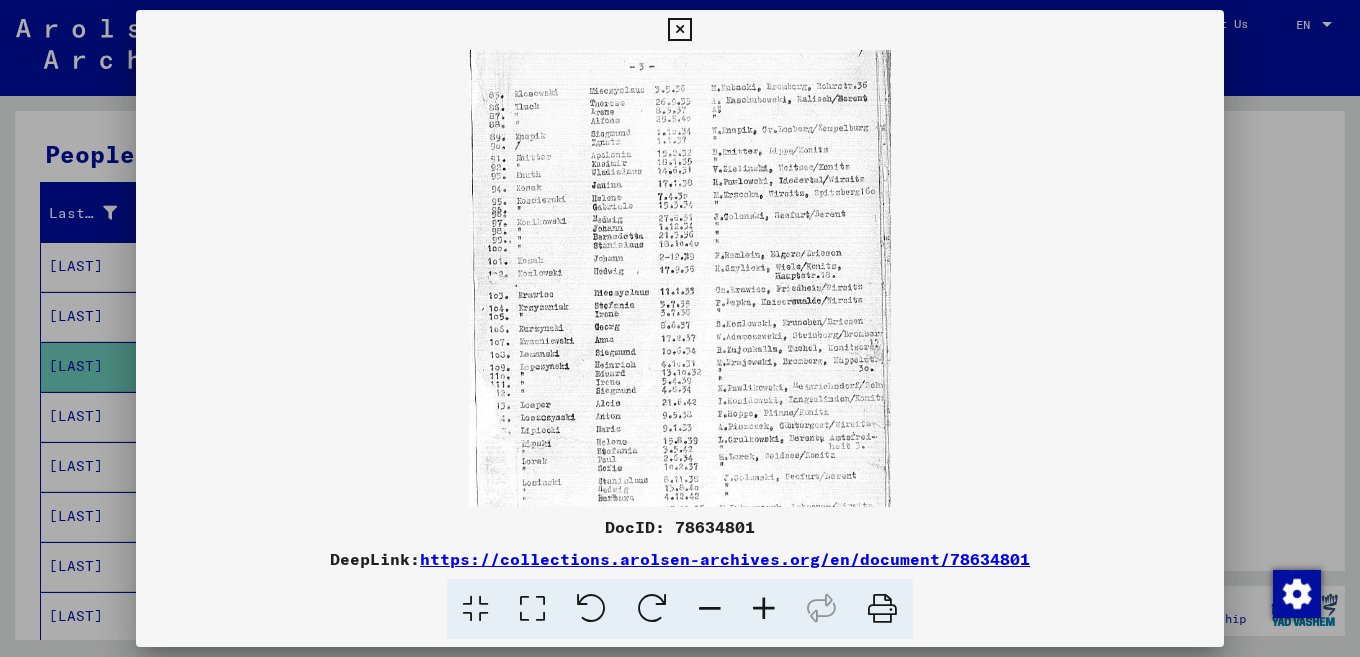 click at bounding box center [764, 609] 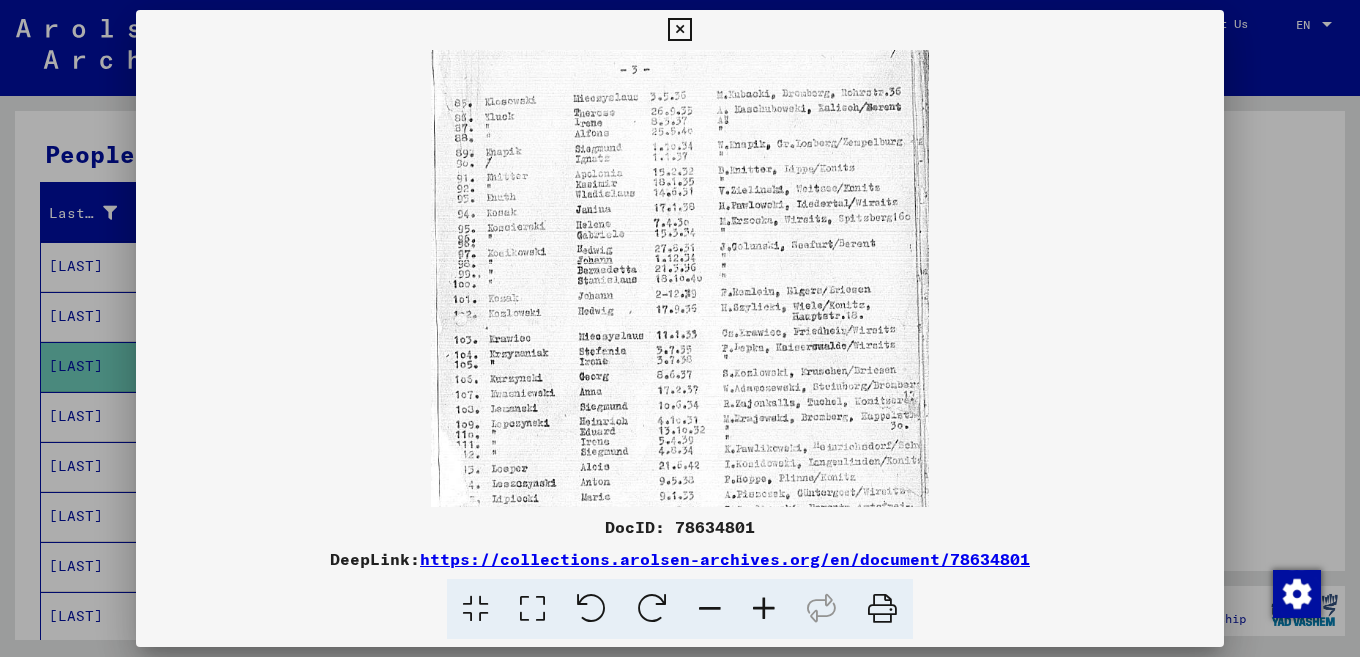 click at bounding box center [764, 609] 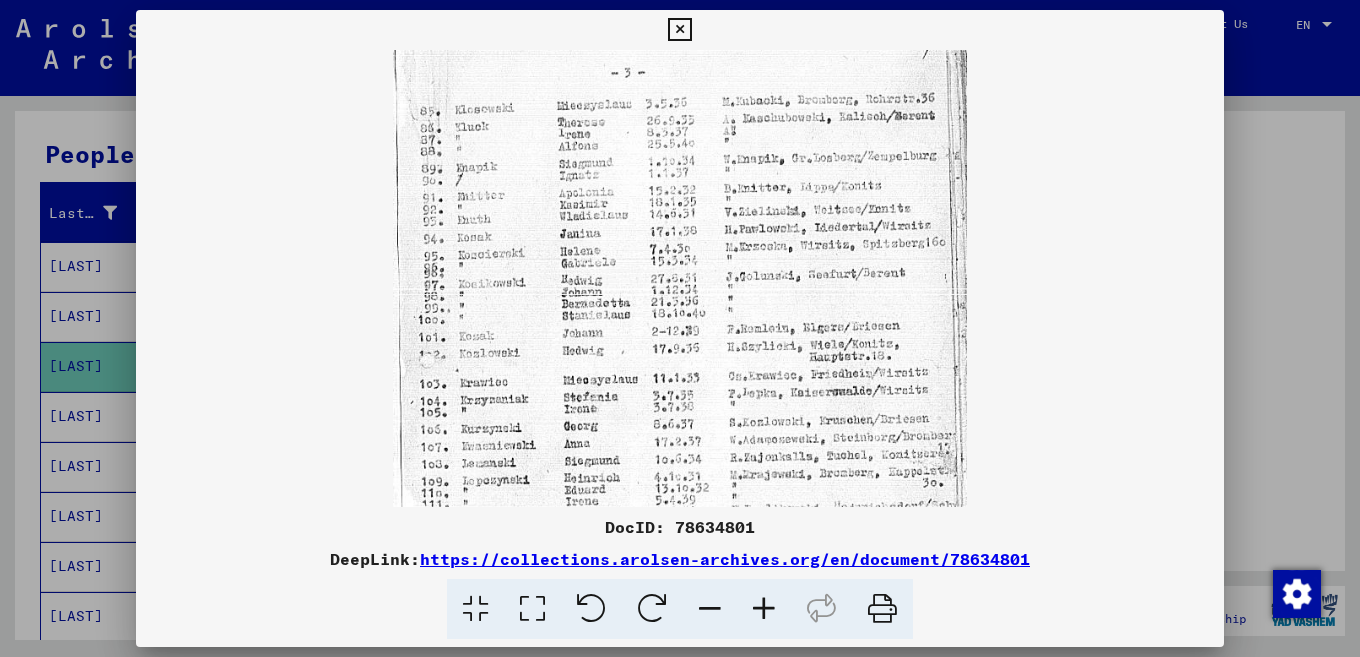 click at bounding box center [764, 609] 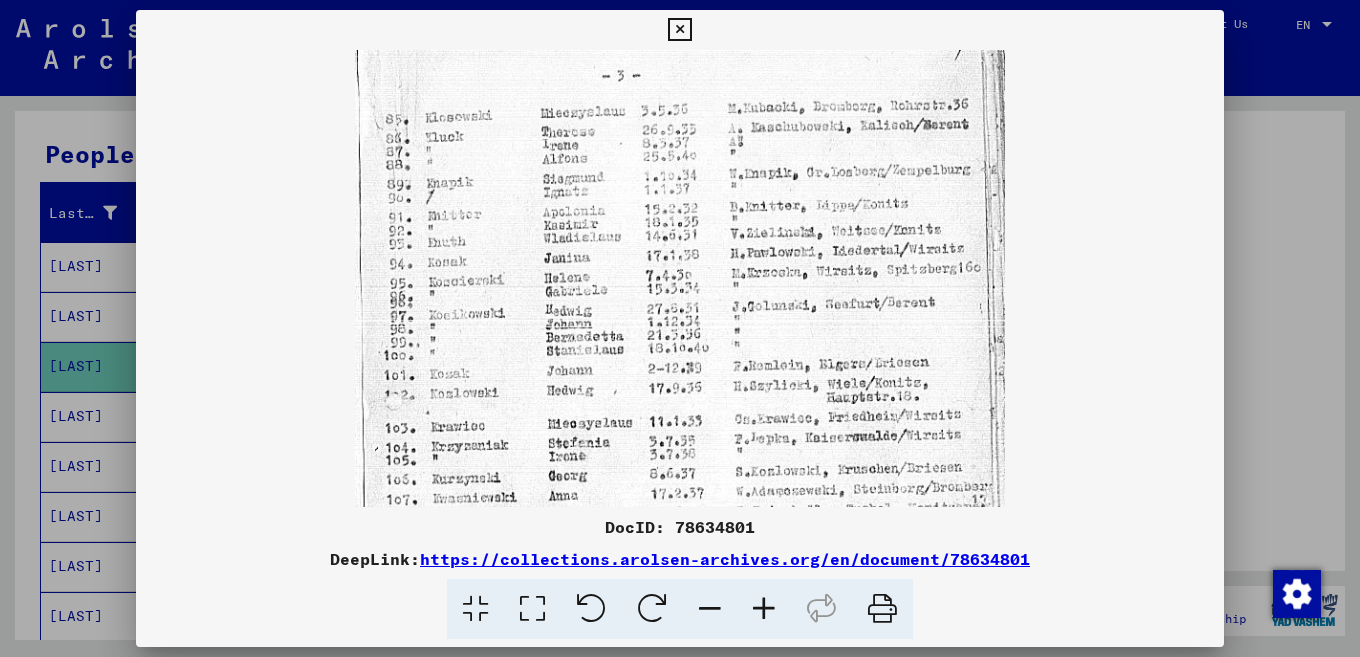 click at bounding box center [764, 609] 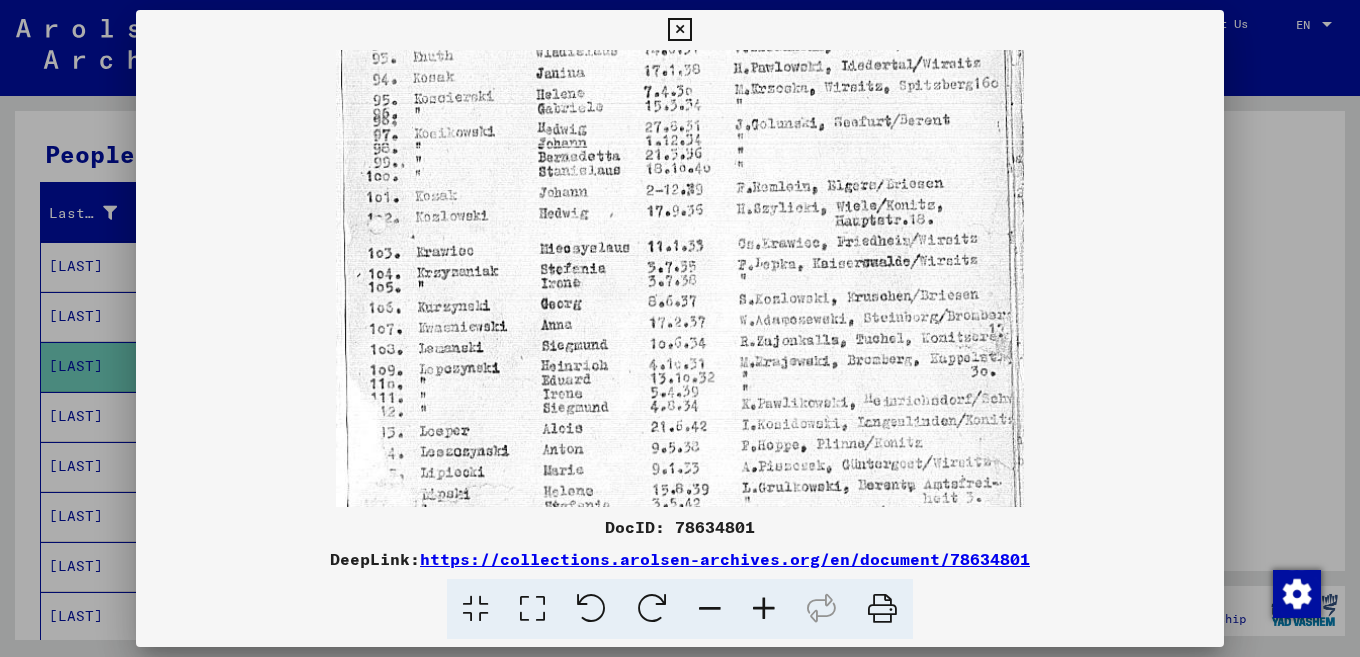 drag, startPoint x: 742, startPoint y: 304, endPoint x: 716, endPoint y: 212, distance: 95.60335 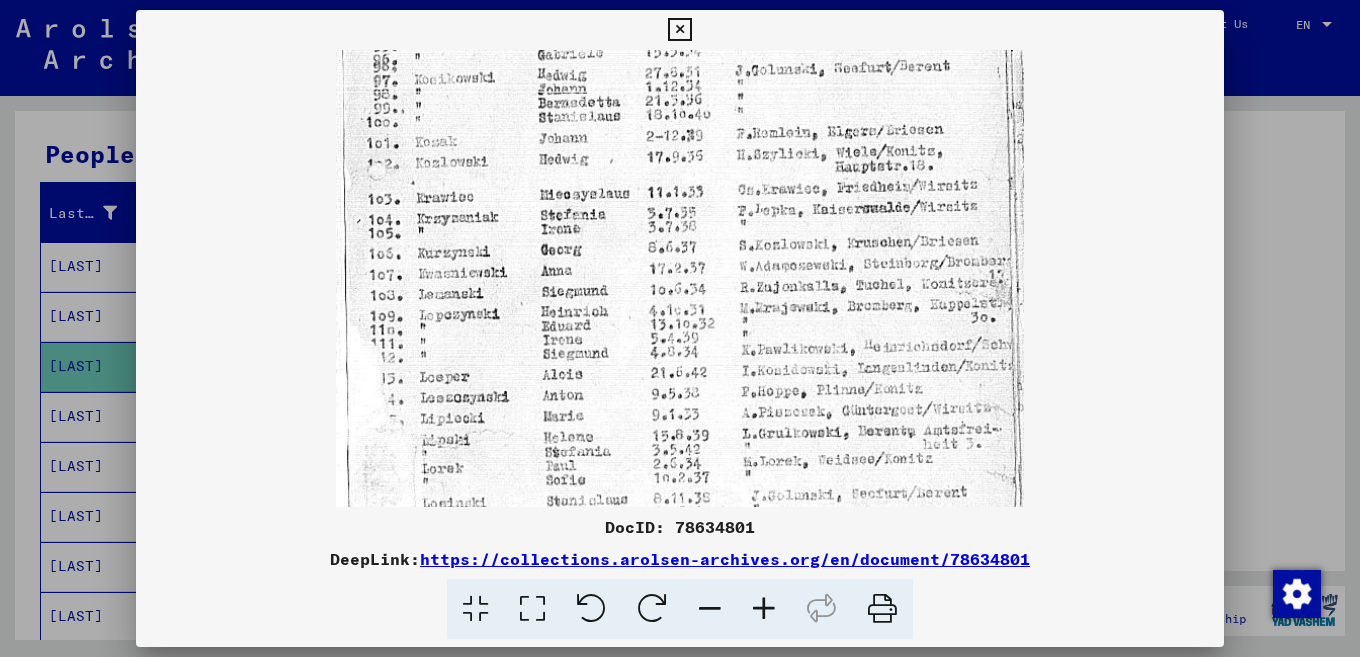drag, startPoint x: 708, startPoint y: 312, endPoint x: 692, endPoint y: 244, distance: 69.856995 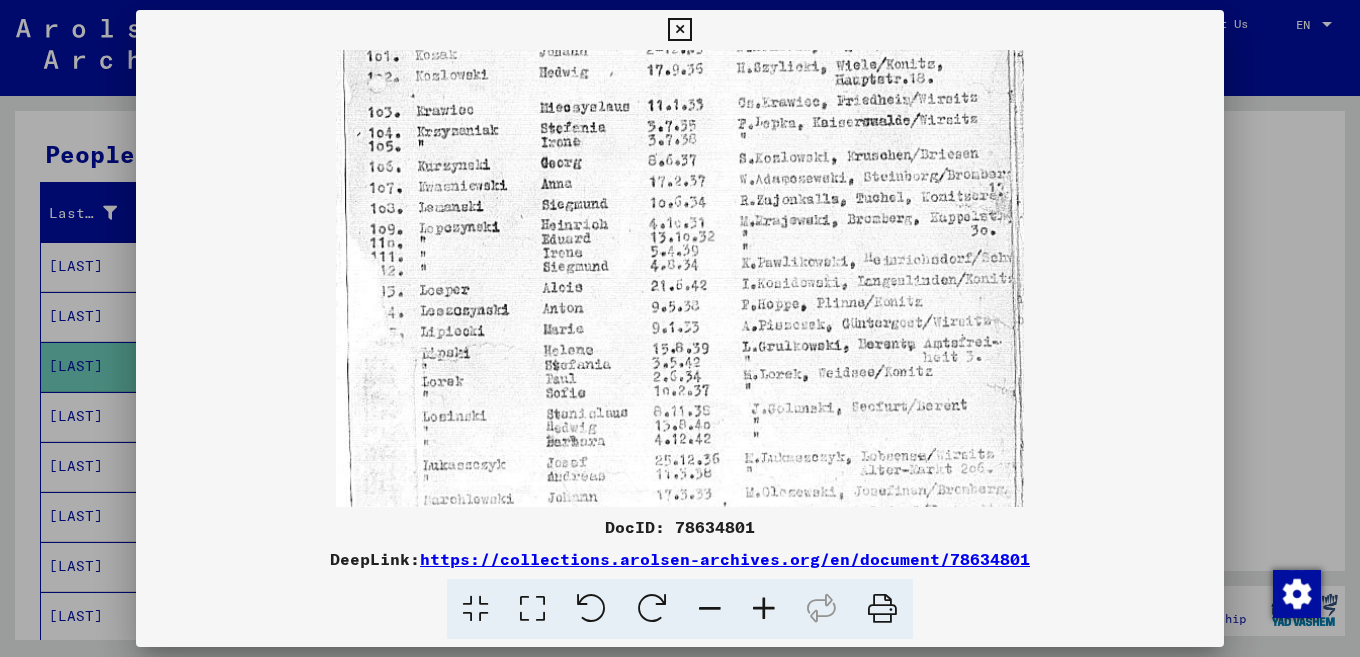 drag, startPoint x: 652, startPoint y: 367, endPoint x: 621, endPoint y: 304, distance: 70.21396 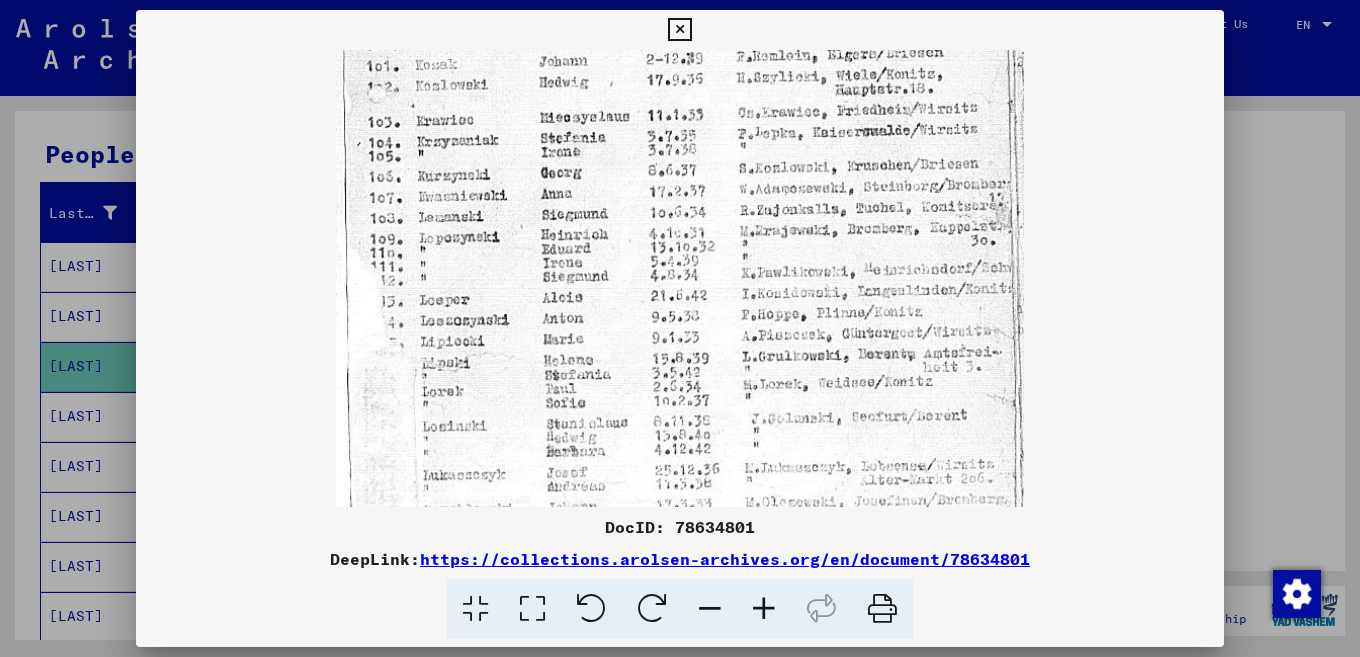 click at bounding box center [764, 609] 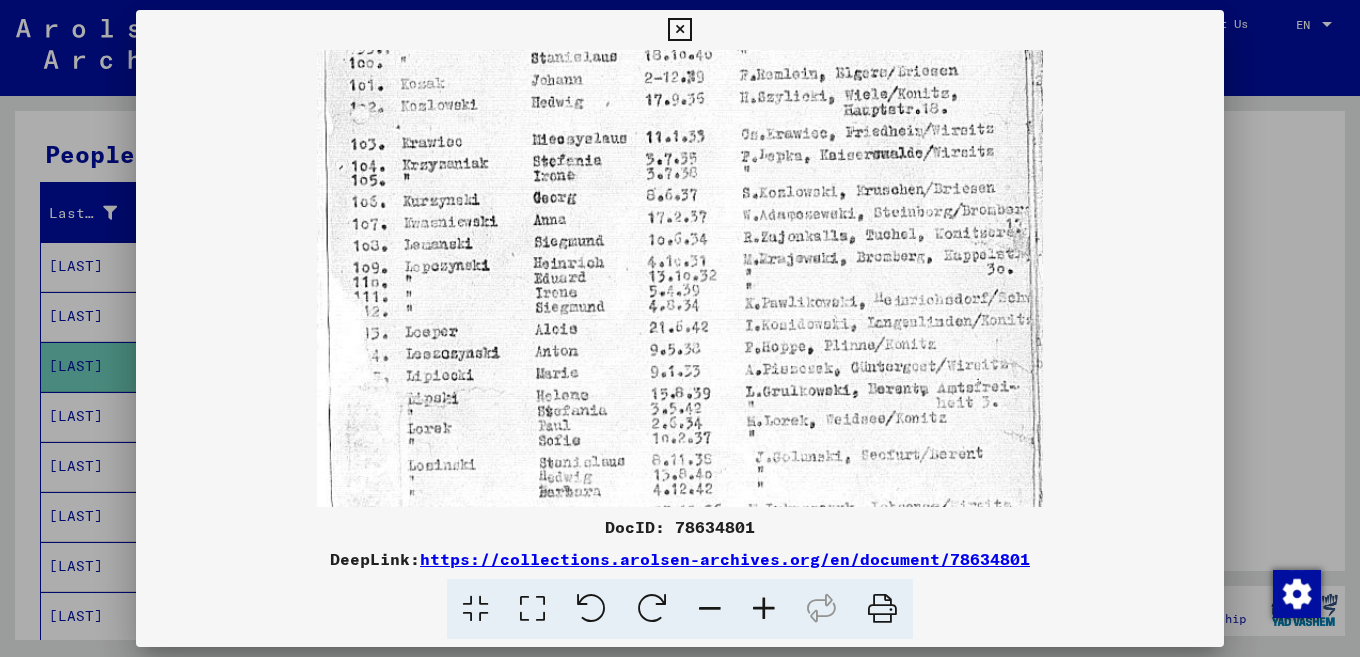 click at bounding box center [764, 609] 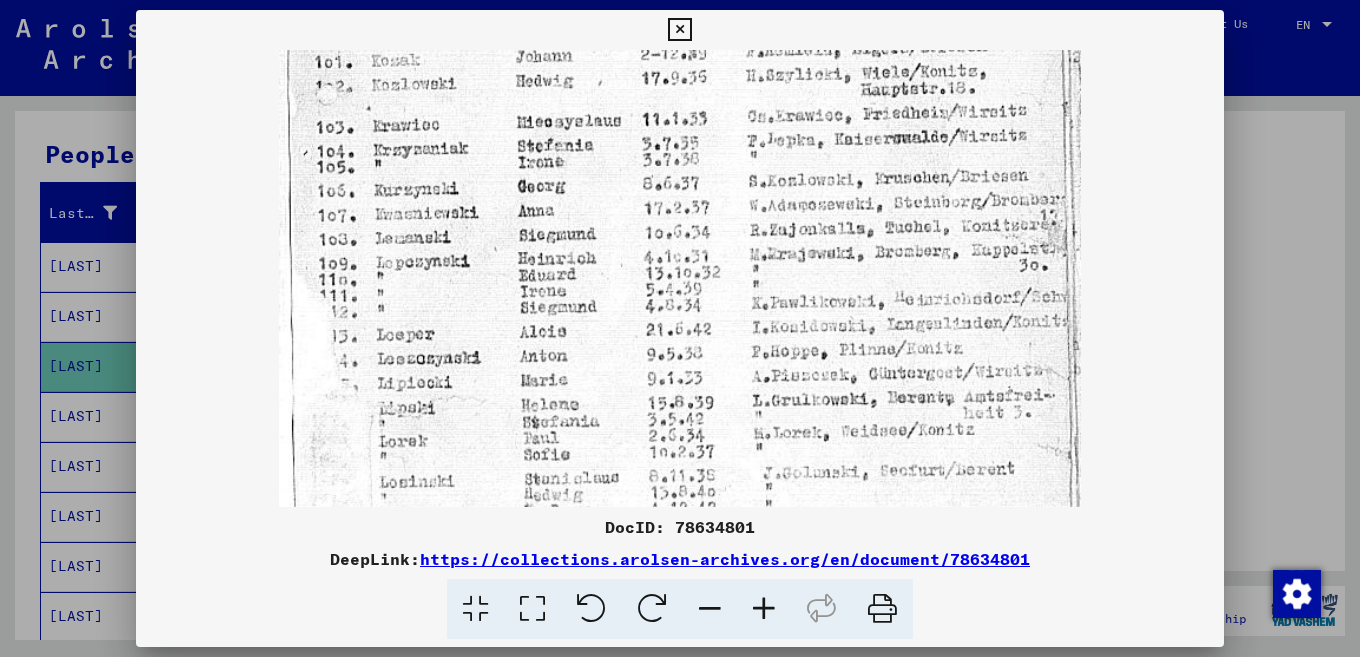 scroll, scrollTop: 404, scrollLeft: 0, axis: vertical 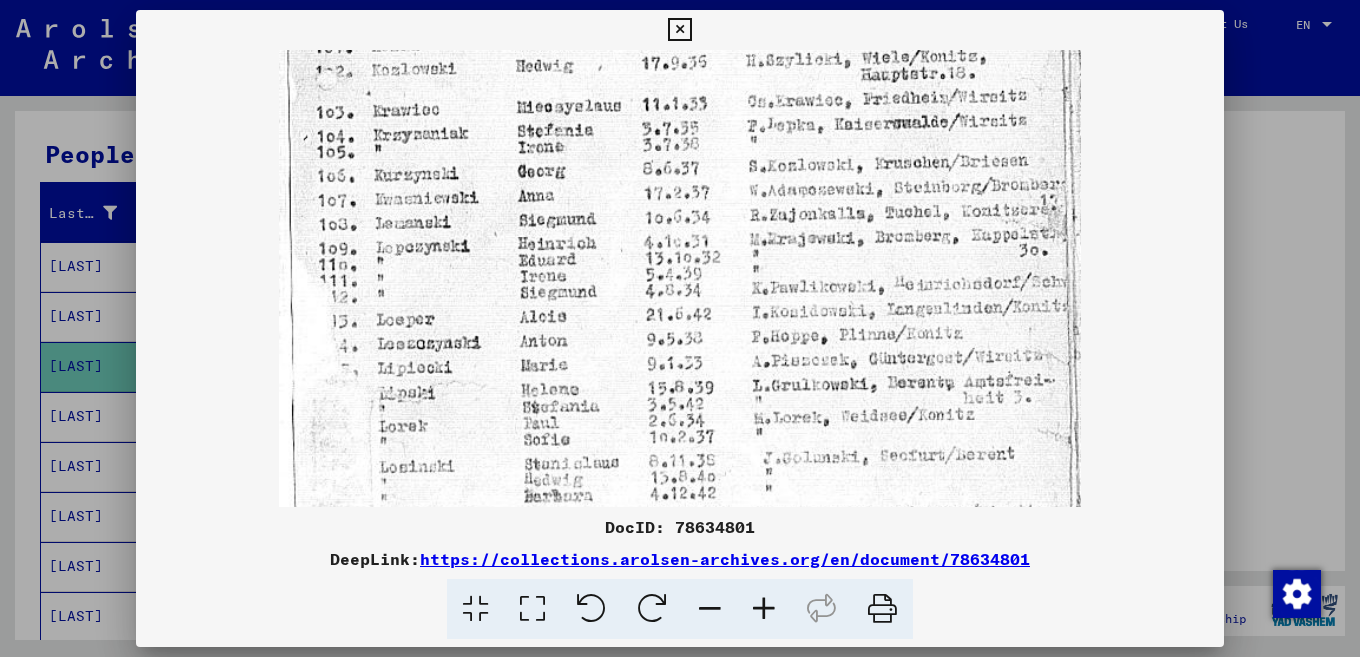 drag, startPoint x: 902, startPoint y: 435, endPoint x: 740, endPoint y: 358, distance: 179.36833 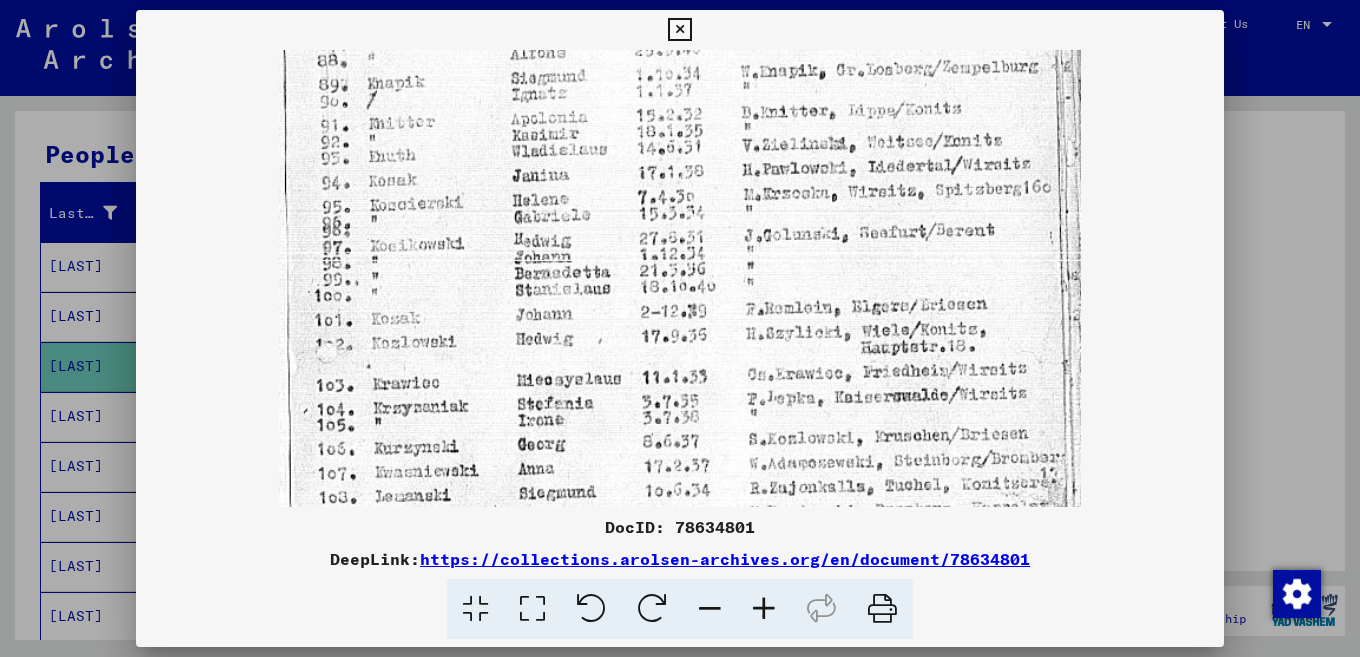 scroll, scrollTop: 0, scrollLeft: 0, axis: both 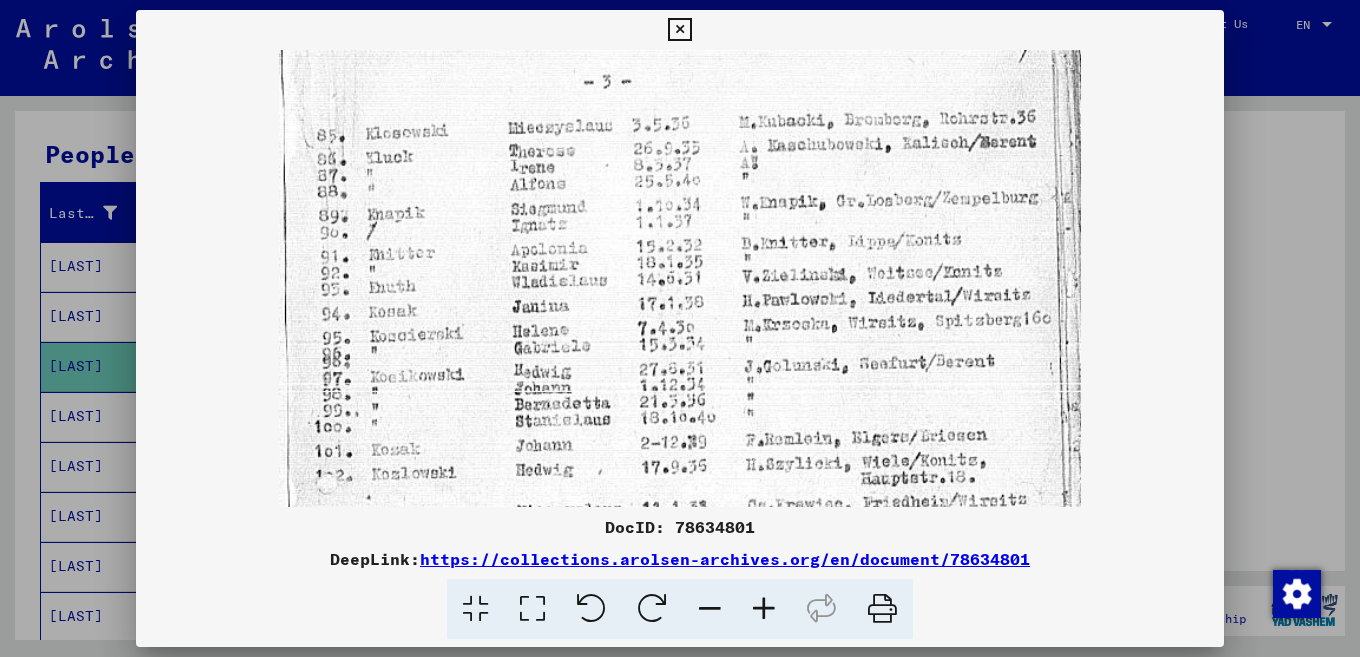 drag, startPoint x: 838, startPoint y: 147, endPoint x: 817, endPoint y: 311, distance: 165.33905 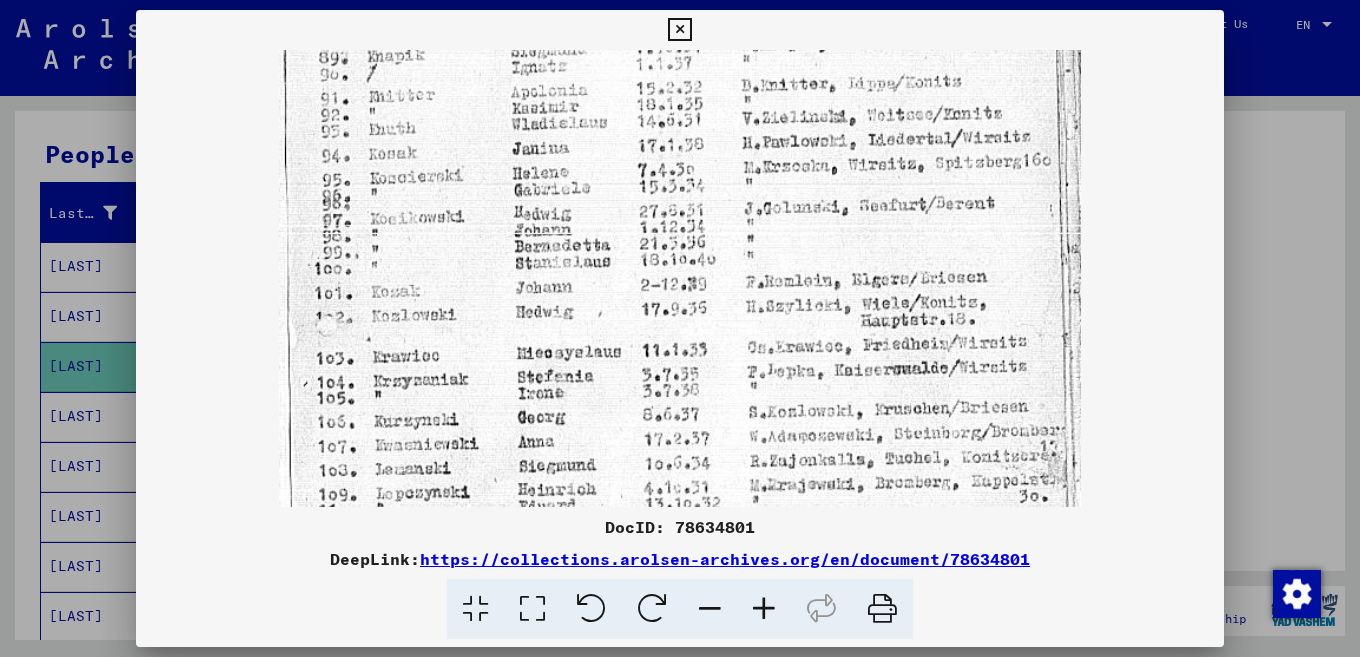 drag, startPoint x: 776, startPoint y: 385, endPoint x: 523, endPoint y: 94, distance: 385.60342 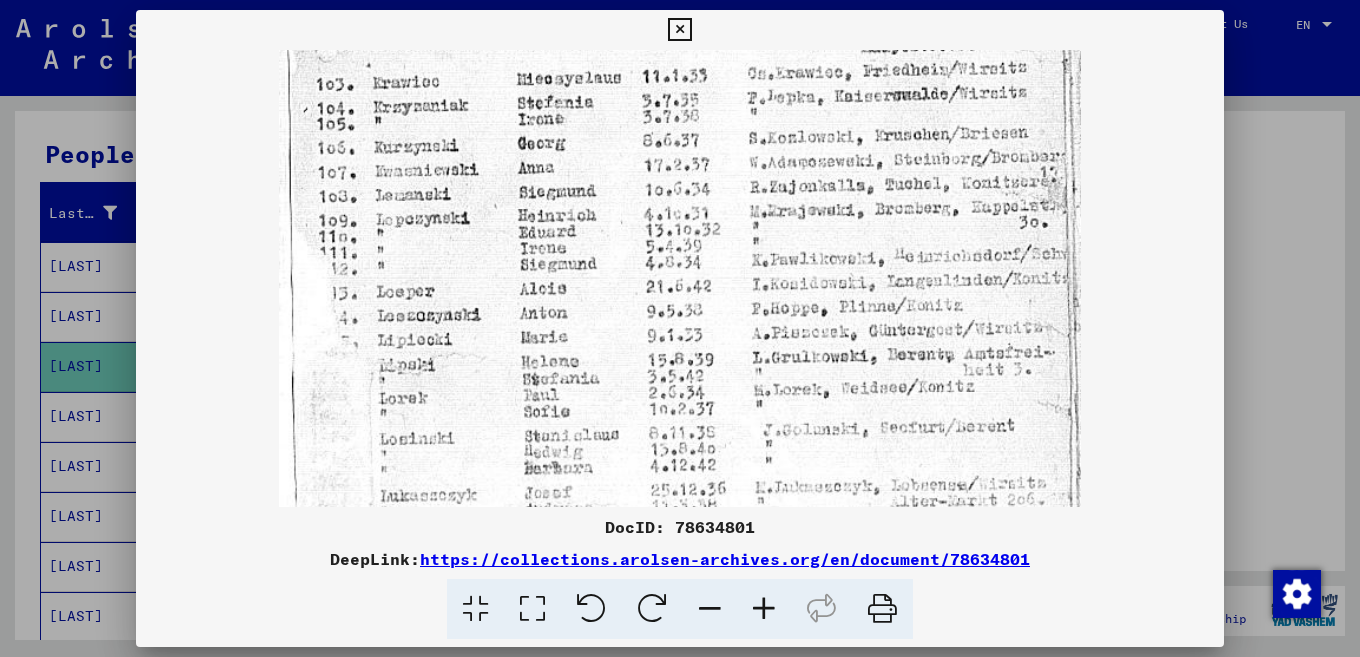drag, startPoint x: 655, startPoint y: 311, endPoint x: 598, endPoint y: 155, distance: 166.08733 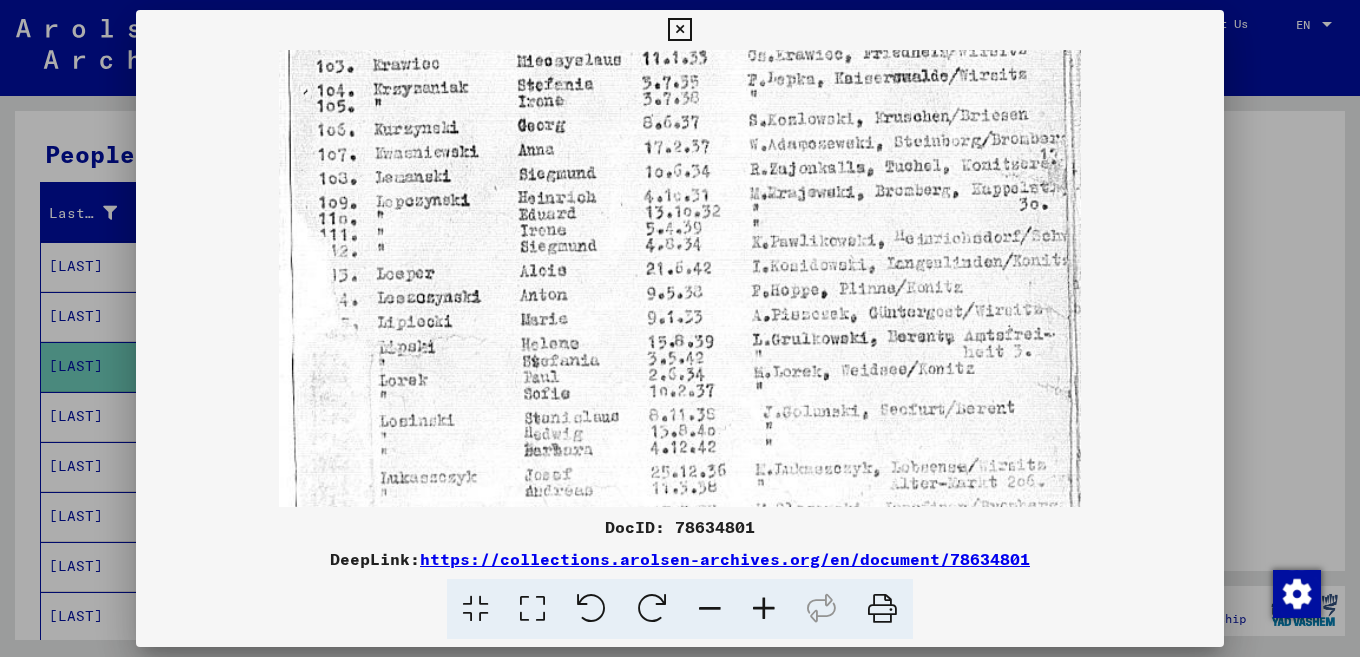 drag, startPoint x: 873, startPoint y: 273, endPoint x: 868, endPoint y: 283, distance: 11.18034 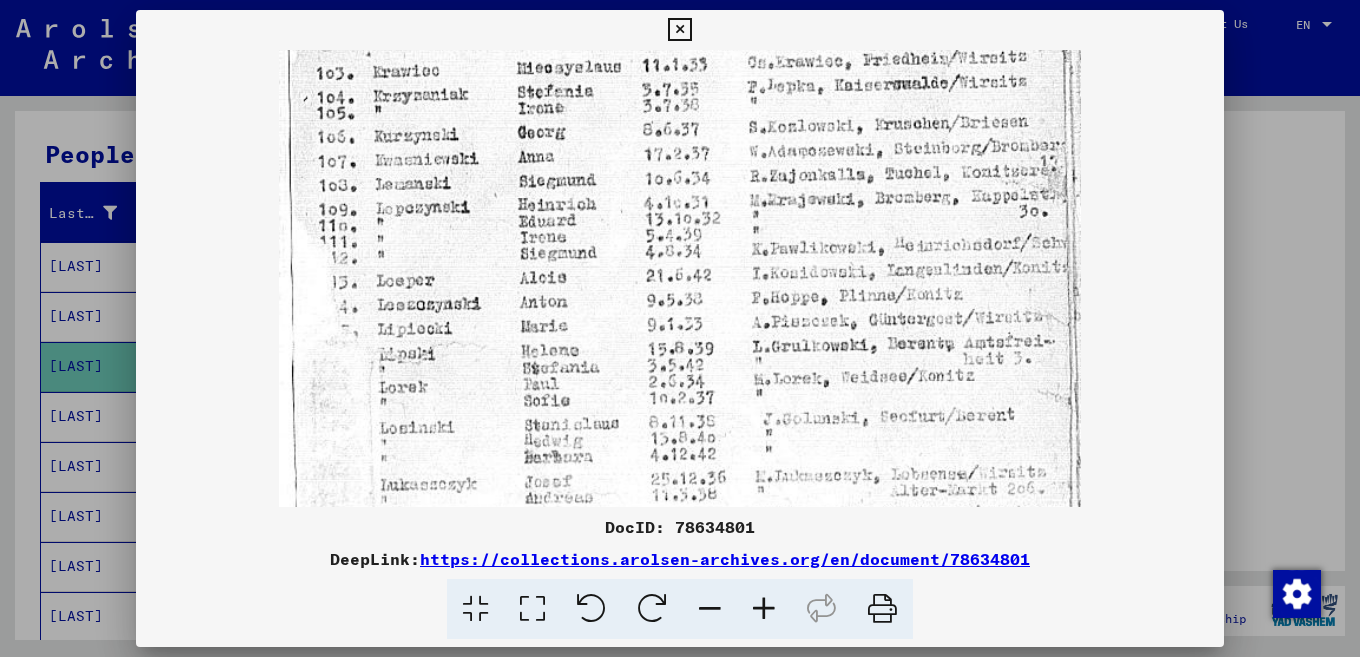 scroll, scrollTop: 429, scrollLeft: 0, axis: vertical 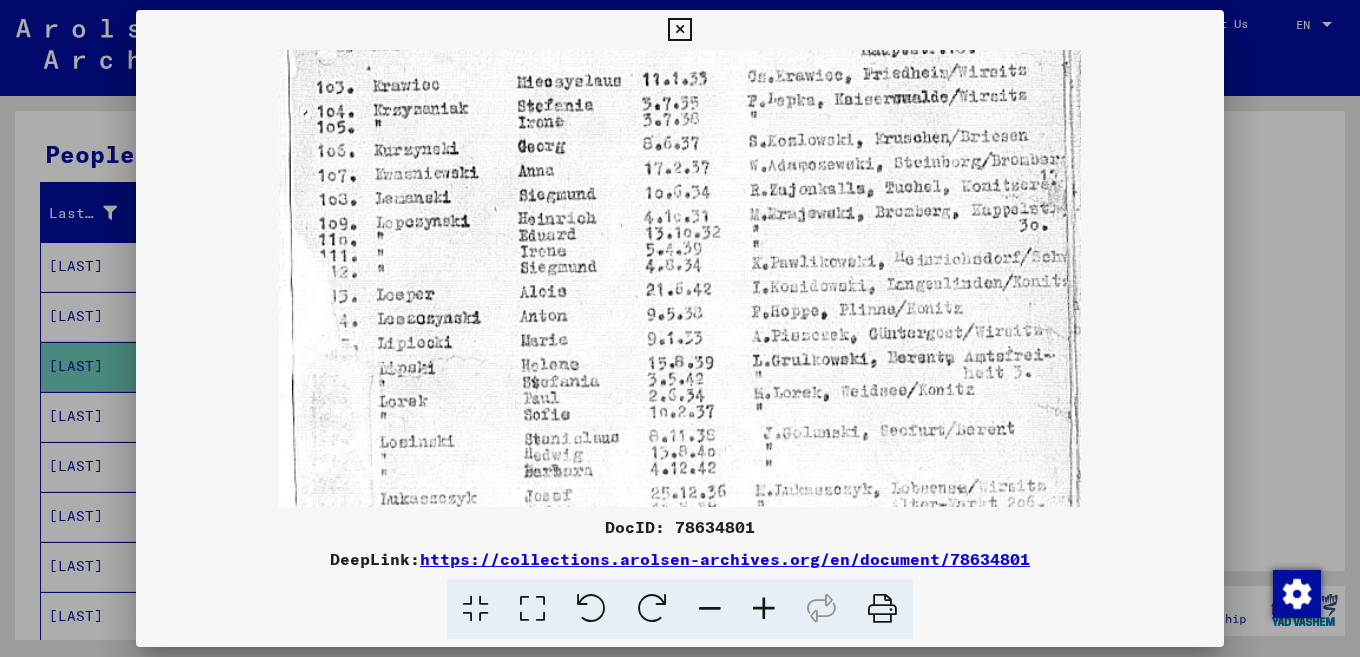 drag, startPoint x: 944, startPoint y: 273, endPoint x: 941, endPoint y: 287, distance: 14.3178215 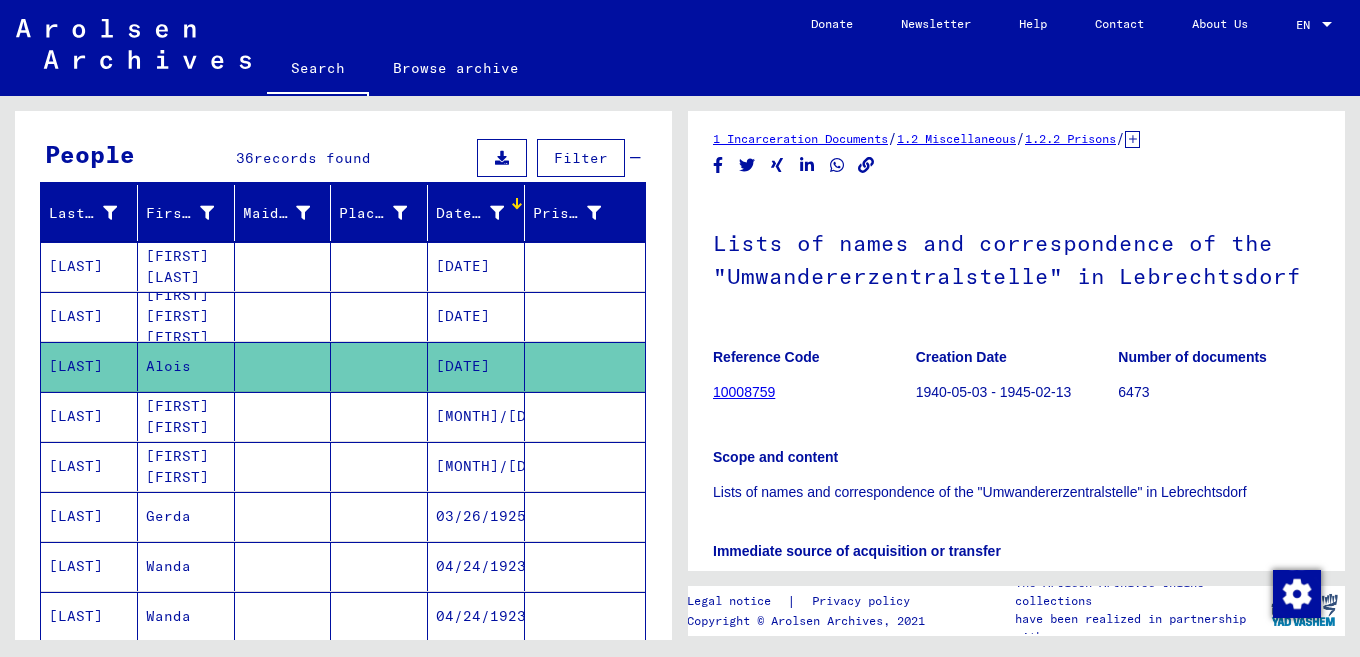 scroll, scrollTop: 0, scrollLeft: 0, axis: both 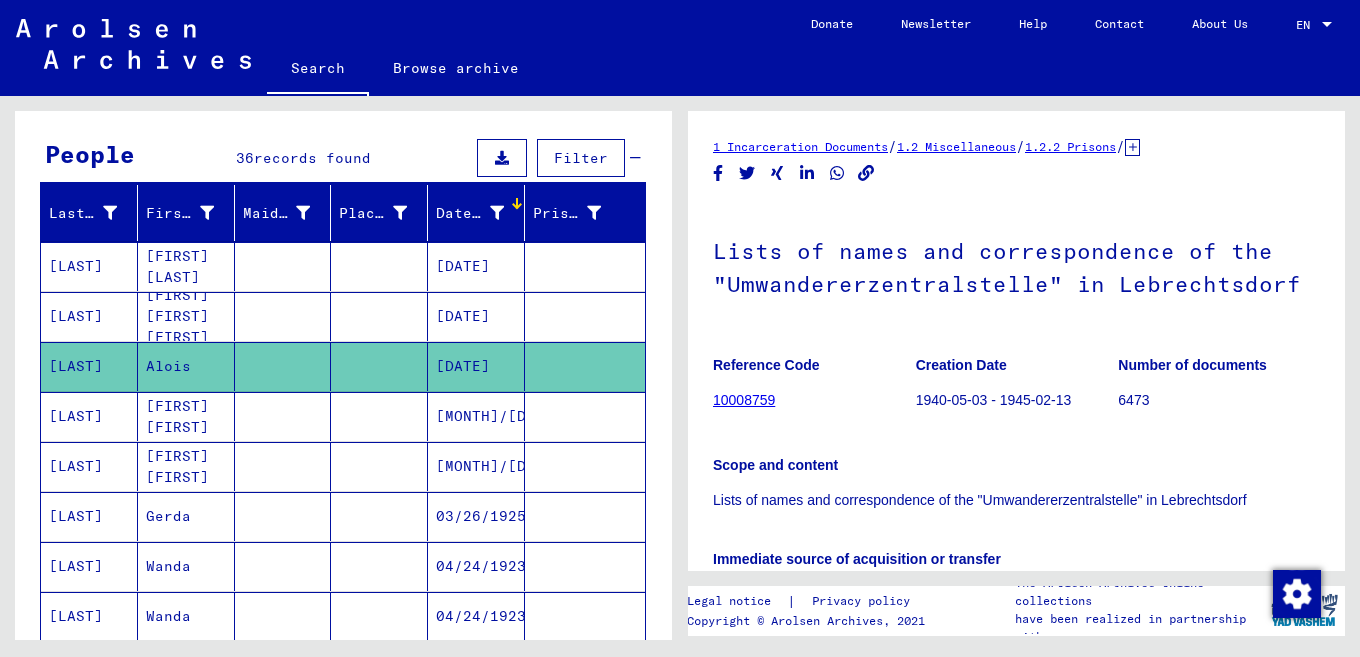 drag, startPoint x: 1108, startPoint y: 288, endPoint x: 1292, endPoint y: 289, distance: 184.00272 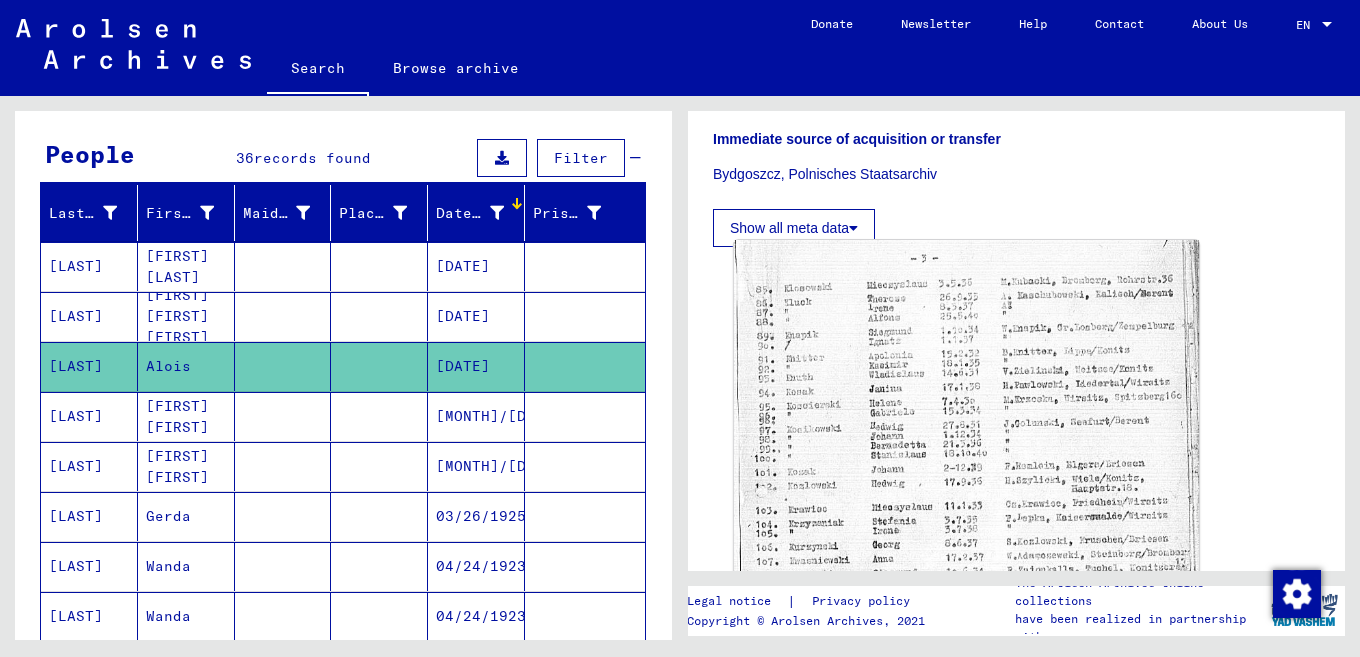 scroll, scrollTop: 817, scrollLeft: 0, axis: vertical 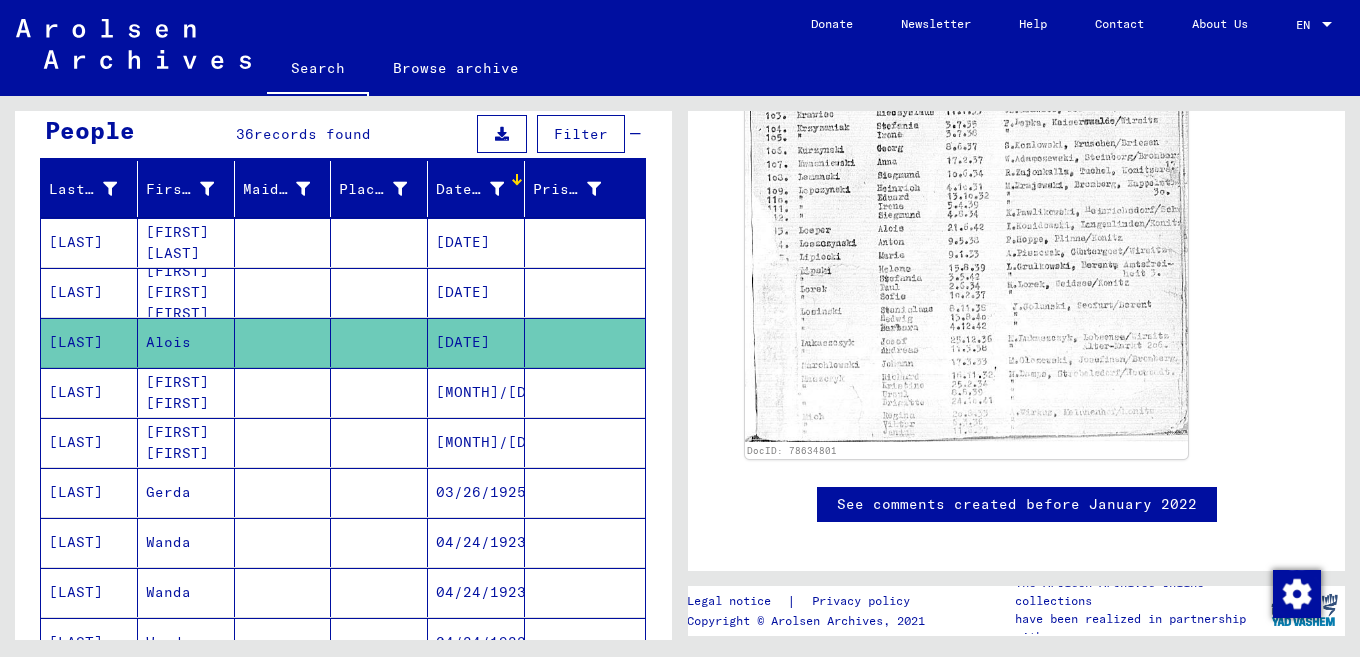 click on "[DATE]" at bounding box center (476, 342) 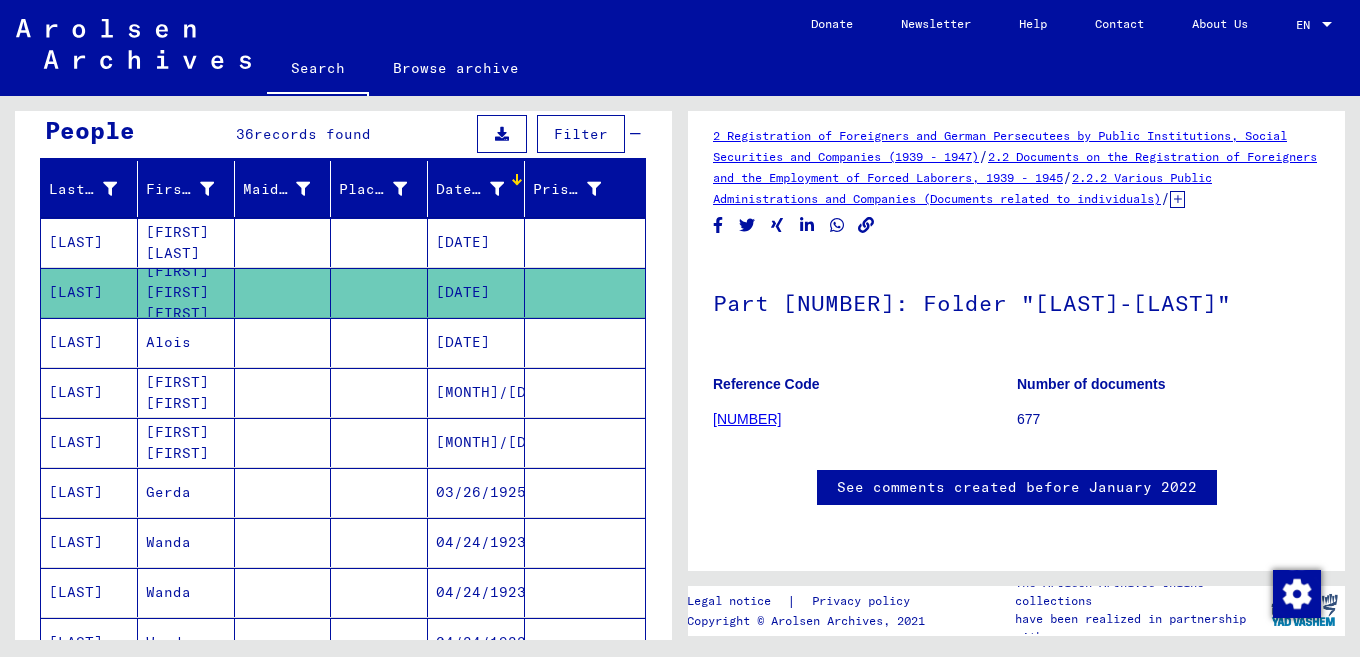 scroll, scrollTop: 303, scrollLeft: 0, axis: vertical 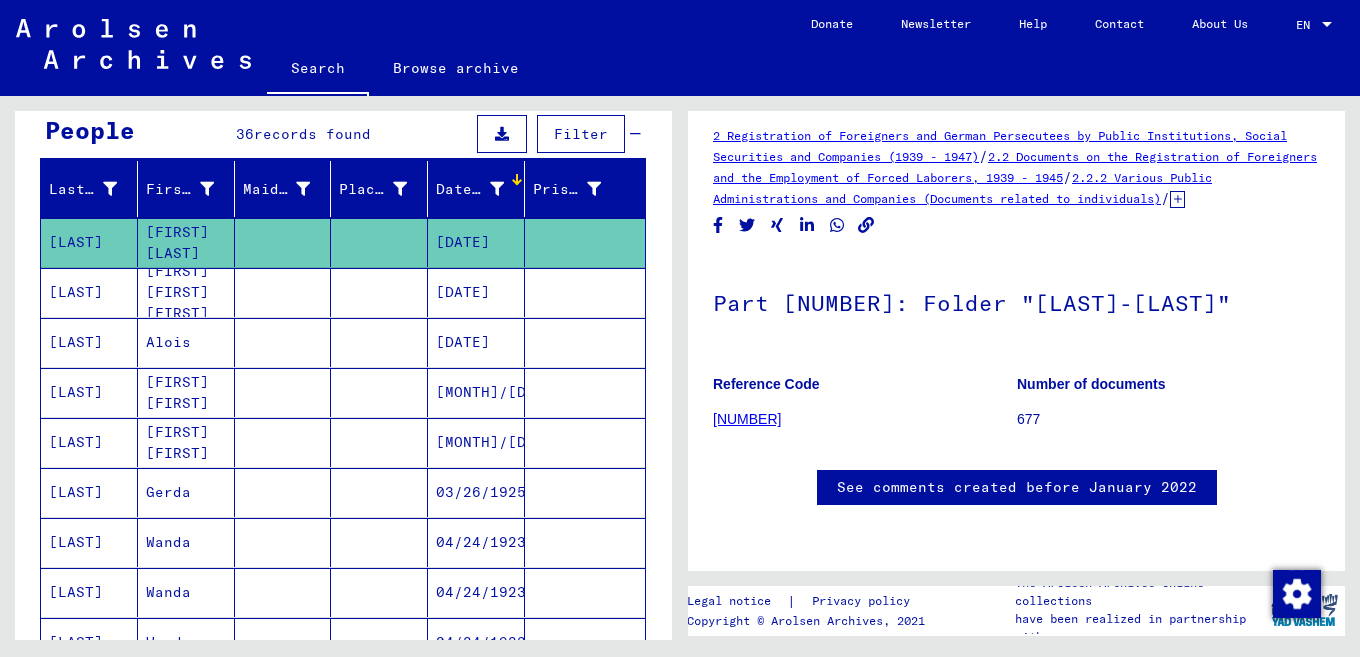 click at bounding box center [283, 392] 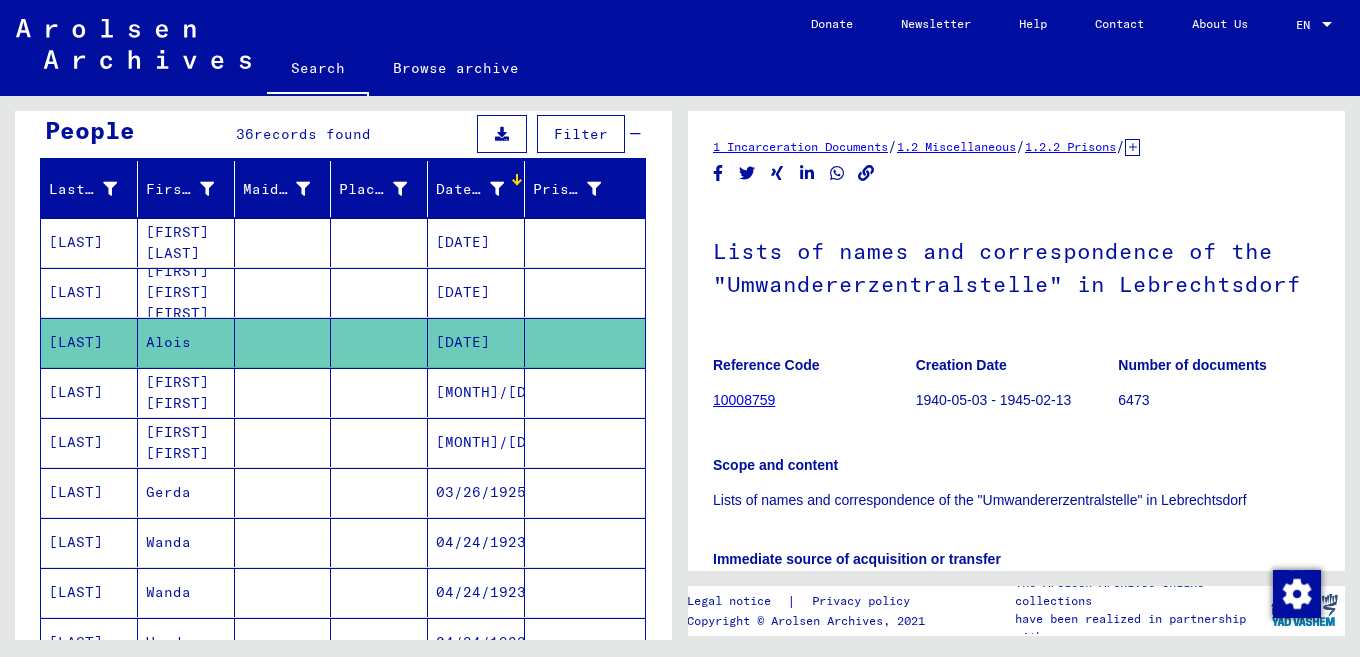 scroll, scrollTop: 420, scrollLeft: 0, axis: vertical 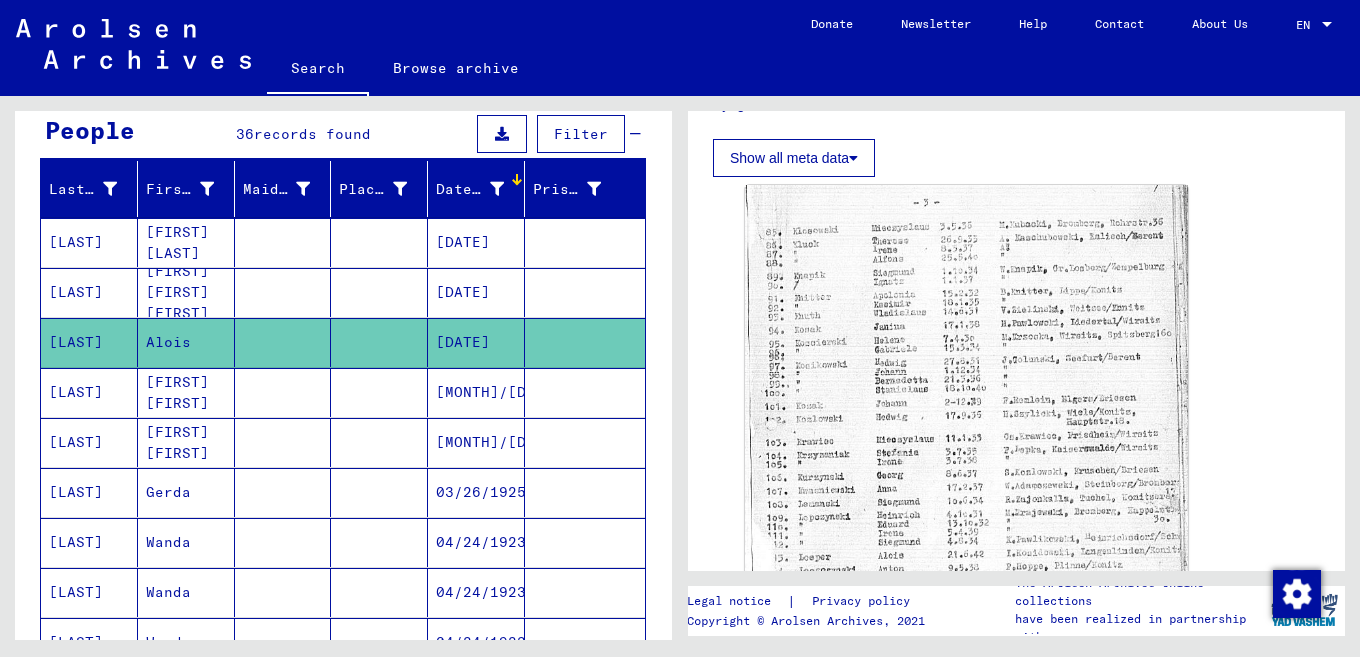 click at bounding box center [283, 442] 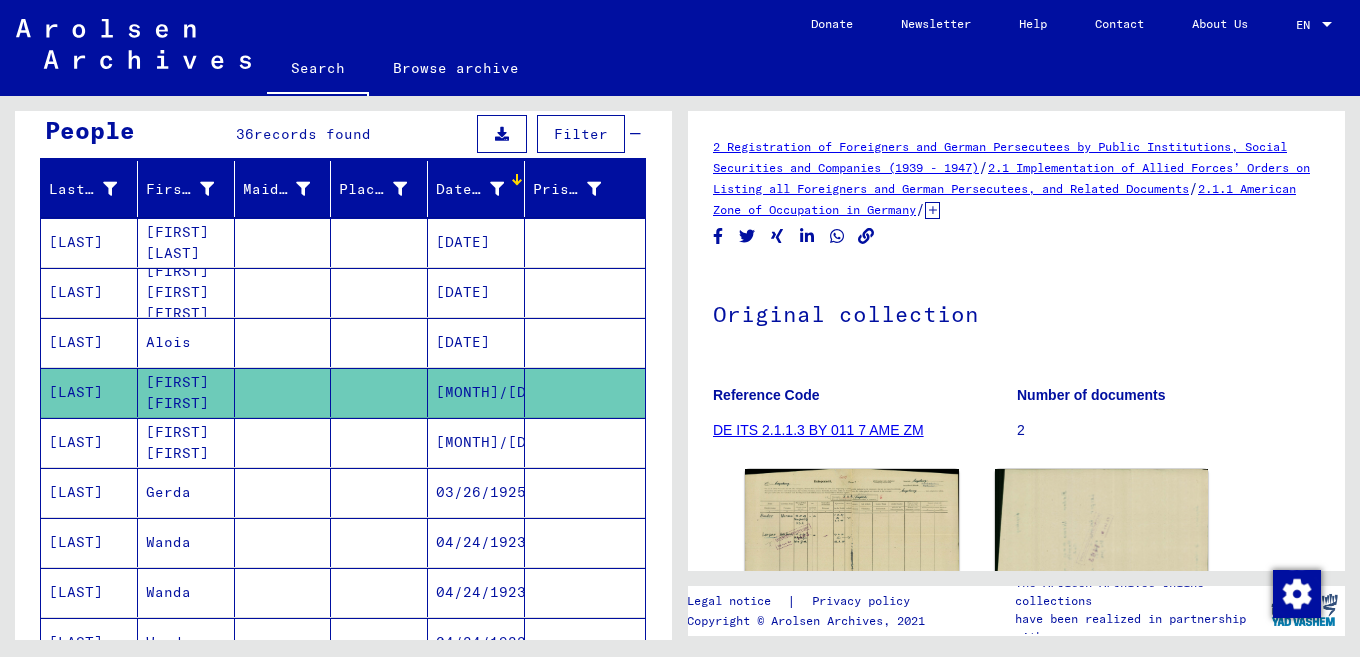 scroll, scrollTop: 163, scrollLeft: 0, axis: vertical 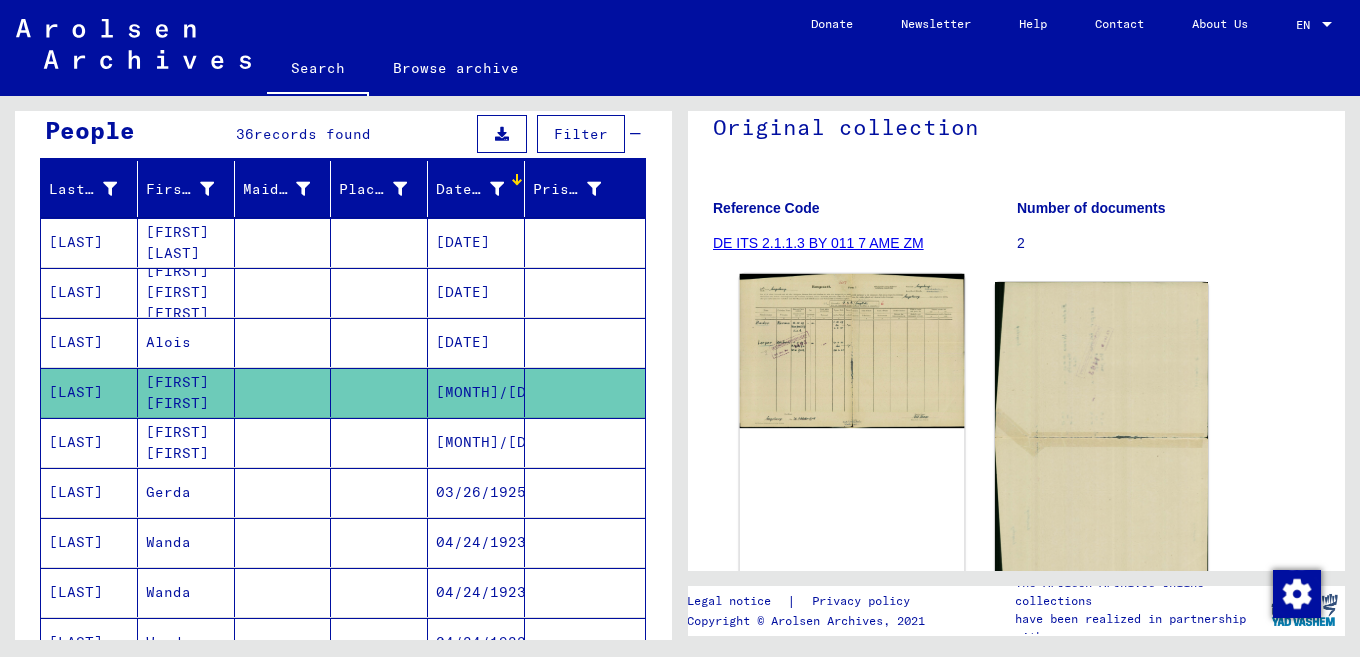 click 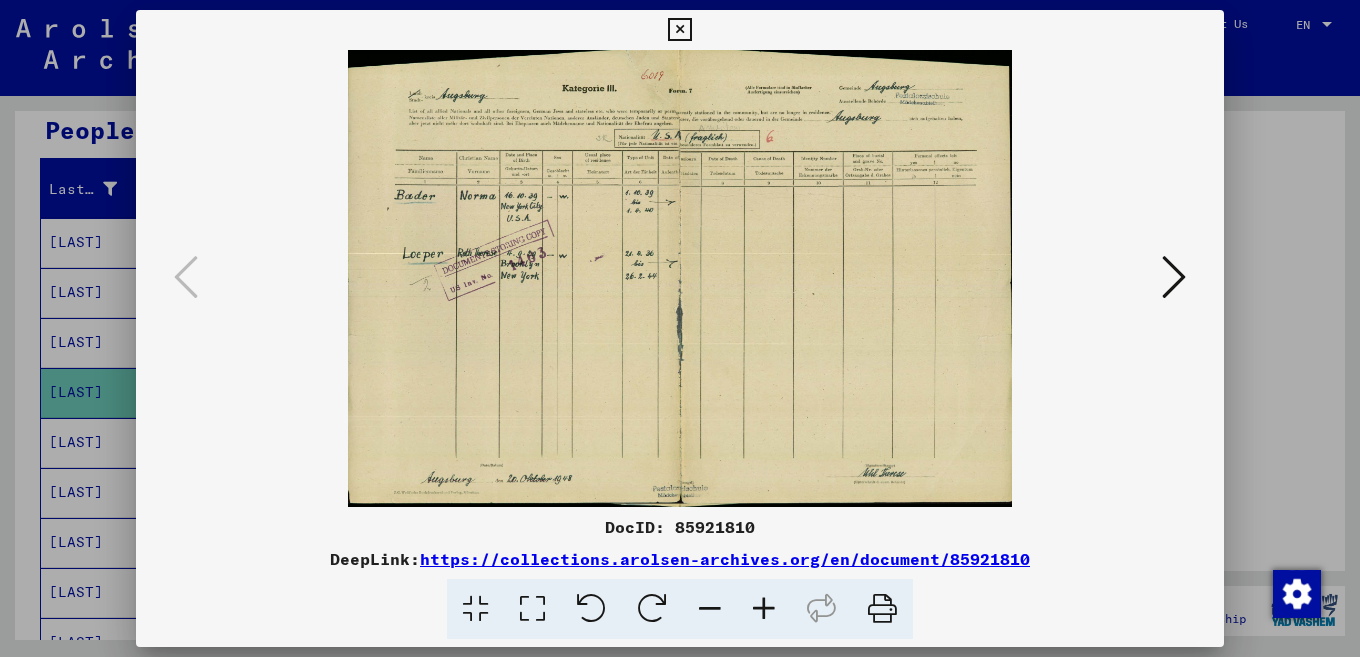 click at bounding box center (764, 609) 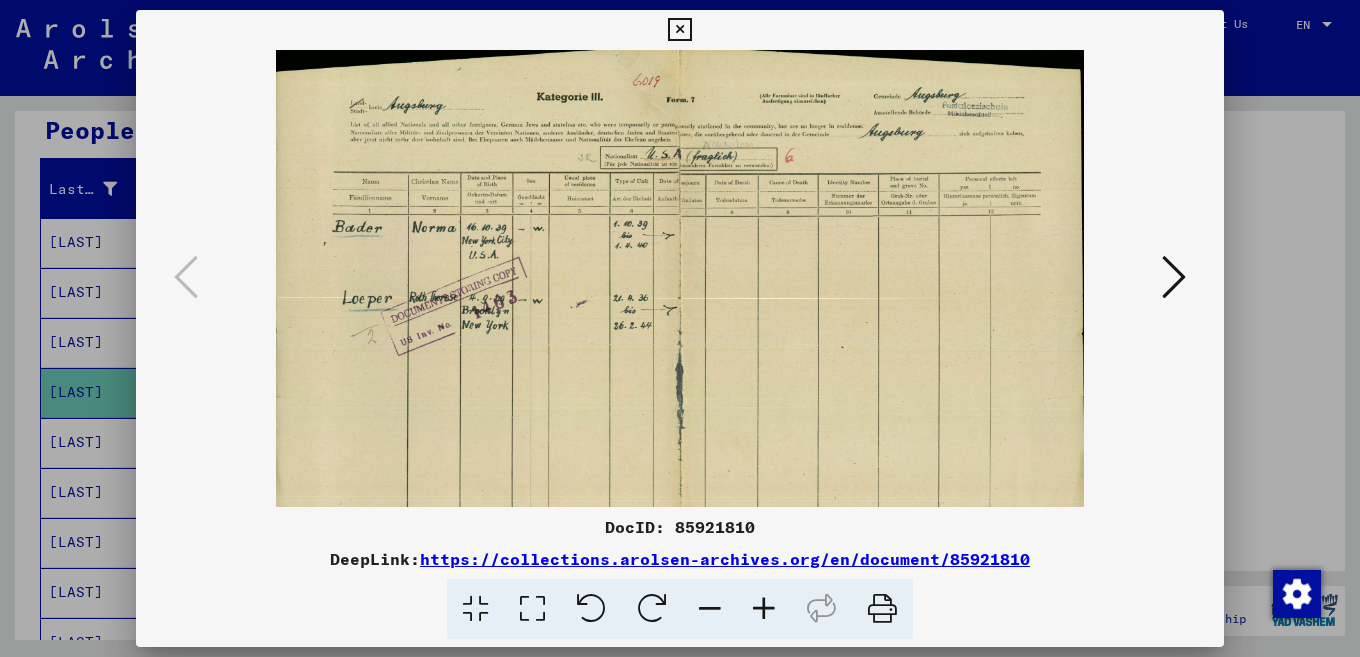 click at bounding box center [764, 609] 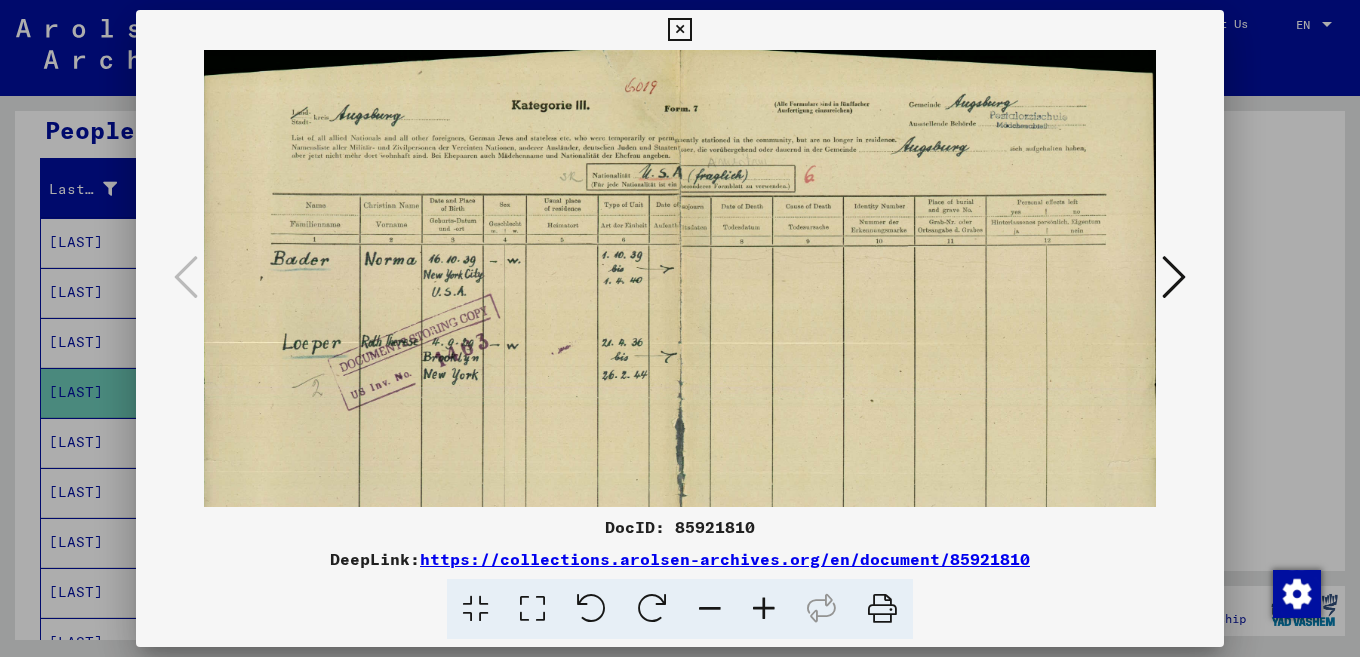 click at bounding box center (764, 609) 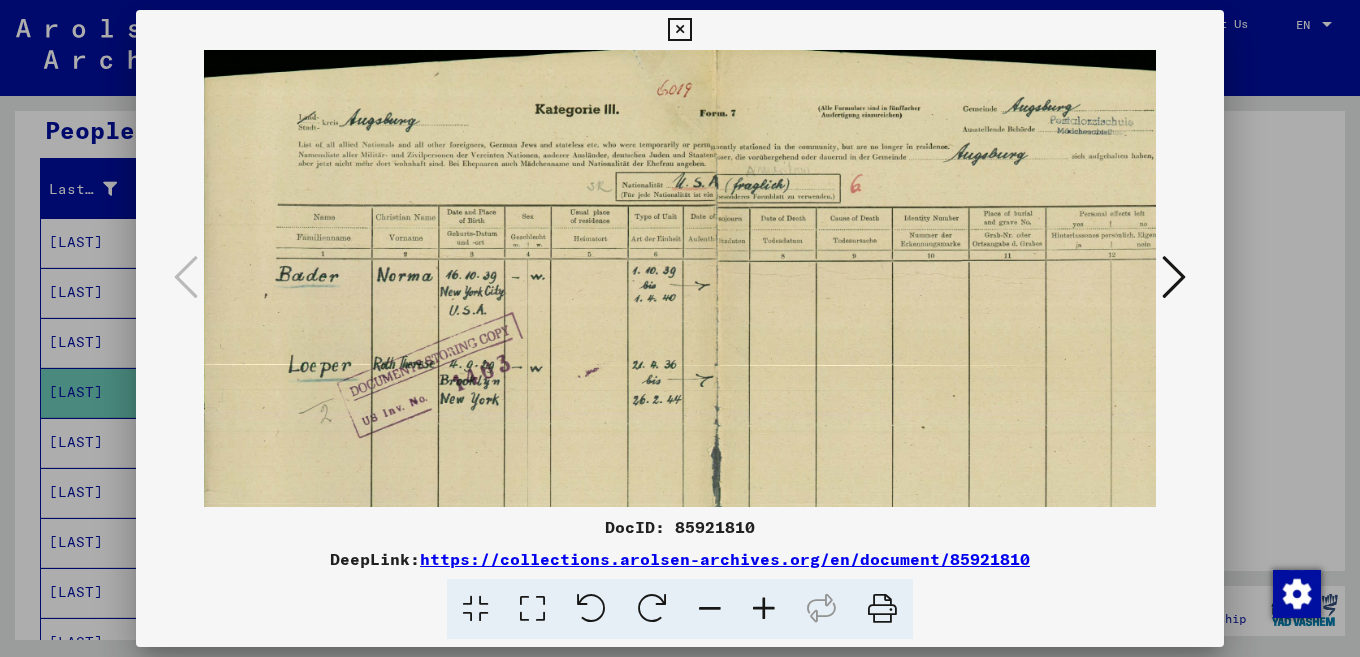 click at bounding box center [679, 30] 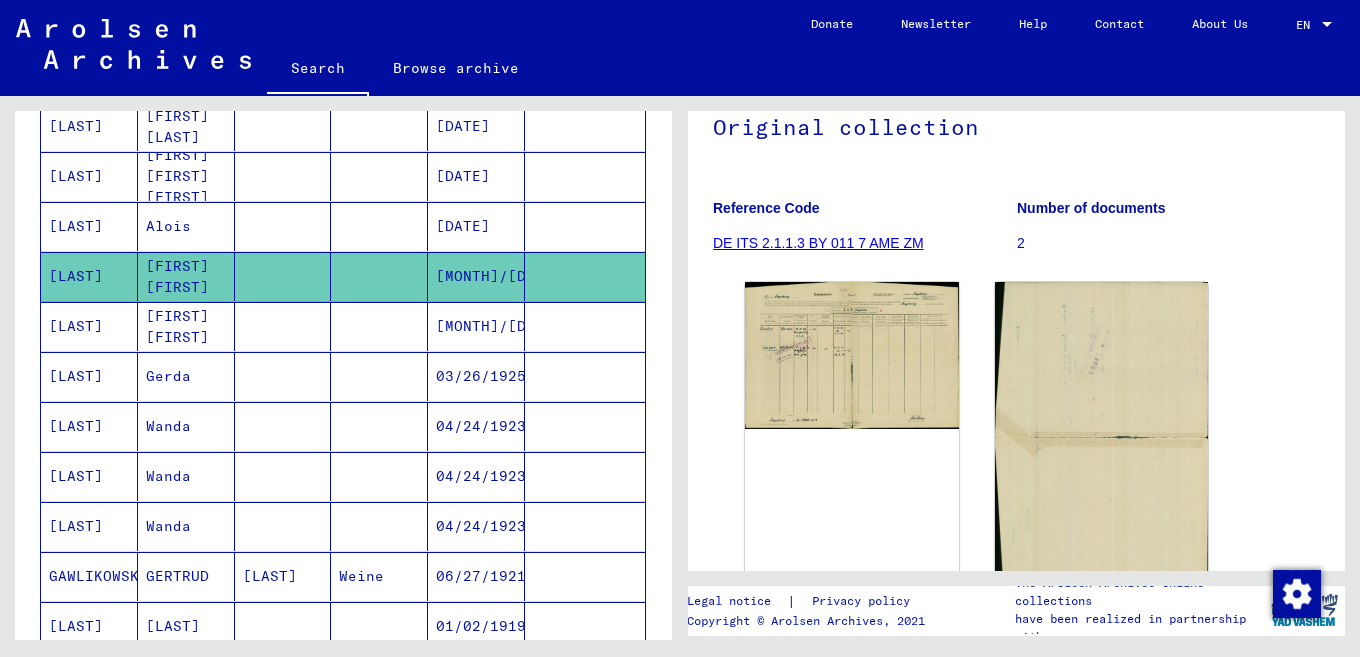 scroll, scrollTop: 327, scrollLeft: 0, axis: vertical 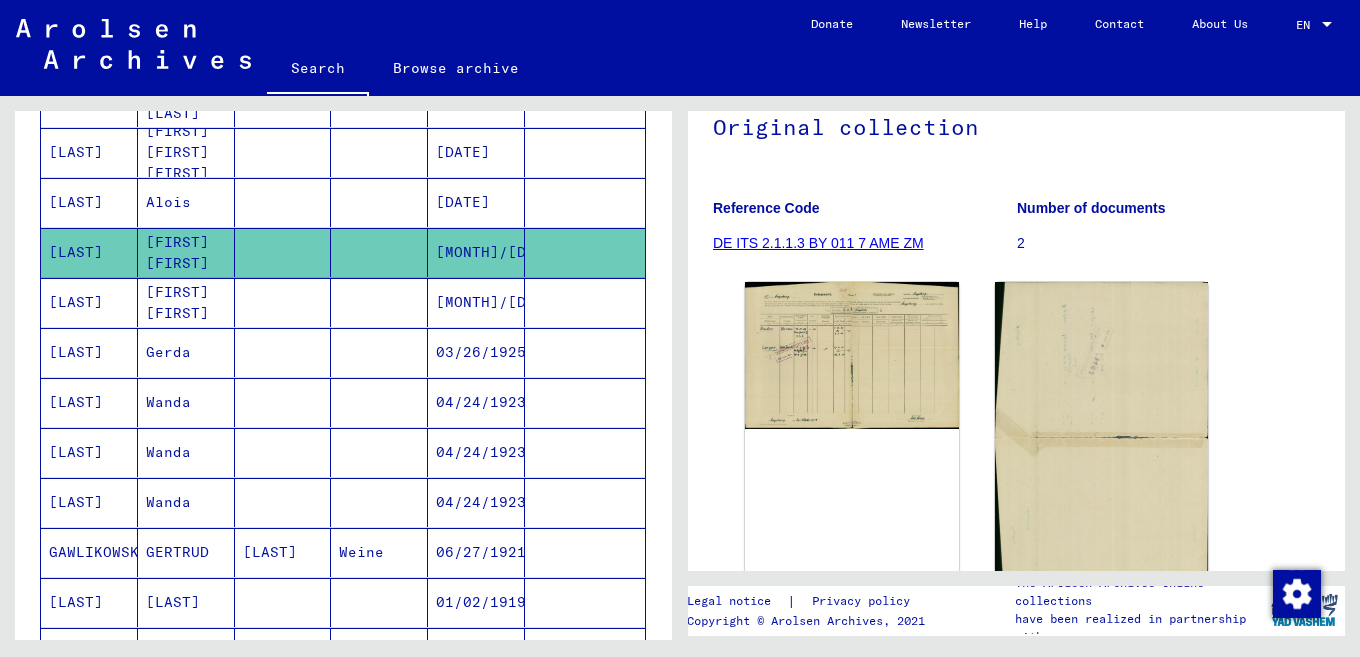 click at bounding box center (283, 452) 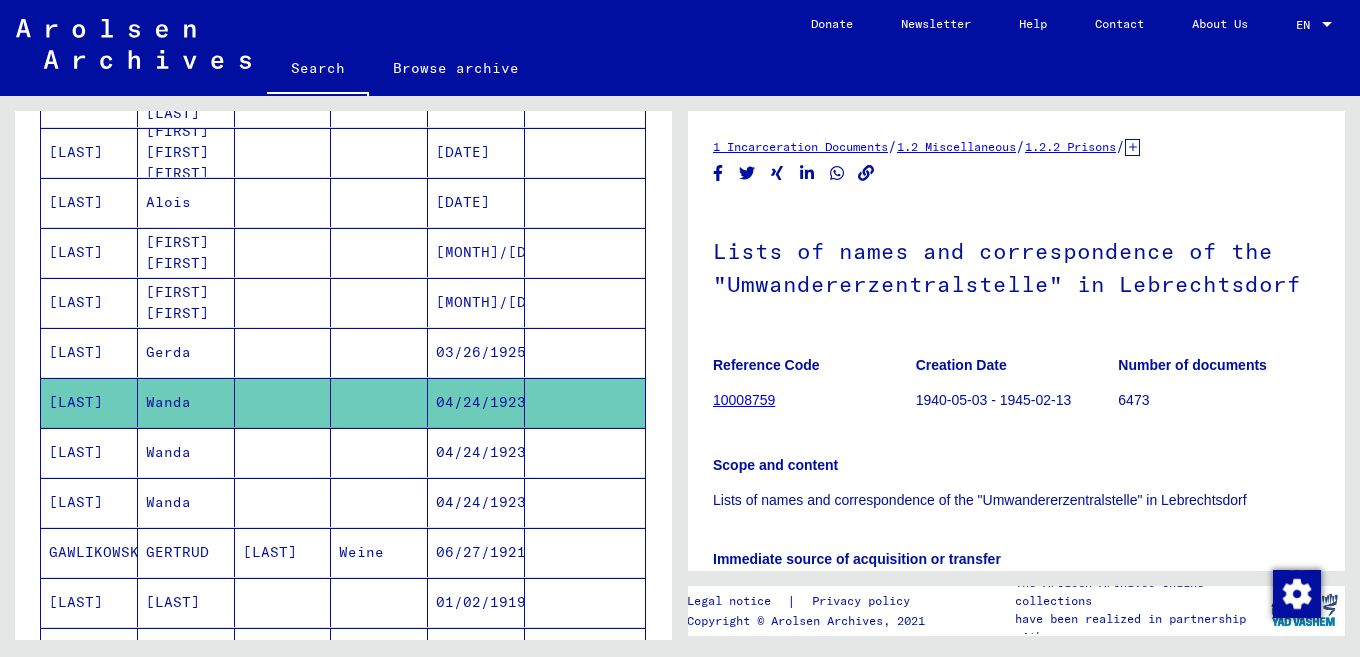 scroll, scrollTop: 0, scrollLeft: 0, axis: both 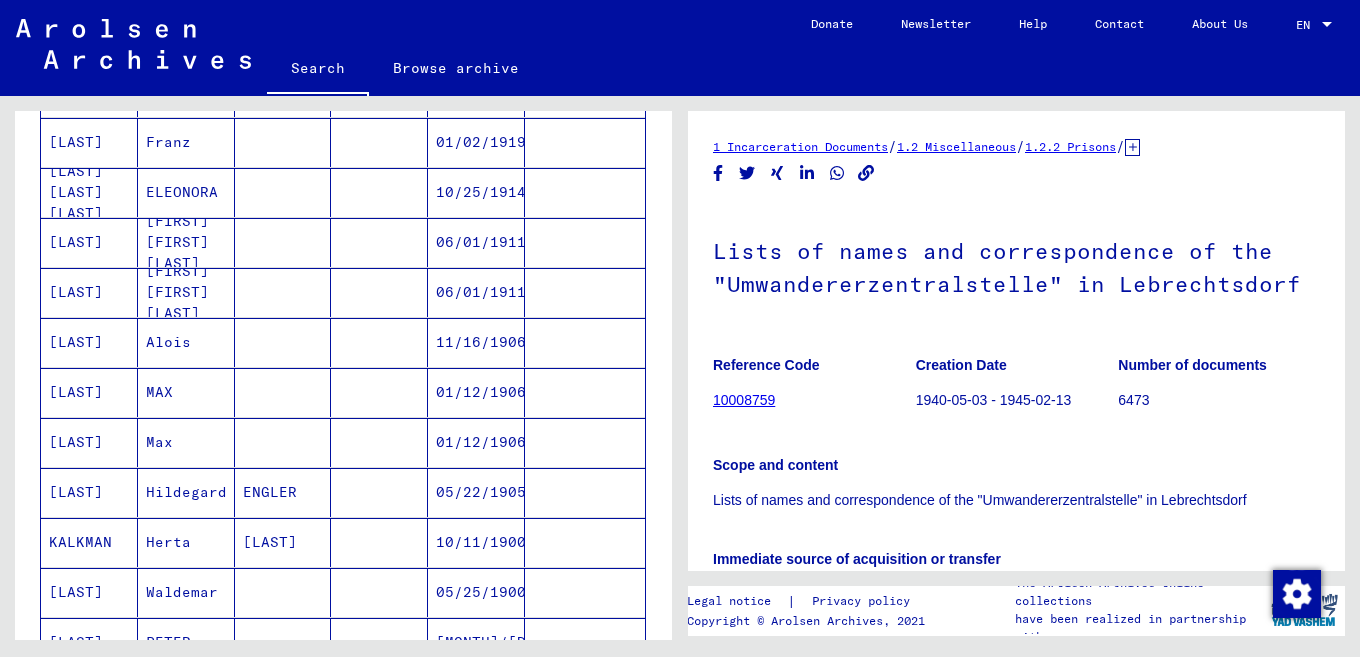 click on "01/12/1906" at bounding box center [476, 442] 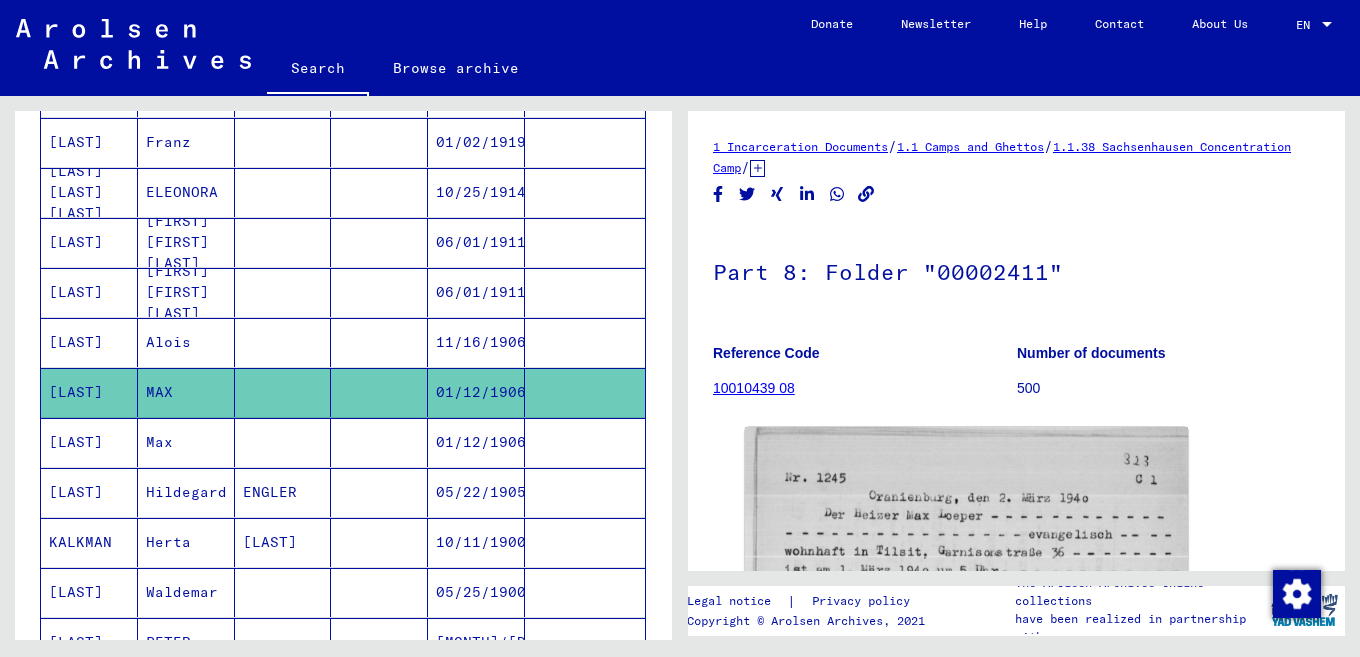 scroll, scrollTop: 0, scrollLeft: 0, axis: both 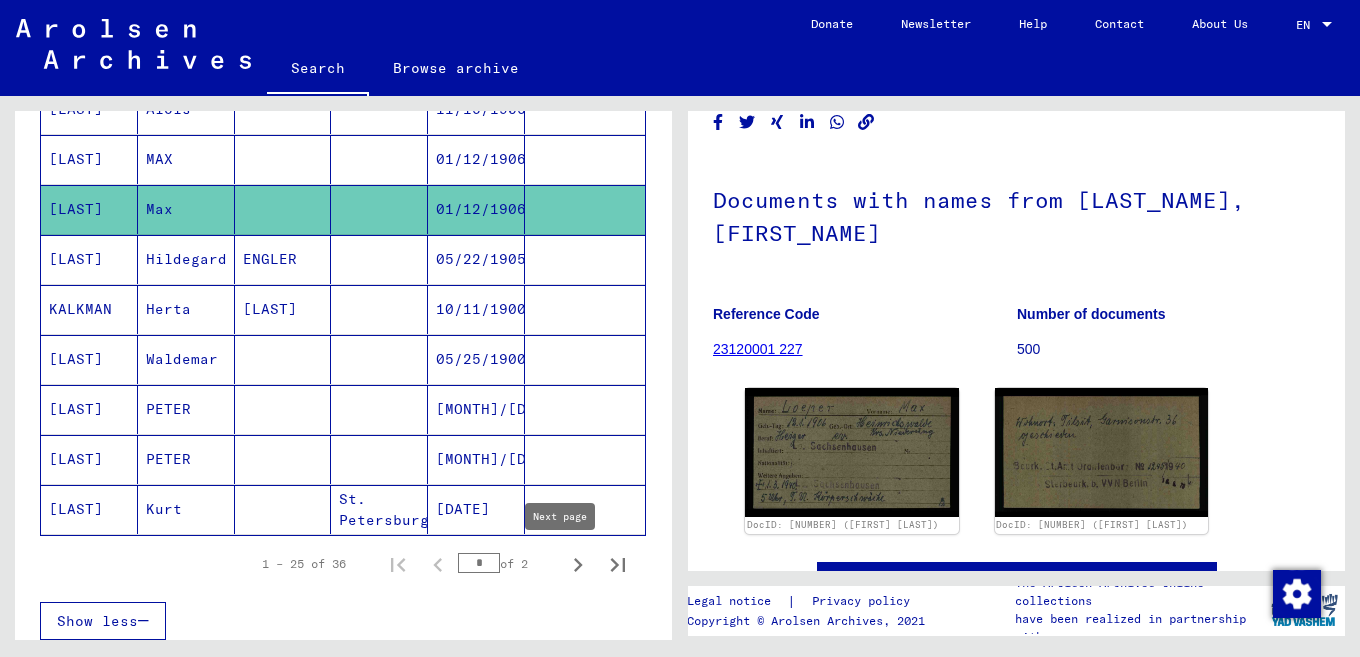 click 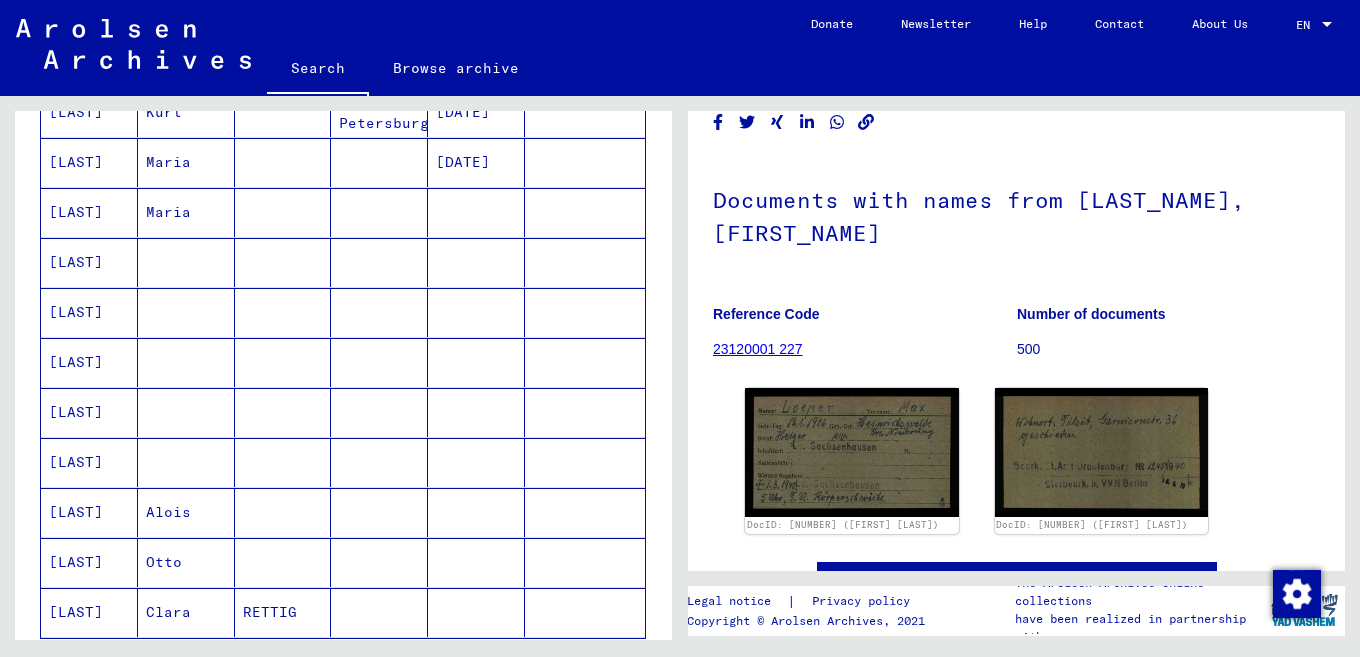 click at bounding box center [283, 562] 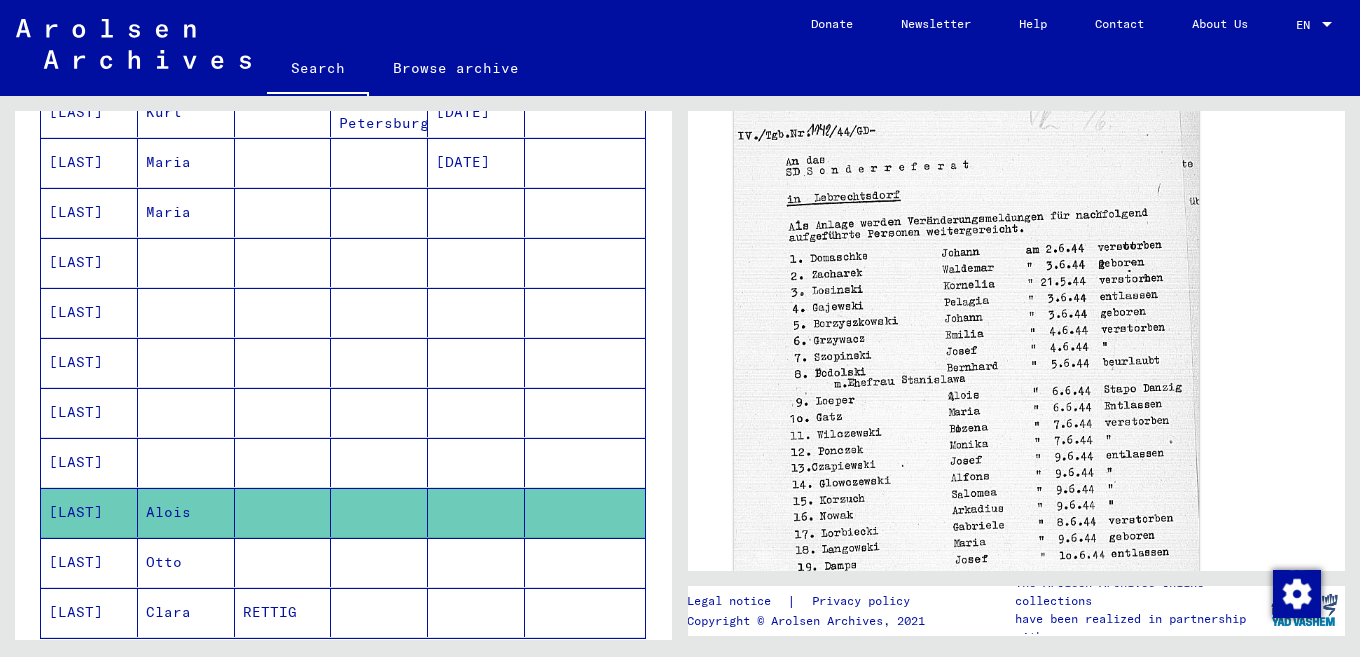 click 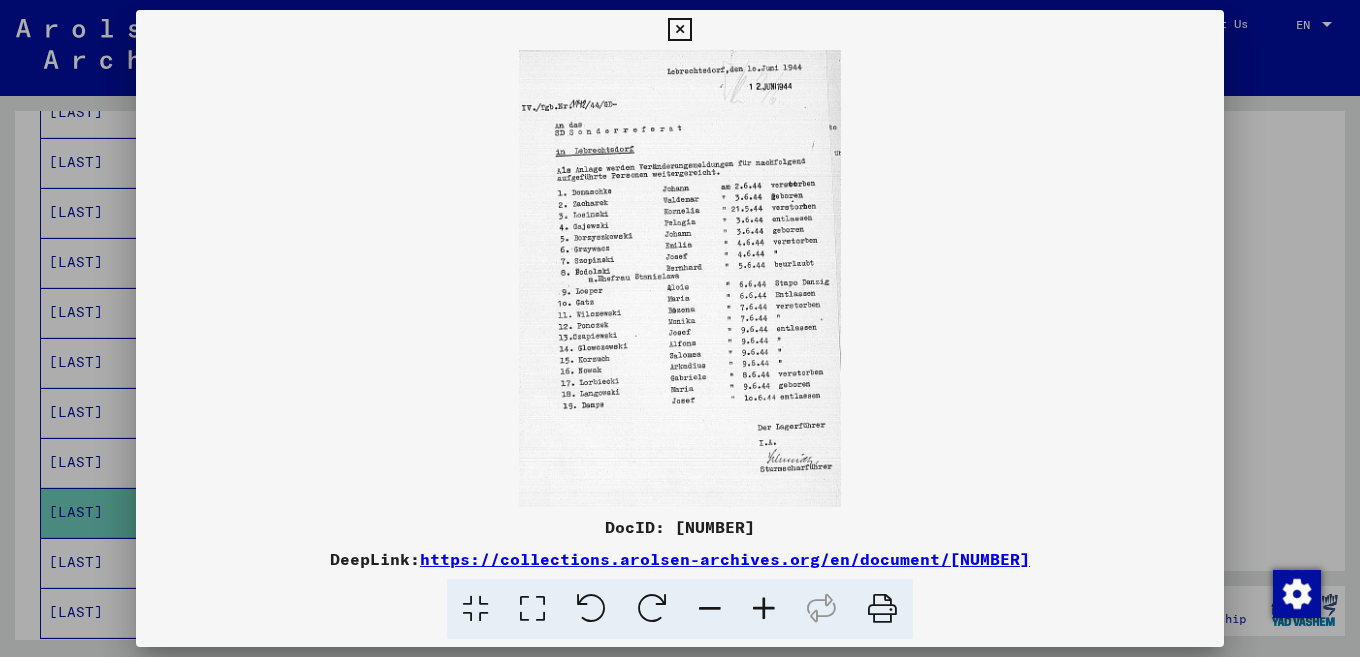 click at bounding box center [764, 609] 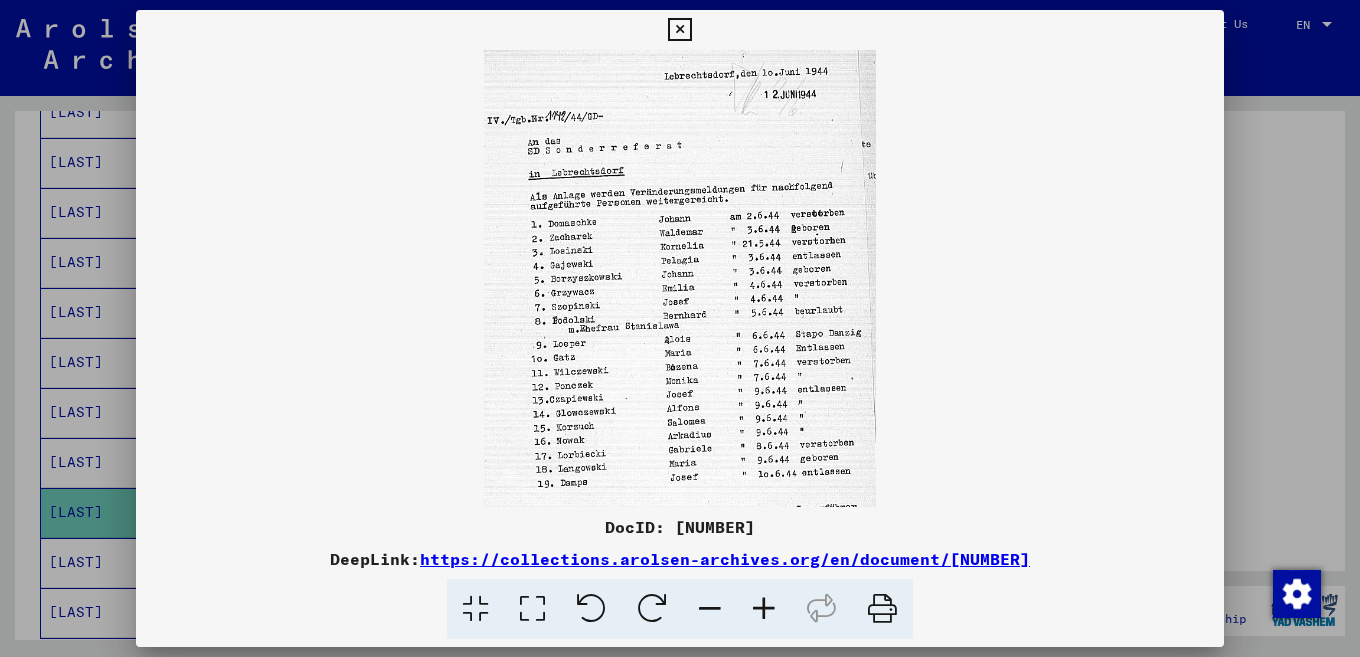 click at bounding box center (764, 609) 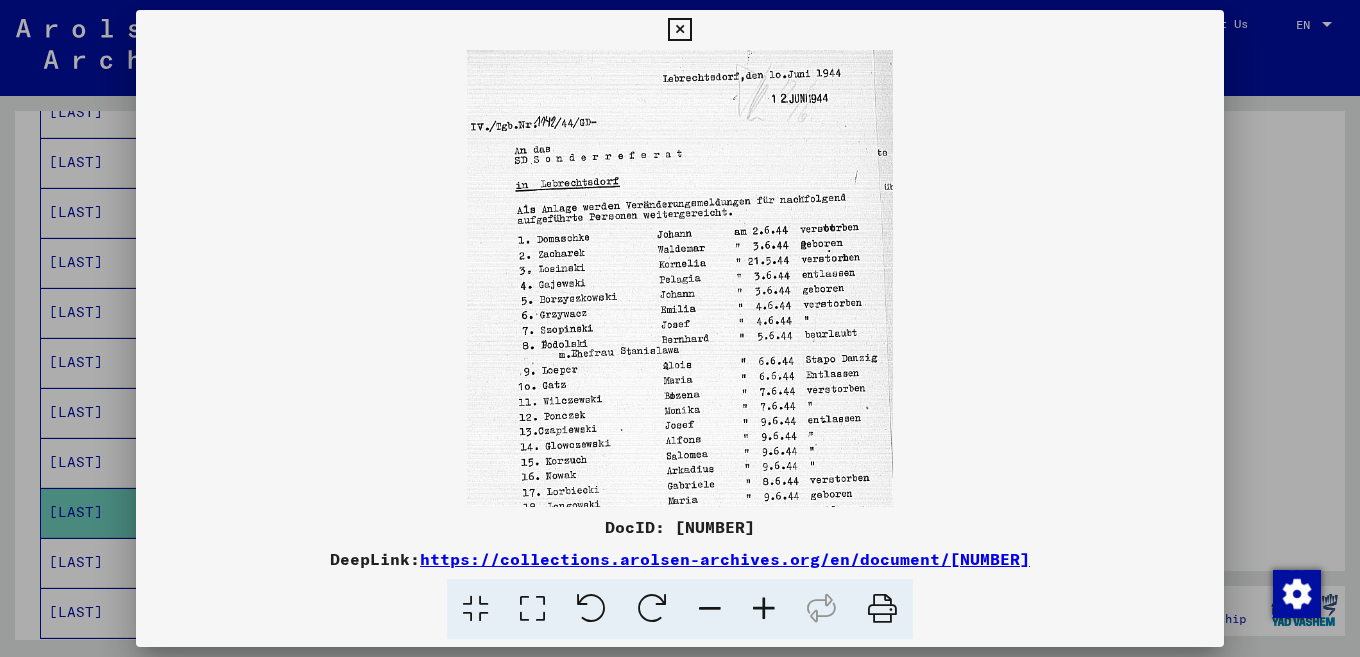 click at bounding box center (764, 609) 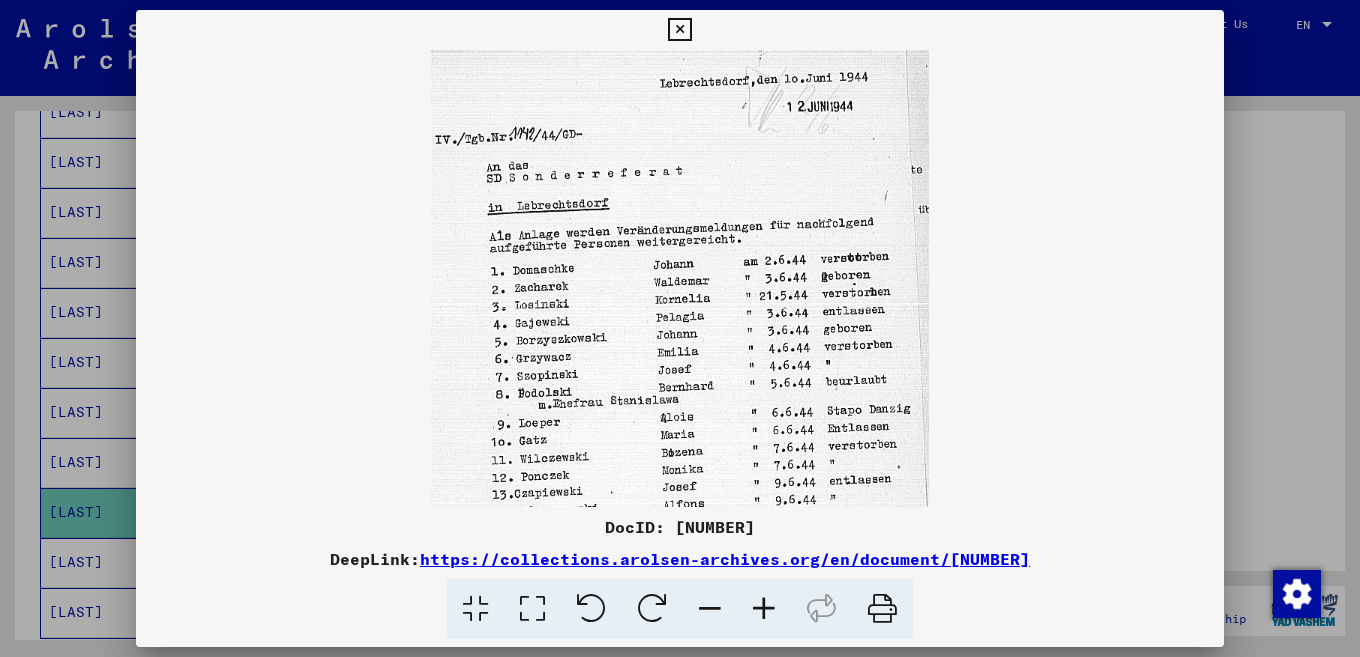 click at bounding box center [764, 609] 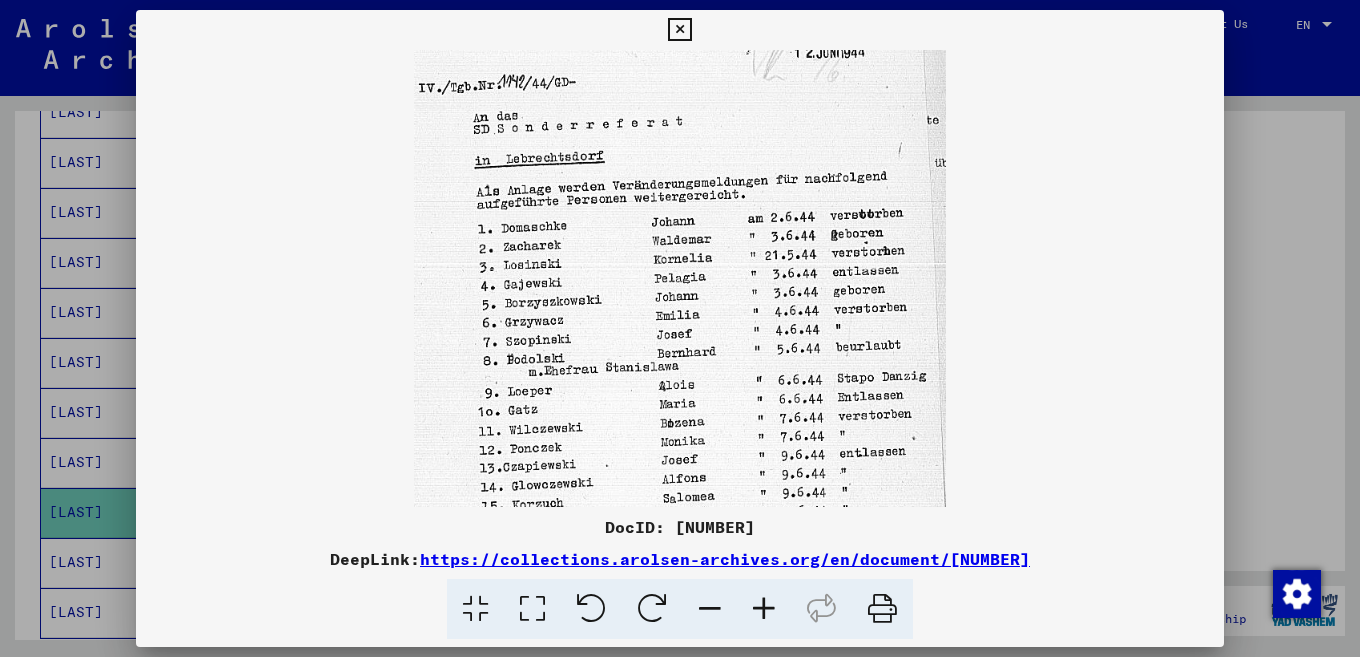 drag, startPoint x: 874, startPoint y: 363, endPoint x: 873, endPoint y: 273, distance: 90.005554 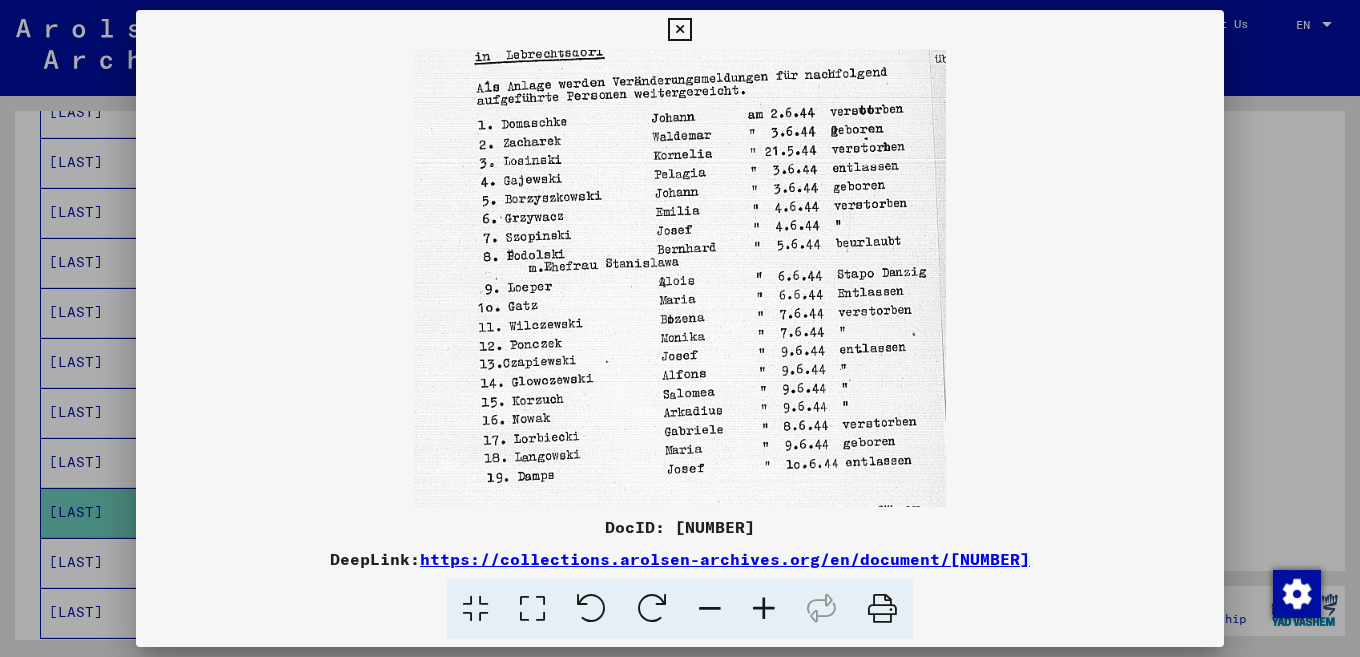 drag, startPoint x: 873, startPoint y: 273, endPoint x: 873, endPoint y: 187, distance: 86 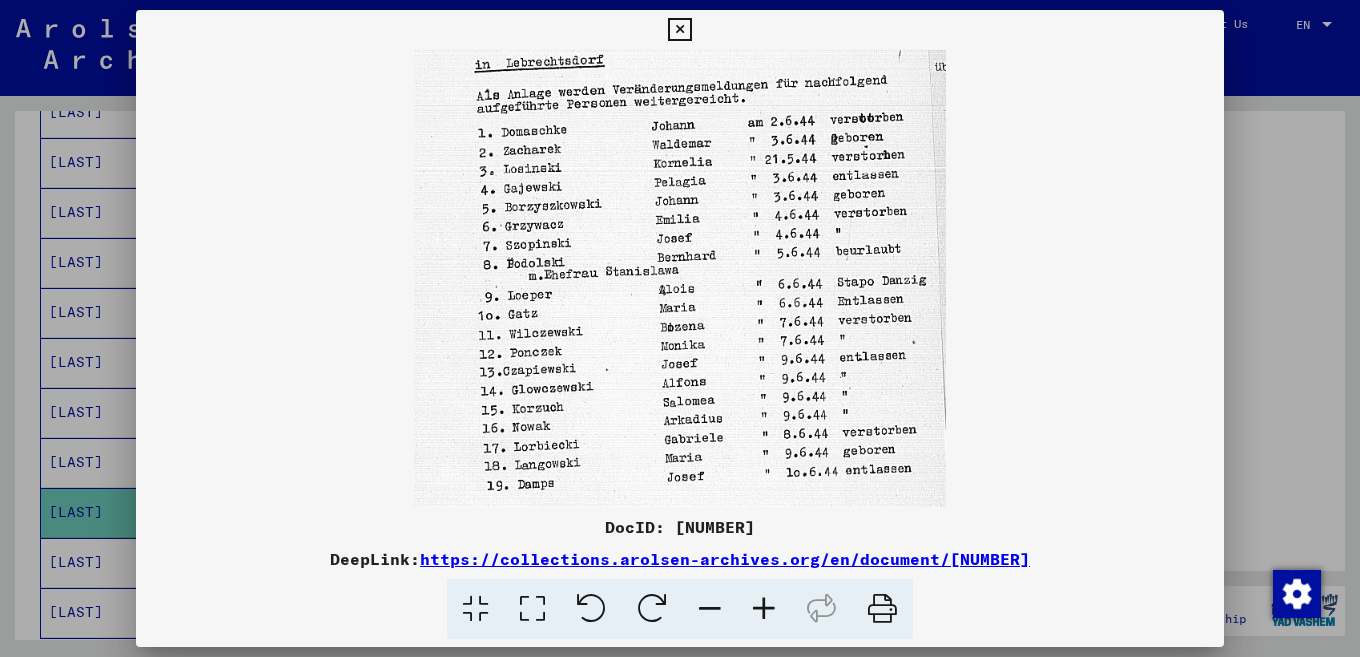 drag, startPoint x: 873, startPoint y: 180, endPoint x: 896, endPoint y: 200, distance: 30.479502 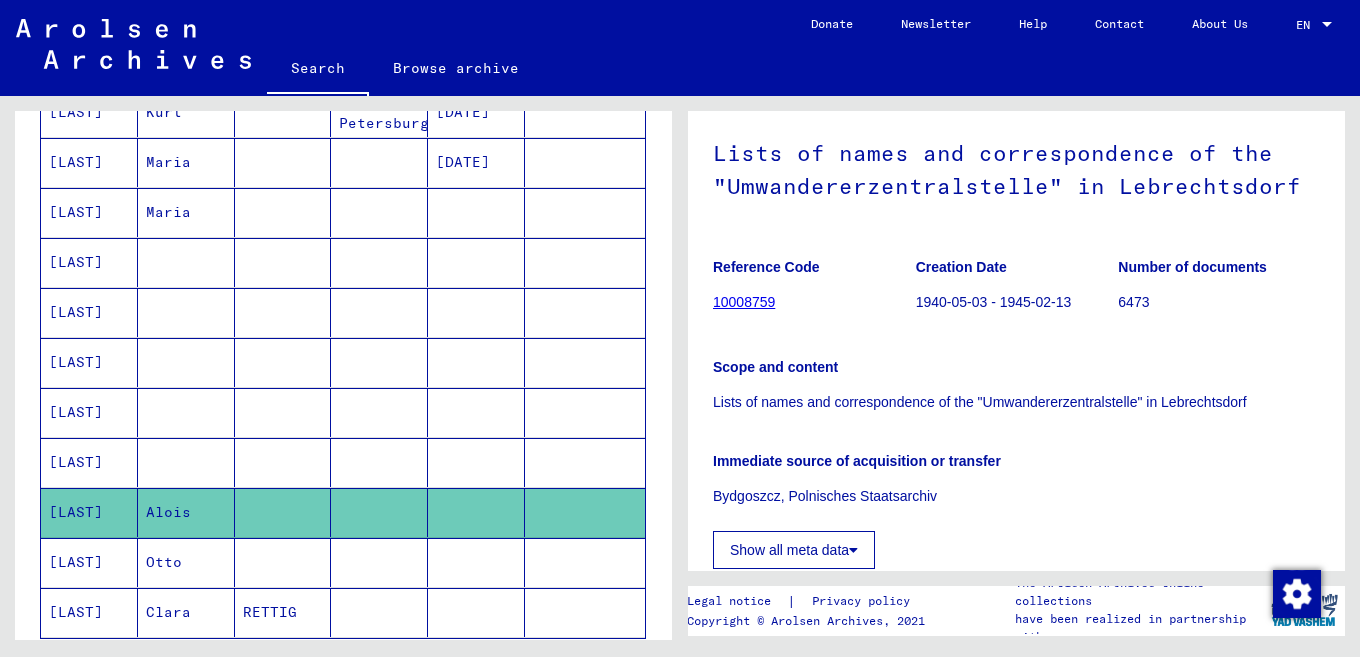 scroll, scrollTop: 23, scrollLeft: 0, axis: vertical 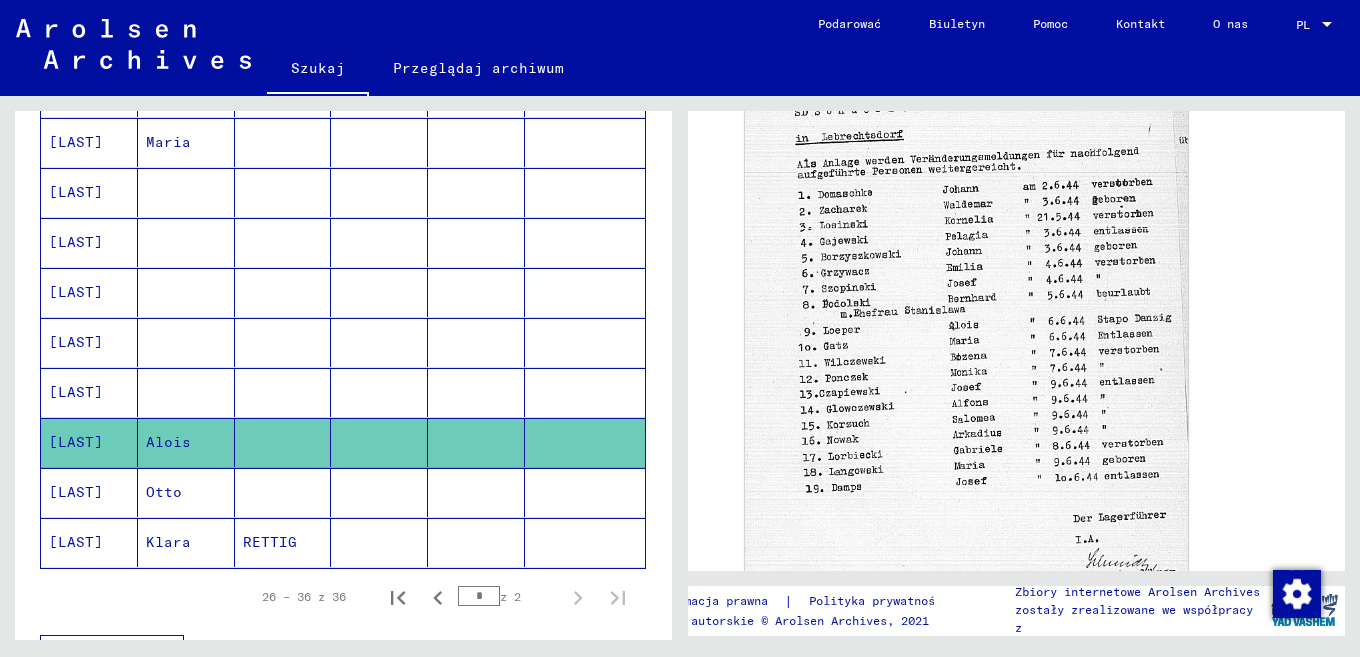 click at bounding box center (379, 542) 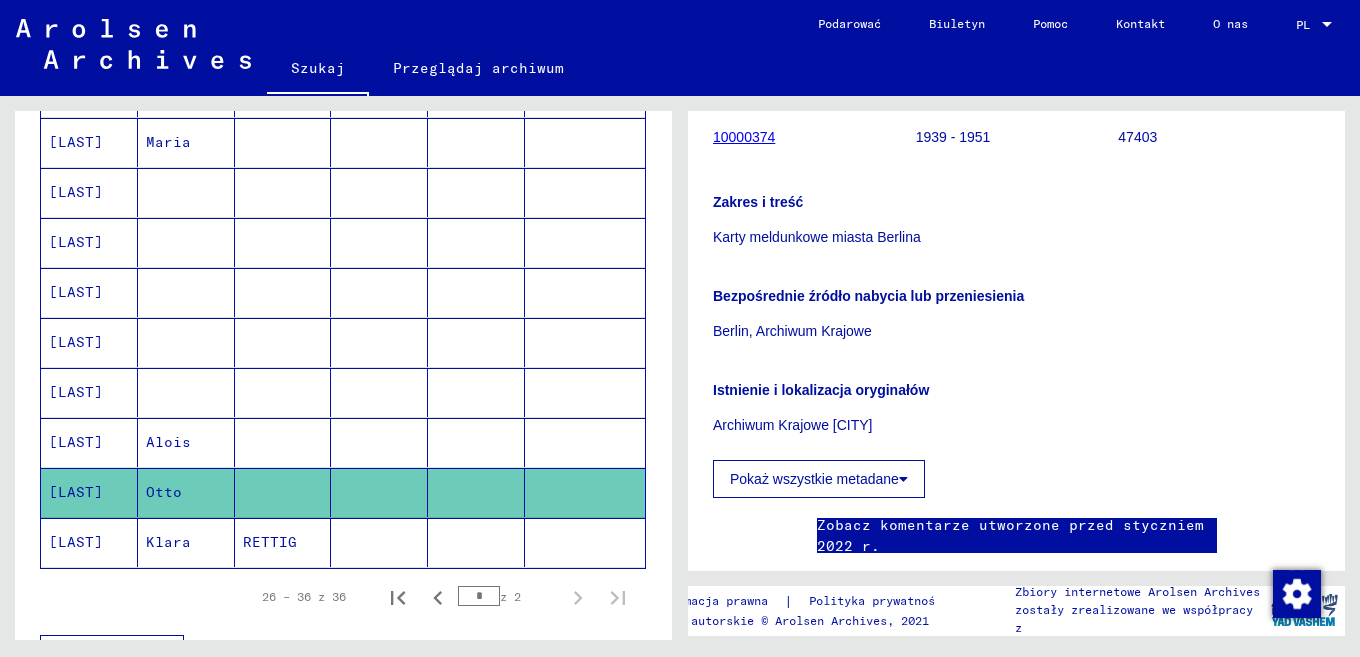scroll, scrollTop: 332, scrollLeft: 0, axis: vertical 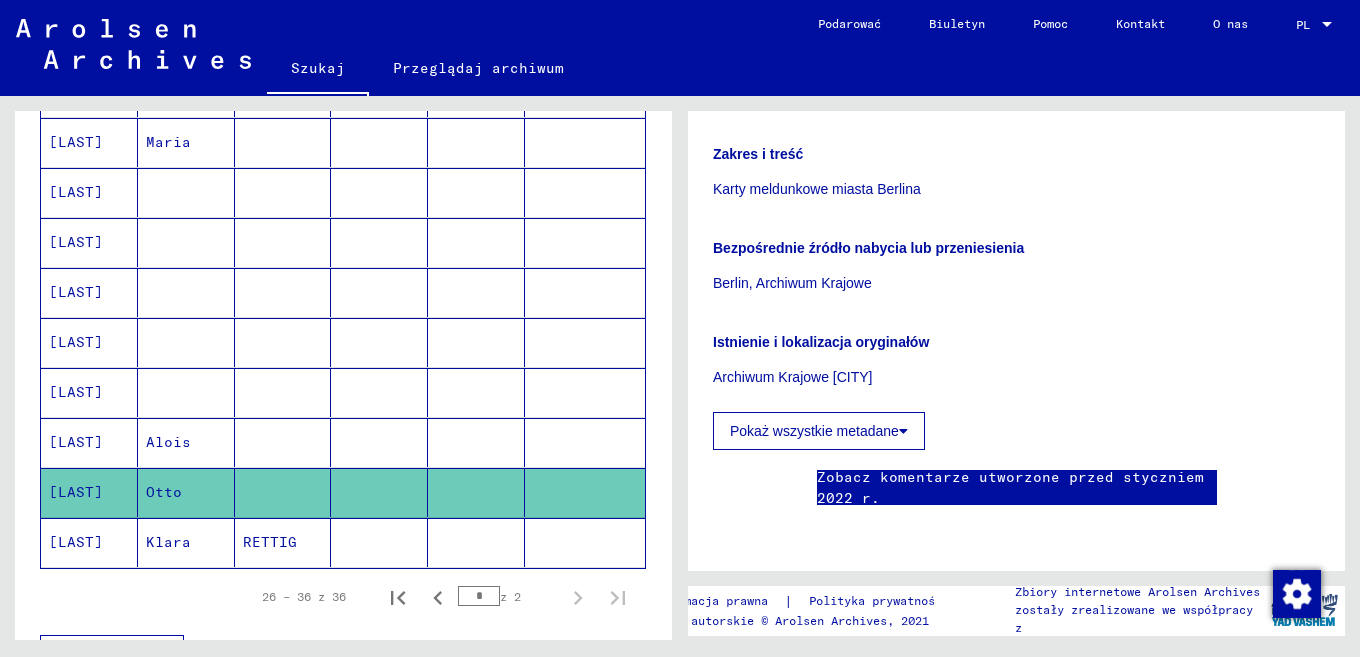 click at bounding box center (379, 442) 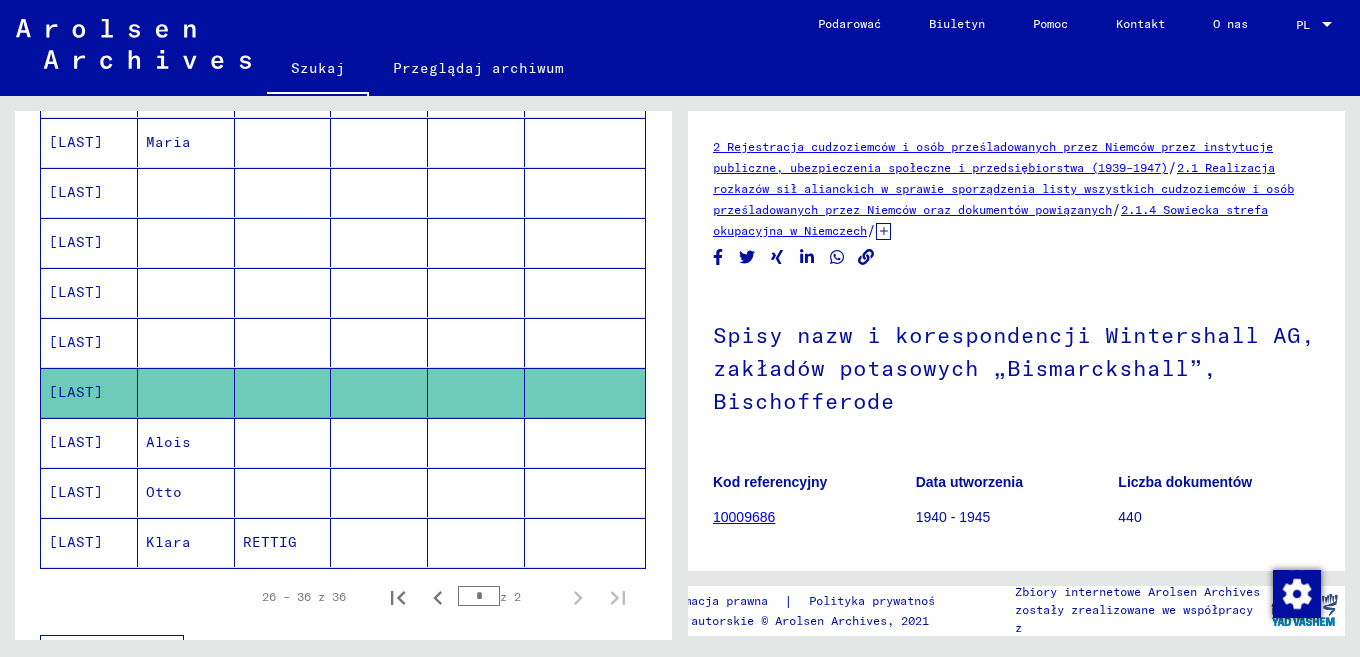 scroll, scrollTop: 163, scrollLeft: 0, axis: vertical 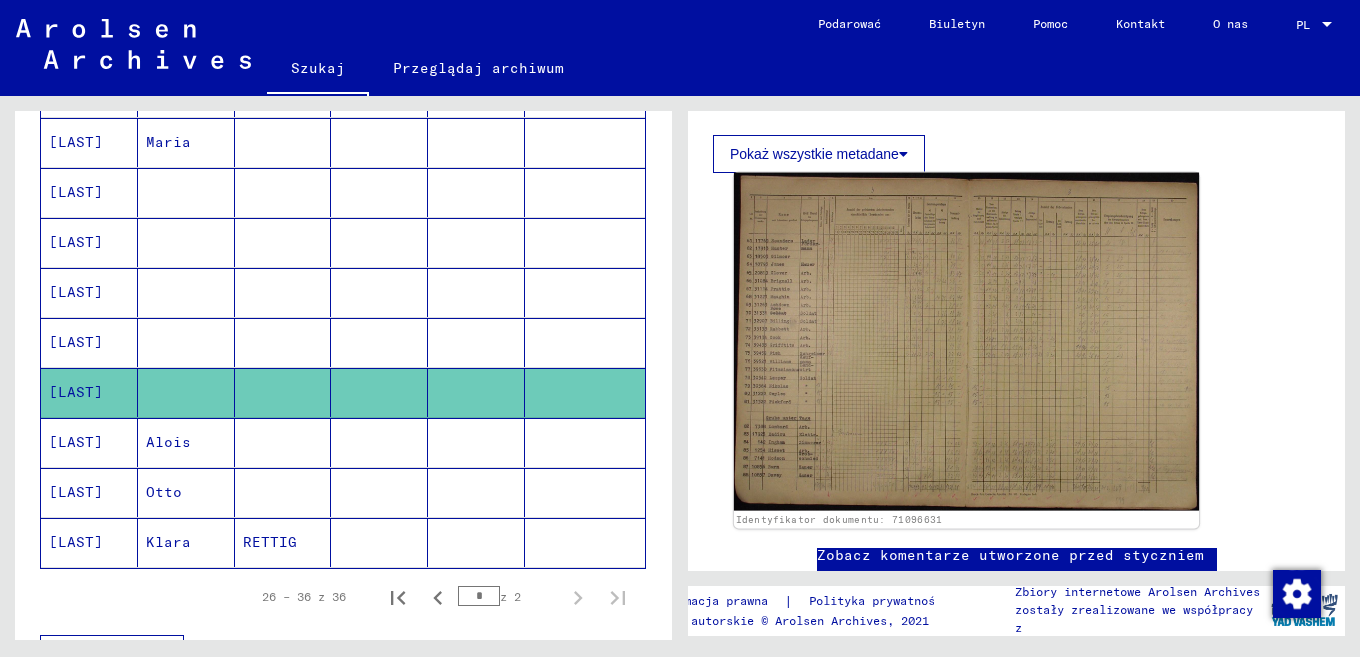 click 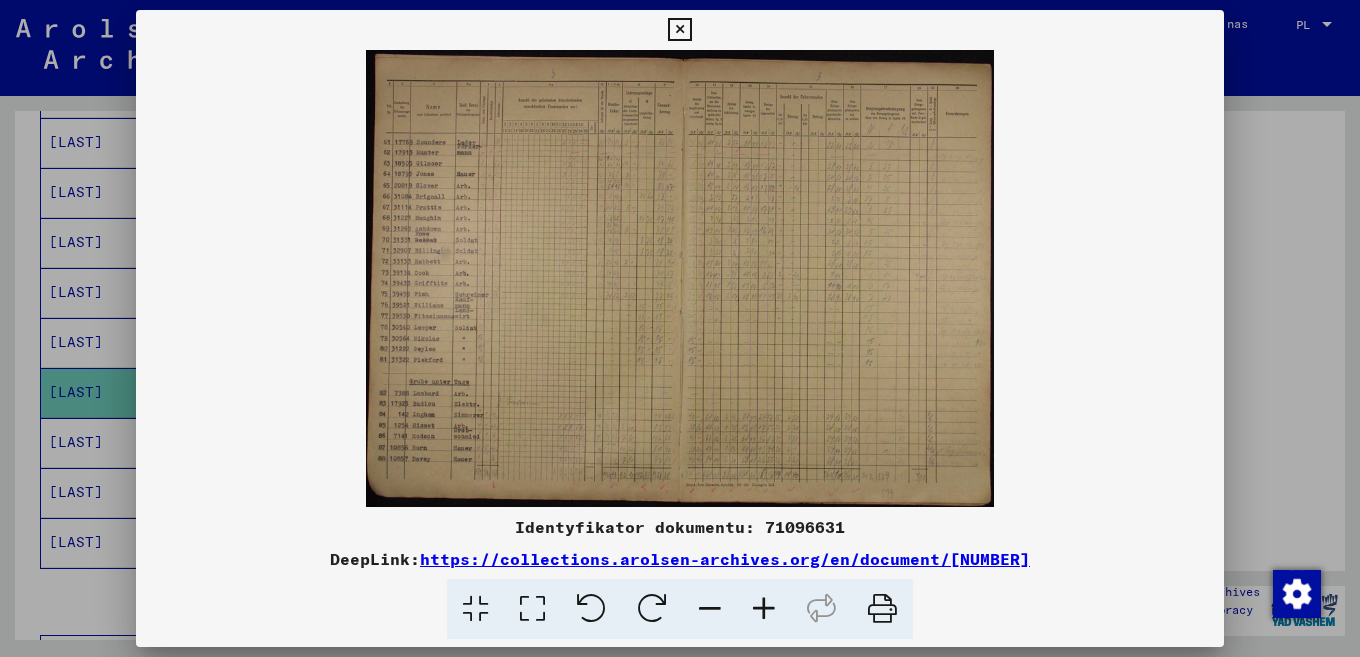 click at bounding box center (764, 609) 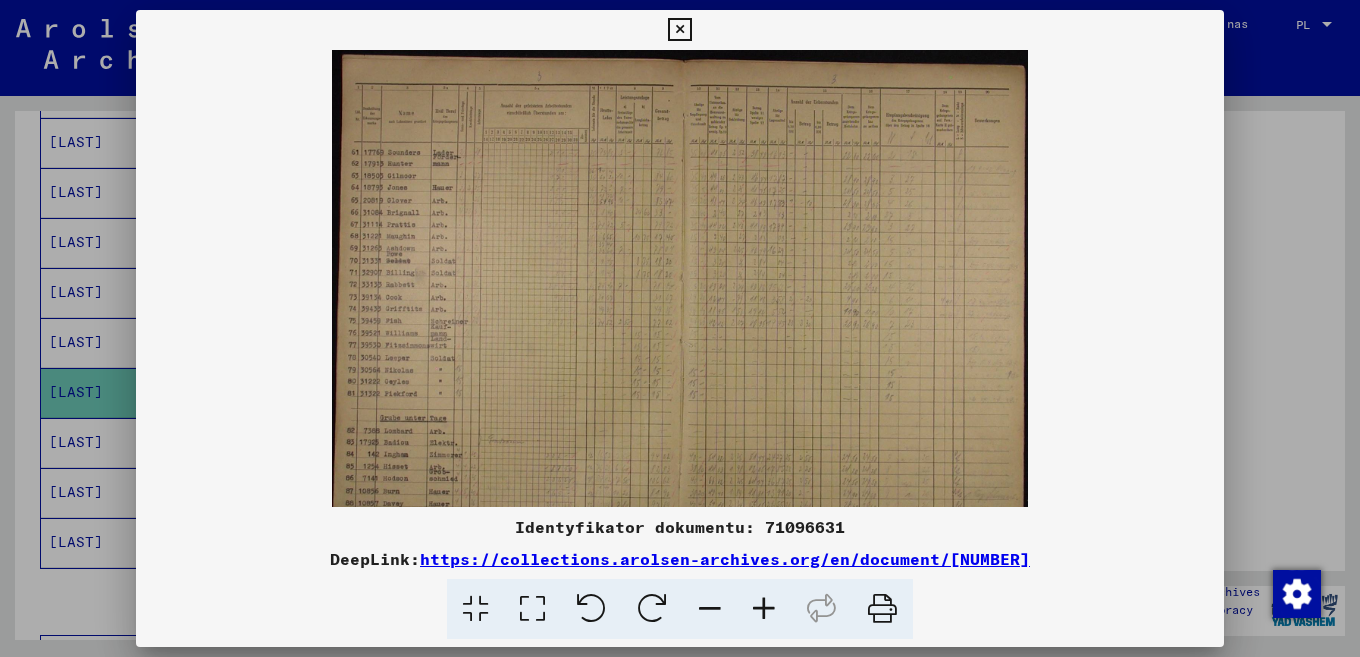 click at bounding box center [764, 609] 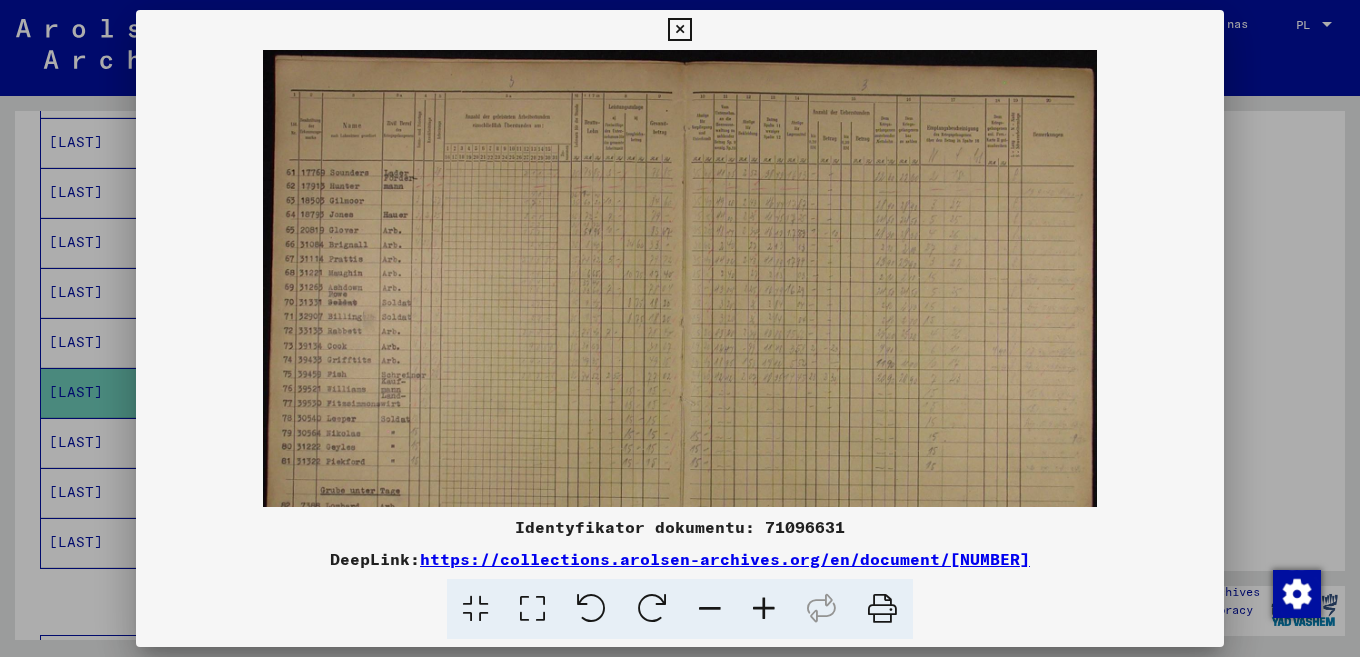 click at bounding box center (764, 609) 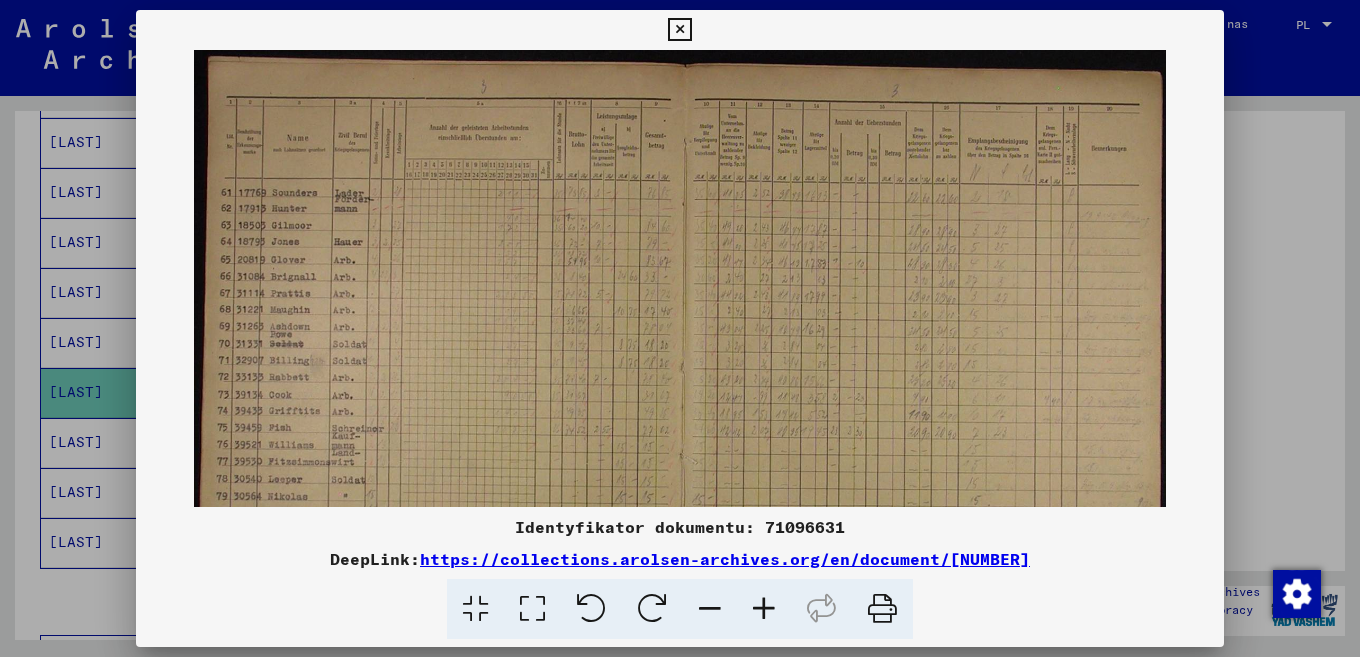 click at bounding box center [764, 609] 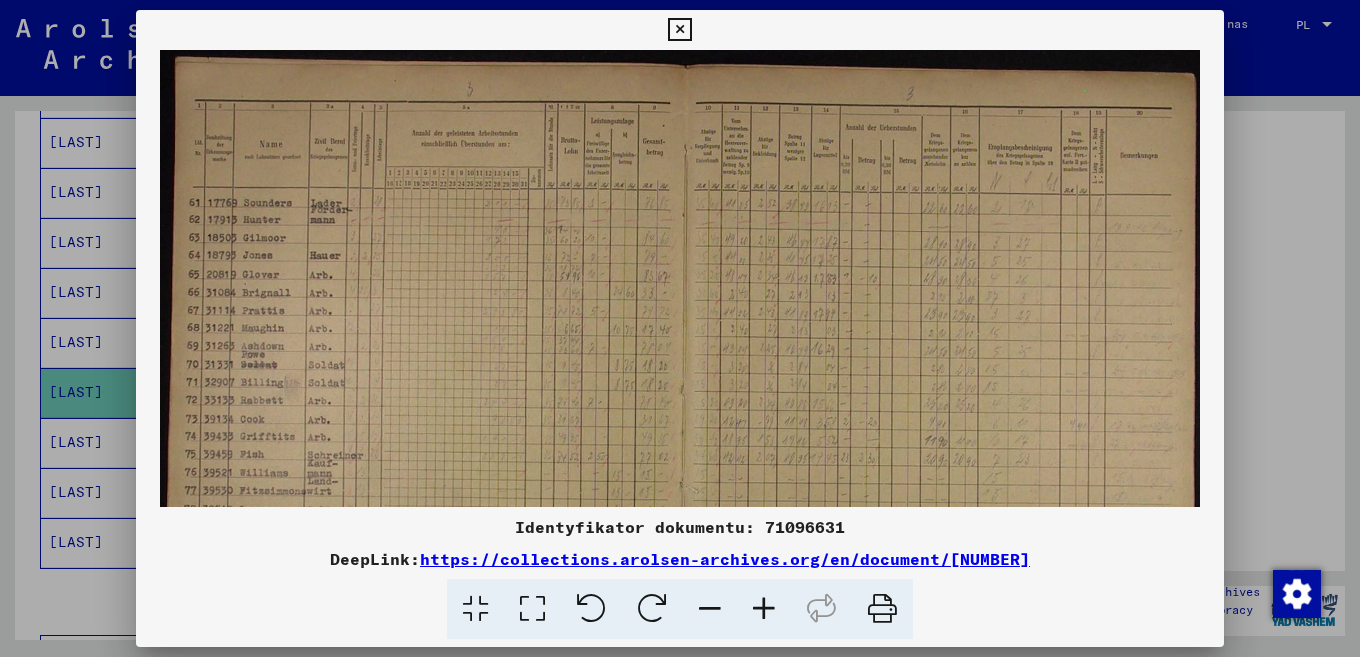 click at bounding box center (764, 609) 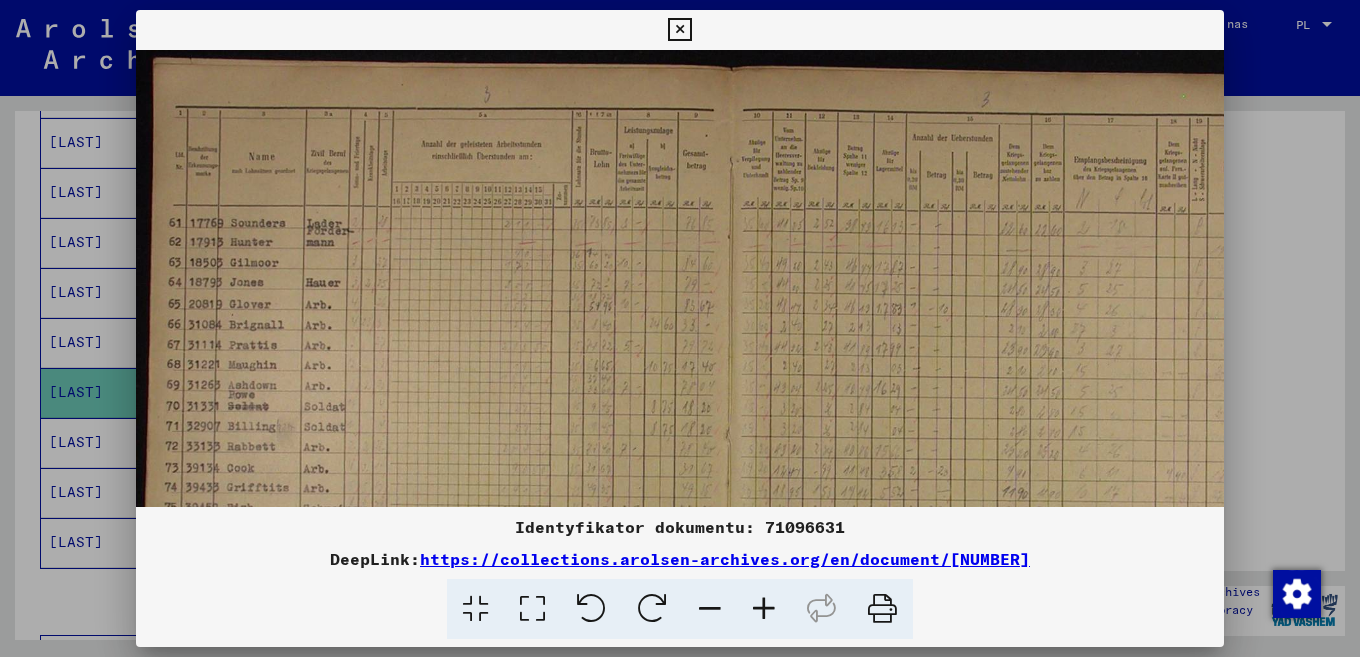 click at bounding box center [764, 609] 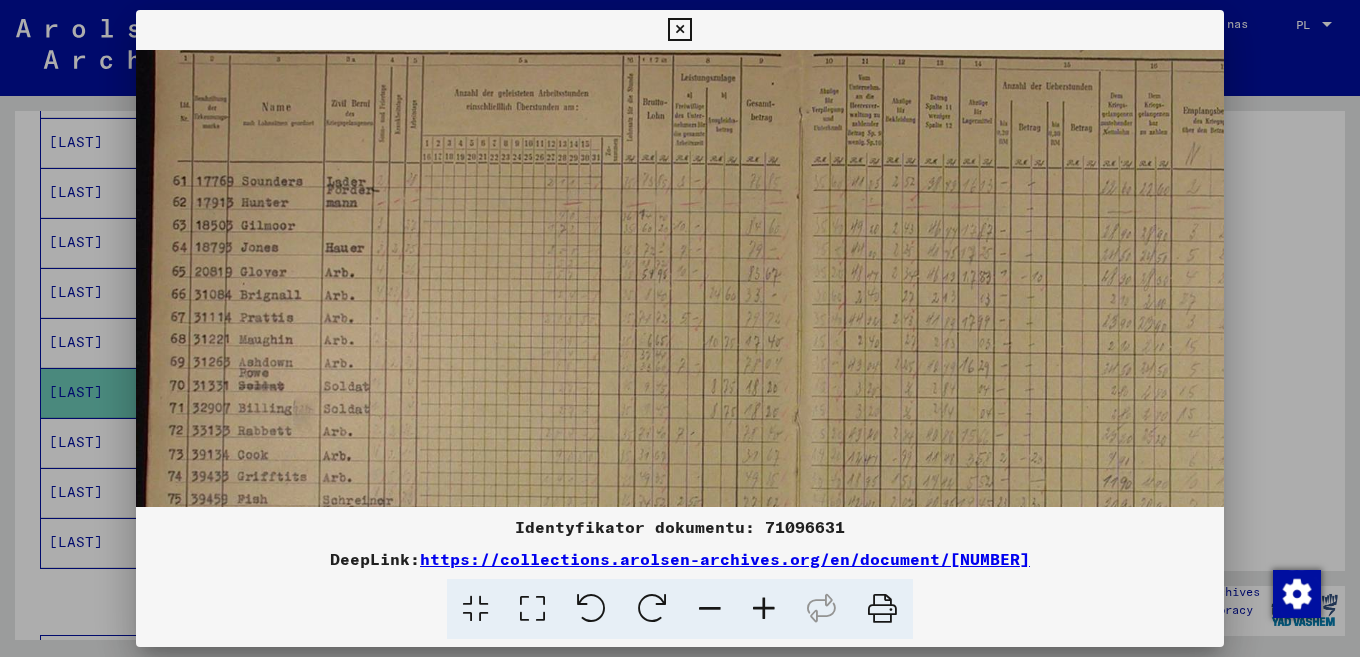 scroll, scrollTop: 74, scrollLeft: 0, axis: vertical 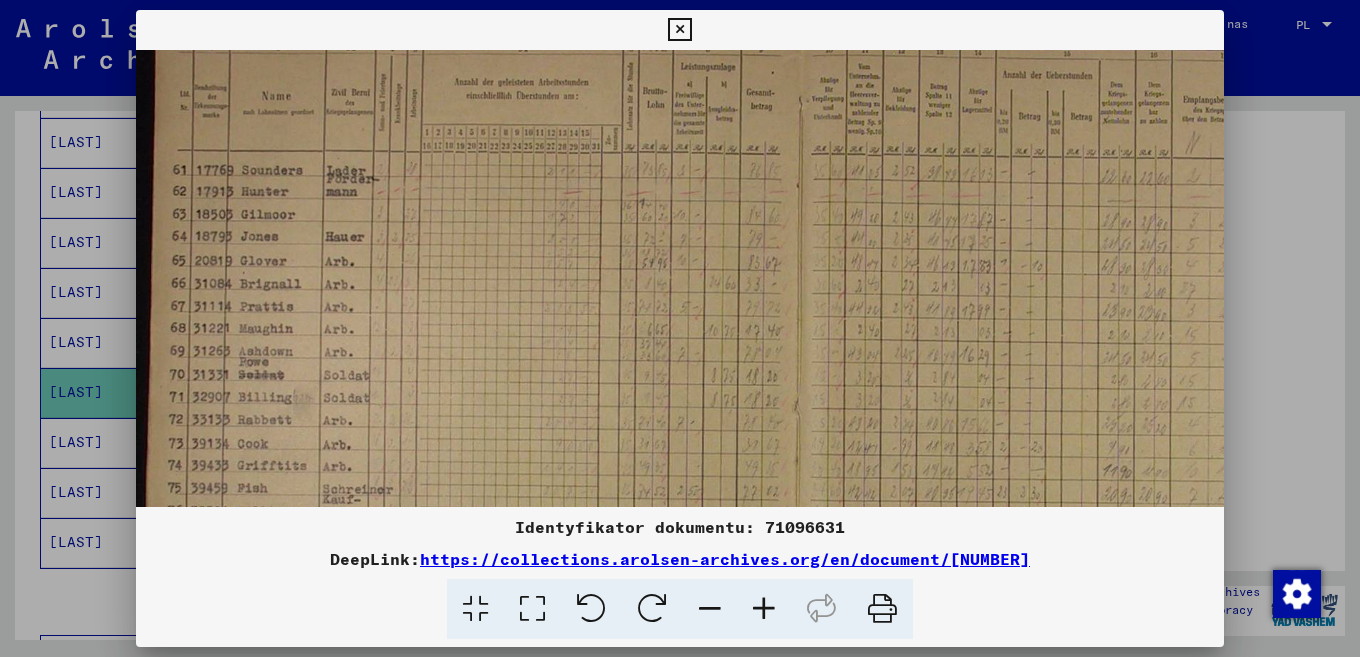 drag, startPoint x: 603, startPoint y: 426, endPoint x: 605, endPoint y: 352, distance: 74.02702 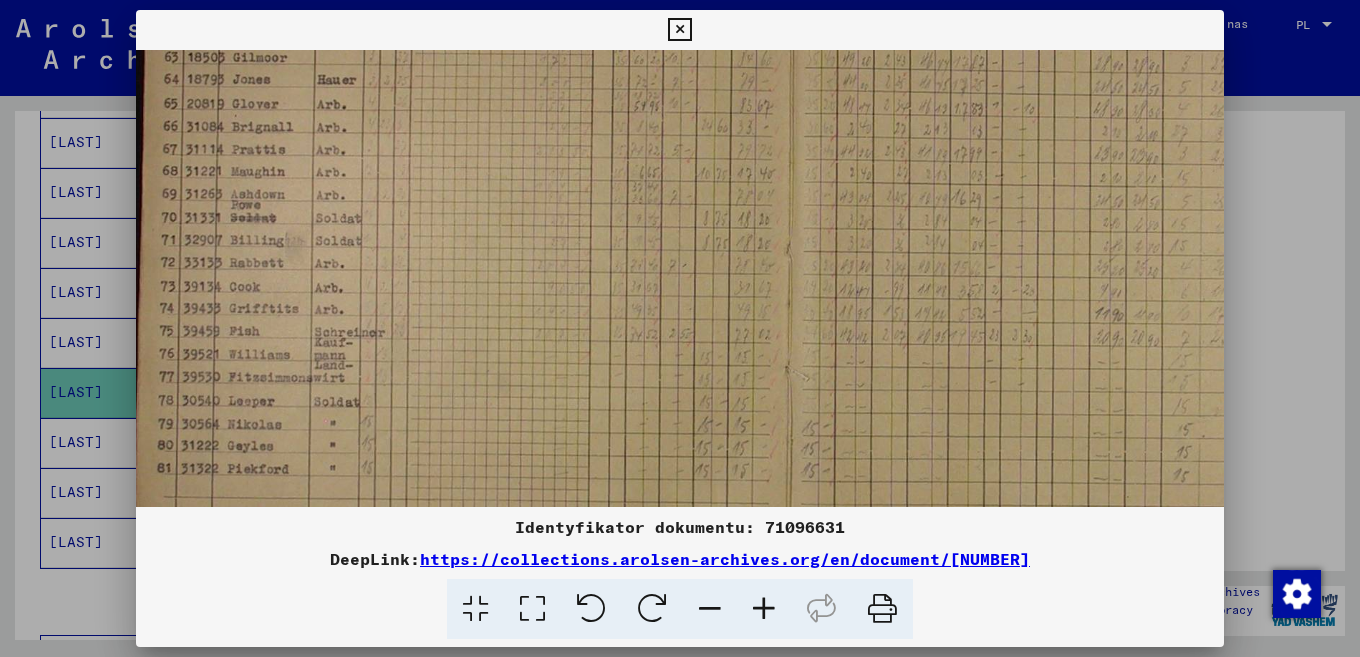 drag, startPoint x: 530, startPoint y: 376, endPoint x: 518, endPoint y: 196, distance: 180.39955 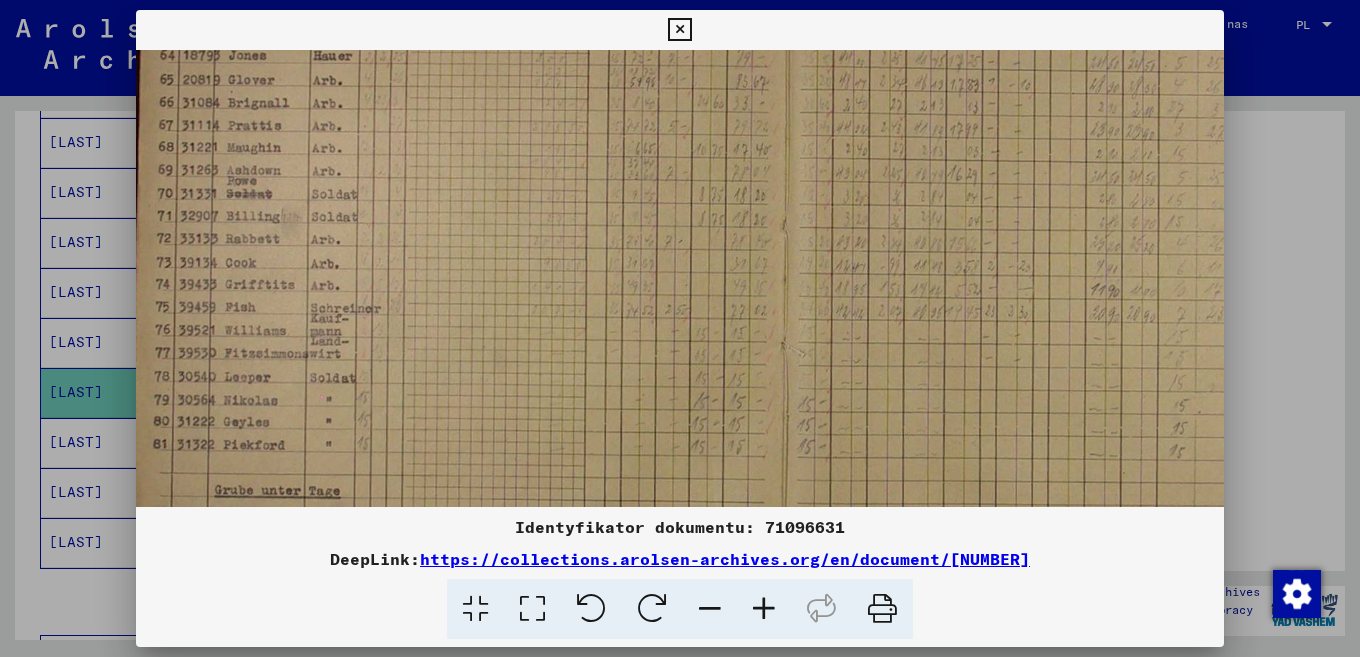 scroll, scrollTop: 174, scrollLeft: 1, axis: both 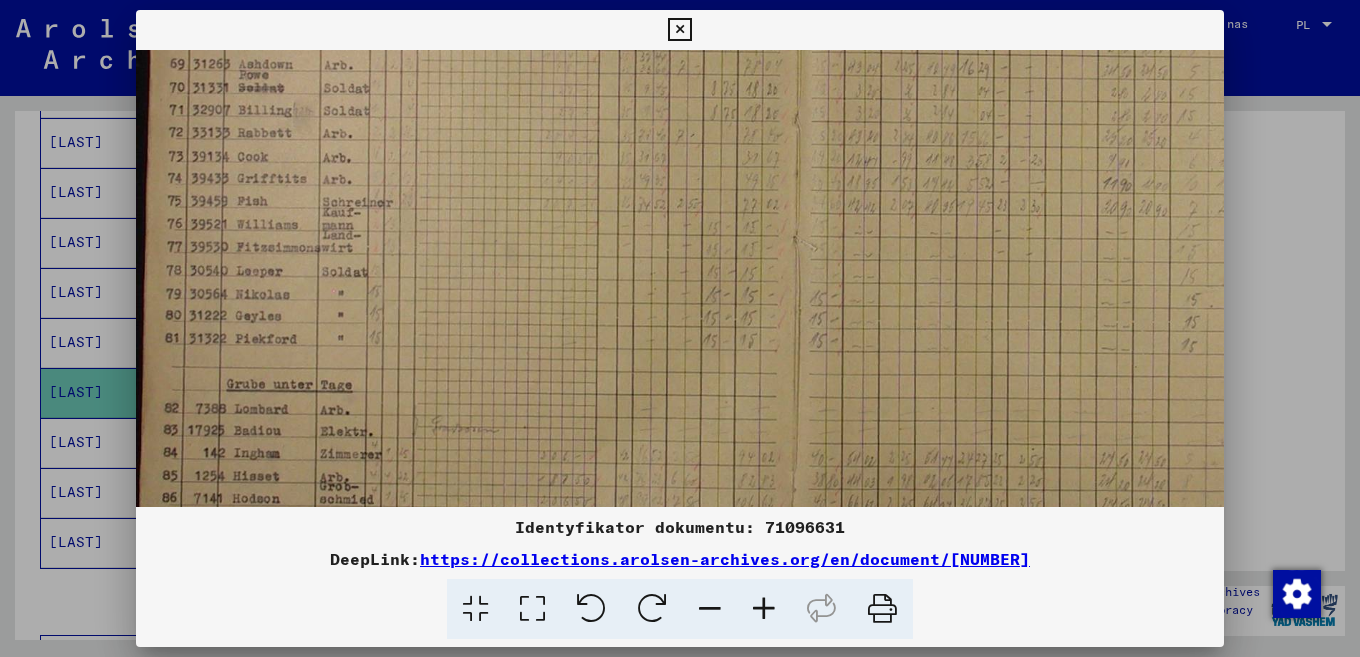drag, startPoint x: 436, startPoint y: 289, endPoint x: 469, endPoint y: 184, distance: 110.06362 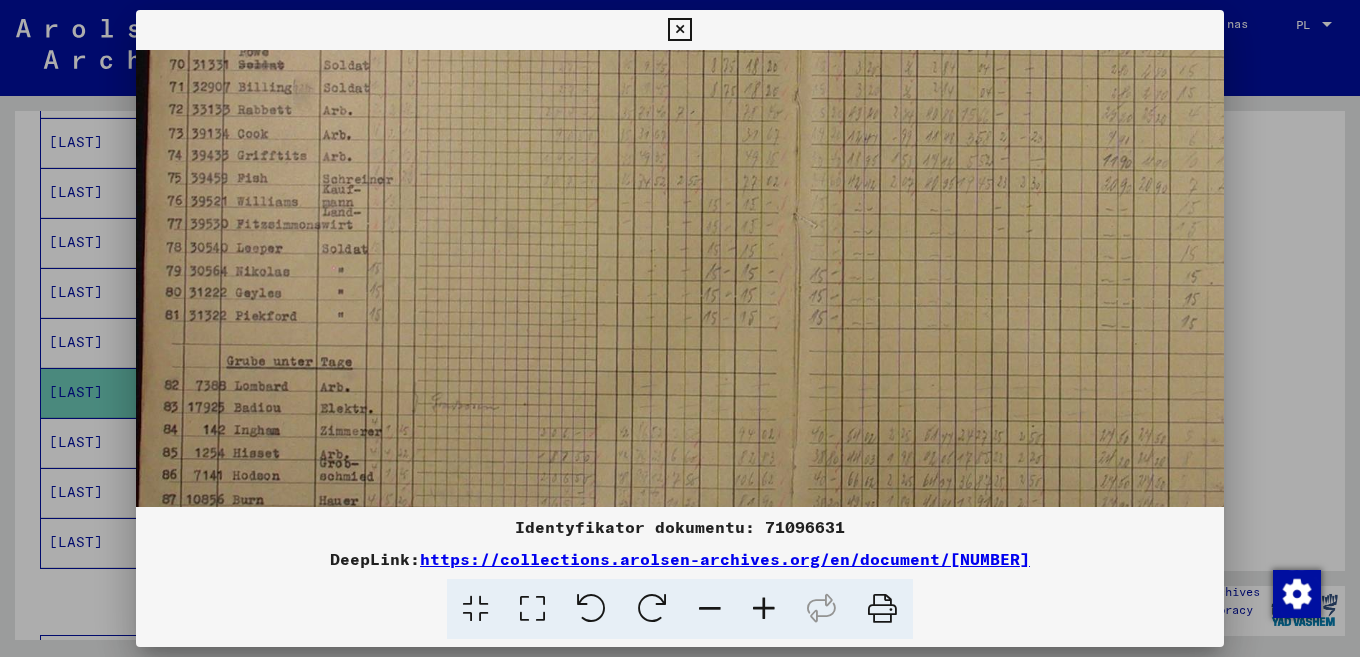 scroll, scrollTop: 499, scrollLeft: 1, axis: both 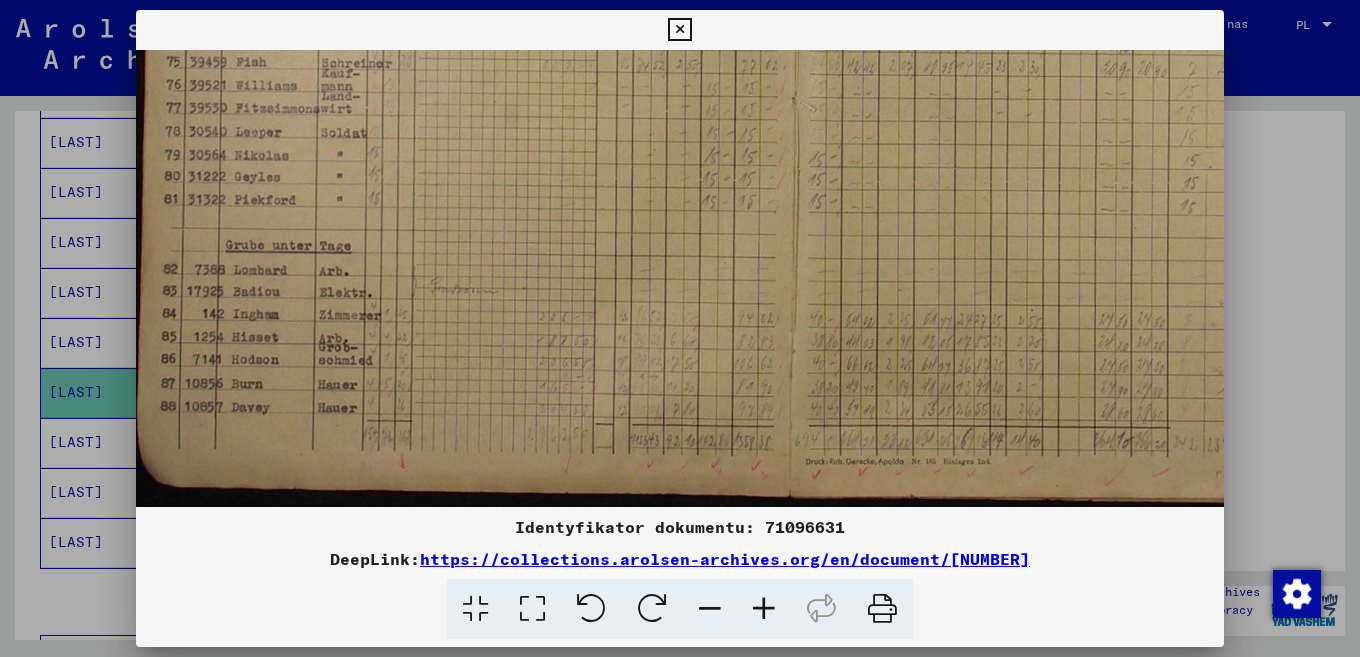 drag, startPoint x: 455, startPoint y: 277, endPoint x: 461, endPoint y: 112, distance: 165.10905 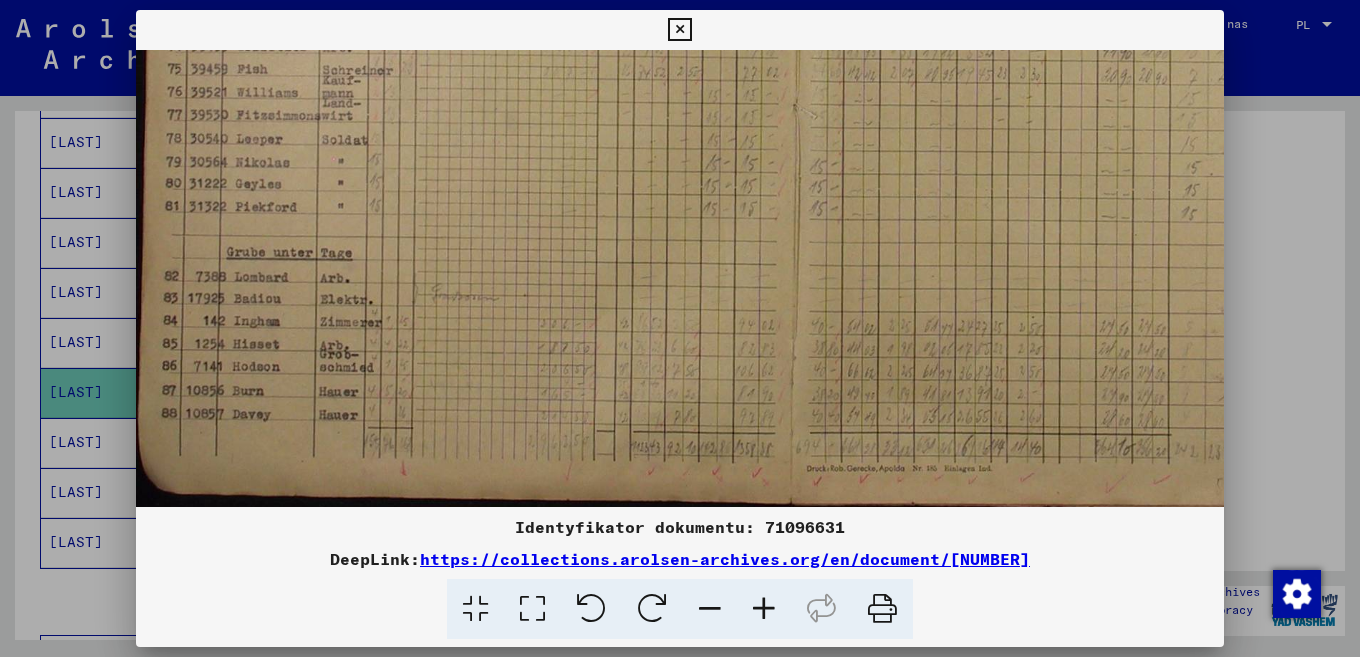 drag, startPoint x: 437, startPoint y: 262, endPoint x: 455, endPoint y: 255, distance: 19.313208 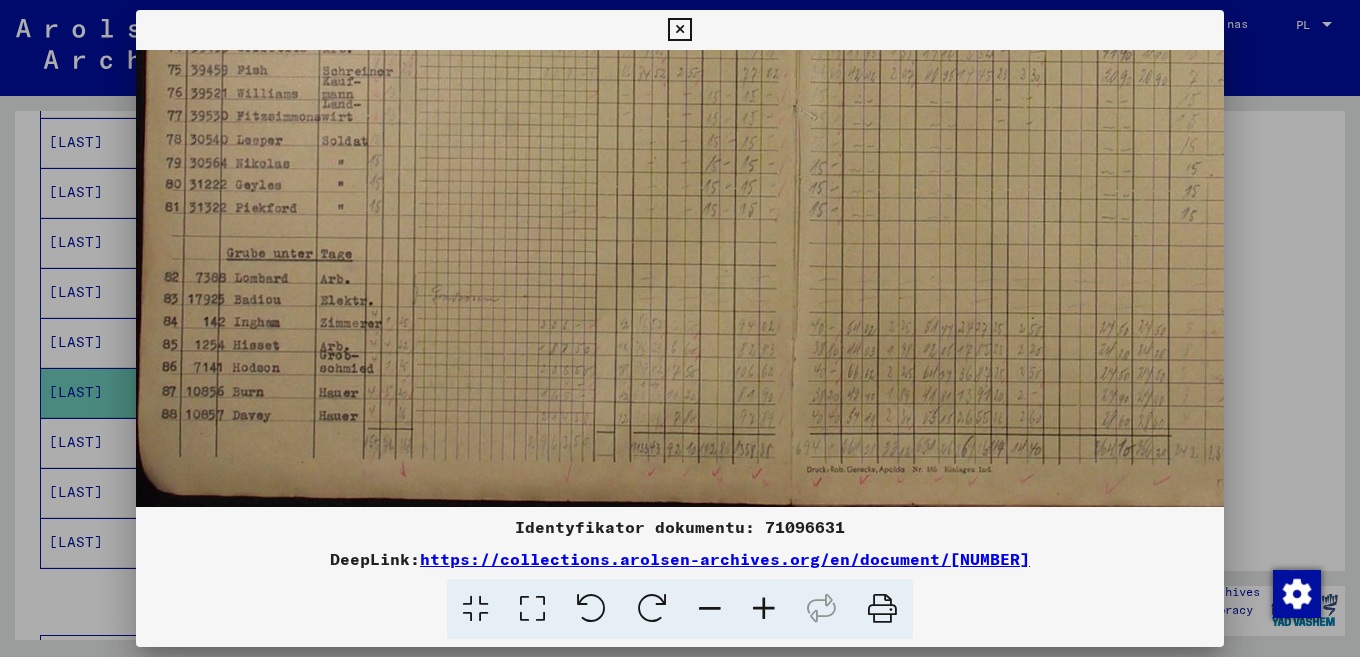 drag, startPoint x: 221, startPoint y: 265, endPoint x: 228, endPoint y: 304, distance: 39.623226 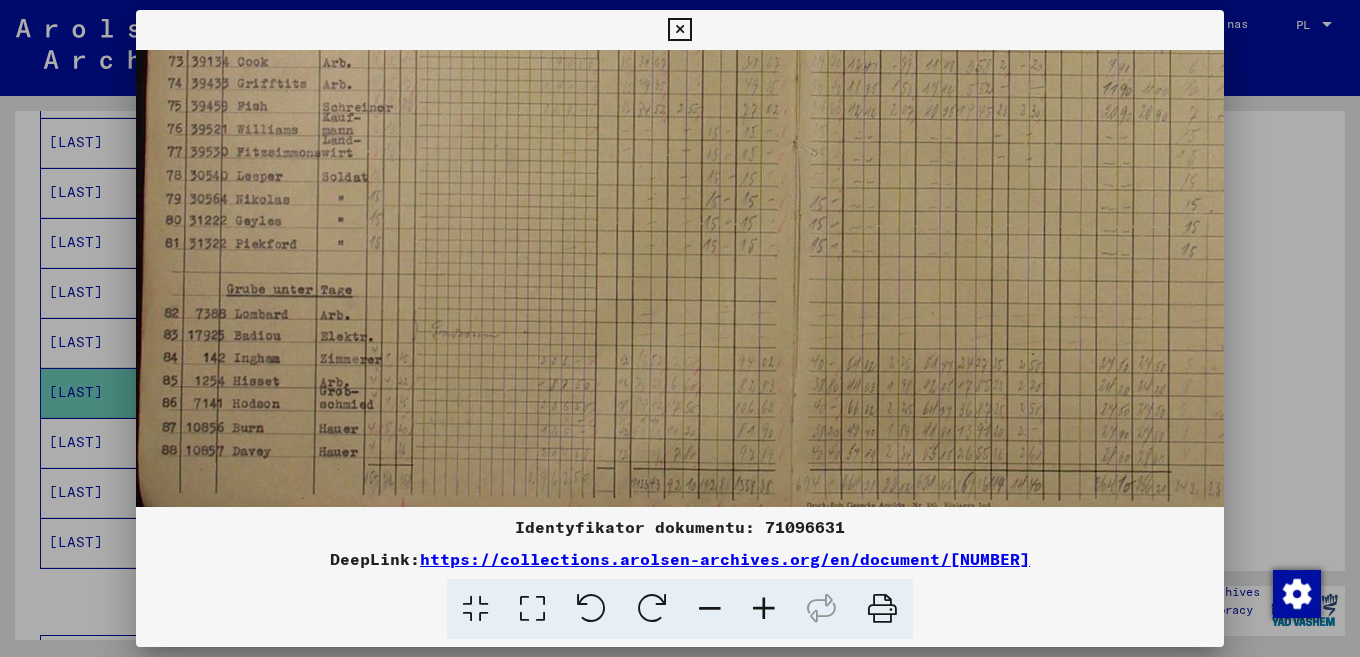 click at bounding box center (793, 73) 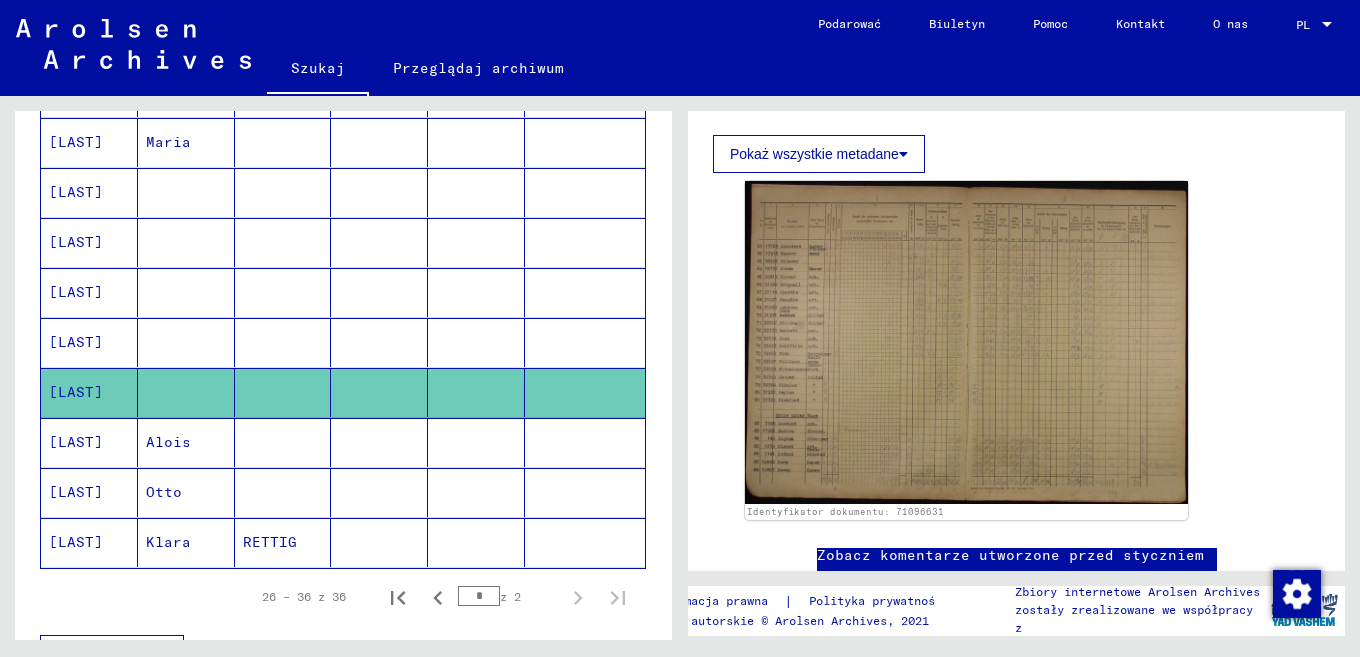 click on "[LAST]" at bounding box center [89, 392] 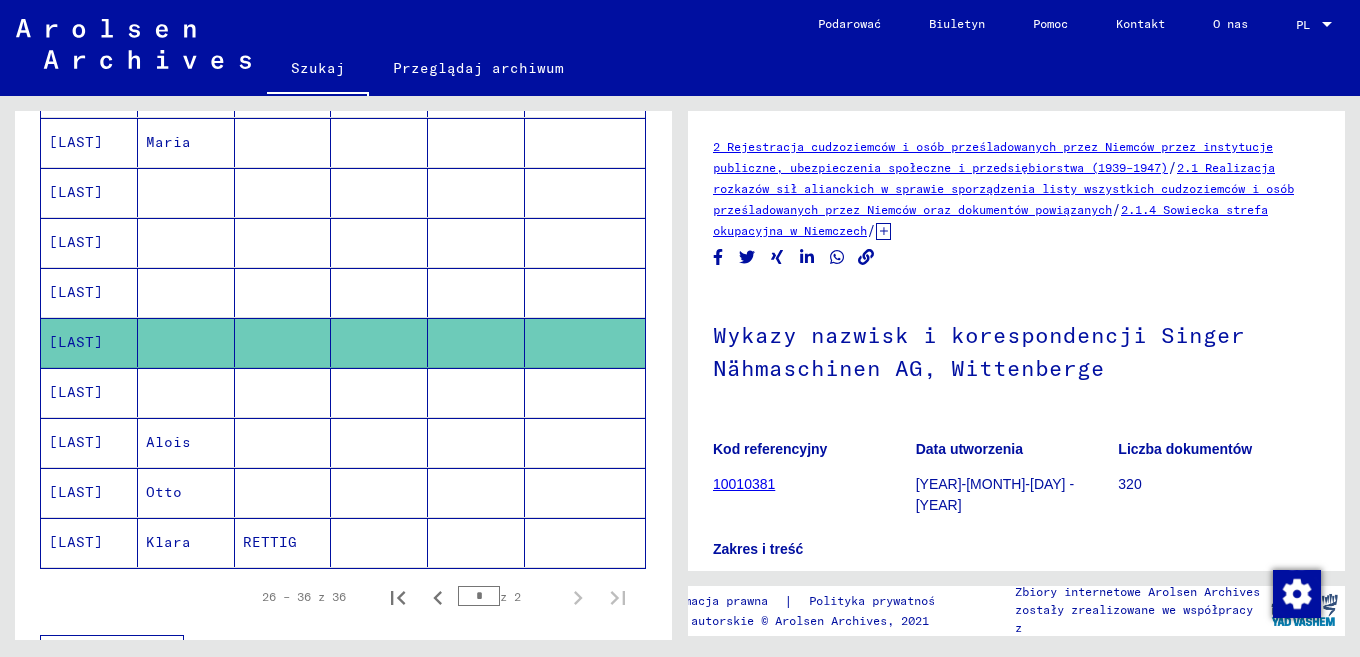 scroll, scrollTop: 0, scrollLeft: 0, axis: both 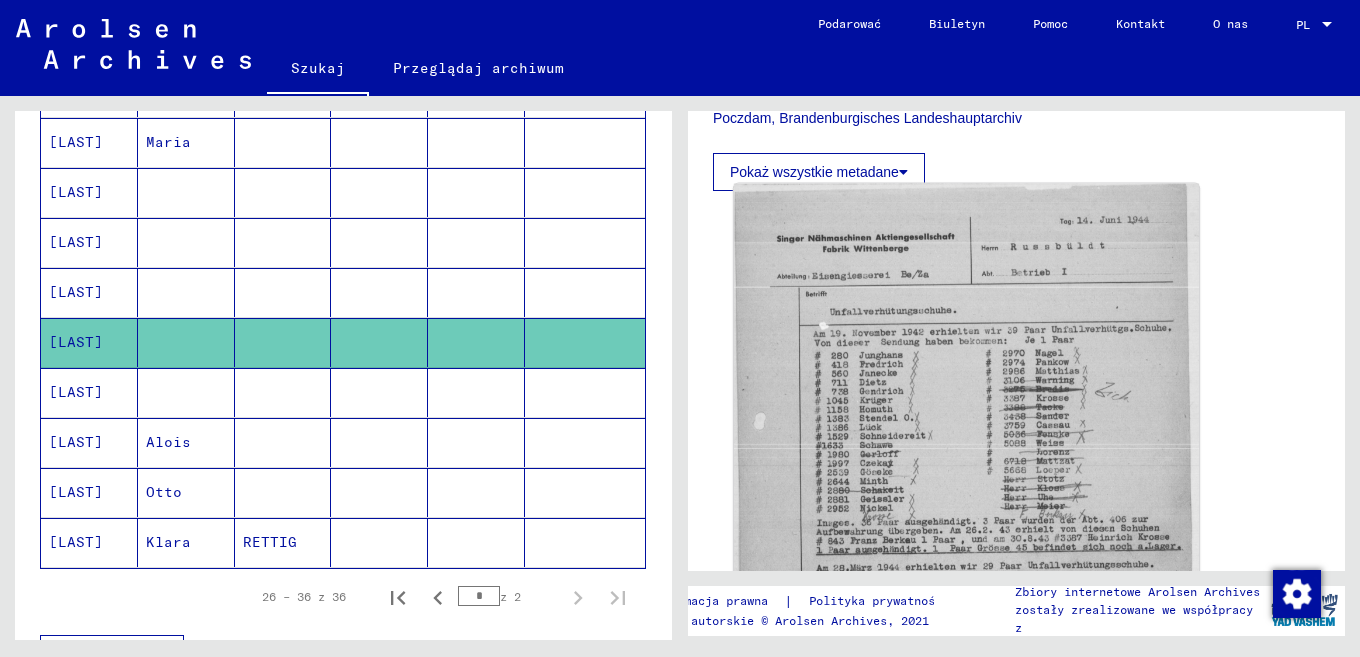 click 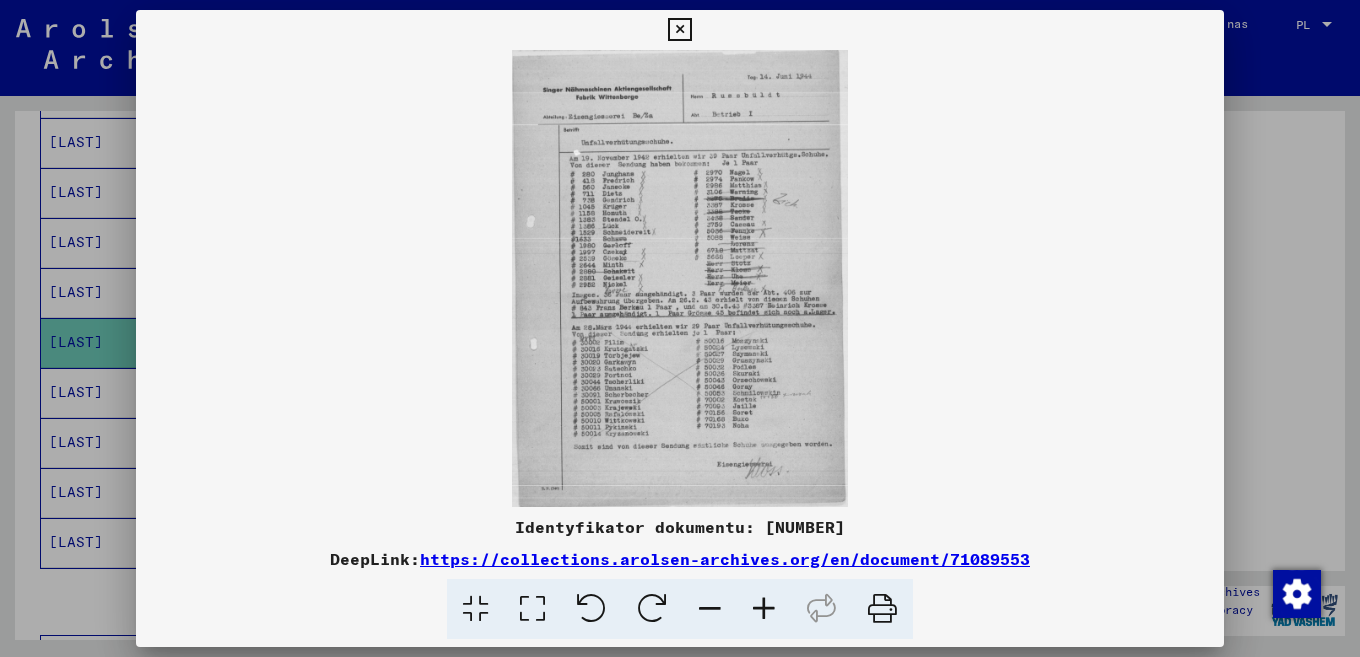 click at bounding box center [764, 609] 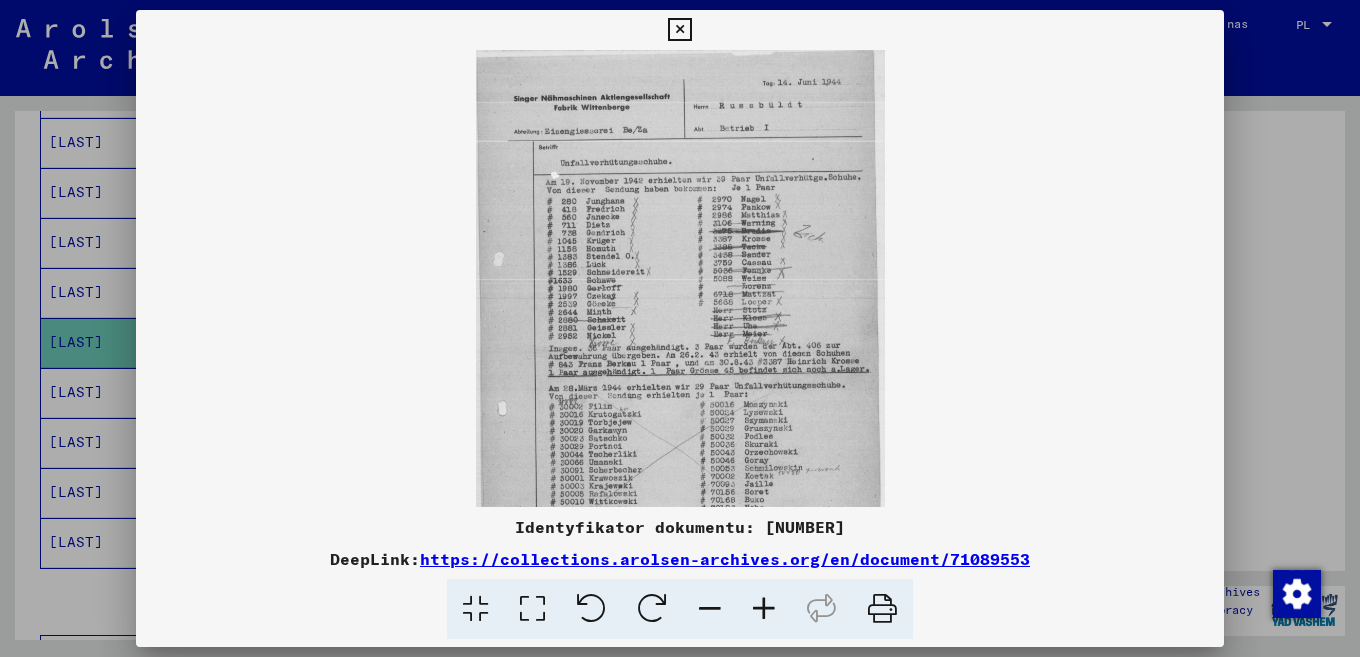 click at bounding box center (764, 609) 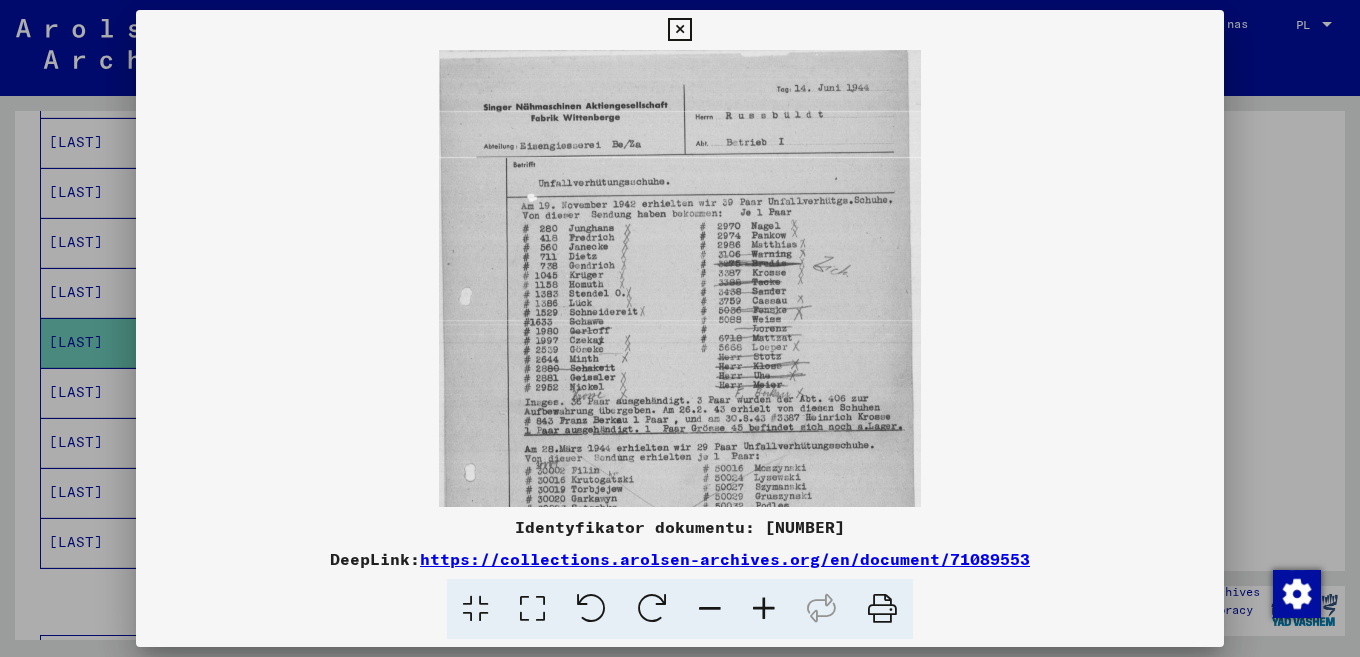 click at bounding box center [764, 609] 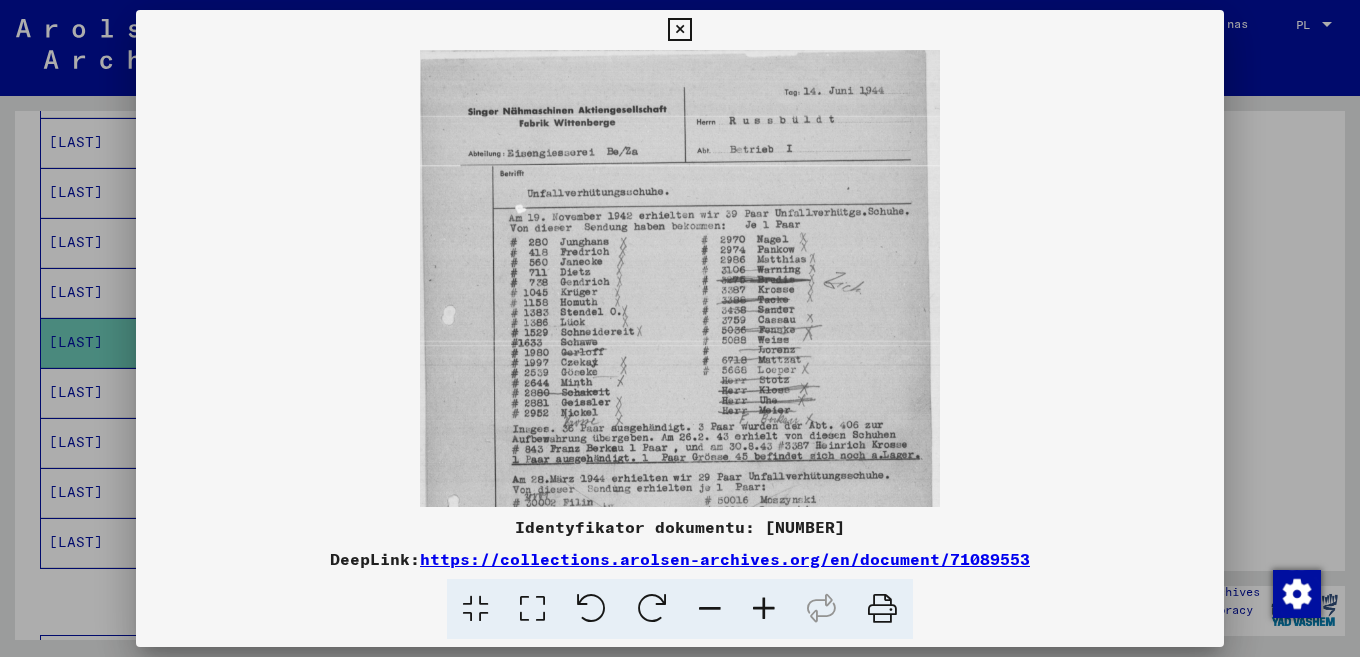 click at bounding box center (679, 30) 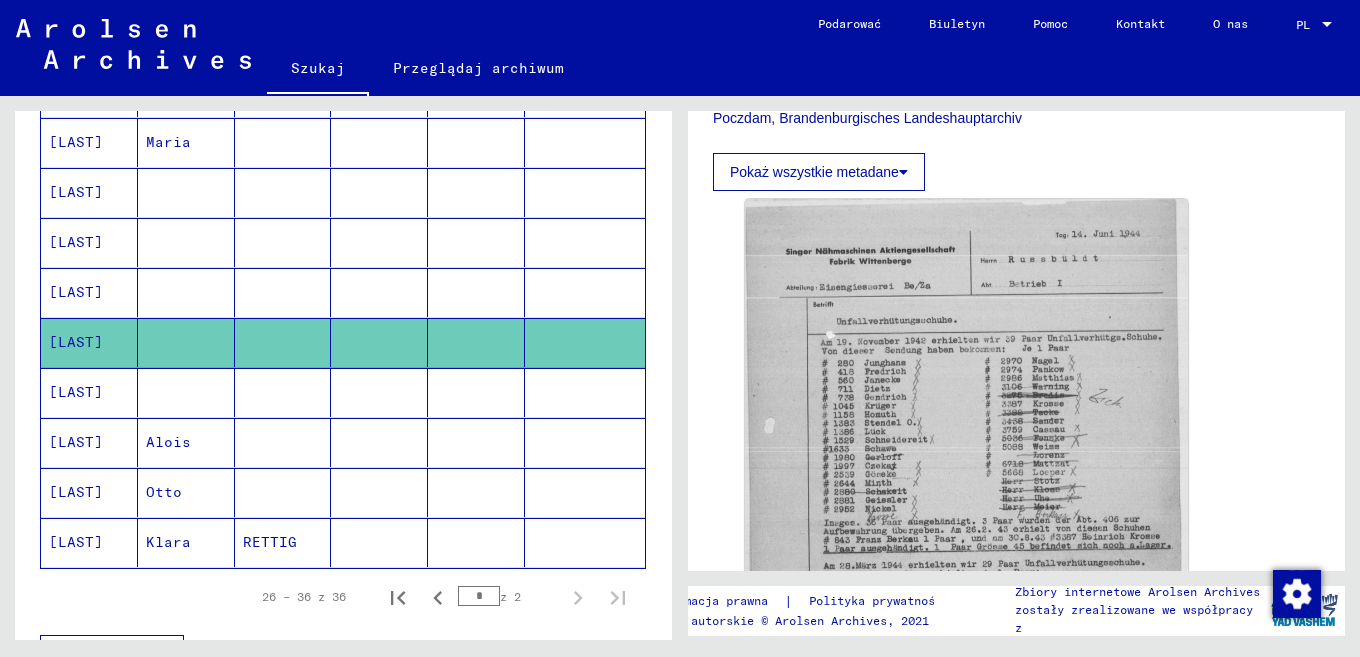 click at bounding box center (283, 342) 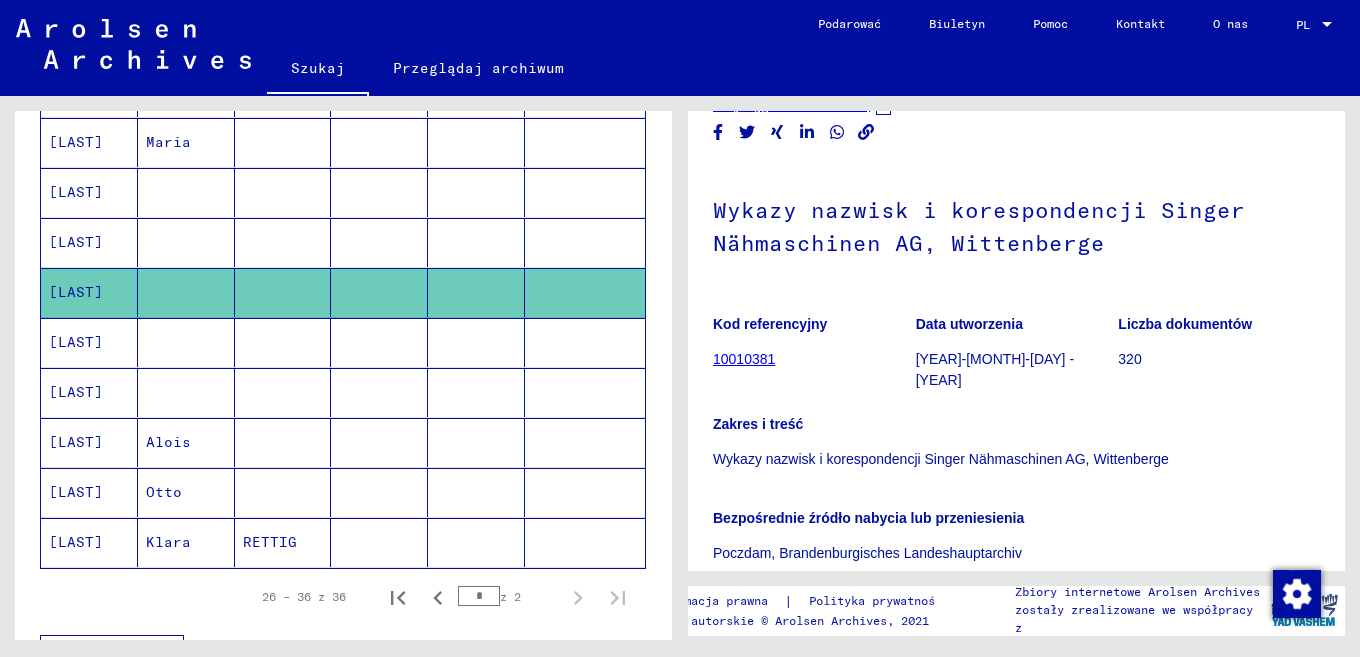 scroll, scrollTop: 350, scrollLeft: 0, axis: vertical 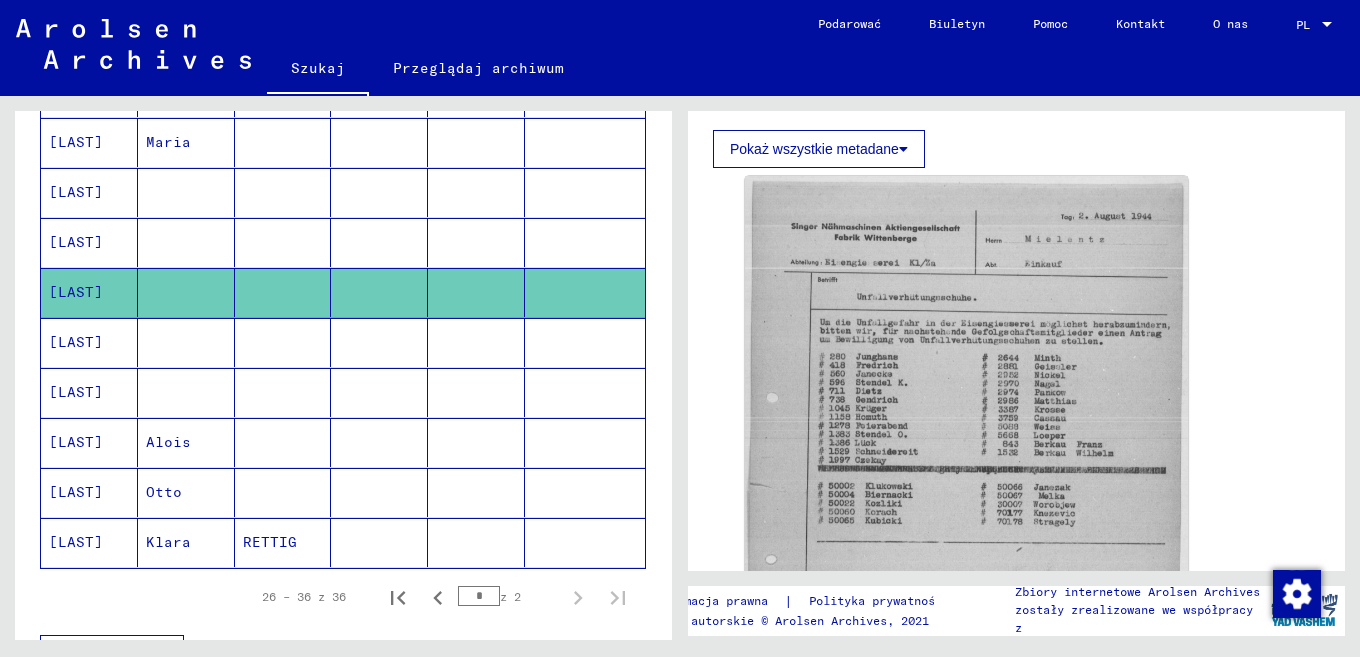 click at bounding box center (379, 292) 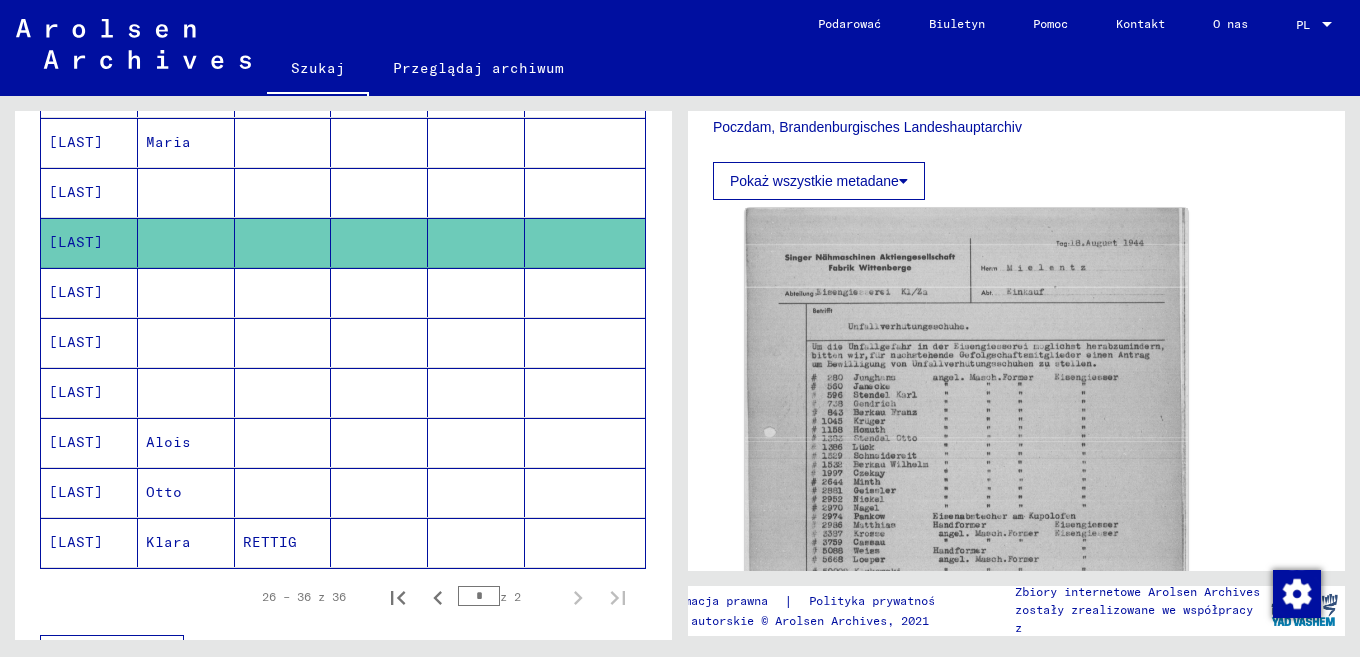 scroll, scrollTop: 560, scrollLeft: 0, axis: vertical 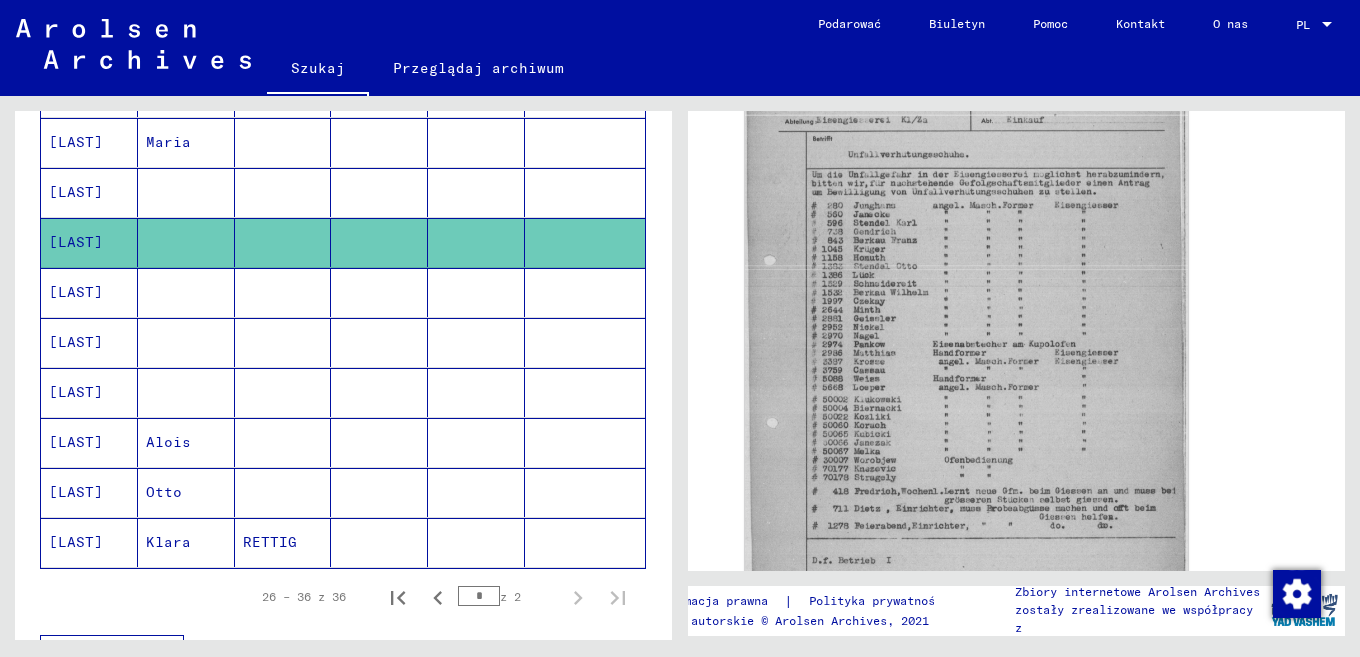 click at bounding box center [379, 242] 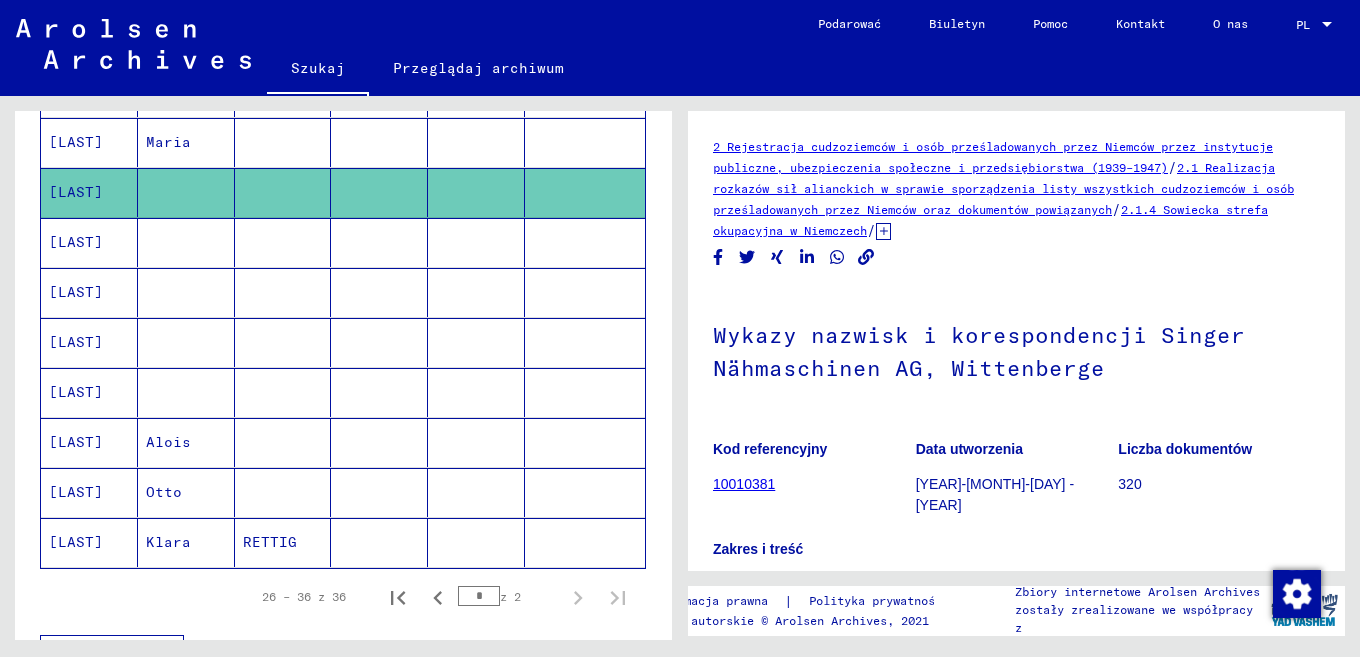scroll, scrollTop: 443, scrollLeft: 0, axis: vertical 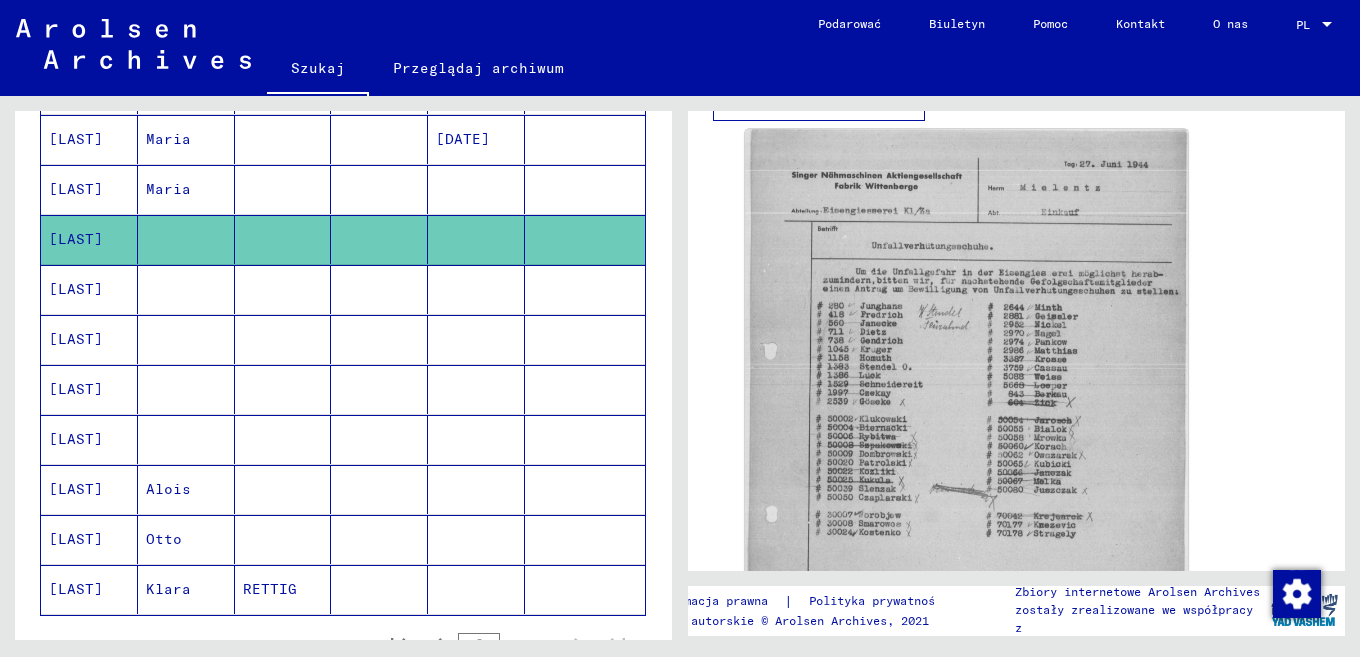 click 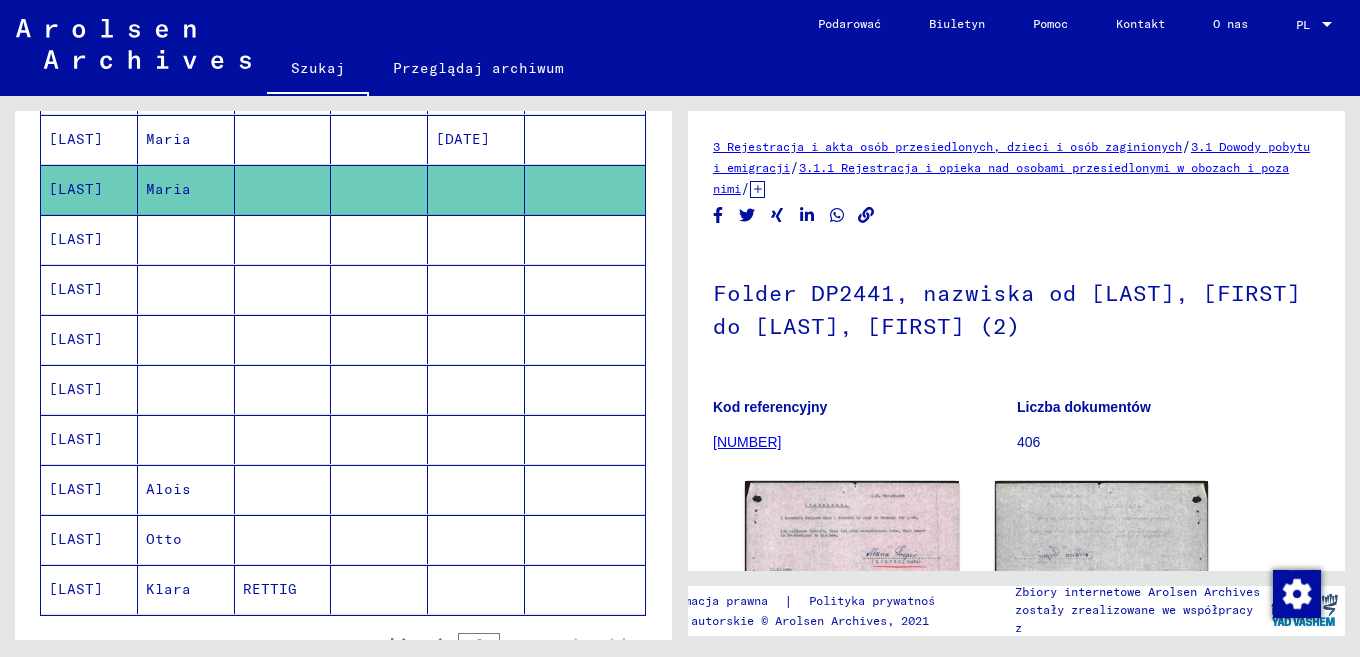 scroll, scrollTop: 204, scrollLeft: 0, axis: vertical 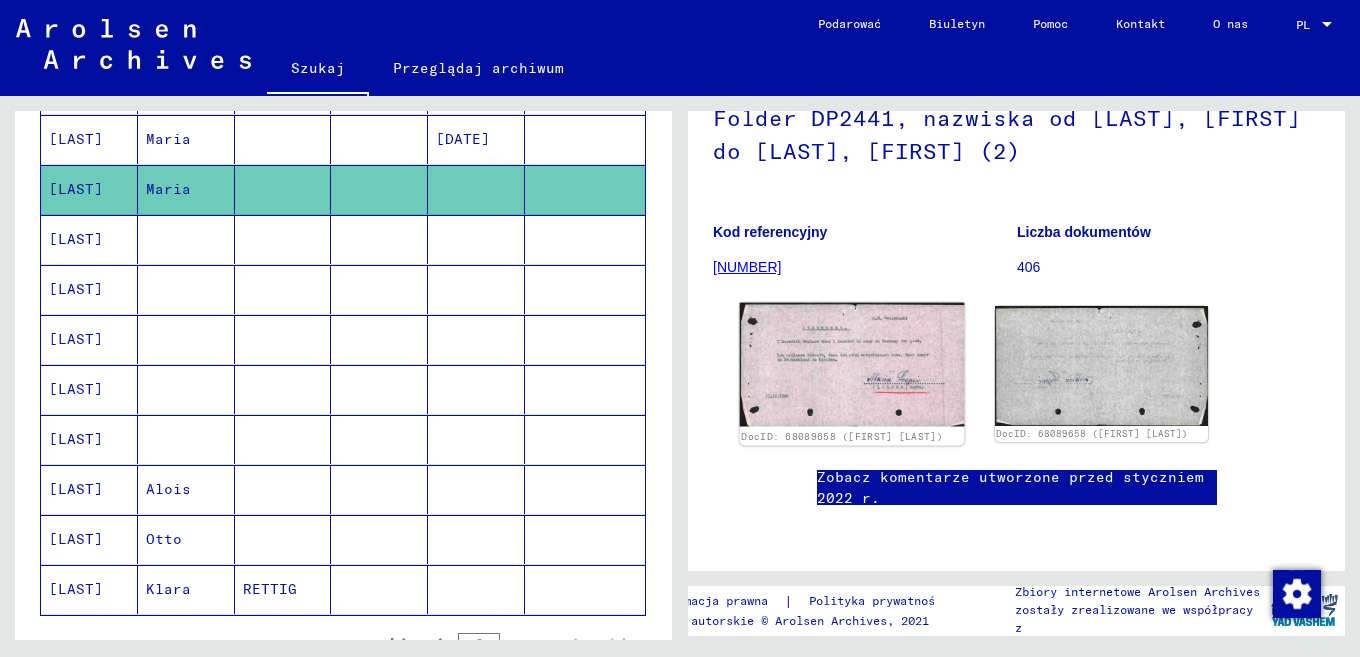 click 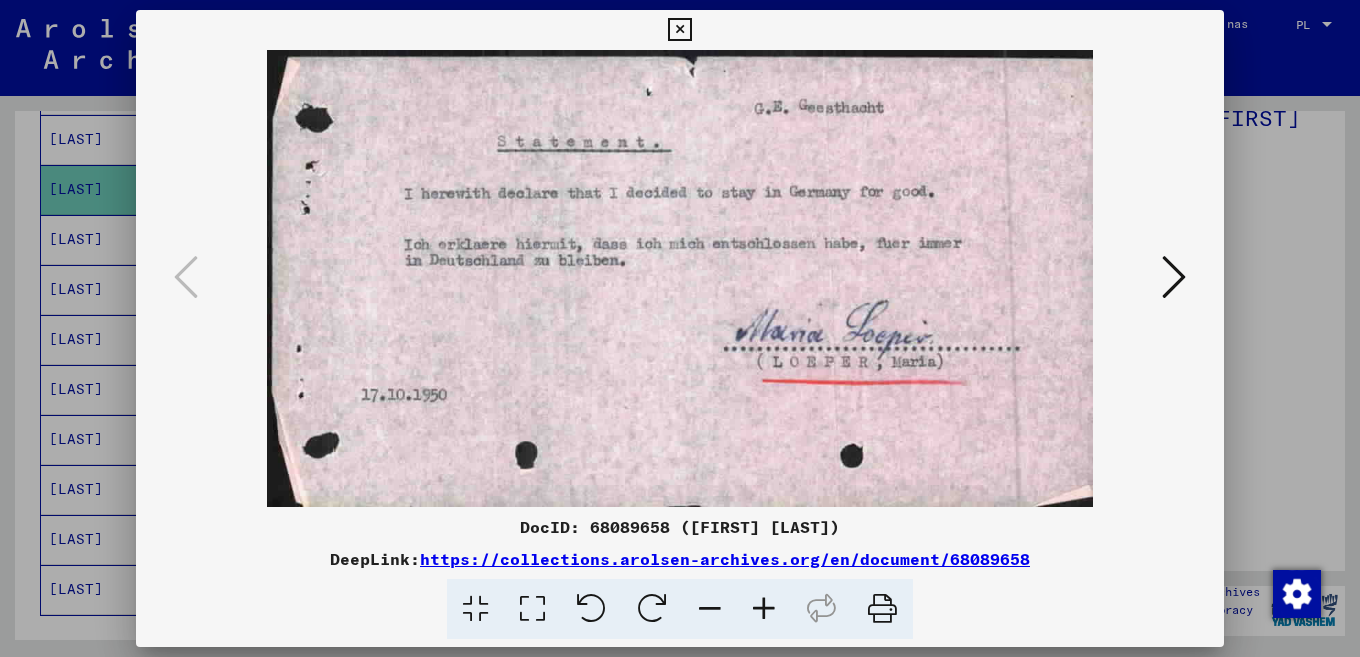click at bounding box center [679, 30] 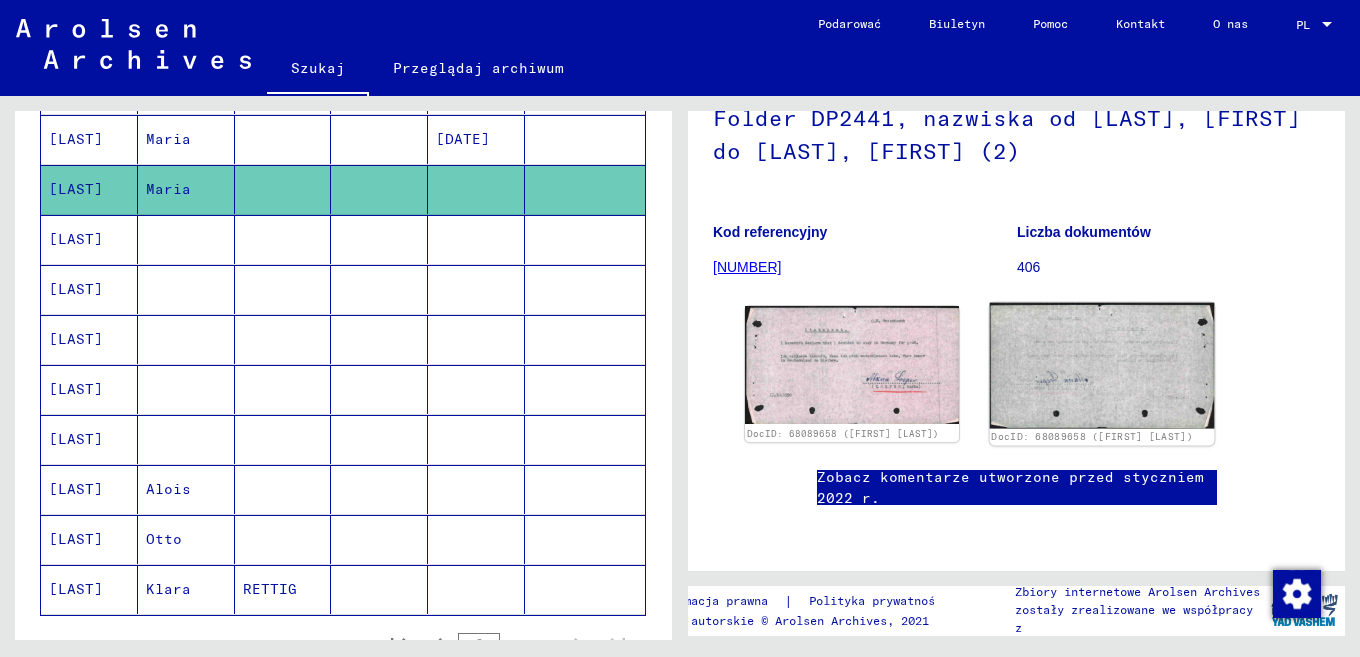 click 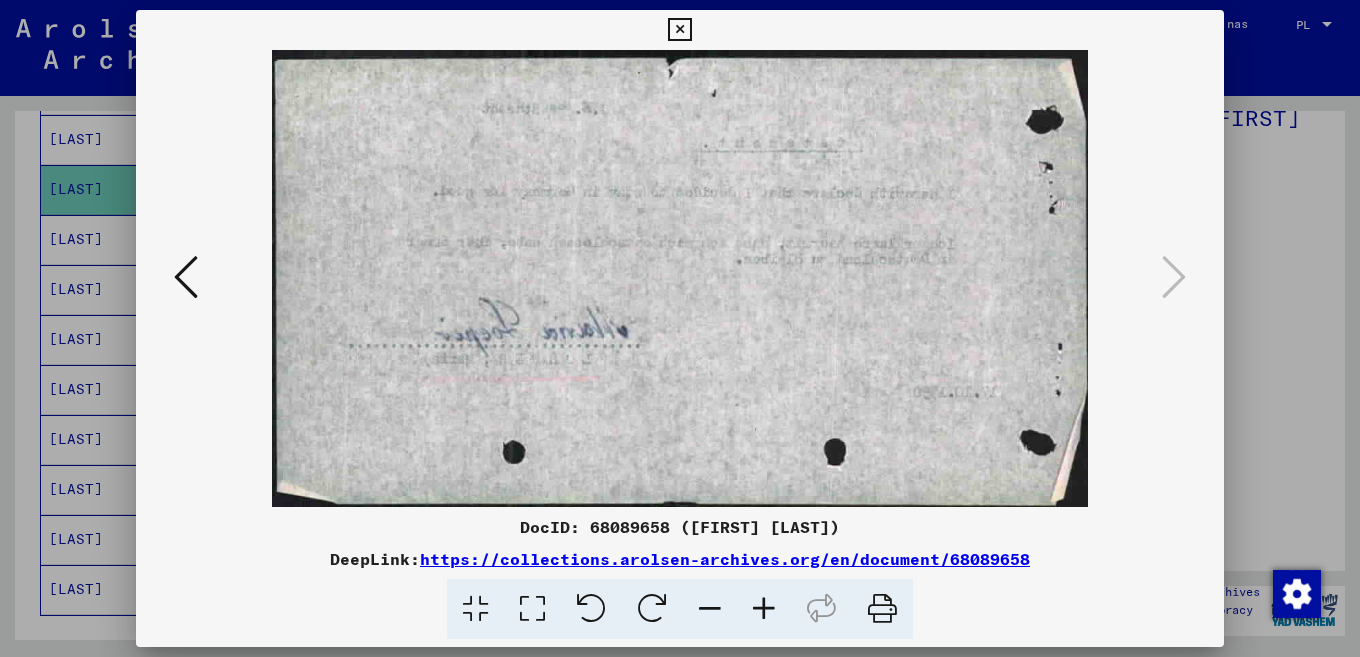 click at bounding box center (679, 30) 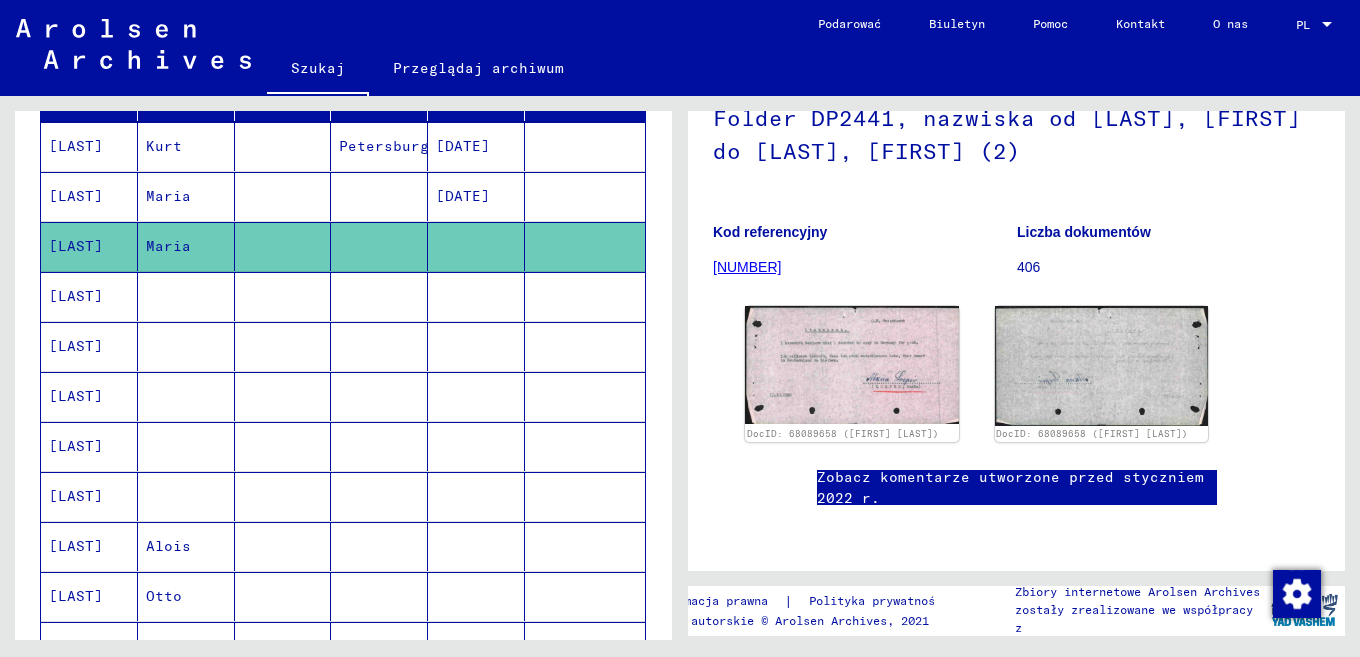 scroll, scrollTop: 270, scrollLeft: 0, axis: vertical 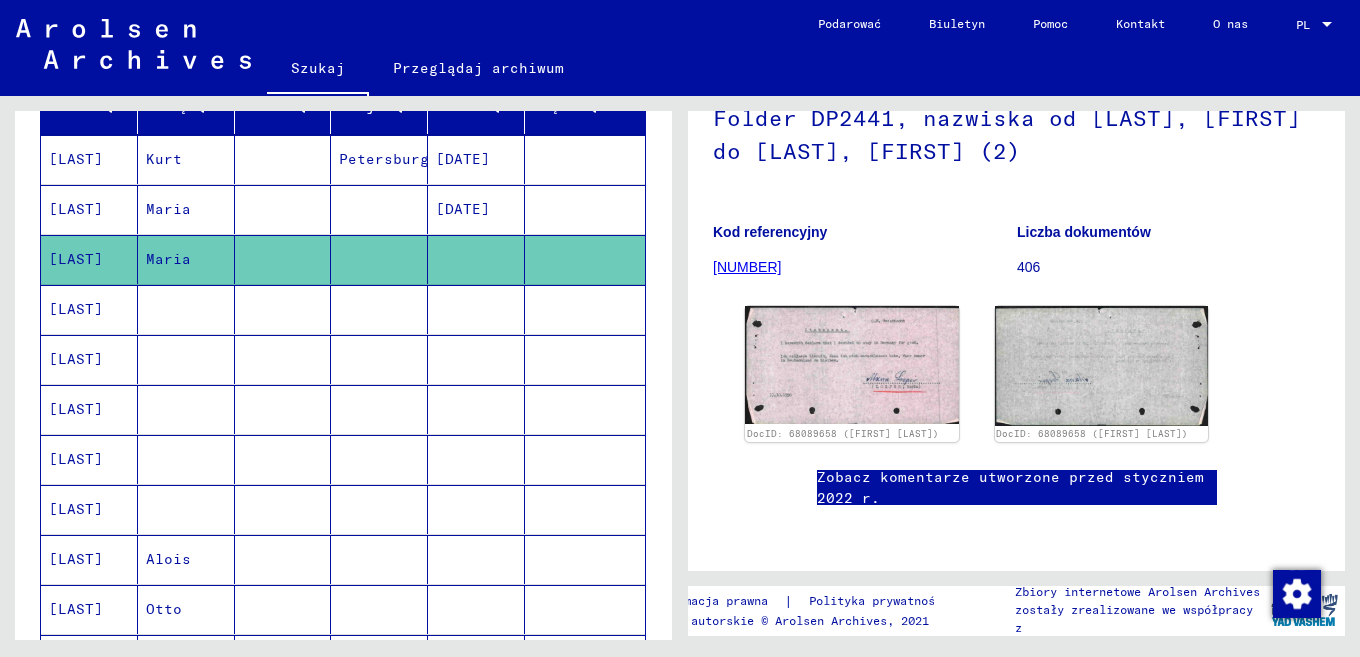 click at bounding box center [379, 259] 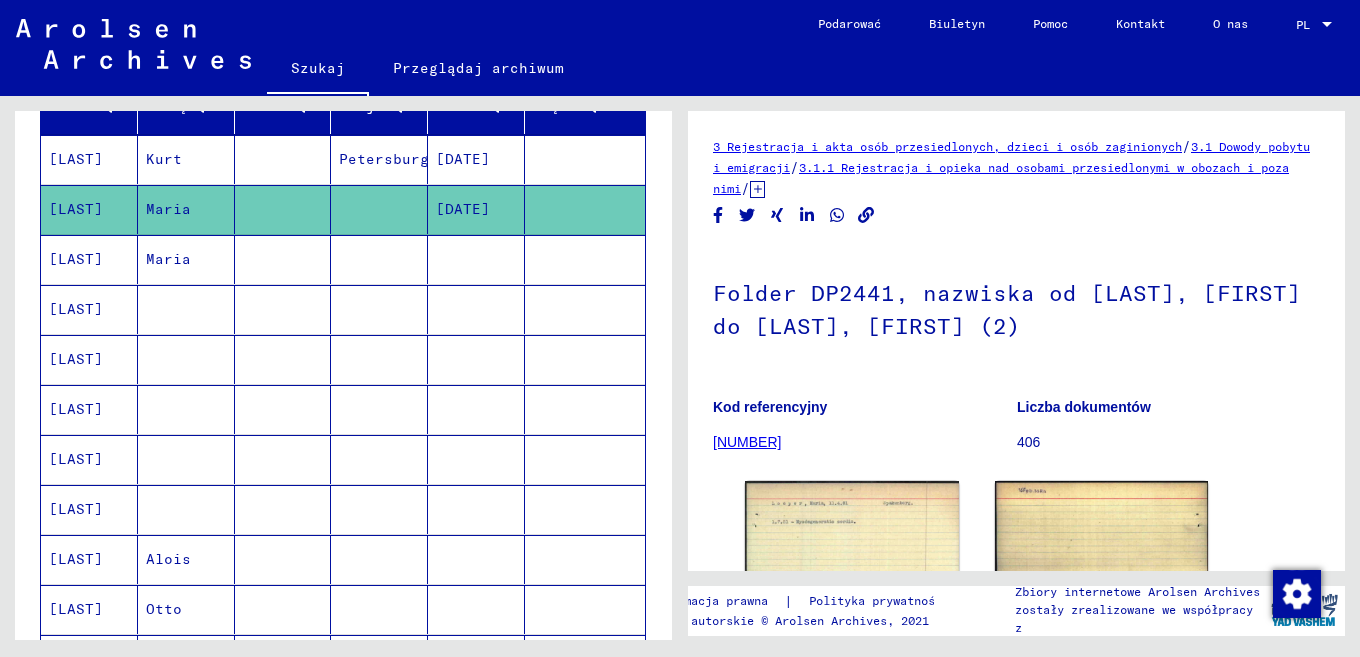 scroll, scrollTop: 219, scrollLeft: 0, axis: vertical 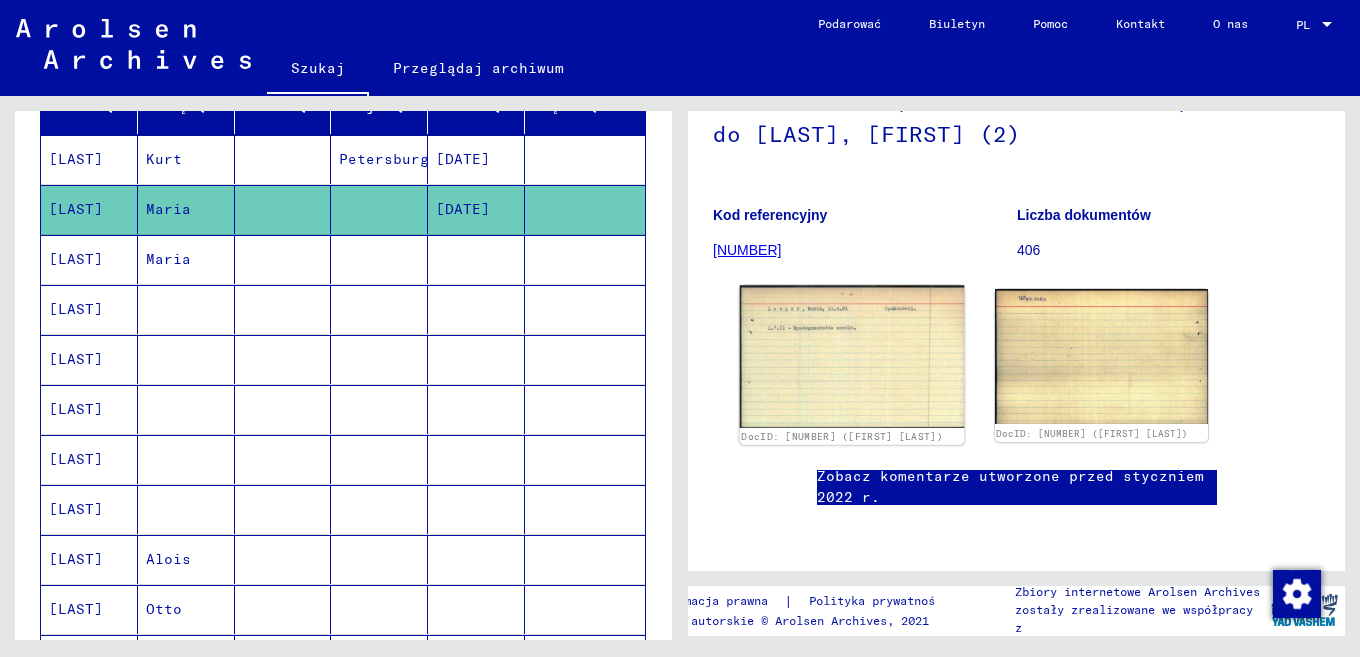 click 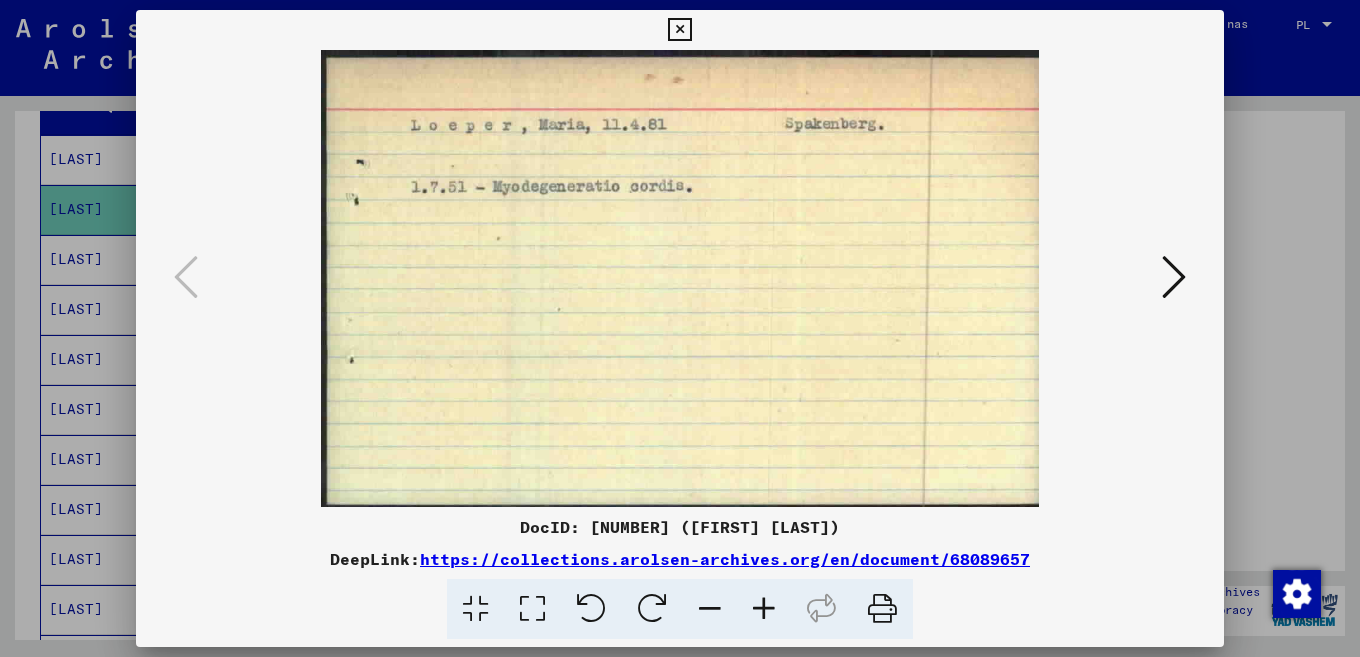 click at bounding box center [679, 30] 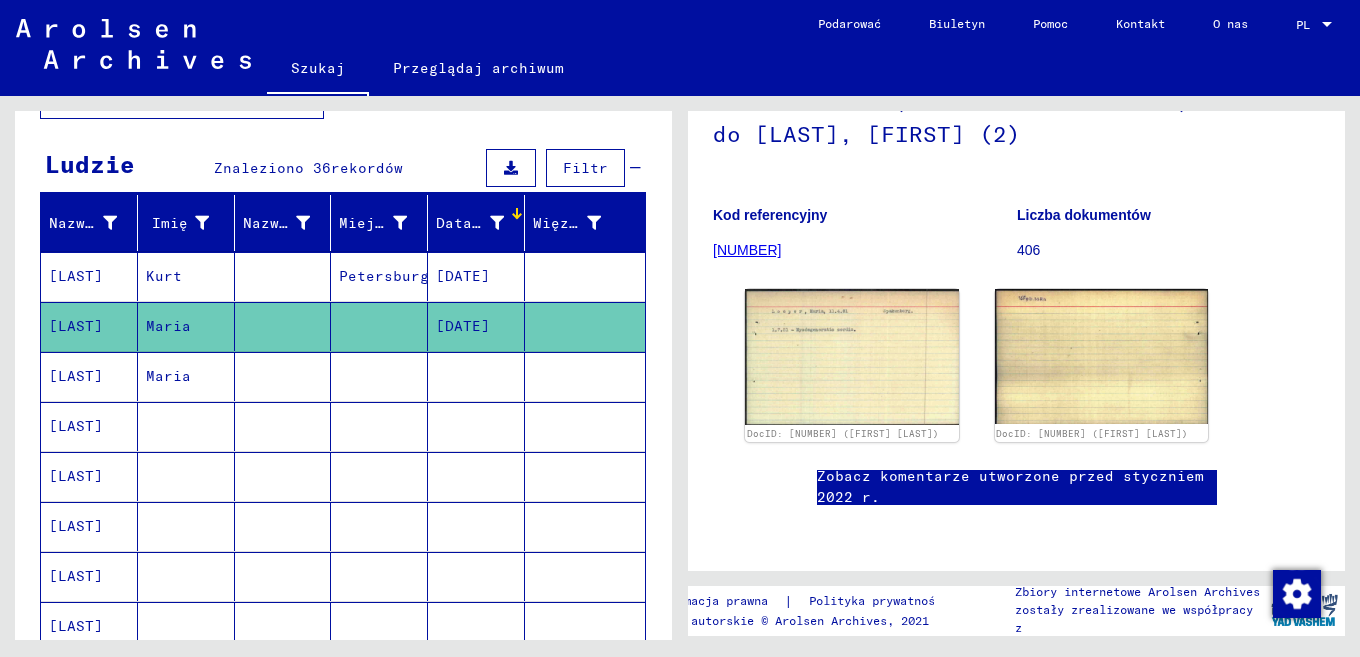 scroll, scrollTop: 130, scrollLeft: 0, axis: vertical 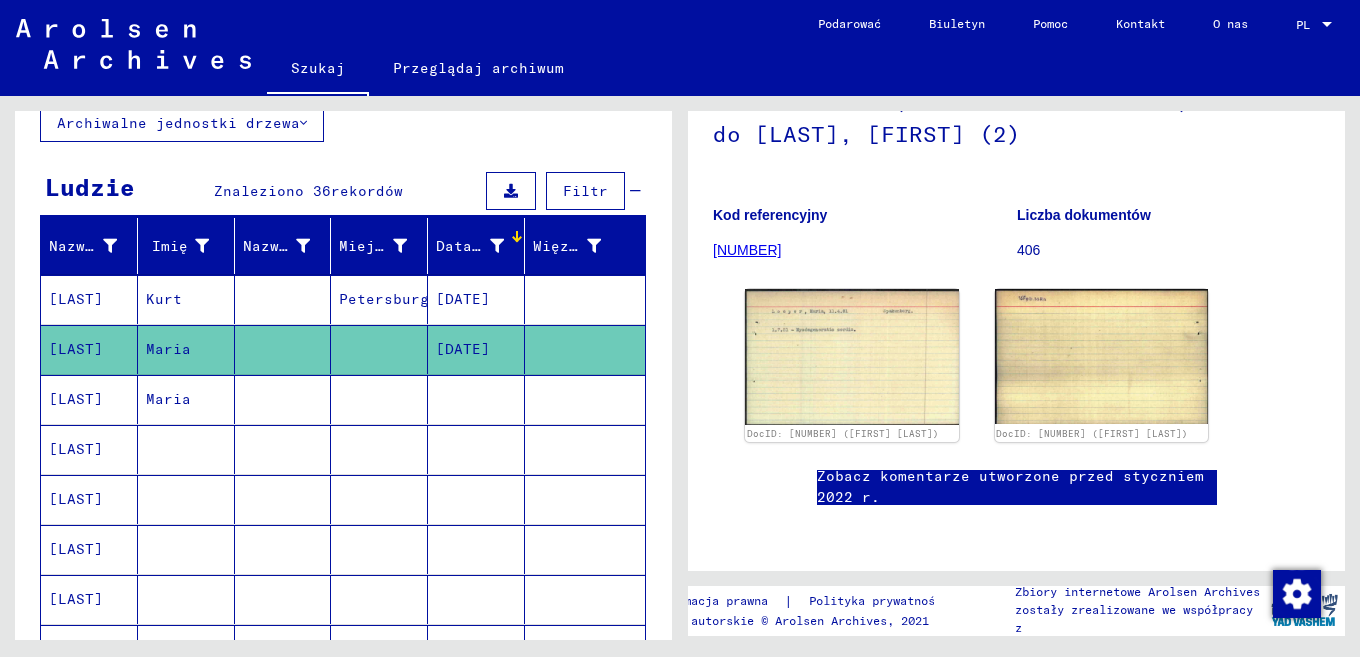 click at bounding box center [283, 349] 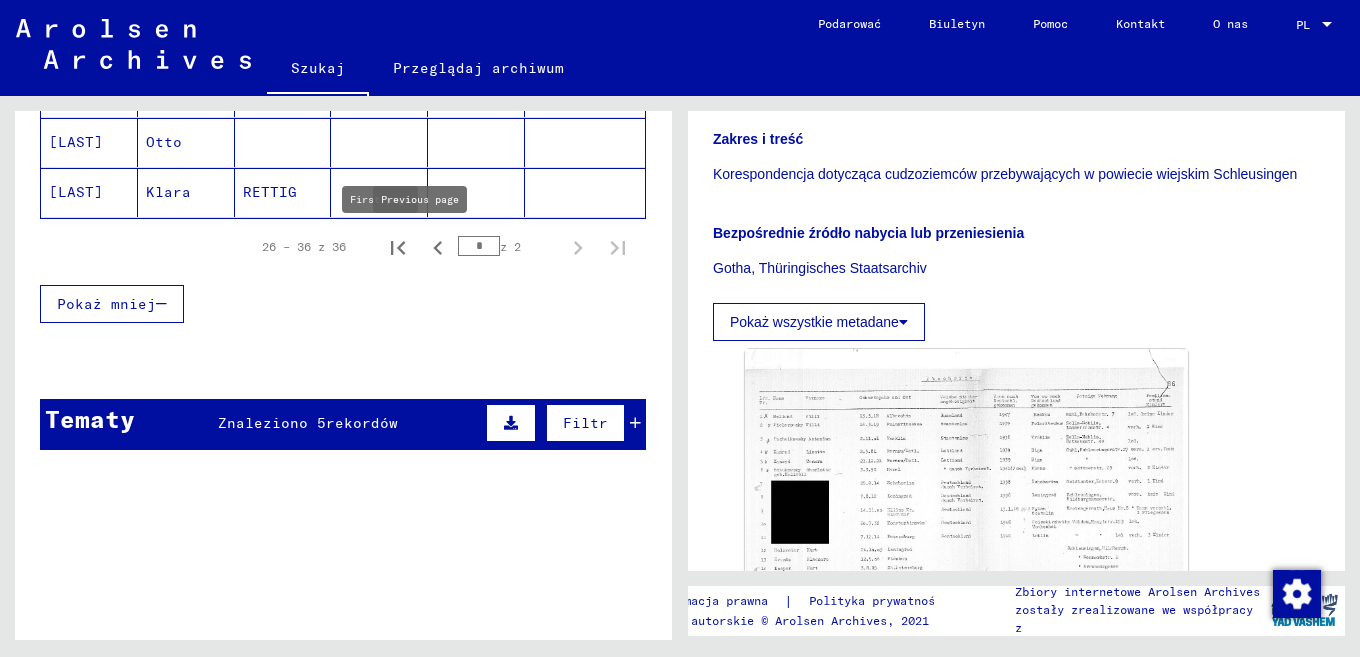 click 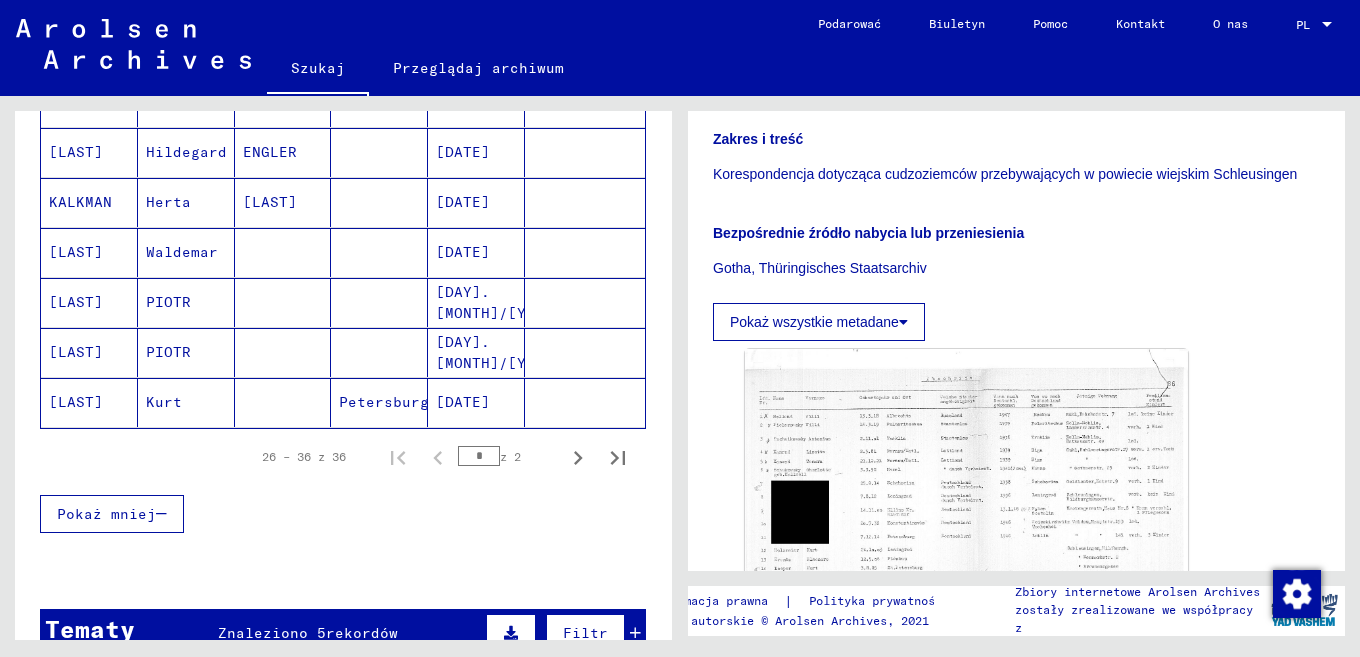 click on "Petersburg" 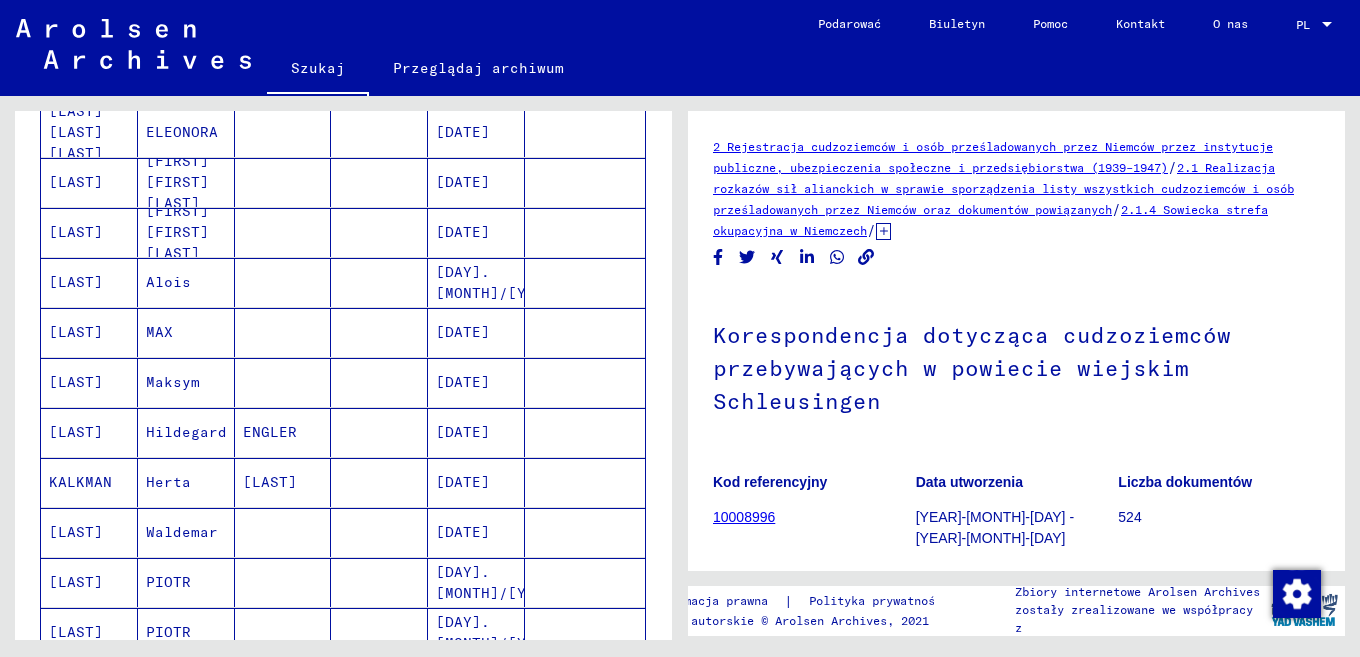 click at bounding box center [379, 432] 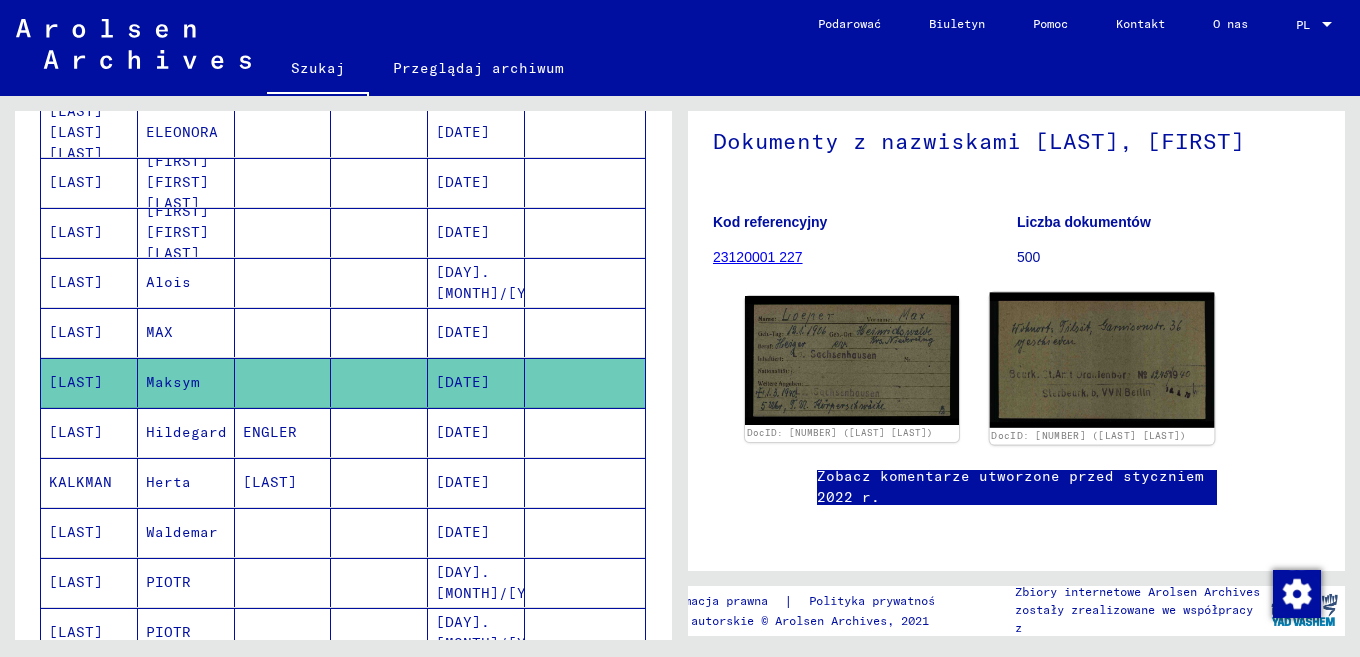 click 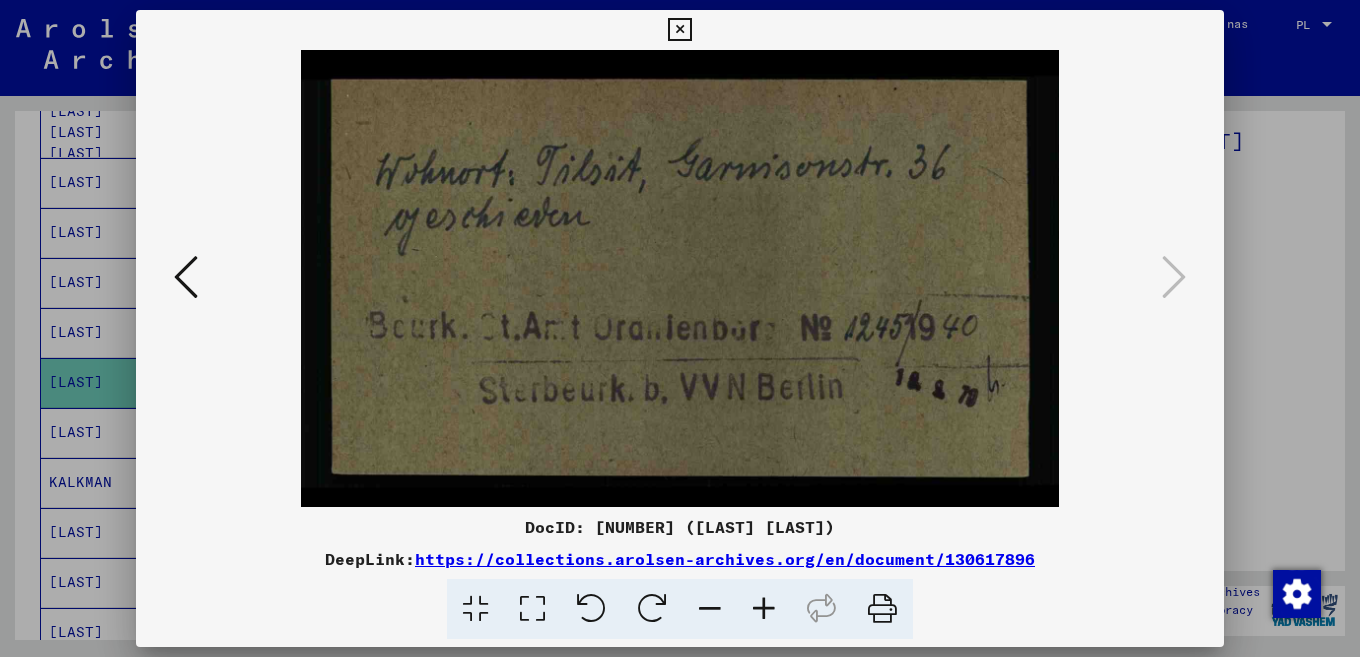 click at bounding box center [679, 30] 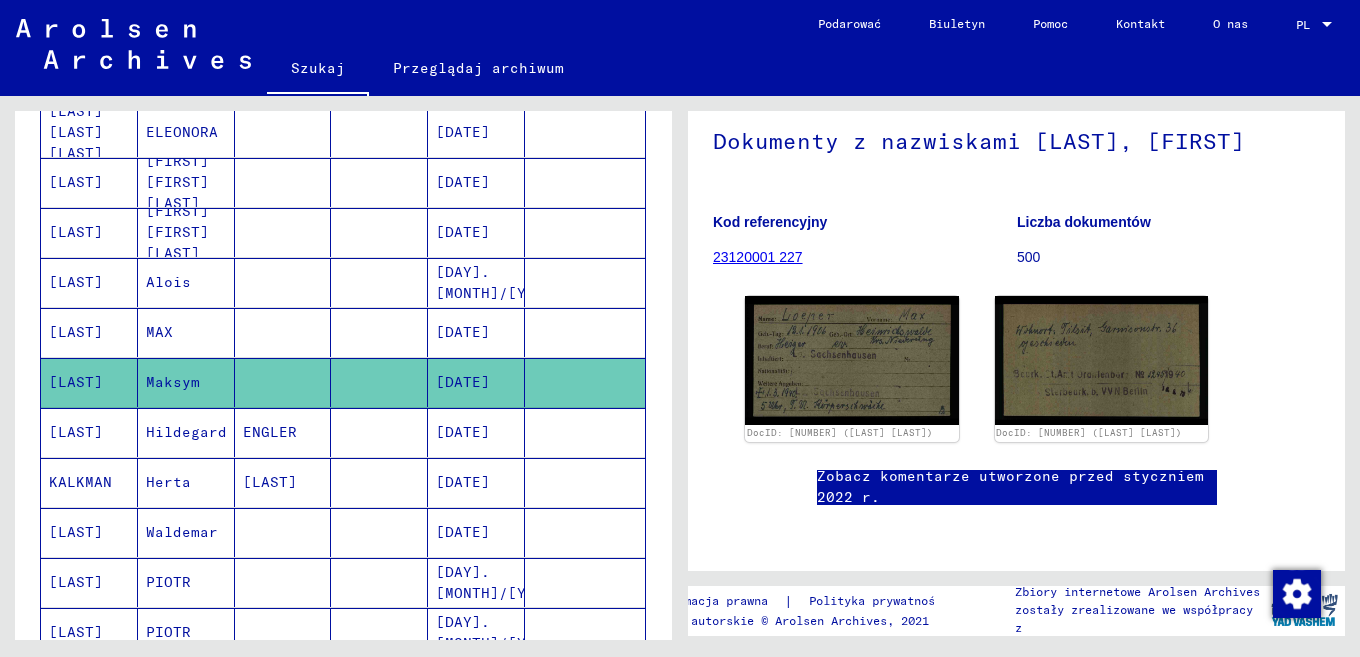 click at bounding box center (379, 382) 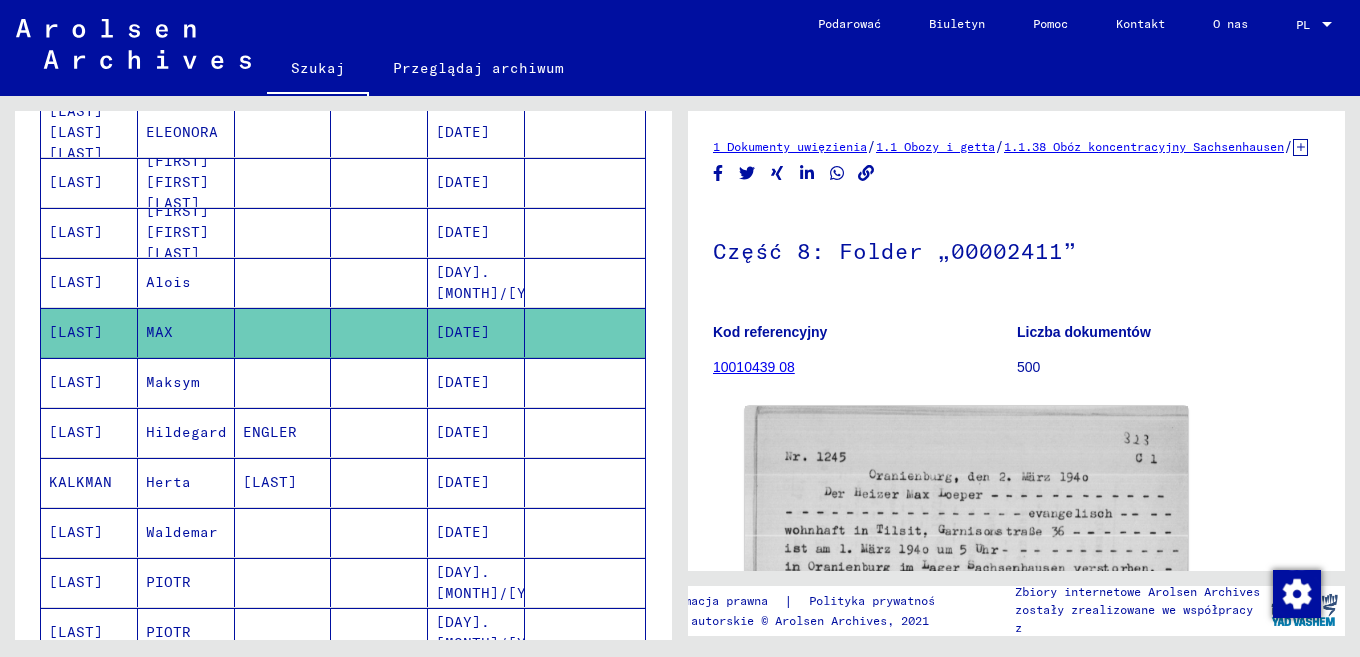 click at bounding box center (283, 332) 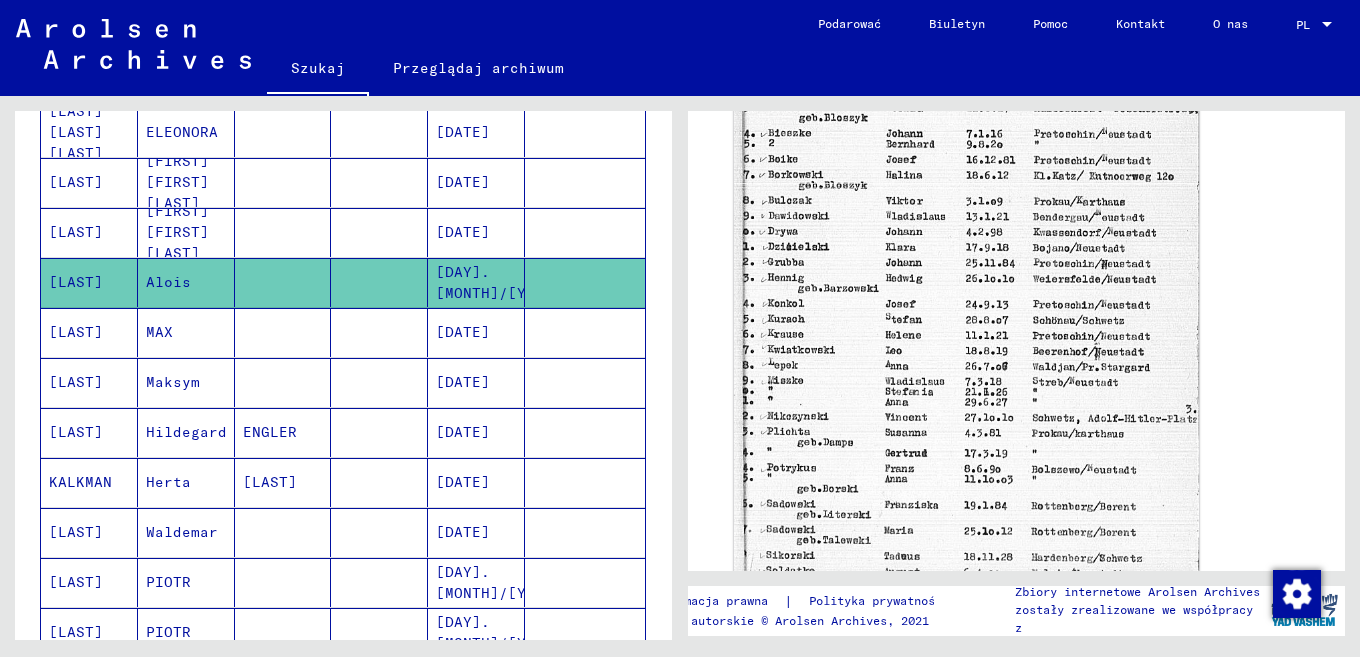 click 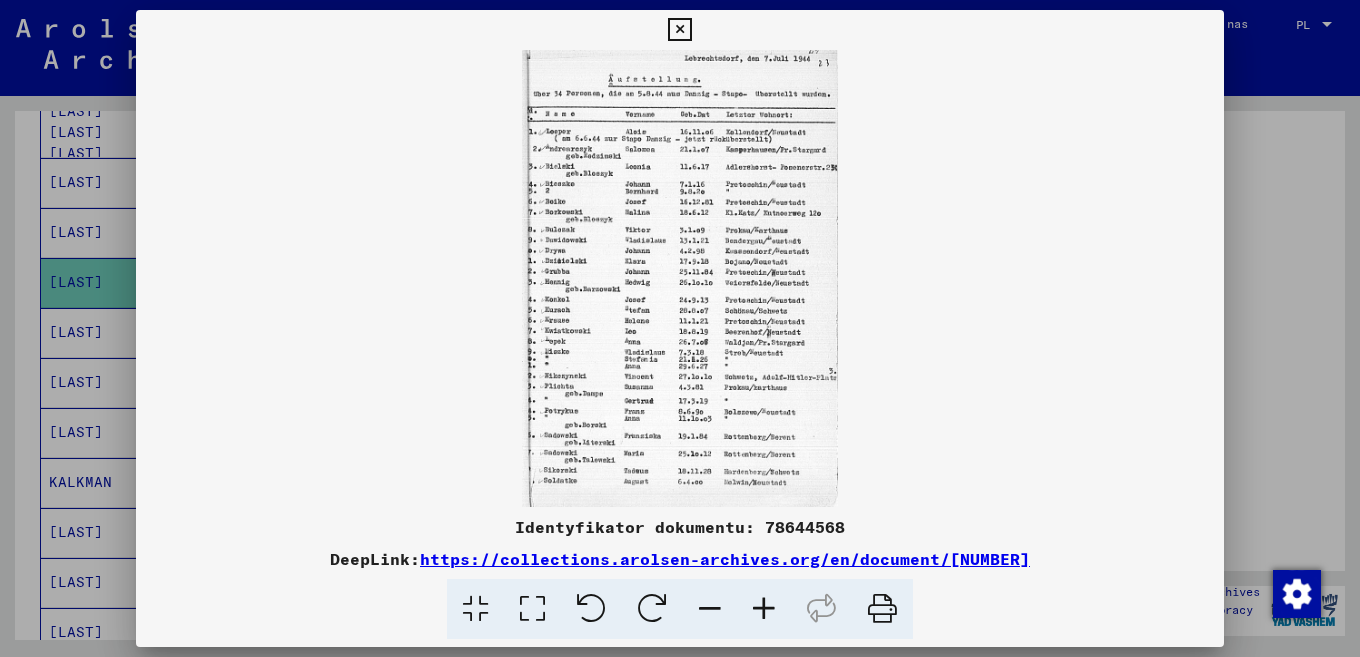 click at bounding box center (764, 609) 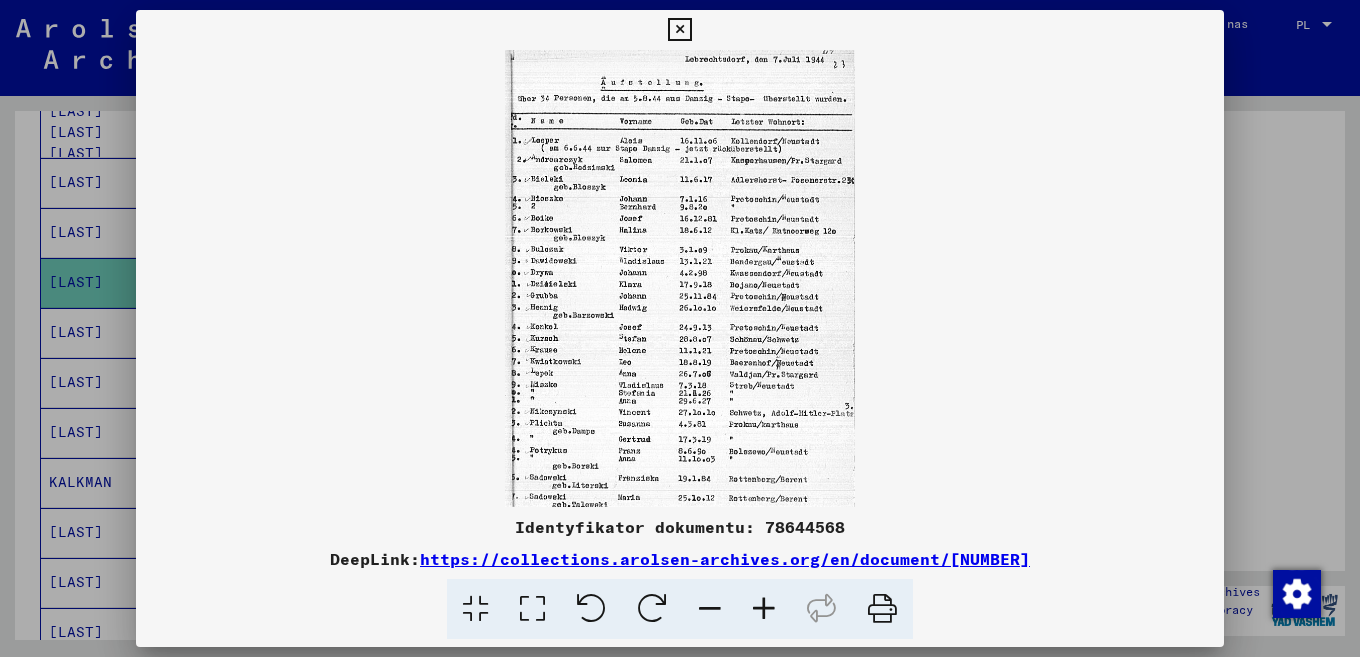 click at bounding box center [764, 609] 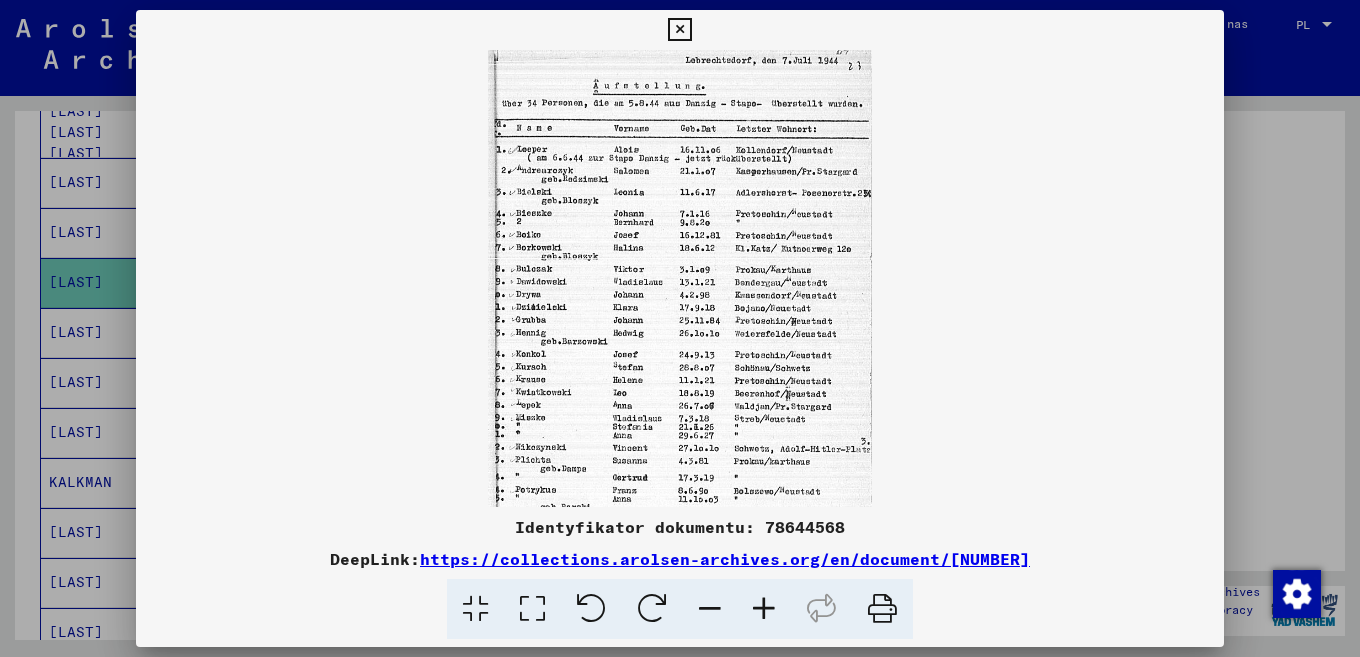 click at bounding box center [764, 609] 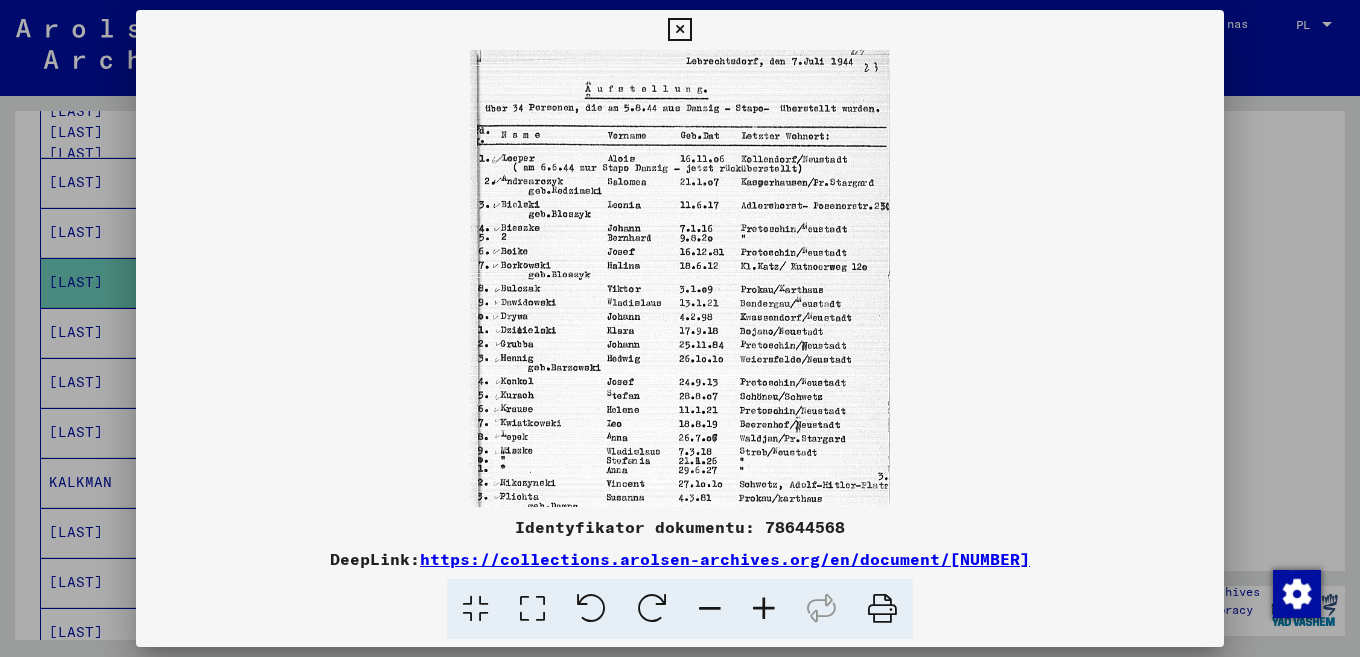 click at bounding box center (764, 609) 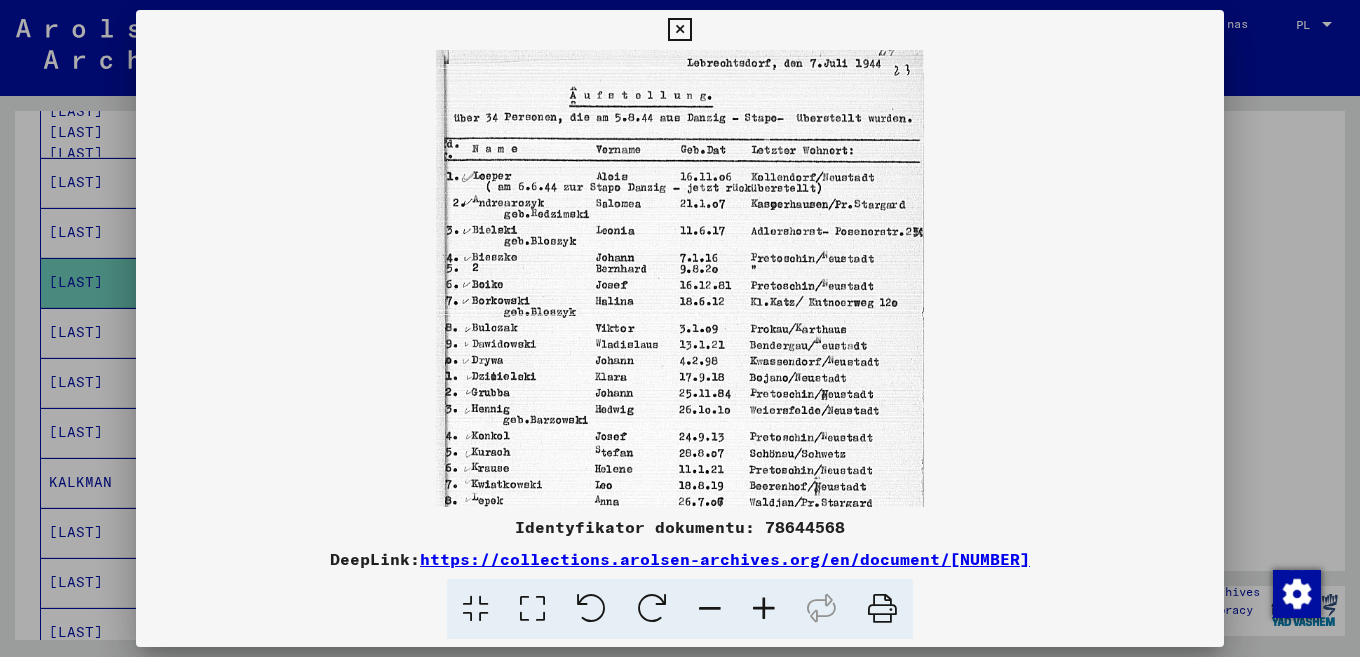 click at bounding box center [764, 609] 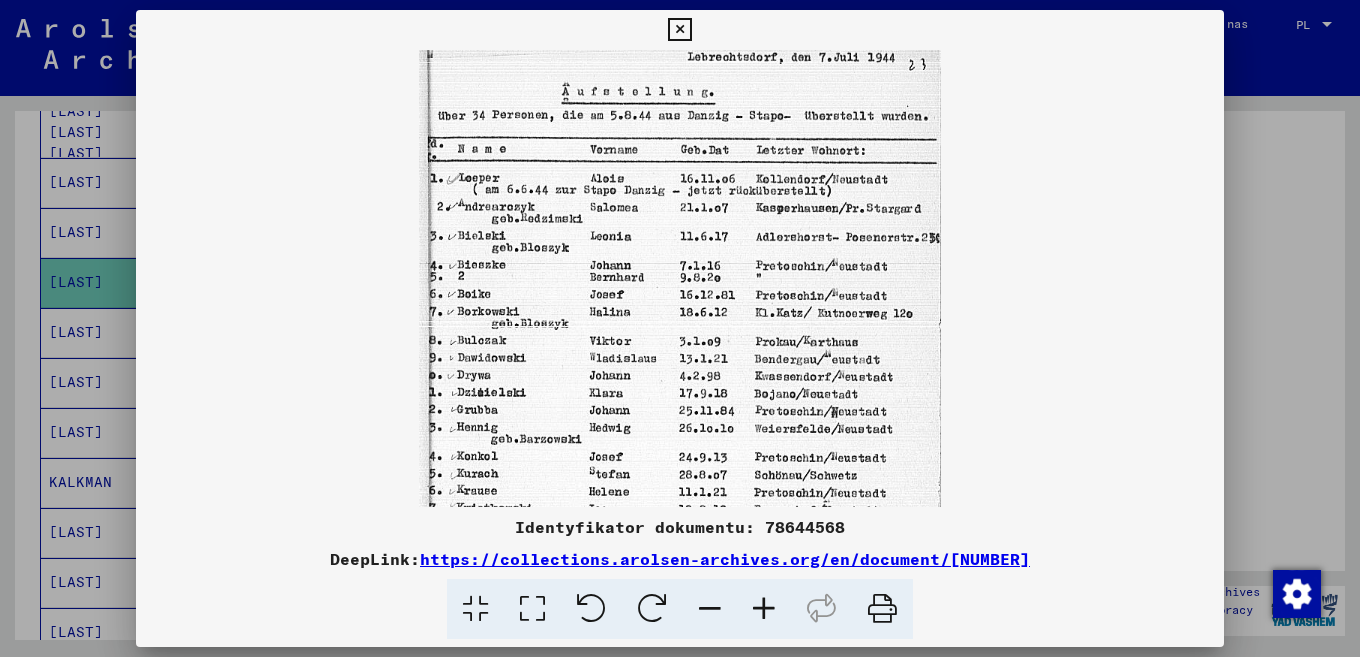 click at bounding box center [680, 421] 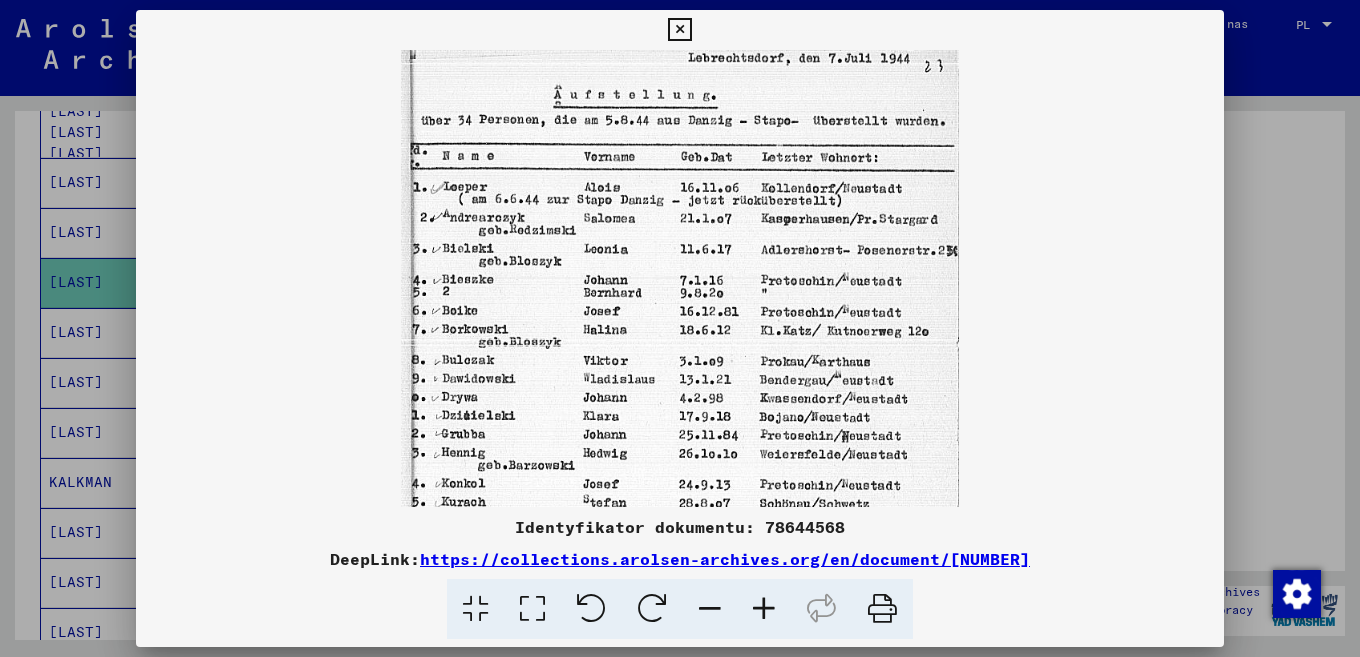click at bounding box center (764, 609) 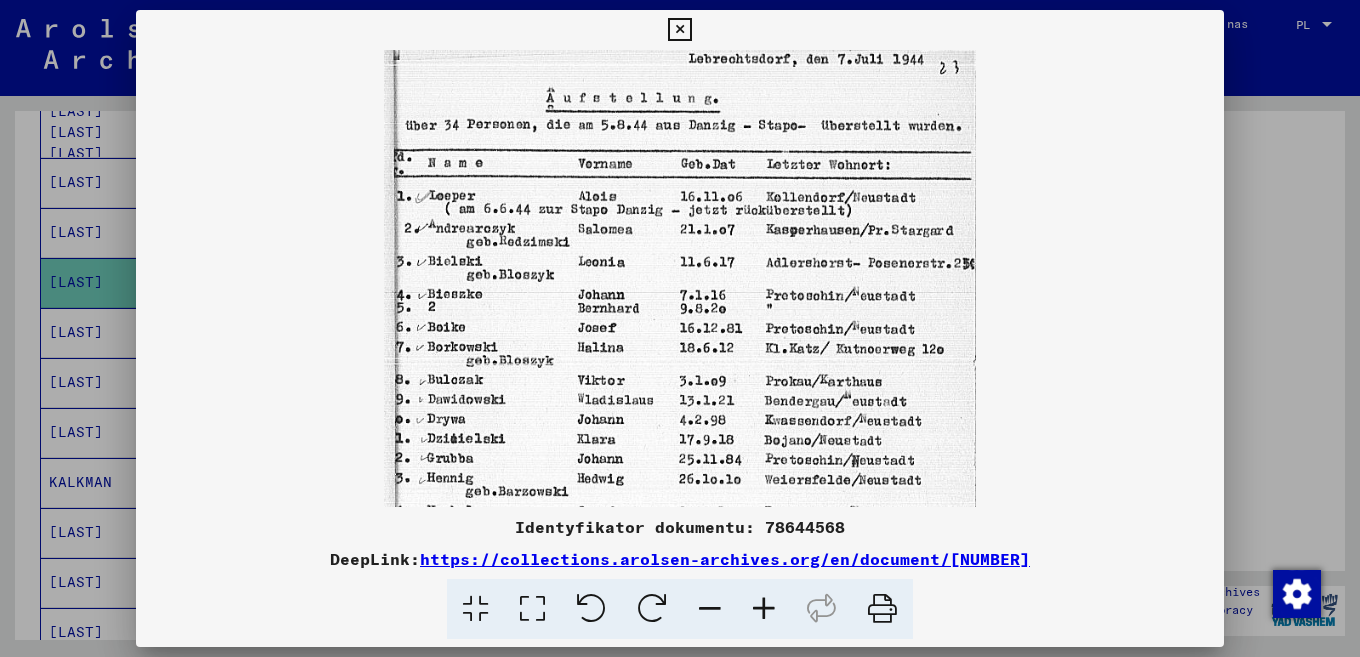 click at bounding box center (764, 609) 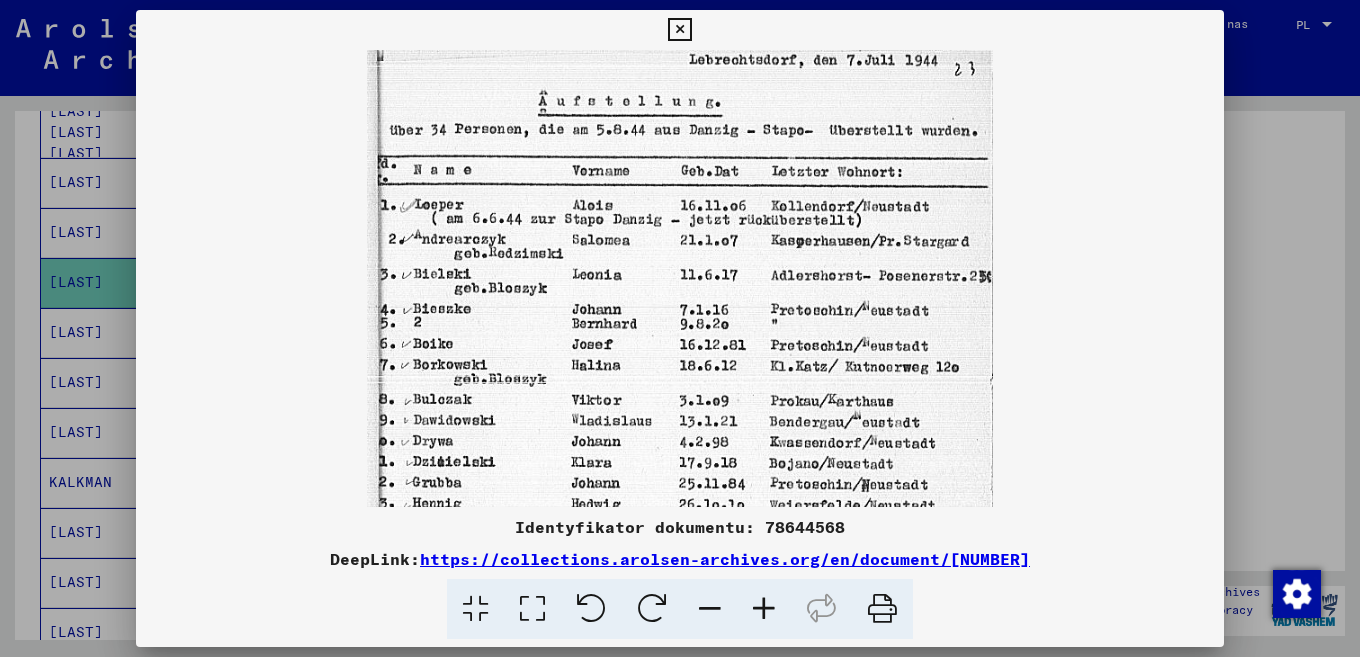 click at bounding box center [679, 30] 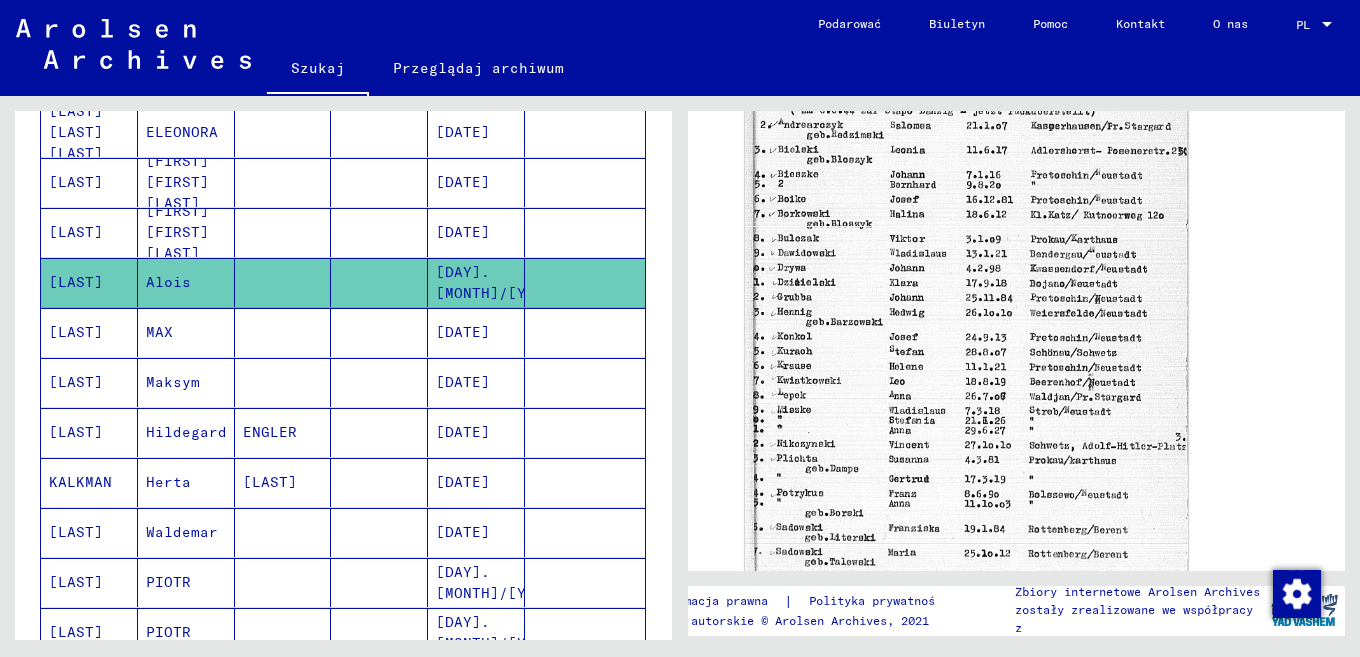 click at bounding box center [283, 282] 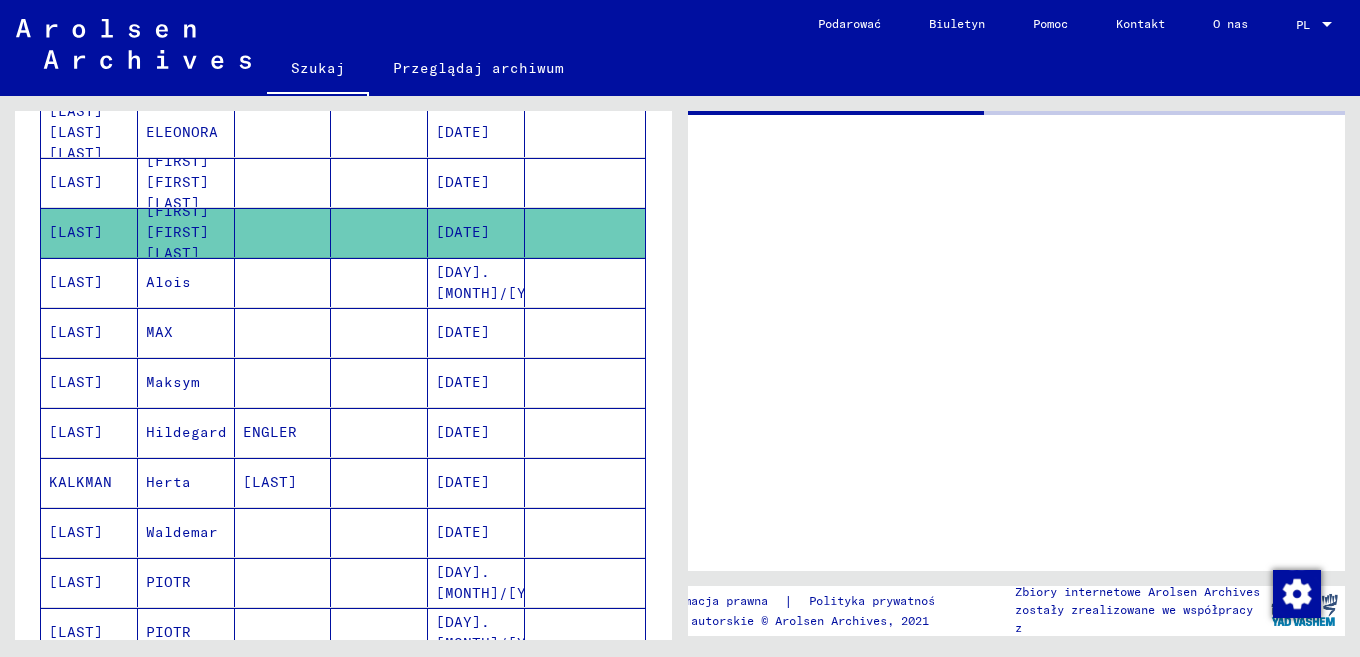 scroll, scrollTop: 0, scrollLeft: 0, axis: both 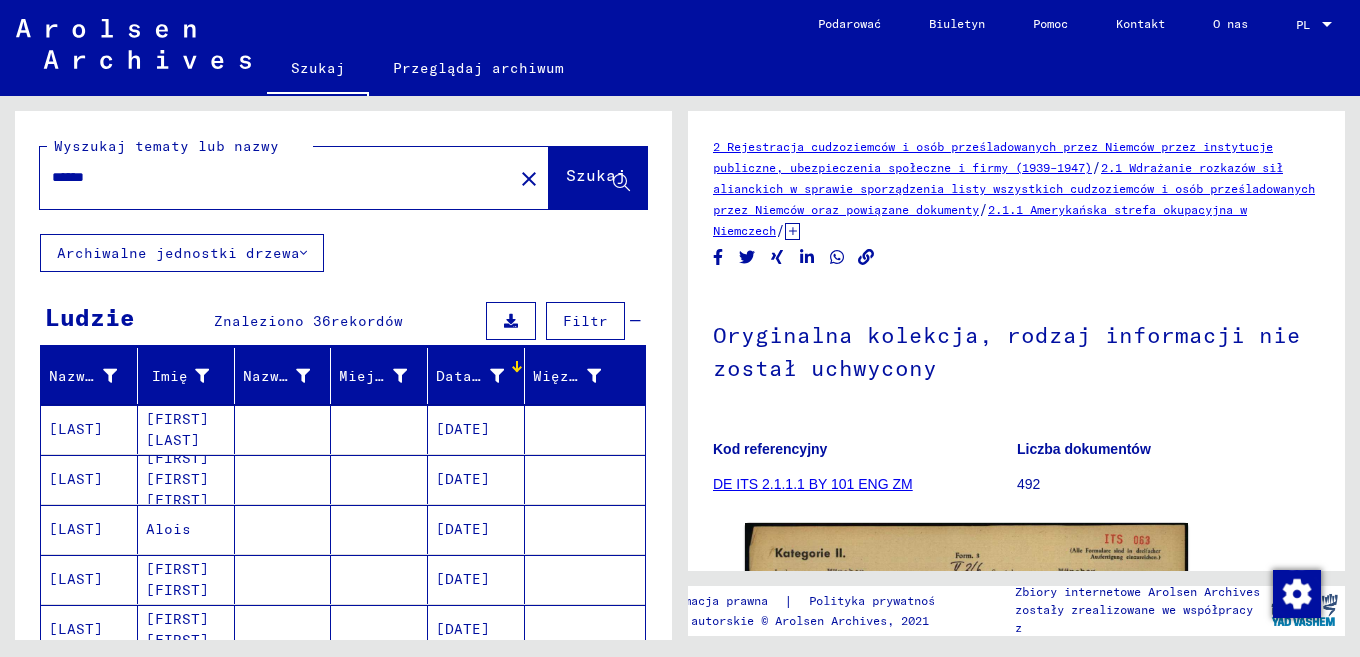 drag, startPoint x: 268, startPoint y: 184, endPoint x: 17, endPoint y: 163, distance: 251.87695 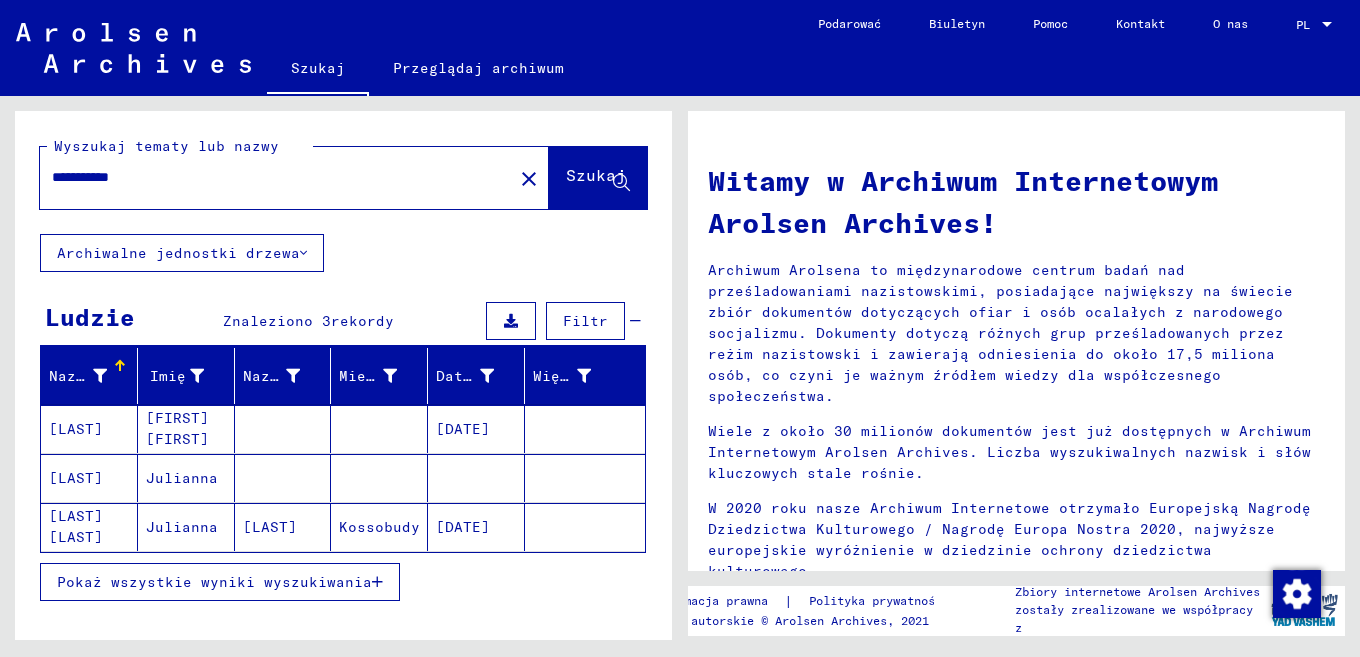 click at bounding box center [585, 478] 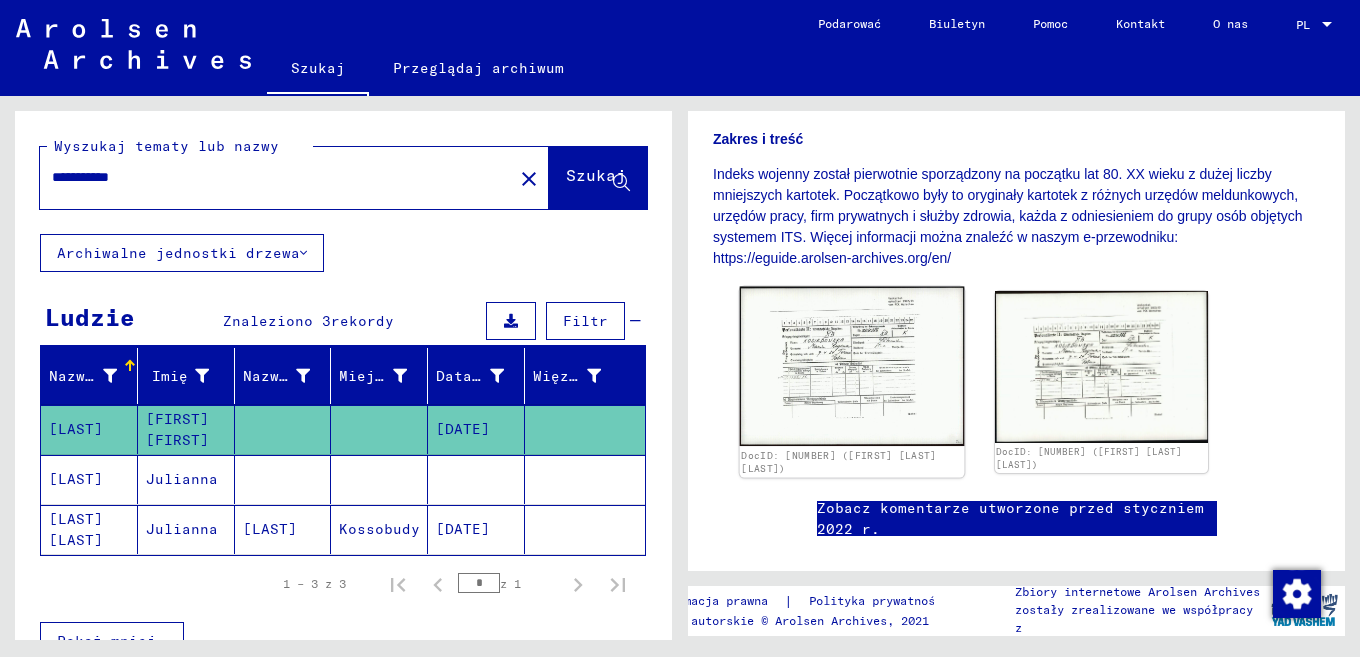 scroll, scrollTop: 501, scrollLeft: 0, axis: vertical 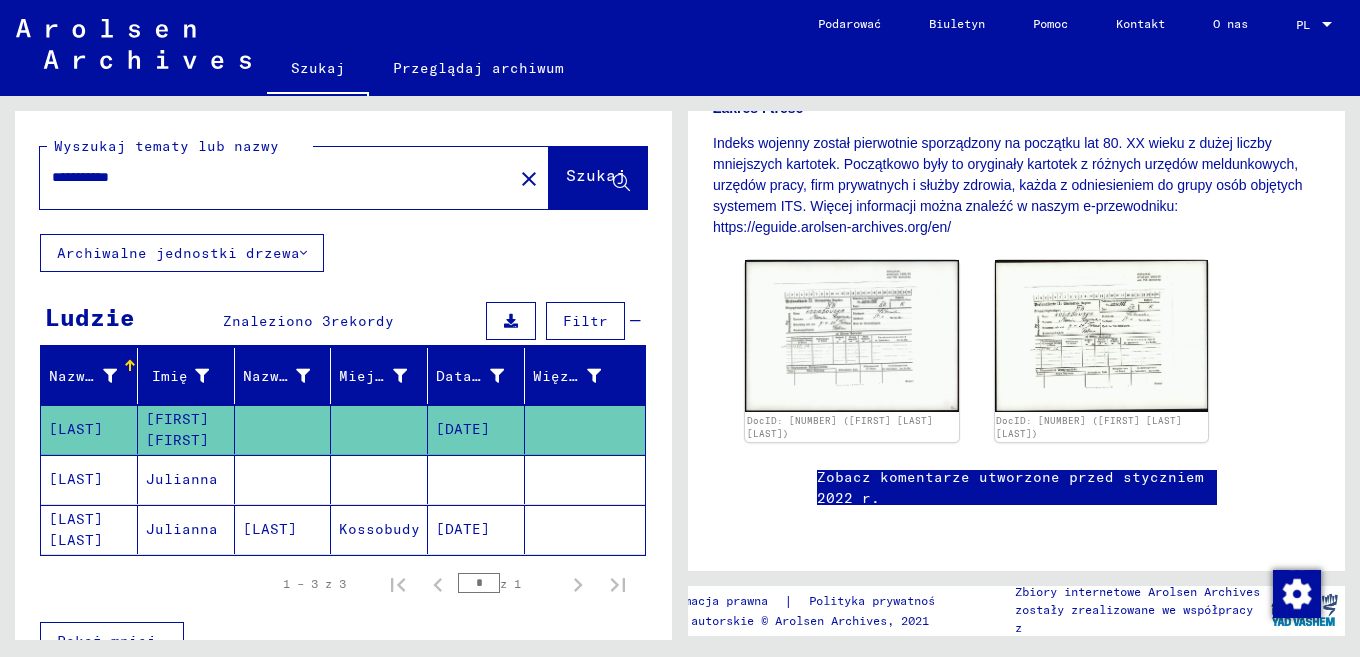click on "**********" at bounding box center [276, 177] 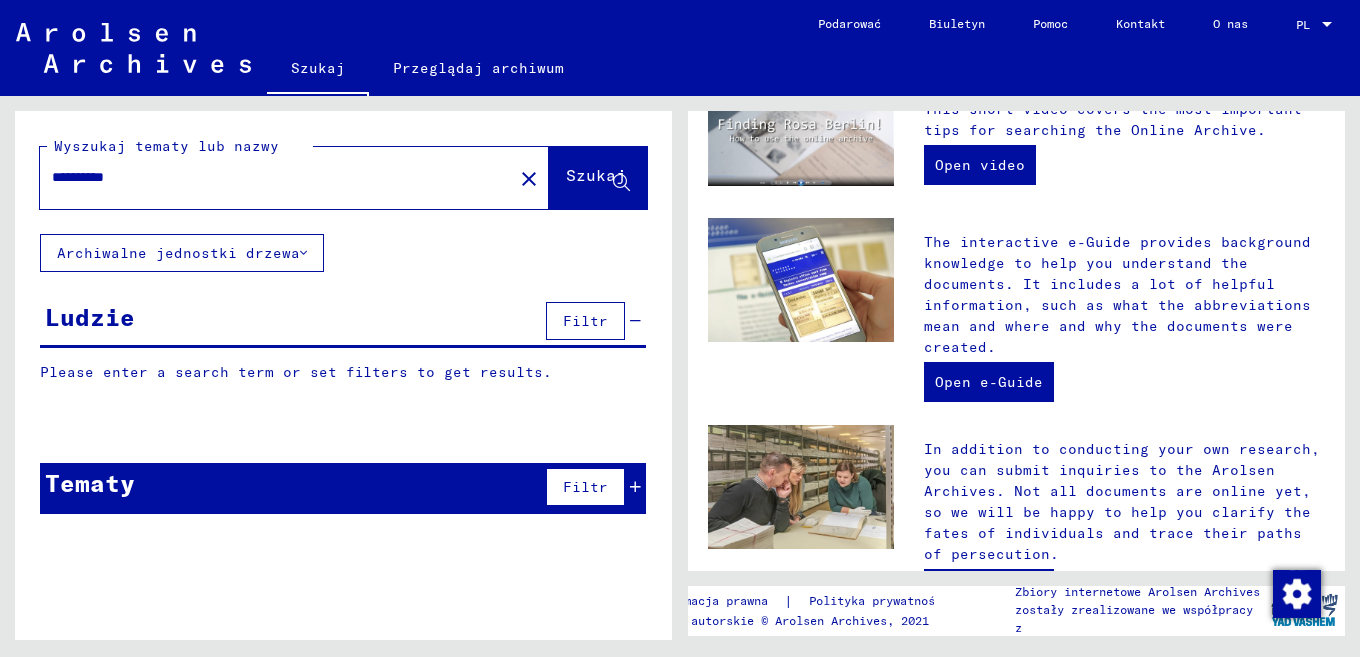 scroll, scrollTop: 0, scrollLeft: 0, axis: both 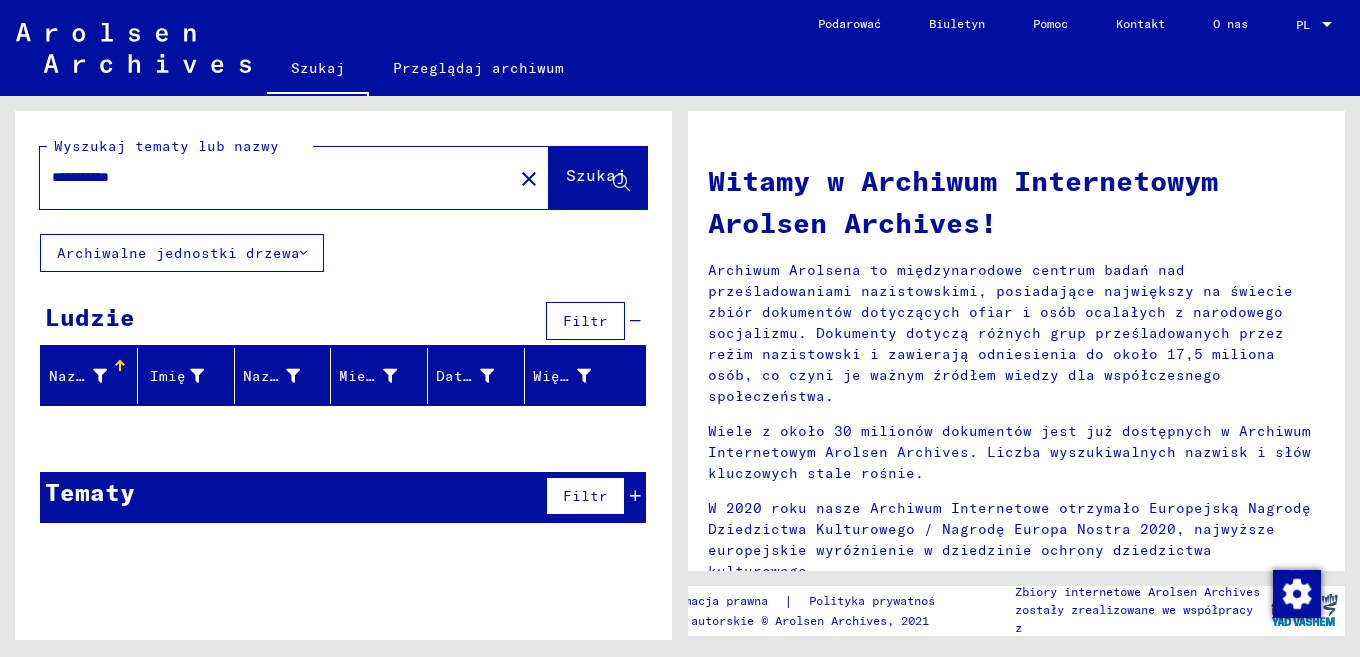 type on "**********" 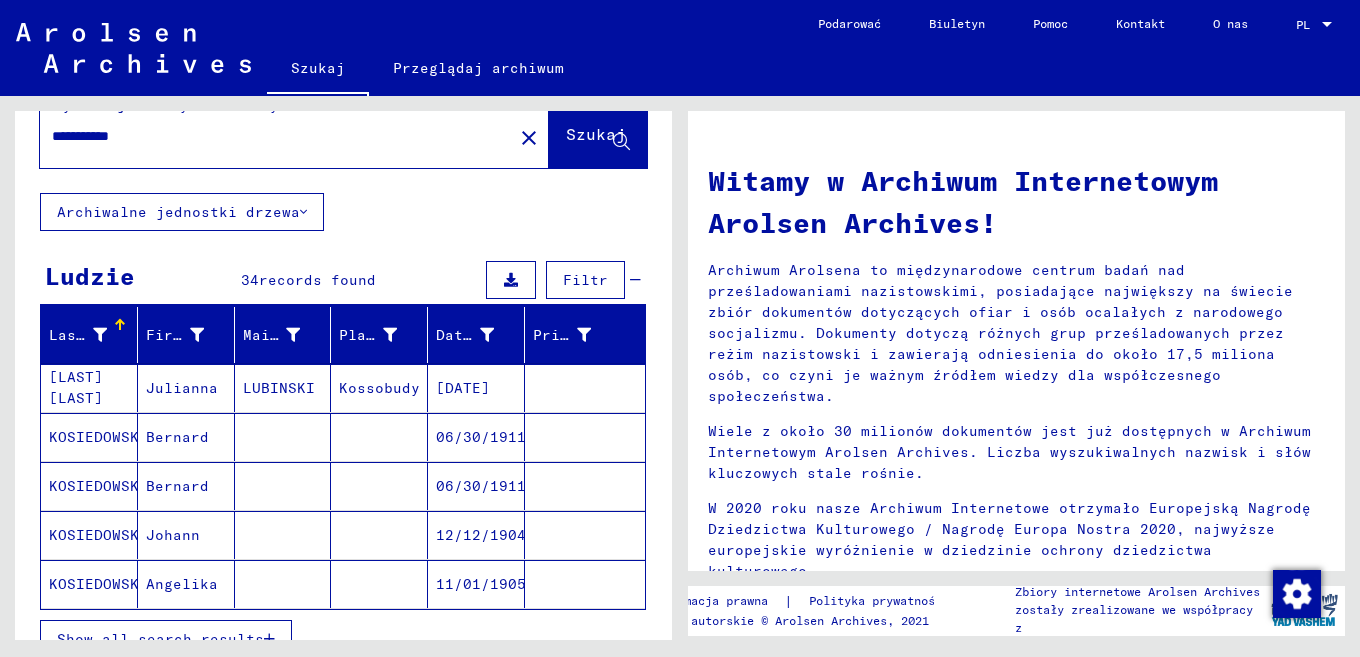 scroll, scrollTop: 70, scrollLeft: 0, axis: vertical 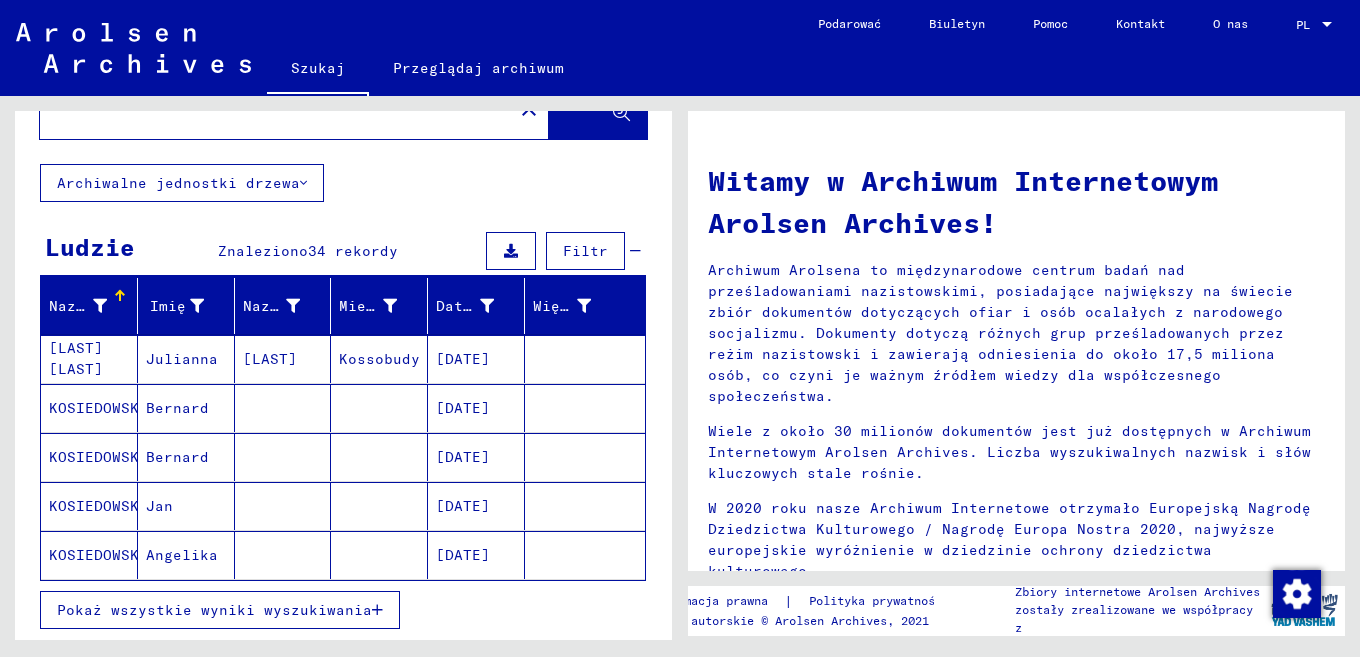 click on "Pokaż wszystkie wyniki wyszukiwania" at bounding box center [214, 610] 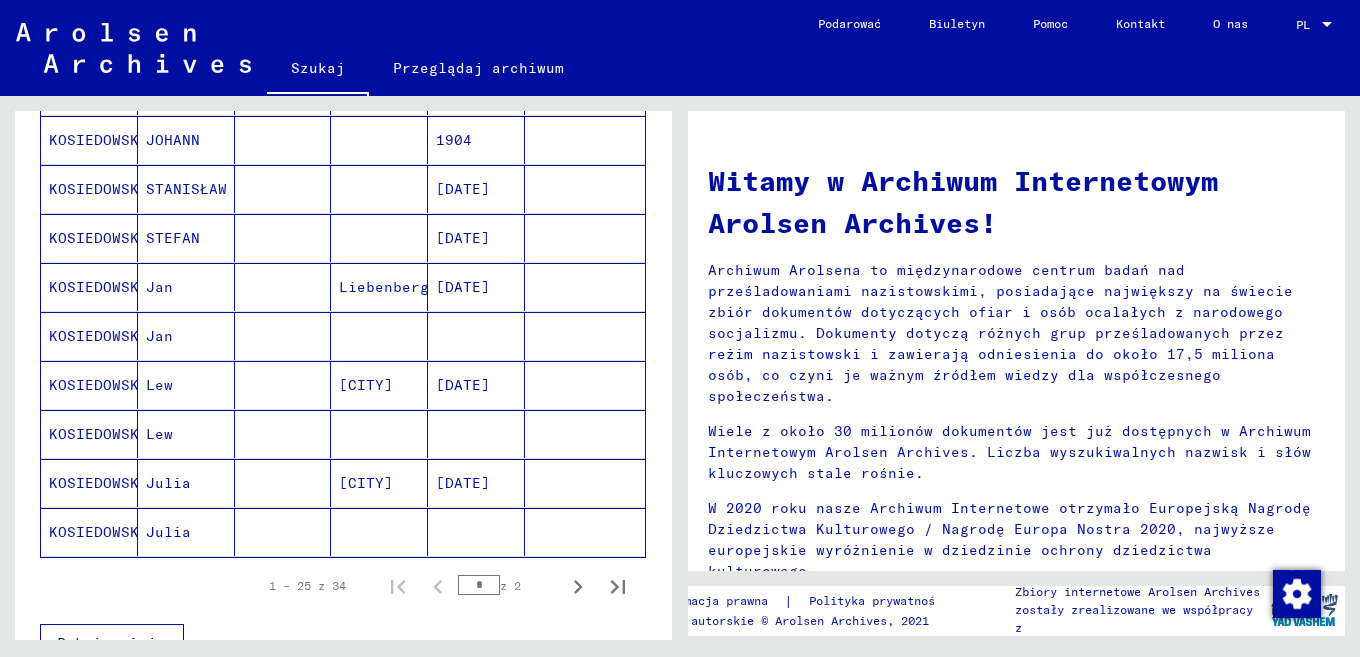 scroll, scrollTop: 1097, scrollLeft: 0, axis: vertical 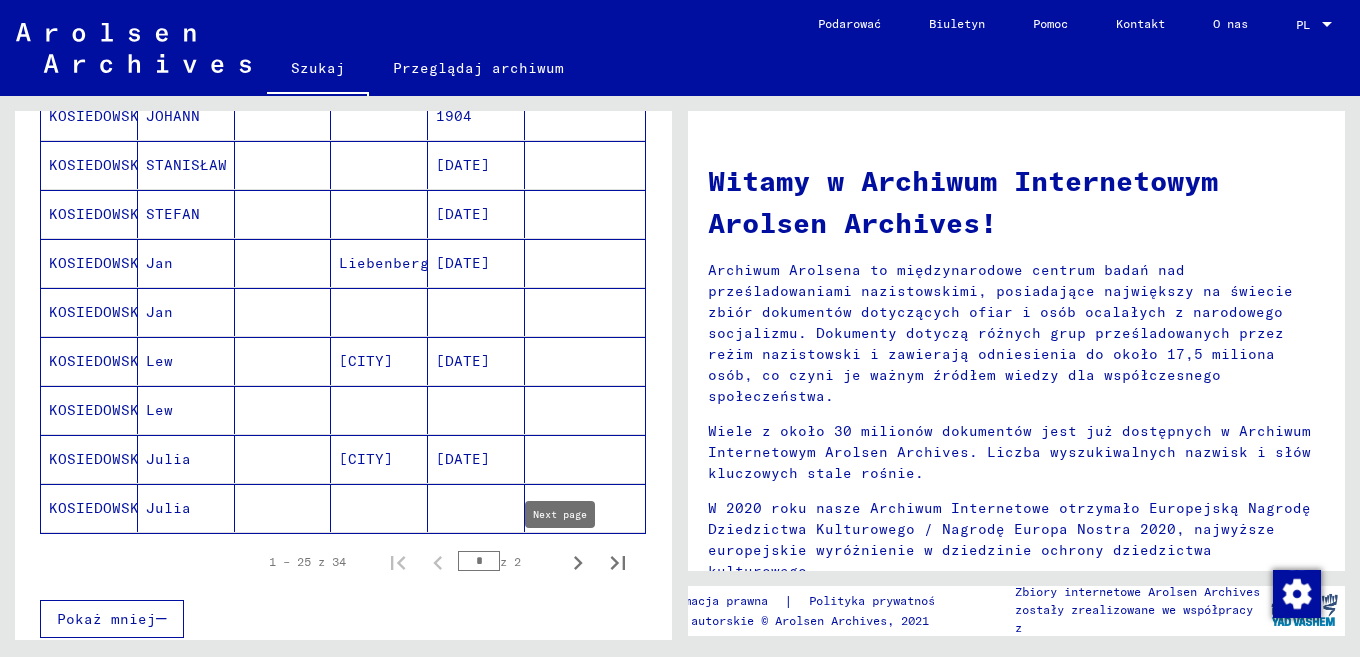 click 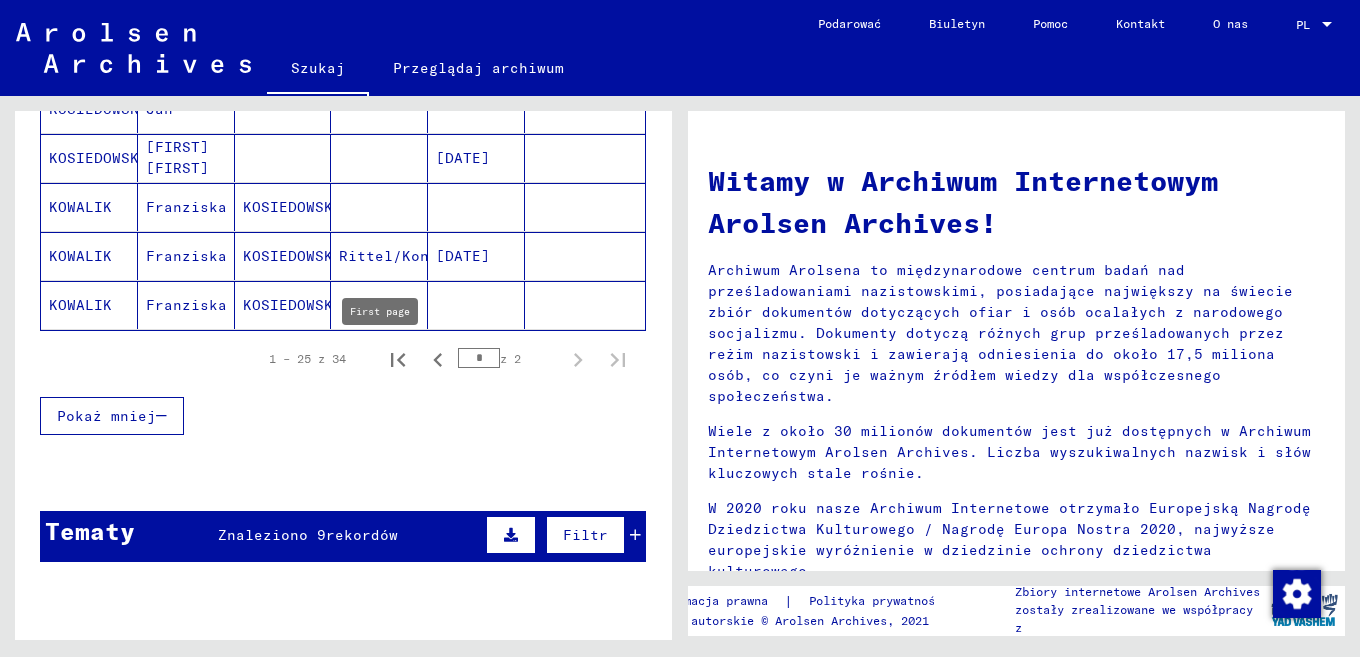 scroll, scrollTop: 558, scrollLeft: 0, axis: vertical 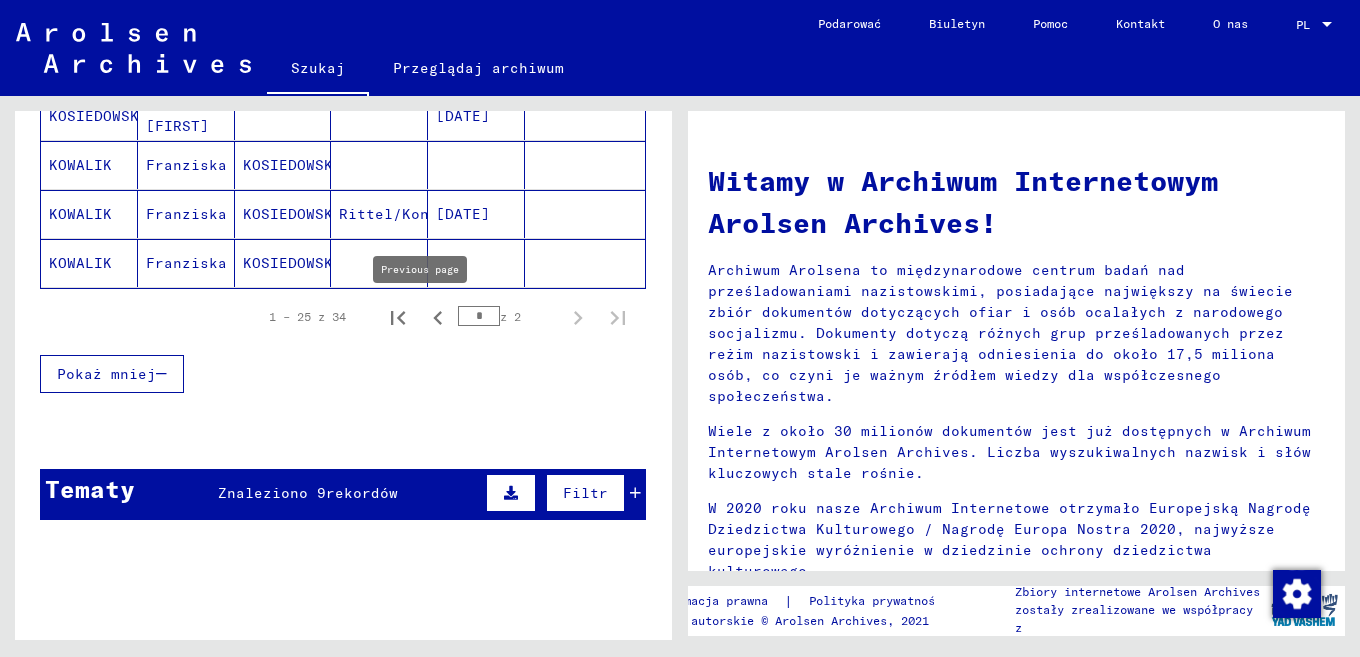 click 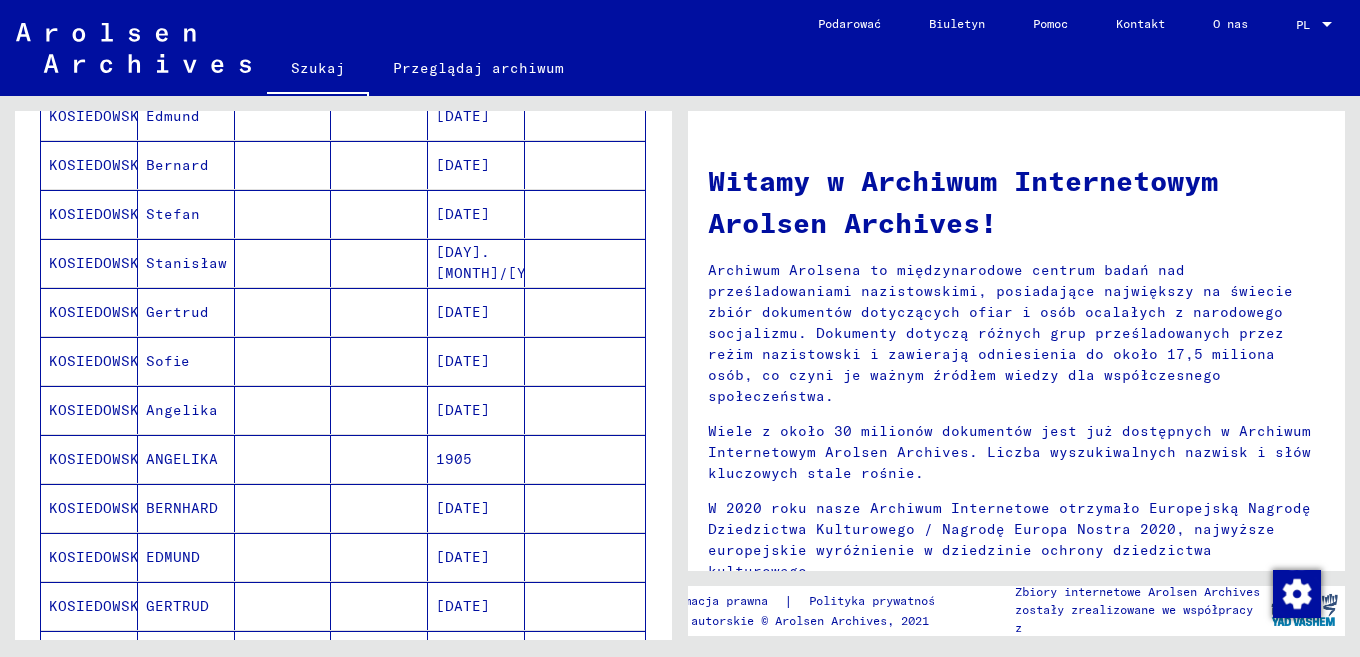 scroll, scrollTop: 1118, scrollLeft: 0, axis: vertical 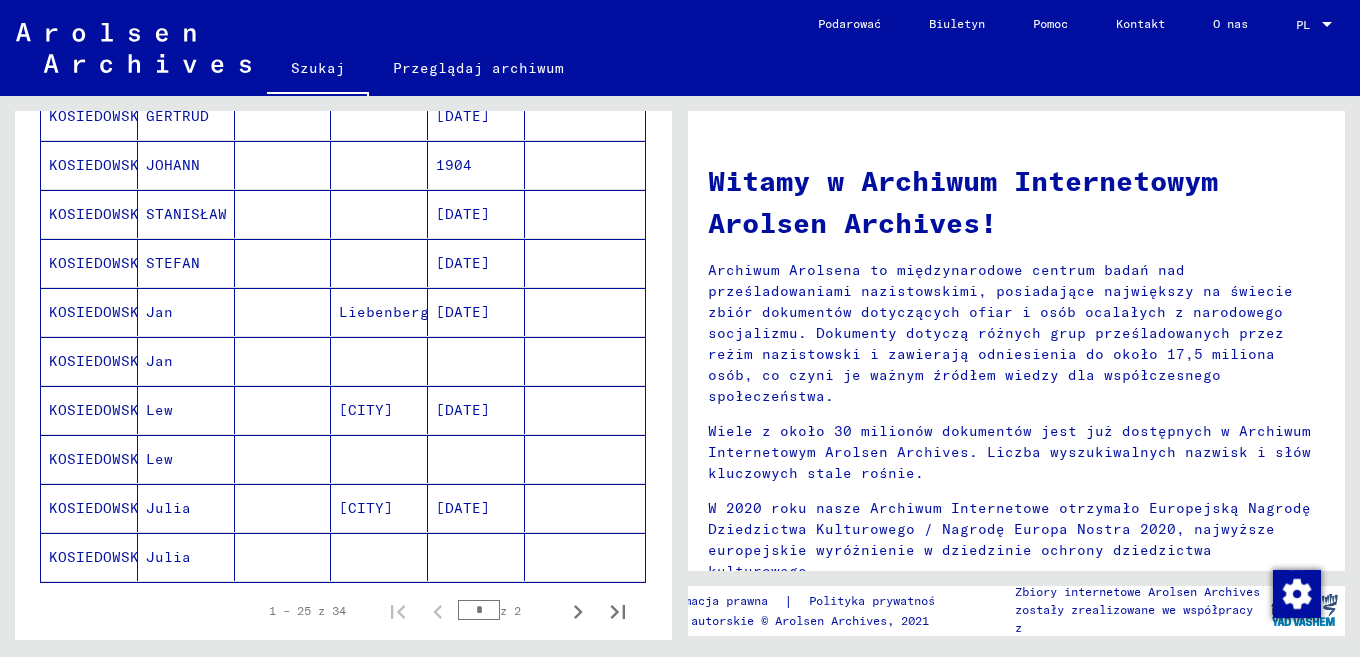 click at bounding box center (283, 508) 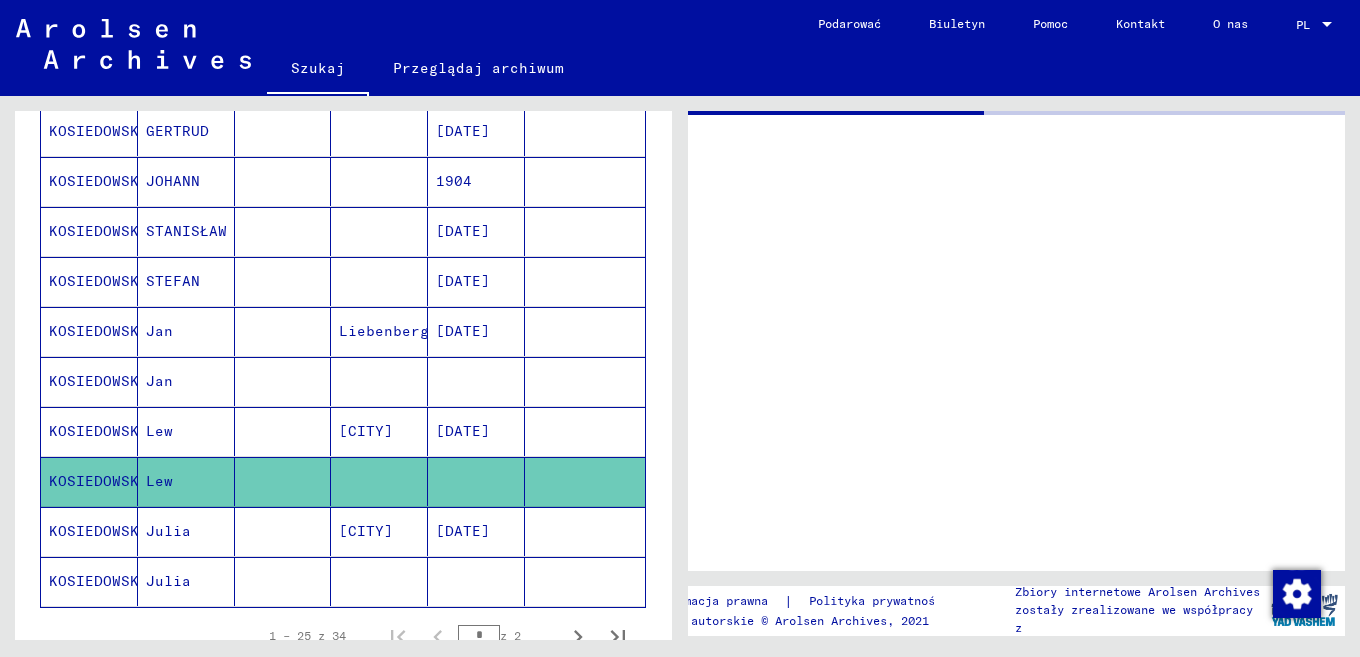 scroll, scrollTop: 1063, scrollLeft: 0, axis: vertical 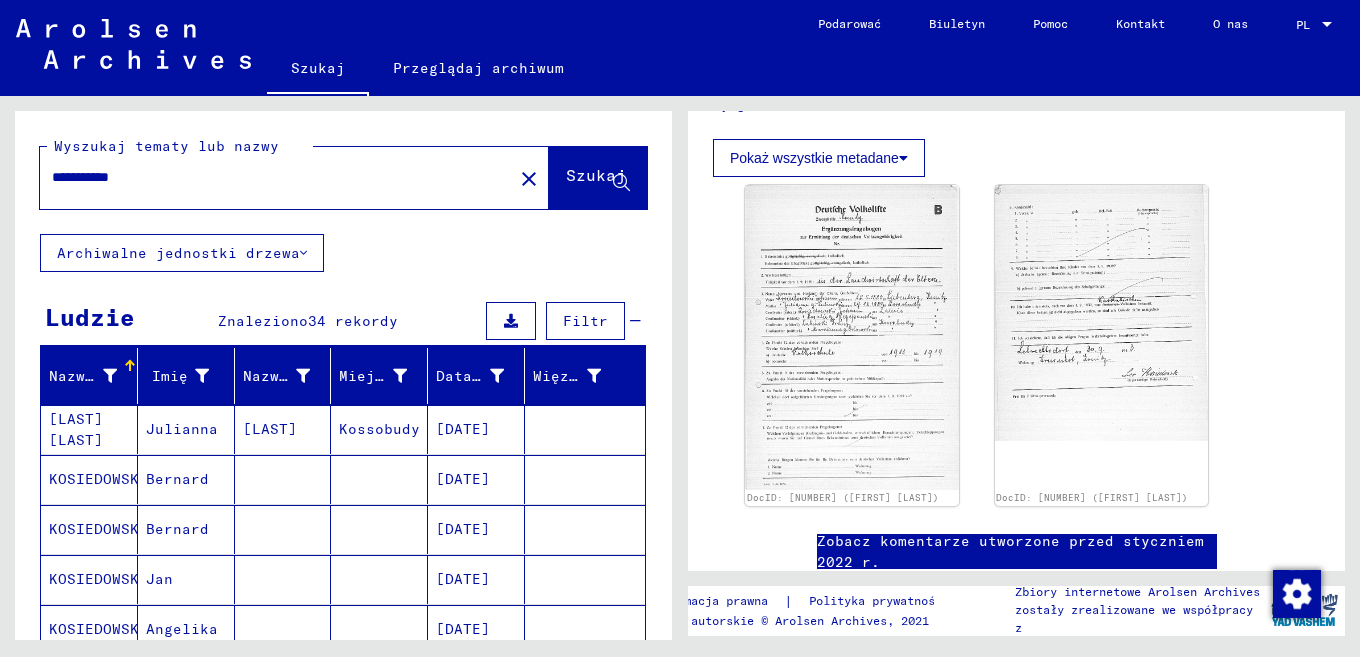 click on "**********" at bounding box center (276, 177) 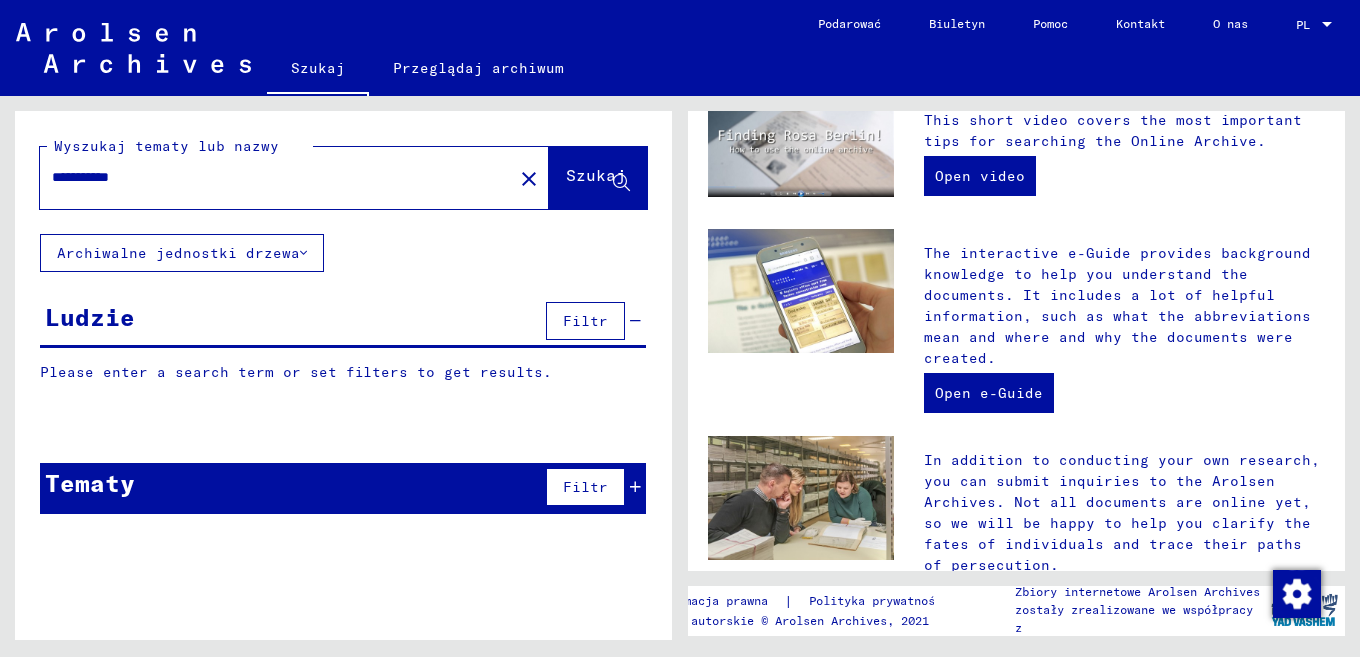 scroll, scrollTop: 0, scrollLeft: 0, axis: both 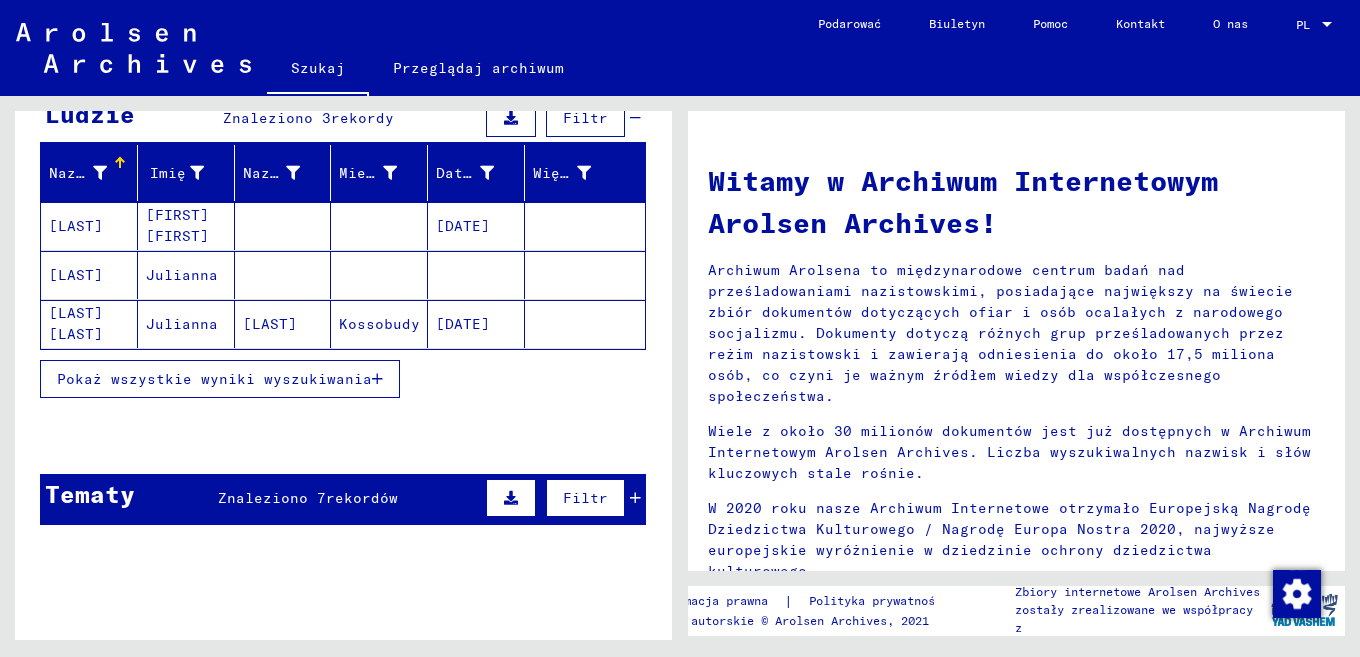 click on "Pokaż wszystkie wyniki wyszukiwania" at bounding box center [214, 379] 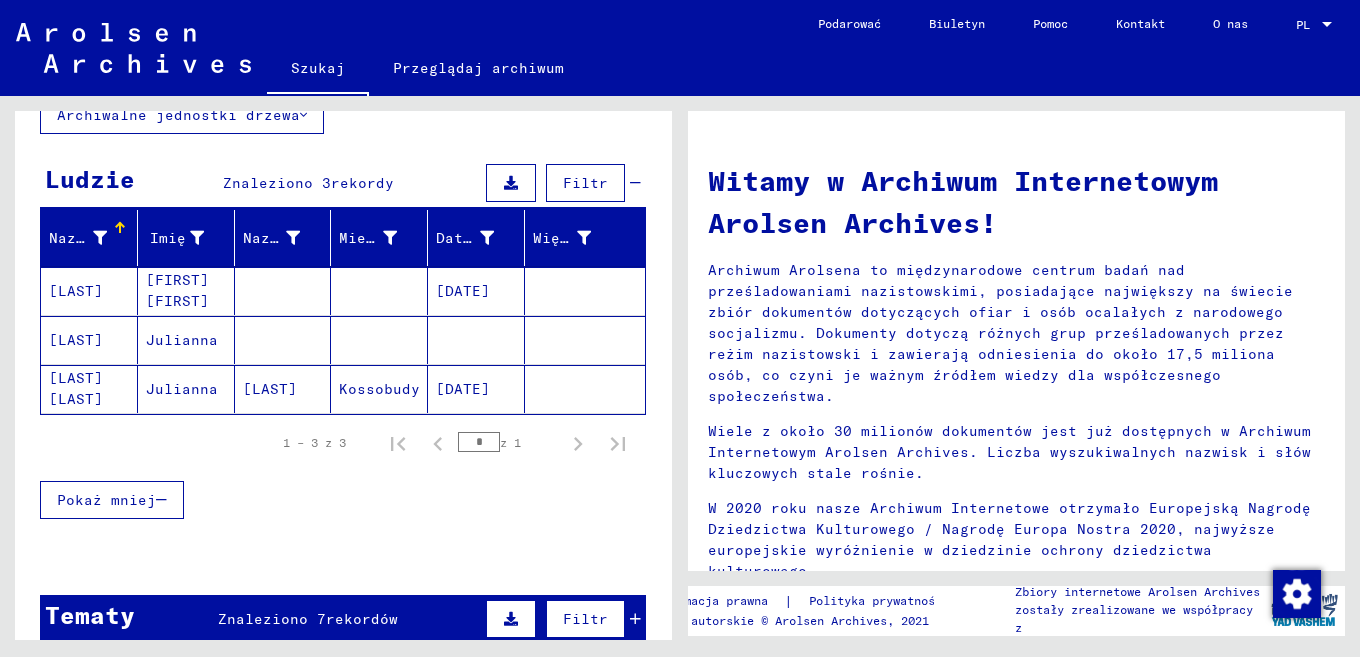 scroll, scrollTop: 16, scrollLeft: 0, axis: vertical 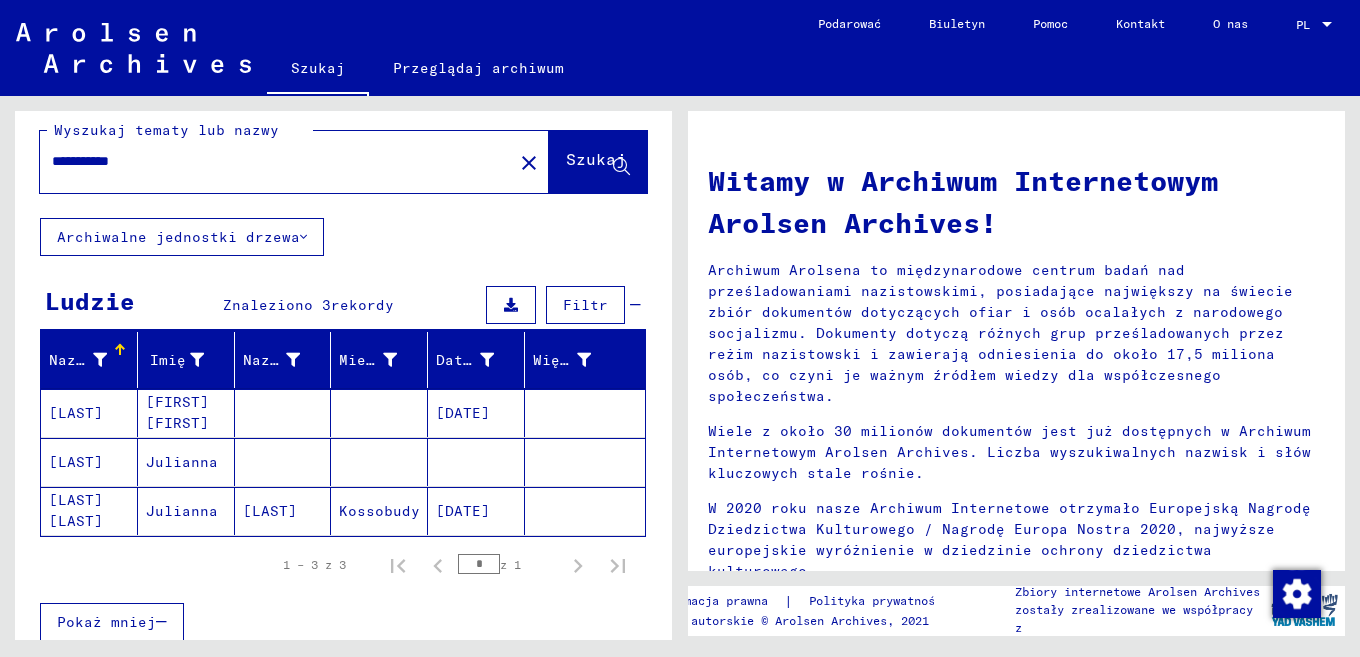 drag, startPoint x: 217, startPoint y: 174, endPoint x: 0, endPoint y: 156, distance: 217.74527 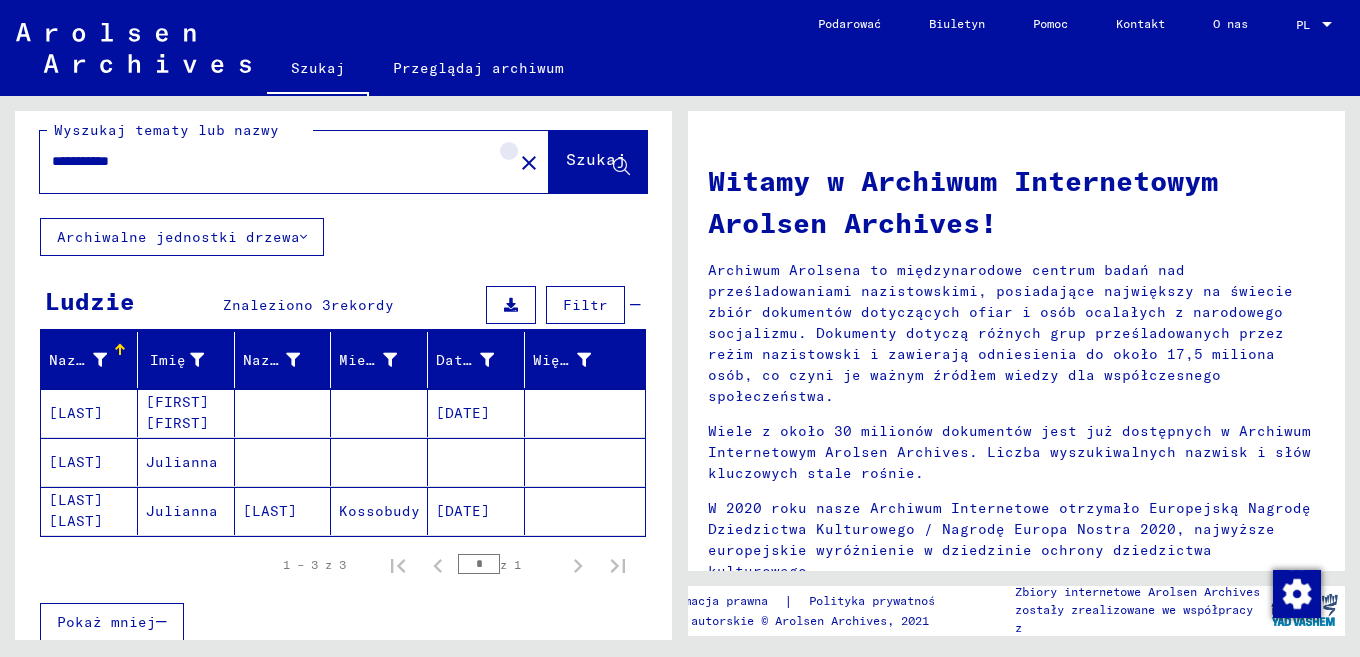 click on "close" 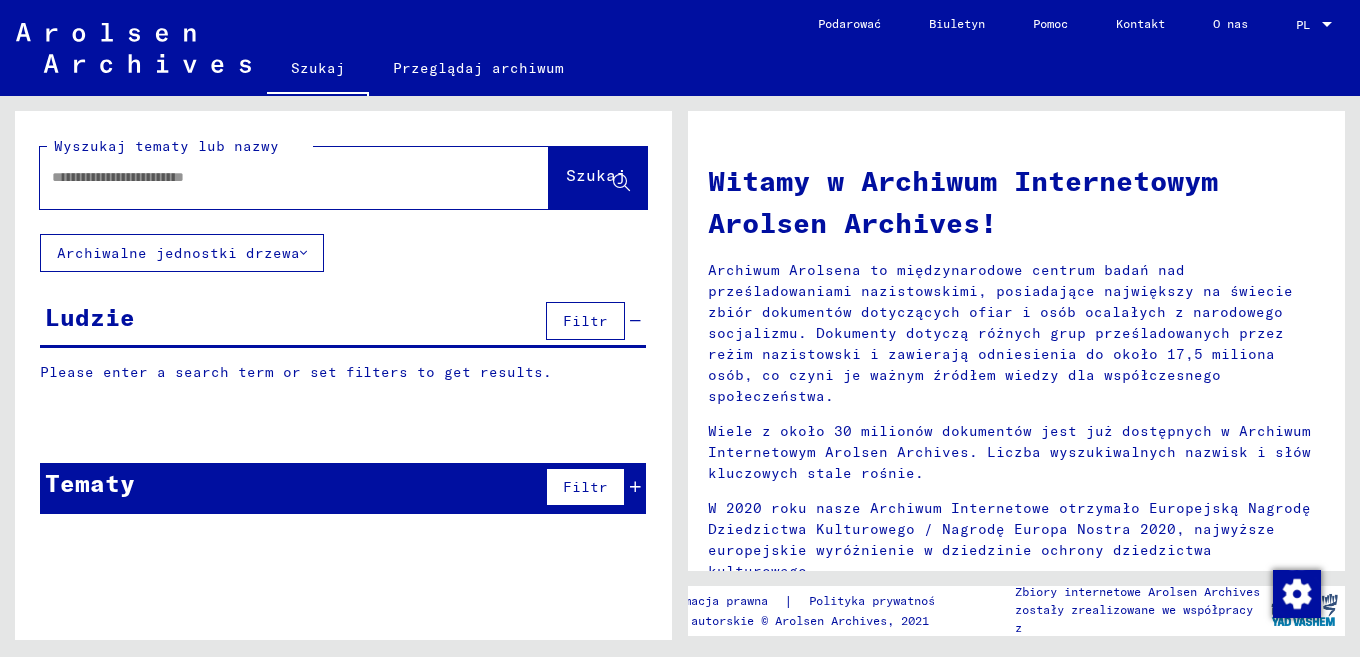 scroll, scrollTop: 0, scrollLeft: 0, axis: both 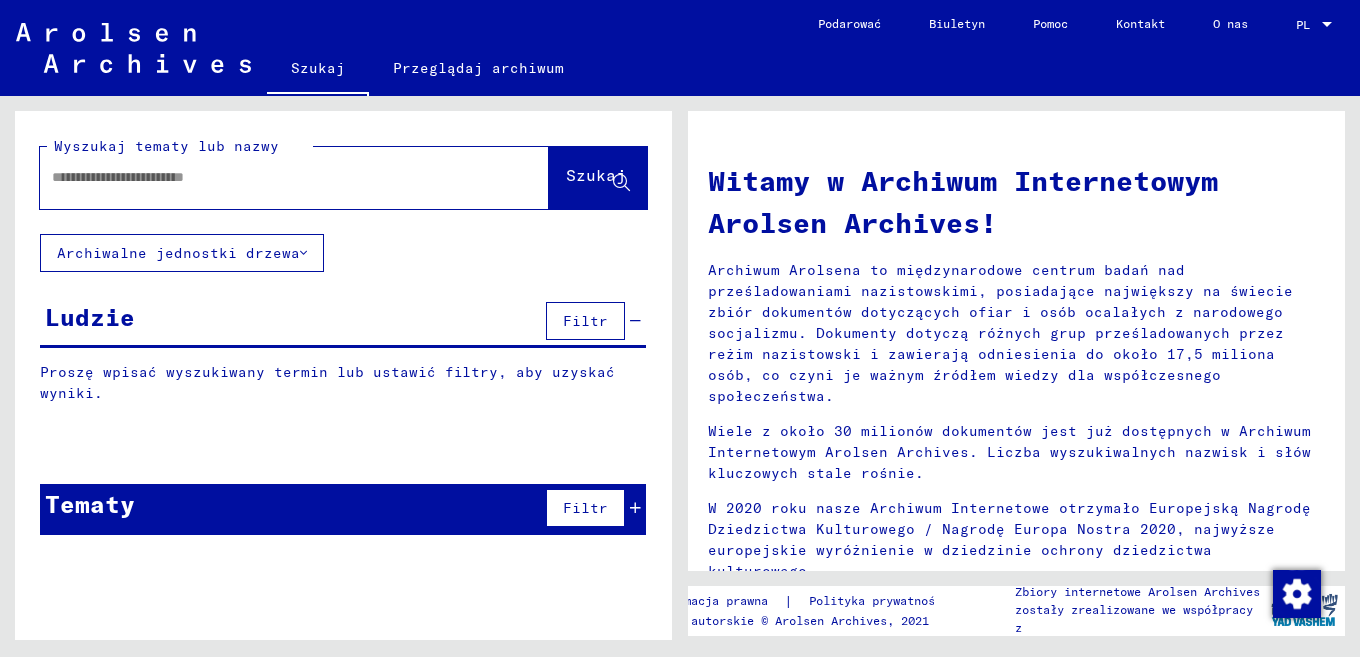 click at bounding box center (270, 177) 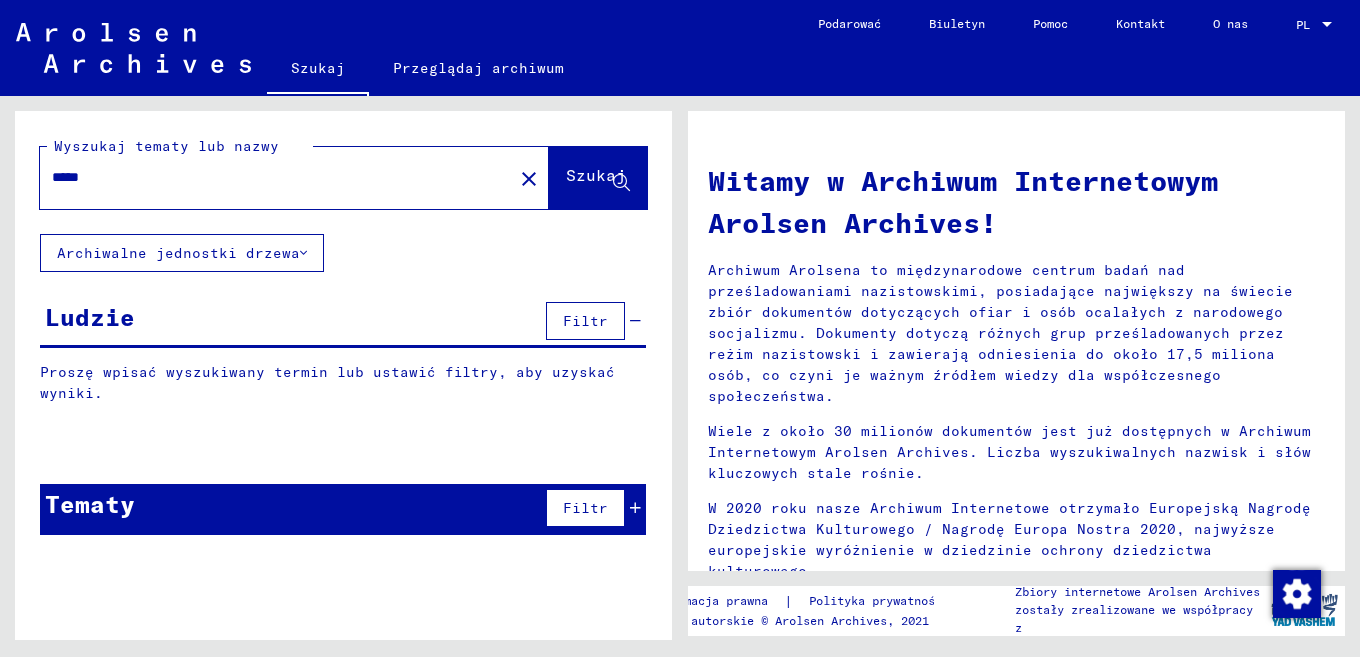 type on "*****" 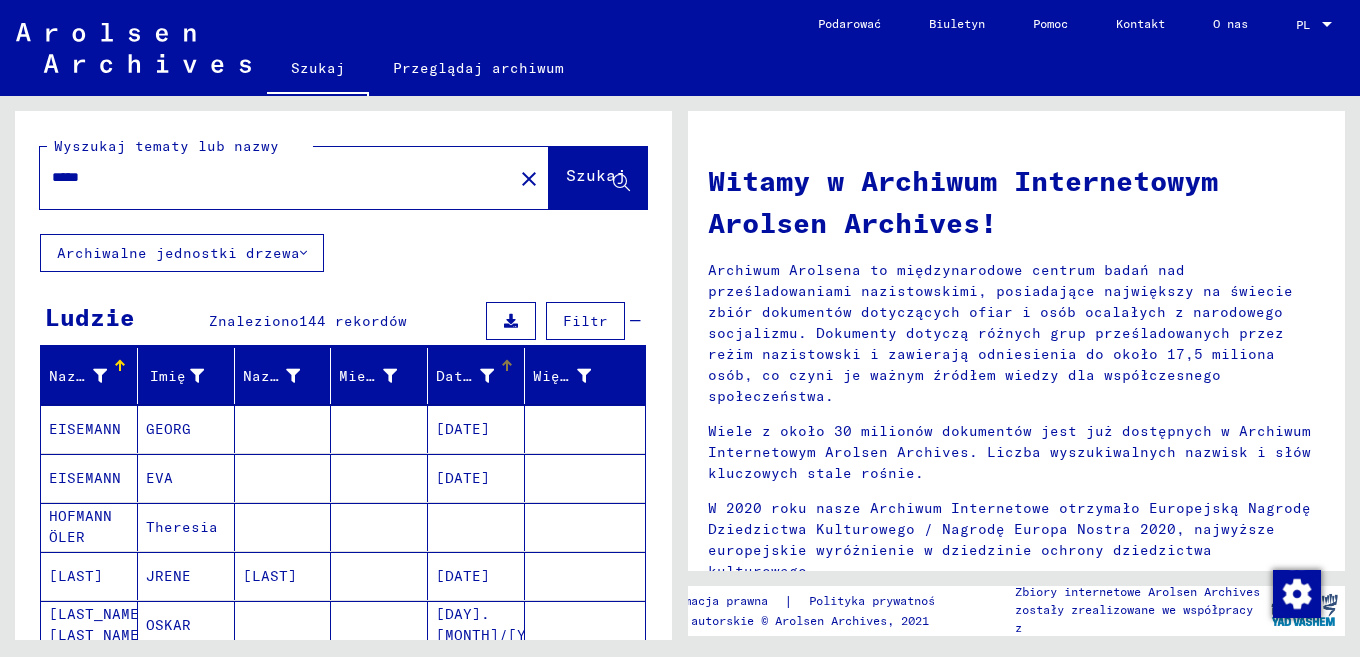 click on "Data urodzenia" at bounding box center (499, 376) 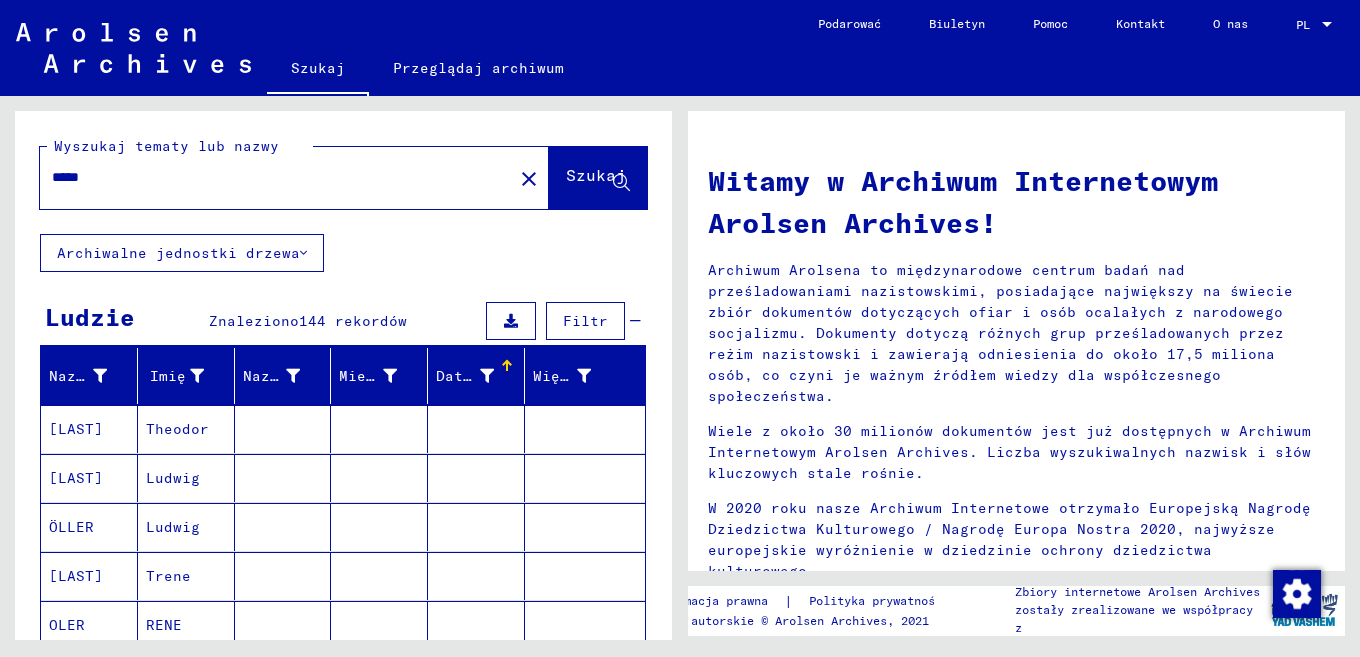 click on "Data urodzenia" at bounding box center [499, 376] 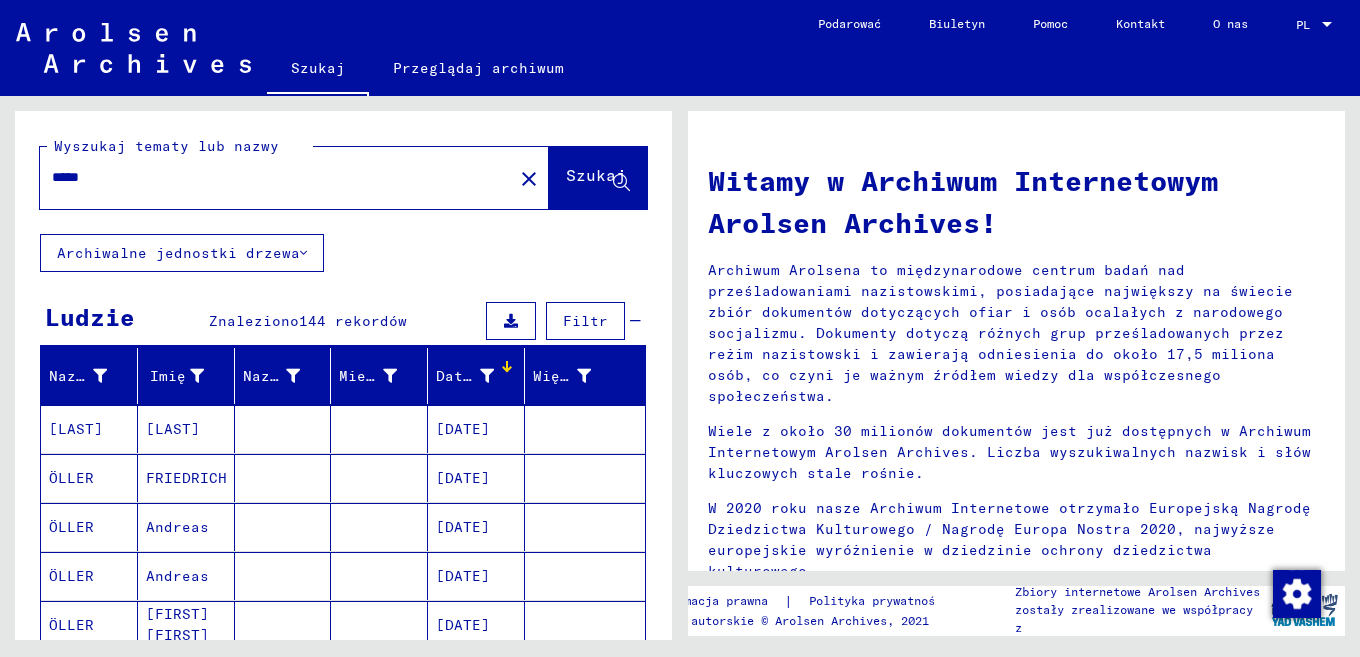 scroll, scrollTop: 117, scrollLeft: 0, axis: vertical 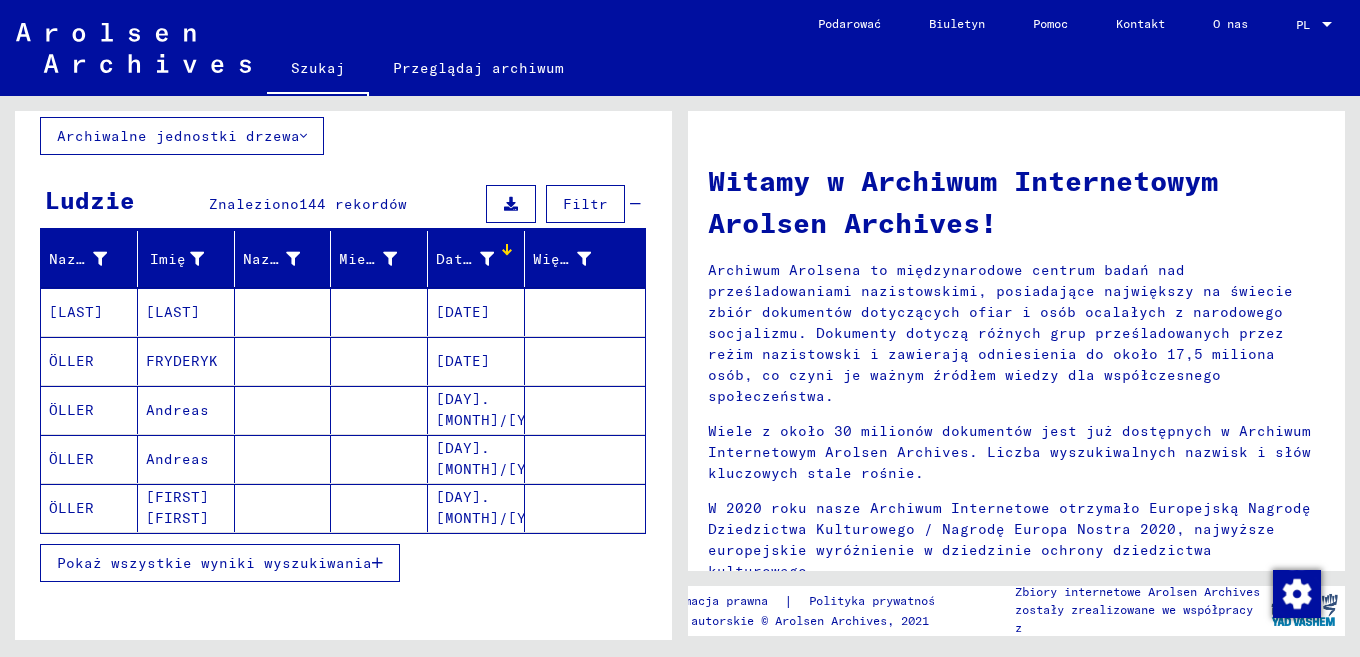 click on "Pokaż wszystkie wyniki wyszukiwania" at bounding box center (214, 563) 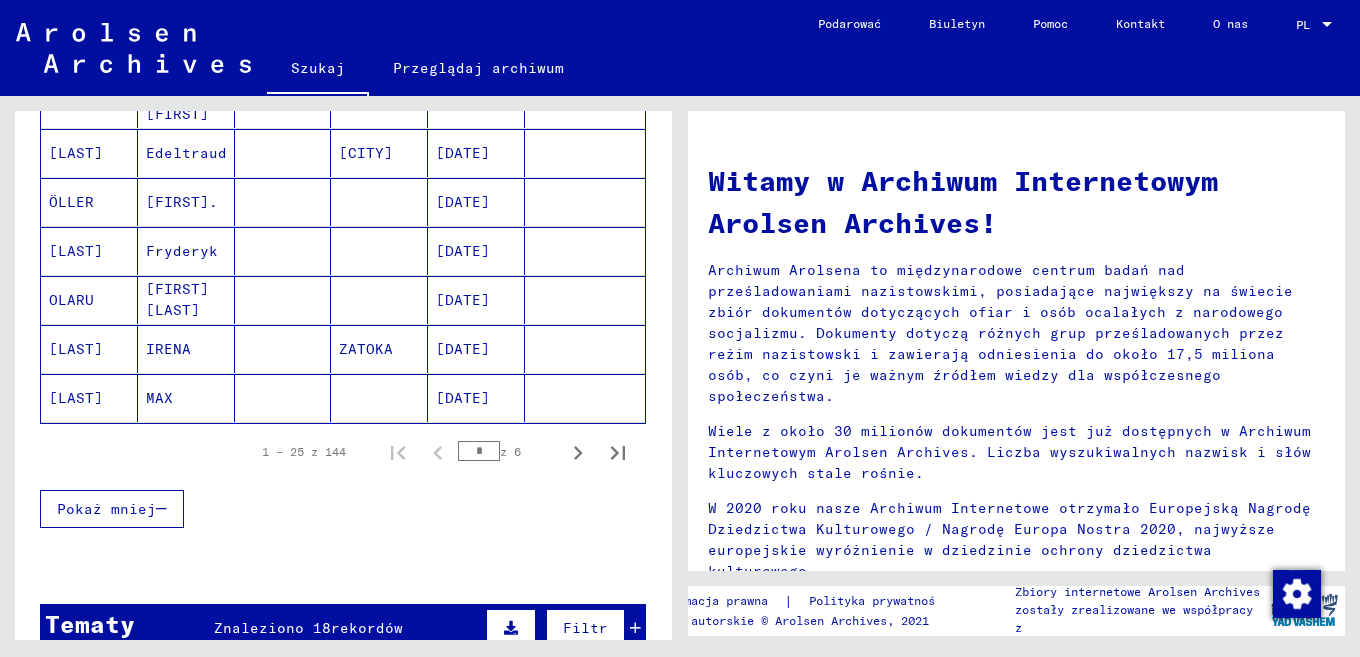 scroll, scrollTop: 1202, scrollLeft: 0, axis: vertical 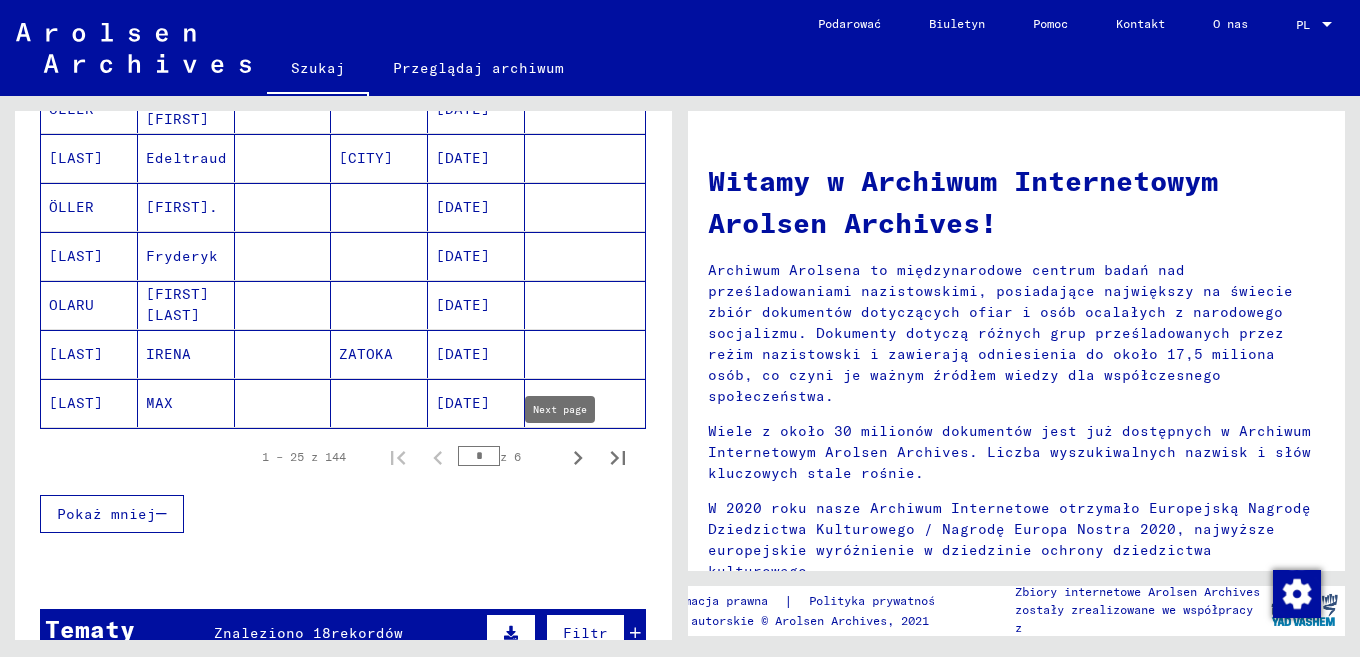 click 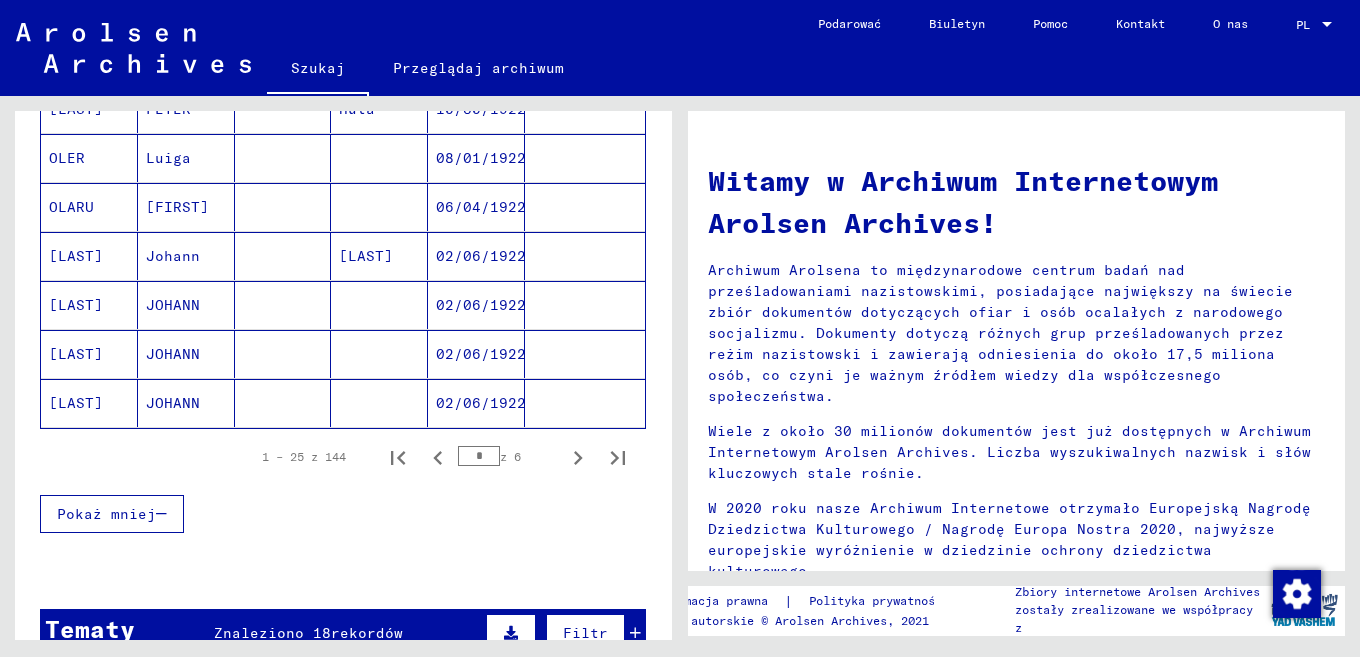 click 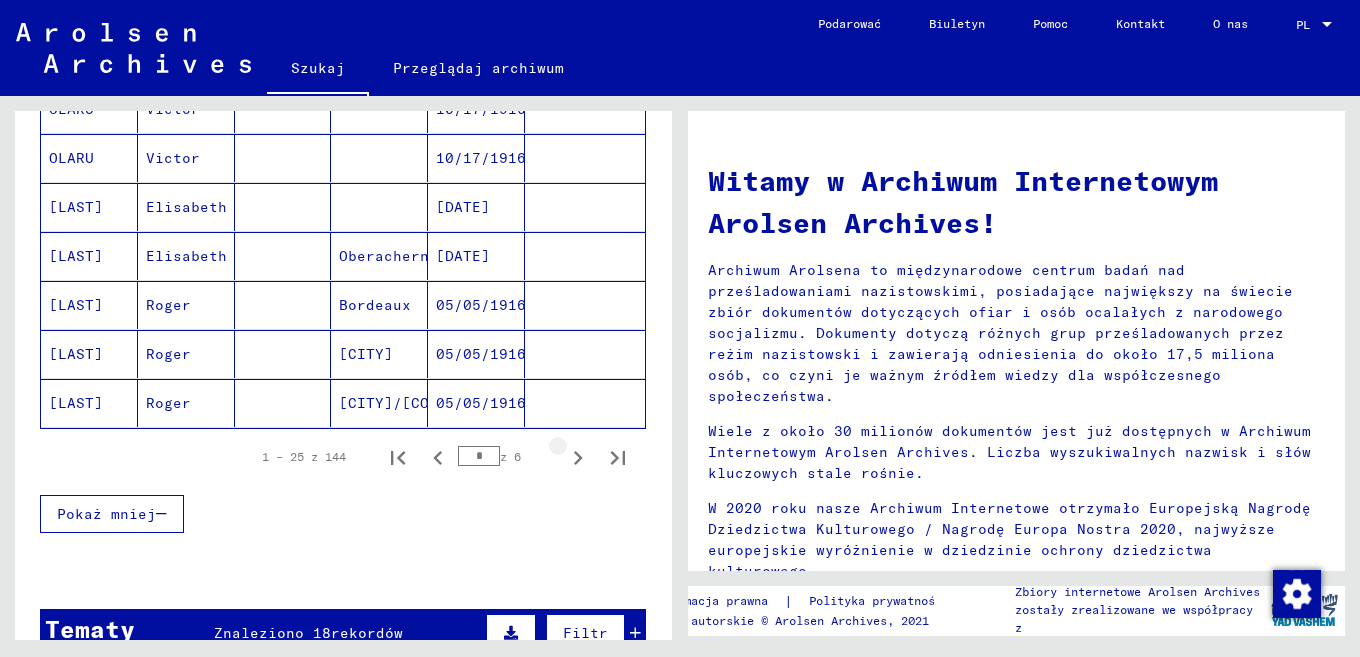 click 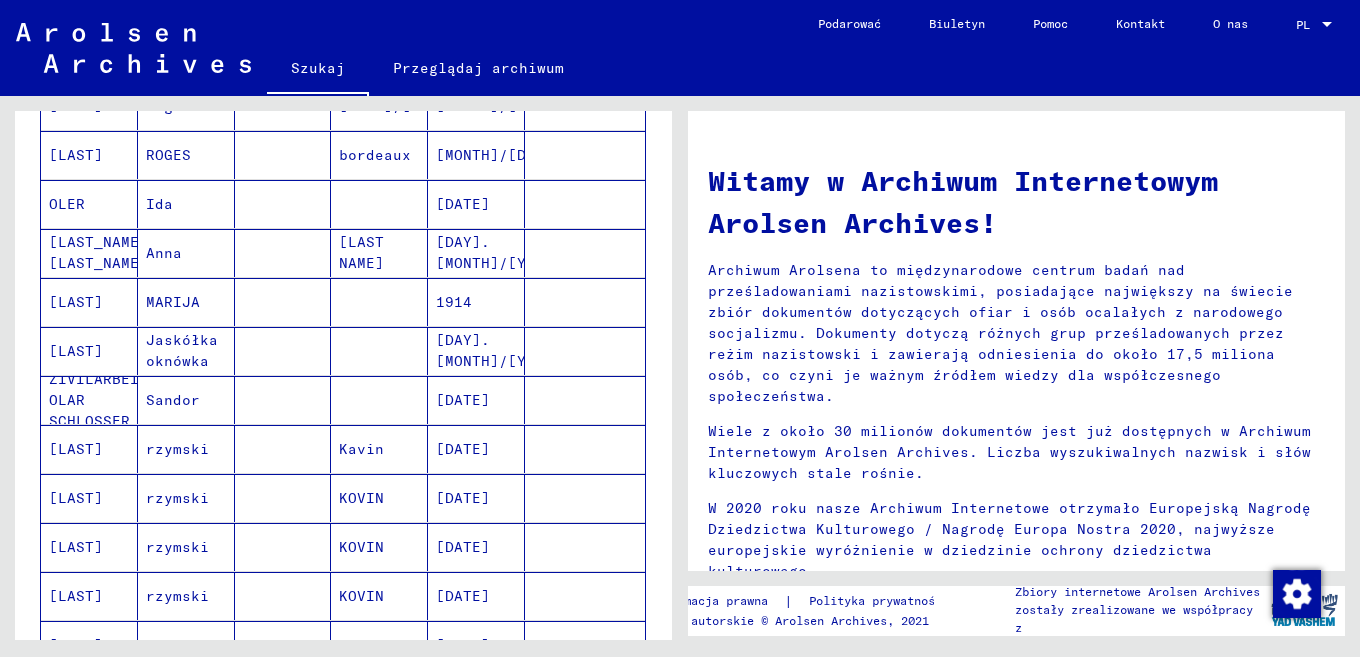 scroll, scrollTop: 315, scrollLeft: 0, axis: vertical 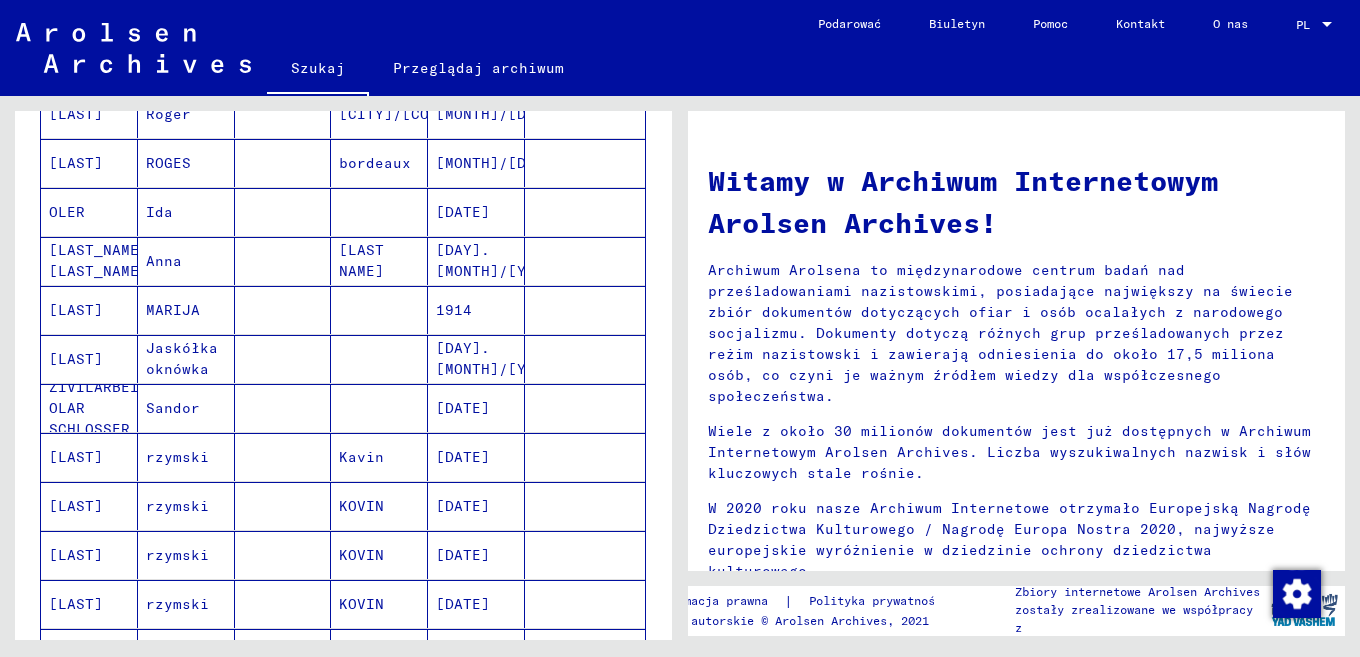 click at bounding box center (379, 457) 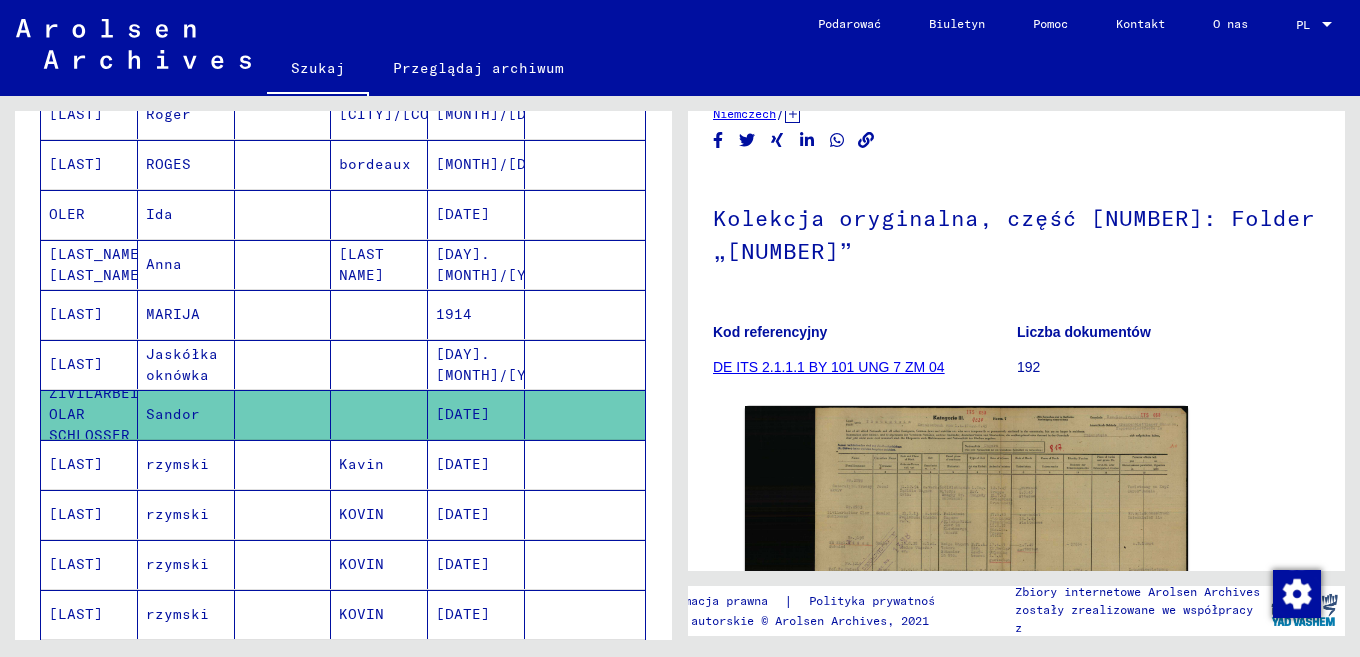 scroll, scrollTop: 140, scrollLeft: 0, axis: vertical 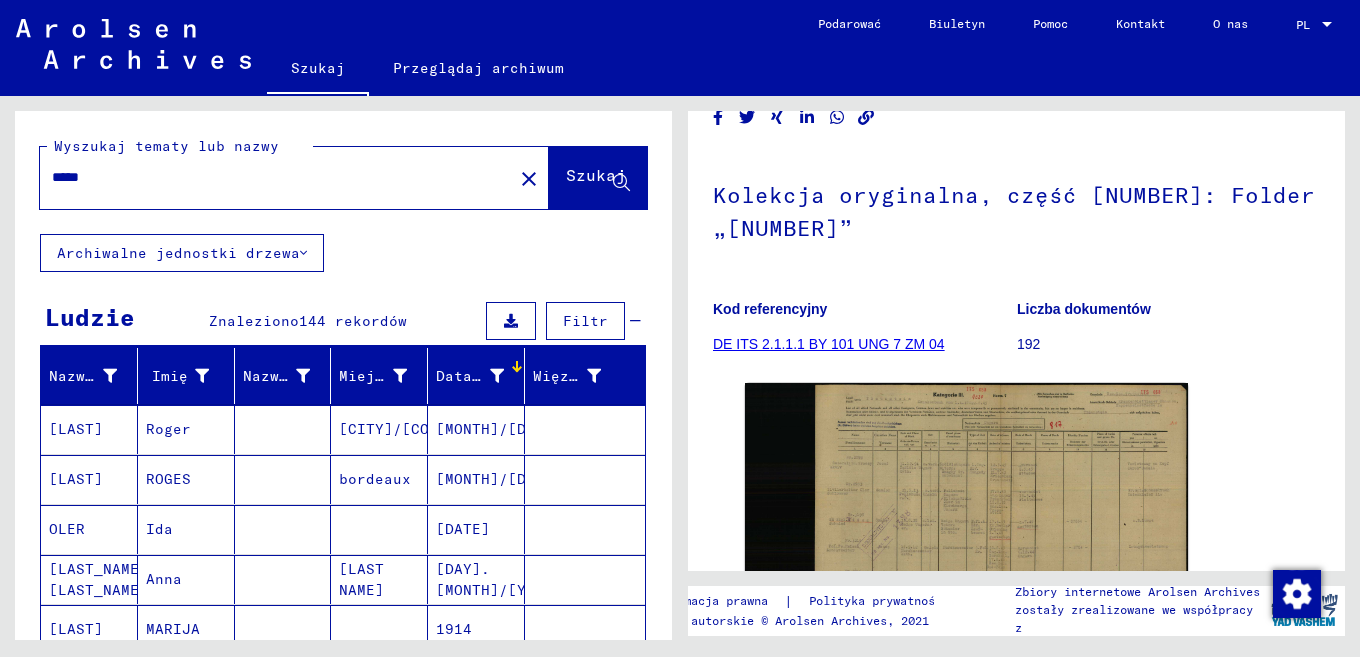 drag, startPoint x: 288, startPoint y: 188, endPoint x: 0, endPoint y: 180, distance: 288.11108 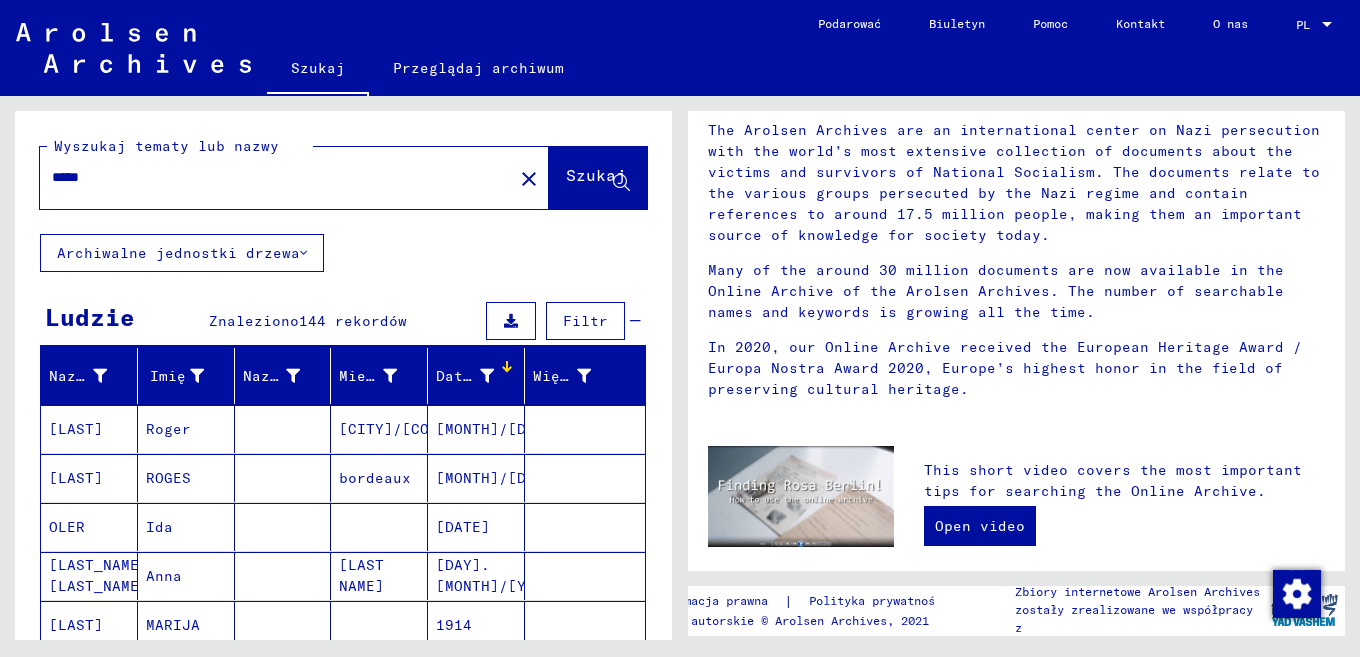 scroll, scrollTop: 0, scrollLeft: 0, axis: both 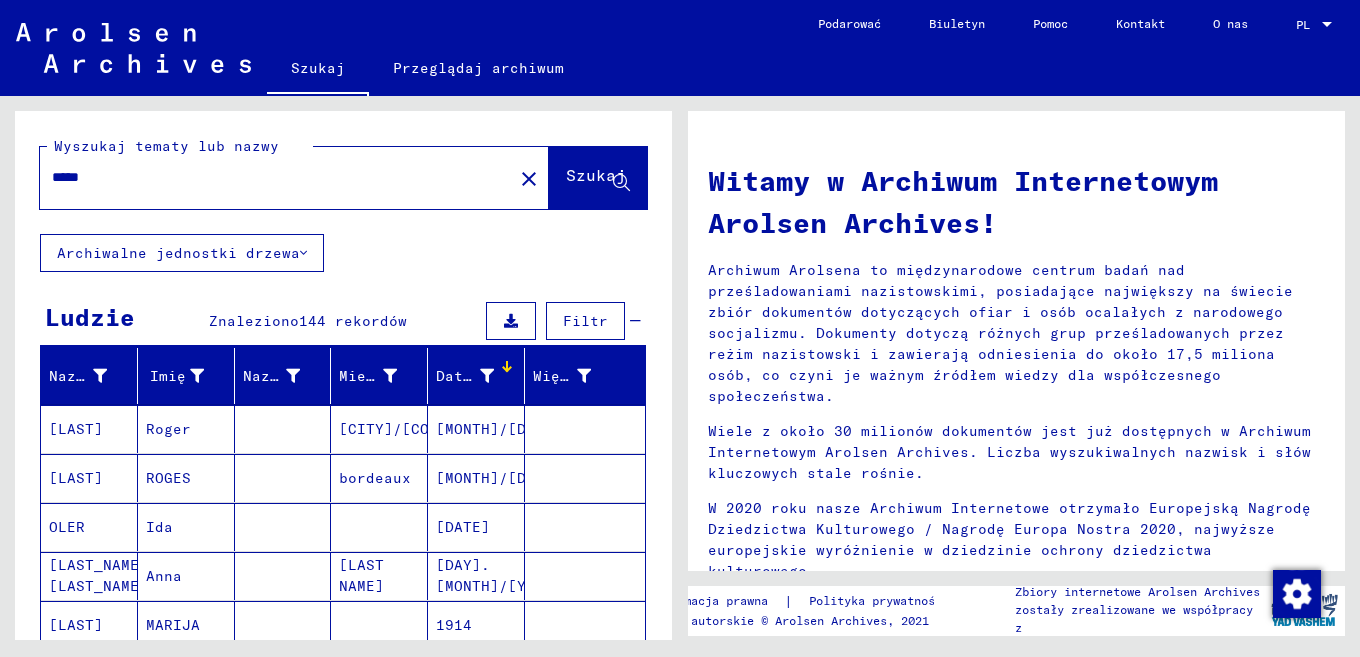 click on "close" 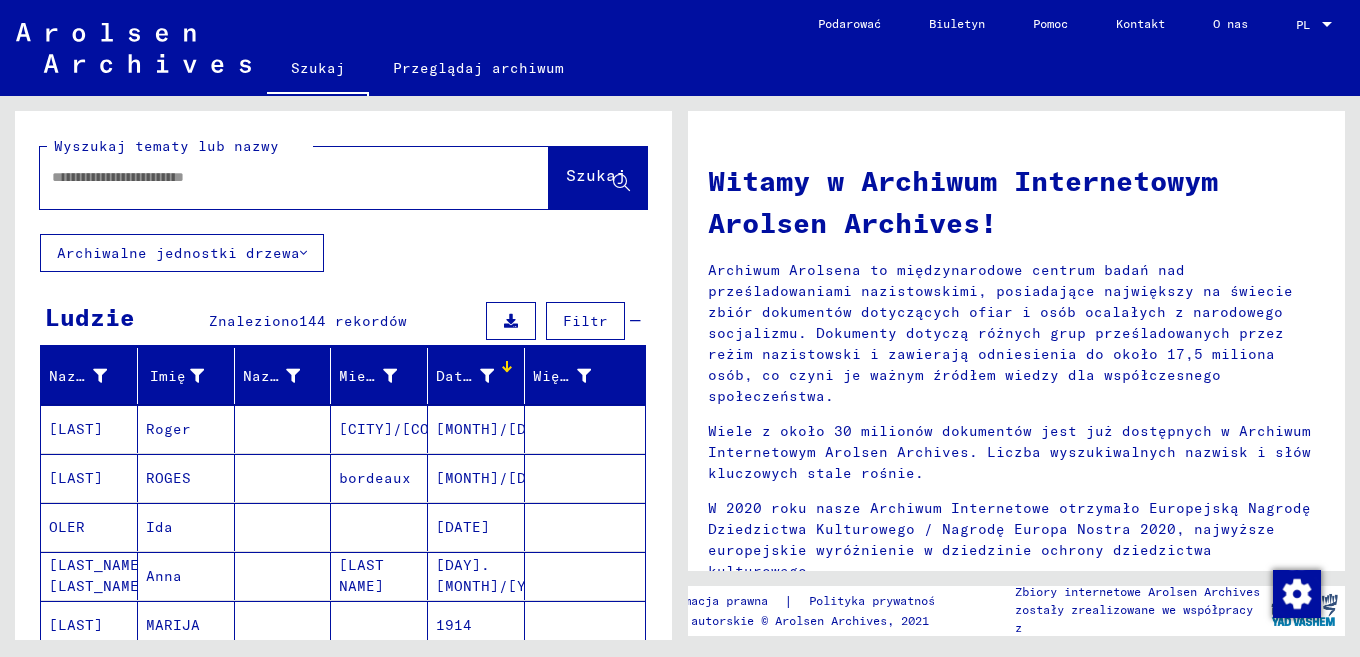 click at bounding box center [270, 177] 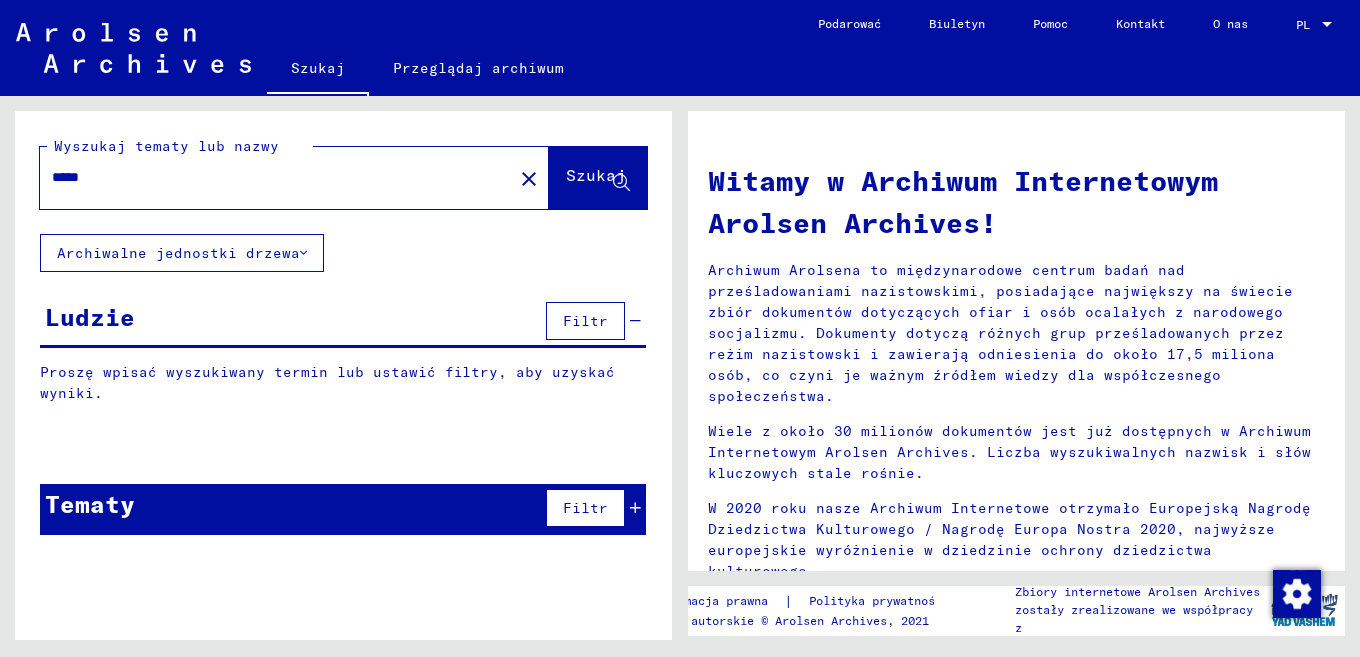 type on "*****" 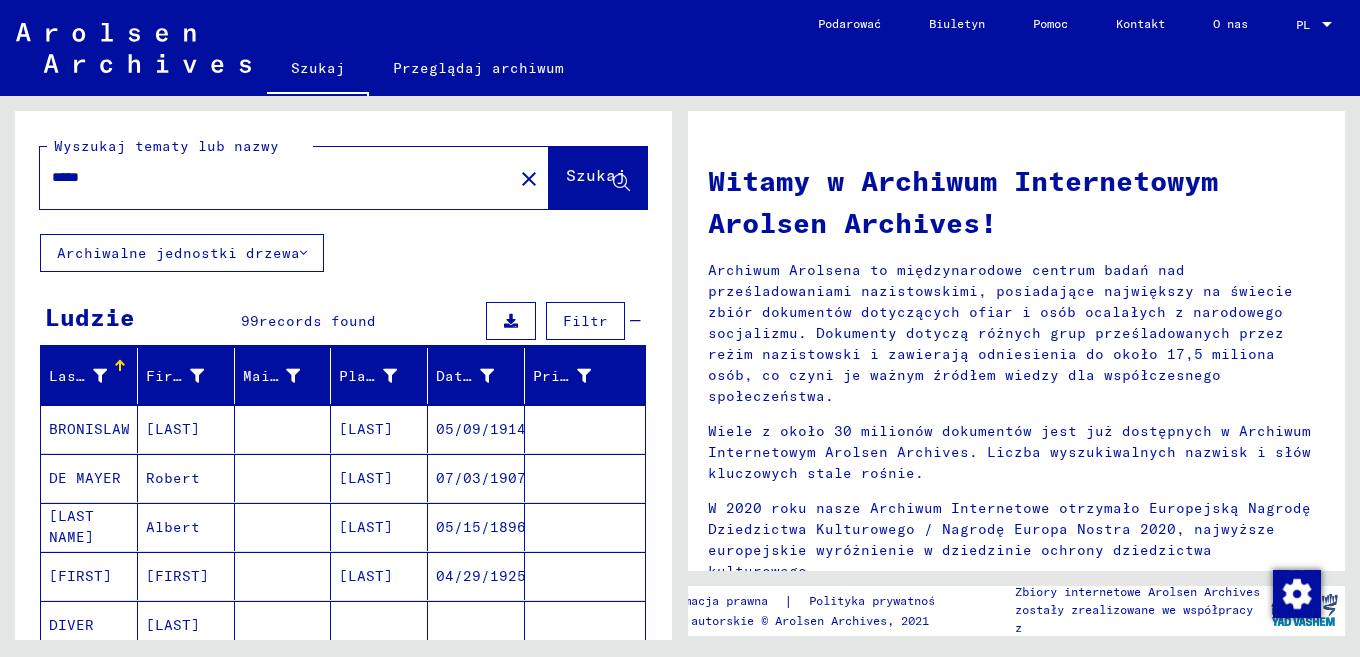 scroll, scrollTop: 70, scrollLeft: 0, axis: vertical 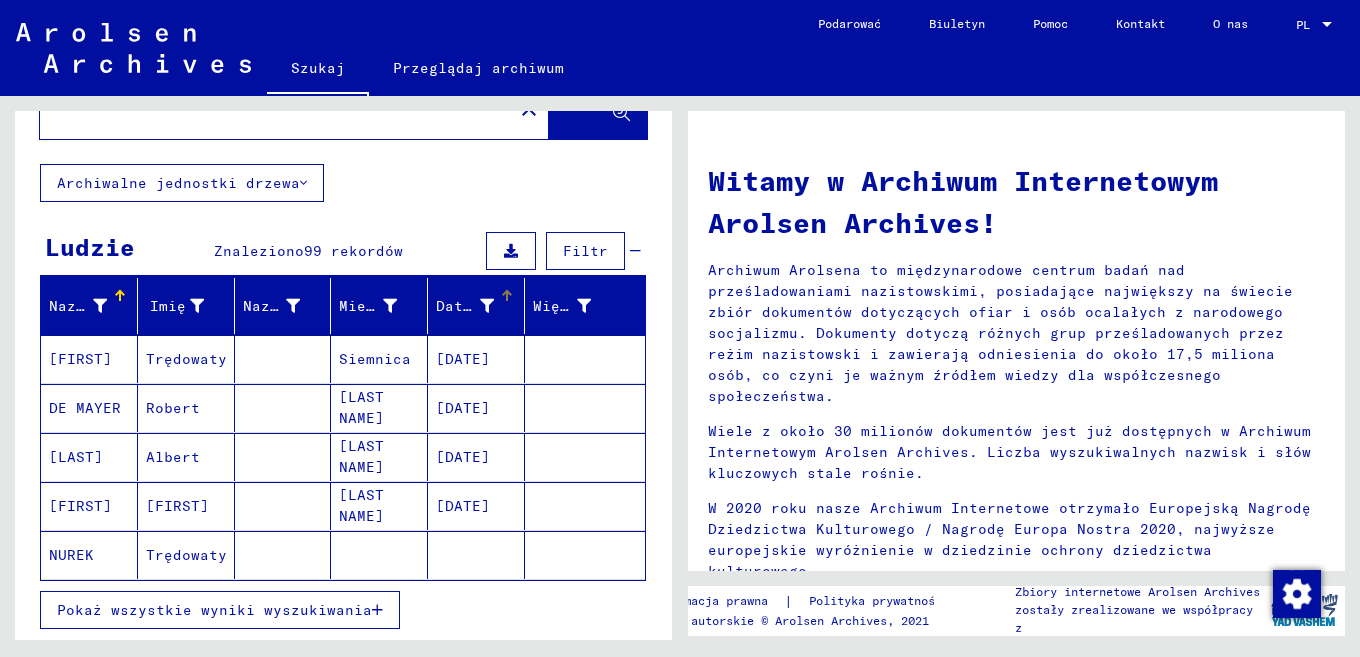 click on "Data urodzenia" at bounding box center (499, 306) 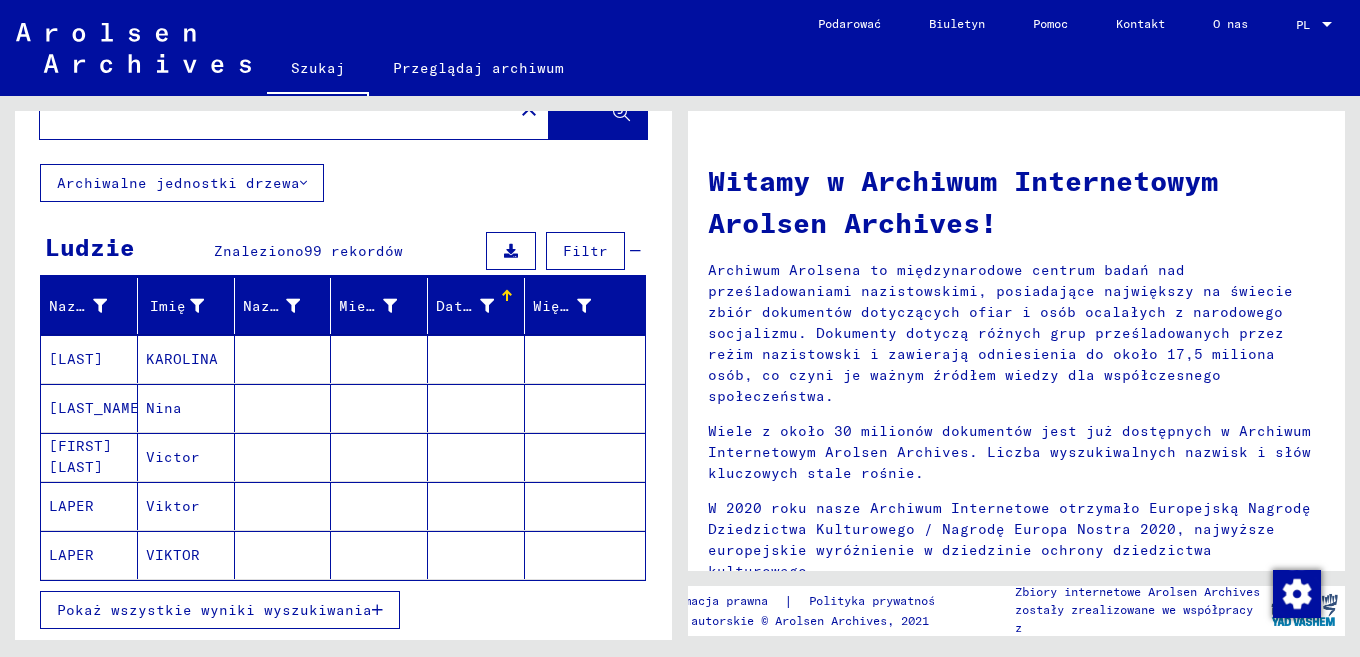 click on "Data urodzenia" at bounding box center [499, 306] 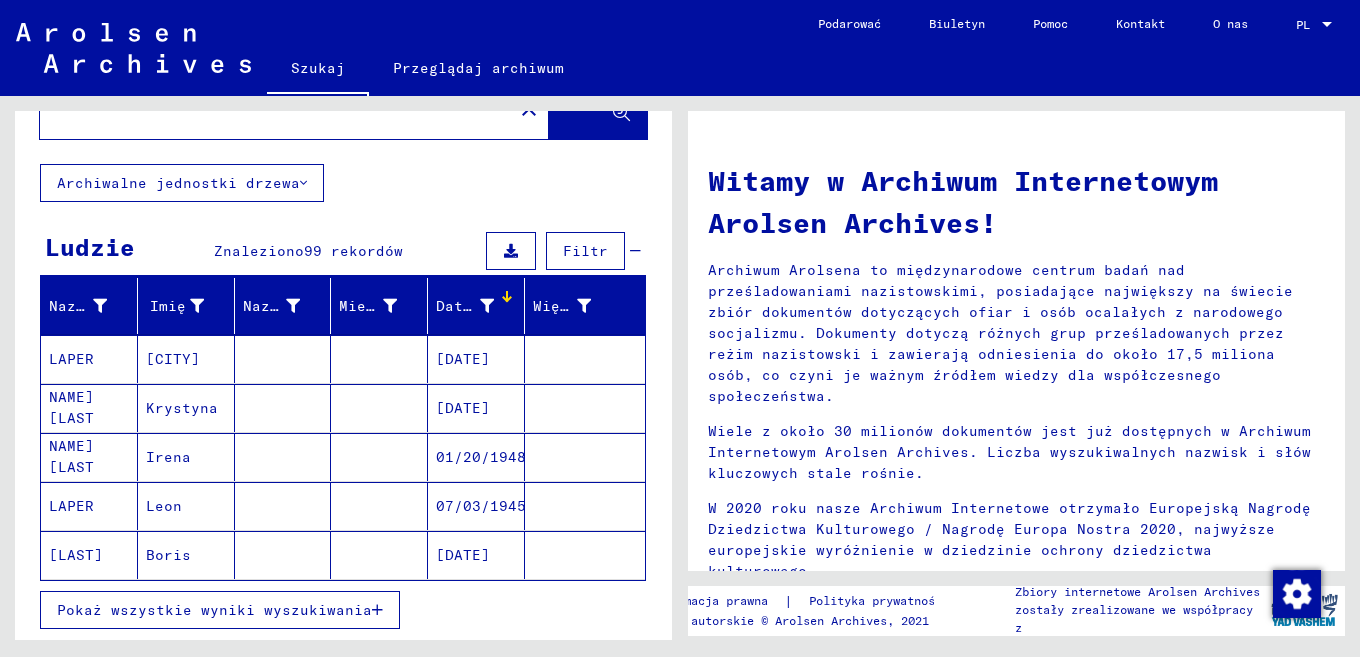 click on "Pokaż wszystkie wyniki wyszukiwania" at bounding box center [214, 610] 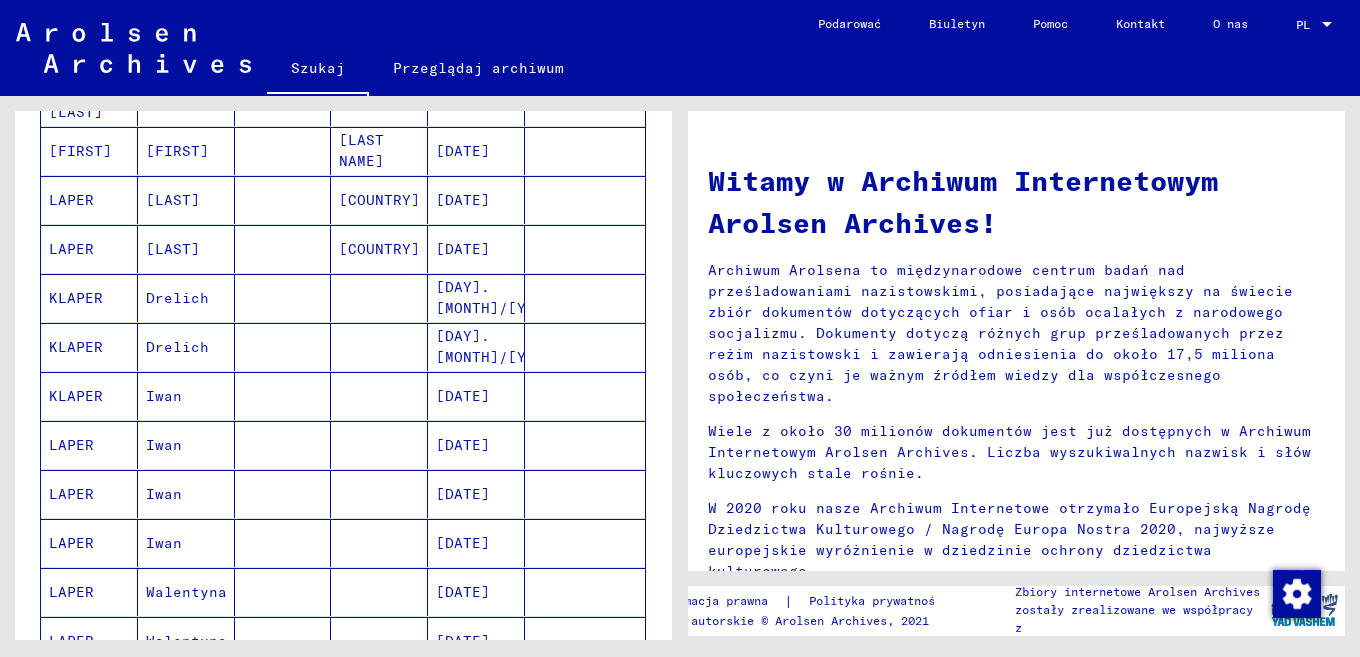 scroll, scrollTop: 1120, scrollLeft: 0, axis: vertical 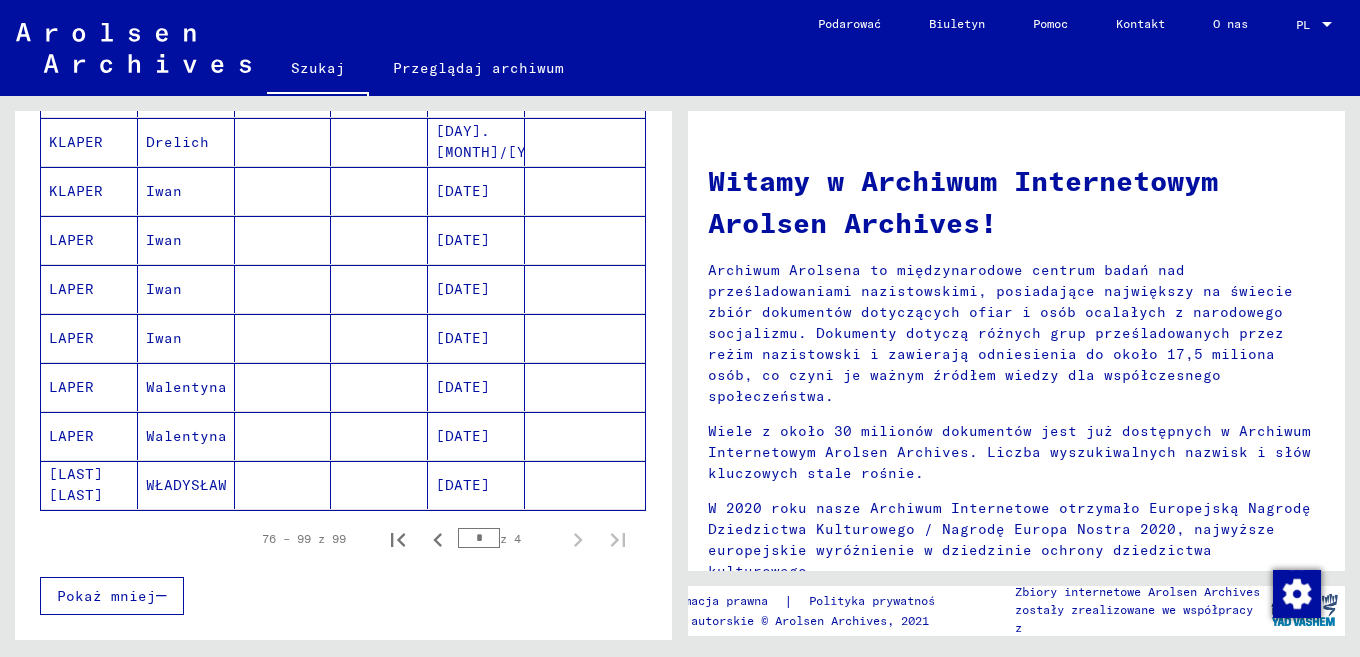 click 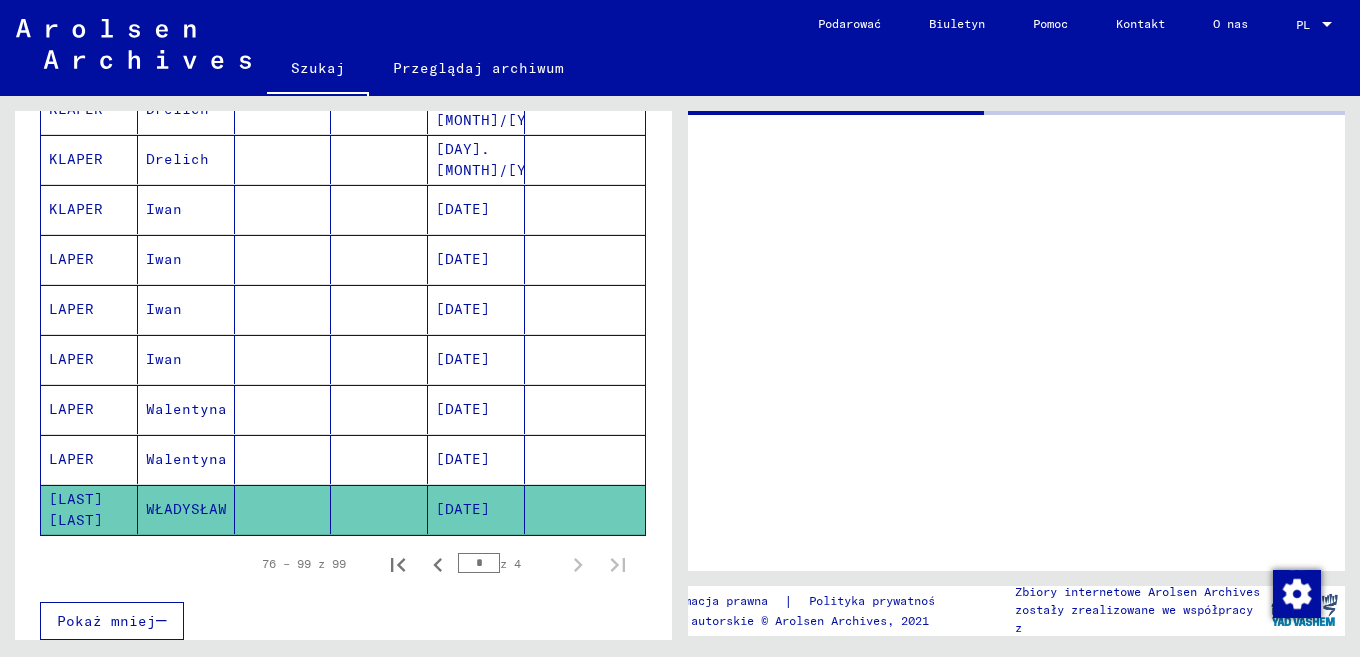 scroll, scrollTop: 1136, scrollLeft: 0, axis: vertical 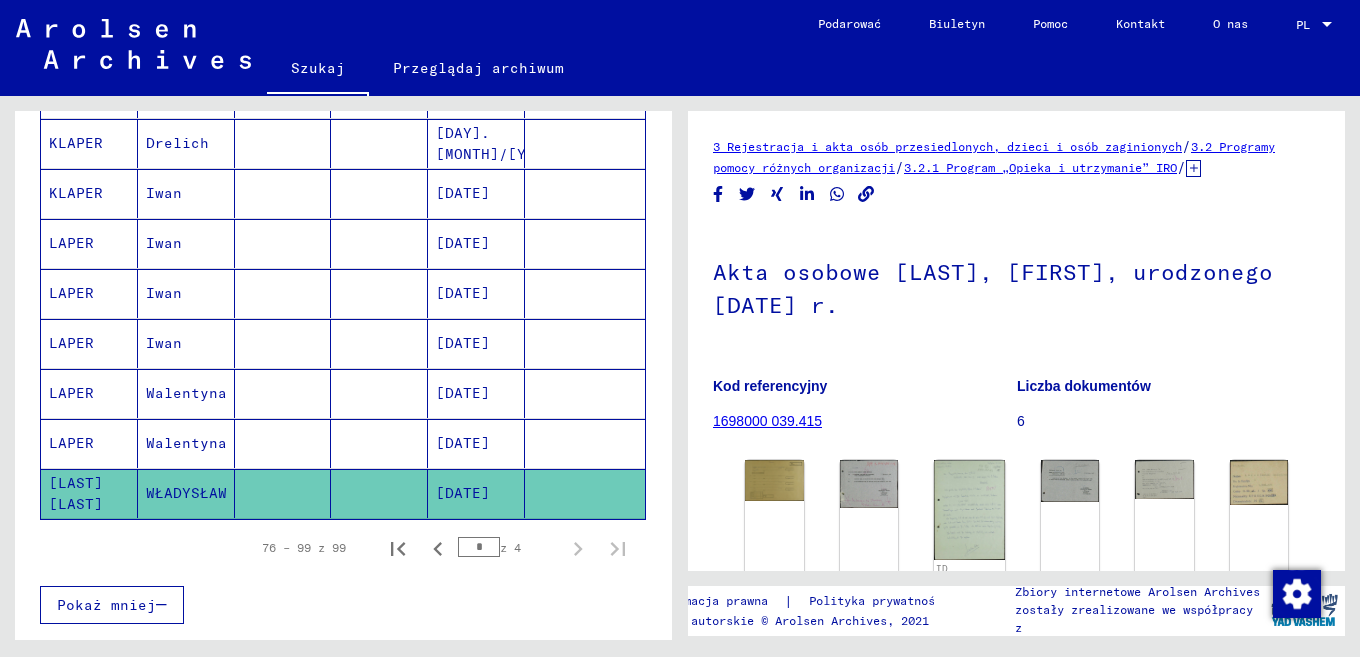 click 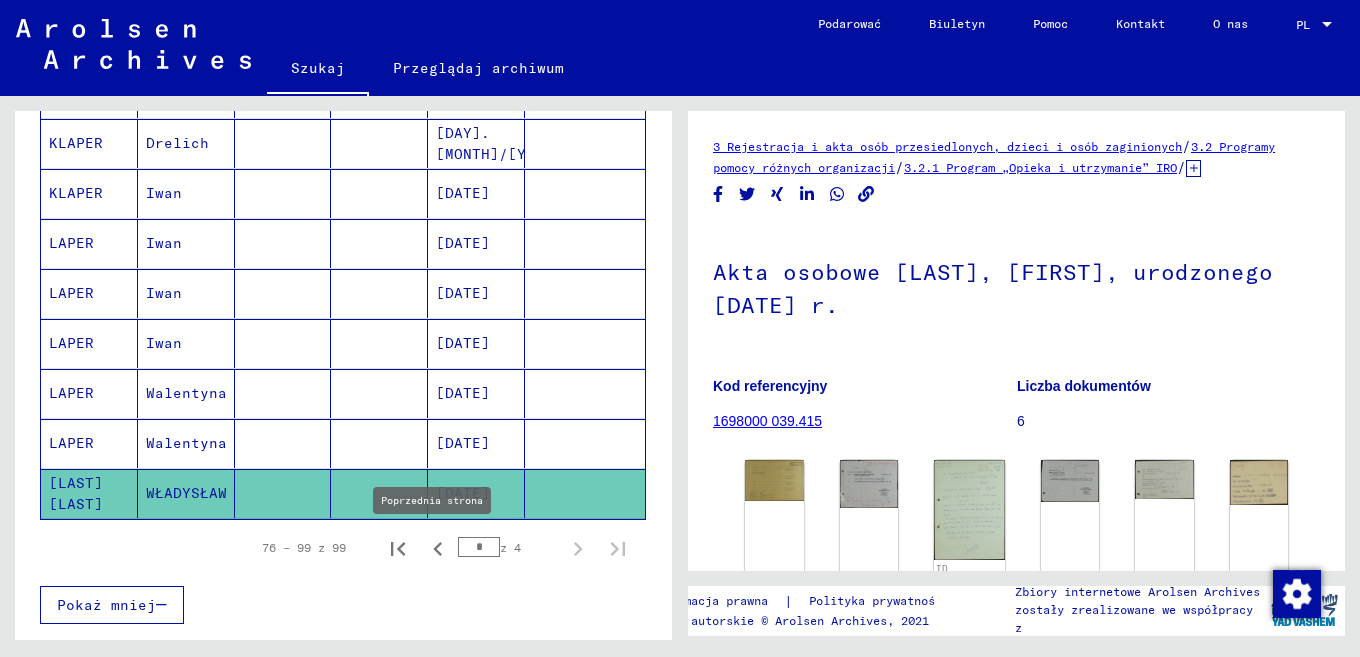 click 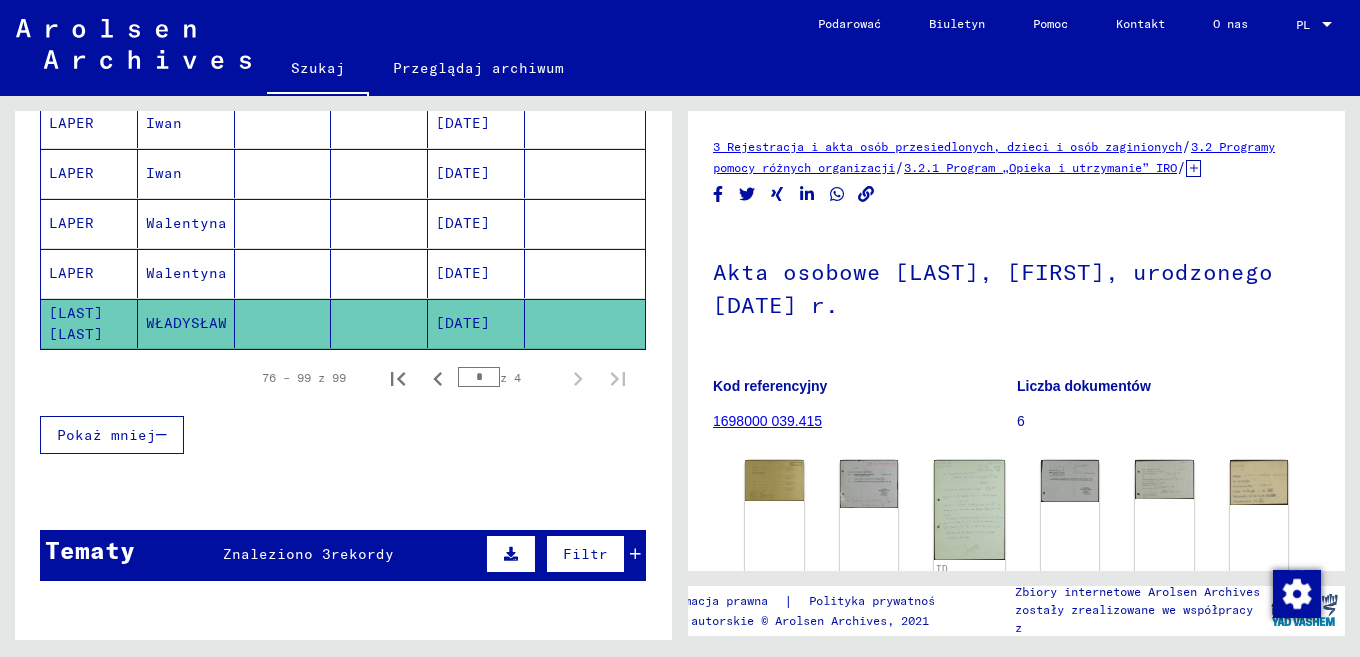 scroll, scrollTop: 1323, scrollLeft: 0, axis: vertical 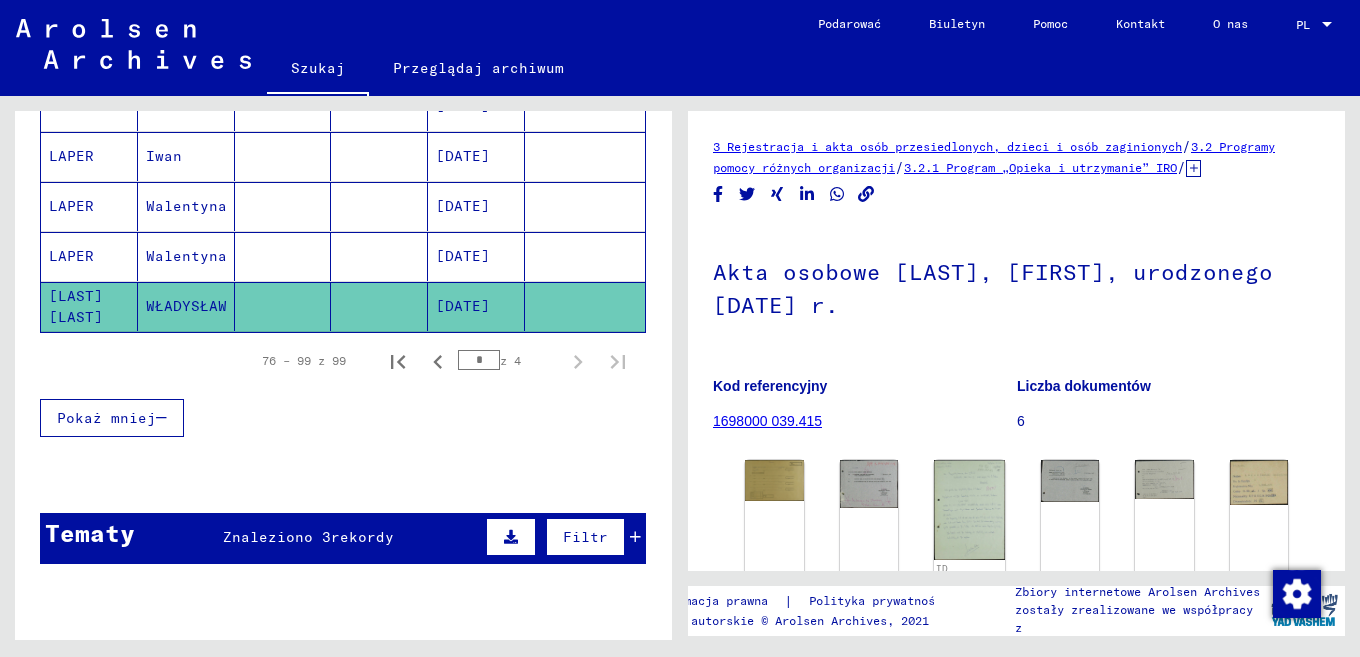 click 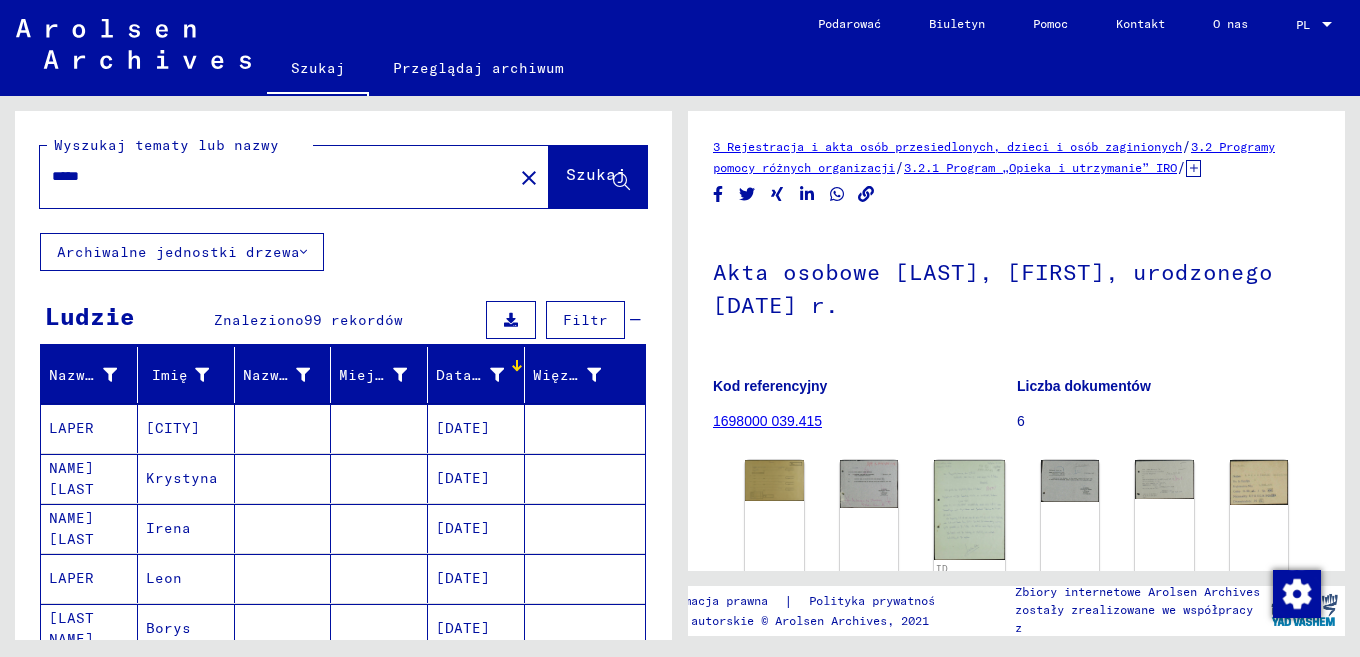 scroll, scrollTop: 0, scrollLeft: 0, axis: both 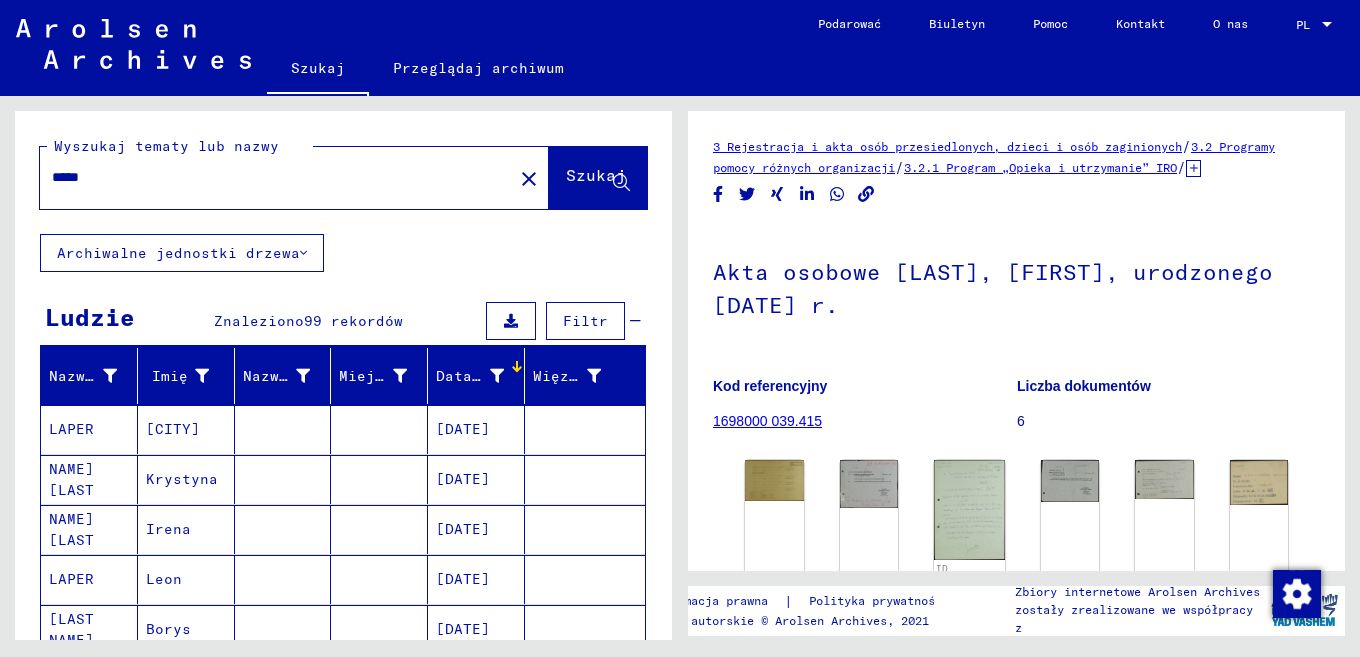 click on "Data urodzenia" at bounding box center (499, 376) 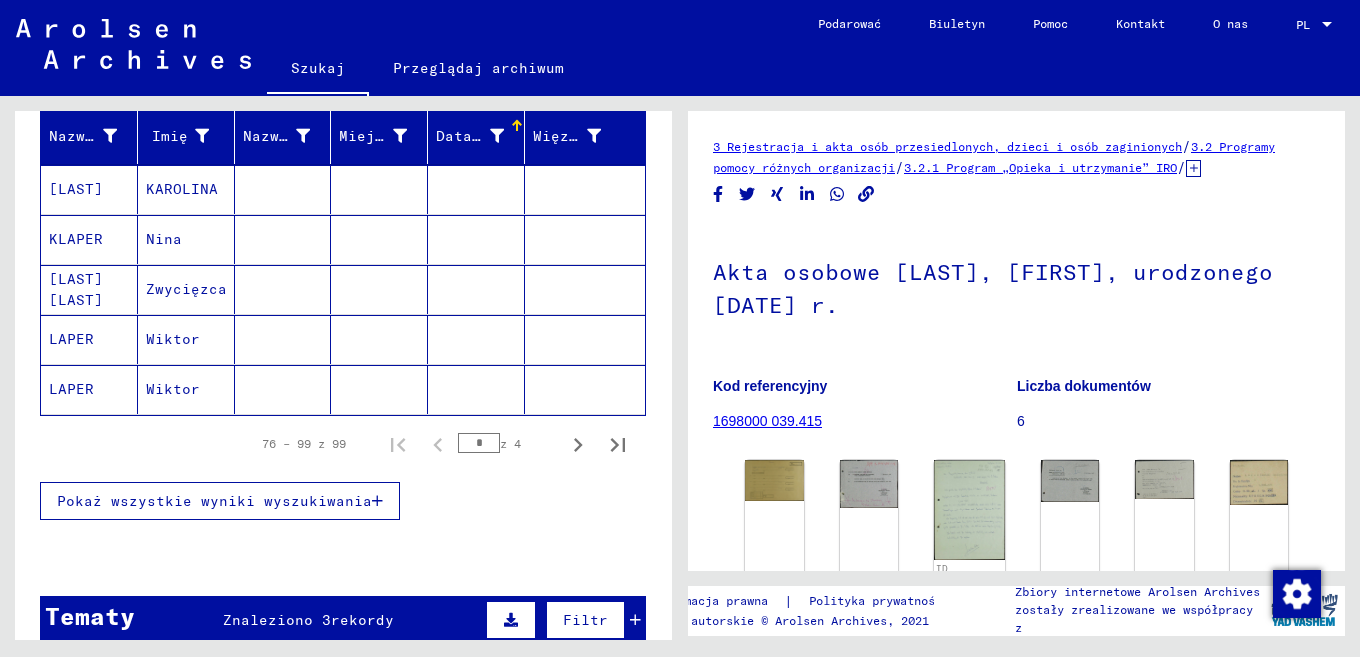 scroll, scrollTop: 187, scrollLeft: 0, axis: vertical 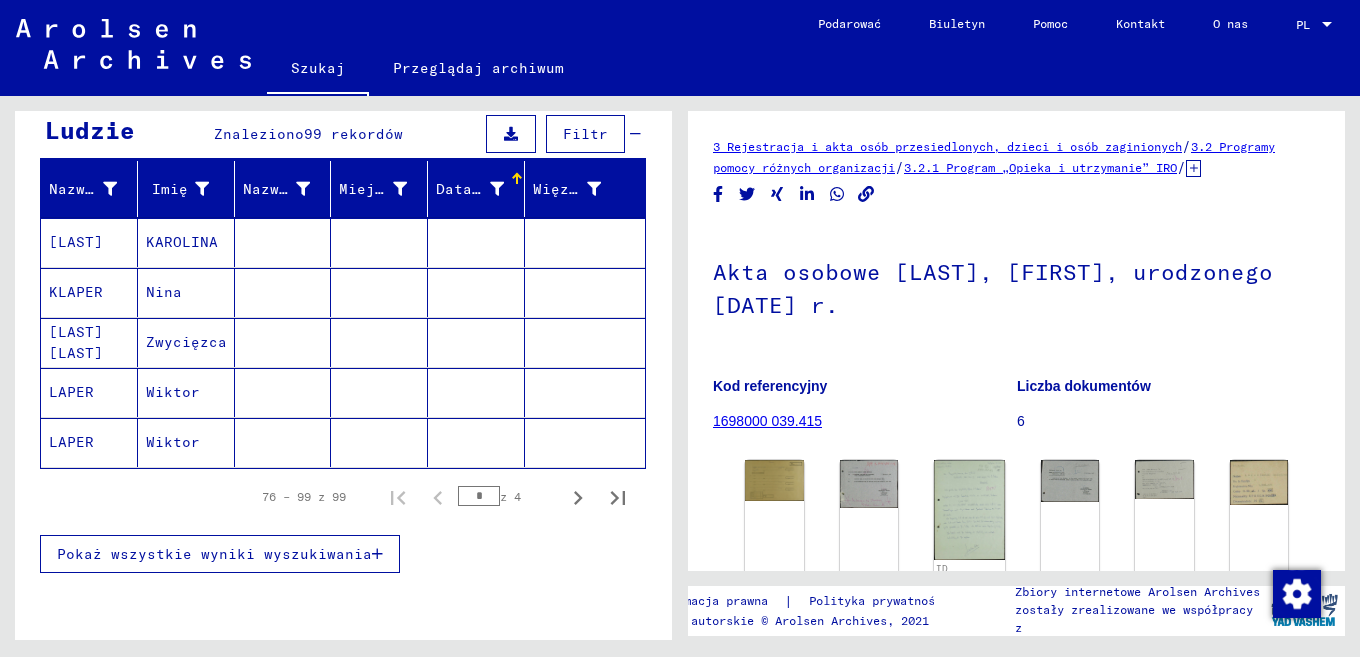 click at bounding box center (283, 392) 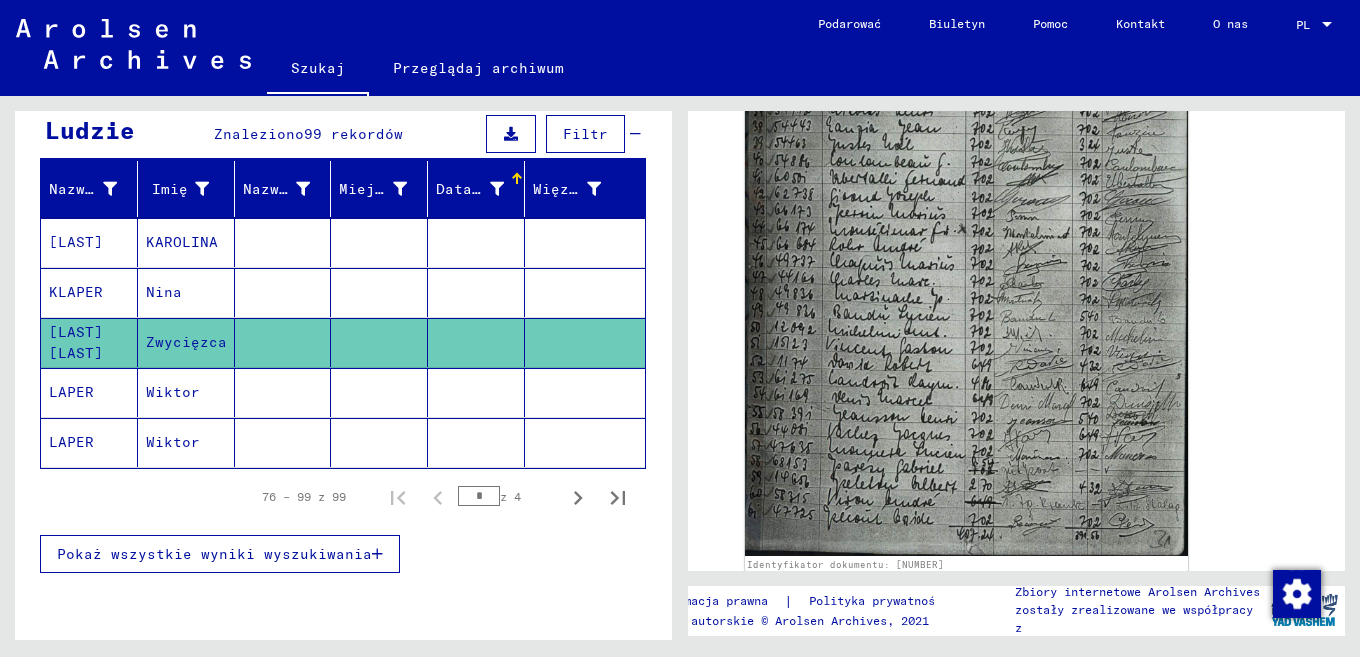 scroll, scrollTop: 467, scrollLeft: 0, axis: vertical 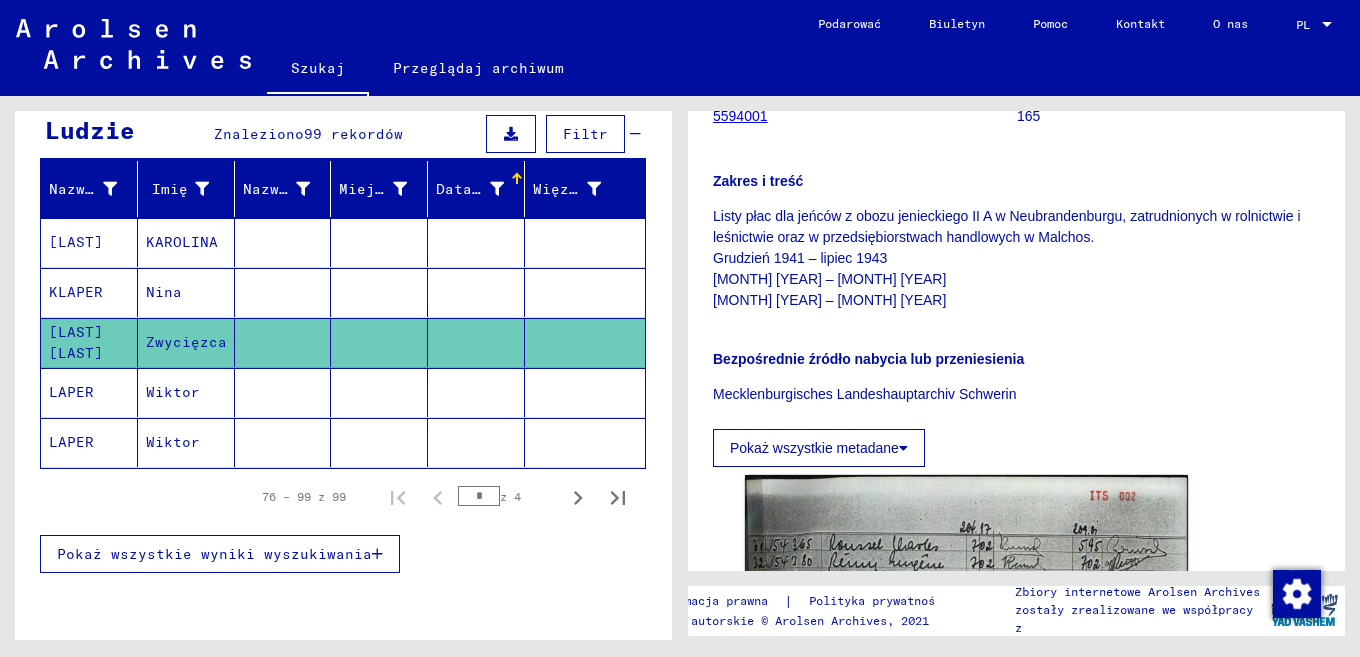 click at bounding box center [379, 342] 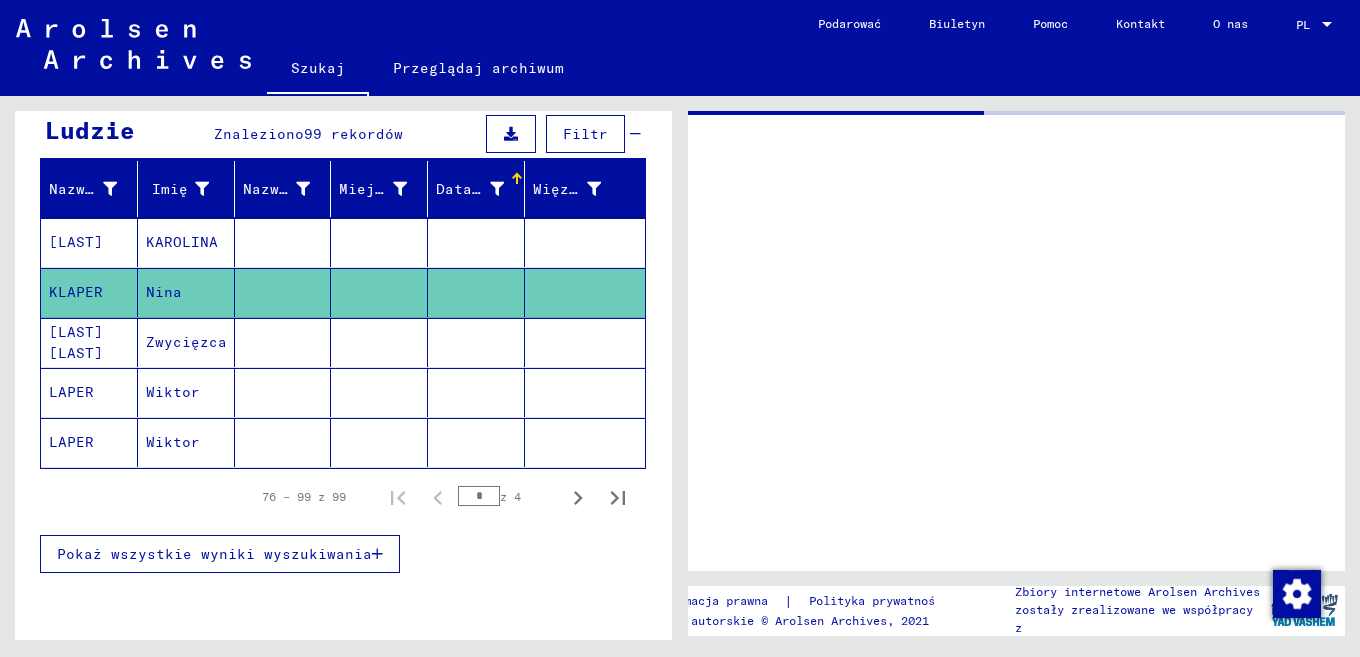 scroll, scrollTop: 0, scrollLeft: 0, axis: both 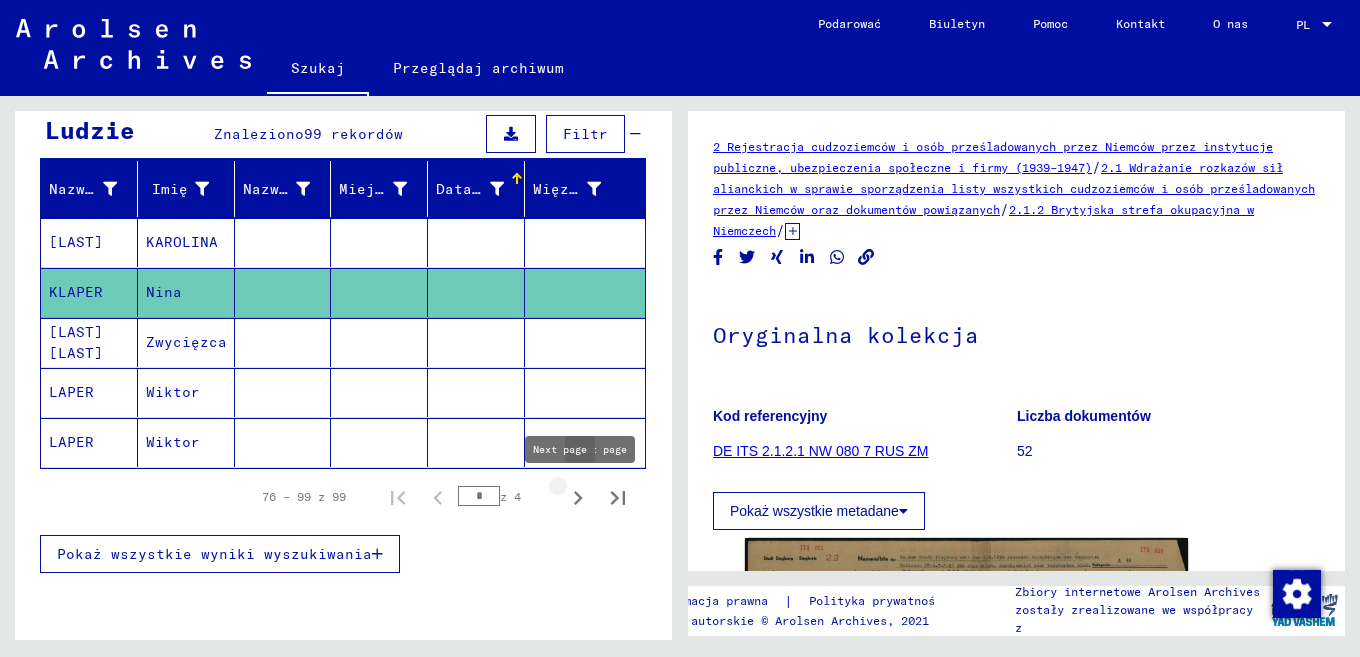 click 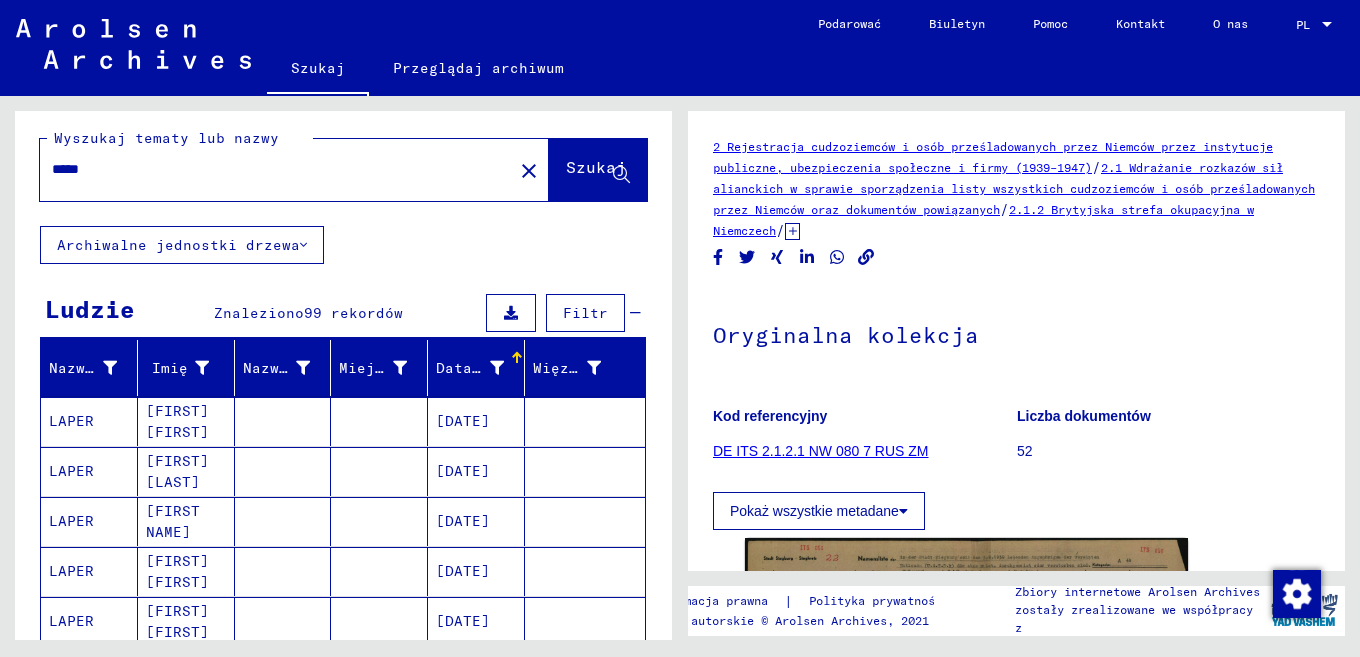 scroll, scrollTop: 0, scrollLeft: 0, axis: both 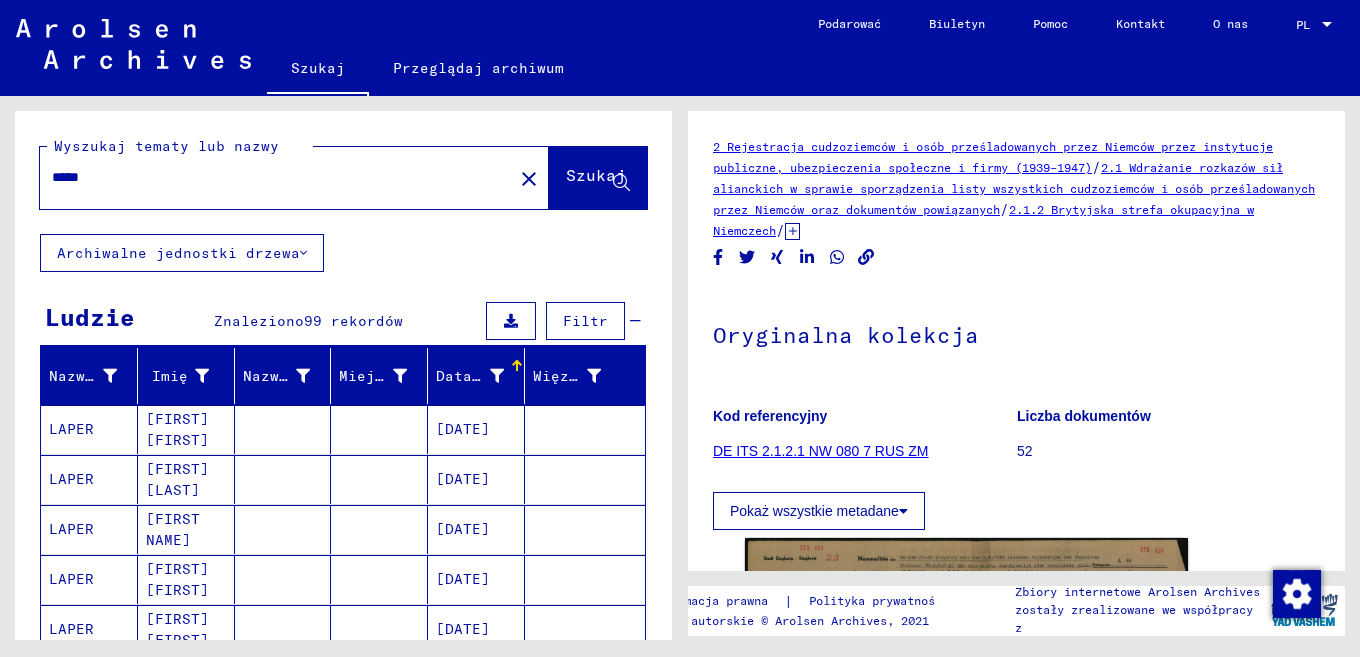drag, startPoint x: 0, startPoint y: 185, endPoint x: 141, endPoint y: 185, distance: 141 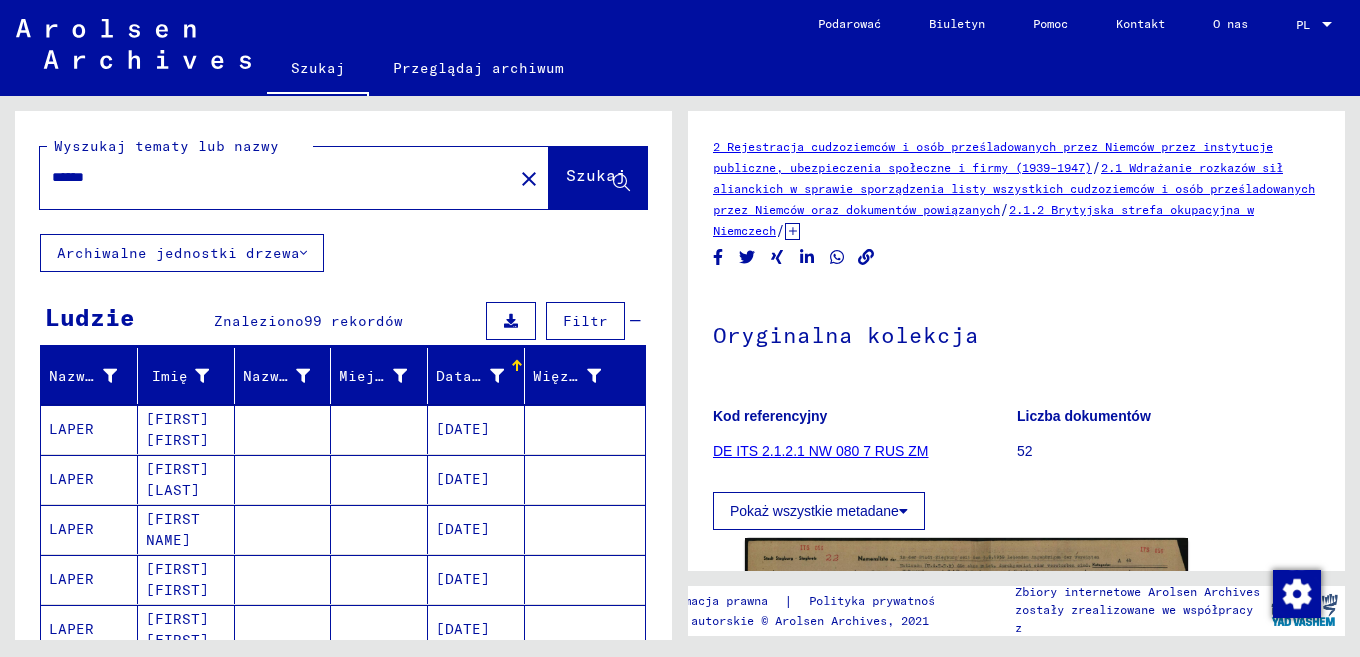 type on "******" 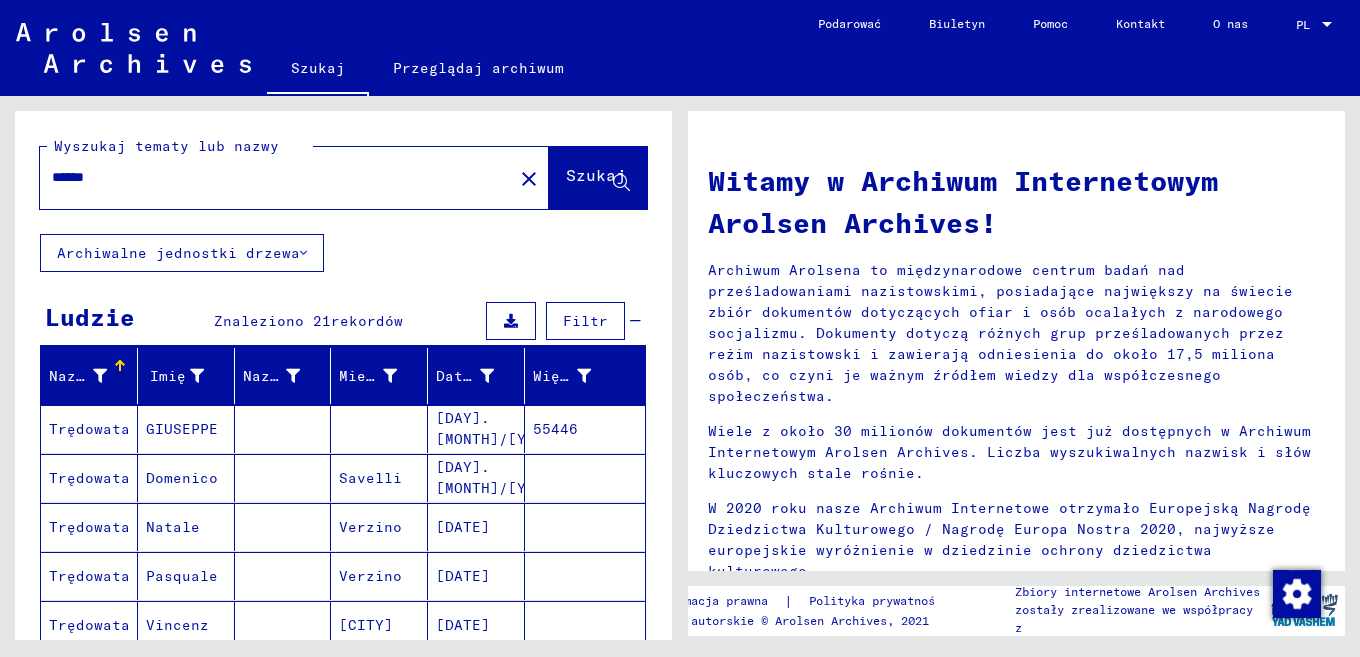 click on "******" at bounding box center [270, 177] 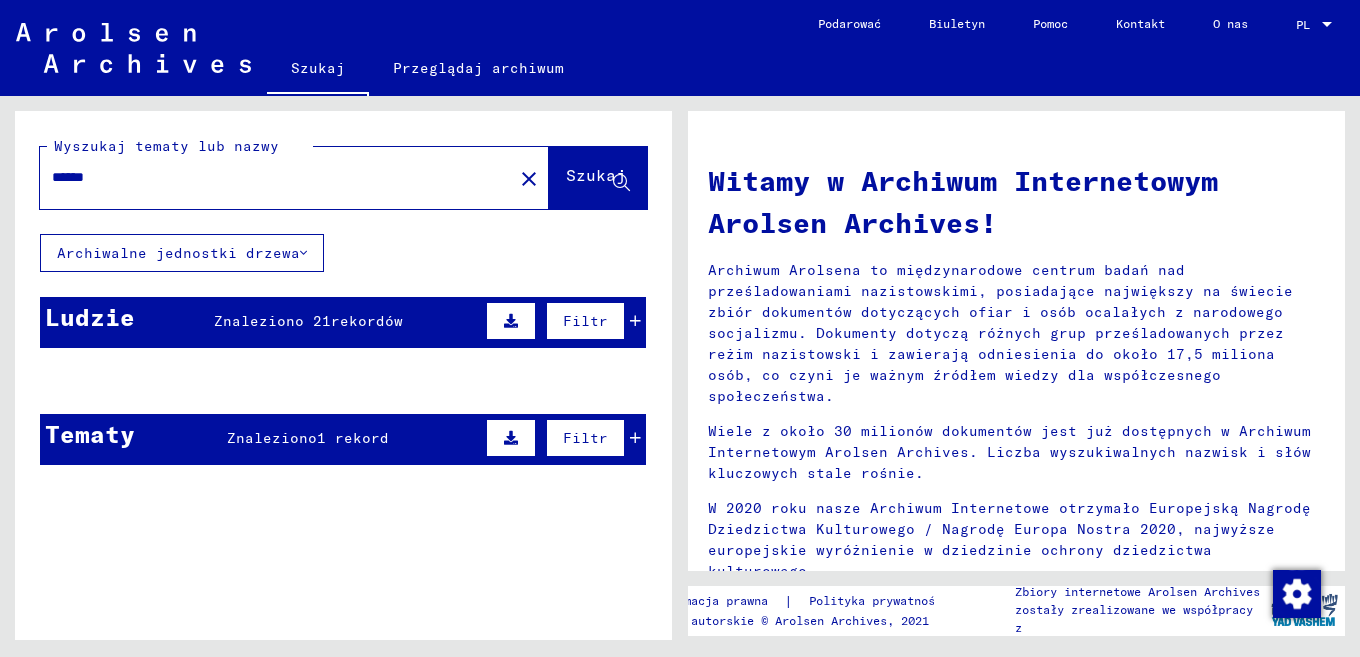 click on "rekordów" at bounding box center (367, 321) 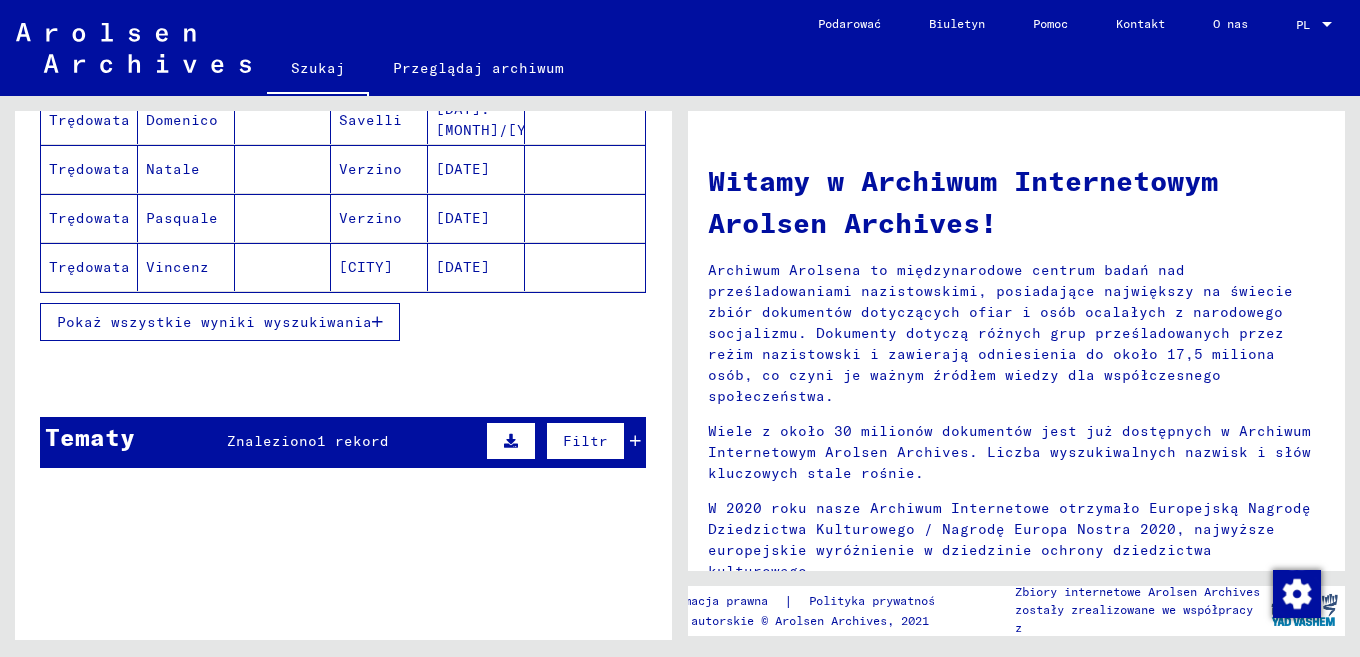click on "1 rekord" at bounding box center (353, 441) 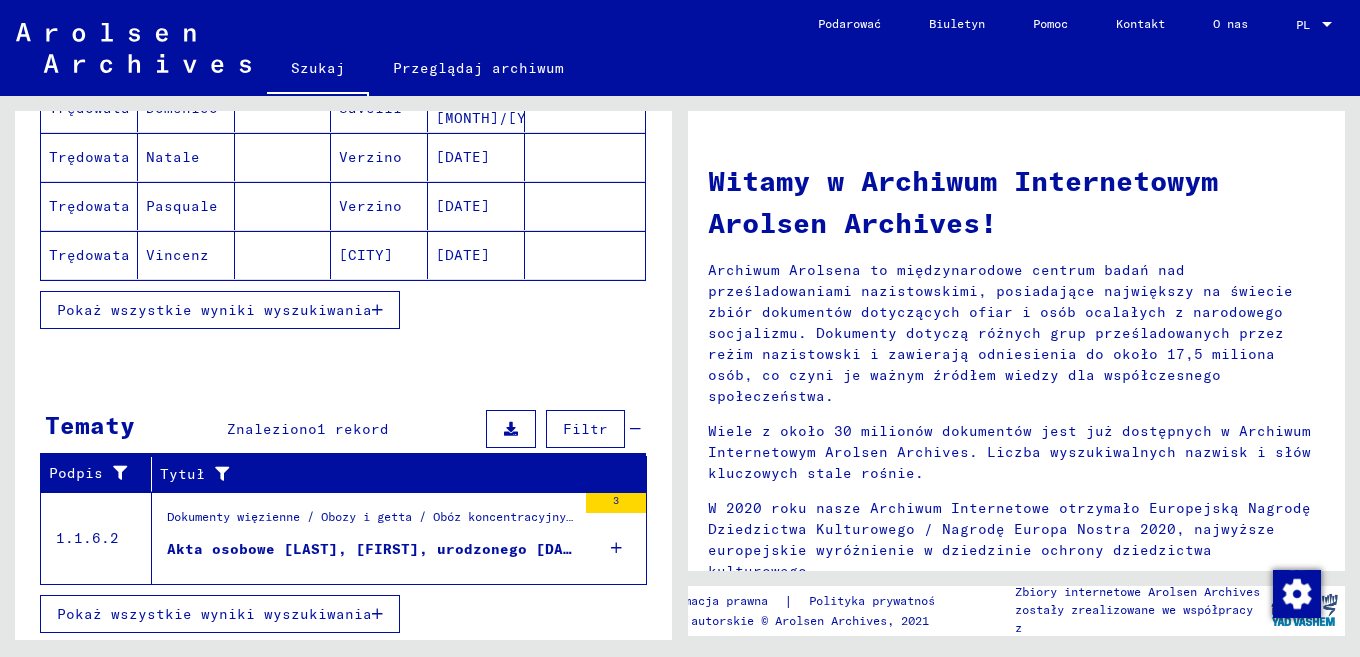 scroll, scrollTop: 374, scrollLeft: 0, axis: vertical 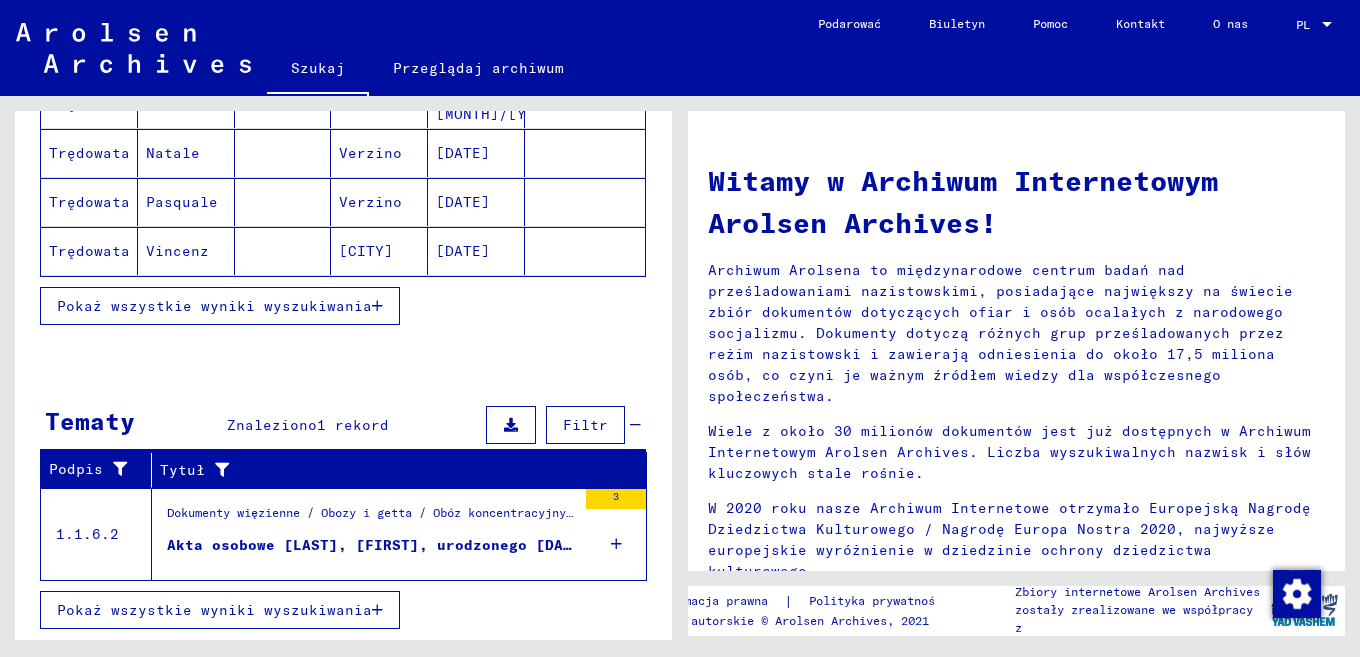 click on "3" at bounding box center (616, 534) 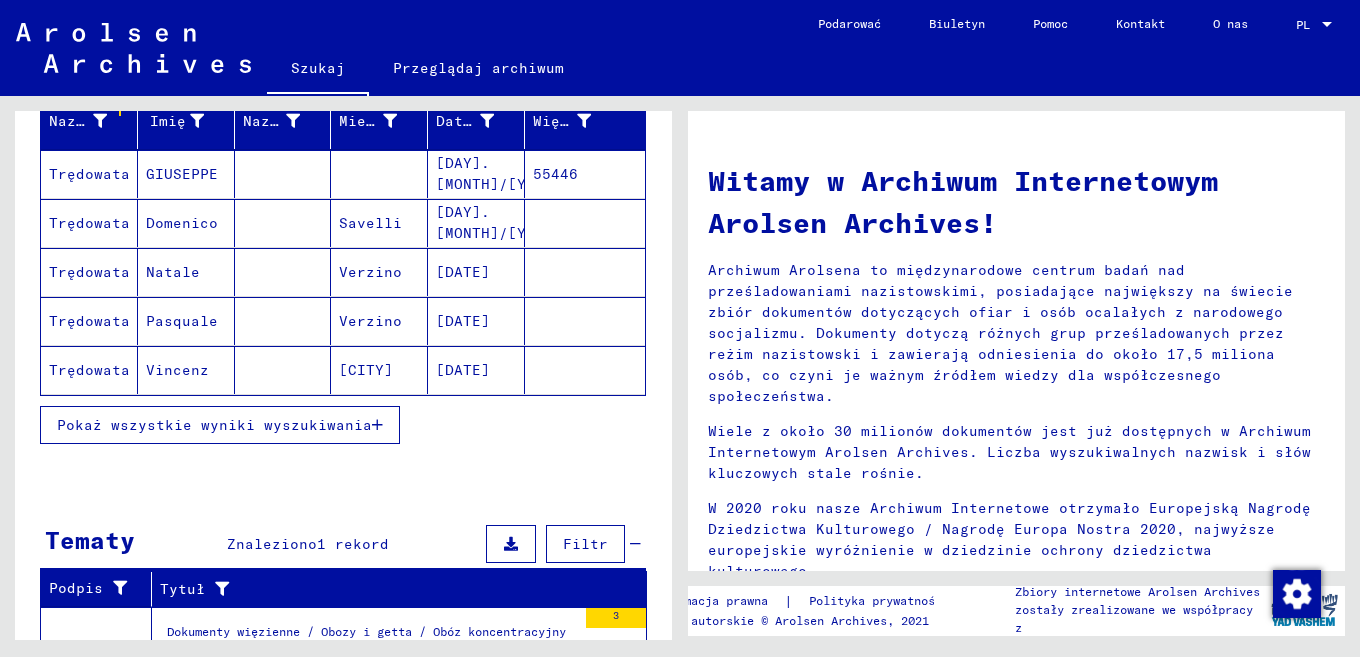 scroll, scrollTop: 164, scrollLeft: 0, axis: vertical 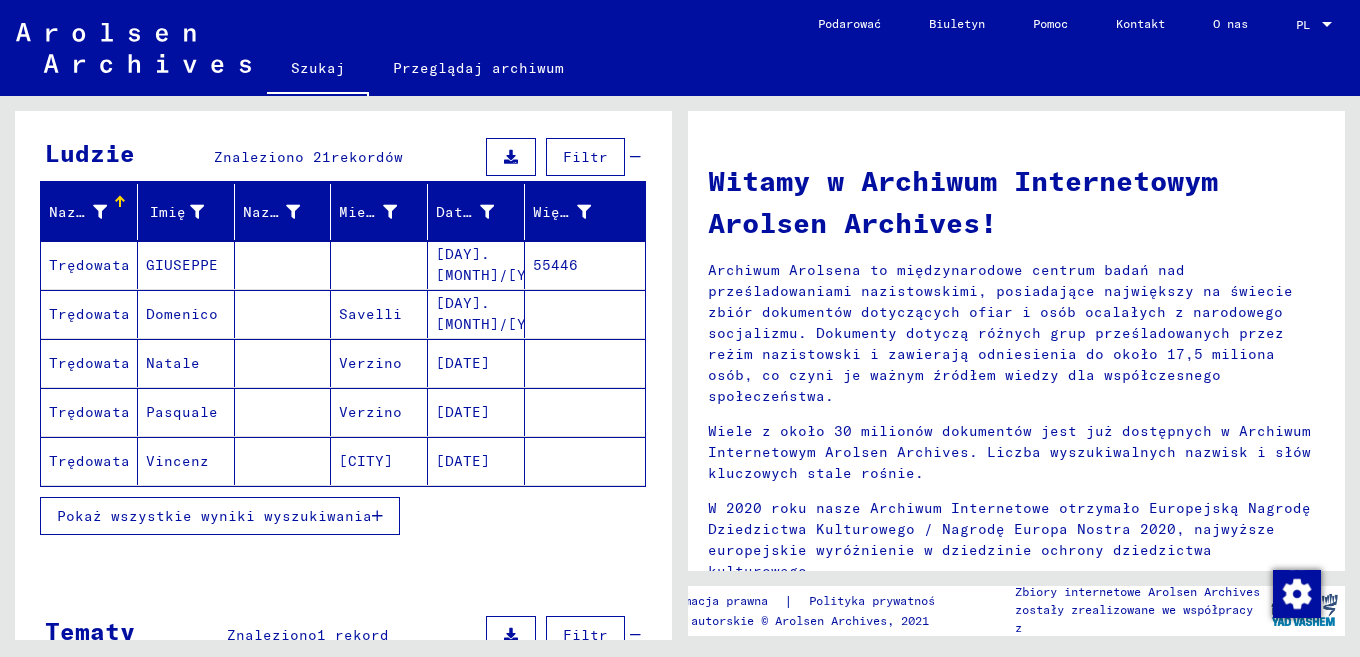 click on "Pokaż wszystkie wyniki wyszukiwania" at bounding box center (220, 516) 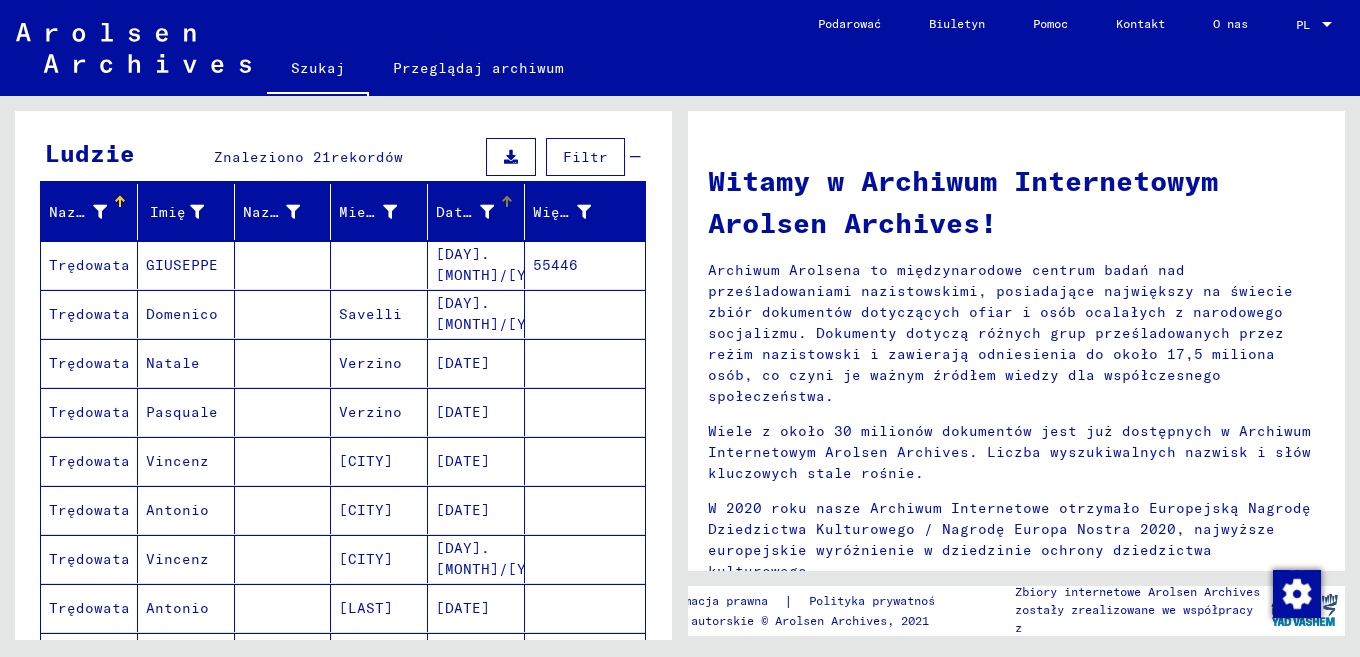 click on "Data urodzenia" at bounding box center [499, 212] 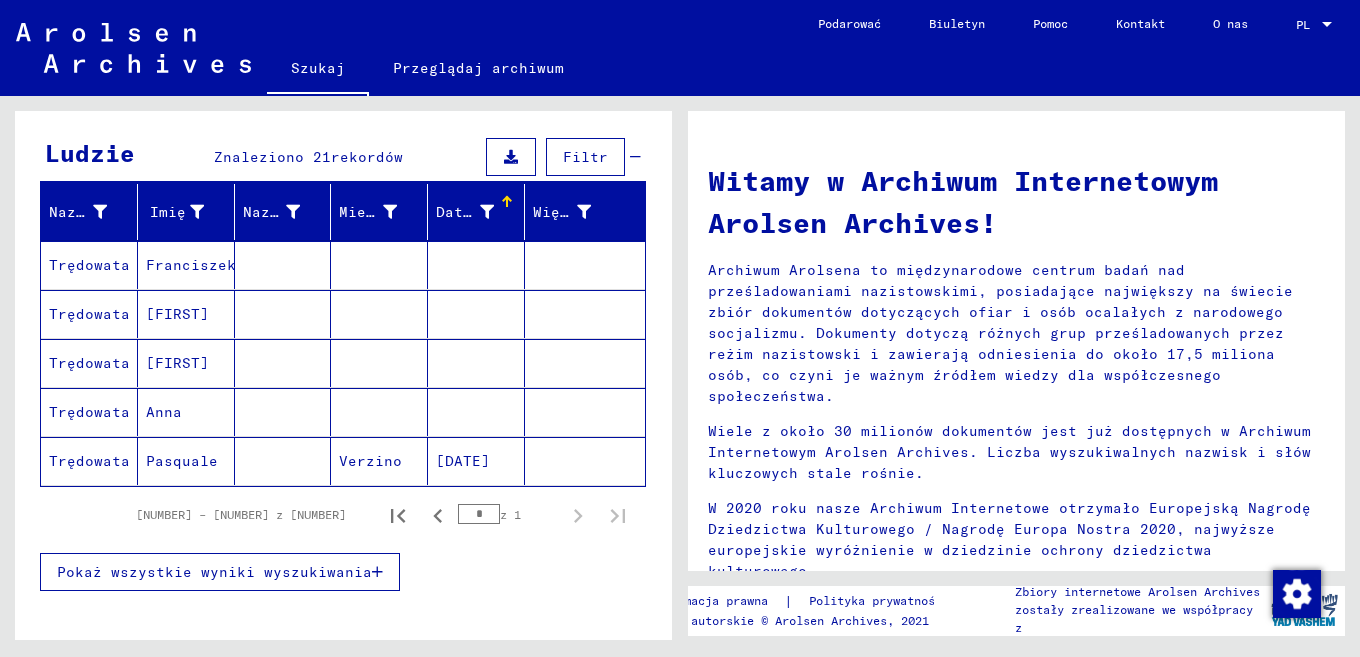click on "Data urodzenia" at bounding box center [499, 212] 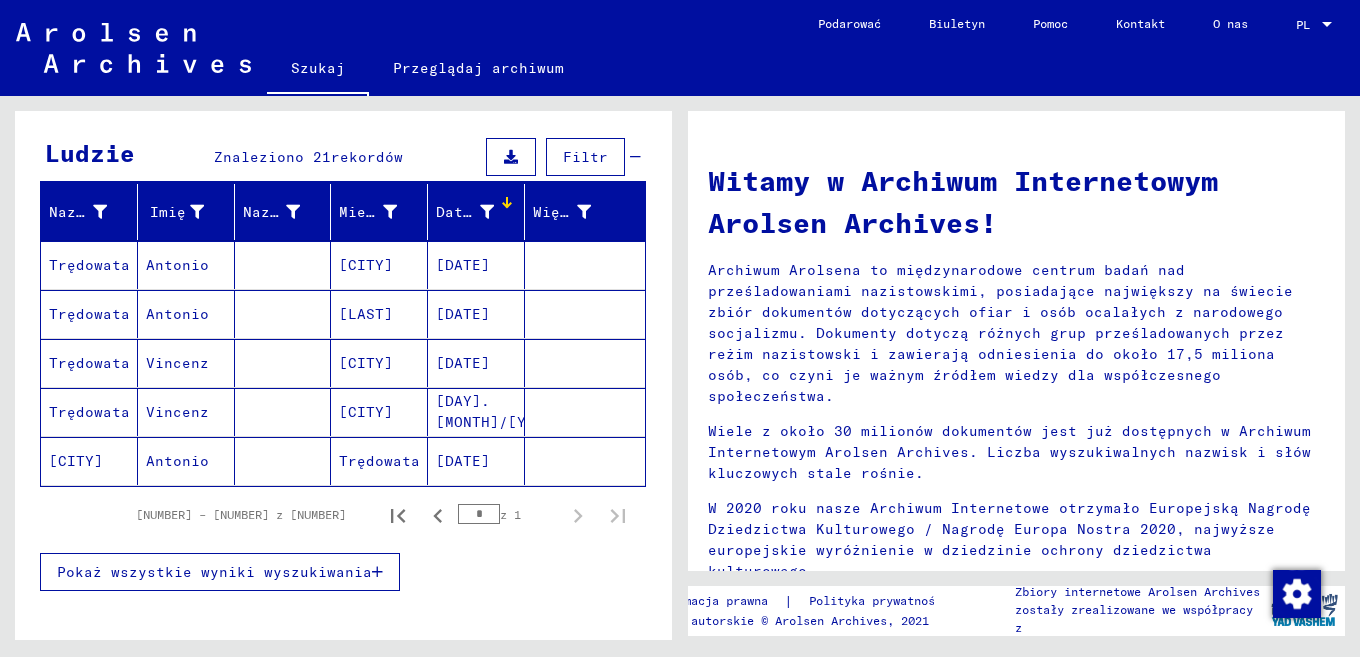 click 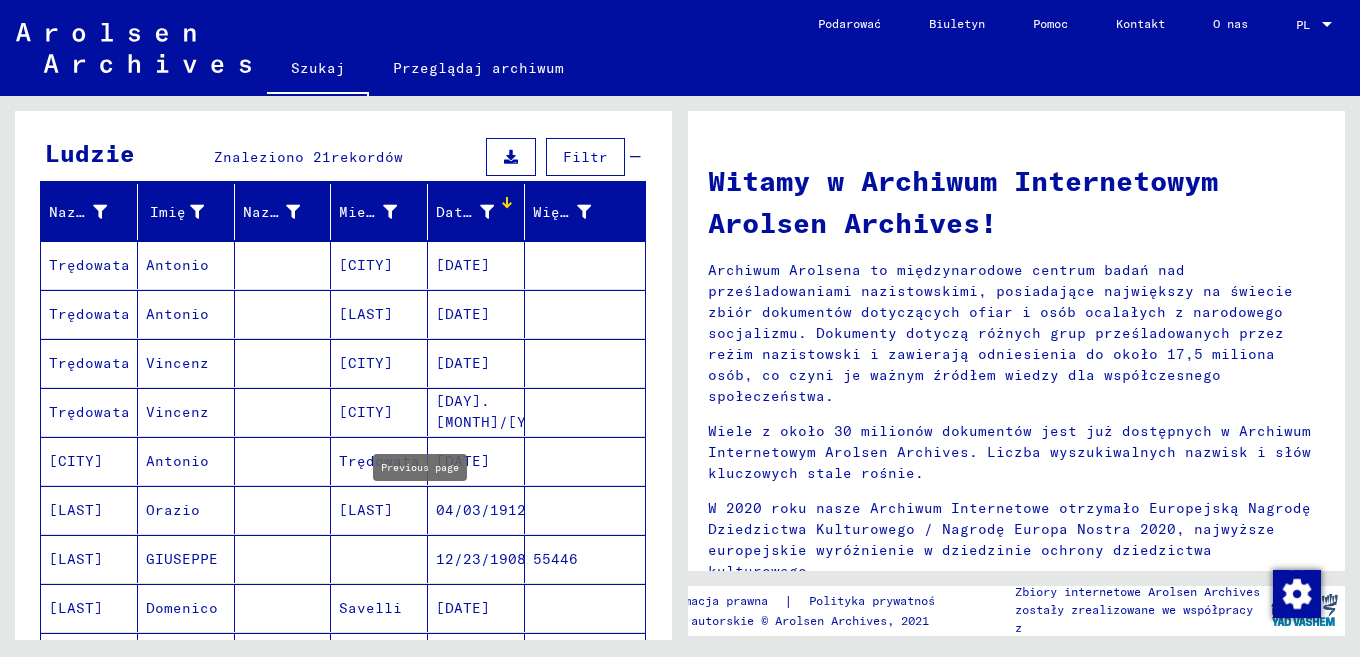 type on "*" 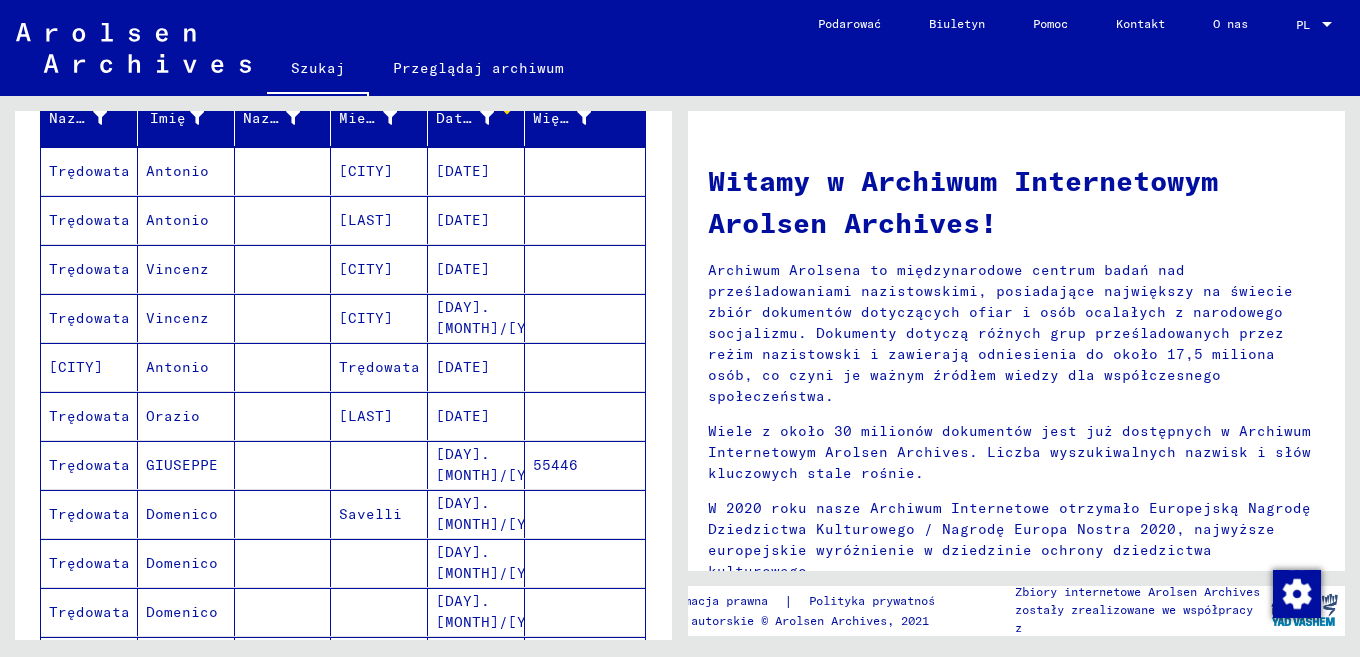 scroll, scrollTop: 817, scrollLeft: 0, axis: vertical 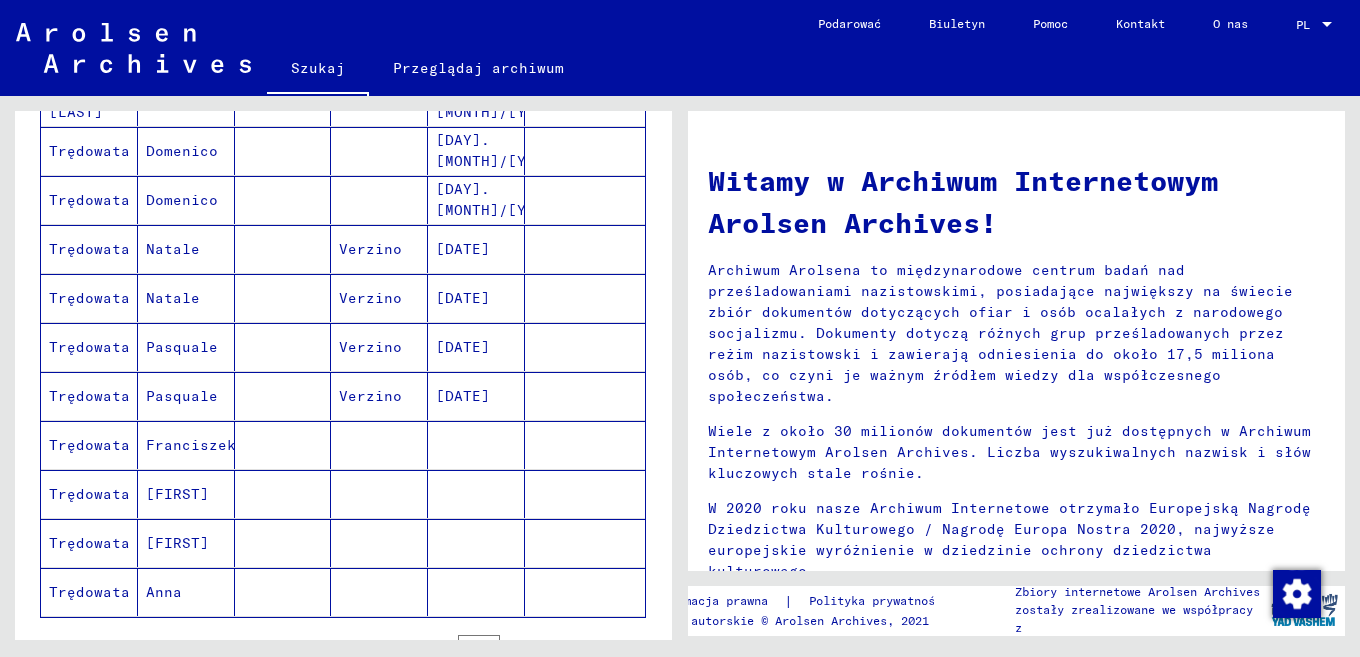 click at bounding box center (476, 494) 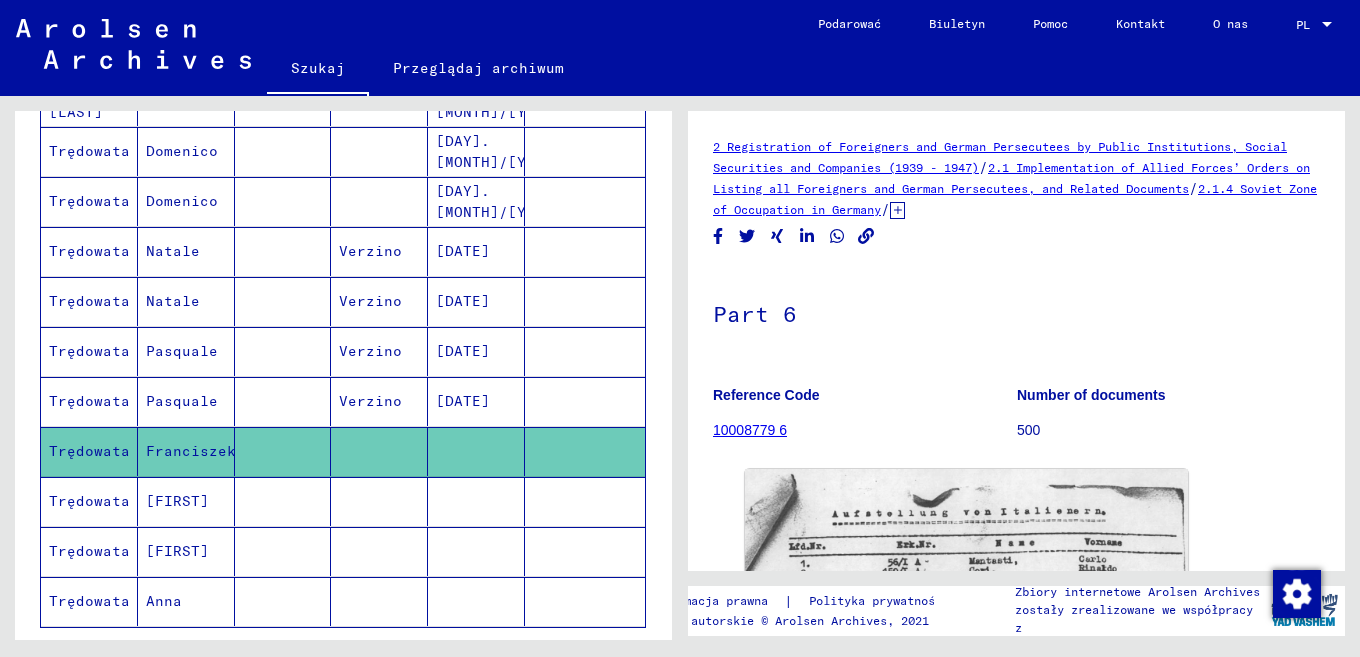 scroll, scrollTop: 852, scrollLeft: 0, axis: vertical 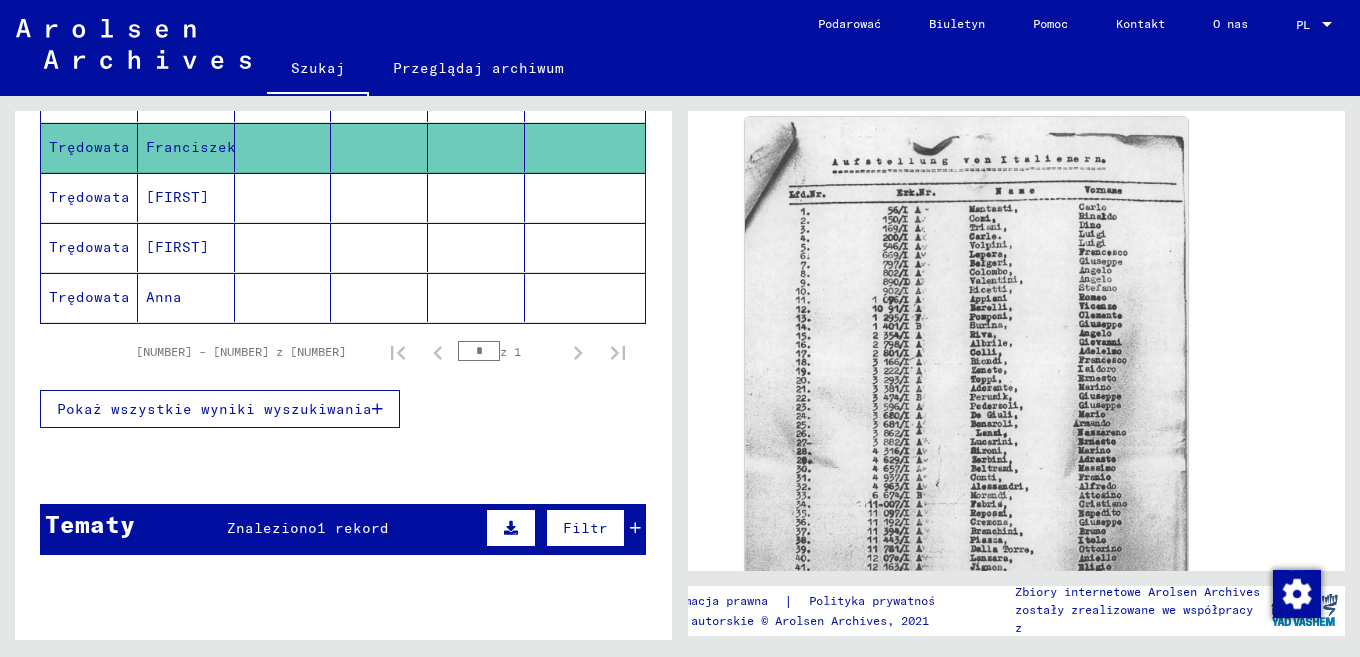 click on "Pokaż wszystkie wyniki wyszukiwania" at bounding box center (220, 409) 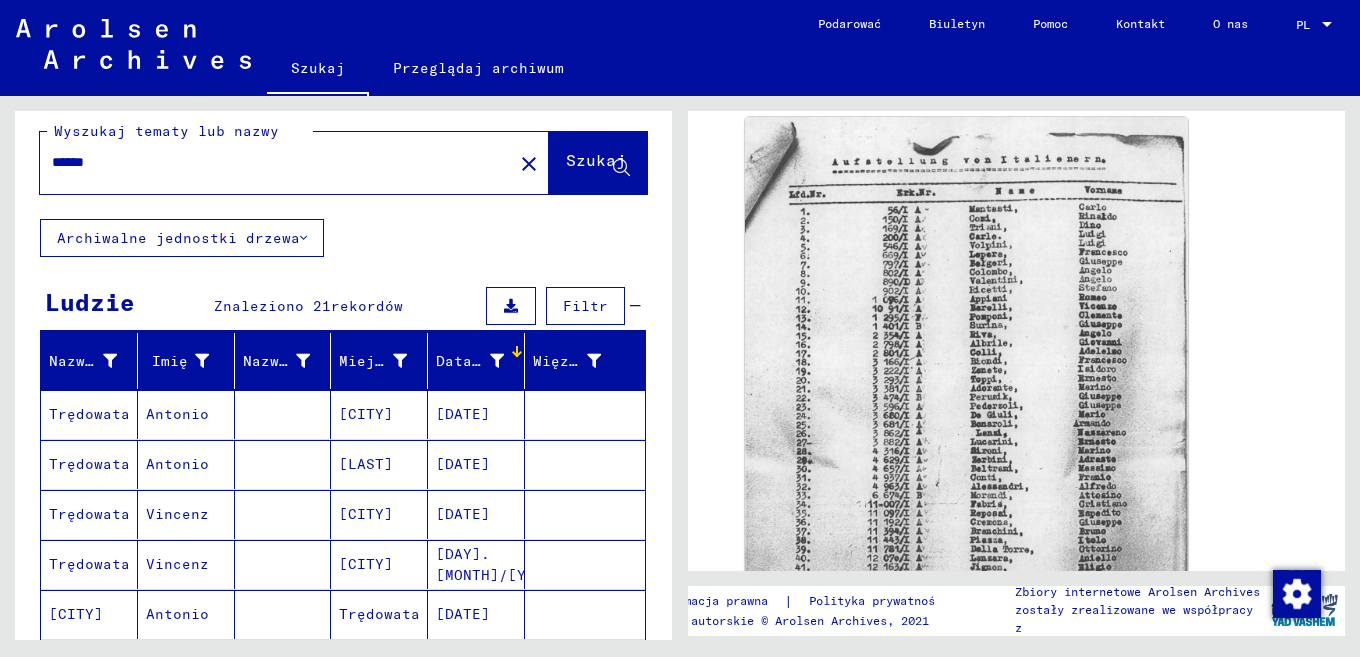 scroll, scrollTop: 0, scrollLeft: 0, axis: both 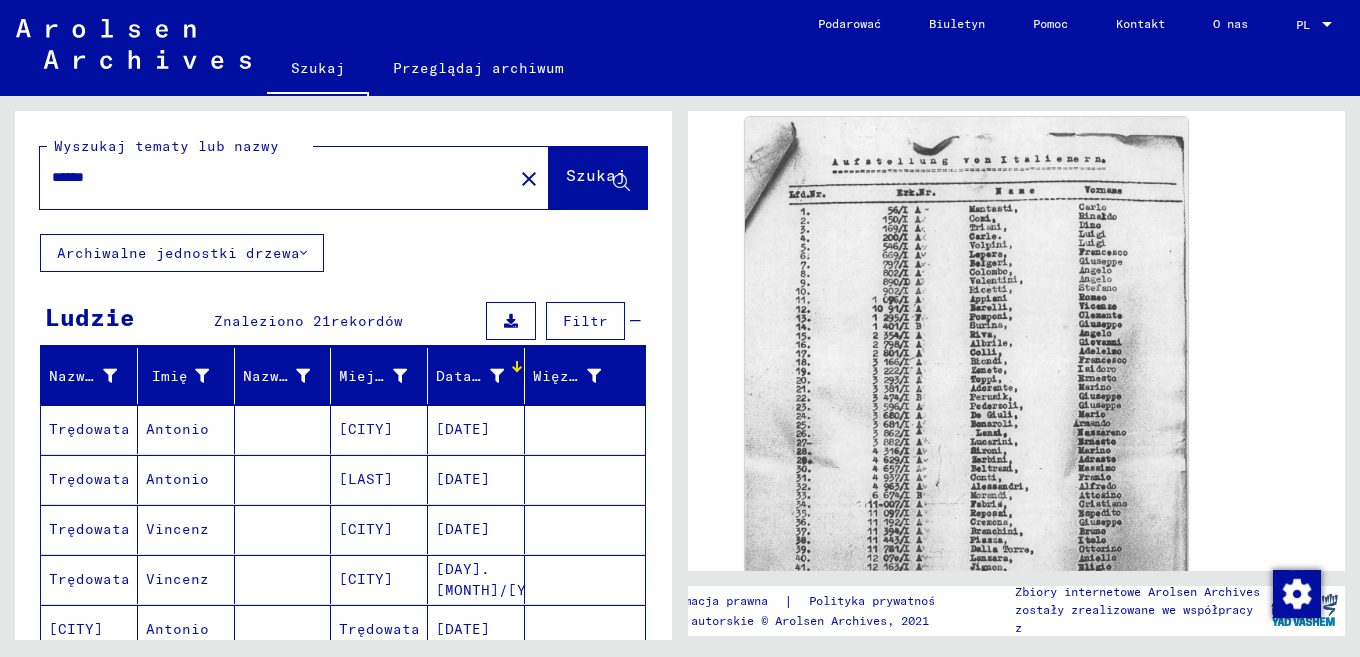 click on "Archiwalne jednostki drzewa" 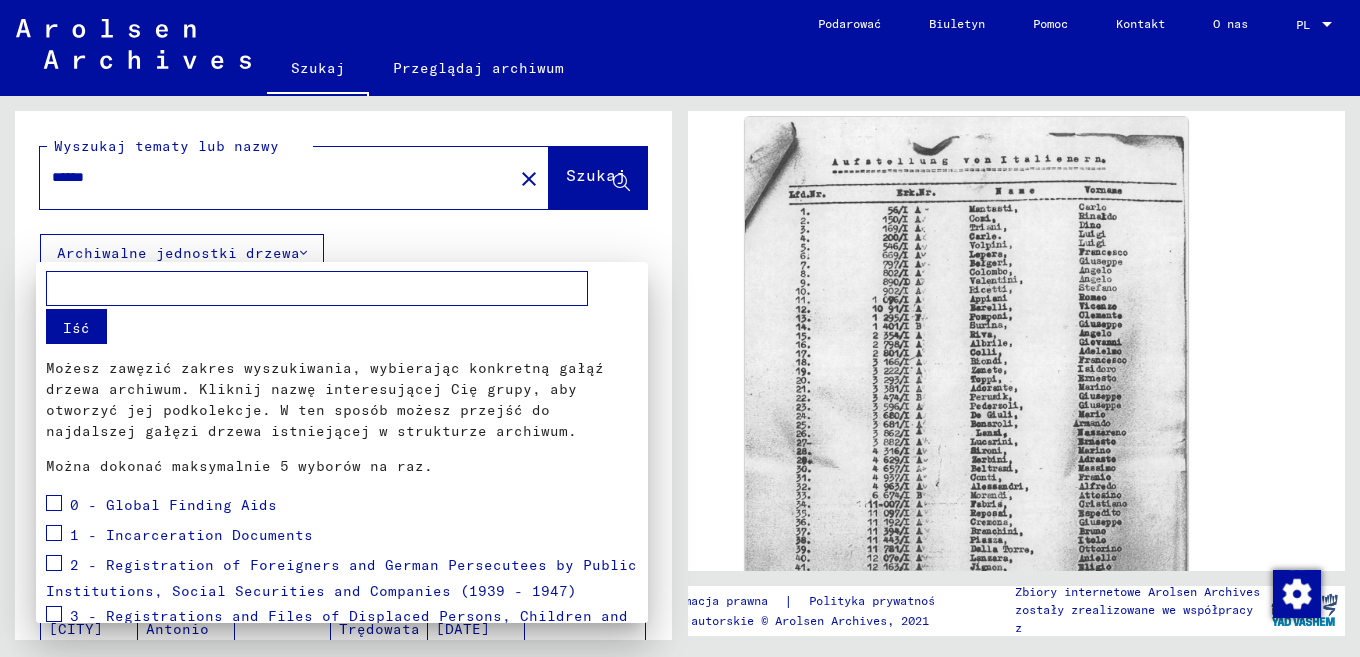 click at bounding box center (680, 328) 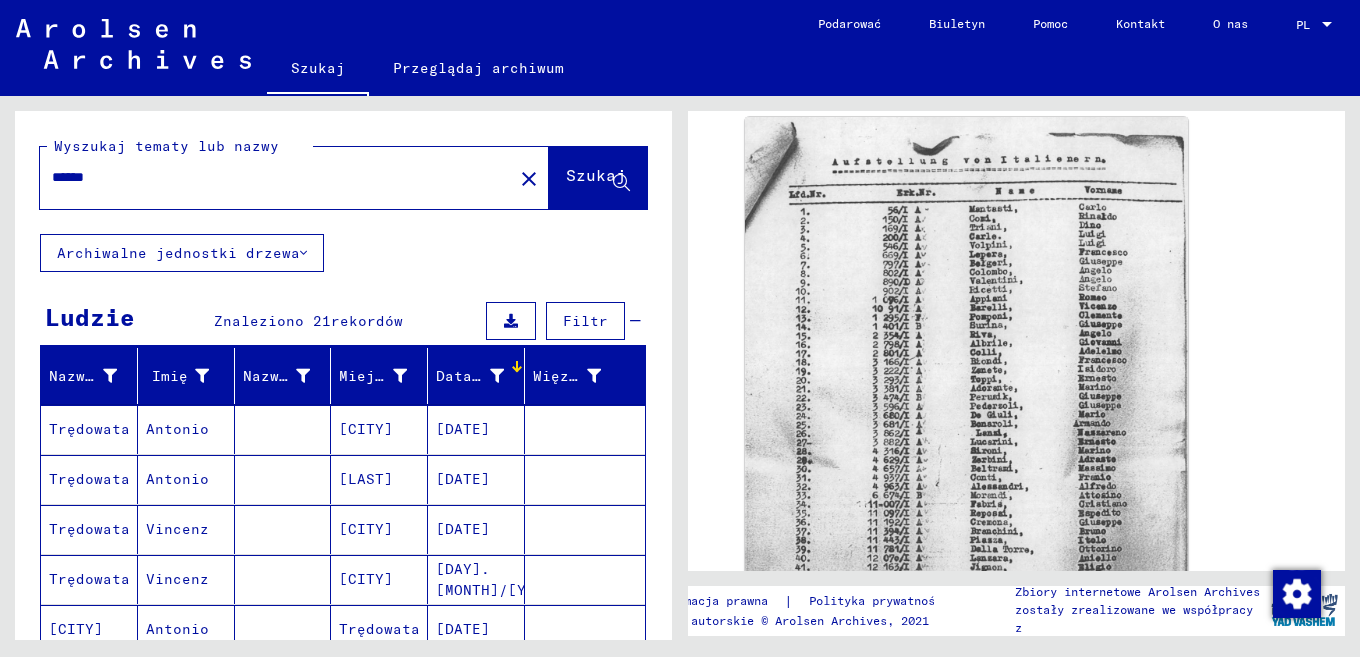 click on "******" at bounding box center (276, 177) 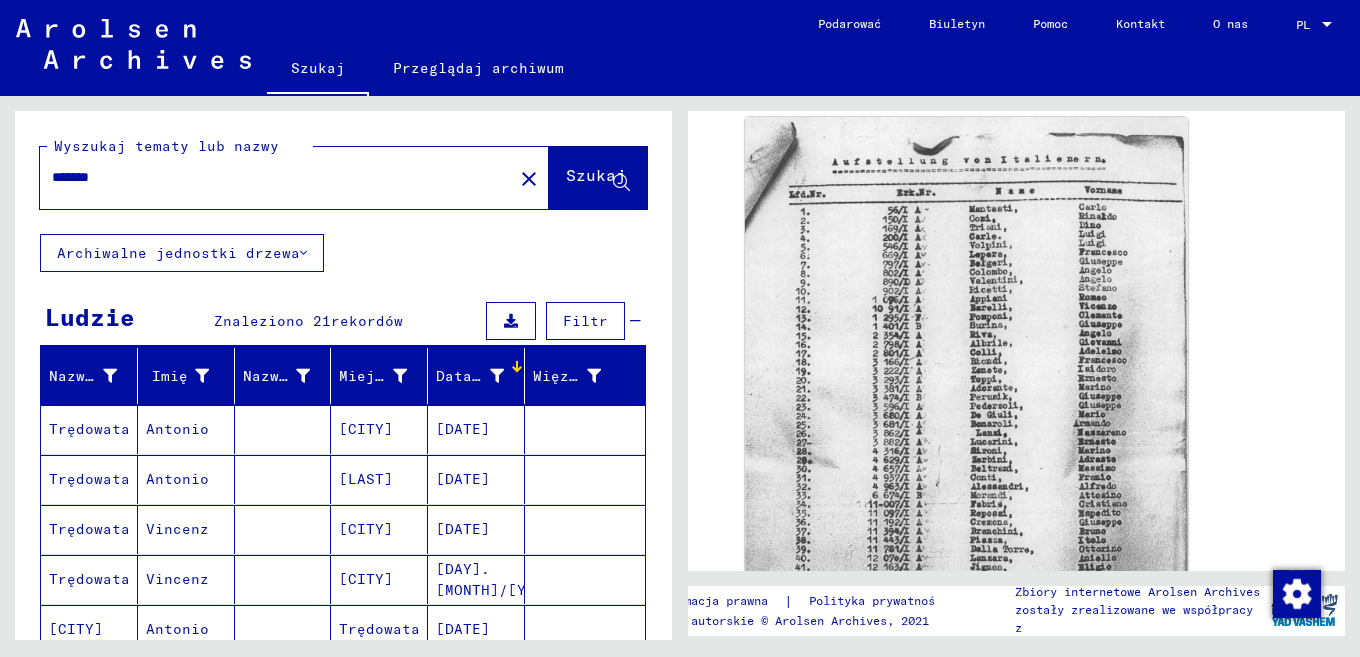click on "Szukaj" 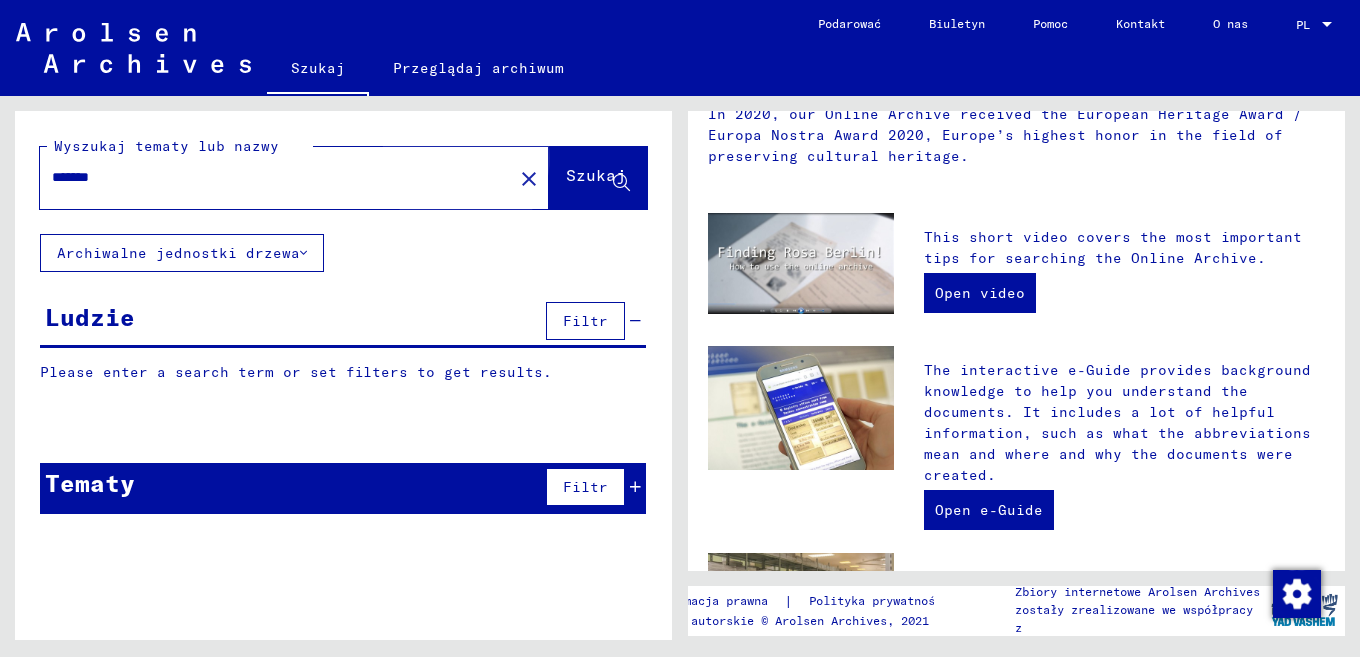 scroll, scrollTop: 0, scrollLeft: 0, axis: both 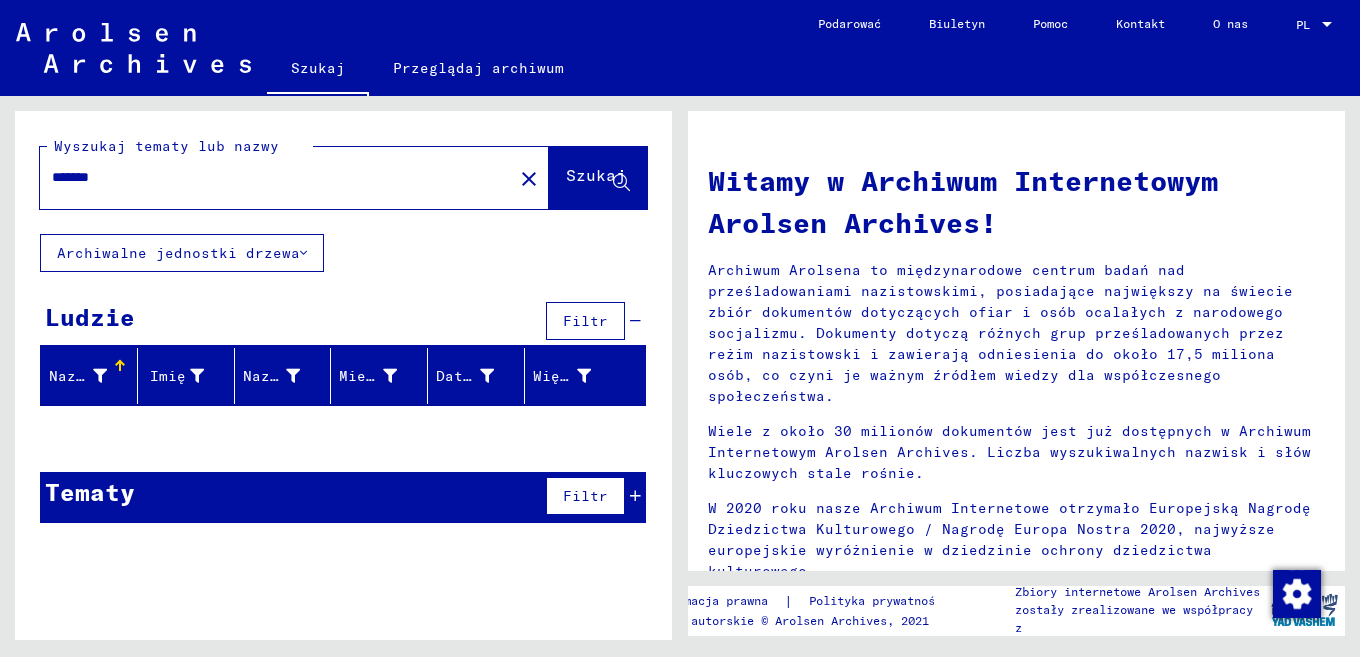 click on "Wyszukaj tematy lub nazwy ******* close Szukaj    Archiwalne jednostki drzewa Ludzie Filtr Nazwisko Imię Nazwisko panieńskie Miejsce urodzenia Data urodzenia Więzień nr Podpis Nazwisko Imię Nazwisko panieńskie Miejsce urodzenia Data urodzenia Więzień nr Ojciec (ojciec adopcyjny) Matka (matka adopcyjna) Religia Narodowość Zawód Miejsce uwięzienia Data zgonu Ostatnie miejsce zamieszkania Ostatnie miejsce zamieszkania (kraj) Ostatnie miejsce zamieszkania (dzielnica) Ostatnie miejsce zamieszkania (prowincja) Ostatnie miejsce zamieszkania (miasto) Ostatnie miejsce zamieszkania (część miasta) Ostatnie miejsce zamieszkania (Ulica) Ostatnie miejsce zamieszkania (Numer domu) Podpis Nazwisko Imię Nazwisko panieńskie Miejsce urodzenia Data urodzenia Więzień nr Tematy Filtr Podpis Tytuł Kod referencyjny Podpis Tytuł lista hierarchiczna" 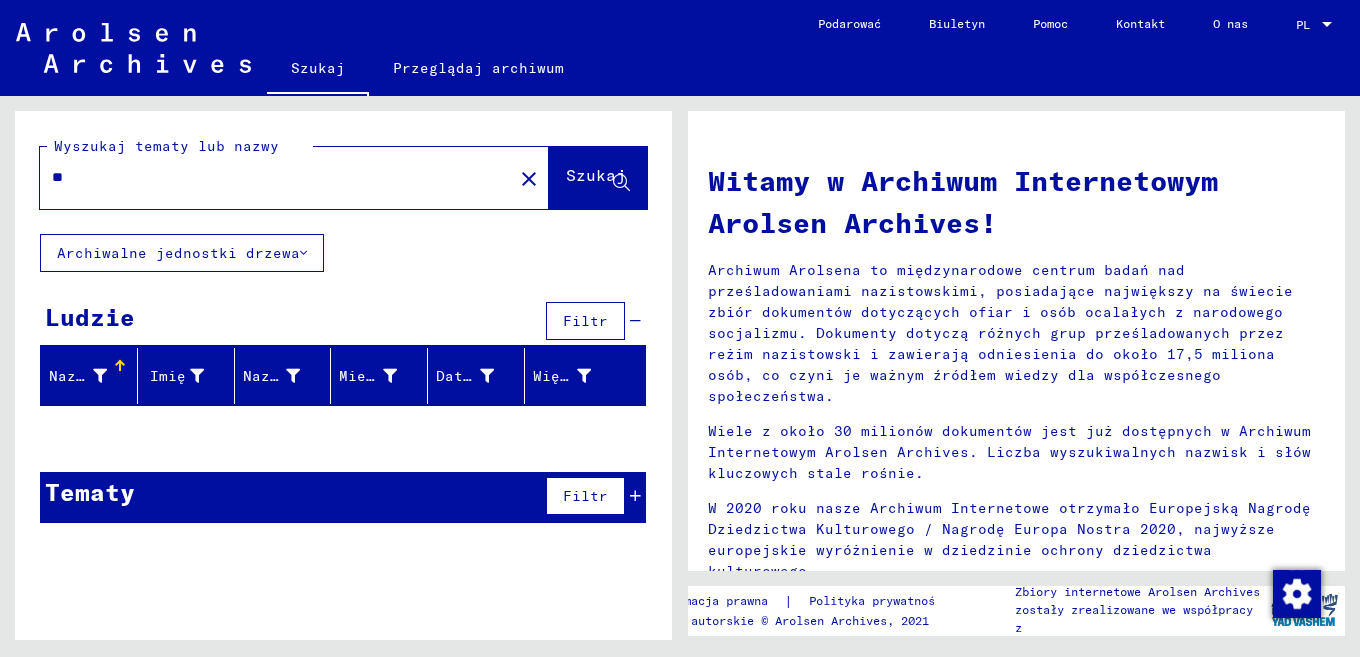 type on "*" 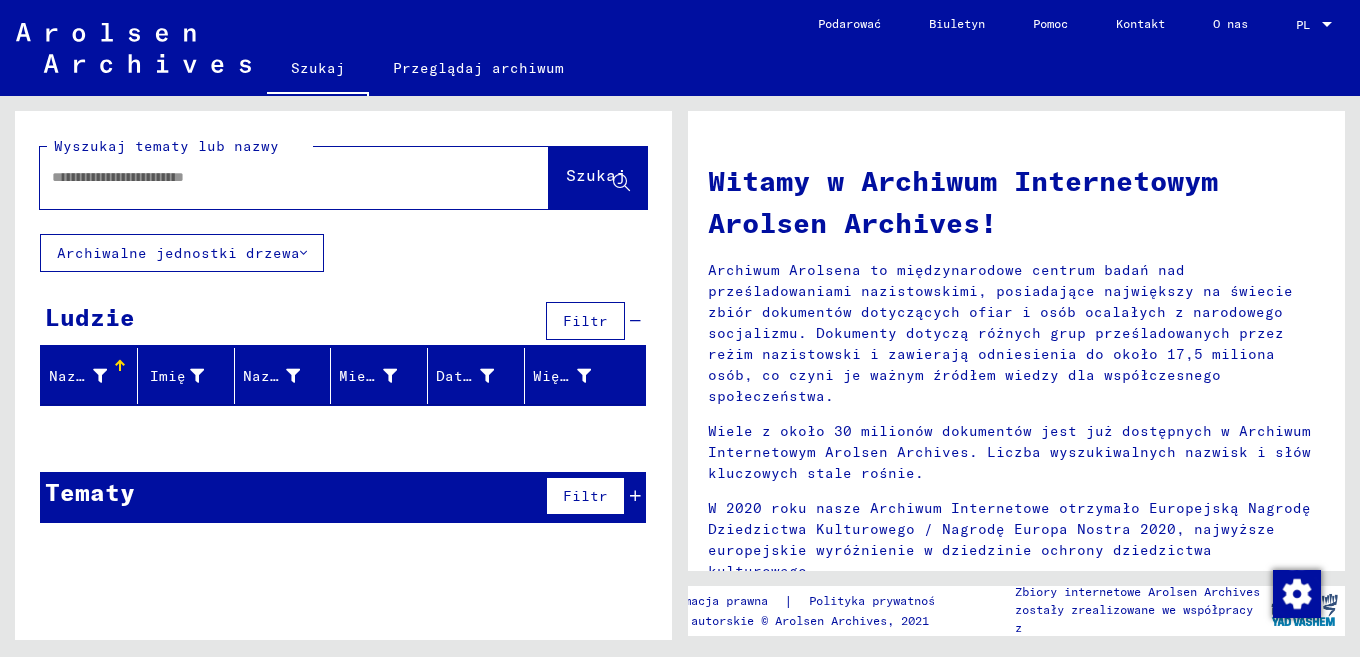 click at bounding box center (270, 177) 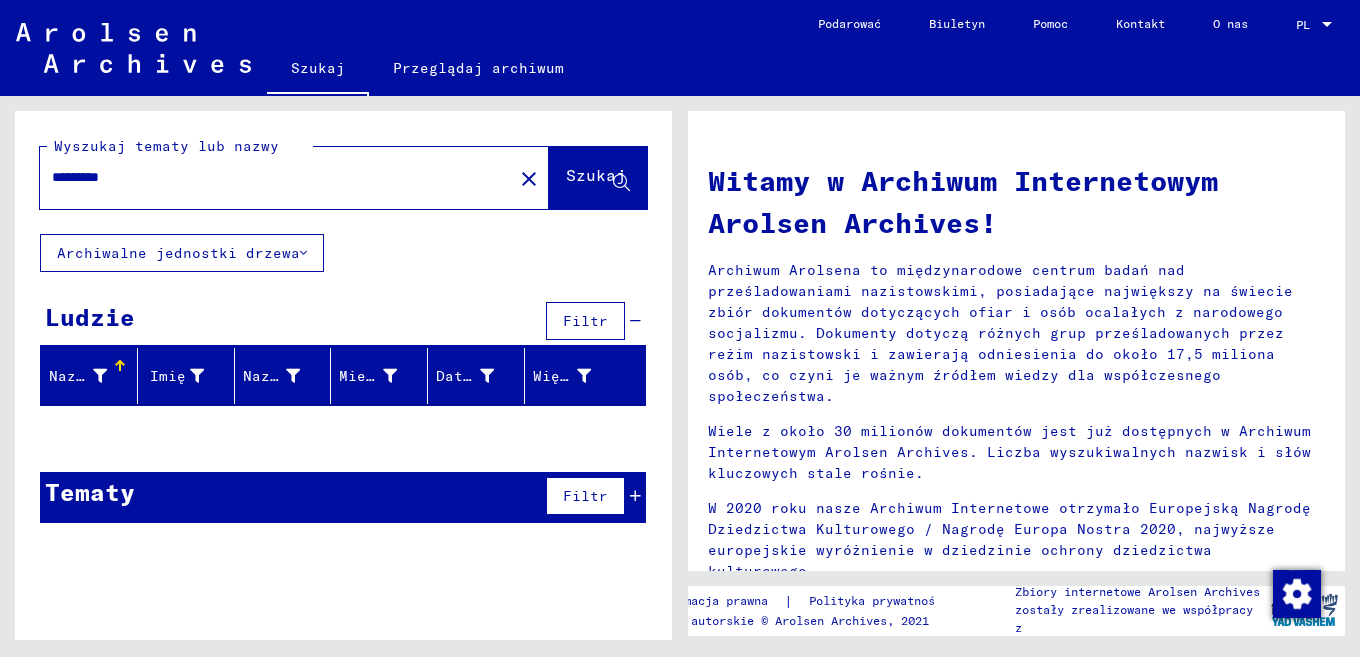 type on "*********" 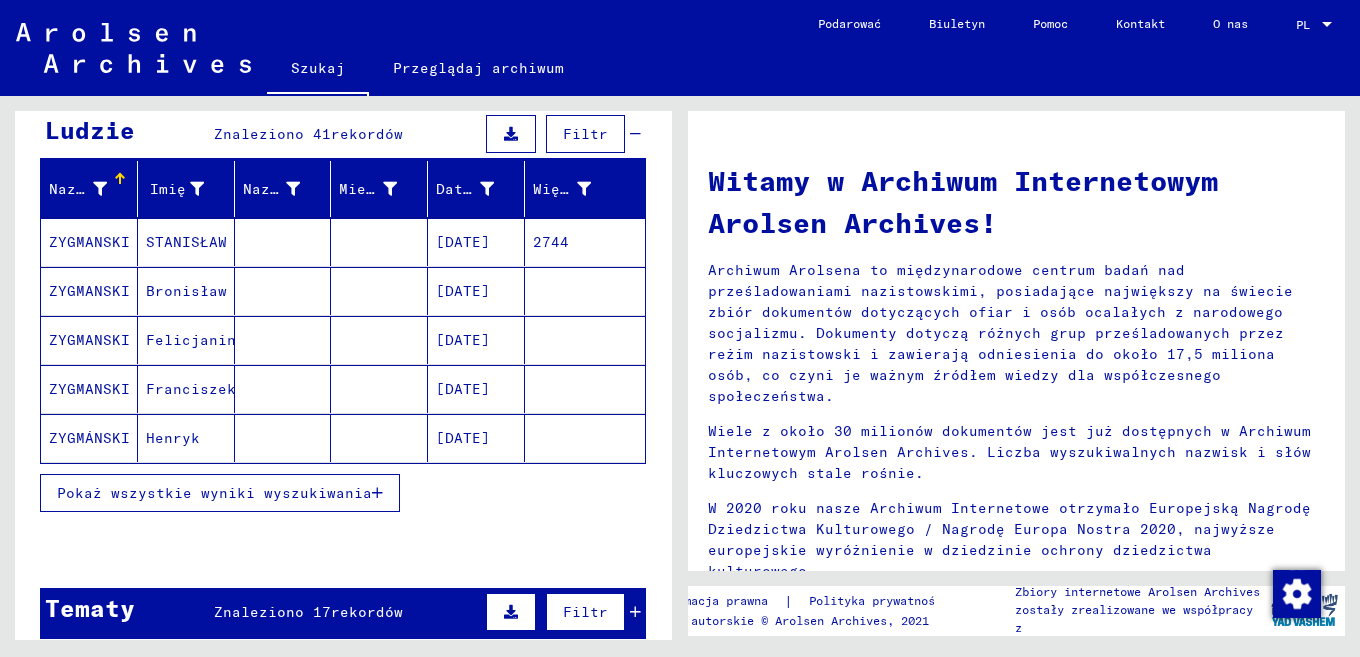 click on "Pokaż wszystkie wyniki wyszukiwania" at bounding box center [214, 493] 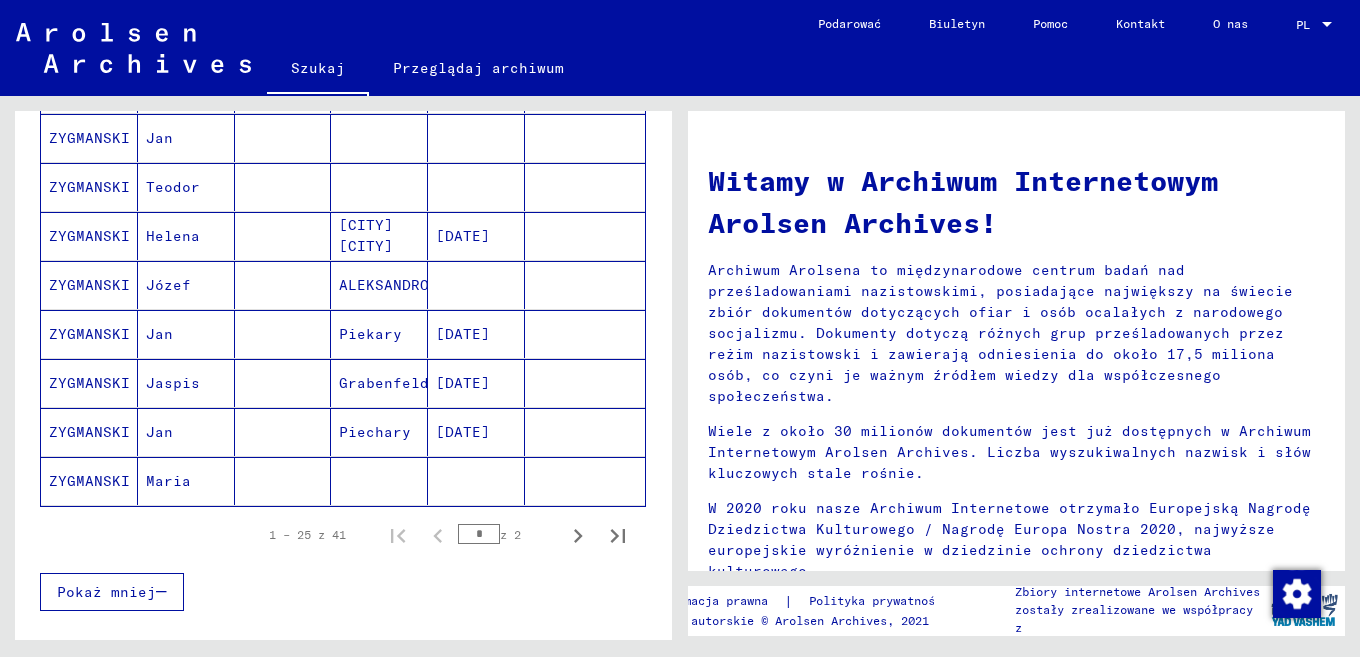 scroll, scrollTop: 1143, scrollLeft: 0, axis: vertical 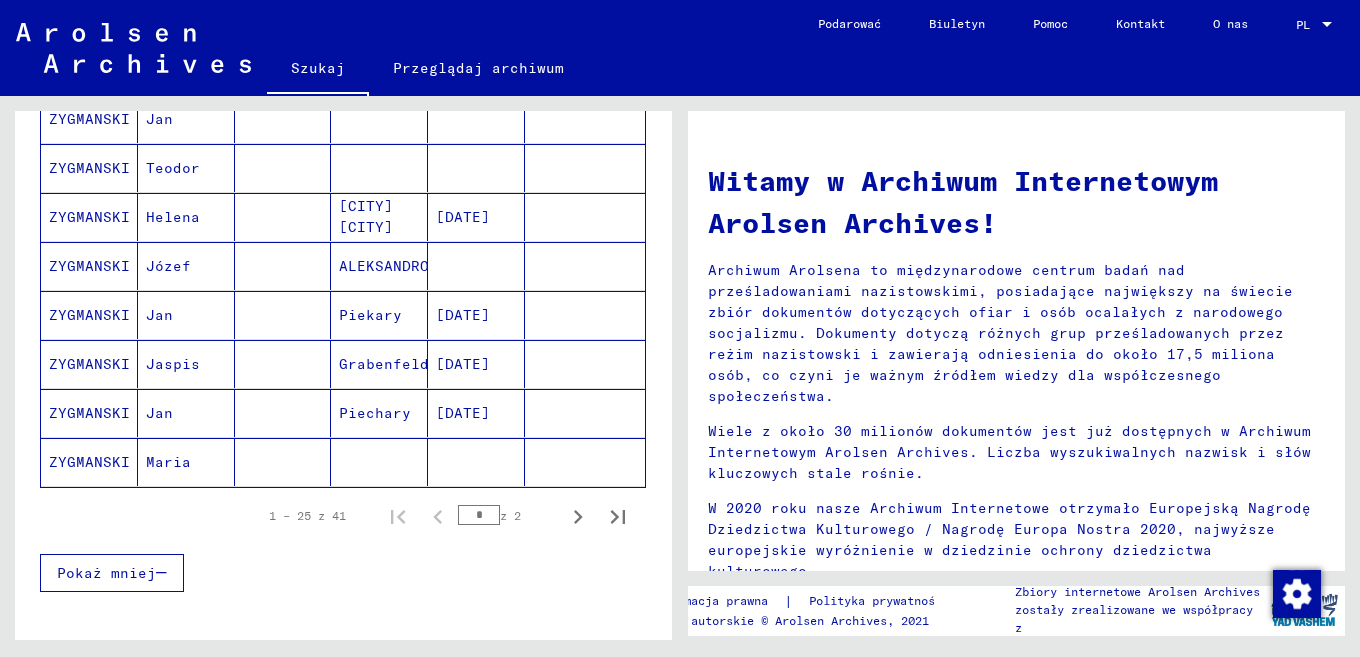 click 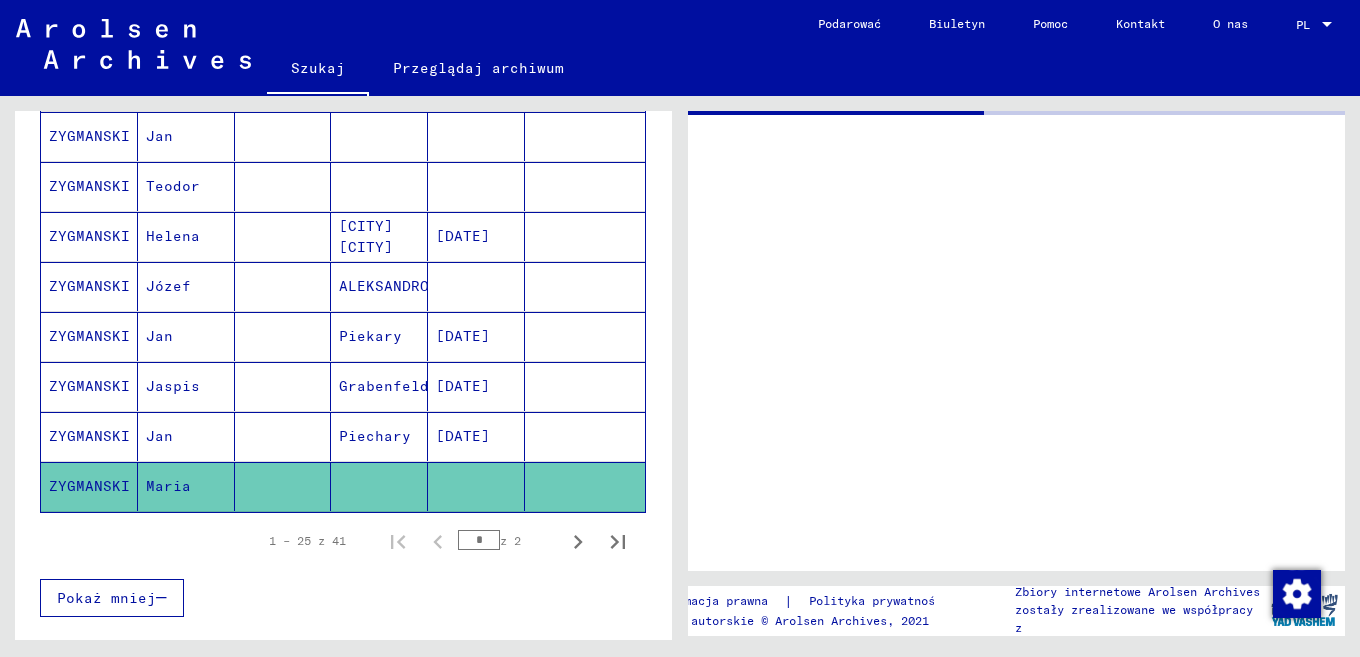 scroll, scrollTop: 1160, scrollLeft: 0, axis: vertical 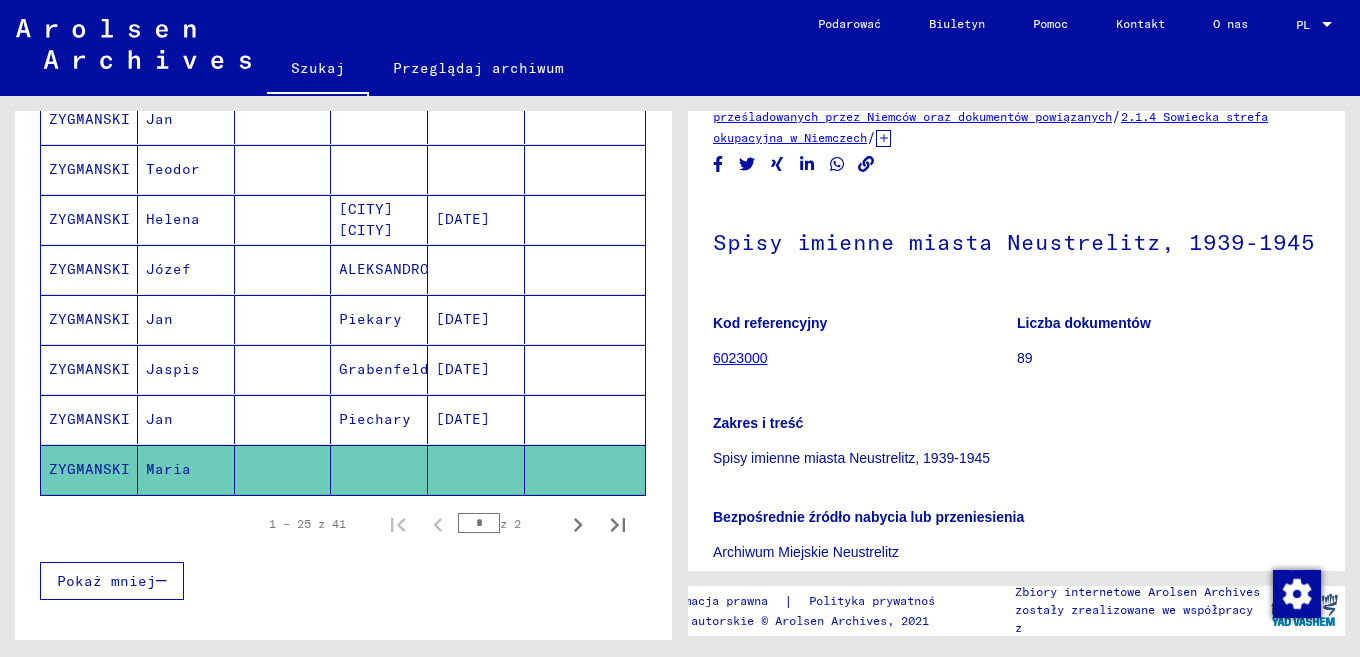 click 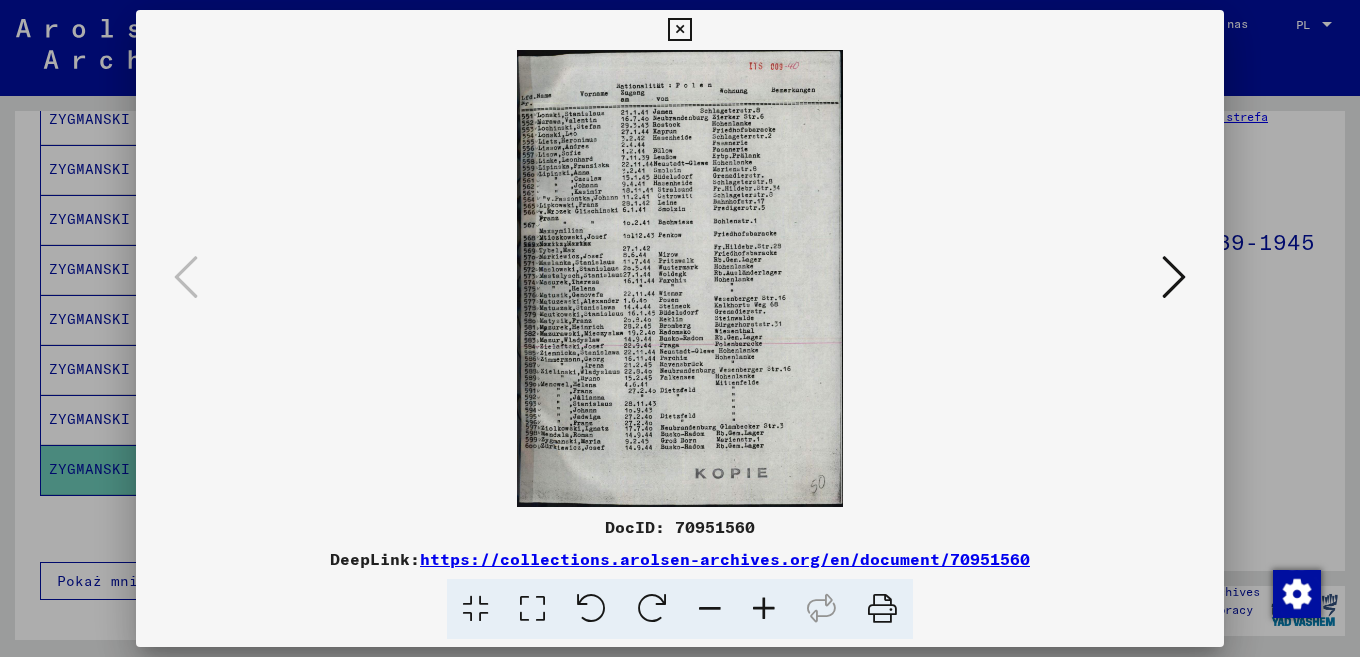 scroll, scrollTop: 490, scrollLeft: 0, axis: vertical 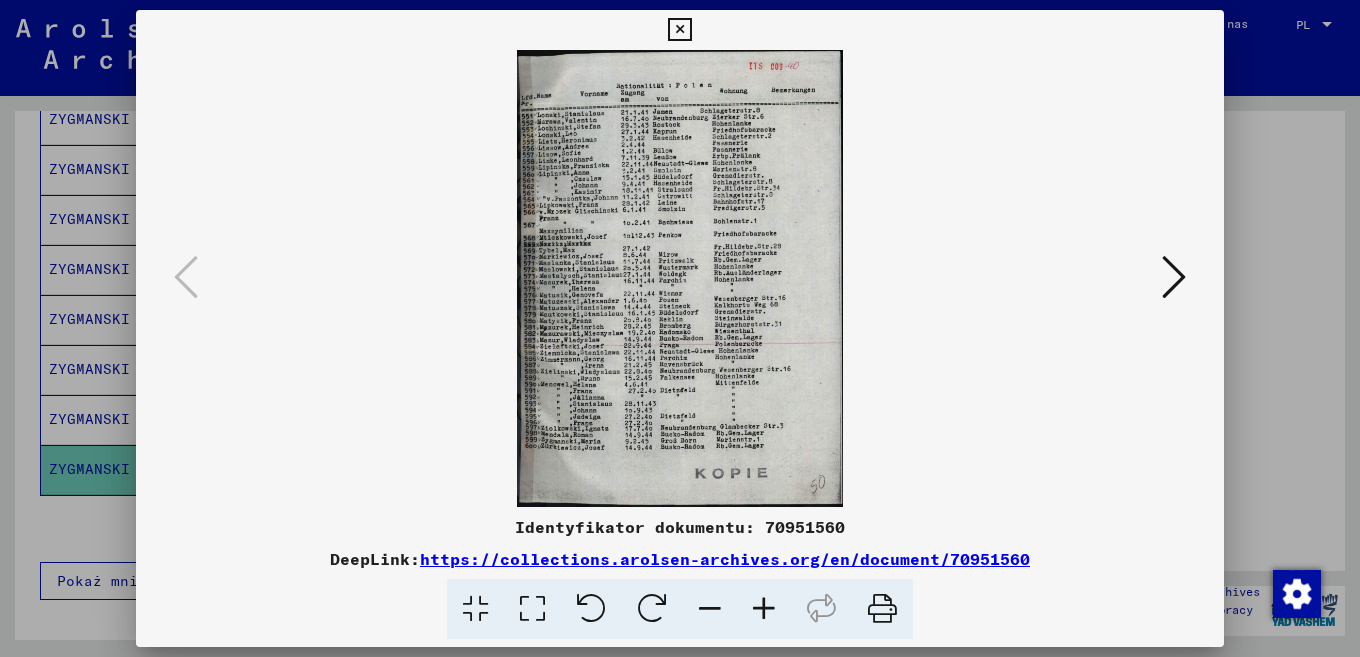 click at bounding box center (764, 609) 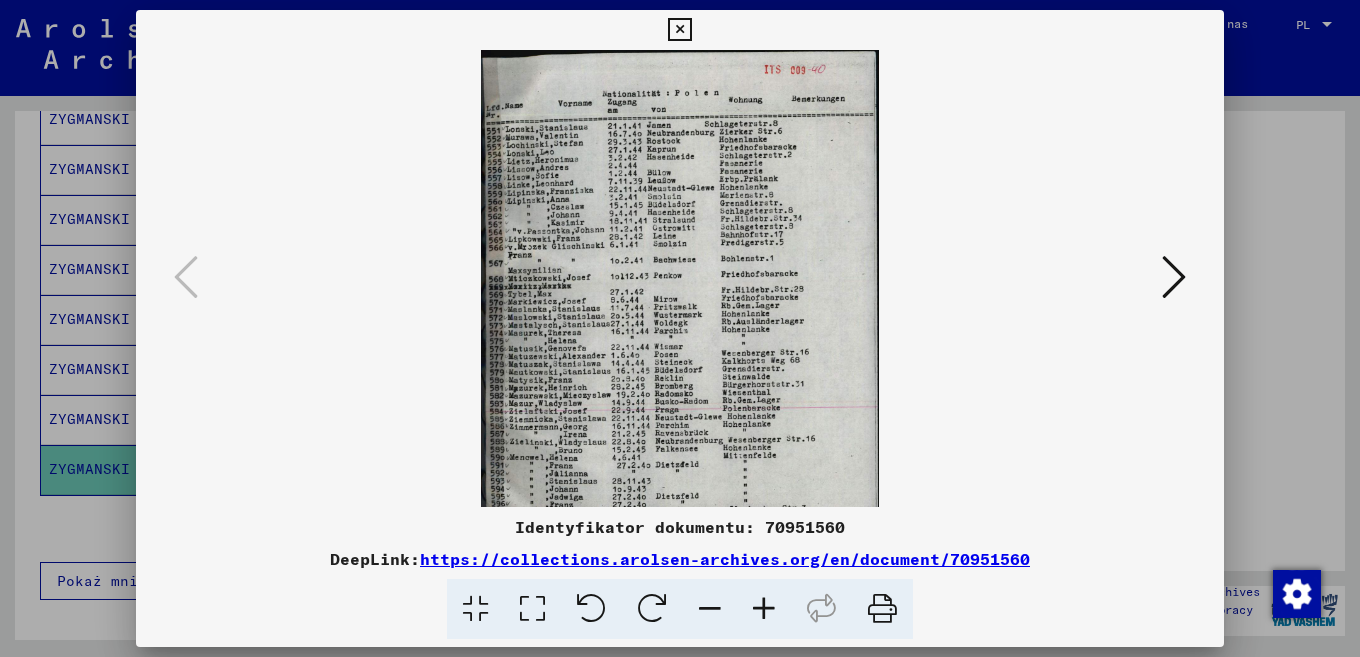 click at bounding box center (764, 609) 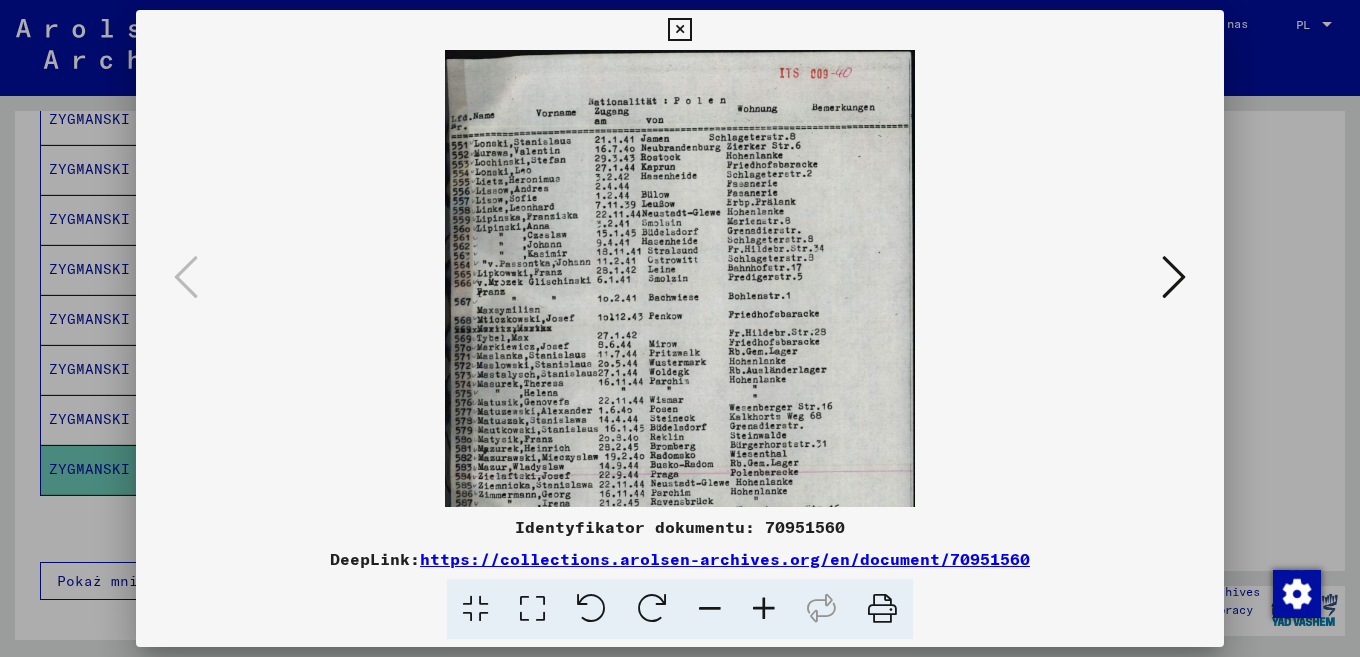 click at bounding box center (764, 609) 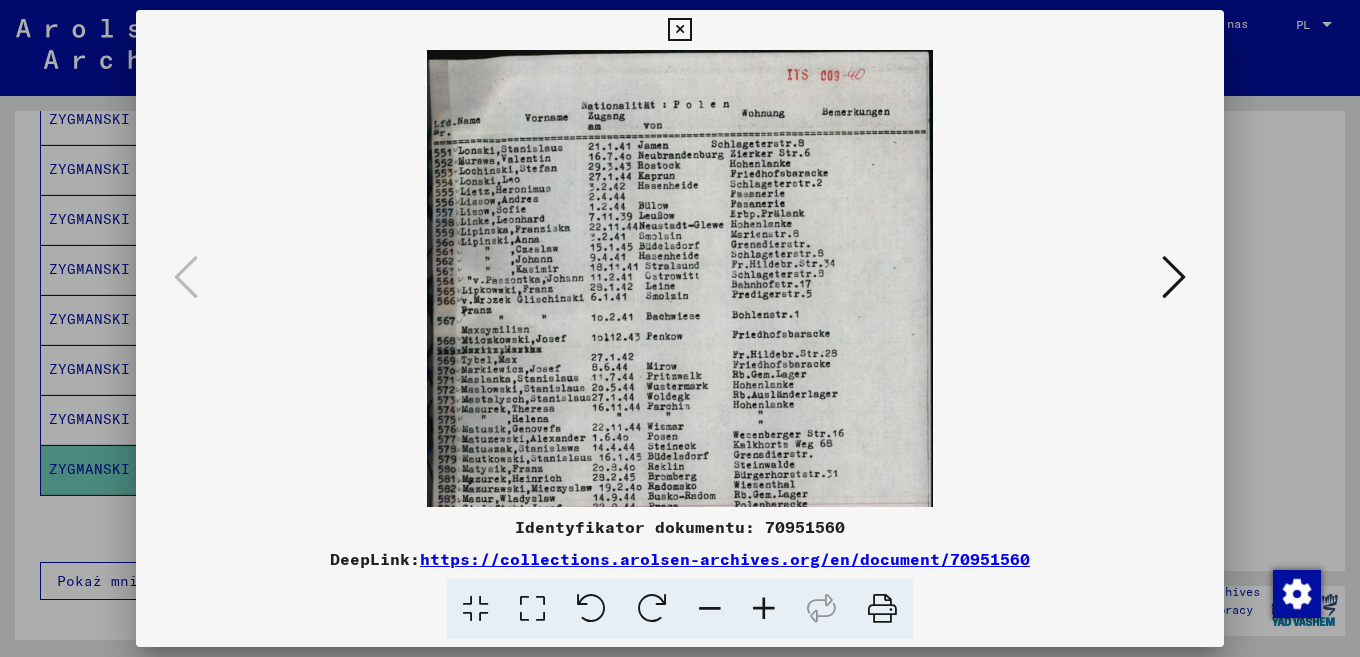 click at bounding box center [764, 609] 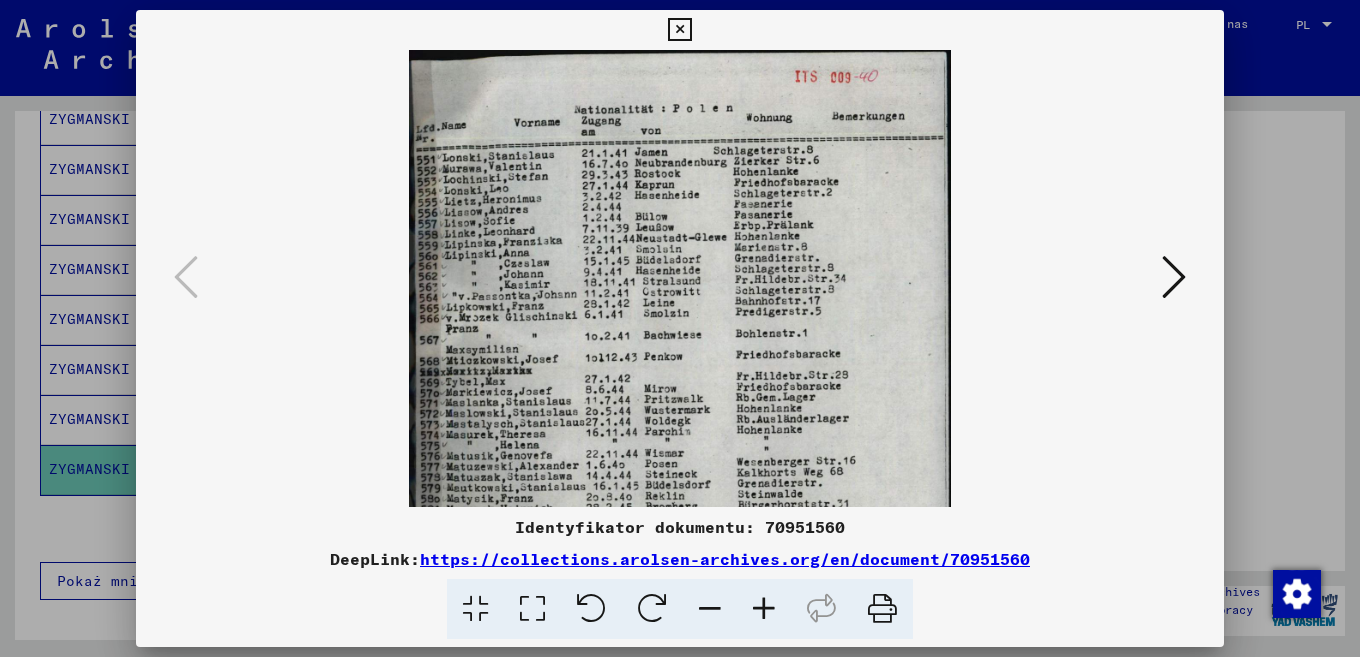 click at bounding box center (764, 609) 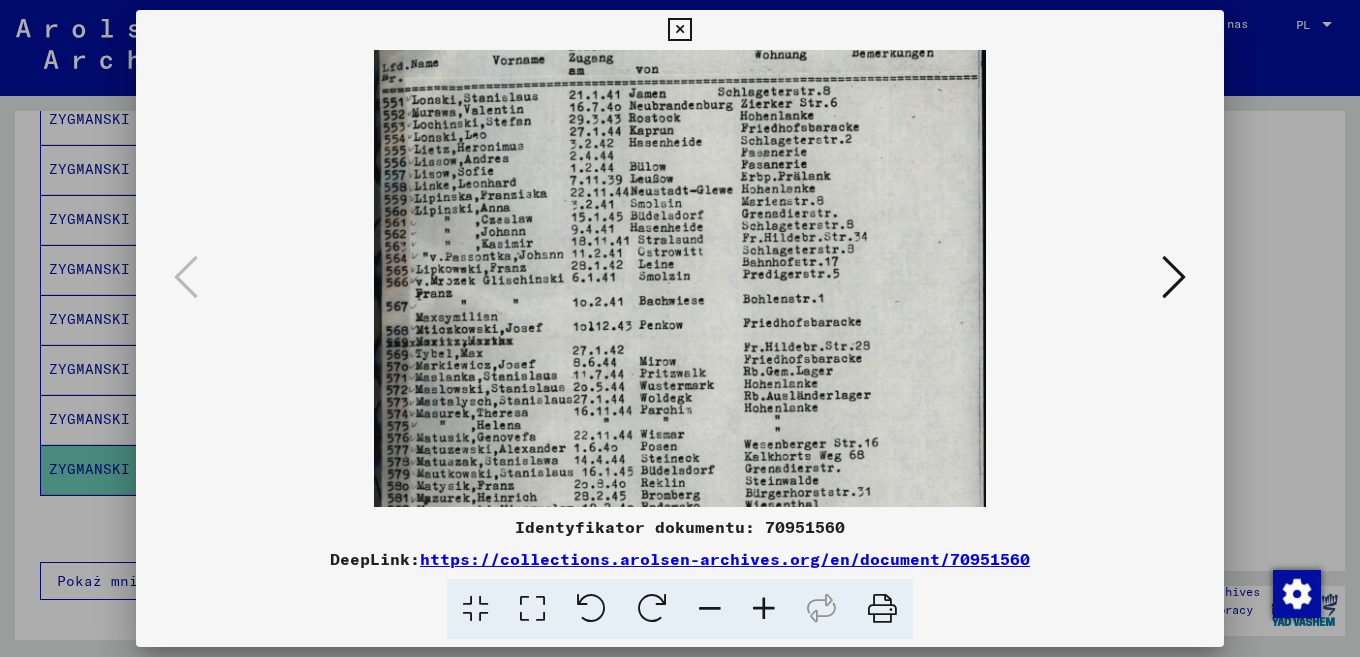 drag, startPoint x: 702, startPoint y: 429, endPoint x: 702, endPoint y: 351, distance: 78 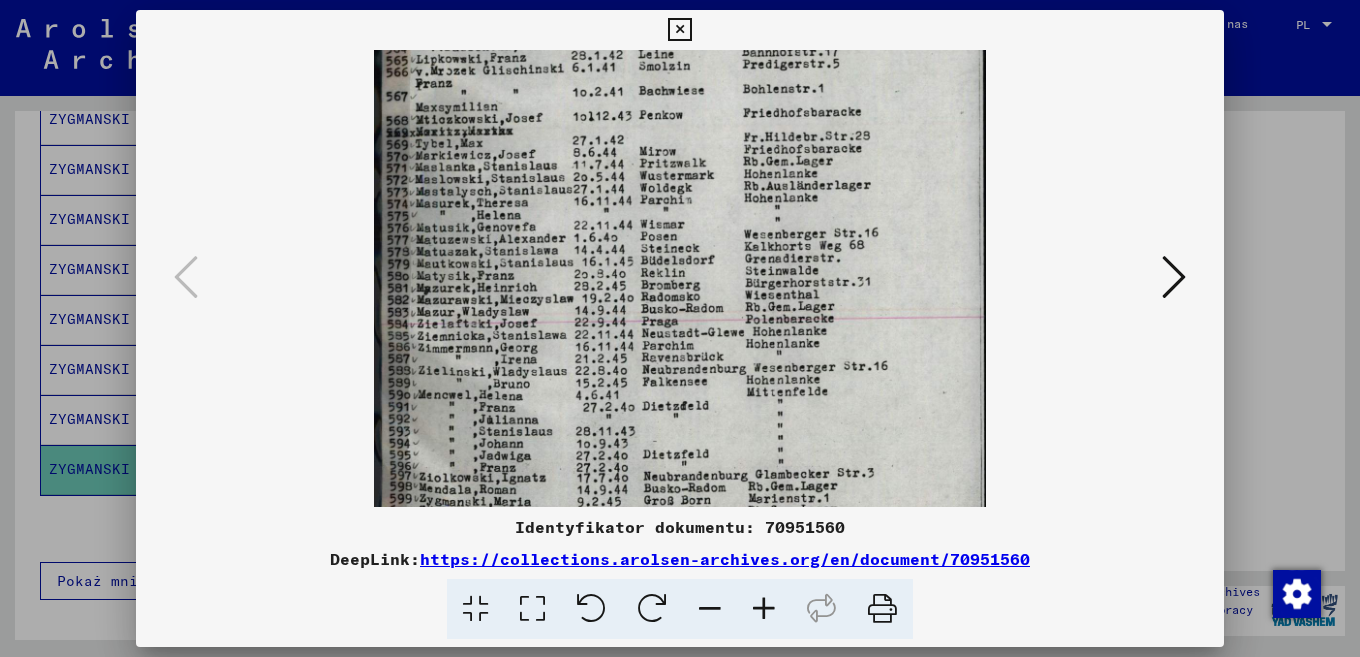drag, startPoint x: 725, startPoint y: 388, endPoint x: 702, endPoint y: 163, distance: 226.1725 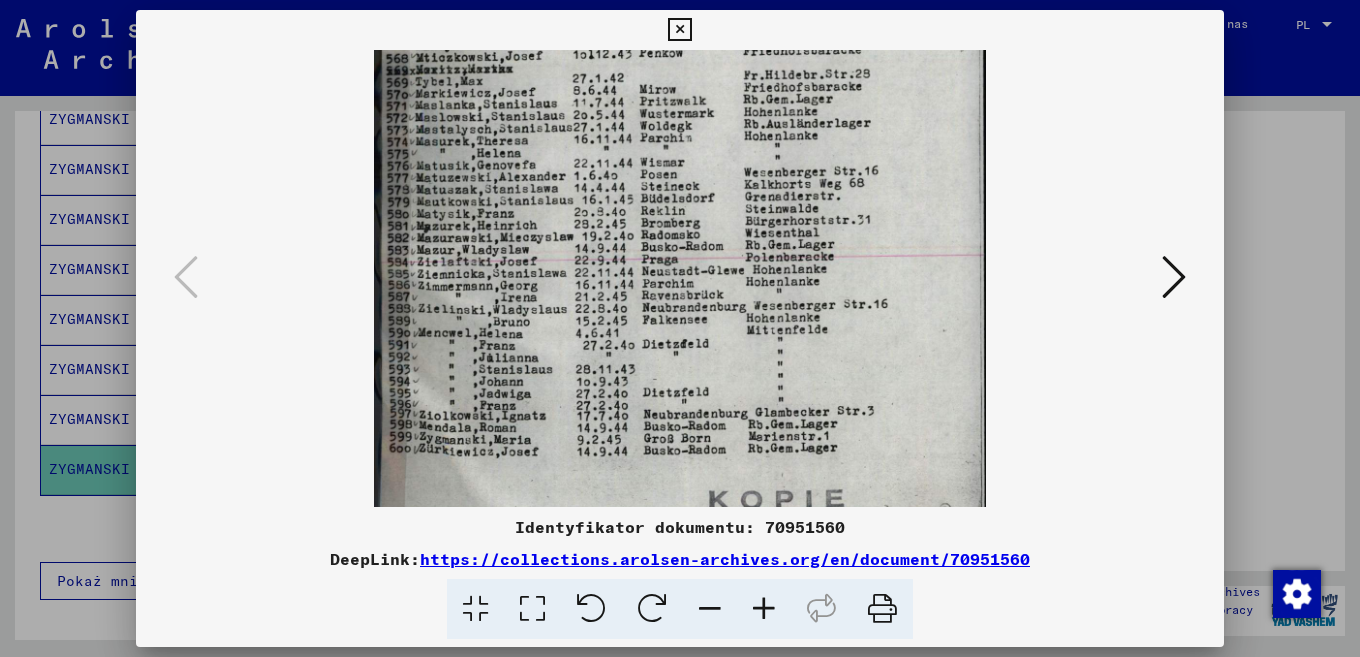 scroll, scrollTop: 400, scrollLeft: 0, axis: vertical 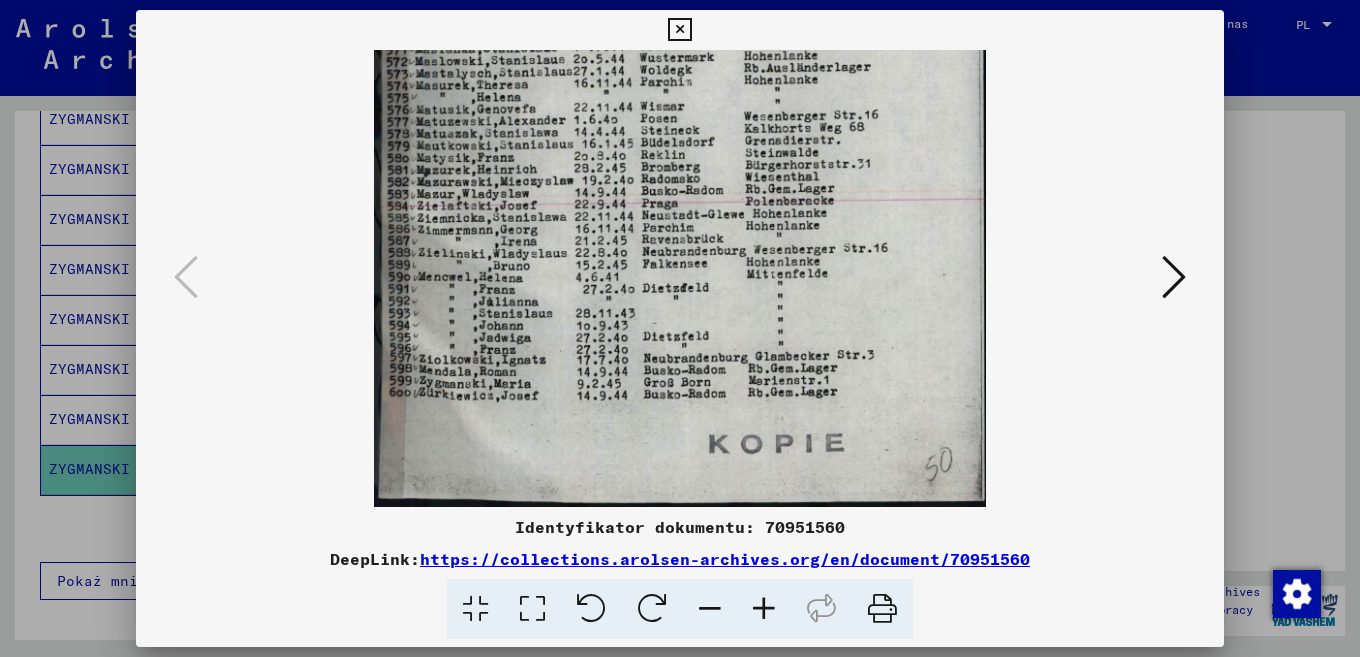 drag, startPoint x: 706, startPoint y: 212, endPoint x: 701, endPoint y: 140, distance: 72.1734 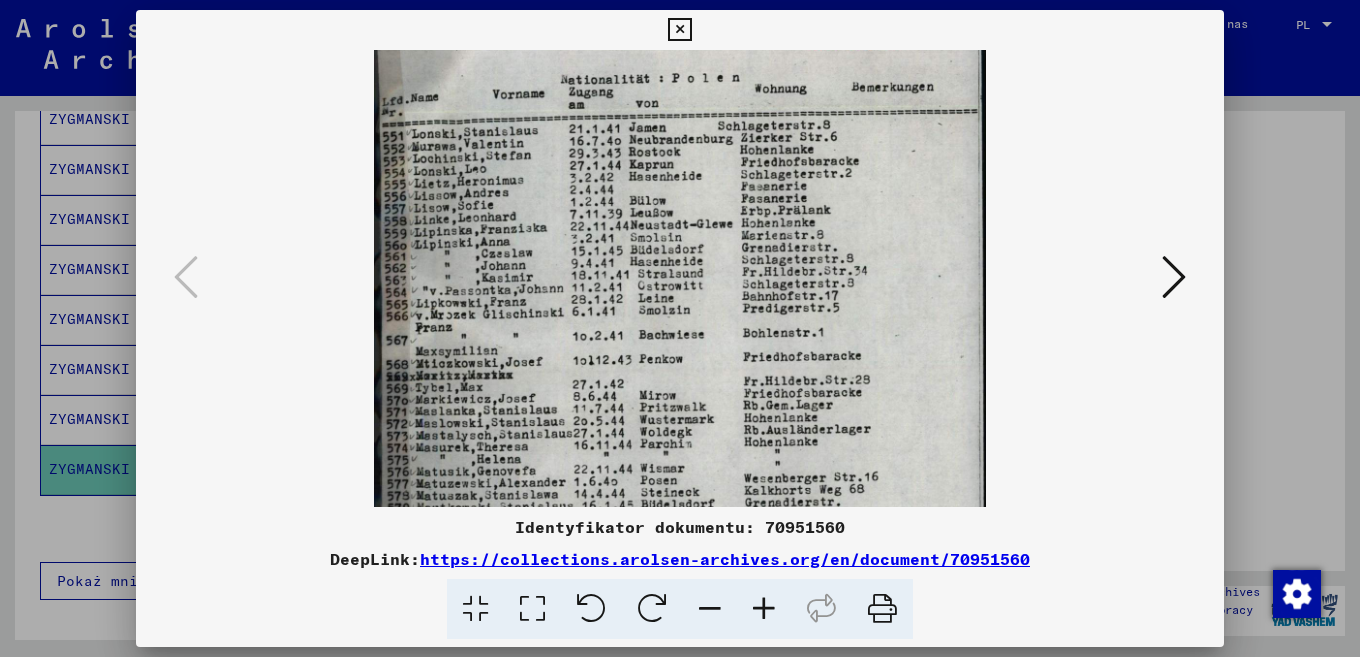 drag, startPoint x: 805, startPoint y: 91, endPoint x: 802, endPoint y: 493, distance: 402.0112 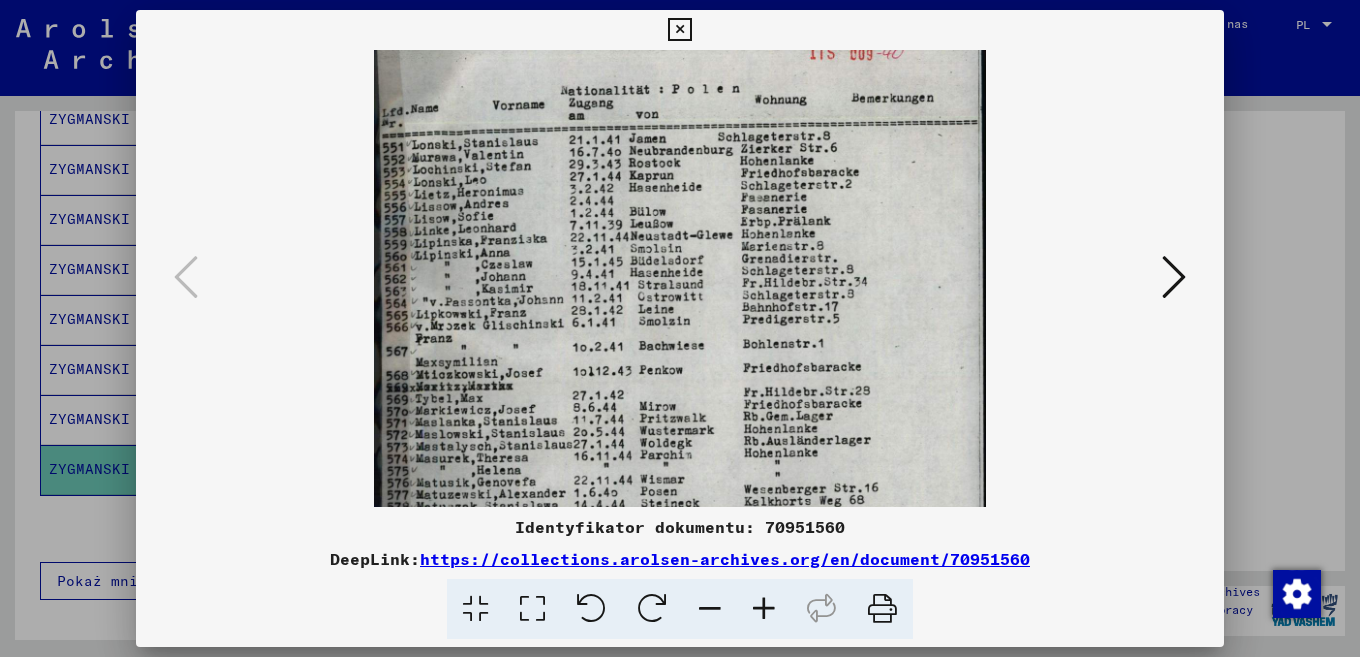 click at bounding box center (680, 451) 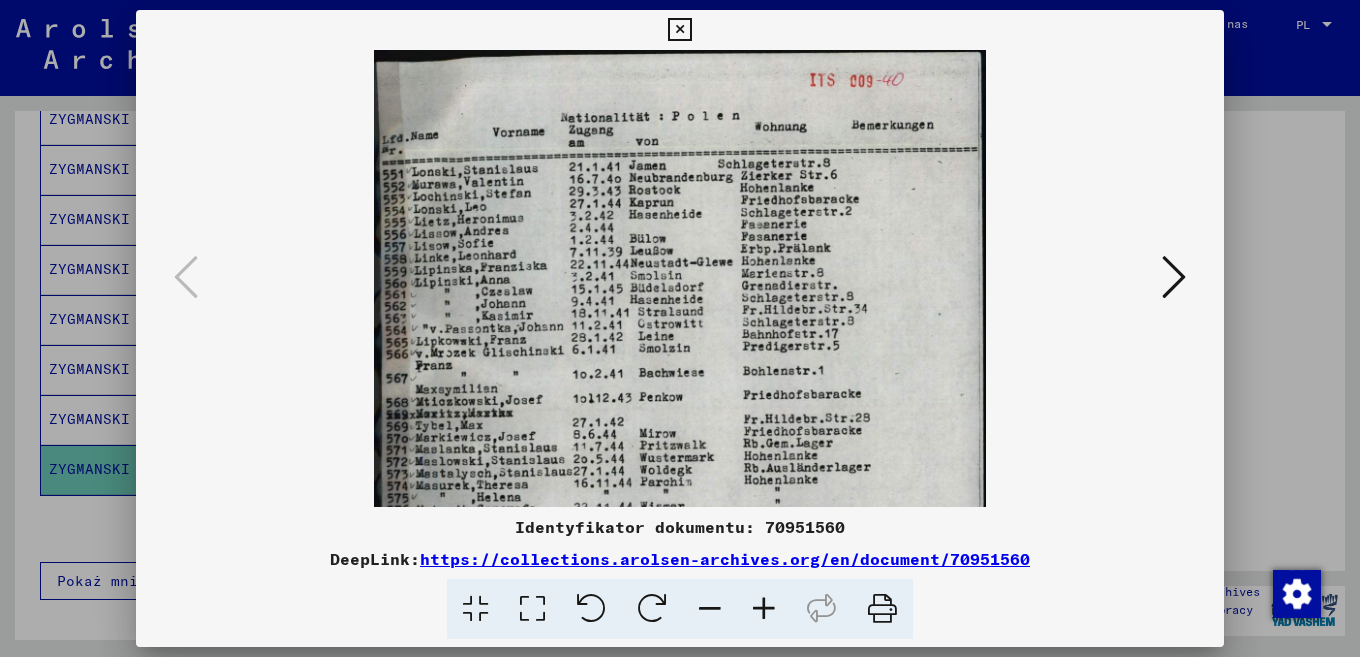 drag, startPoint x: 813, startPoint y: 273, endPoint x: 773, endPoint y: 80, distance: 197.1015 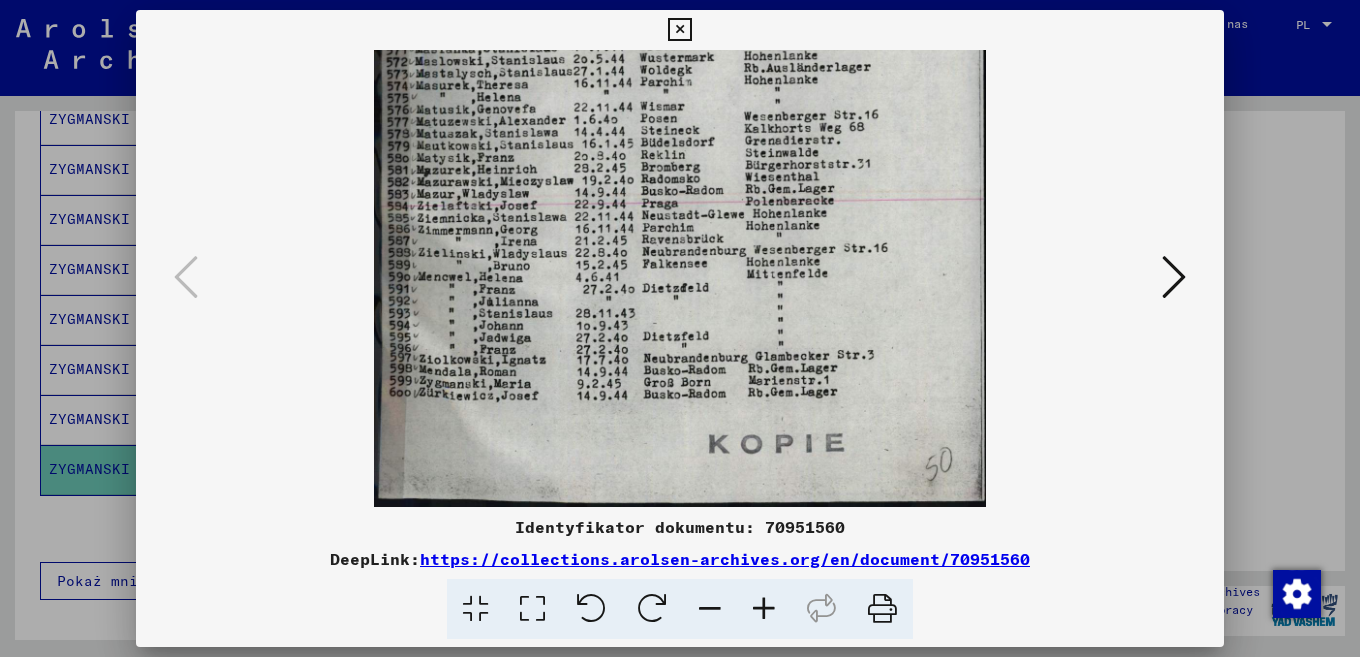 drag, startPoint x: 726, startPoint y: 297, endPoint x: 787, endPoint y: 225, distance: 94.36631 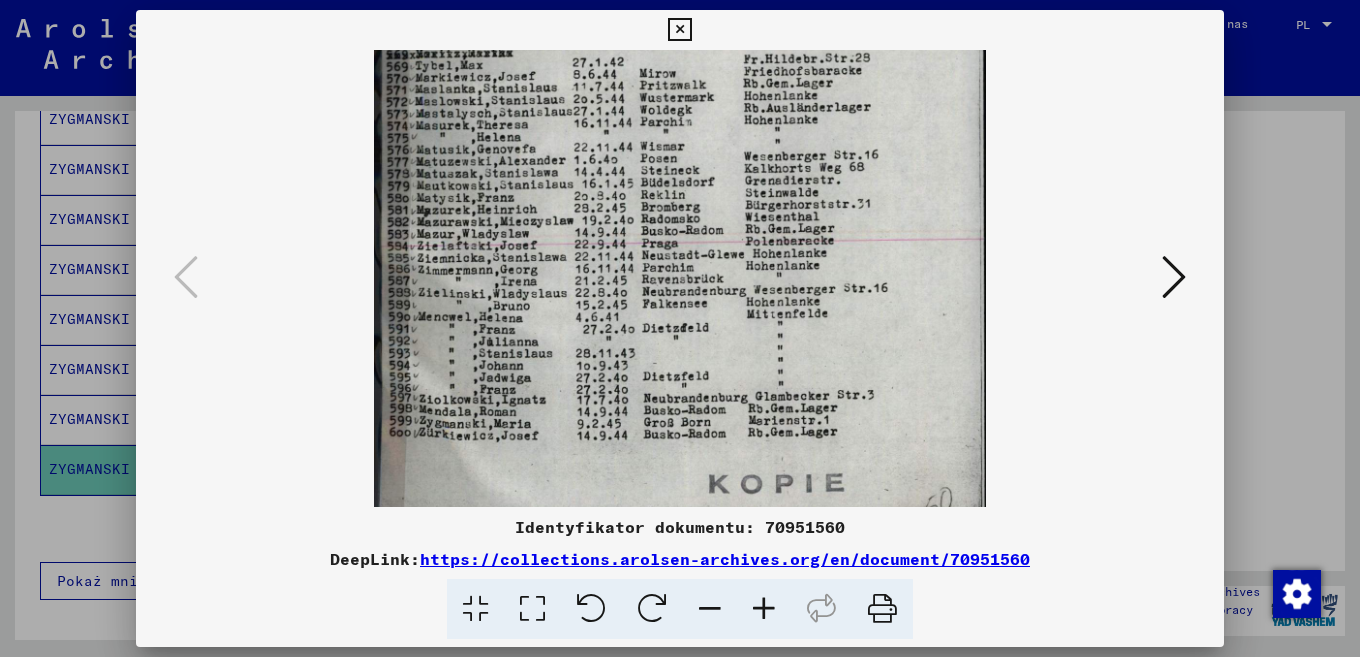 drag, startPoint x: 783, startPoint y: 306, endPoint x: 972, endPoint y: 349, distance: 193.82982 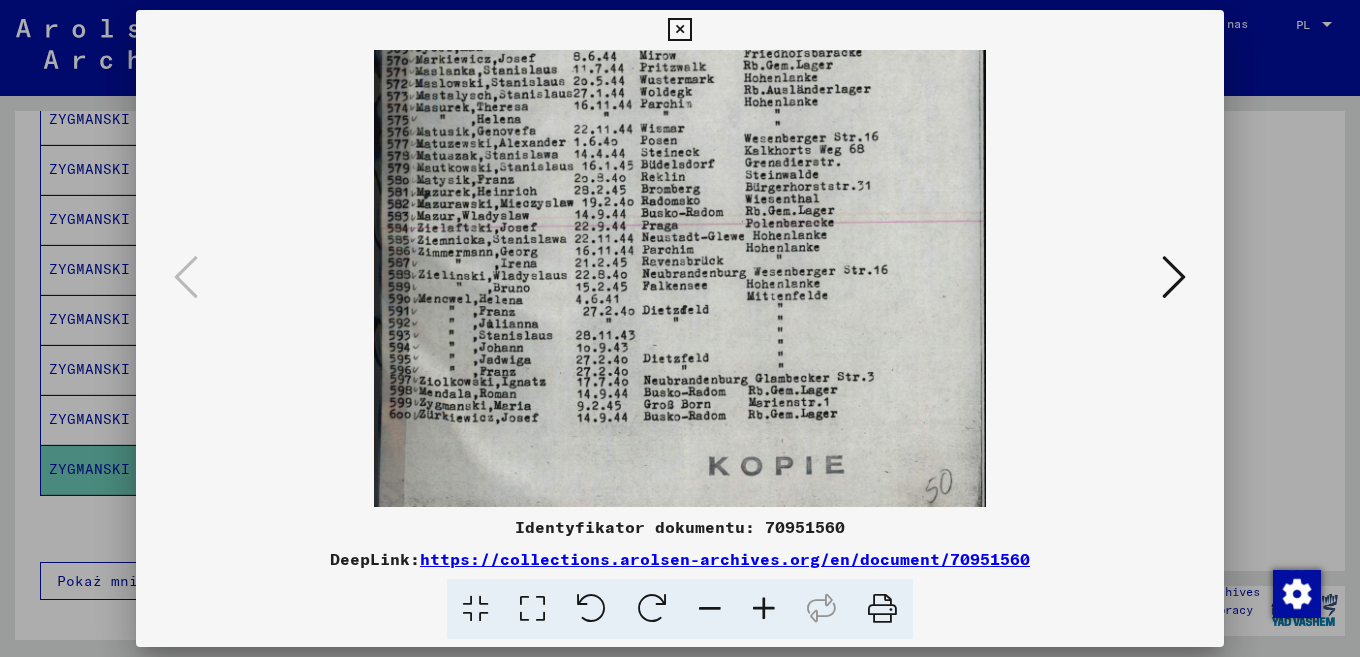 drag, startPoint x: 771, startPoint y: 94, endPoint x: 880, endPoint y: 65, distance: 112.79185 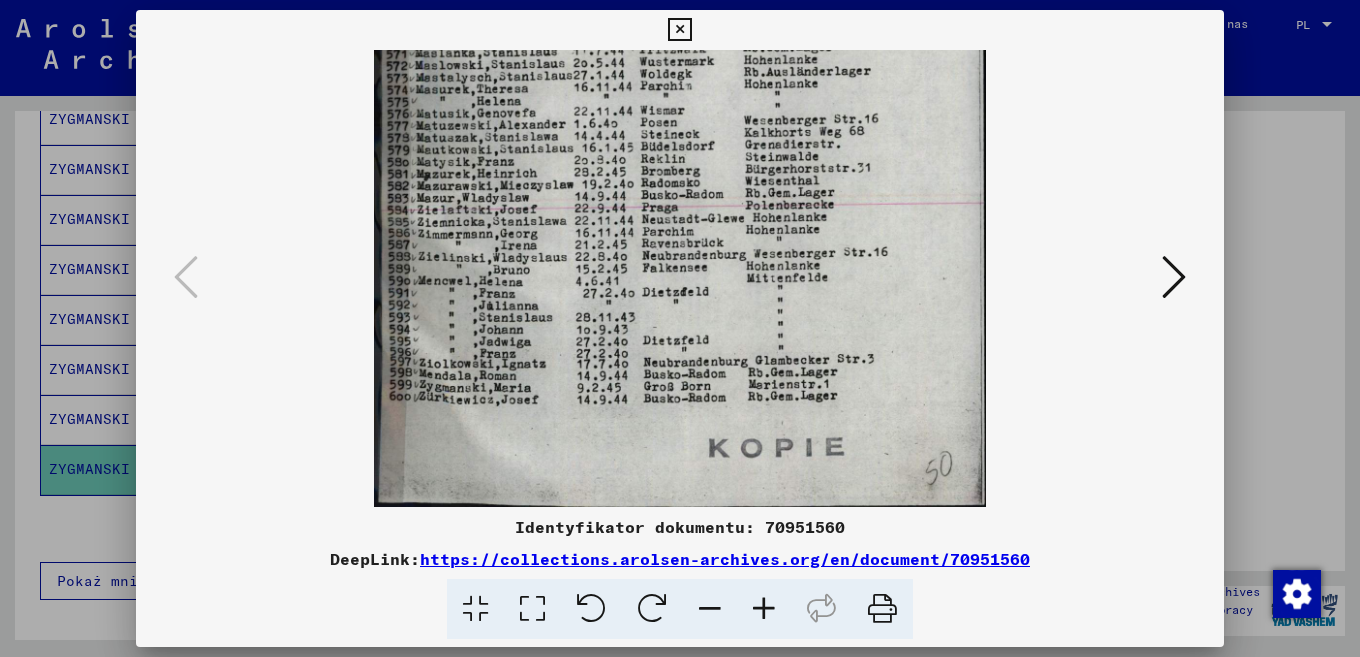 click at bounding box center (679, 30) 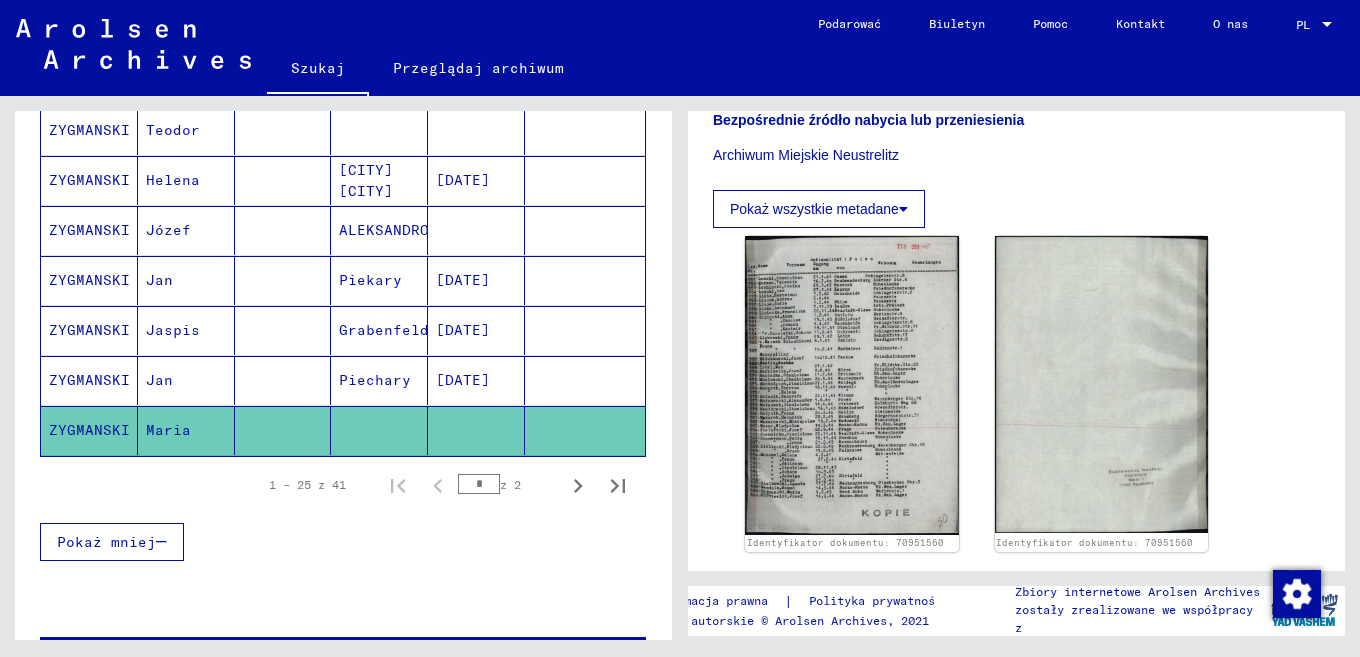 scroll, scrollTop: 1207, scrollLeft: 0, axis: vertical 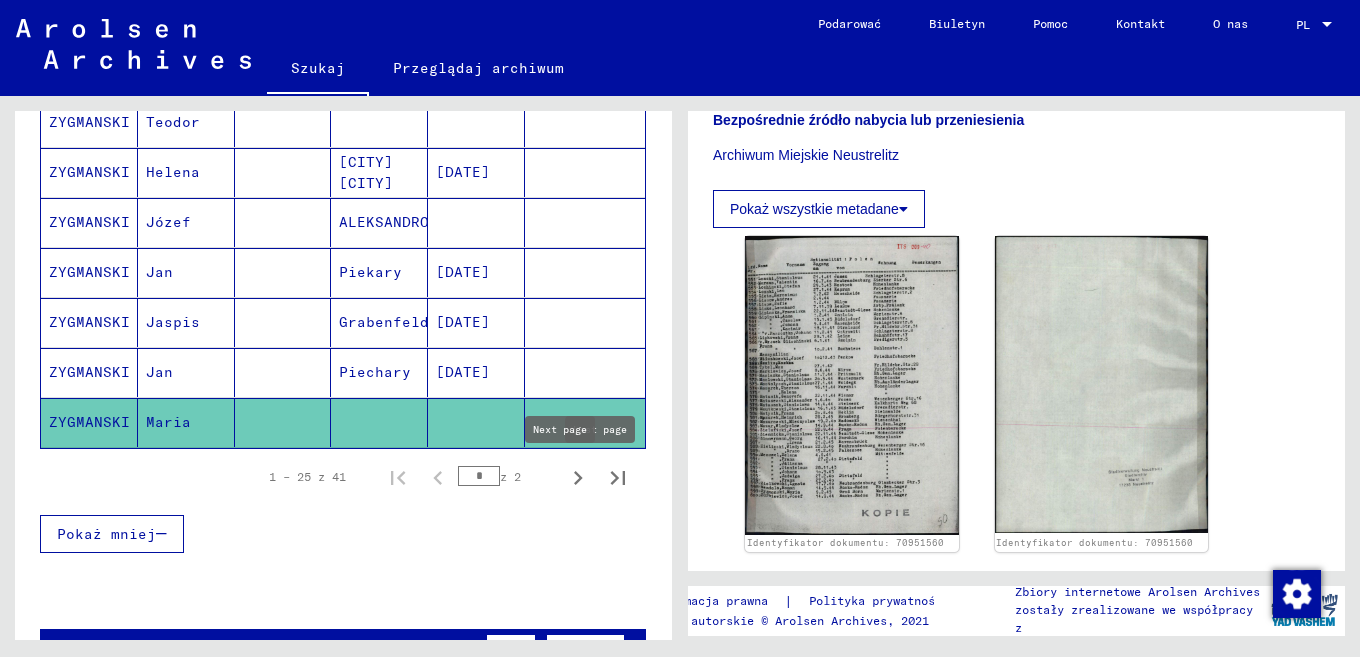 click 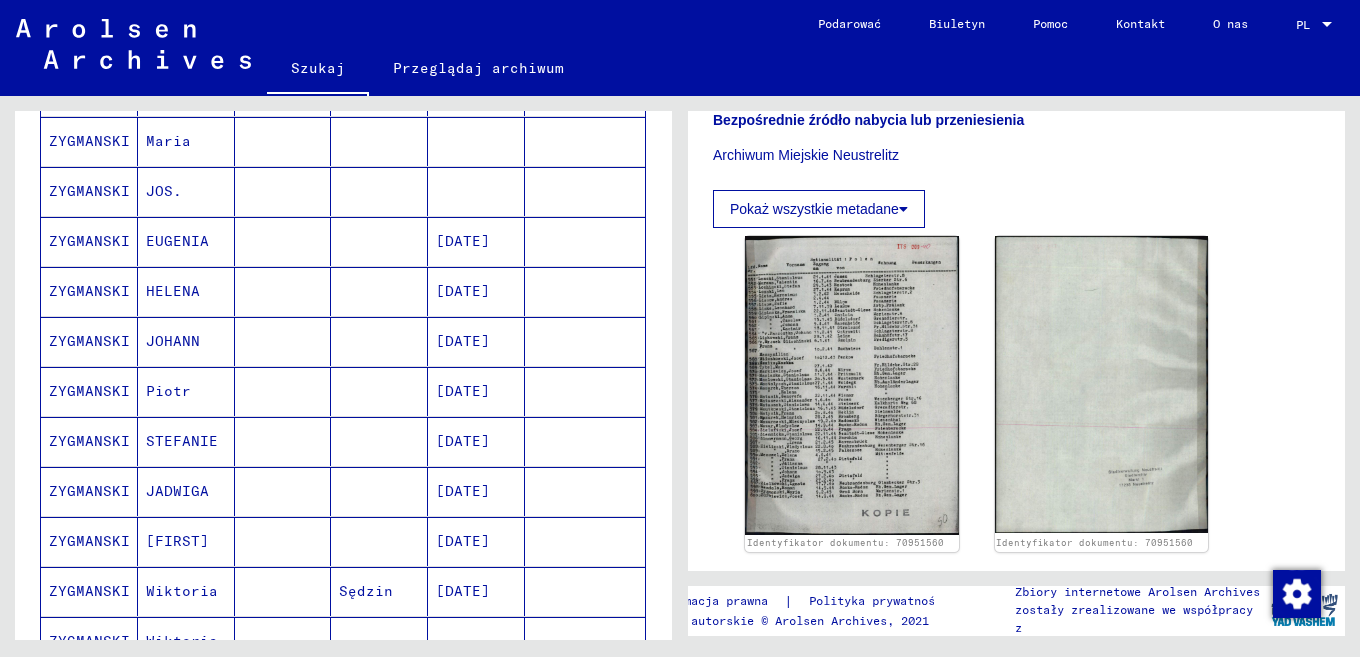 scroll, scrollTop: 64, scrollLeft: 0, axis: vertical 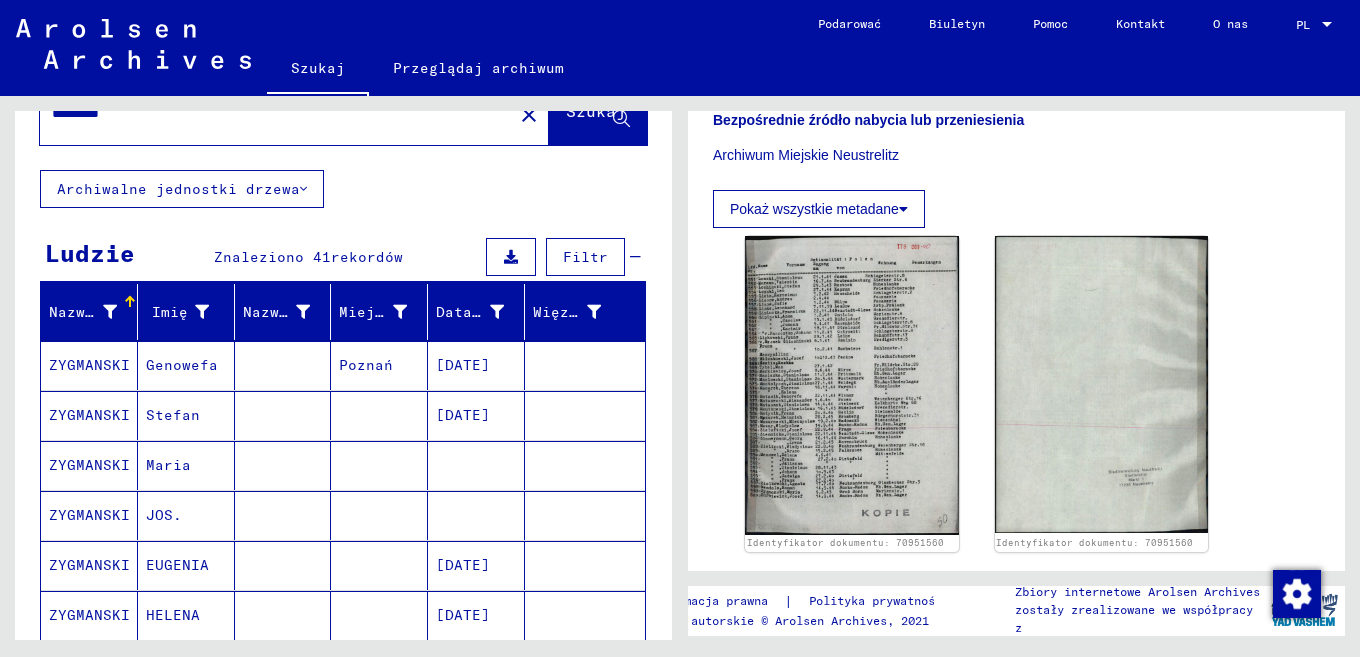 click at bounding box center [283, 465] 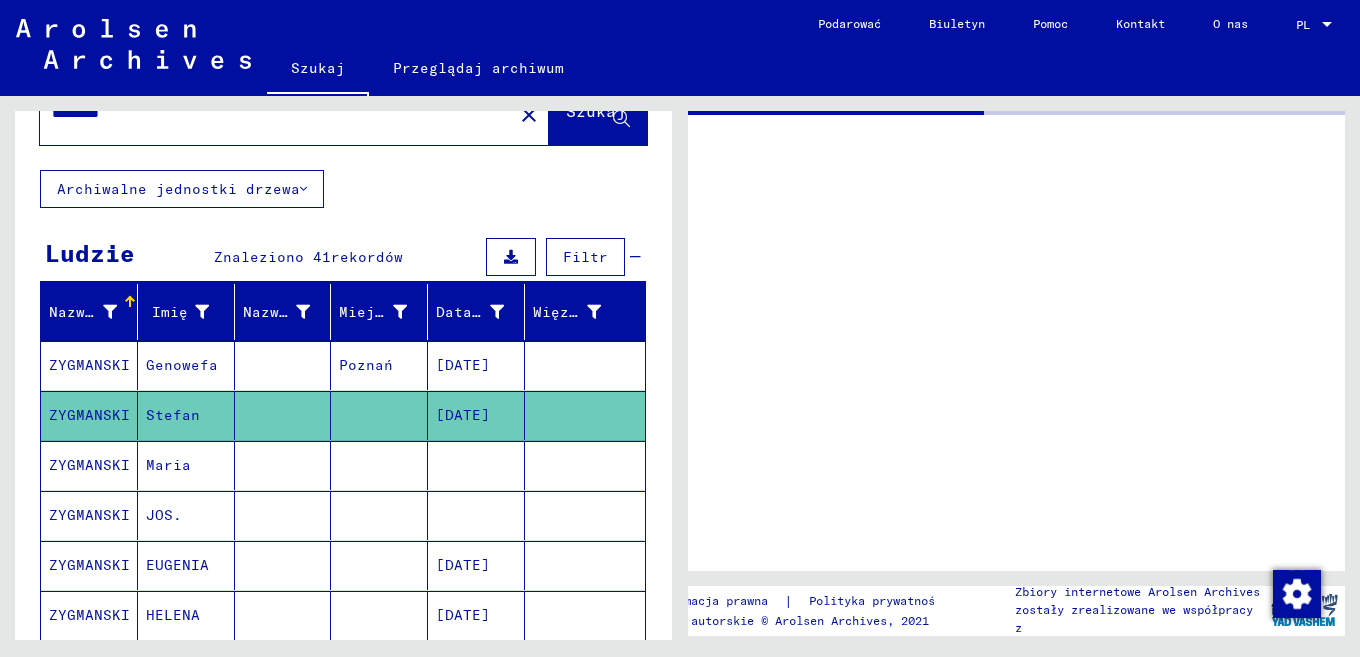 scroll, scrollTop: 0, scrollLeft: 0, axis: both 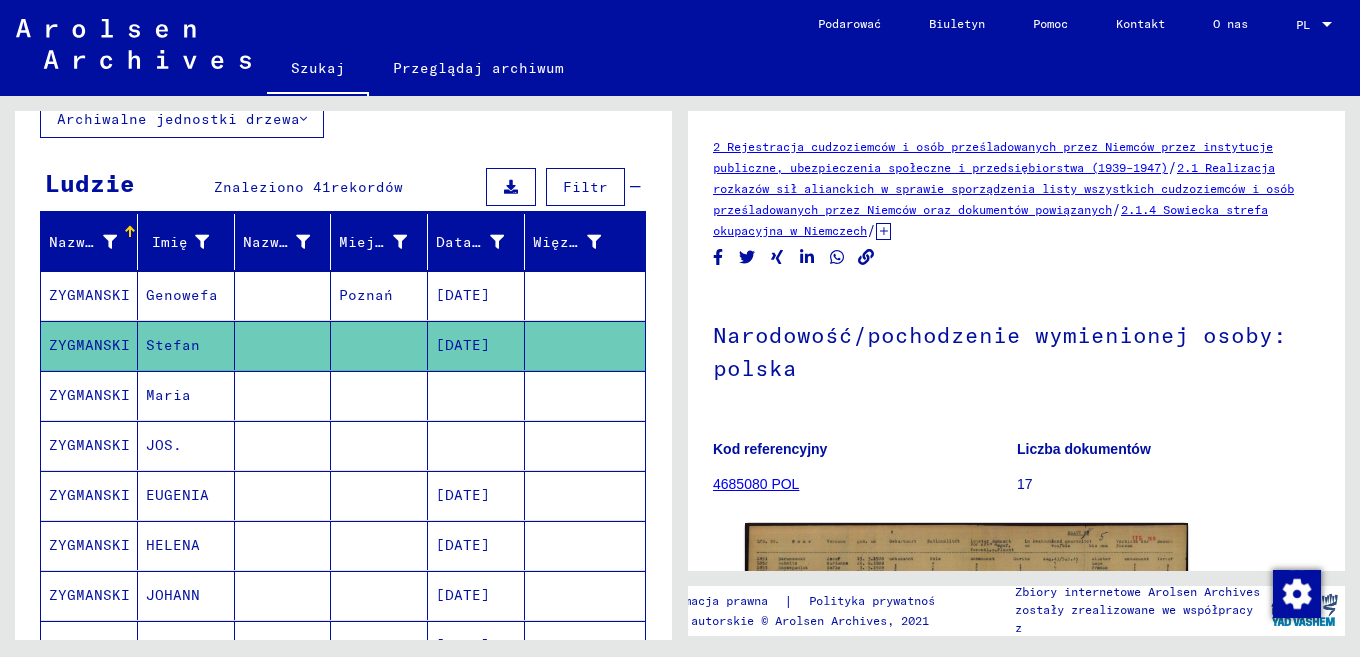 click at bounding box center (283, 445) 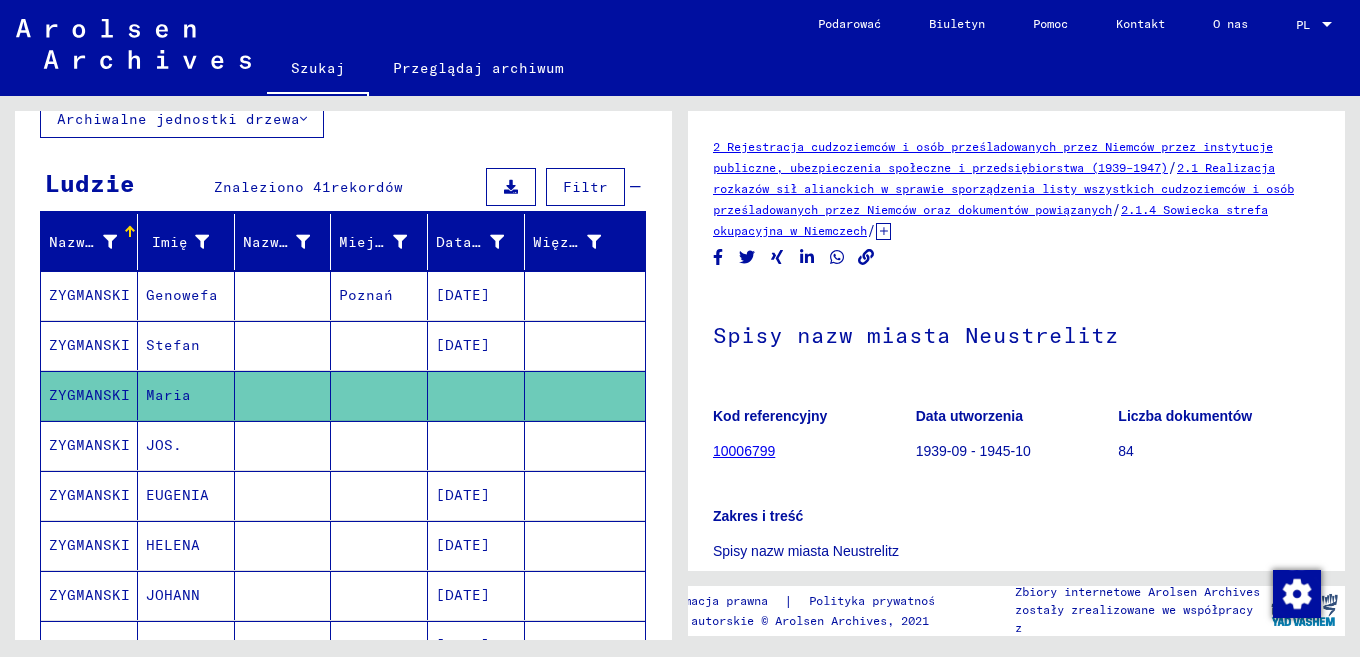 scroll, scrollTop: 567, scrollLeft: 0, axis: vertical 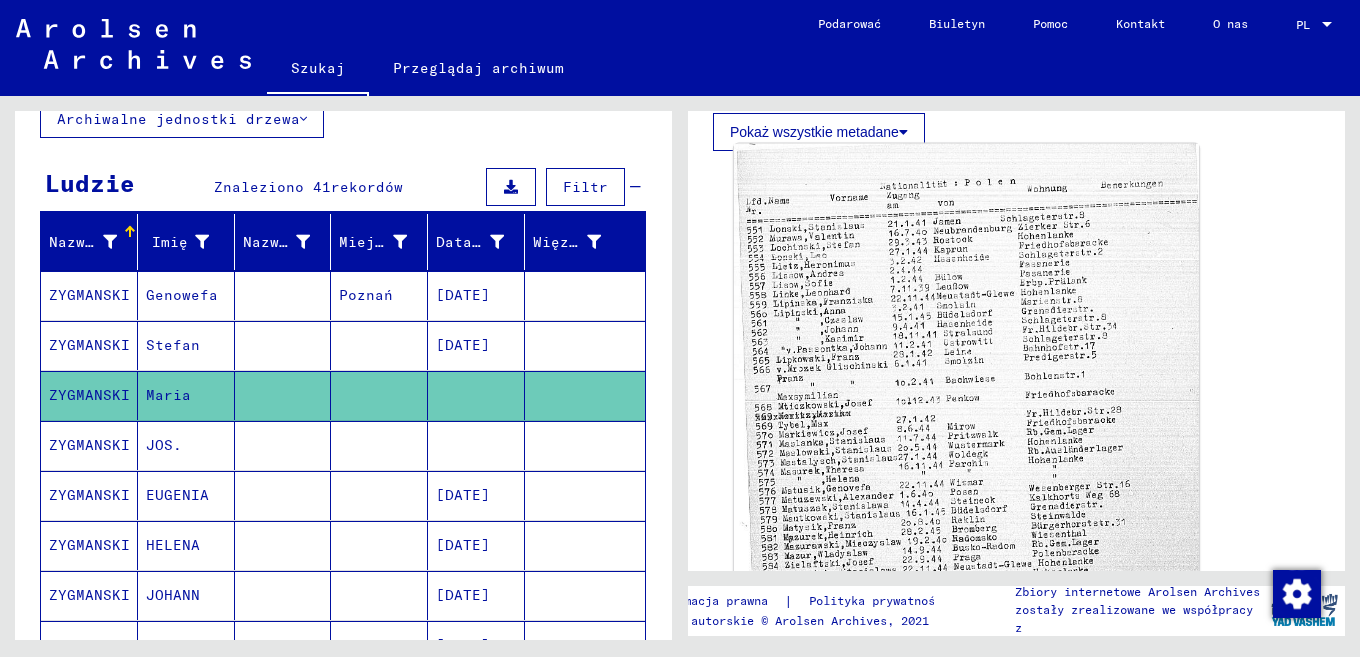 click 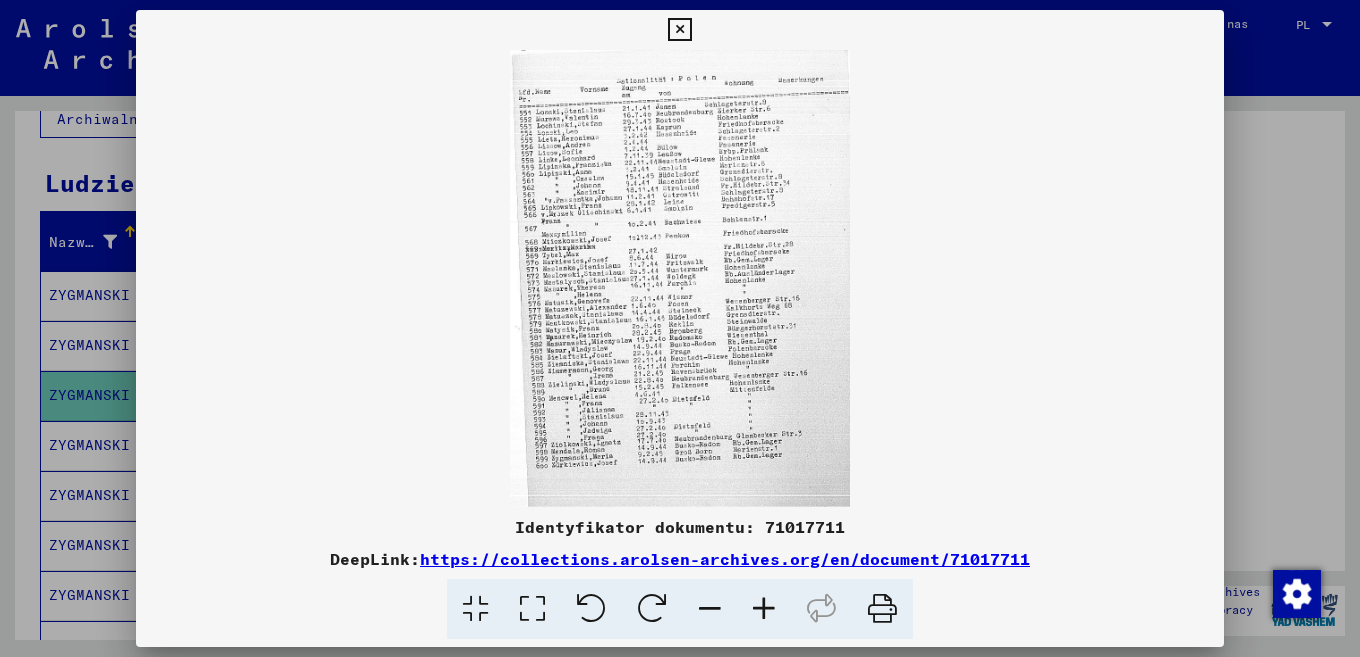 scroll, scrollTop: 0, scrollLeft: 0, axis: both 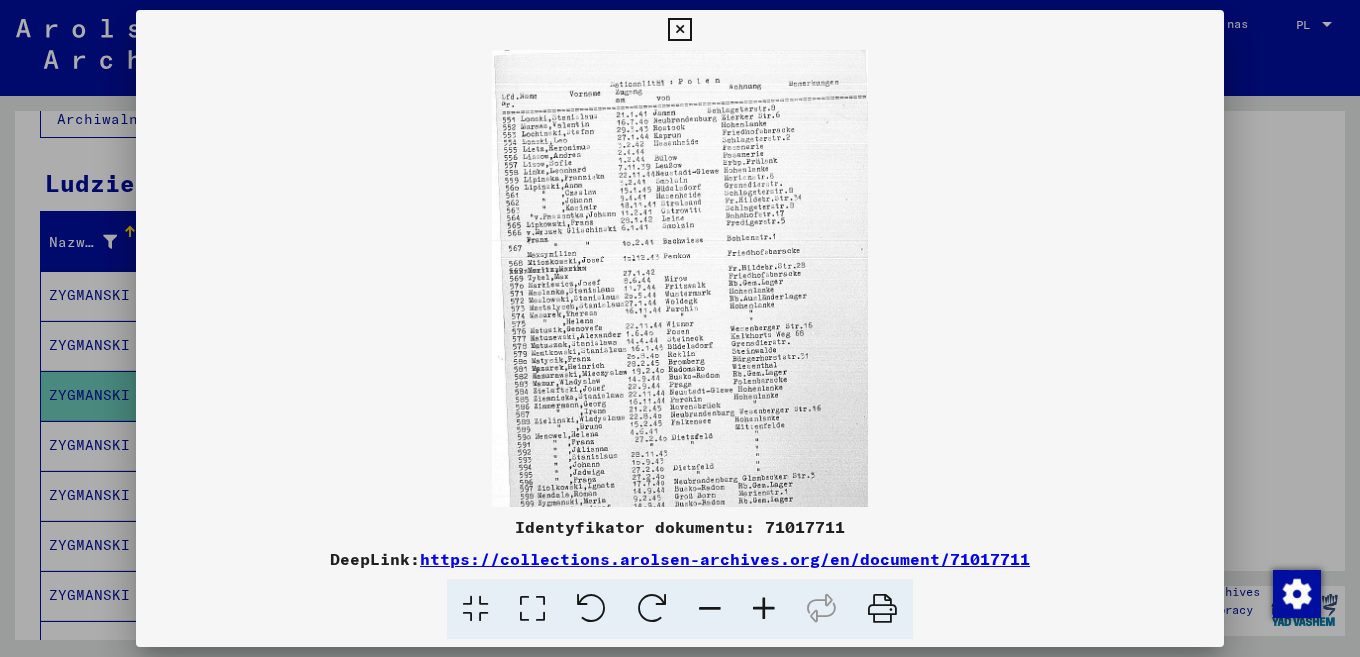 click at bounding box center (764, 609) 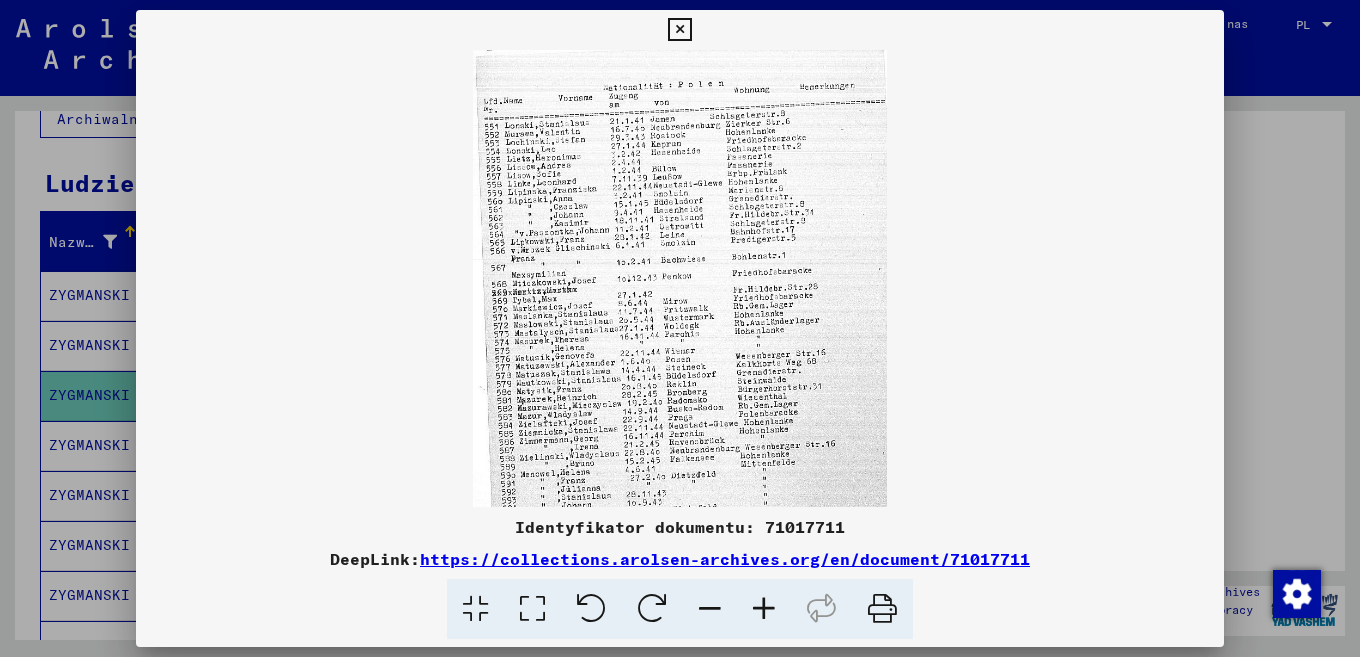 click at bounding box center (764, 609) 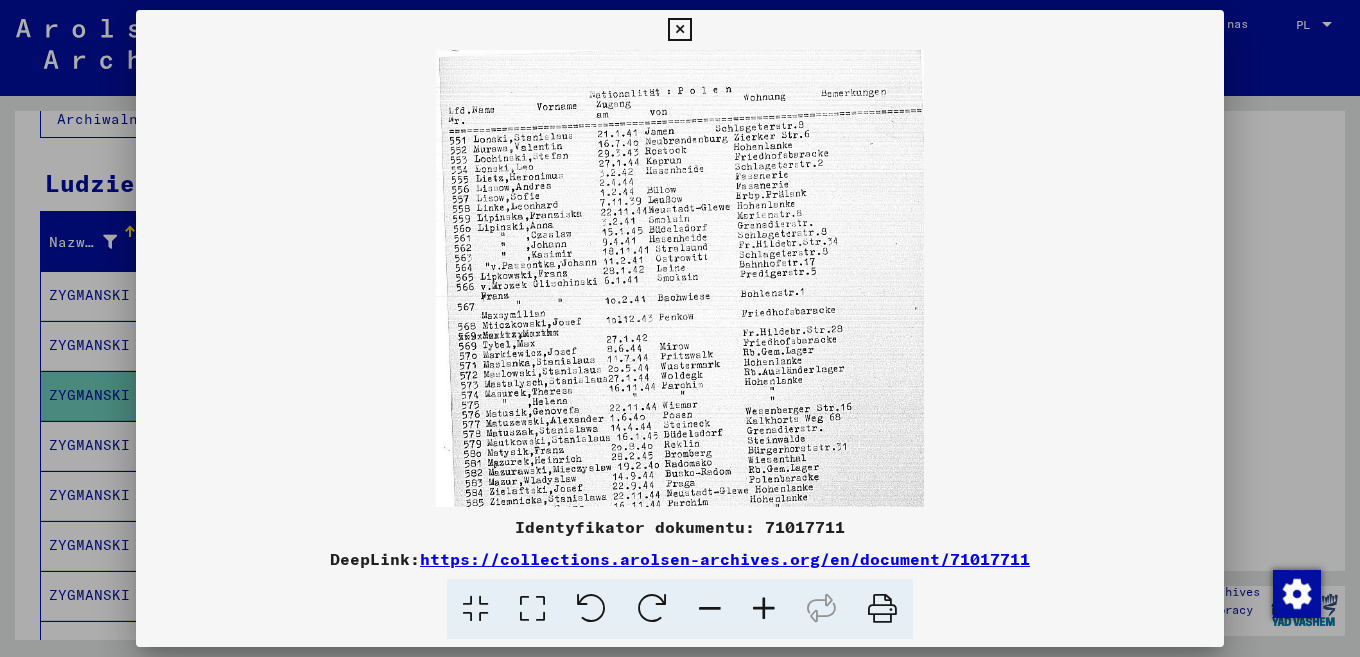 click at bounding box center (764, 609) 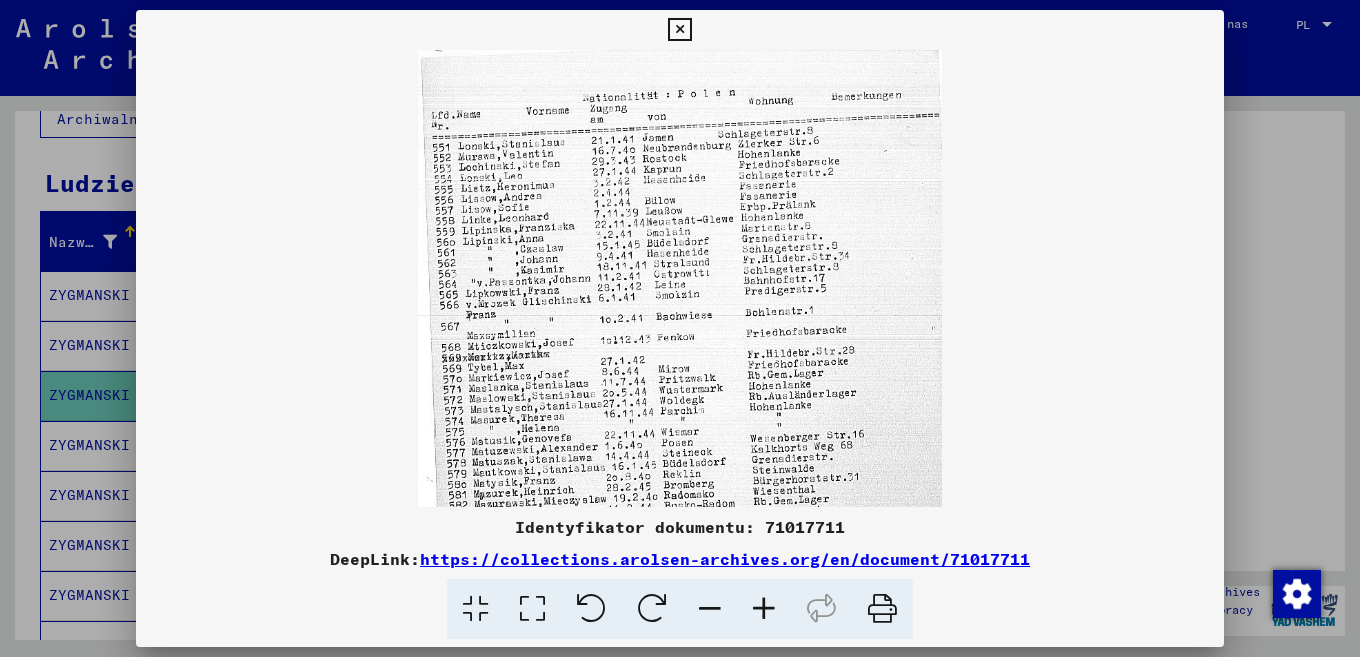 click at bounding box center [764, 609] 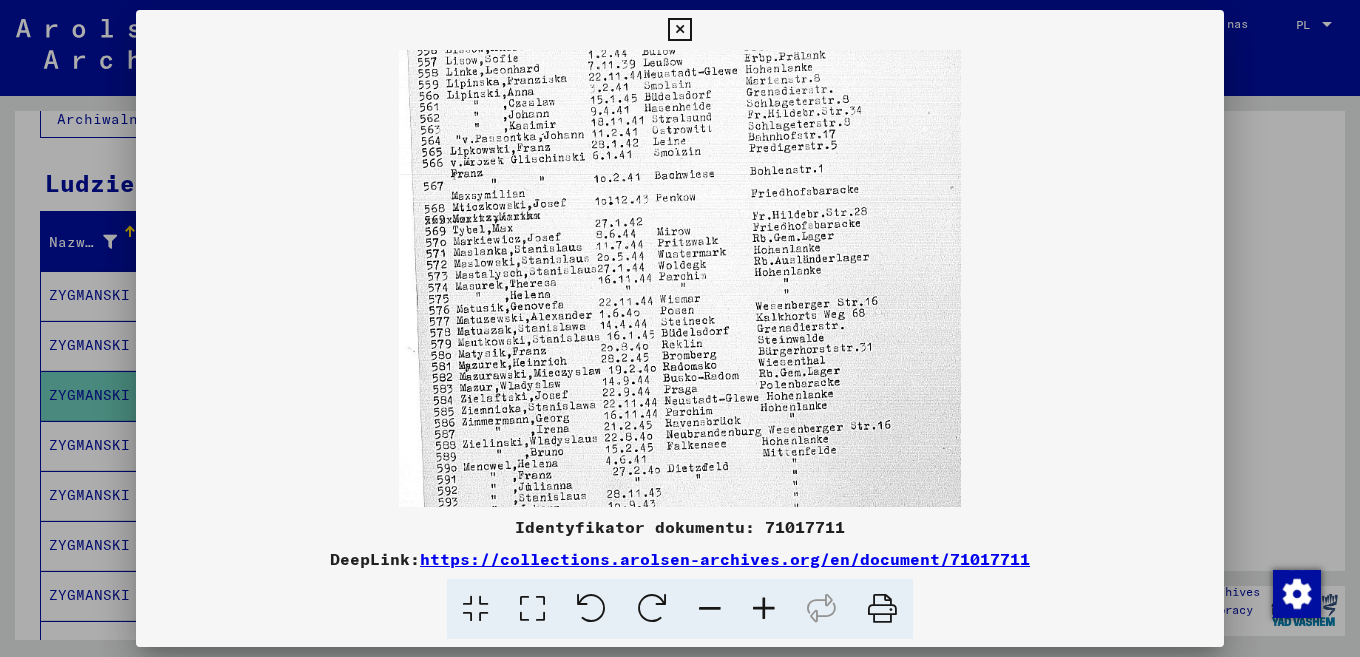 scroll, scrollTop: 274, scrollLeft: 0, axis: vertical 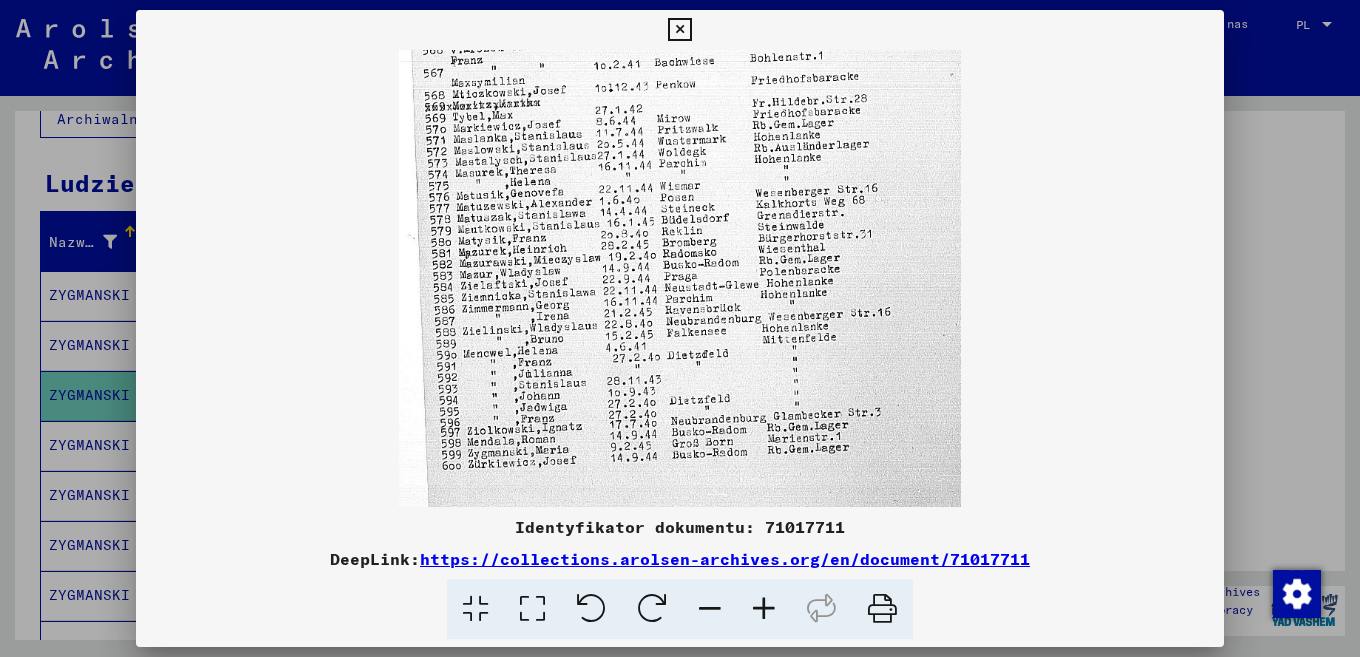 drag, startPoint x: 742, startPoint y: 447, endPoint x: 707, endPoint y: 175, distance: 274.24258 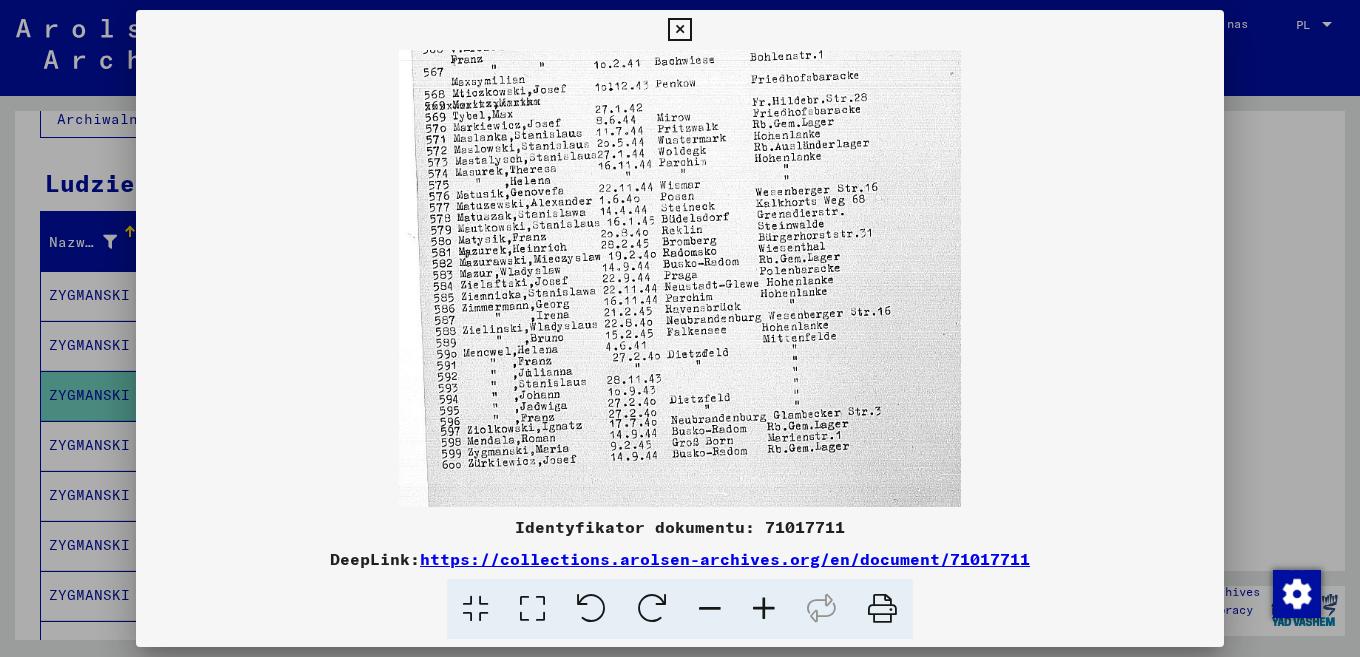 click at bounding box center [679, 30] 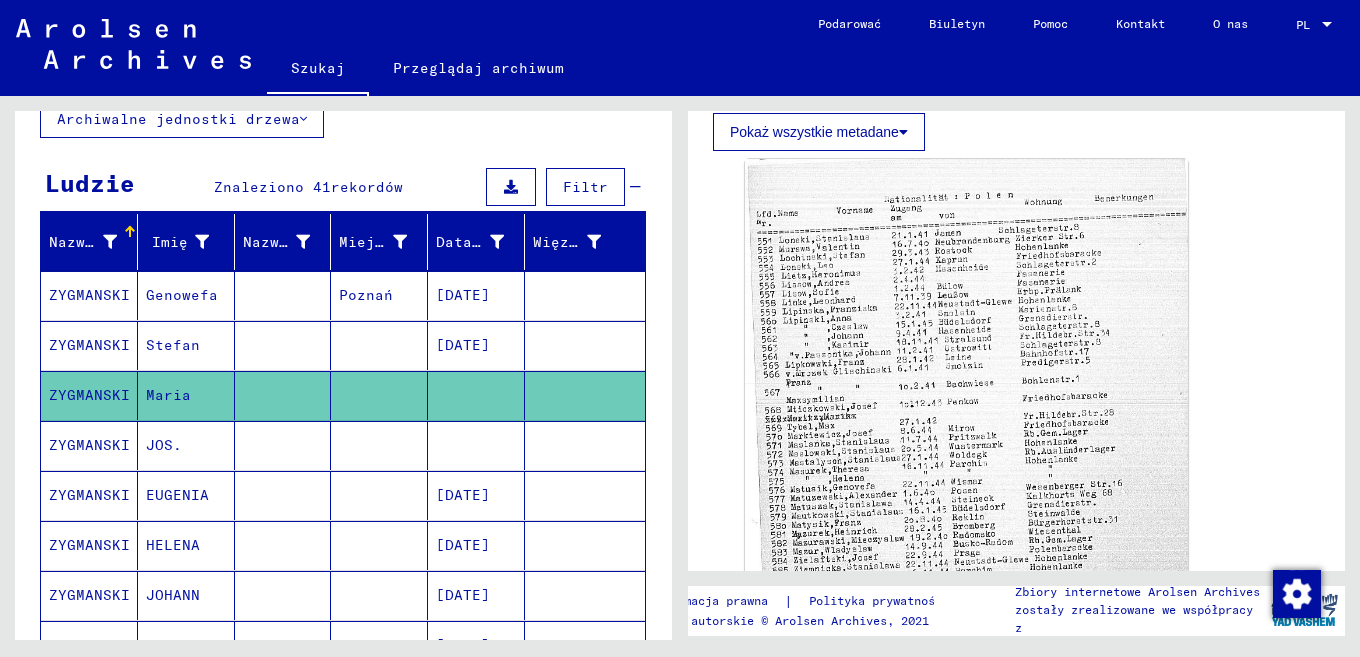 drag, startPoint x: 435, startPoint y: 414, endPoint x: 437, endPoint y: 376, distance: 38.052597 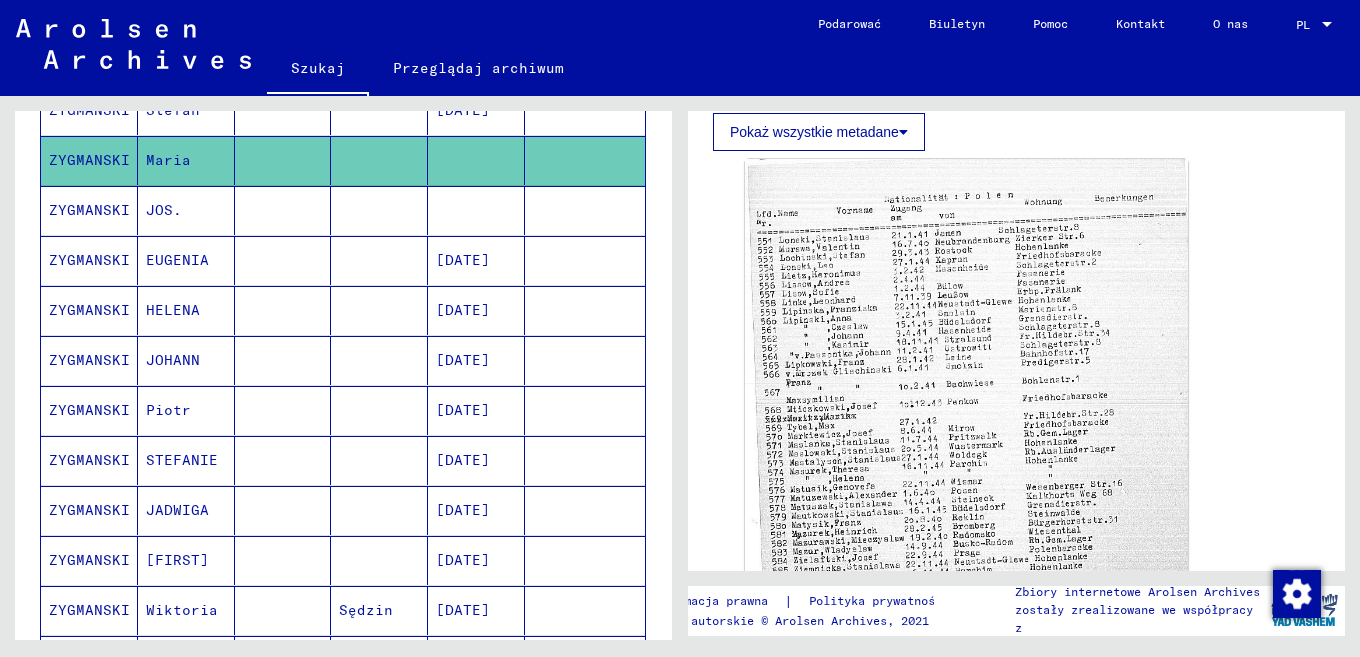 scroll, scrollTop: 414, scrollLeft: 0, axis: vertical 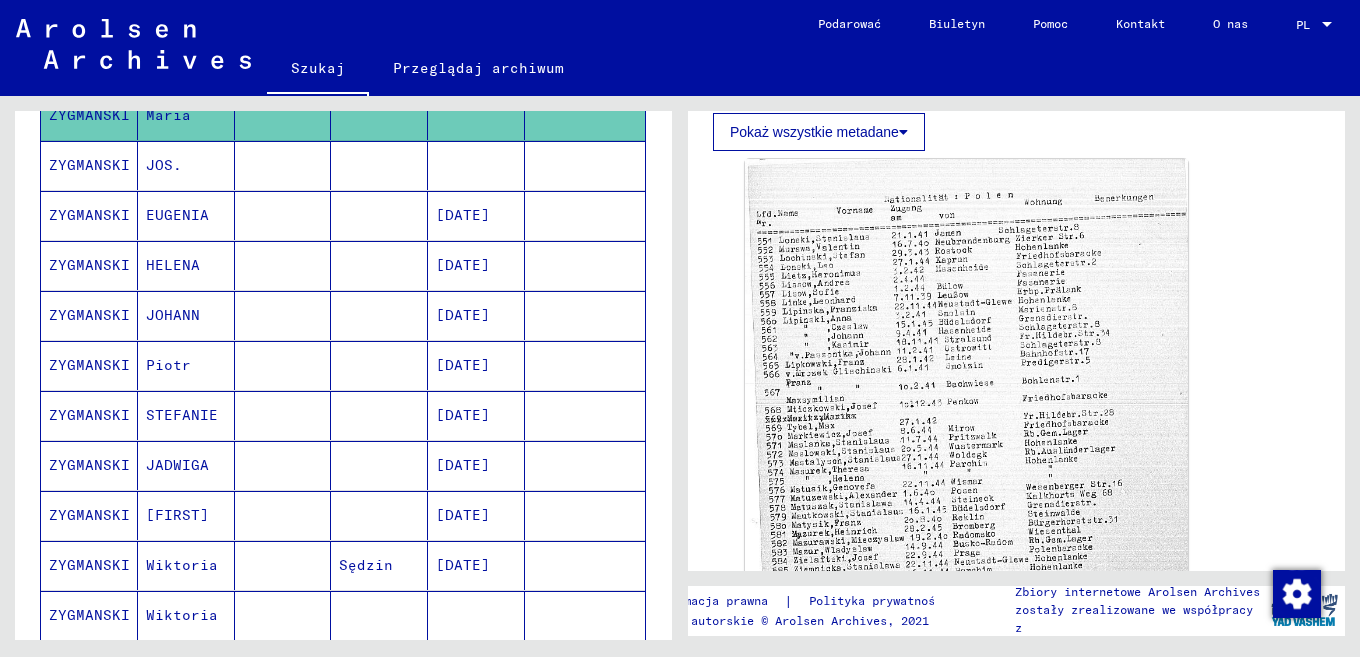 click at bounding box center [379, 515] 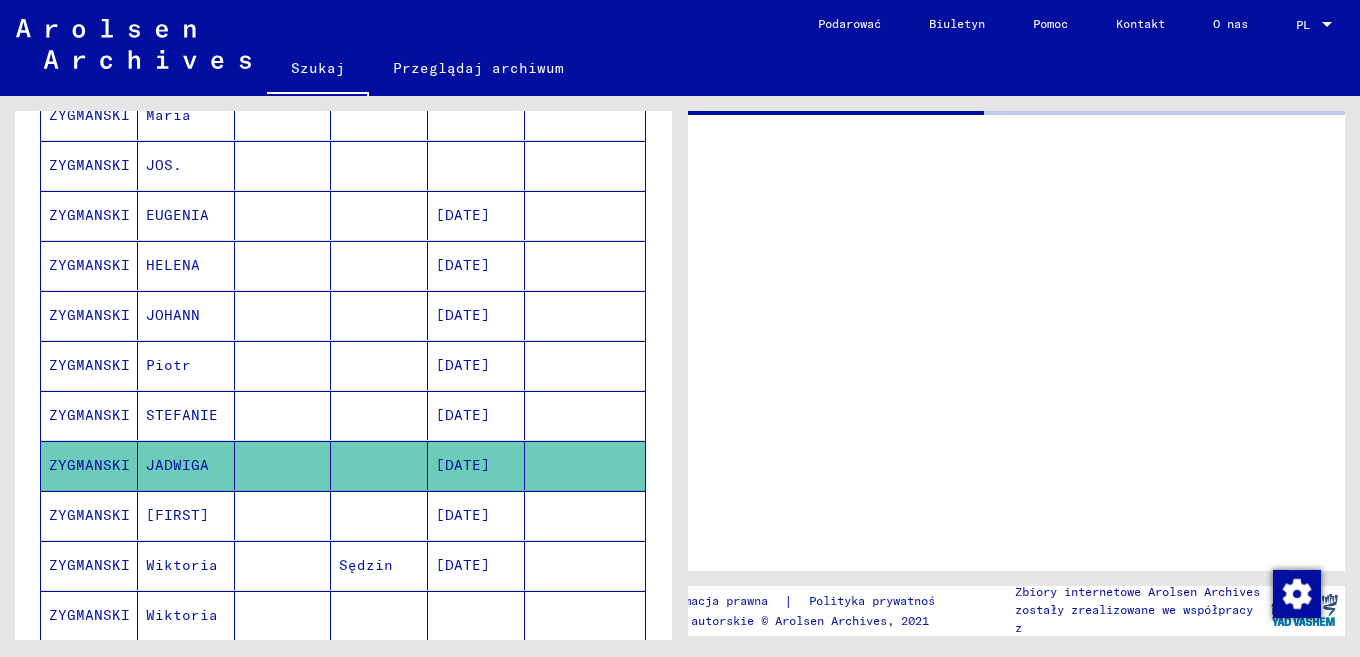 scroll, scrollTop: 0, scrollLeft: 0, axis: both 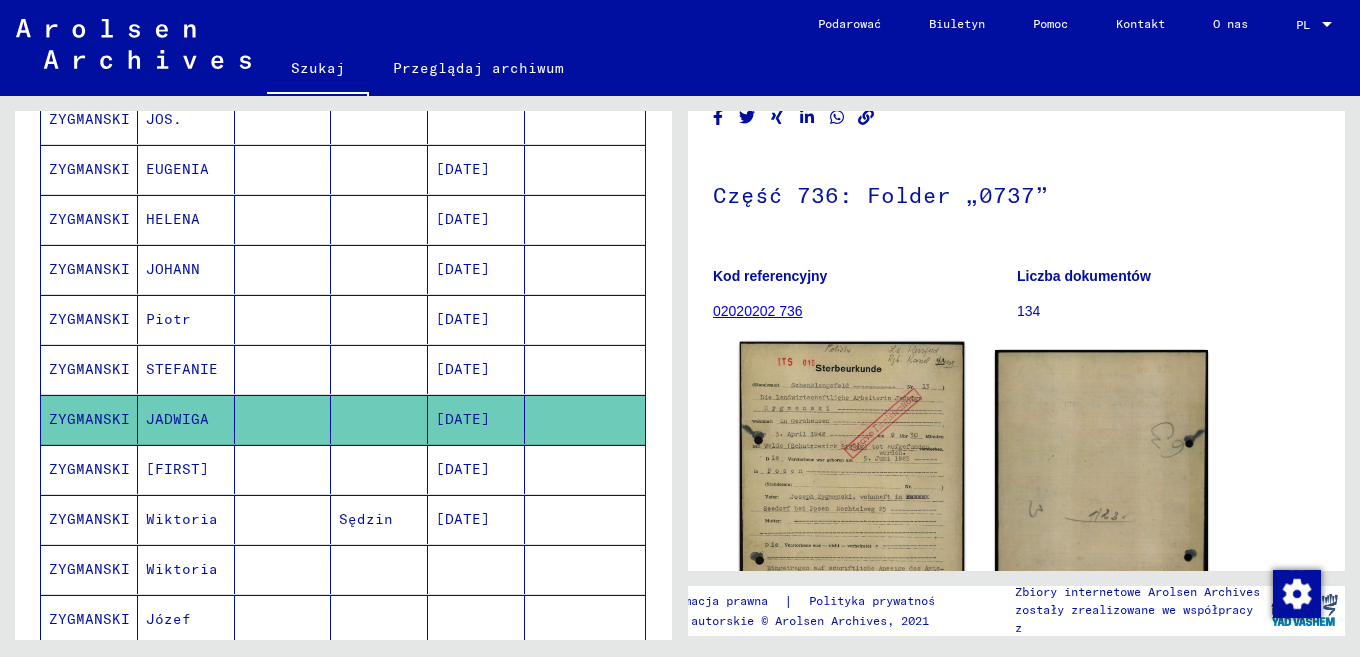 click 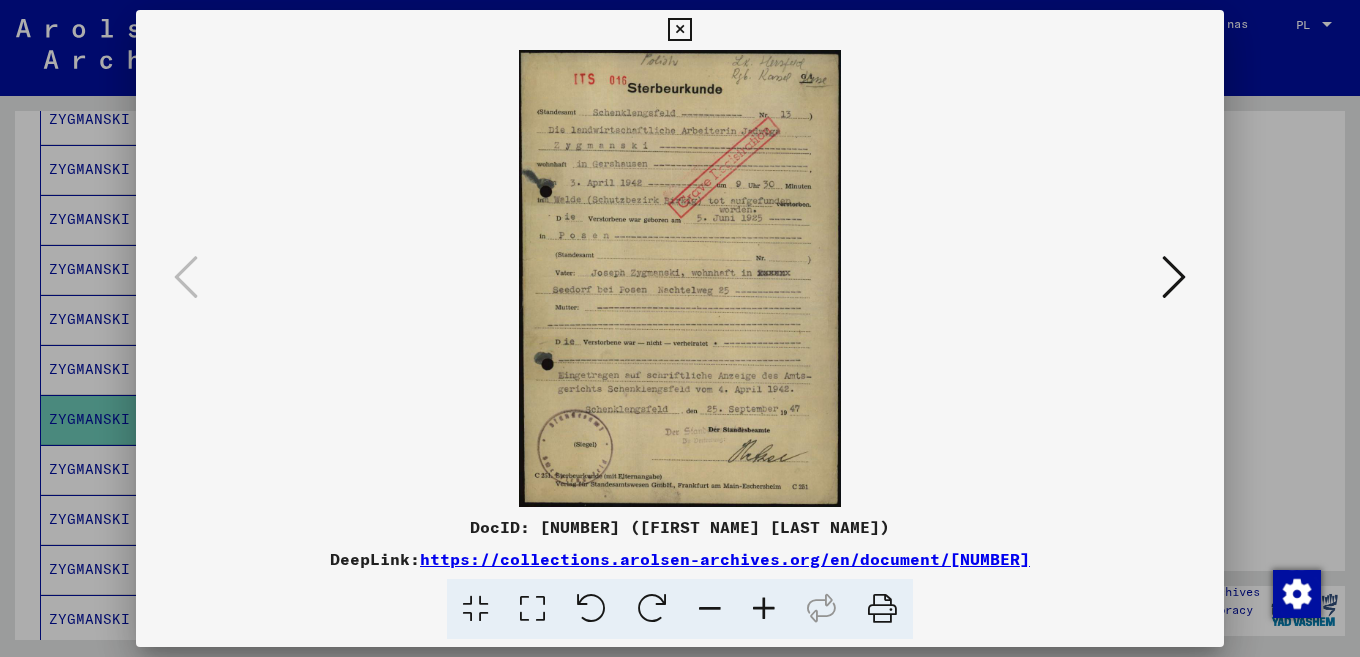 click at bounding box center [679, 30] 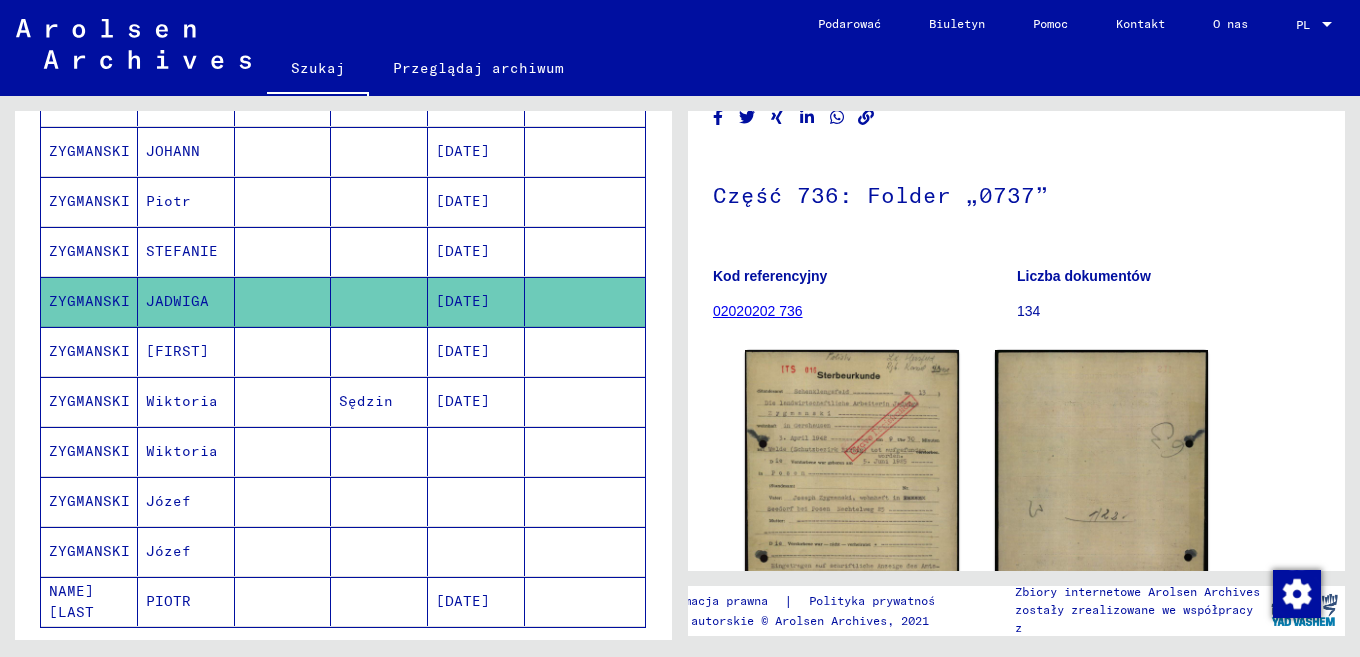 scroll, scrollTop: 624, scrollLeft: 0, axis: vertical 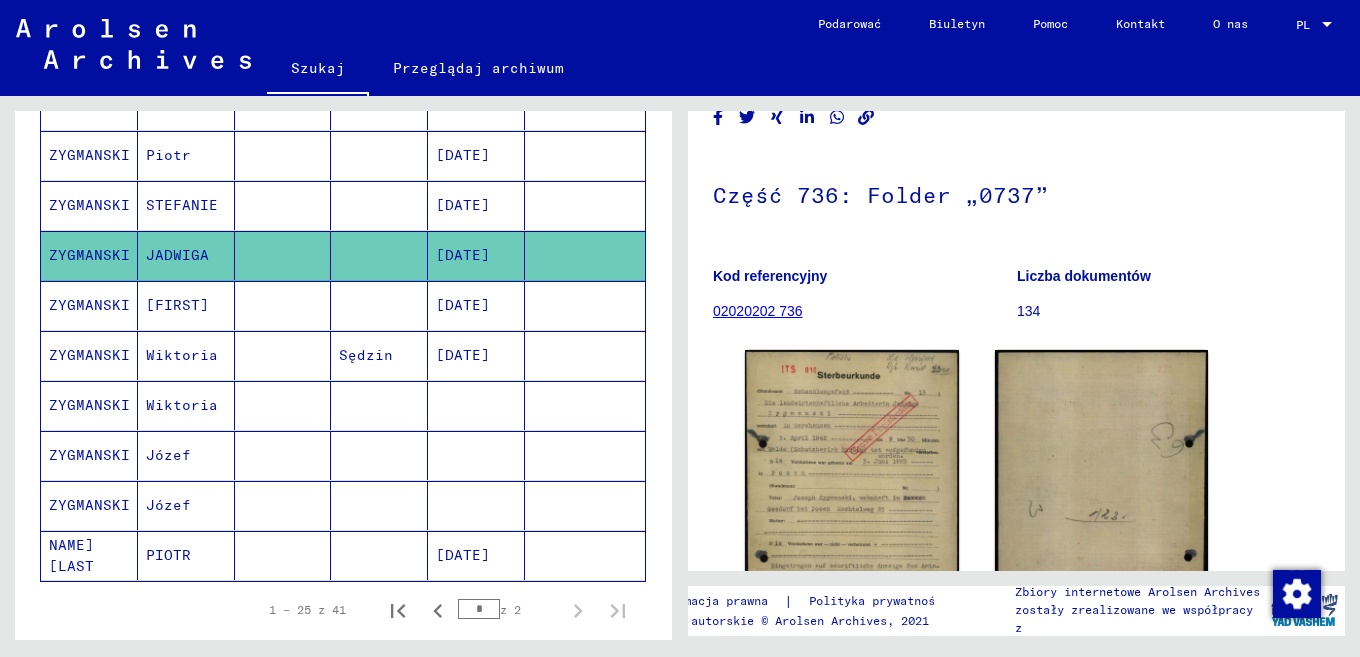click at bounding box center (379, 555) 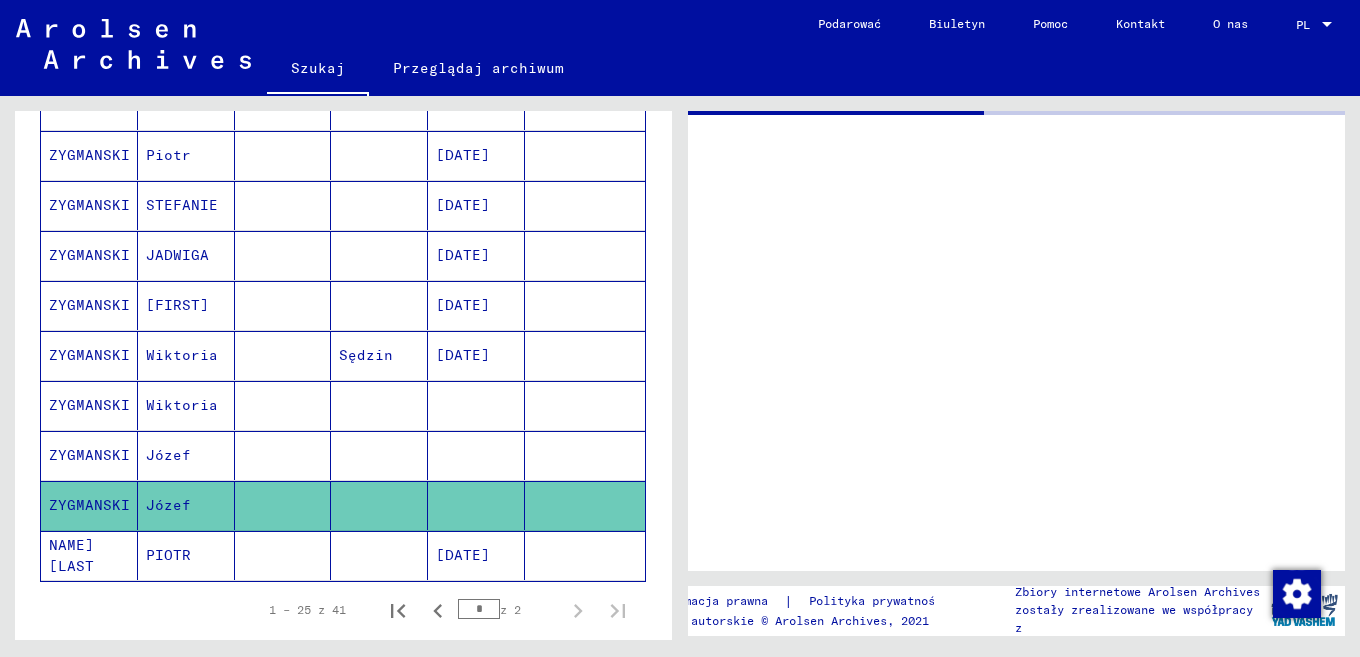 scroll, scrollTop: 0, scrollLeft: 0, axis: both 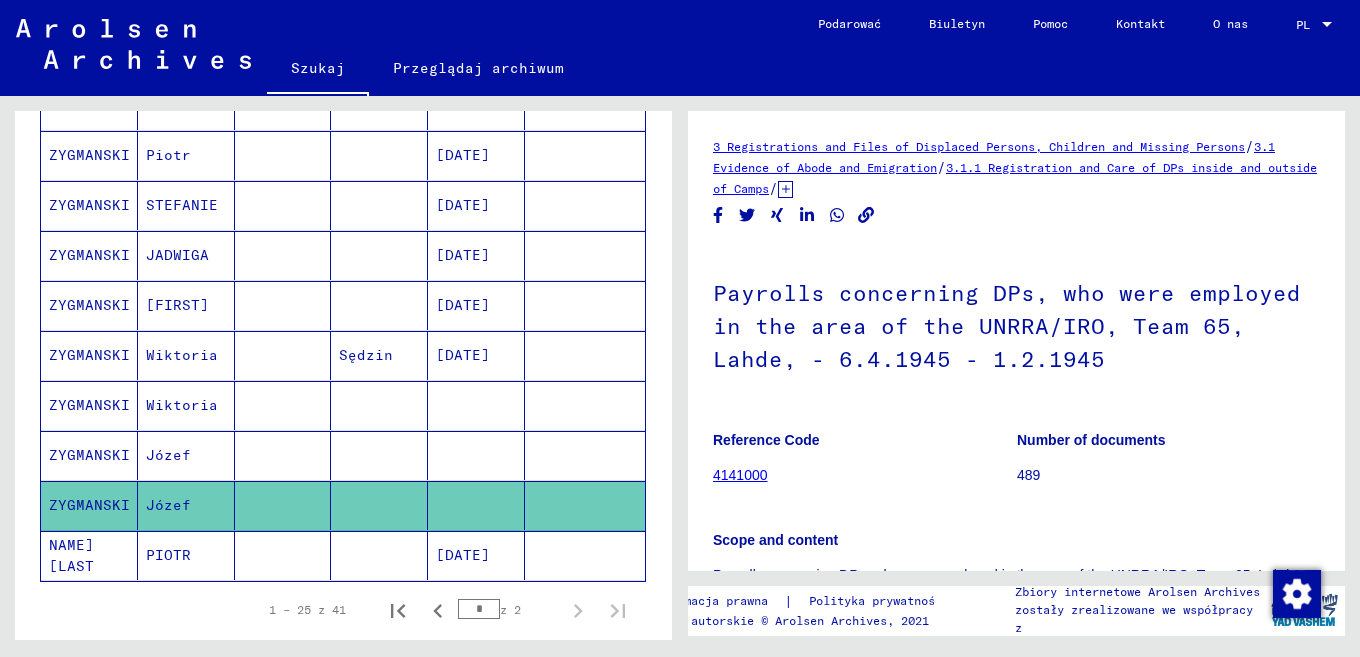 click on "Reference Code [NUMBER] Number of documents [NUMBER] Scope and content Payrolls concerning DPs, who were employed in the area of the UNRRA/IRO, Team 65, Lahde, [DATE] - [DATE] Immediate source of acquisition or transfer Stadtverwaltung Petershagen-Lahde Show all meta data" 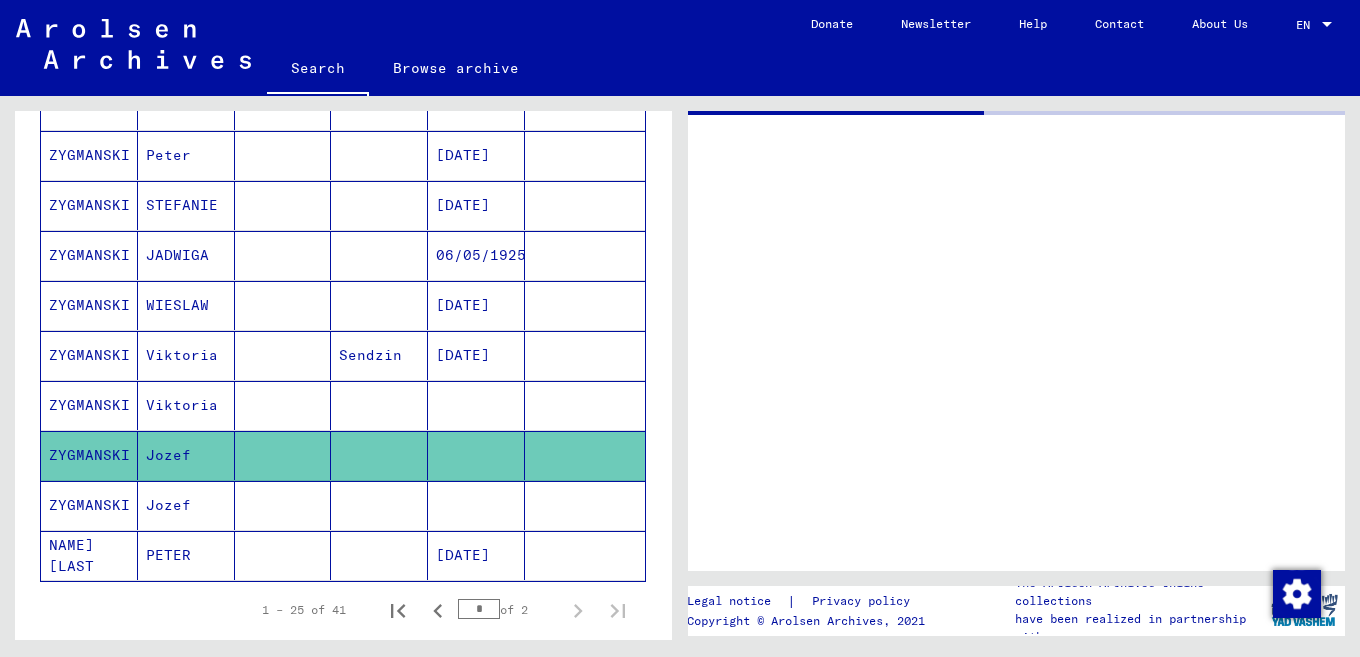 click on "Jozef" 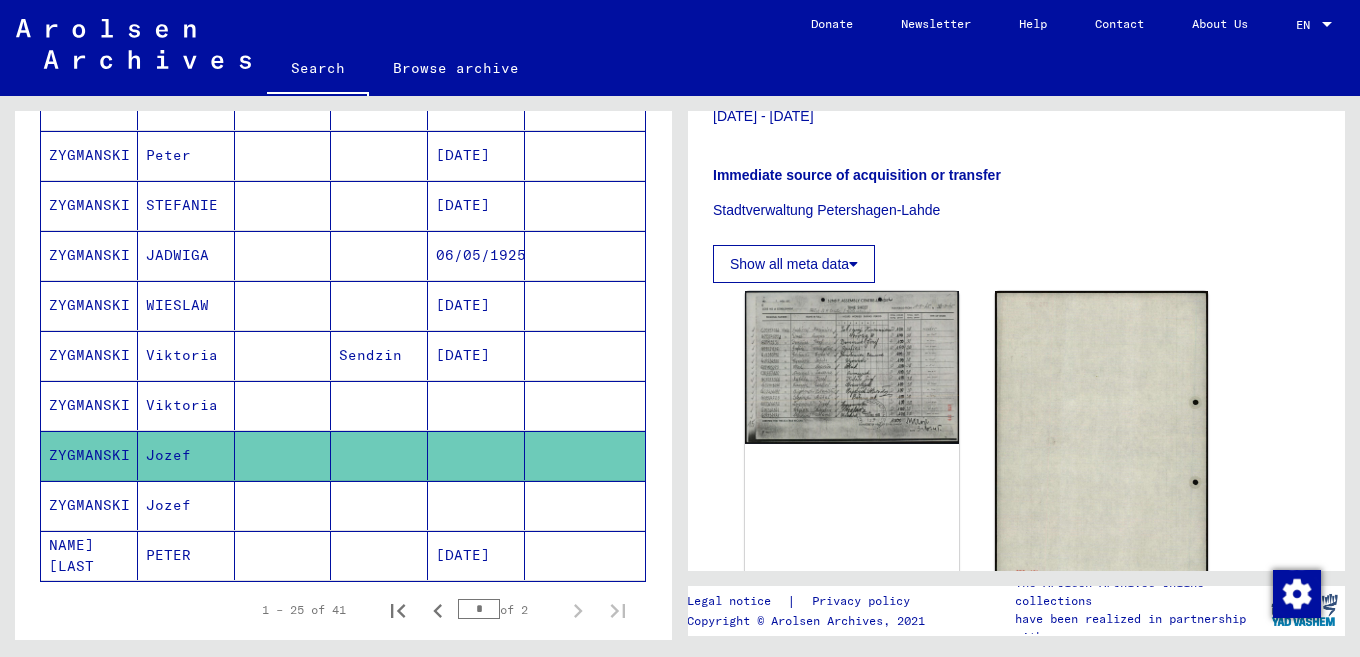 scroll, scrollTop: 583, scrollLeft: 0, axis: vertical 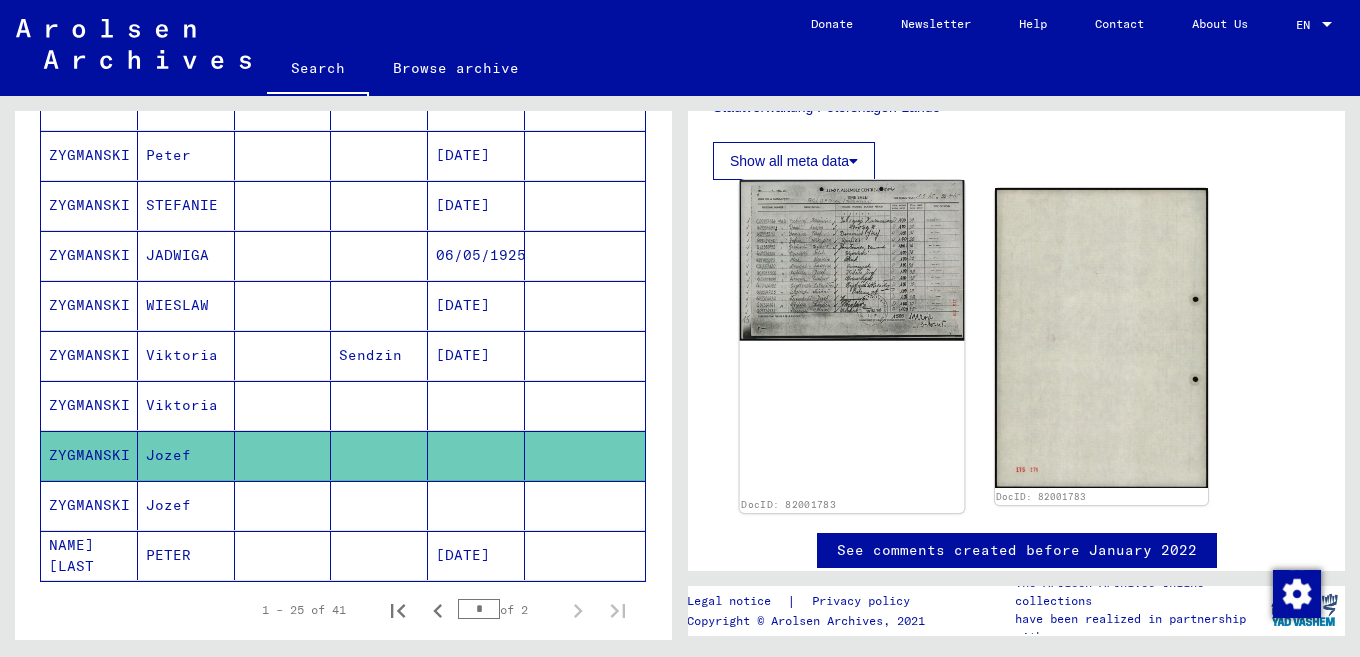 click 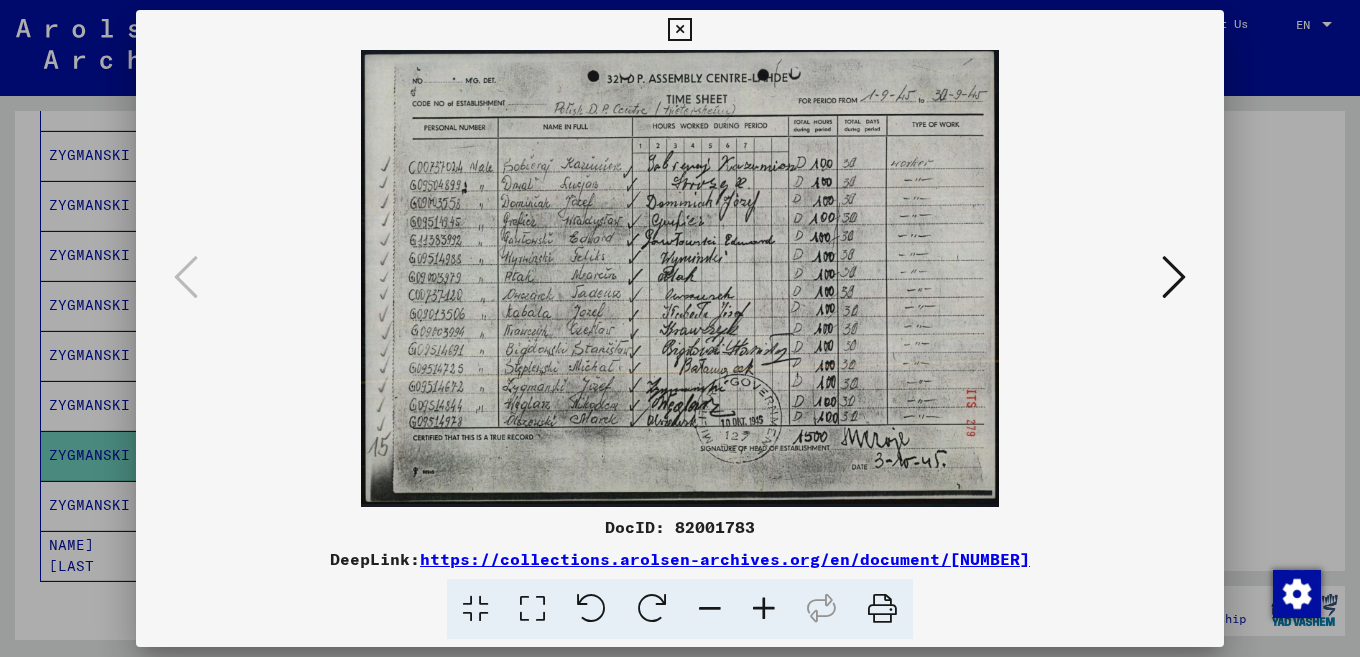 click at bounding box center (764, 609) 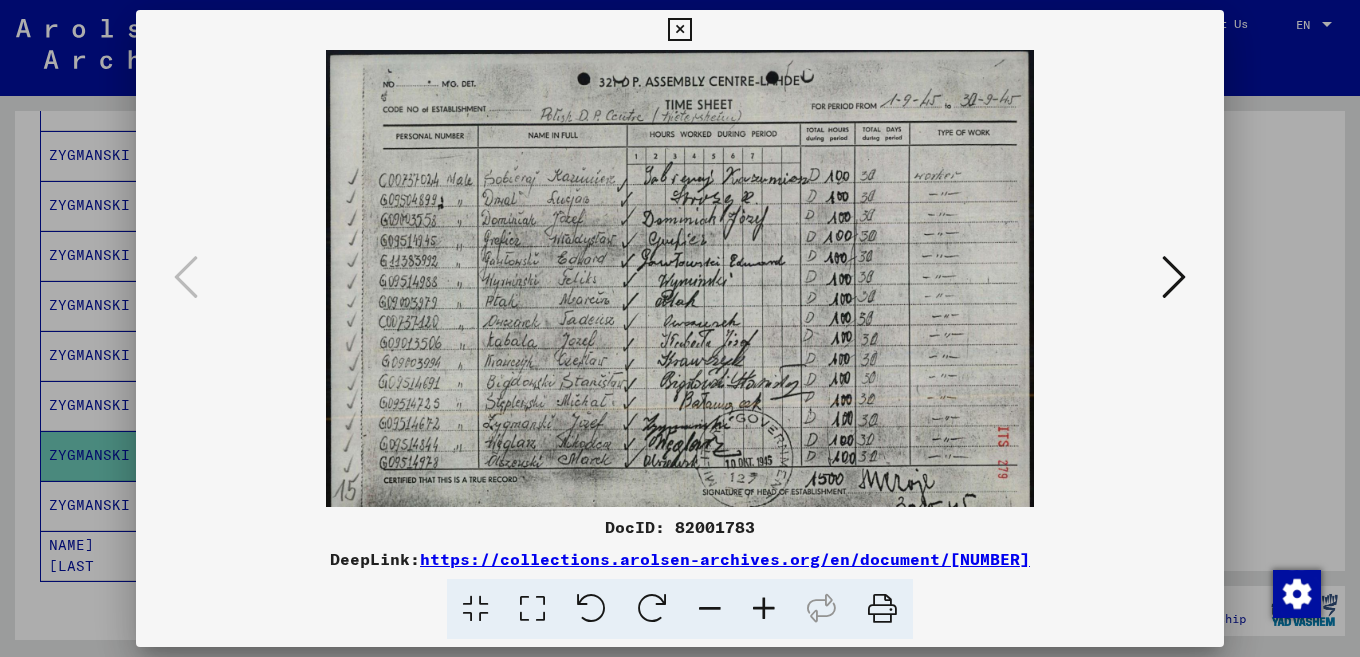 click at bounding box center (764, 609) 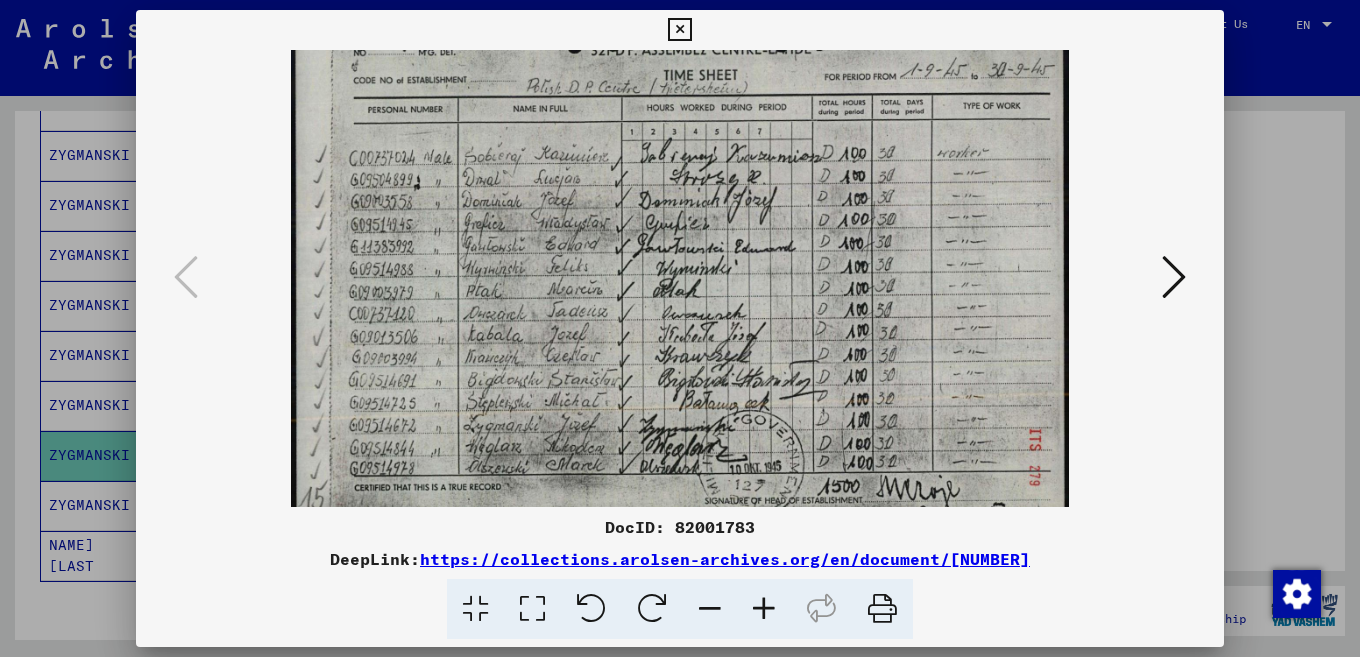 scroll, scrollTop: 37, scrollLeft: 0, axis: vertical 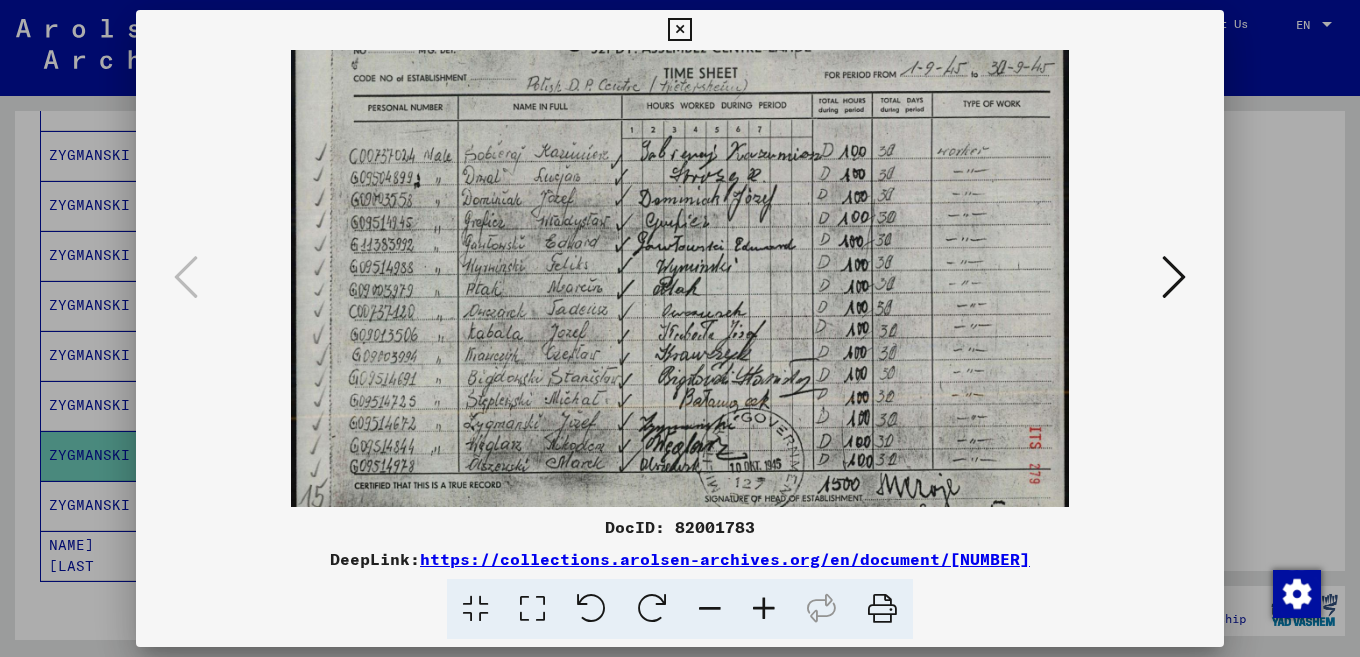 drag, startPoint x: 693, startPoint y: 448, endPoint x: 691, endPoint y: 411, distance: 37.054016 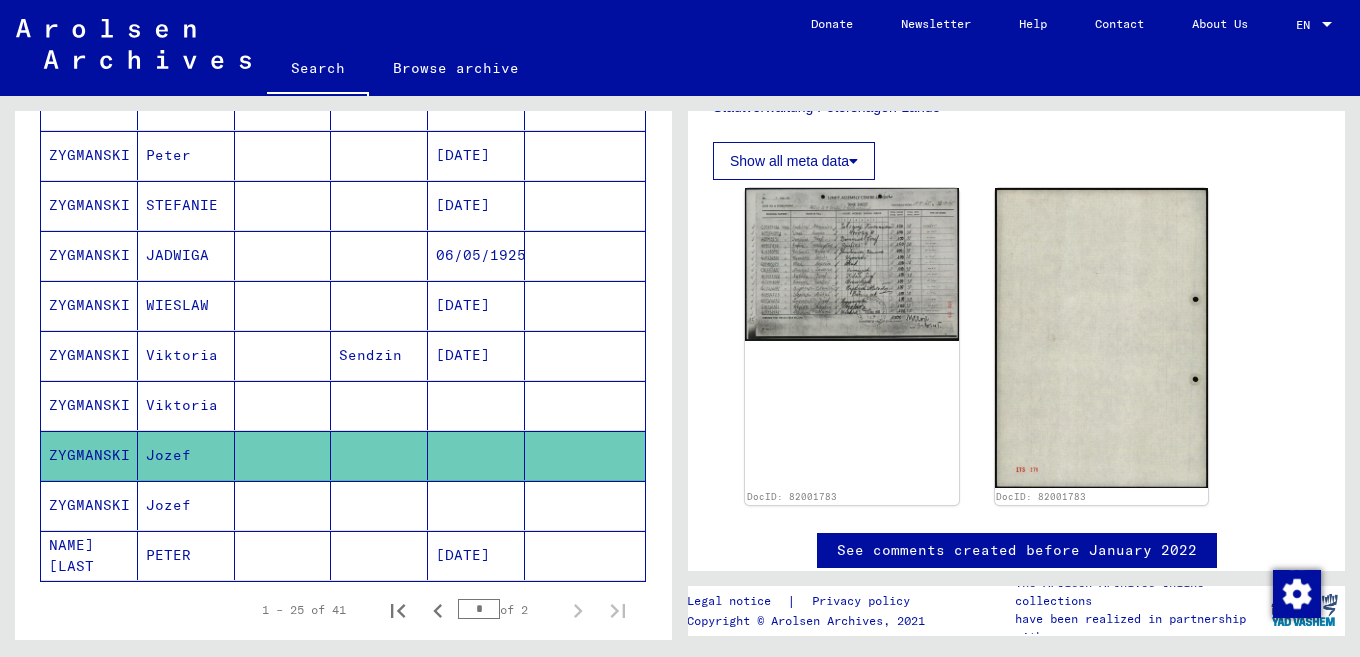 click 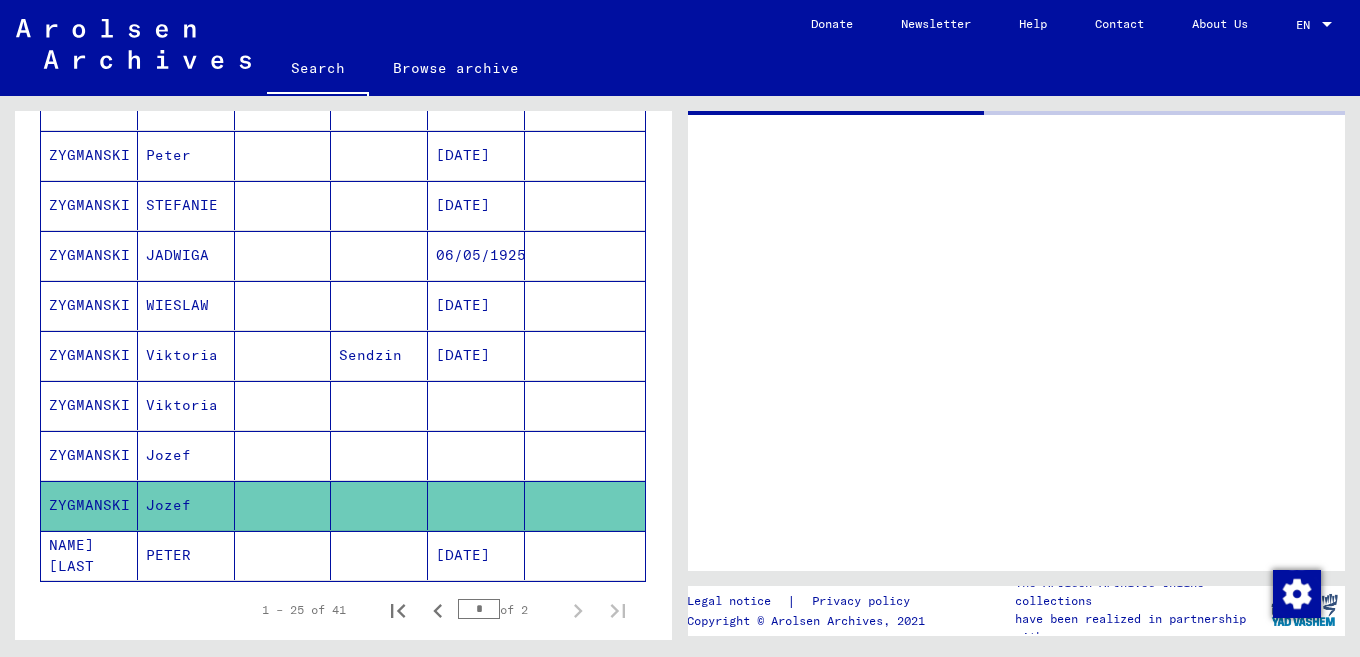 scroll, scrollTop: 0, scrollLeft: 0, axis: both 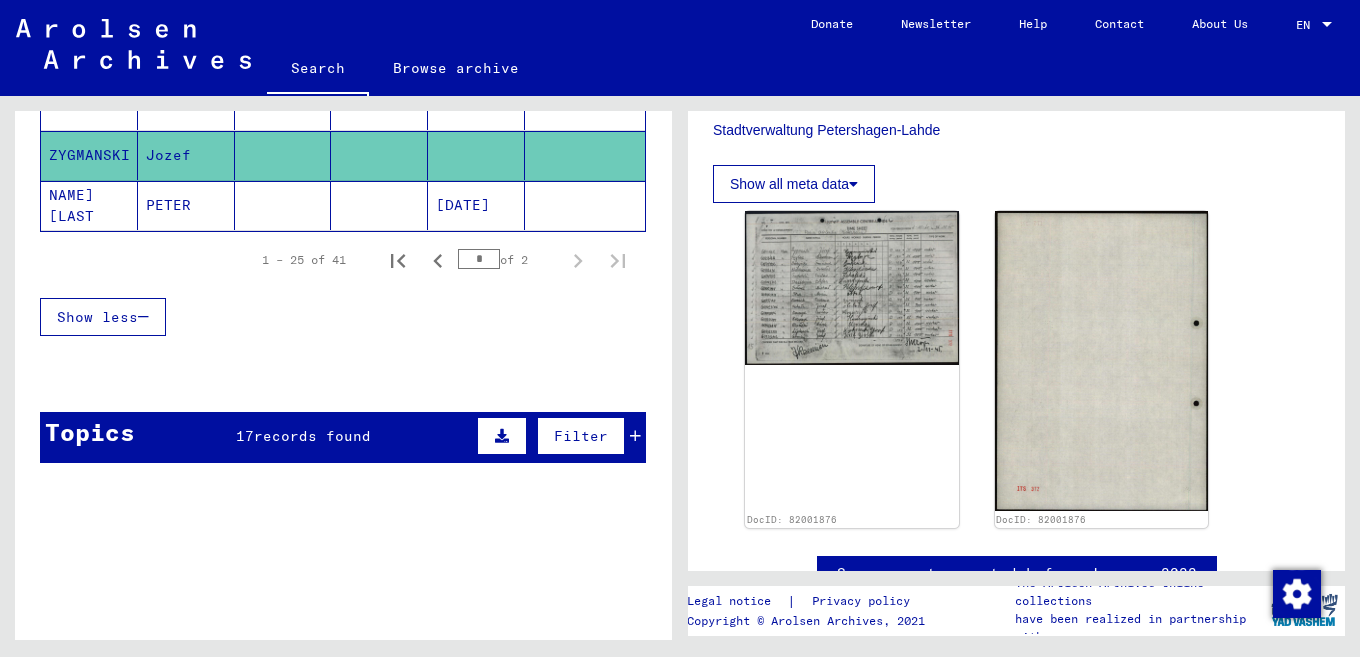 click on "records found" at bounding box center [312, 436] 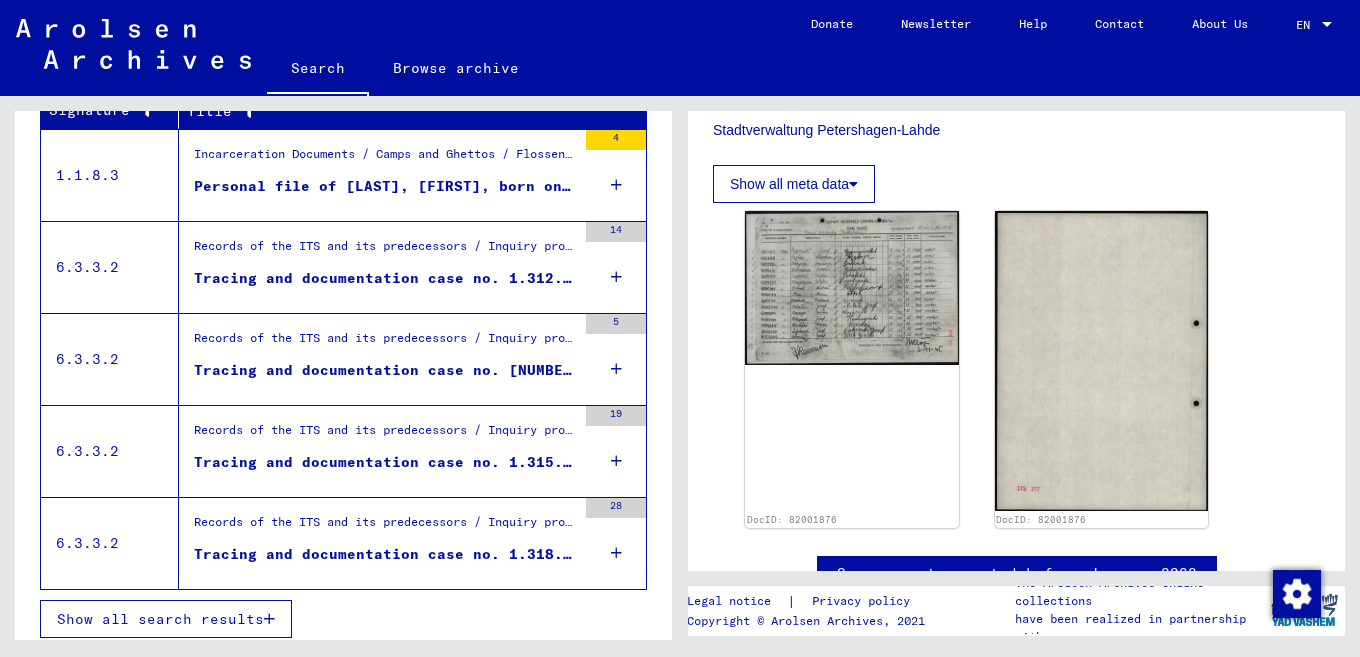 scroll, scrollTop: 1347, scrollLeft: 0, axis: vertical 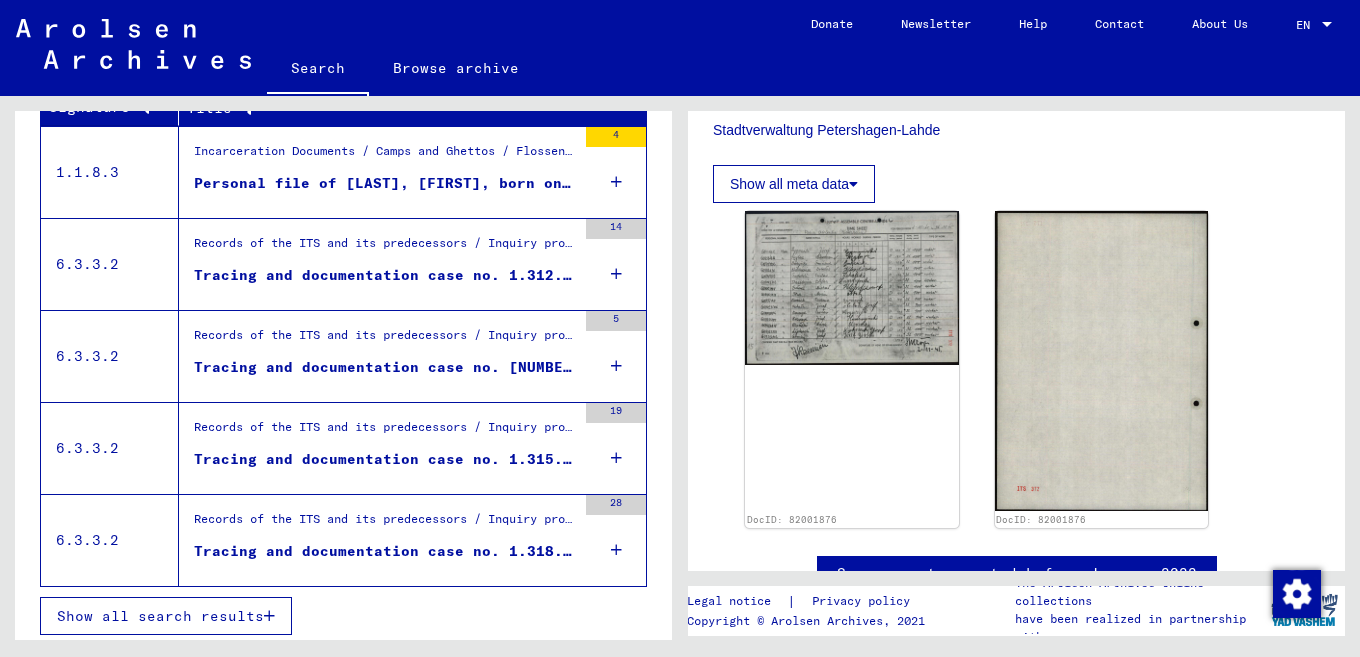 click at bounding box center [269, 616] 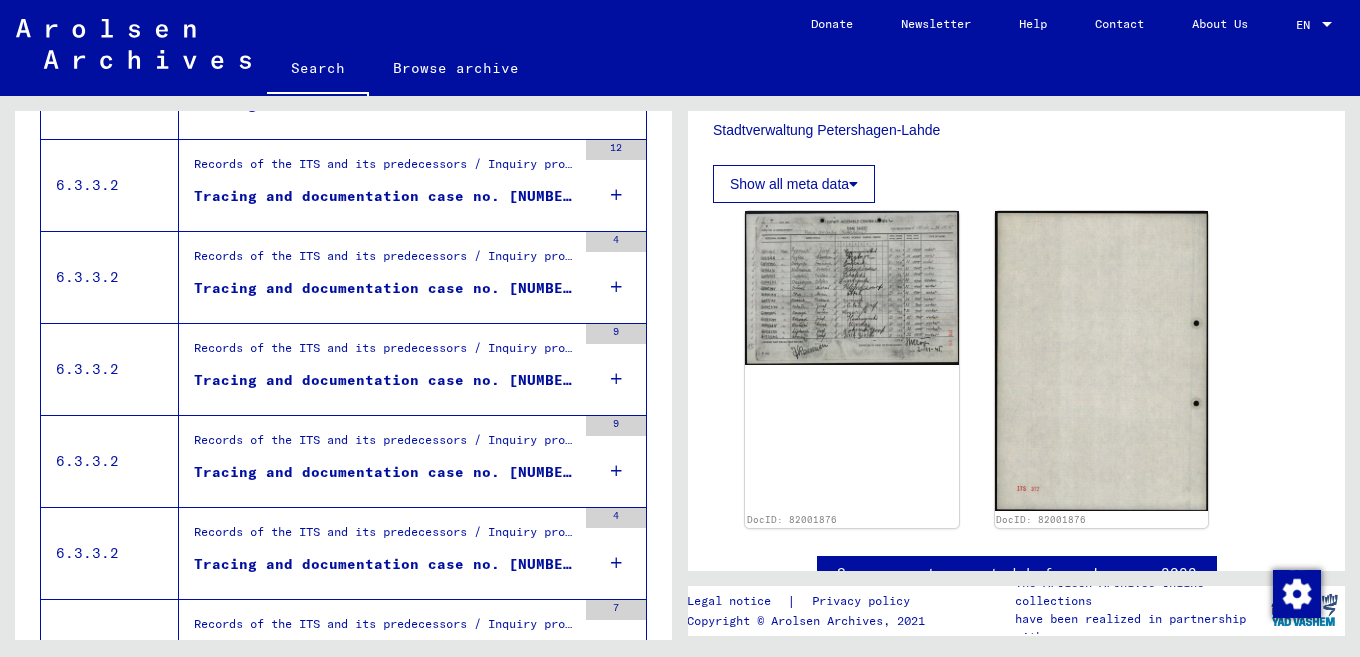 scroll, scrollTop: 1284, scrollLeft: 0, axis: vertical 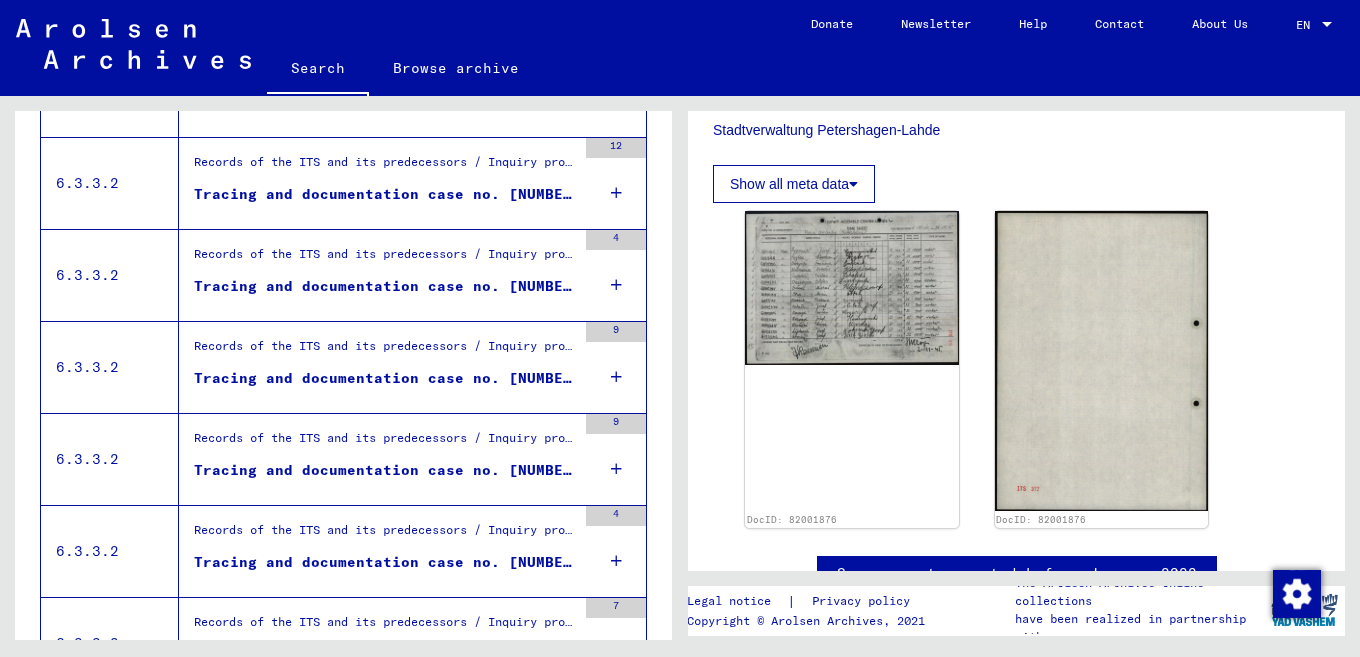 click on "Tracing and documentation case no. [NUMBER] for ZYGMANSKI, JOZEF born [YEAR] or[DATE]" at bounding box center [385, 378] 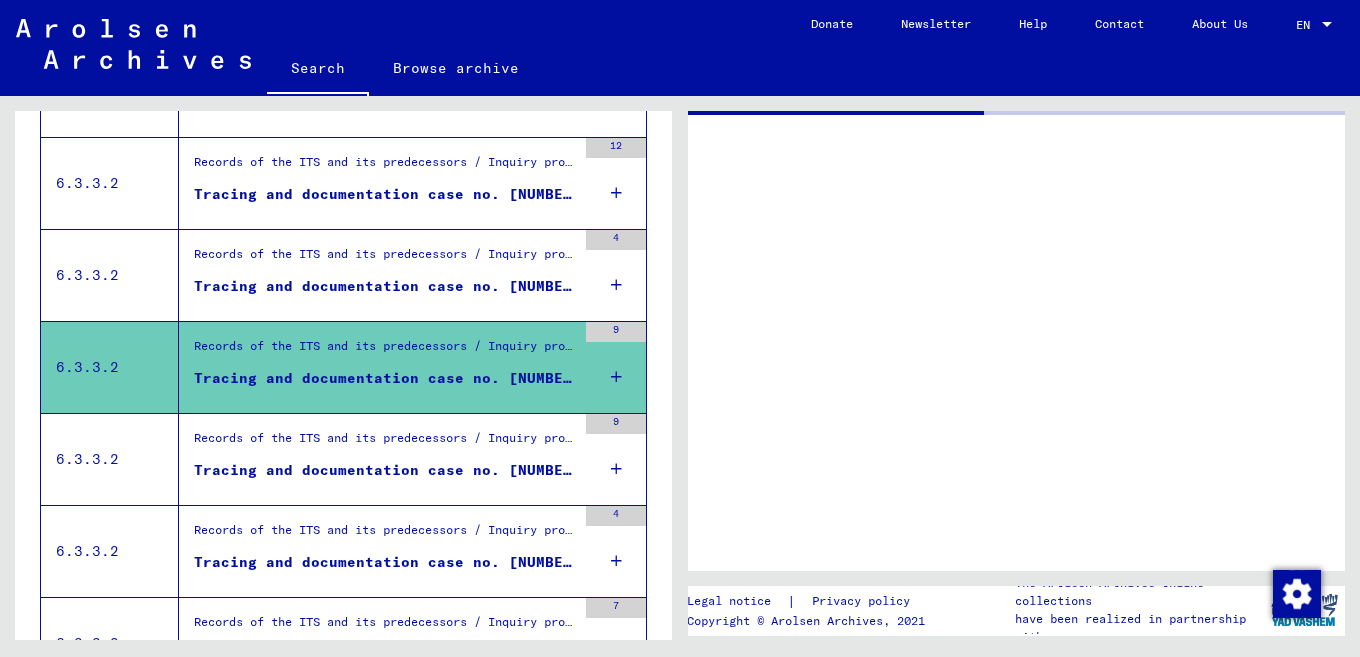 scroll, scrollTop: 0, scrollLeft: 0, axis: both 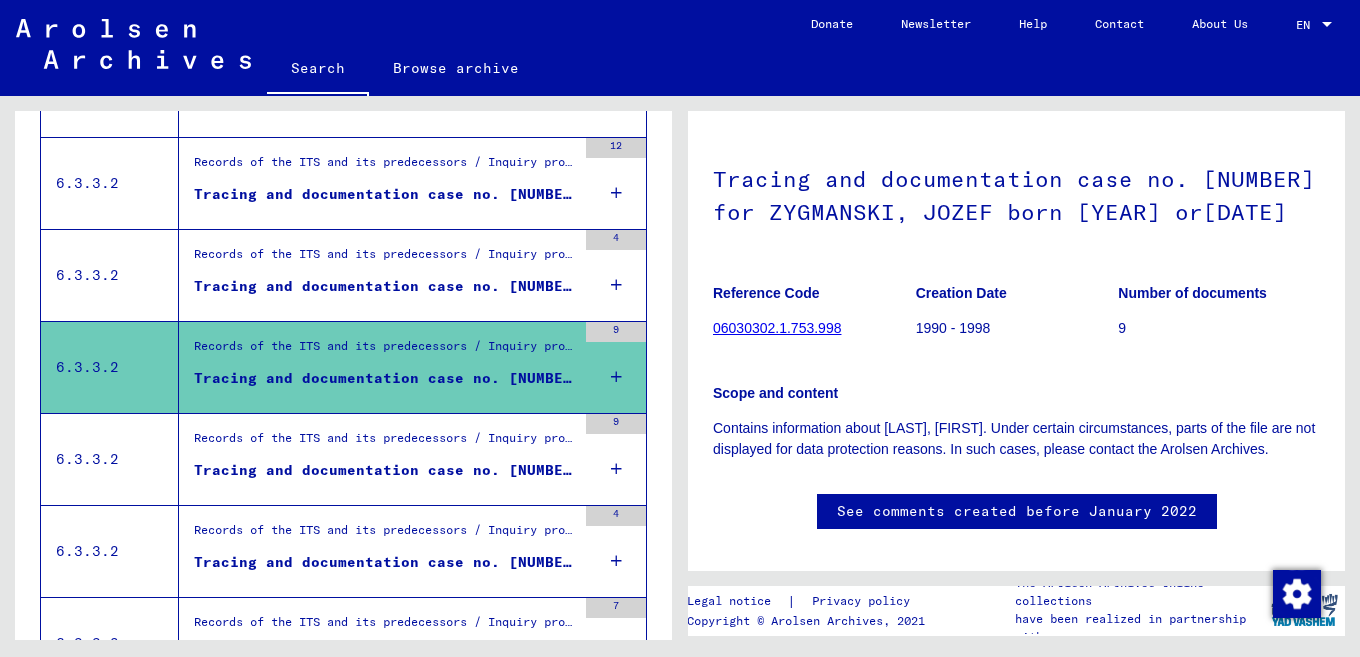 click on "Records of the ITS and its predecessors / Inquiry processing / ITS case files as of 1947 / Repository of T/D cases / Tracing and documentation cases with (T/D) numbers between 1.750.000 and 1.999.999 / Tracing and documentation cases with (T/D) numbers between 1.753.500 and 1.753.999 Tracing and documentation case no. 1.753.999 for [LAST], [FIRST] born [YEAR] or[DATE]" at bounding box center [377, 459] 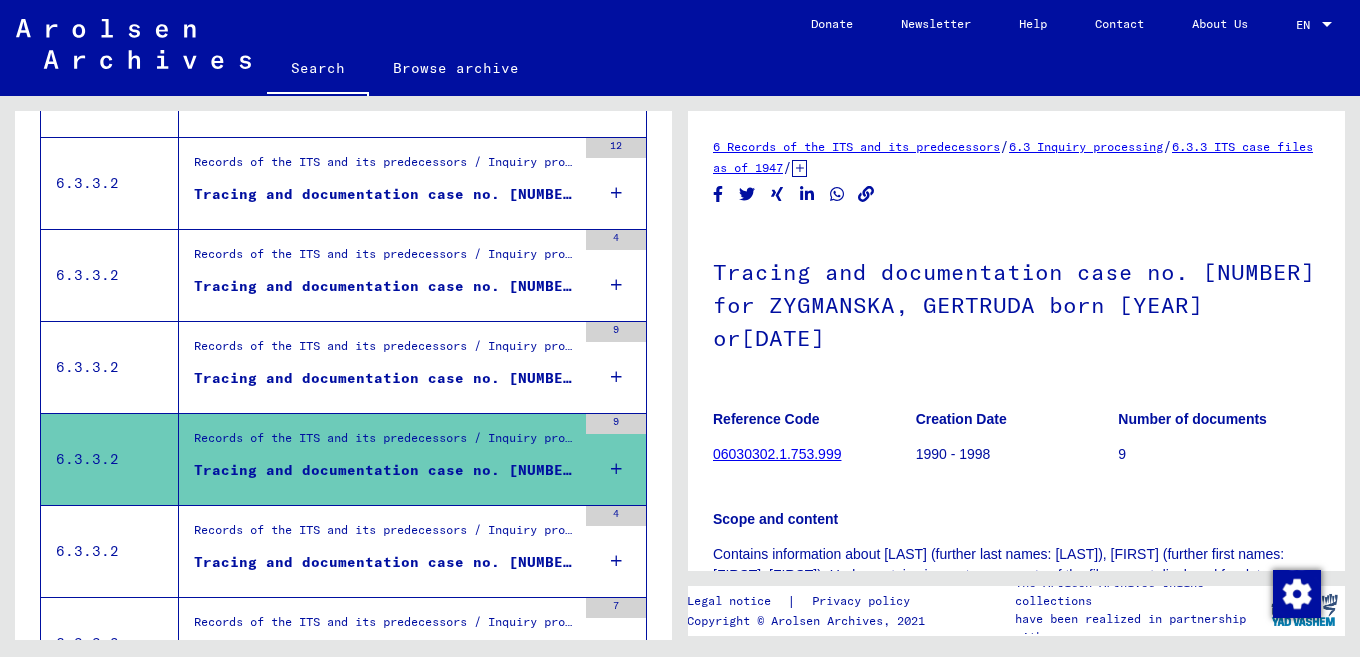 scroll, scrollTop: 443, scrollLeft: 0, axis: vertical 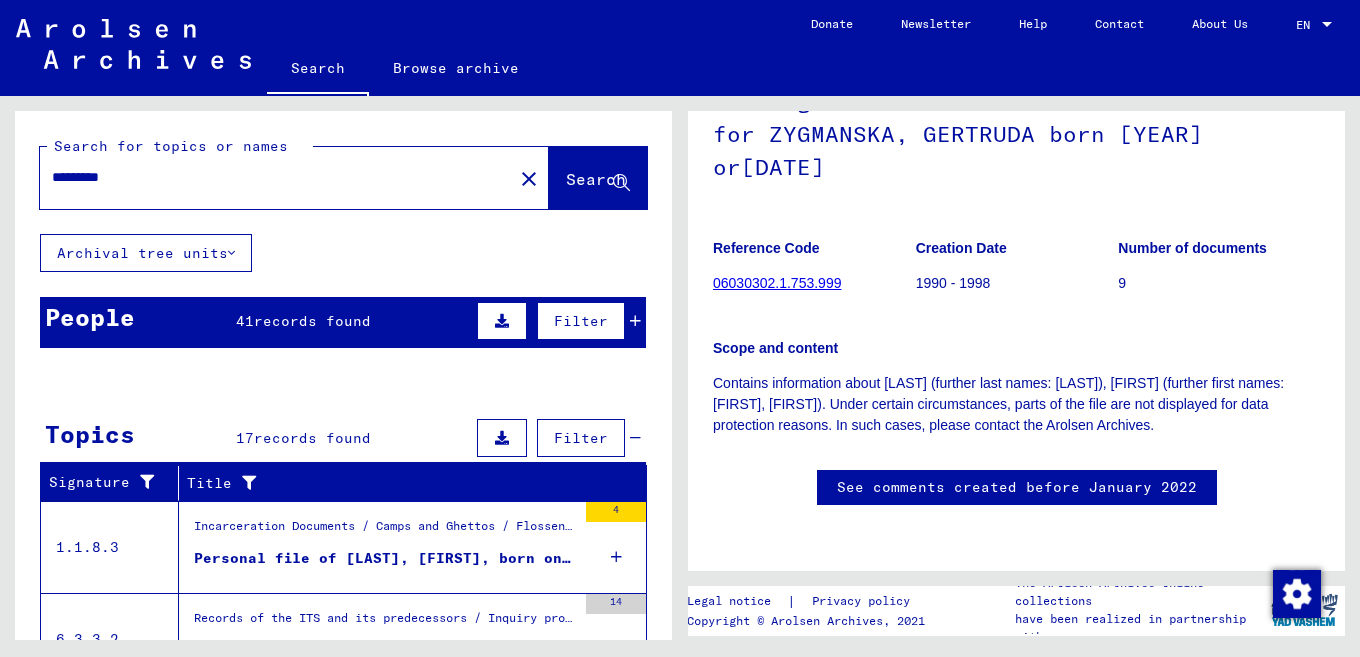drag, startPoint x: 178, startPoint y: 173, endPoint x: 0, endPoint y: 198, distance: 179.74704 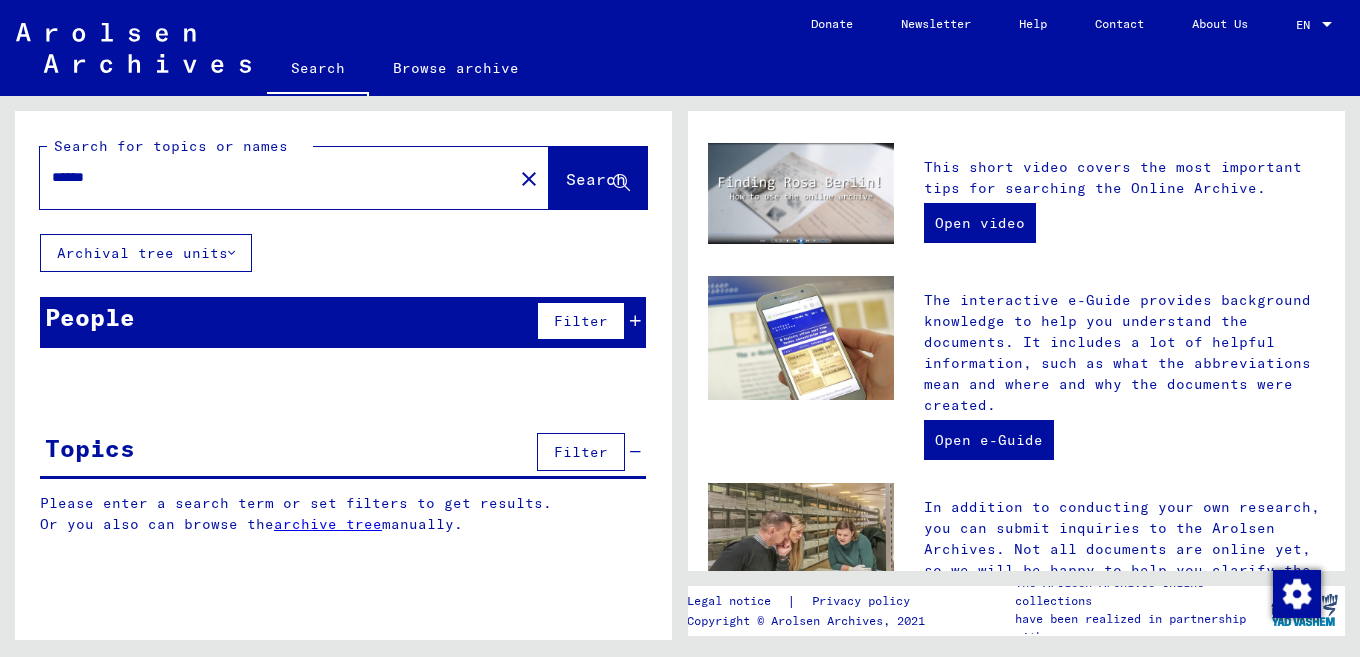 scroll, scrollTop: 0, scrollLeft: 0, axis: both 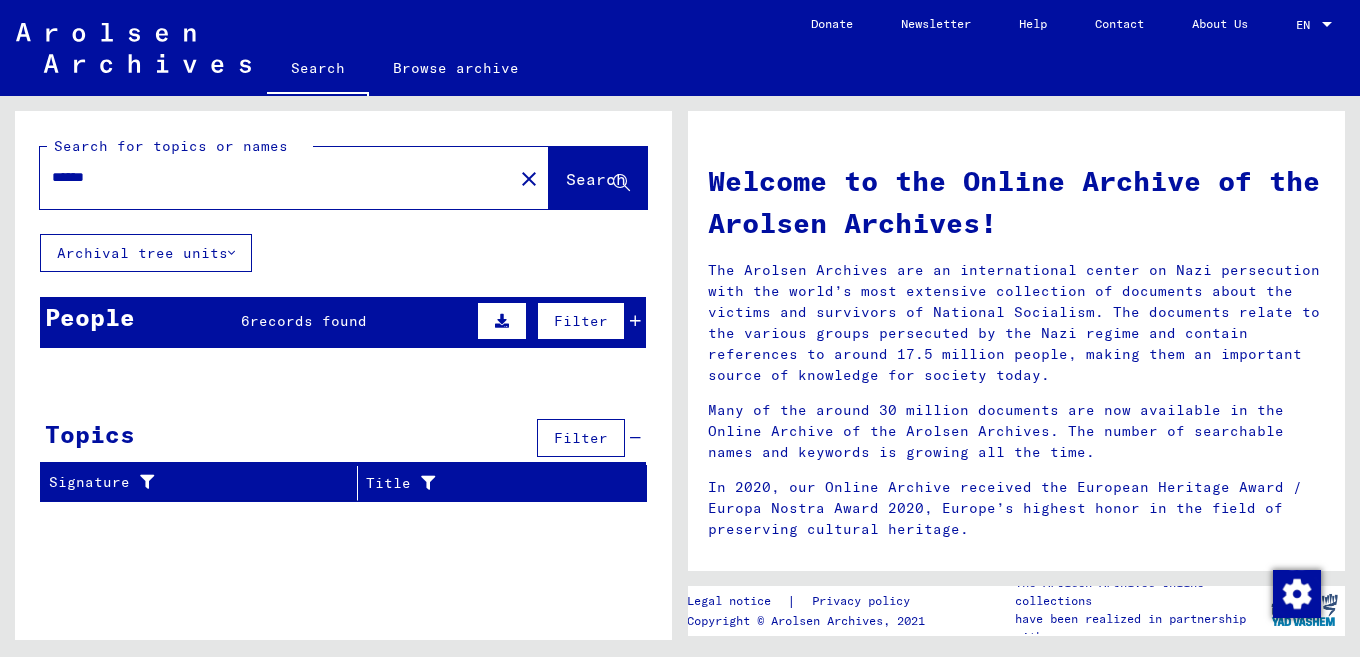 click on "People 6  records found  Filter" at bounding box center (343, 322) 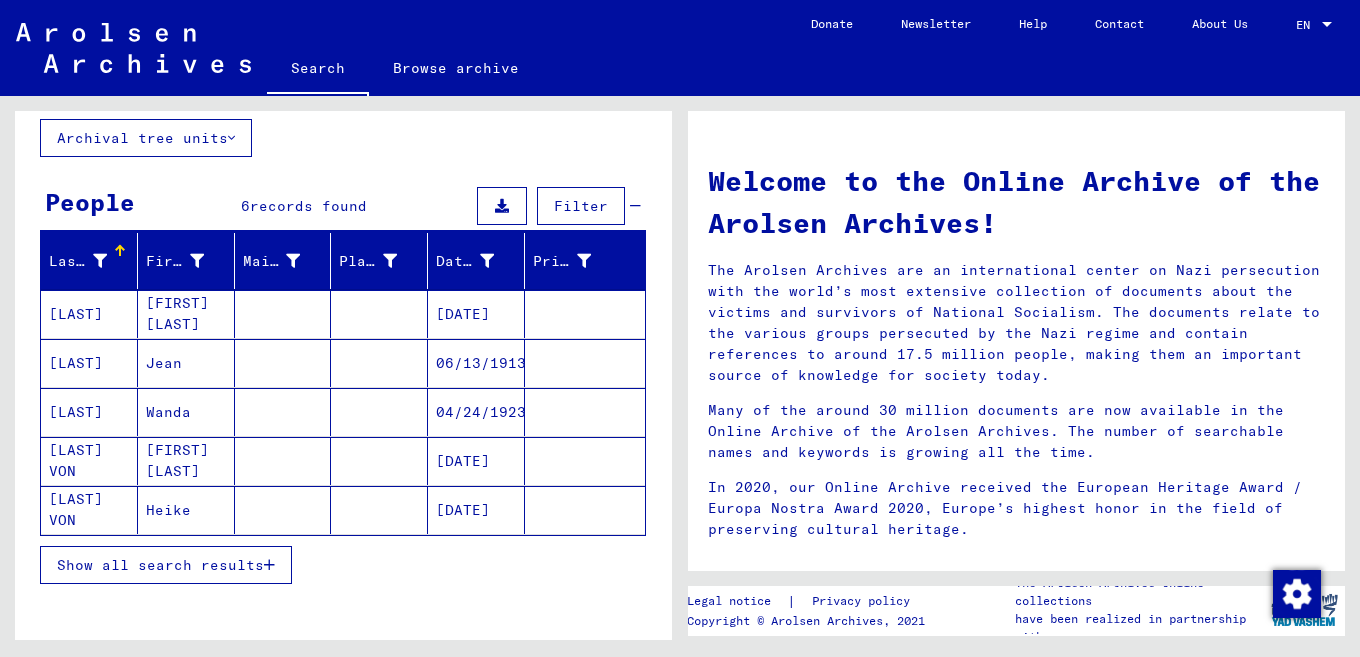 scroll, scrollTop: 117, scrollLeft: 0, axis: vertical 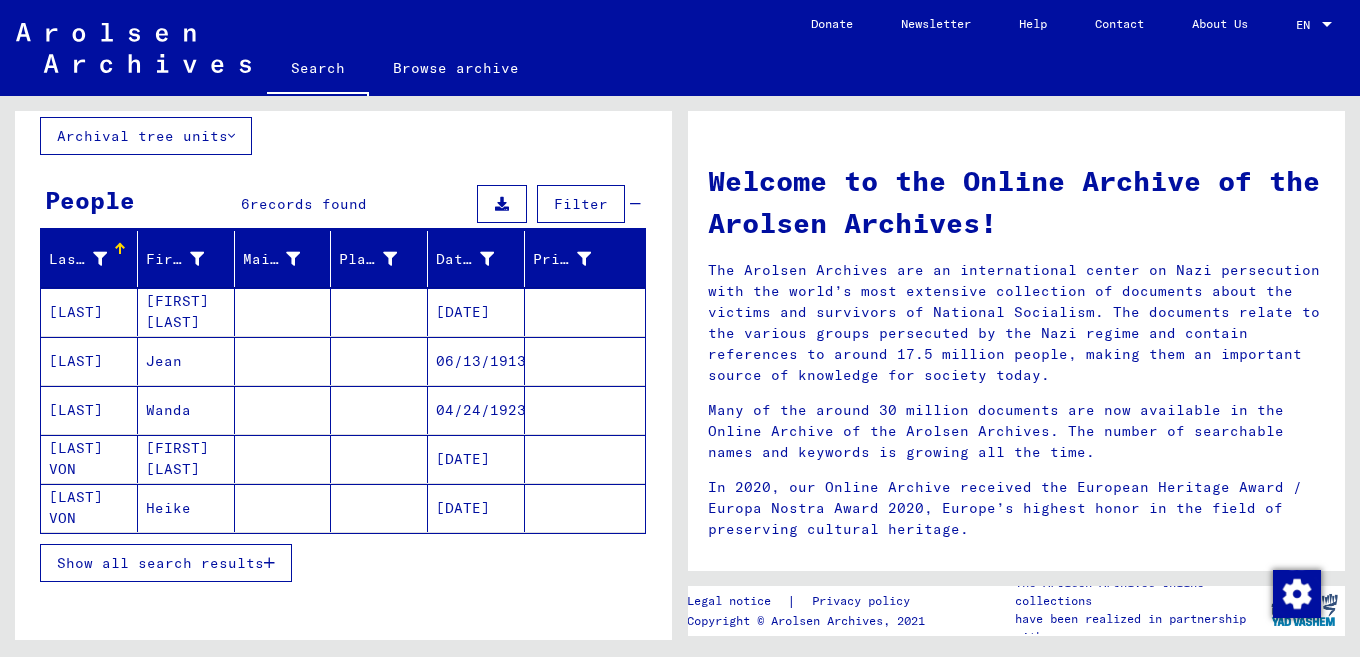 click 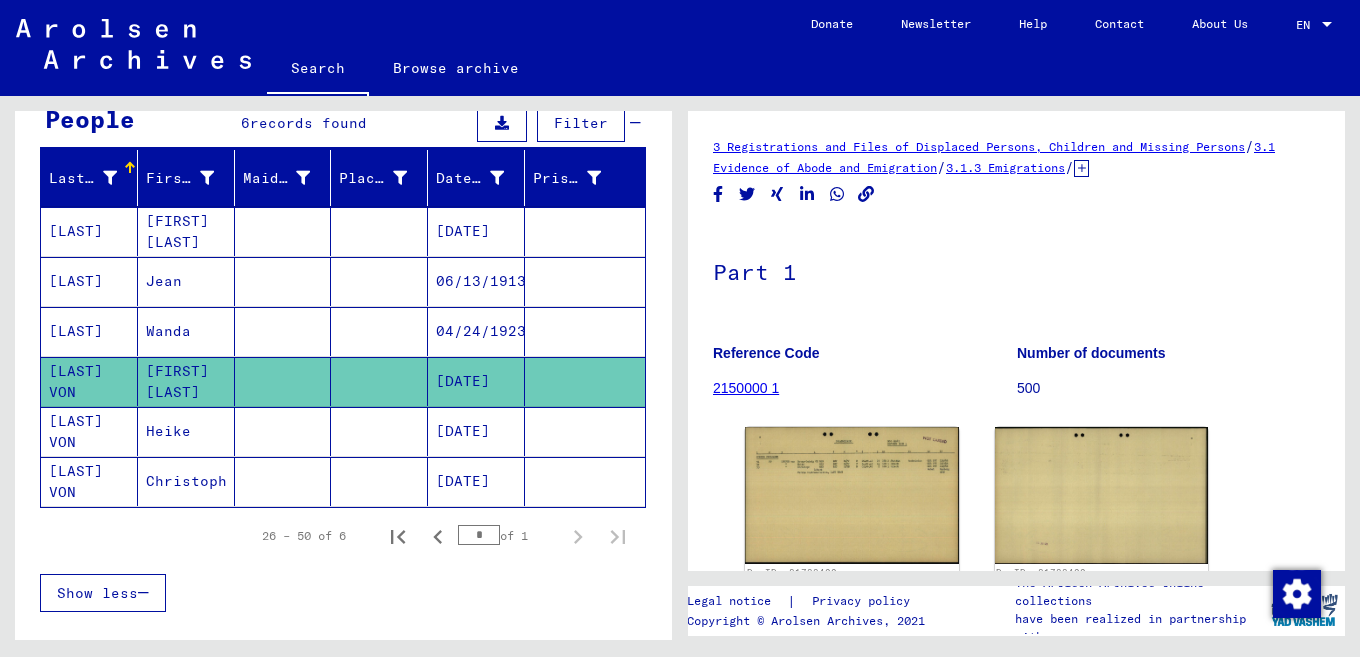 scroll, scrollTop: 257, scrollLeft: 0, axis: vertical 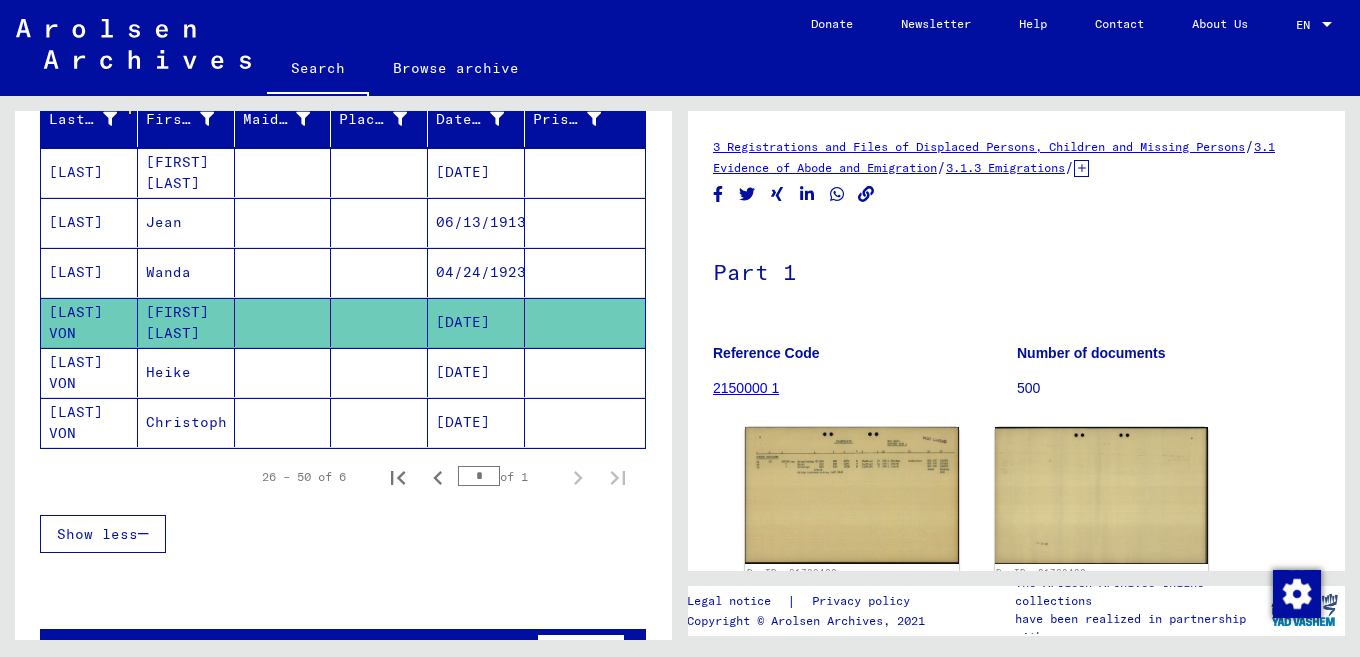 click at bounding box center [283, 222] 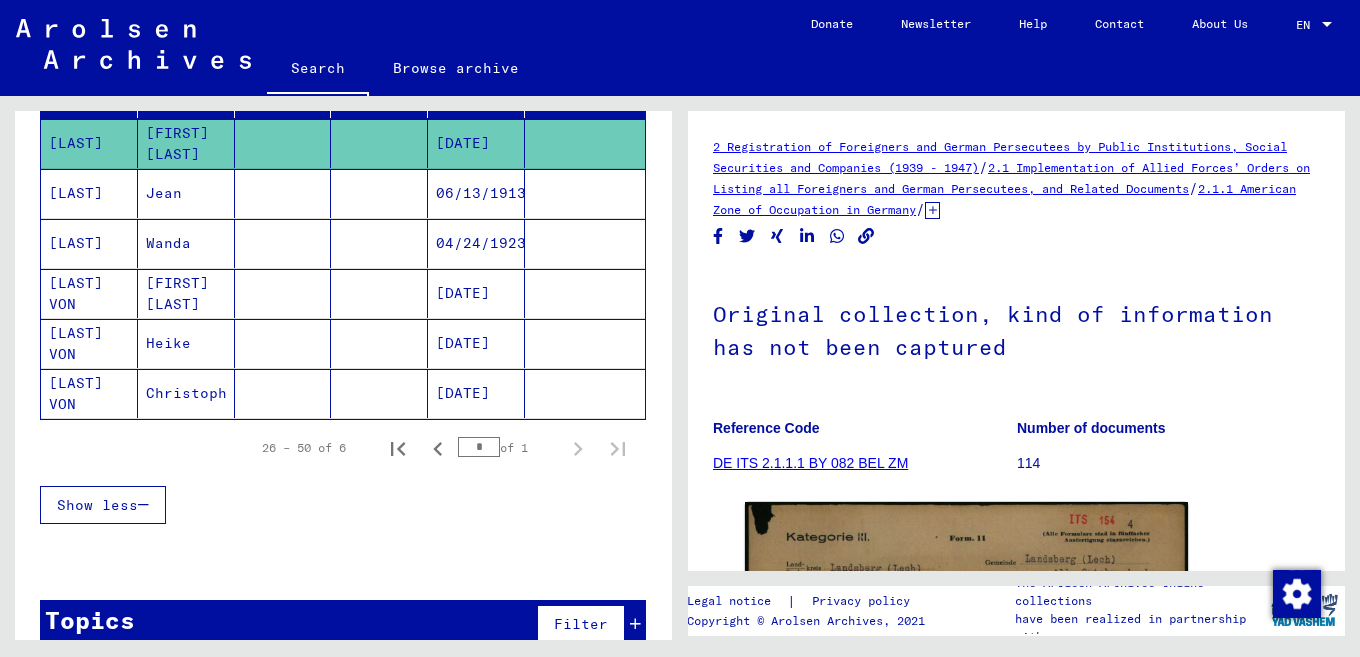 scroll, scrollTop: 319, scrollLeft: 0, axis: vertical 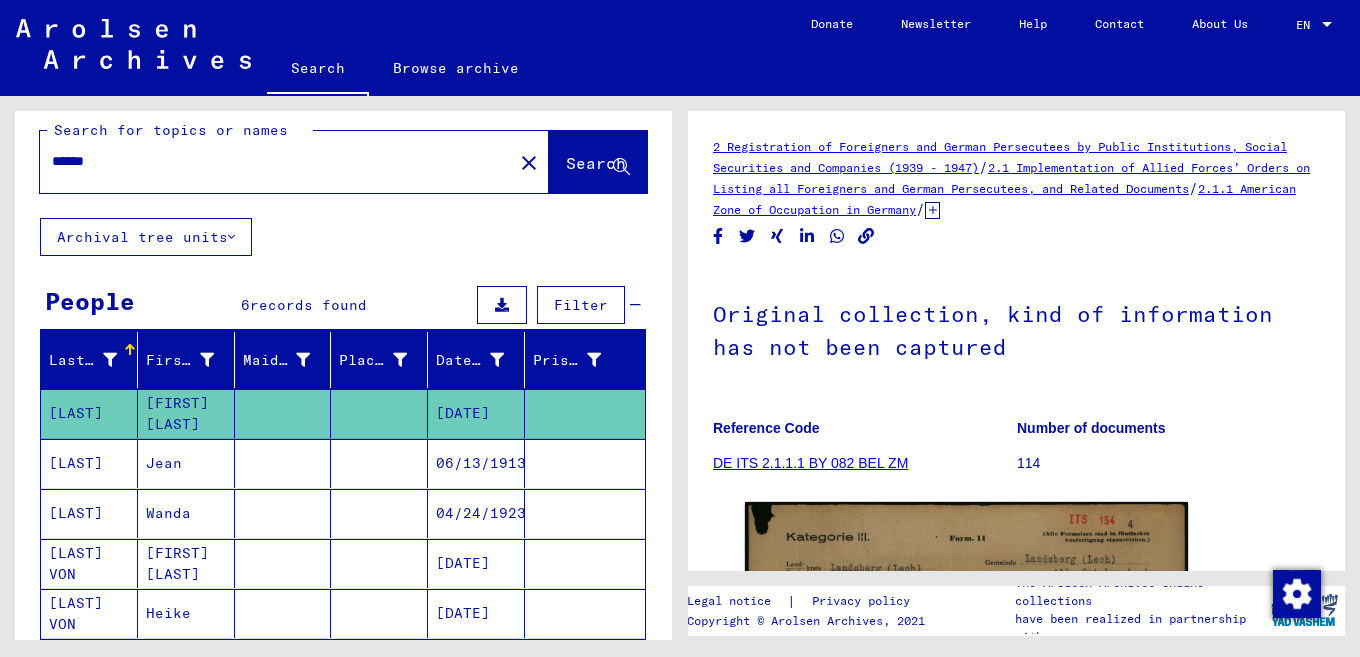 click on "******" at bounding box center (276, 161) 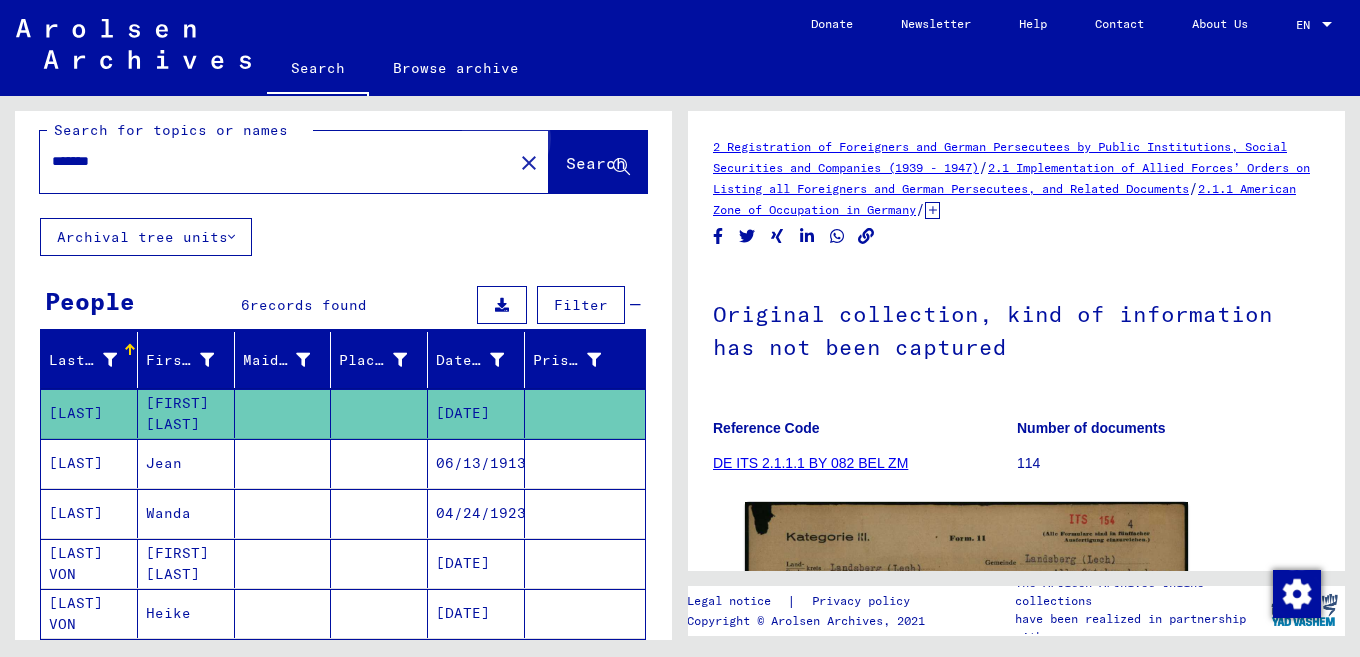 click on "Search" 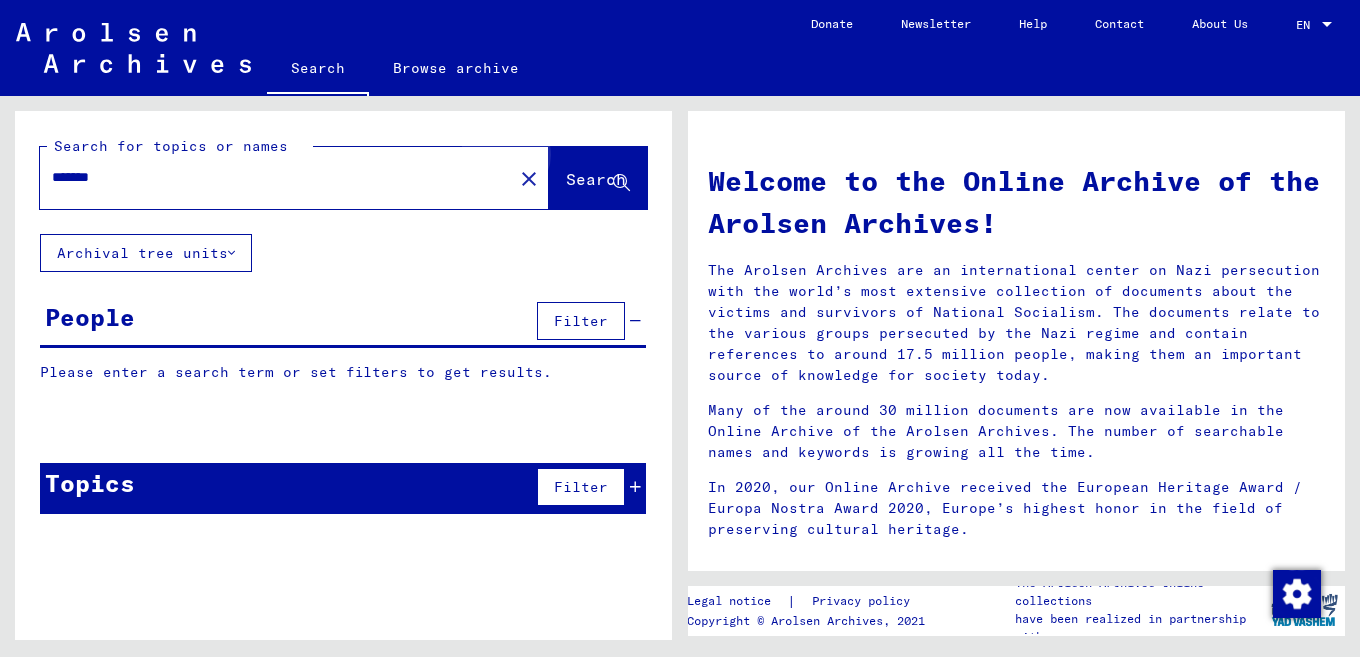 scroll, scrollTop: 0, scrollLeft: 0, axis: both 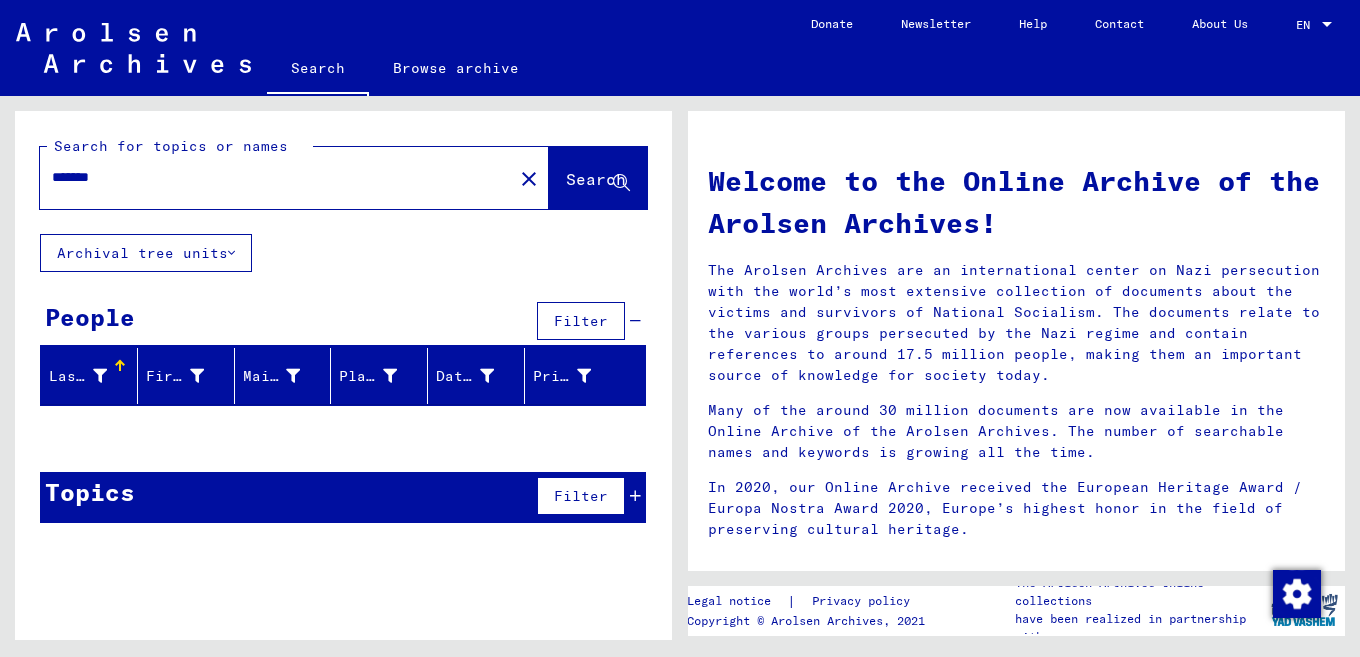 drag, startPoint x: 101, startPoint y: 164, endPoint x: 44, endPoint y: 169, distance: 57.21888 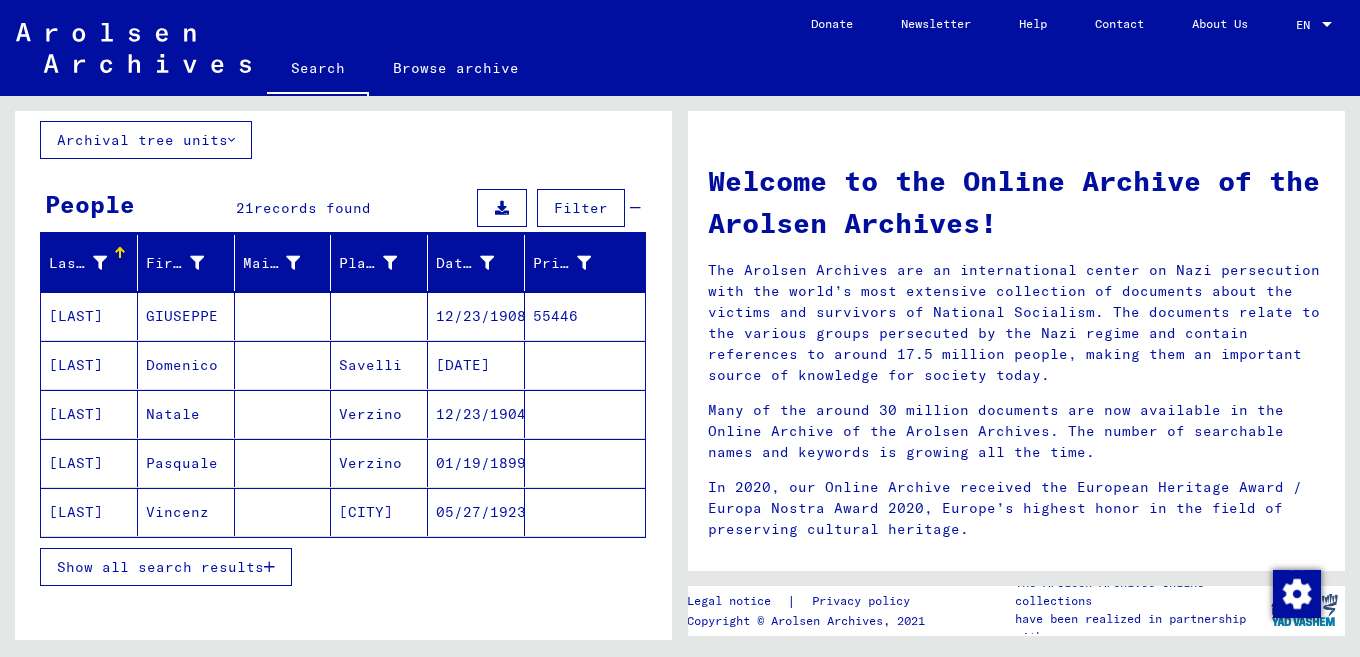 scroll, scrollTop: 140, scrollLeft: 0, axis: vertical 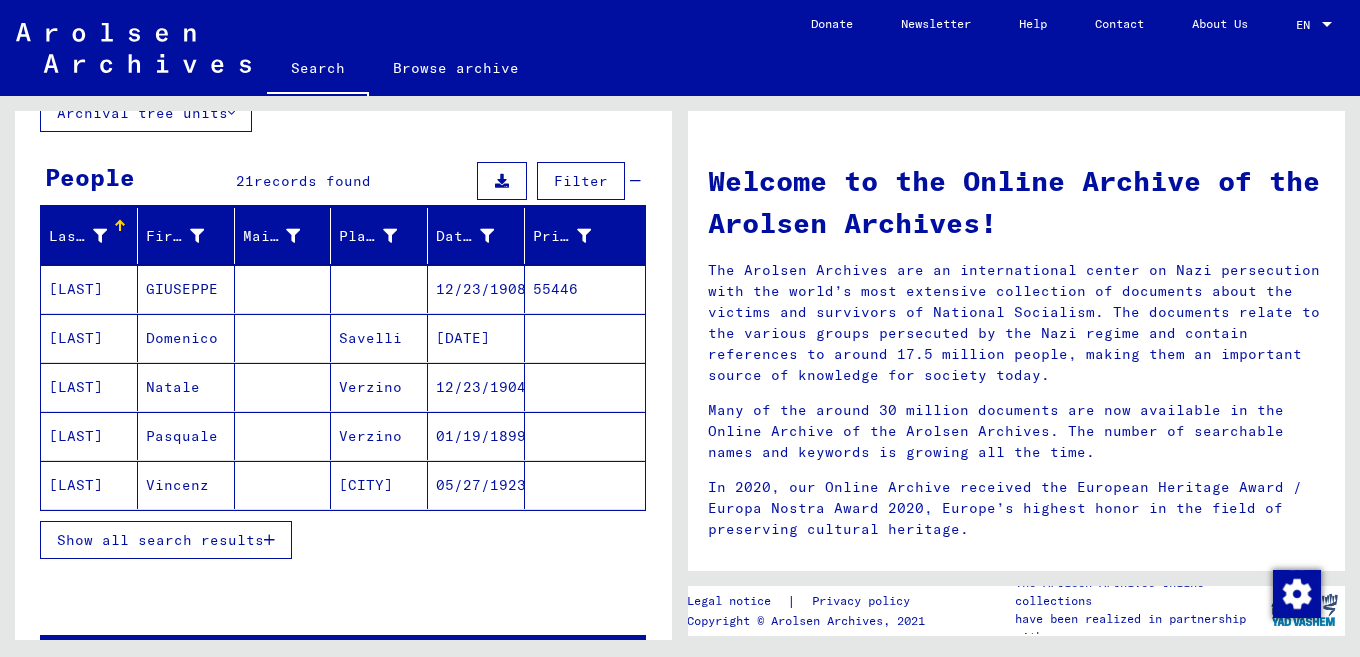 click on "Show all search results" at bounding box center [343, 540] 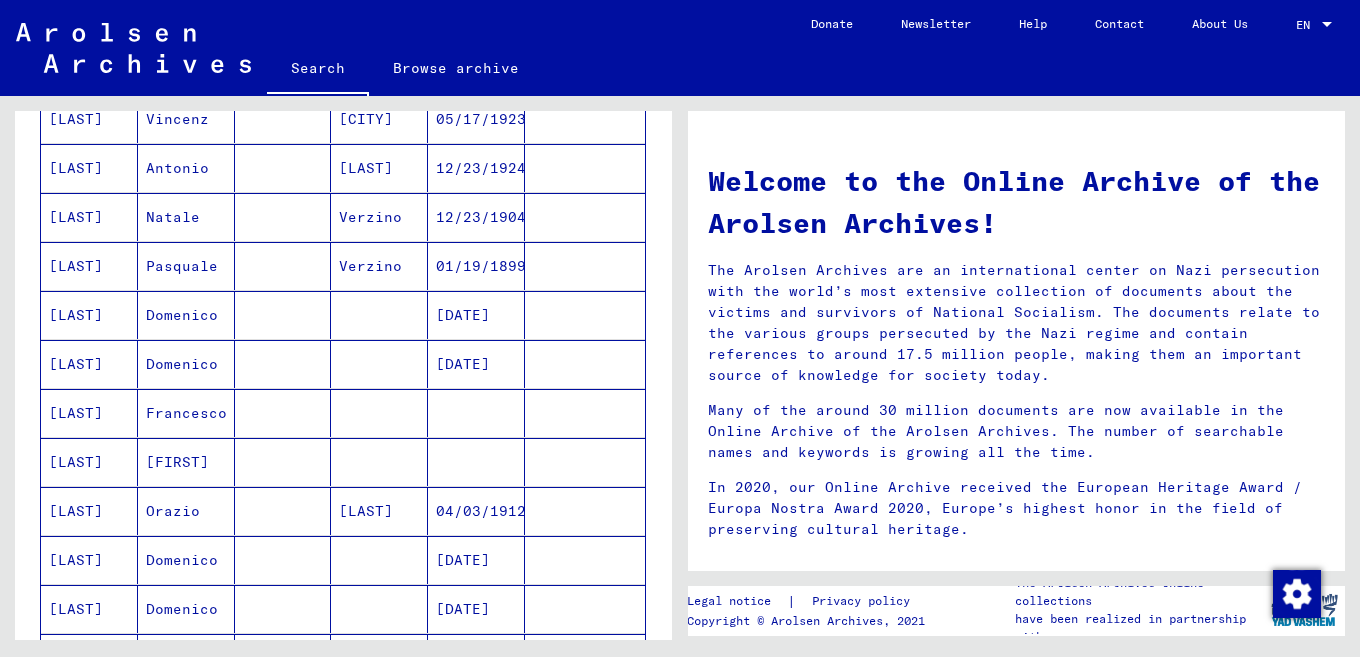 scroll, scrollTop: 653, scrollLeft: 0, axis: vertical 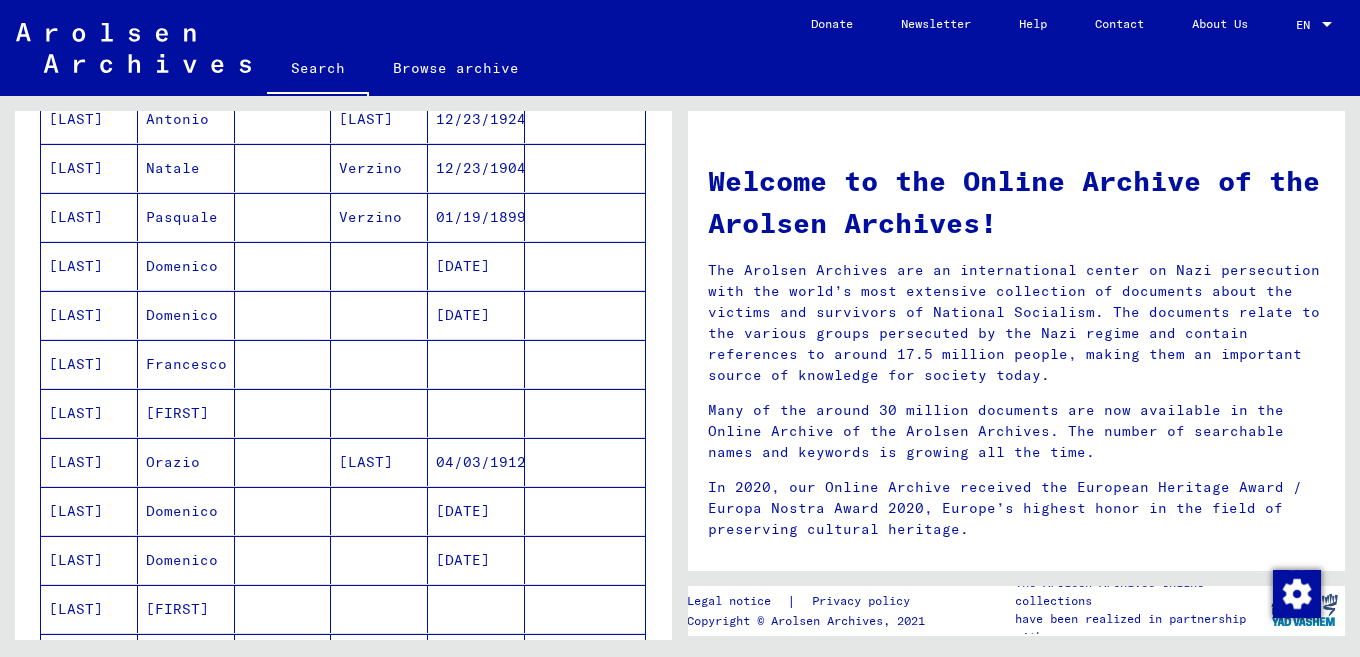 click on "[FIRST]" at bounding box center (186, 462) 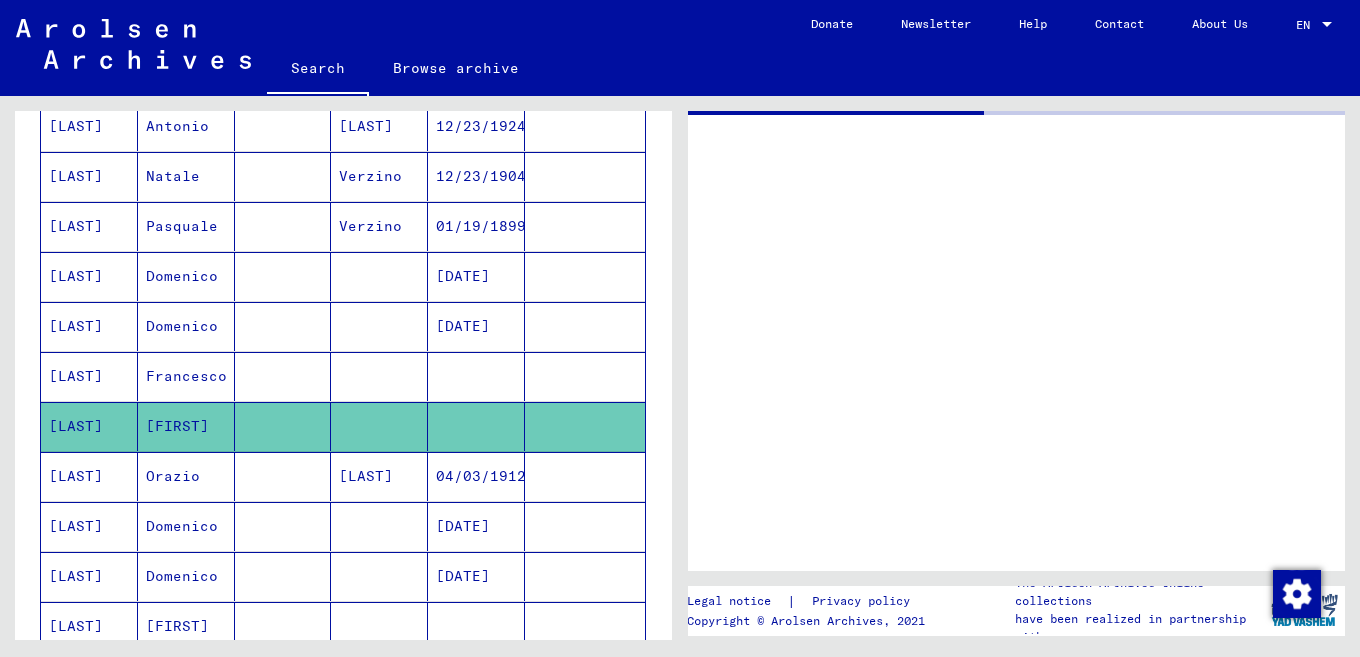 scroll, scrollTop: 660, scrollLeft: 0, axis: vertical 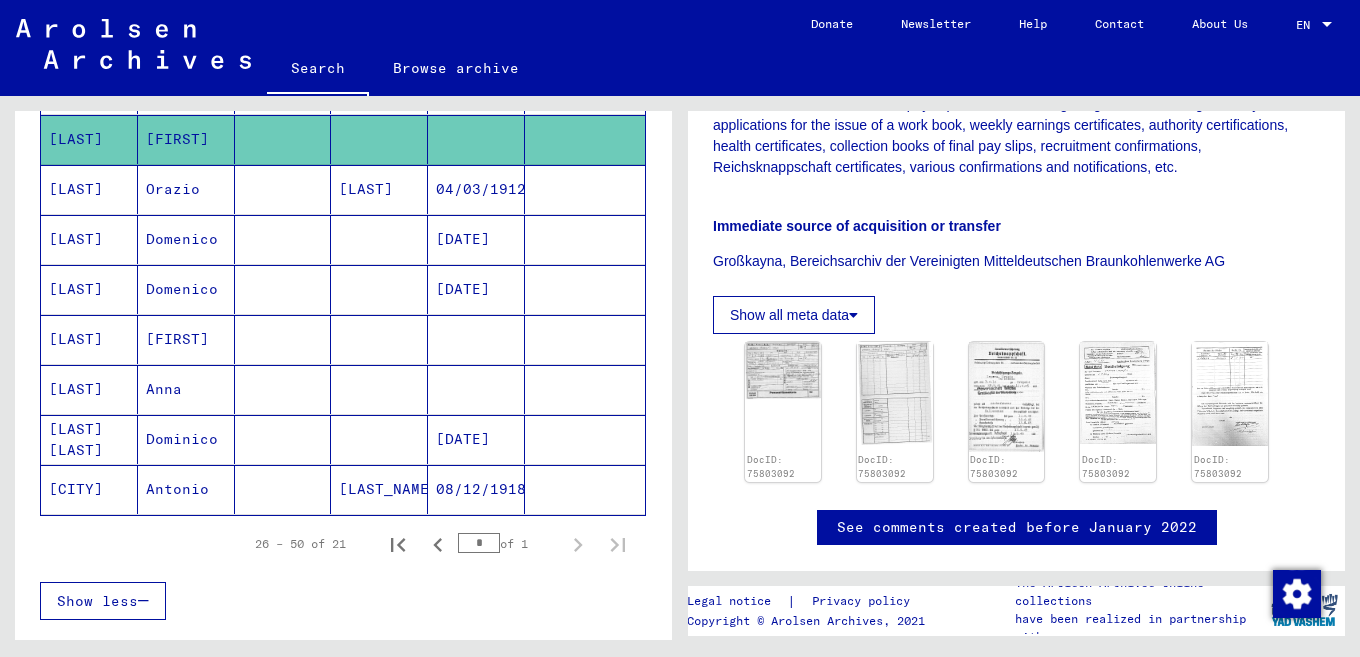 click at bounding box center (476, 389) 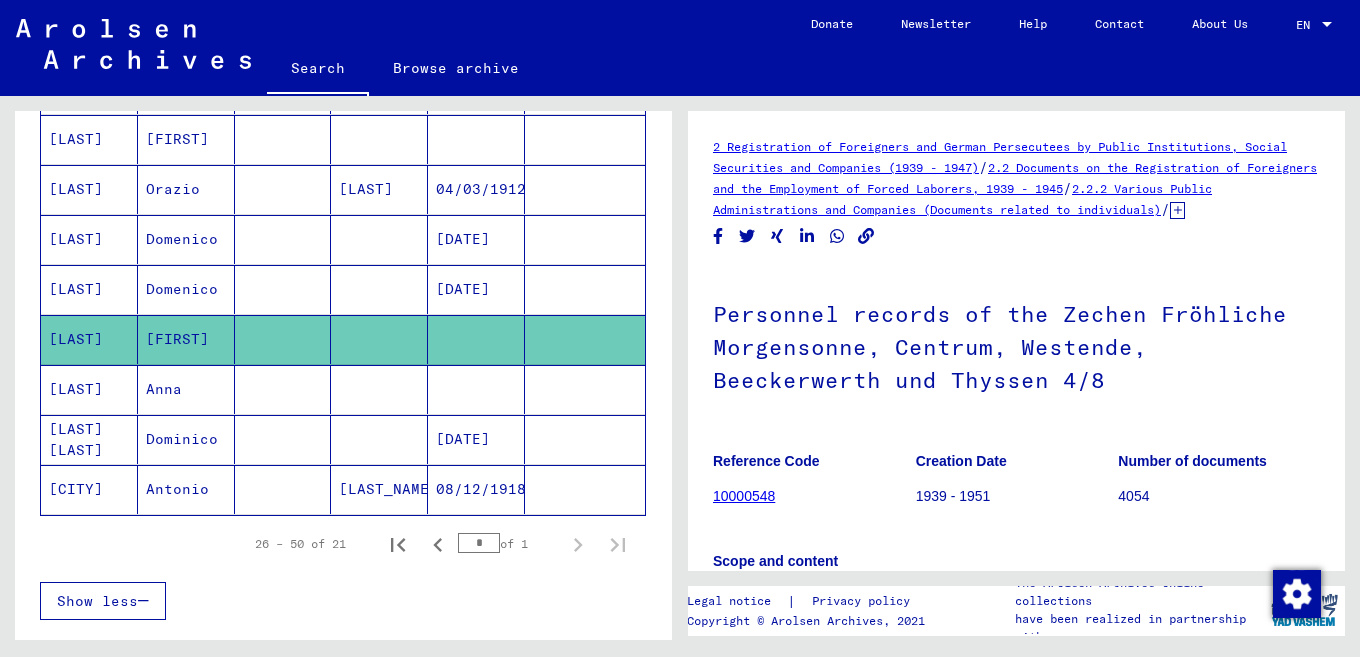 scroll, scrollTop: 210, scrollLeft: 0, axis: vertical 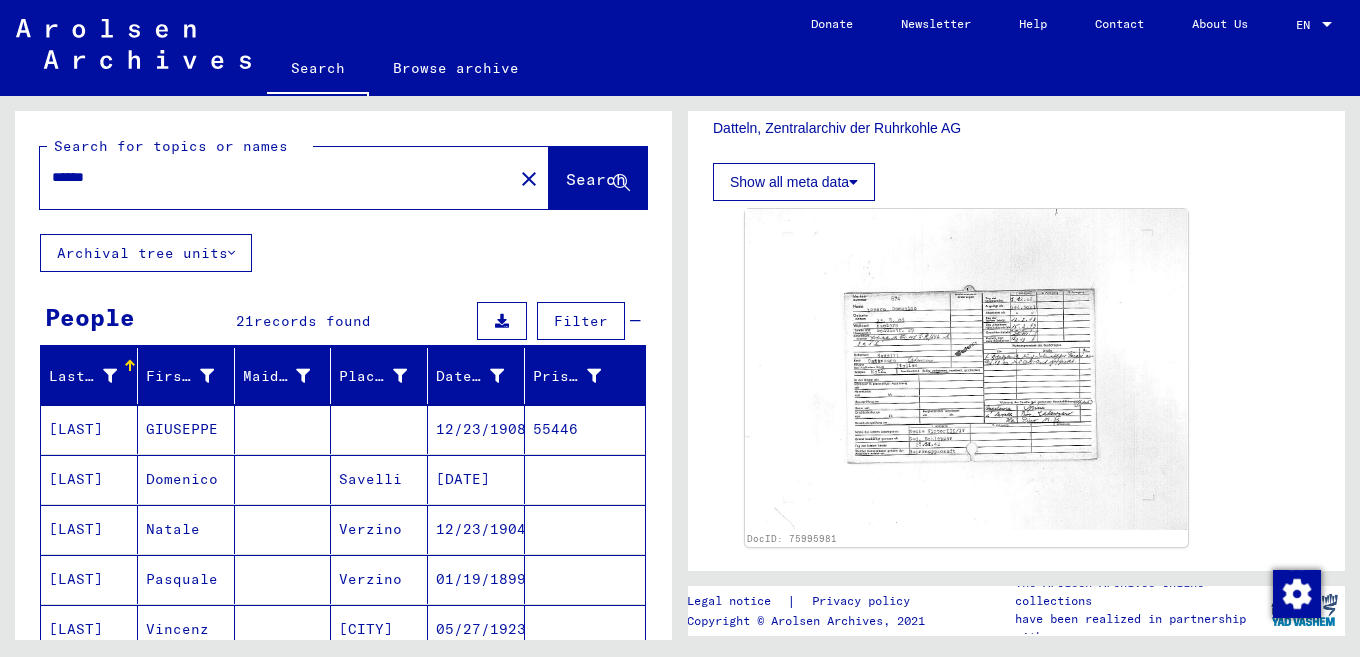 drag, startPoint x: 301, startPoint y: 173, endPoint x: 0, endPoint y: 177, distance: 301.02658 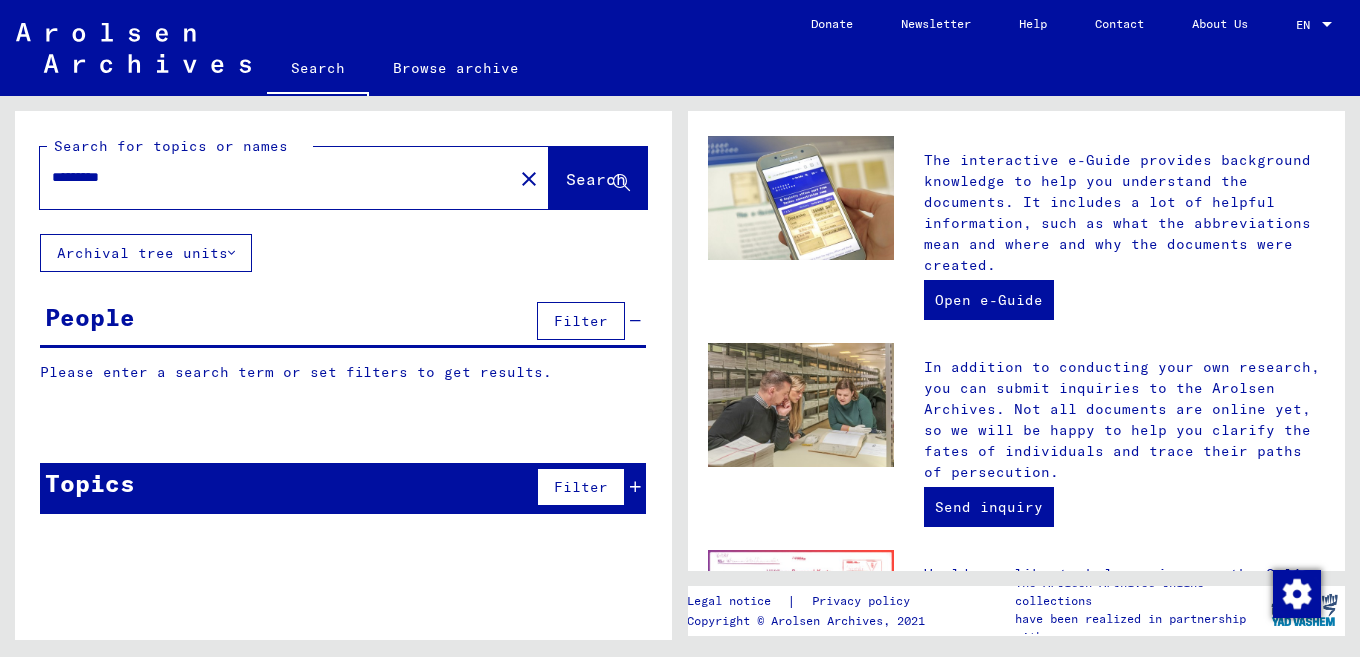 scroll, scrollTop: 0, scrollLeft: 0, axis: both 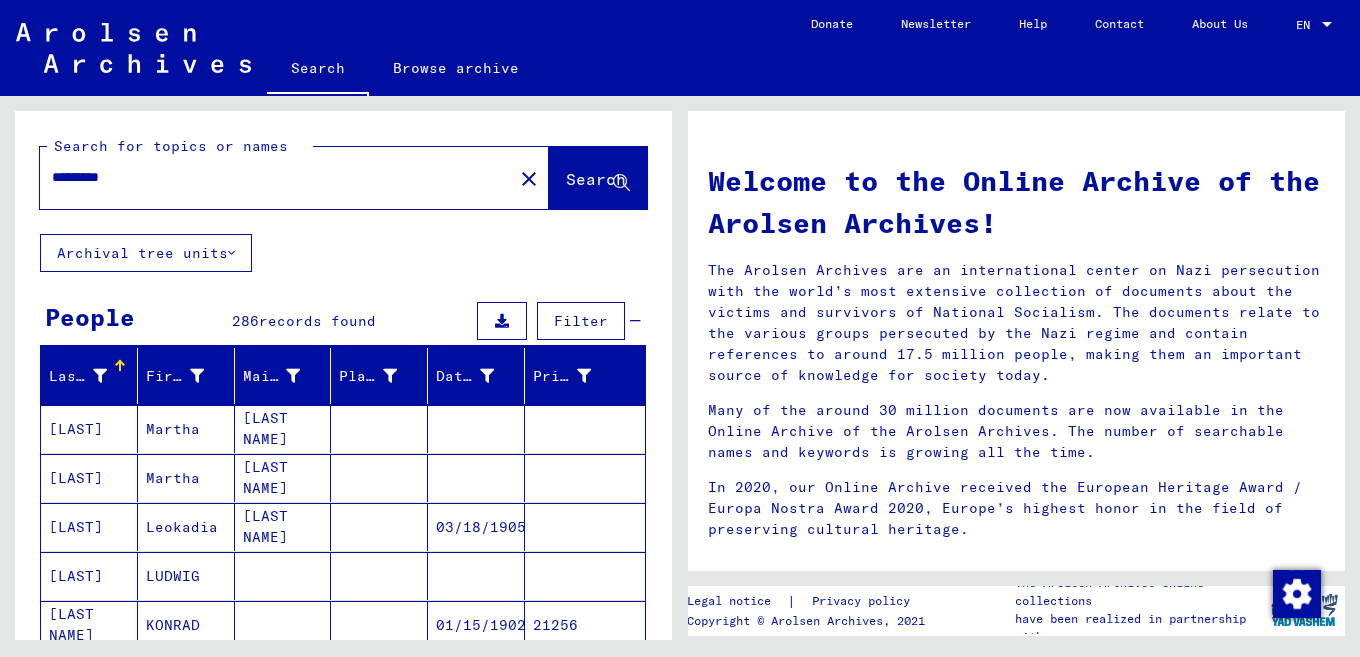 click on "*********" 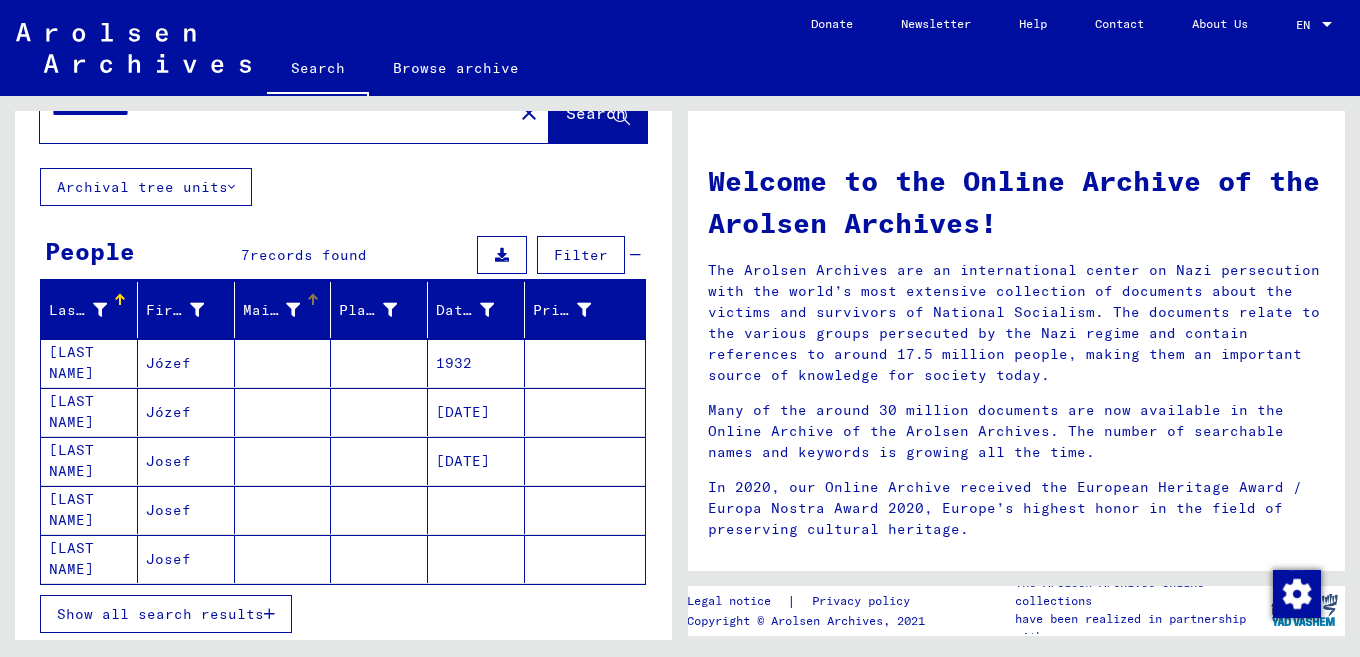 scroll, scrollTop: 70, scrollLeft: 0, axis: vertical 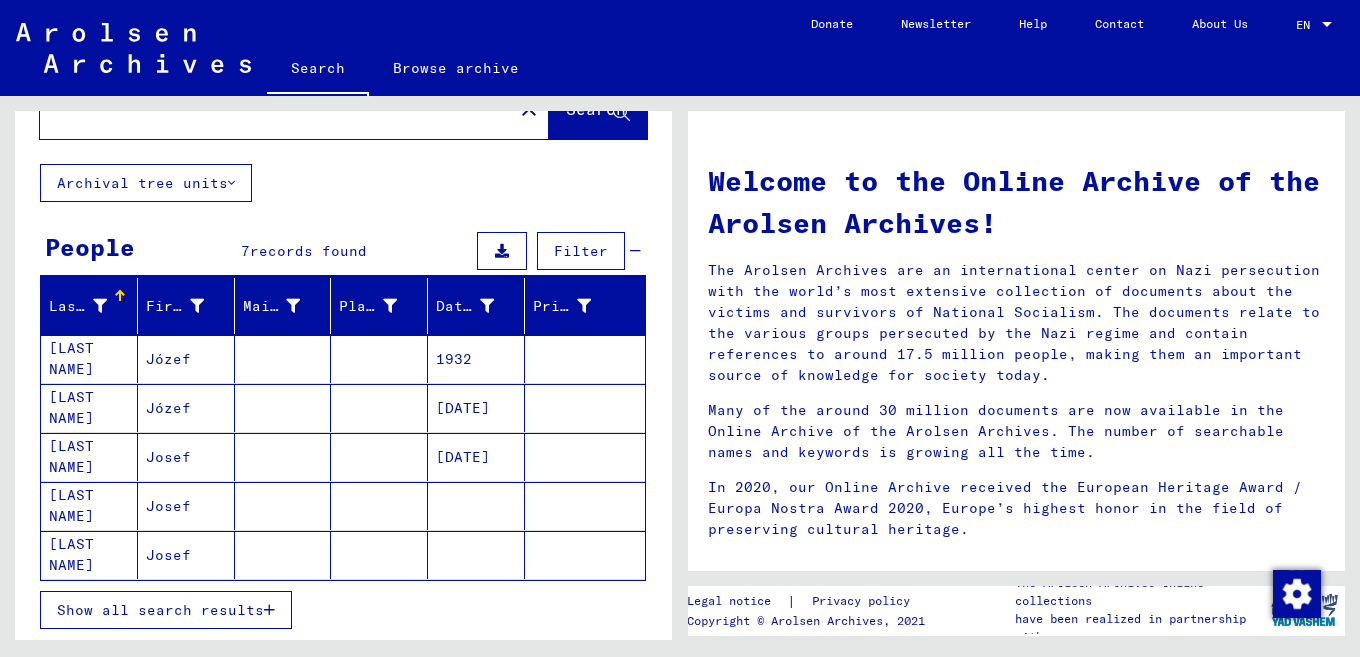 click at bounding box center [379, 555] 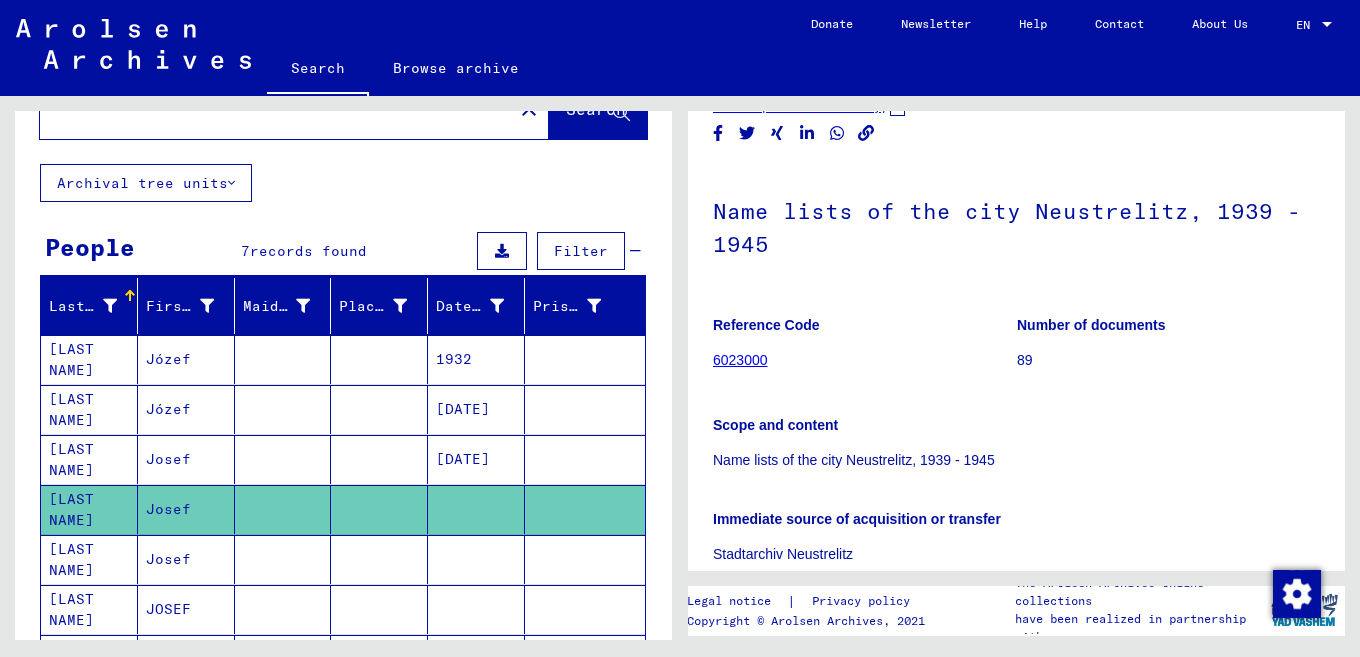scroll, scrollTop: 430, scrollLeft: 0, axis: vertical 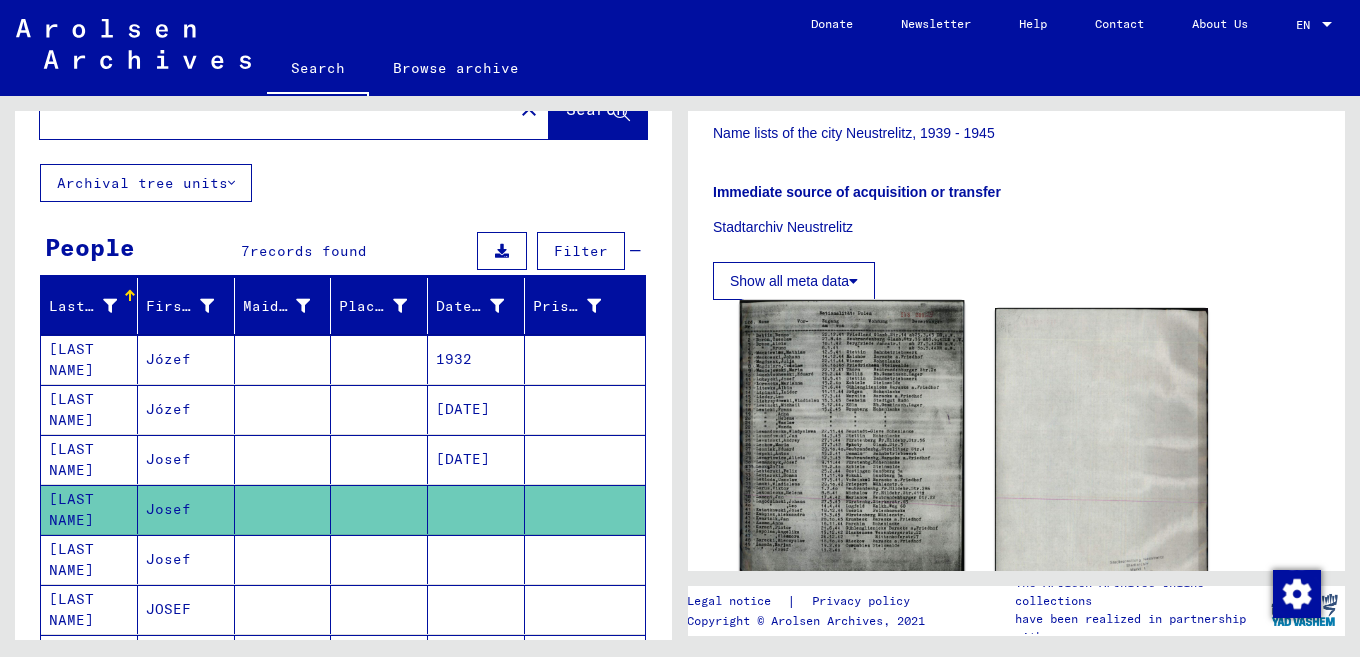 click 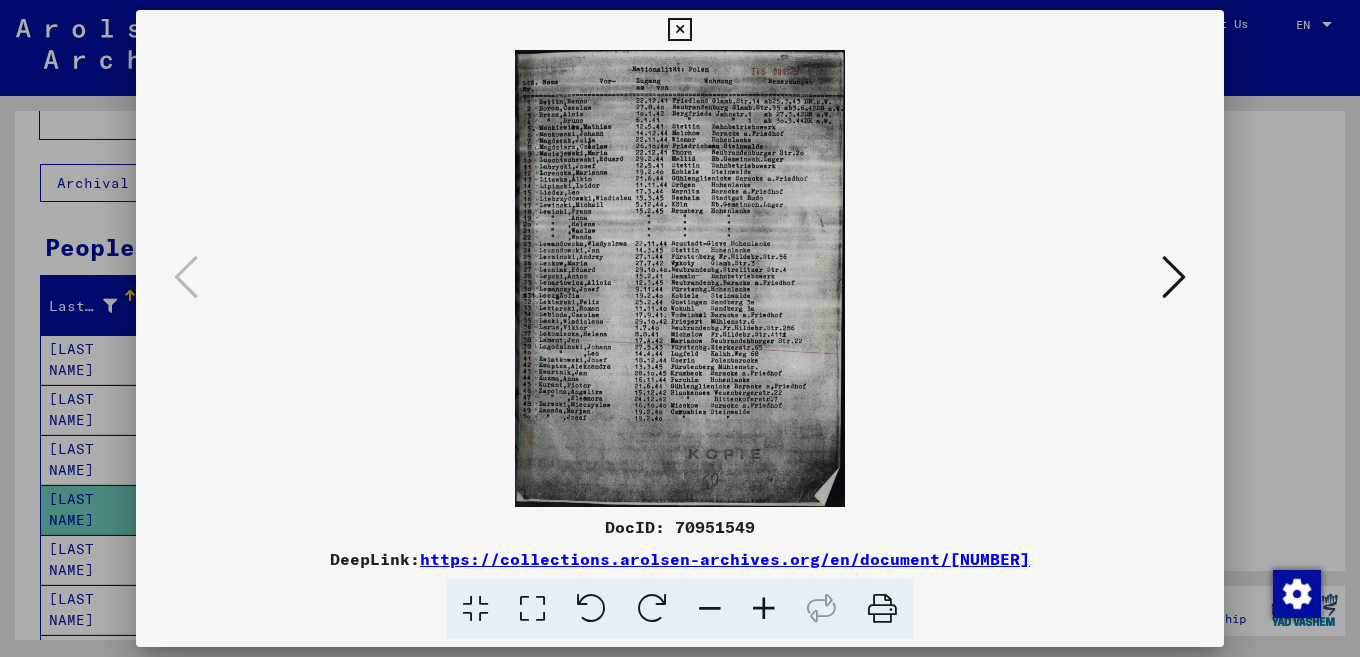 click at bounding box center (764, 609) 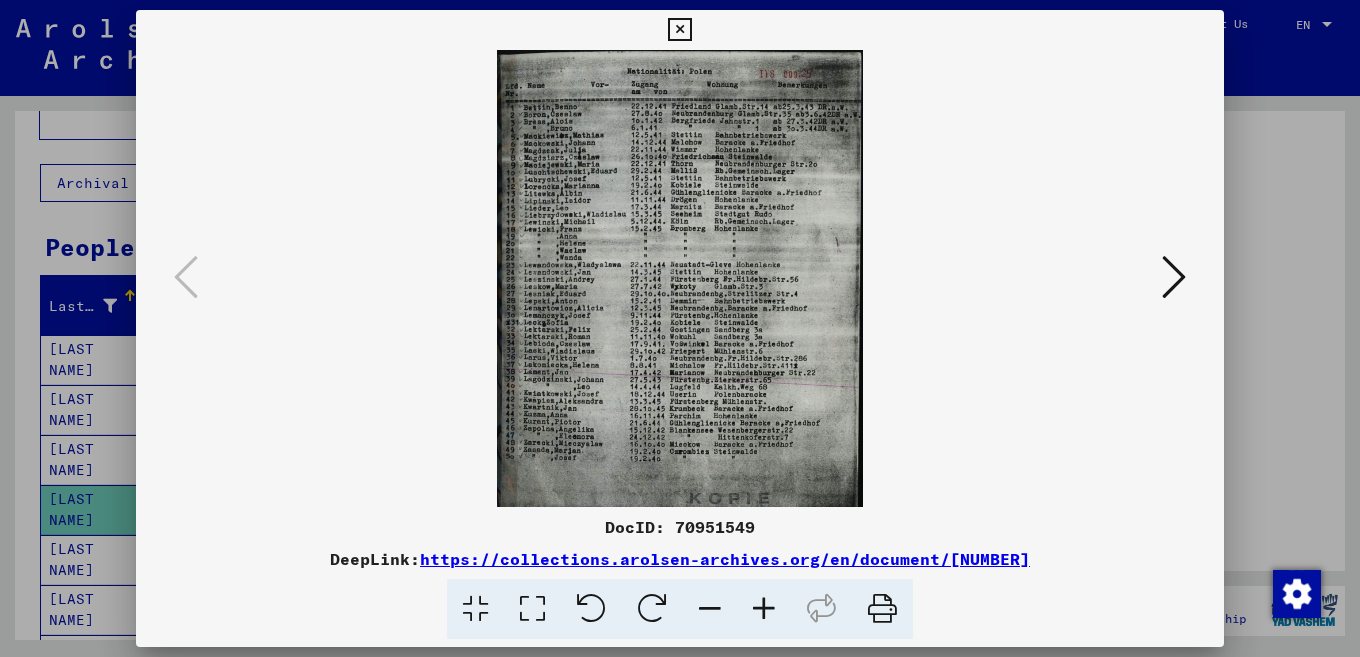 click at bounding box center (764, 609) 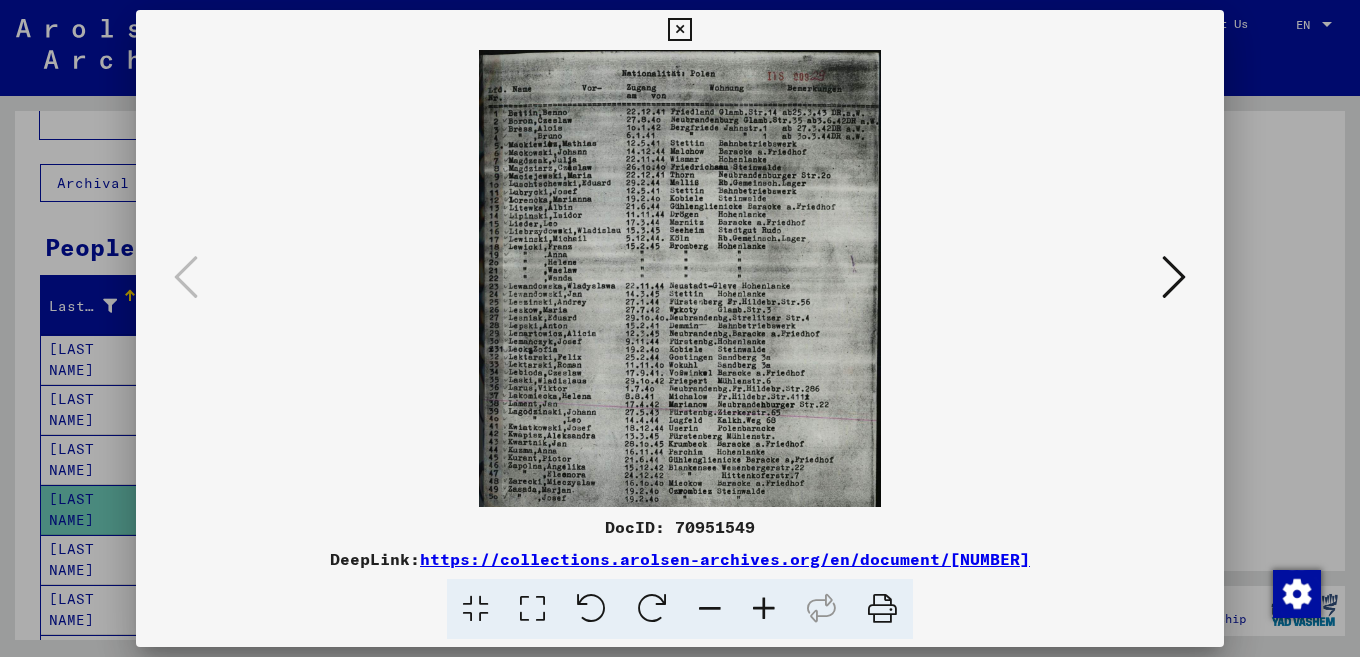 click at bounding box center [764, 609] 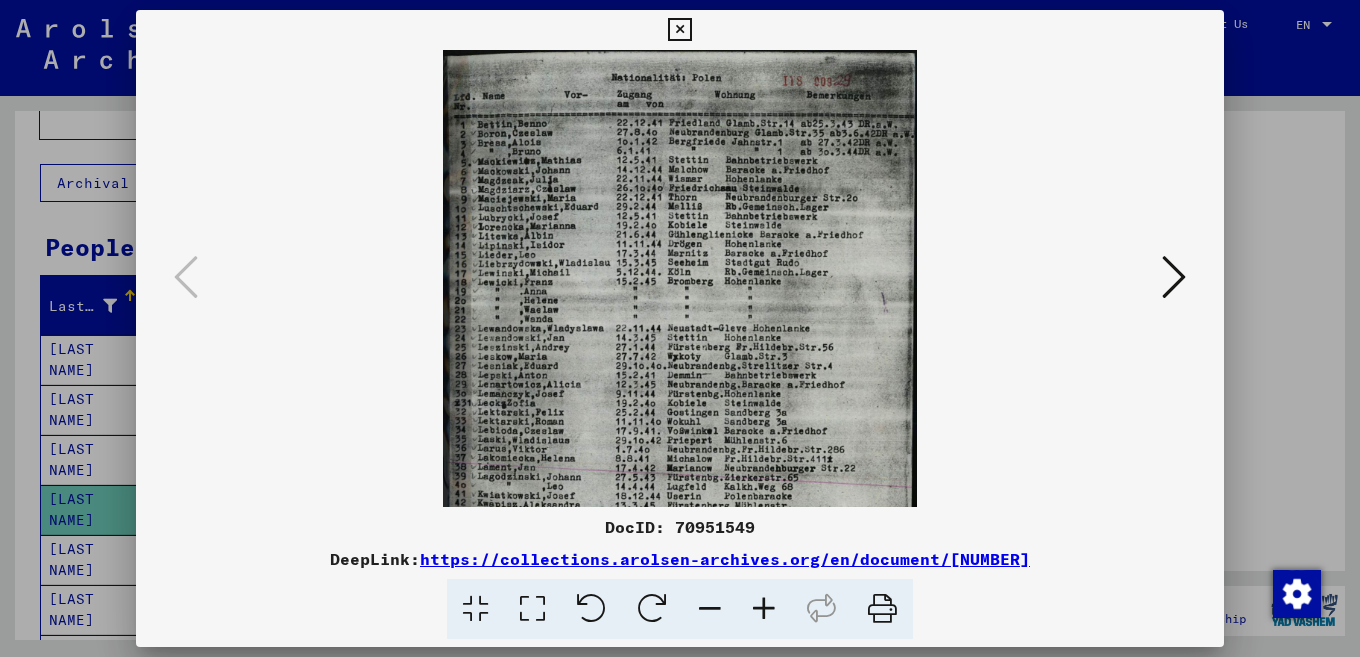 click at bounding box center [764, 609] 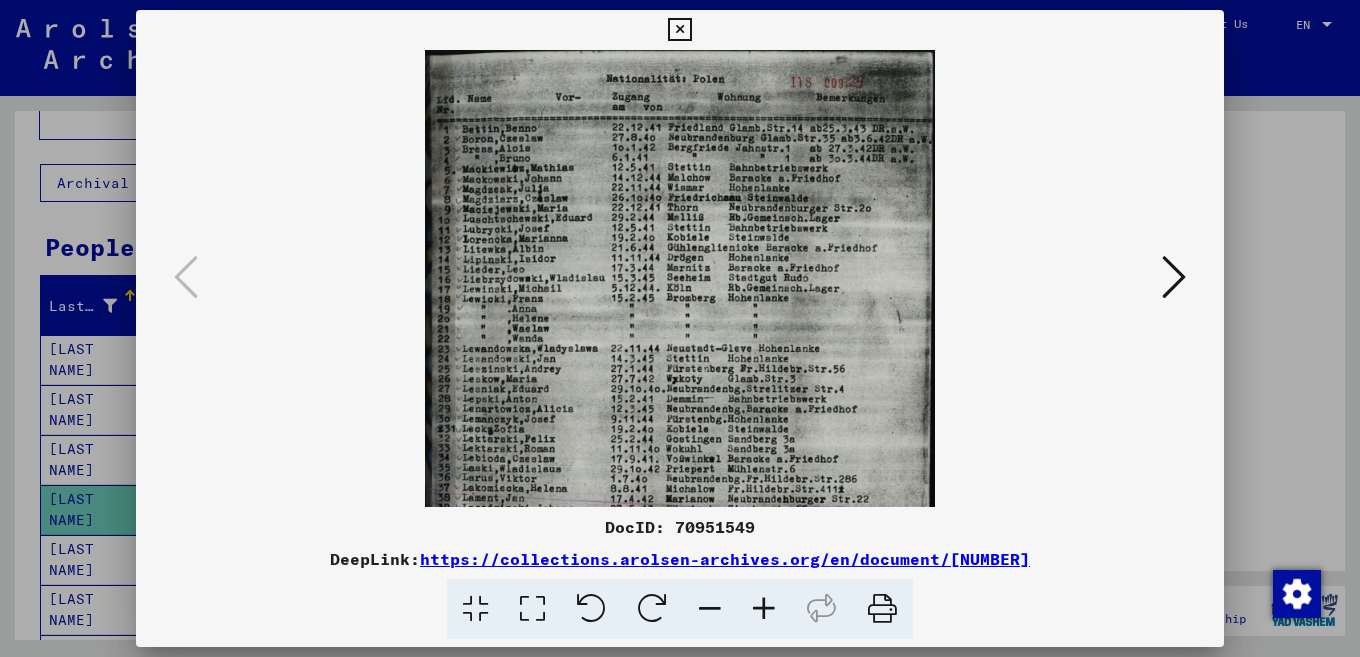 scroll, scrollTop: 3, scrollLeft: 0, axis: vertical 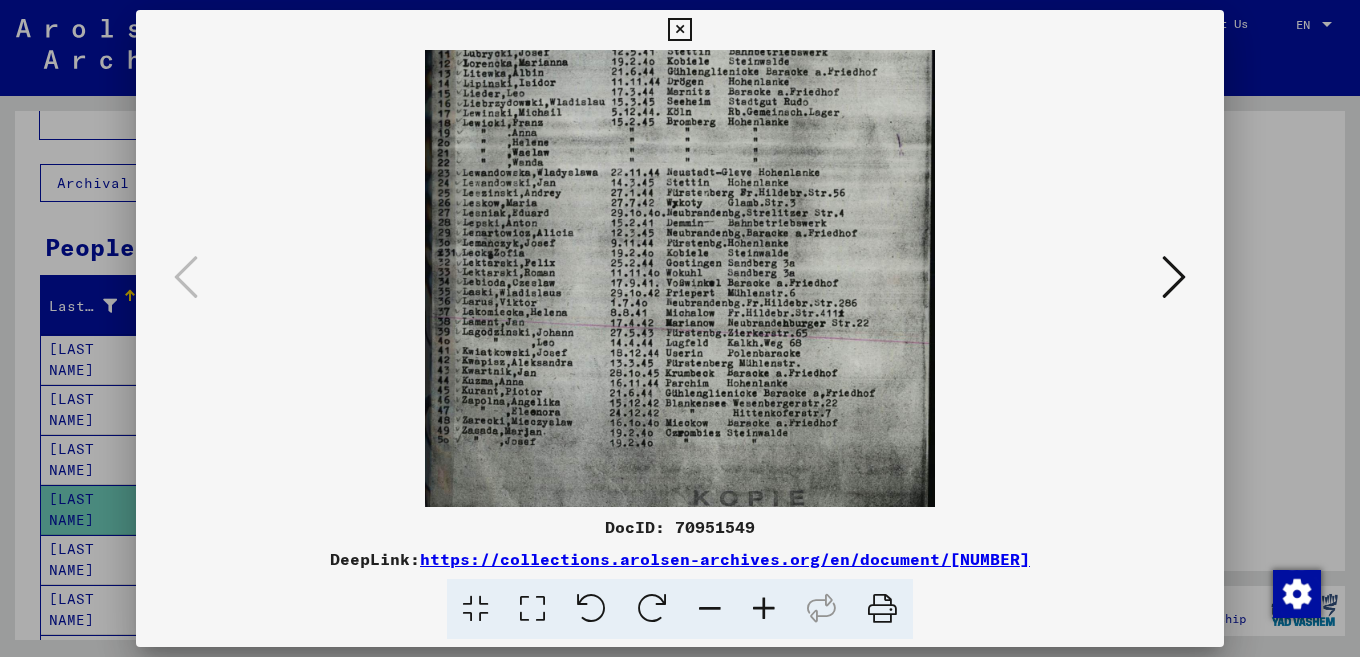 drag, startPoint x: 726, startPoint y: 427, endPoint x: 760, endPoint y: 234, distance: 195.97194 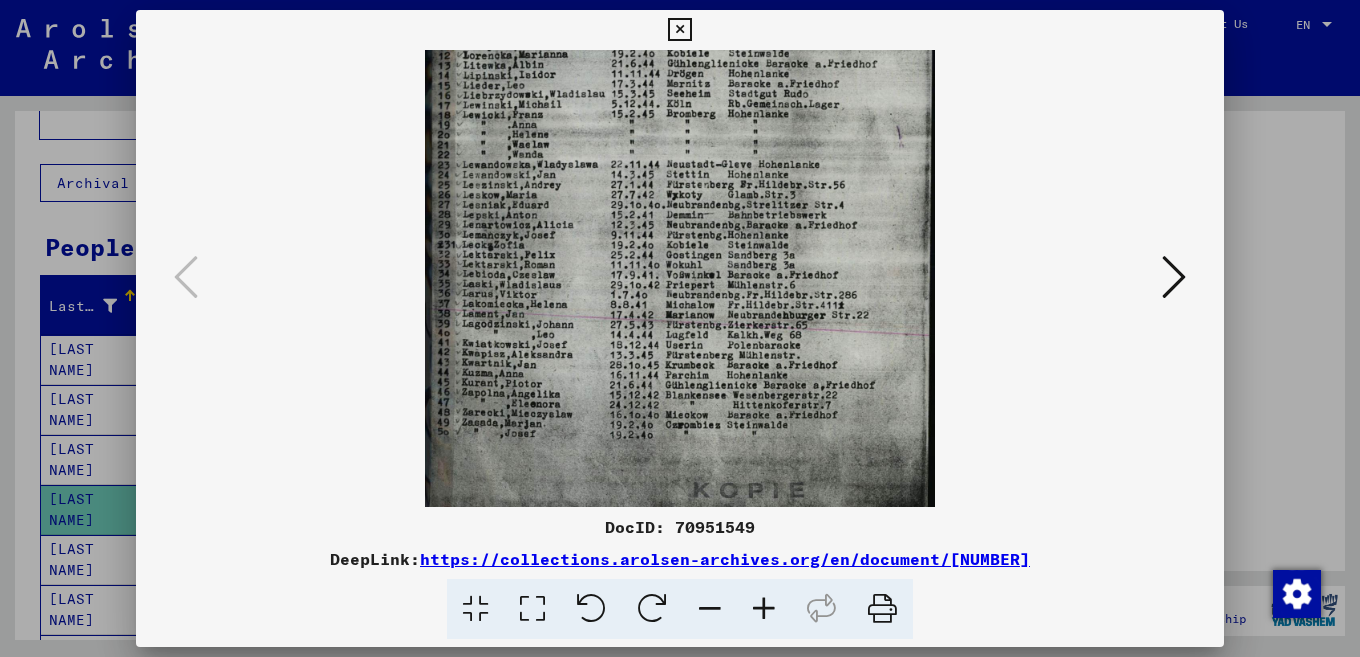 click at bounding box center [679, 30] 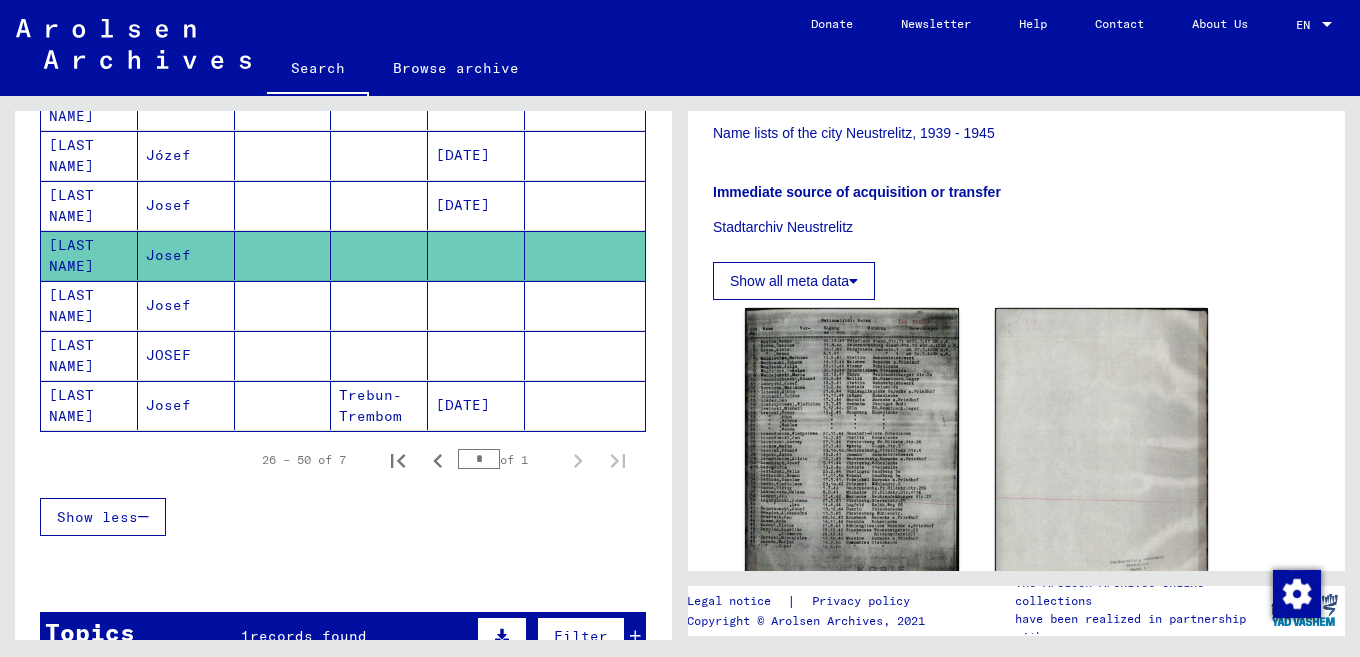 scroll, scrollTop: 327, scrollLeft: 0, axis: vertical 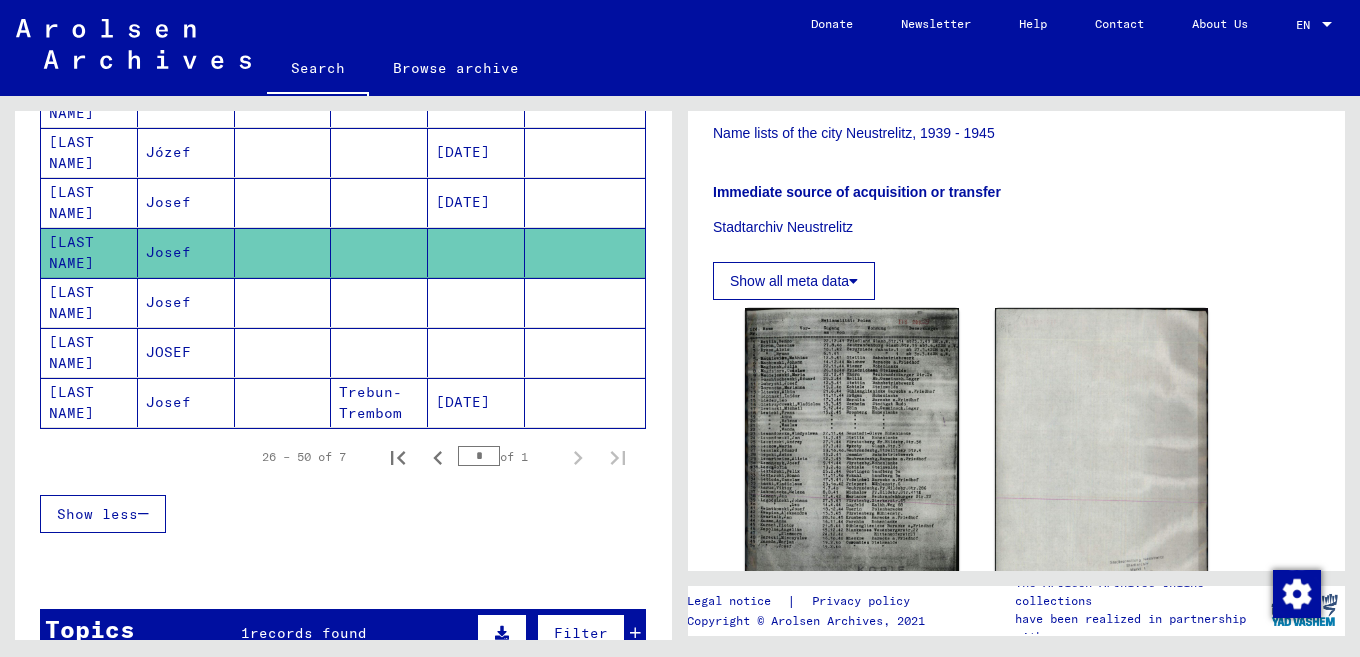 click at bounding box center [283, 352] 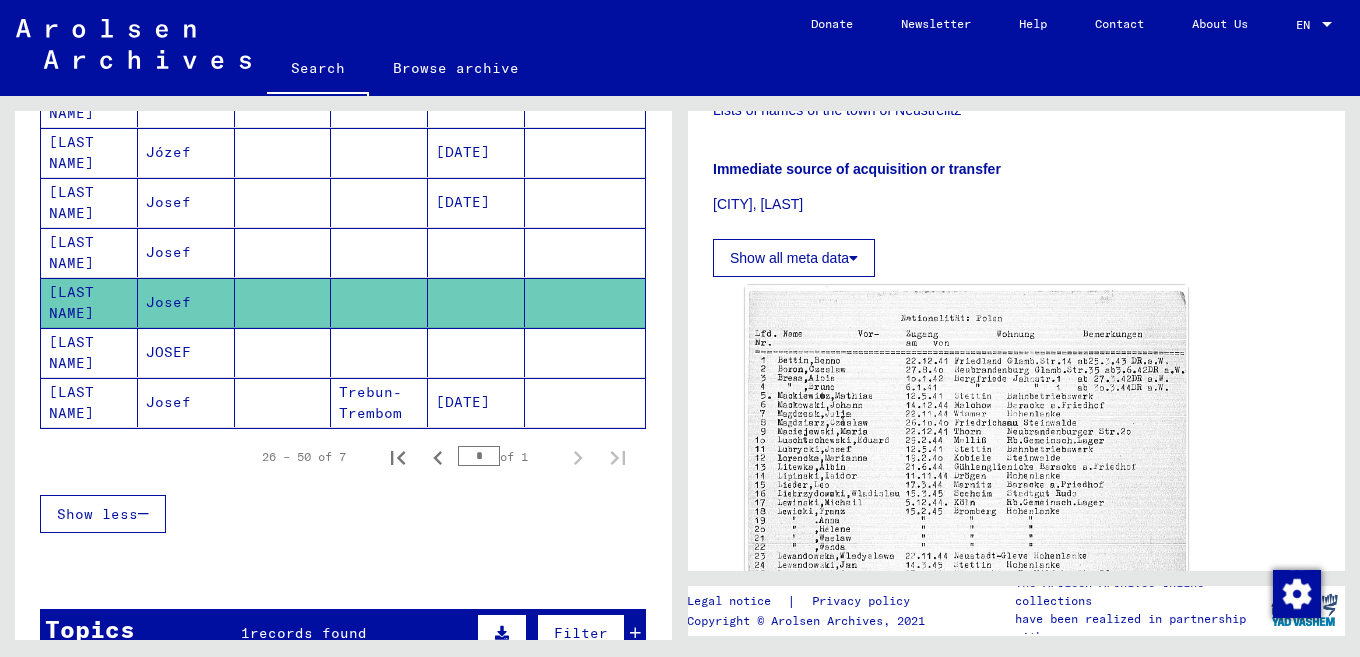 scroll, scrollTop: 653, scrollLeft: 0, axis: vertical 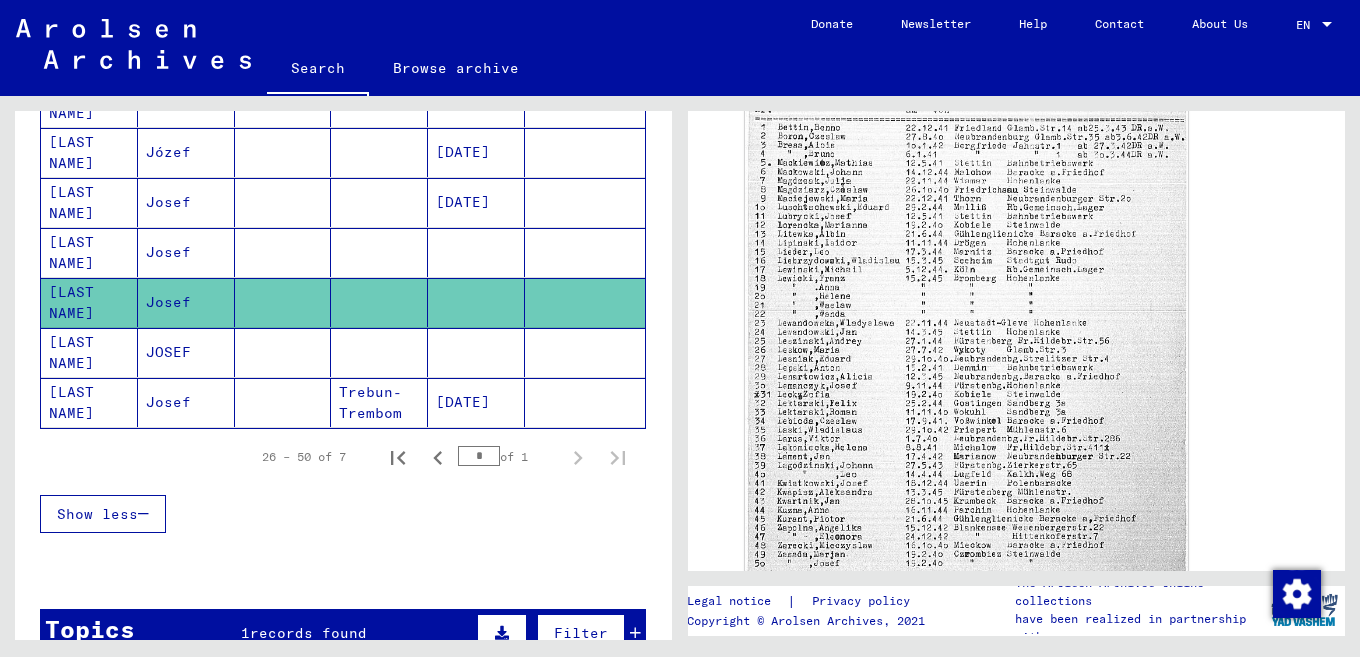 click at bounding box center [283, 402] 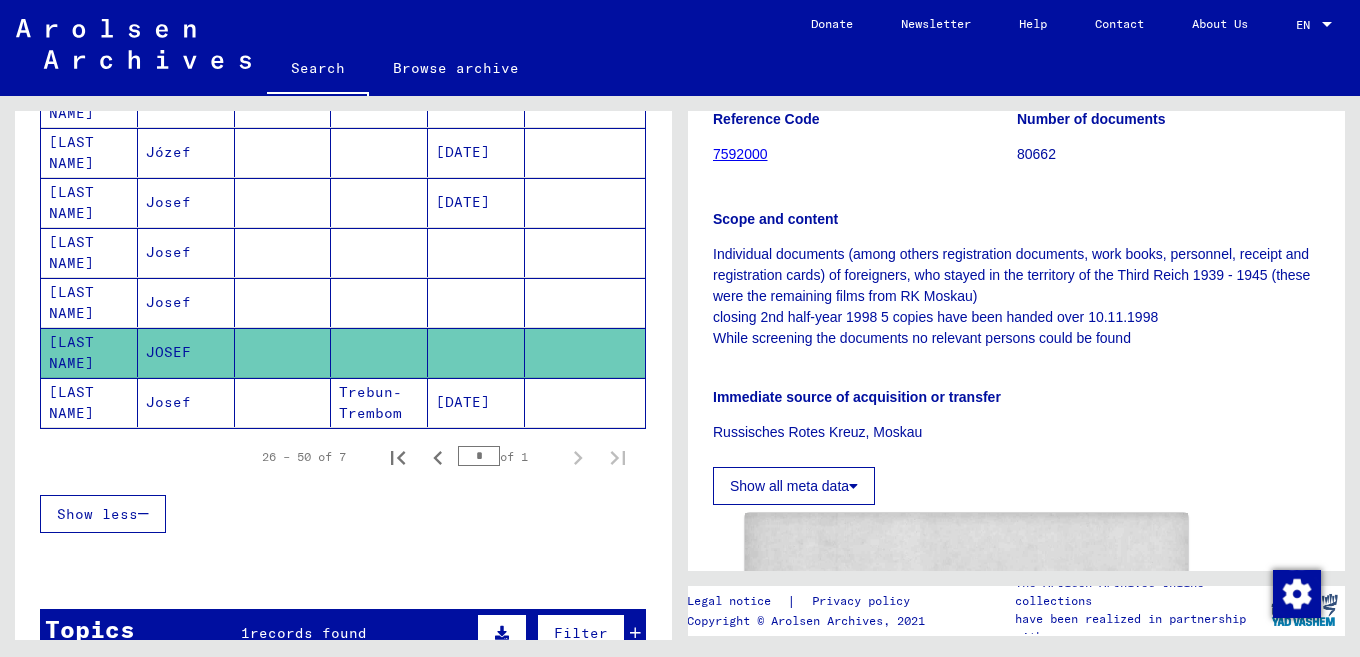 scroll, scrollTop: 700, scrollLeft: 0, axis: vertical 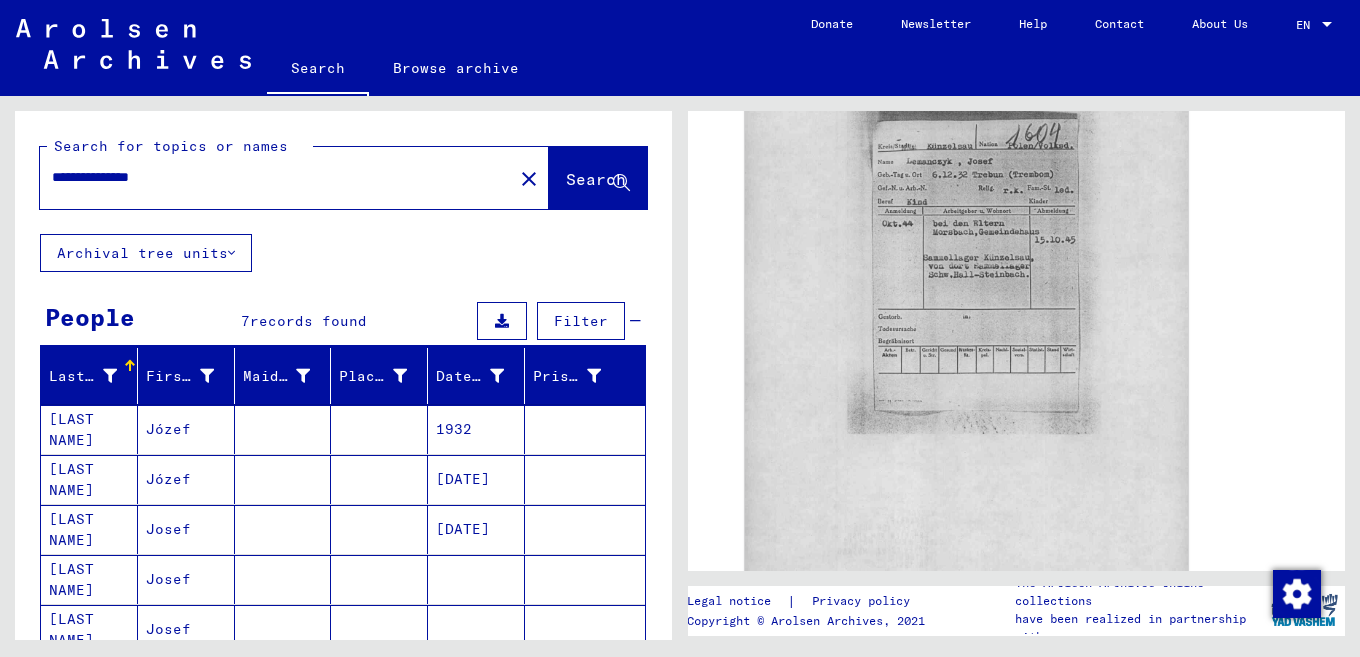 click on "**********" at bounding box center (276, 177) 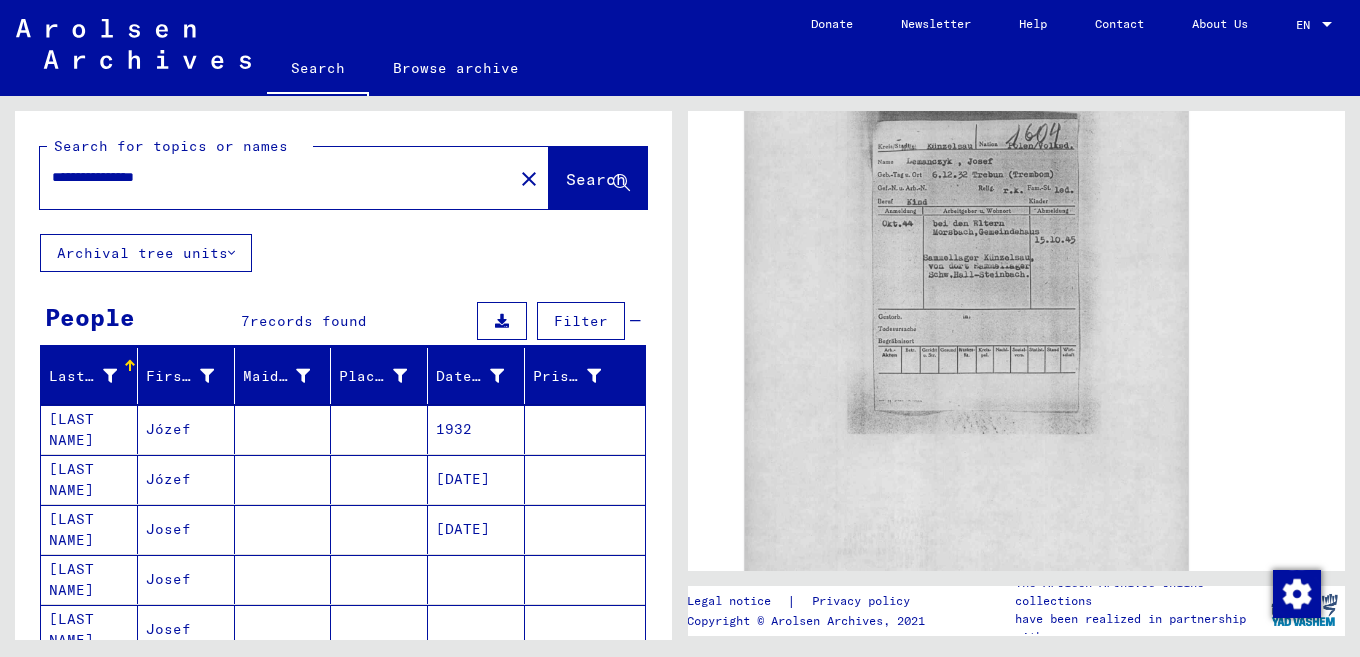 click on "Search" 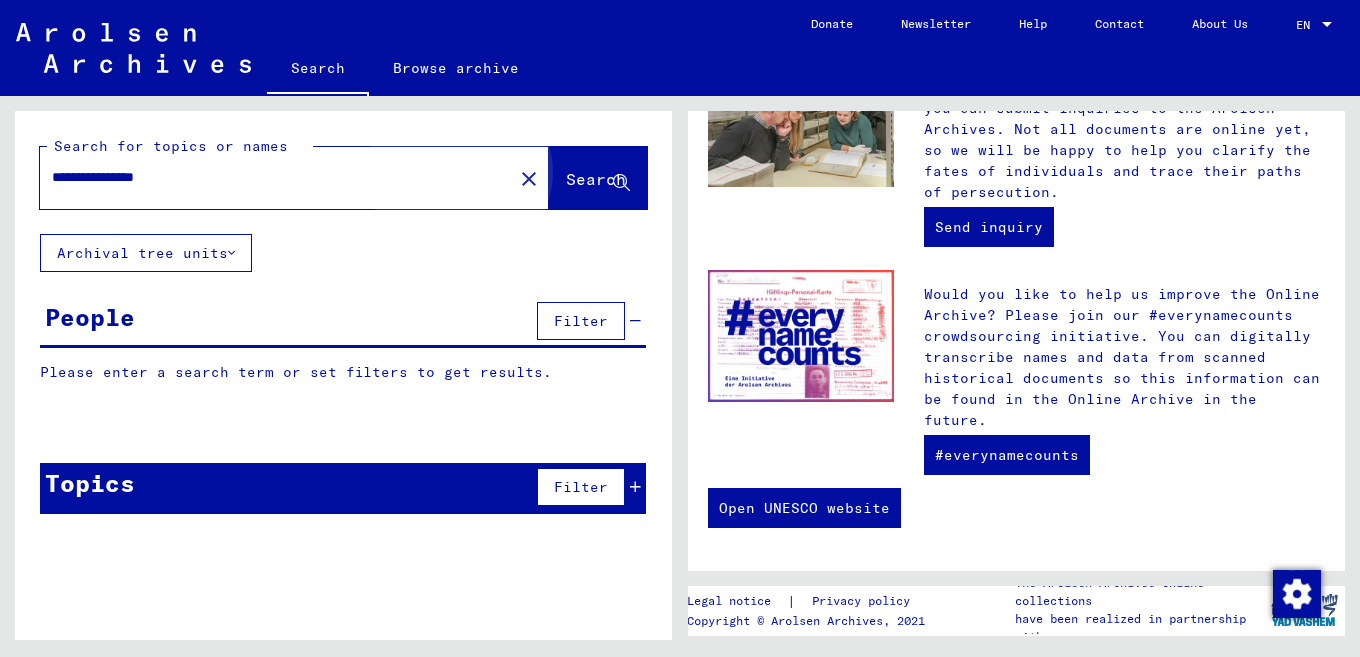 scroll, scrollTop: 0, scrollLeft: 0, axis: both 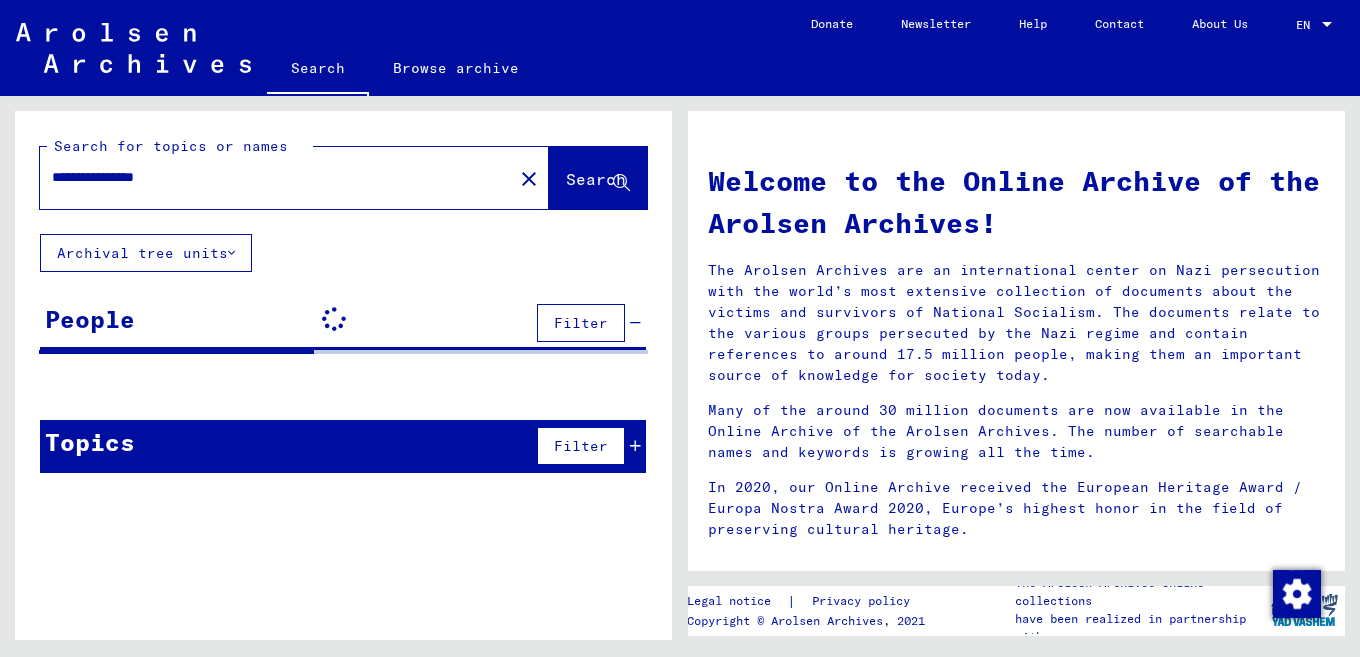 click on "**********" at bounding box center (270, 177) 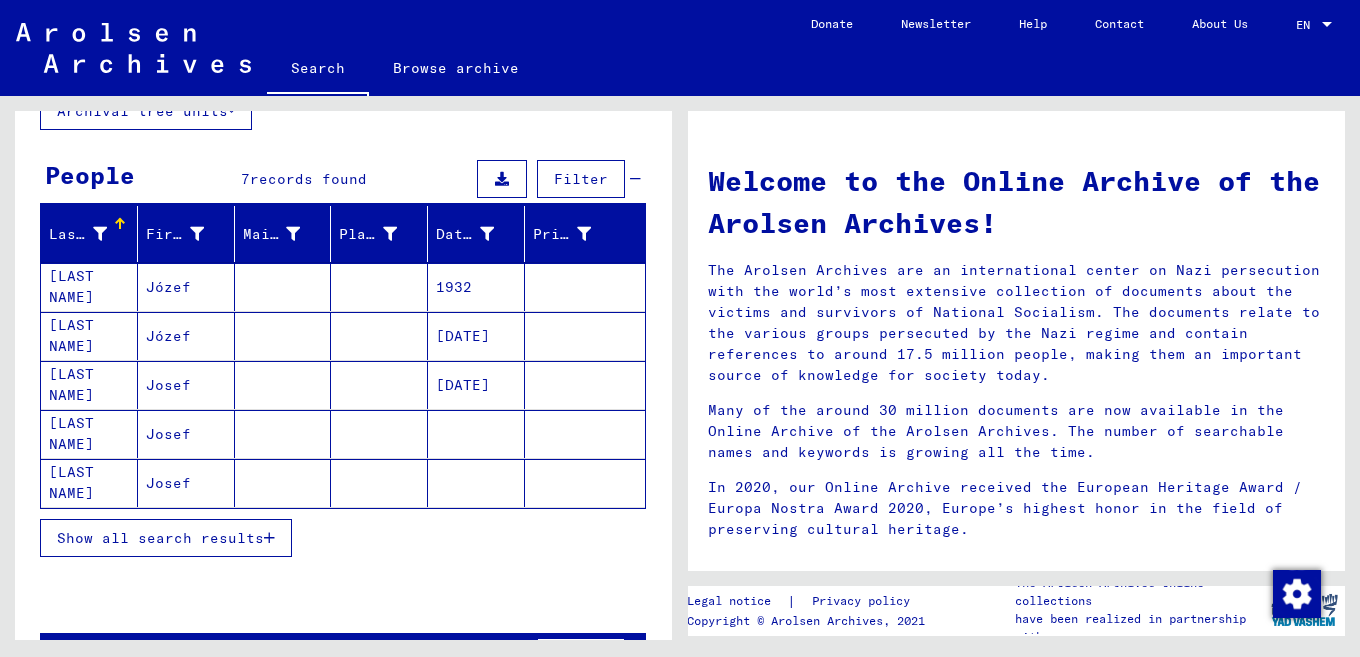 scroll, scrollTop: 208, scrollLeft: 0, axis: vertical 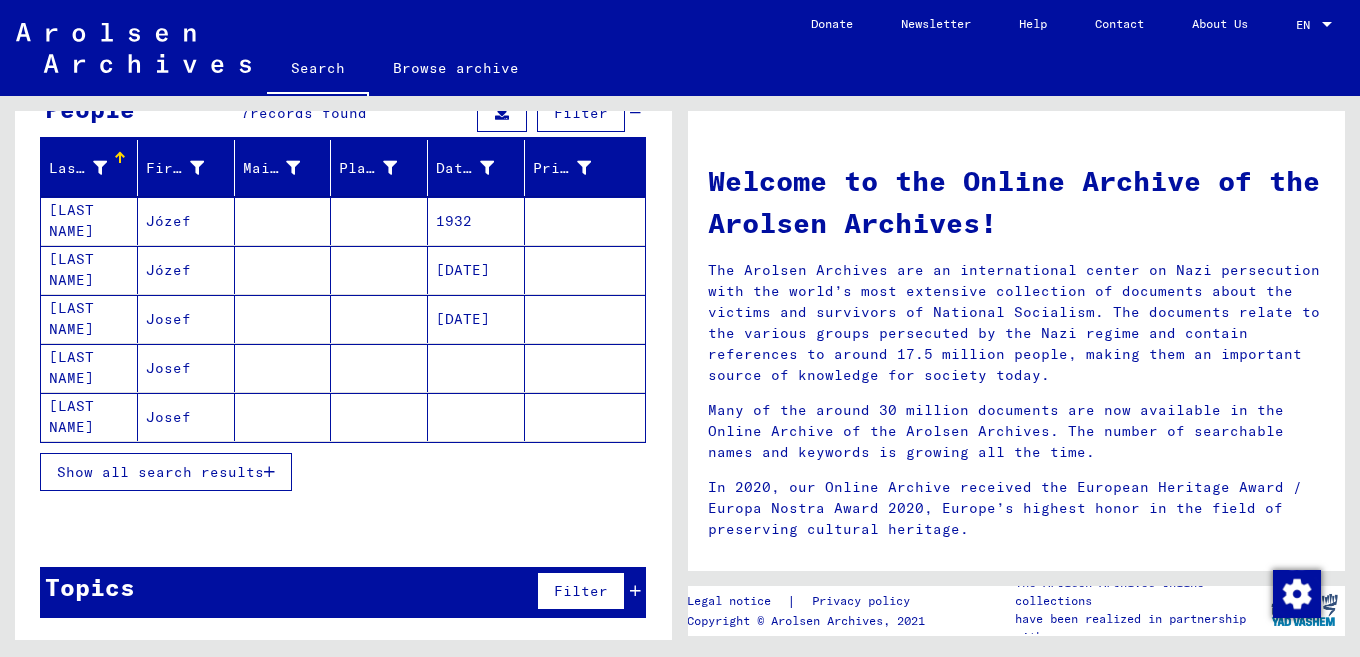 click on "Show all search results" at bounding box center (160, 472) 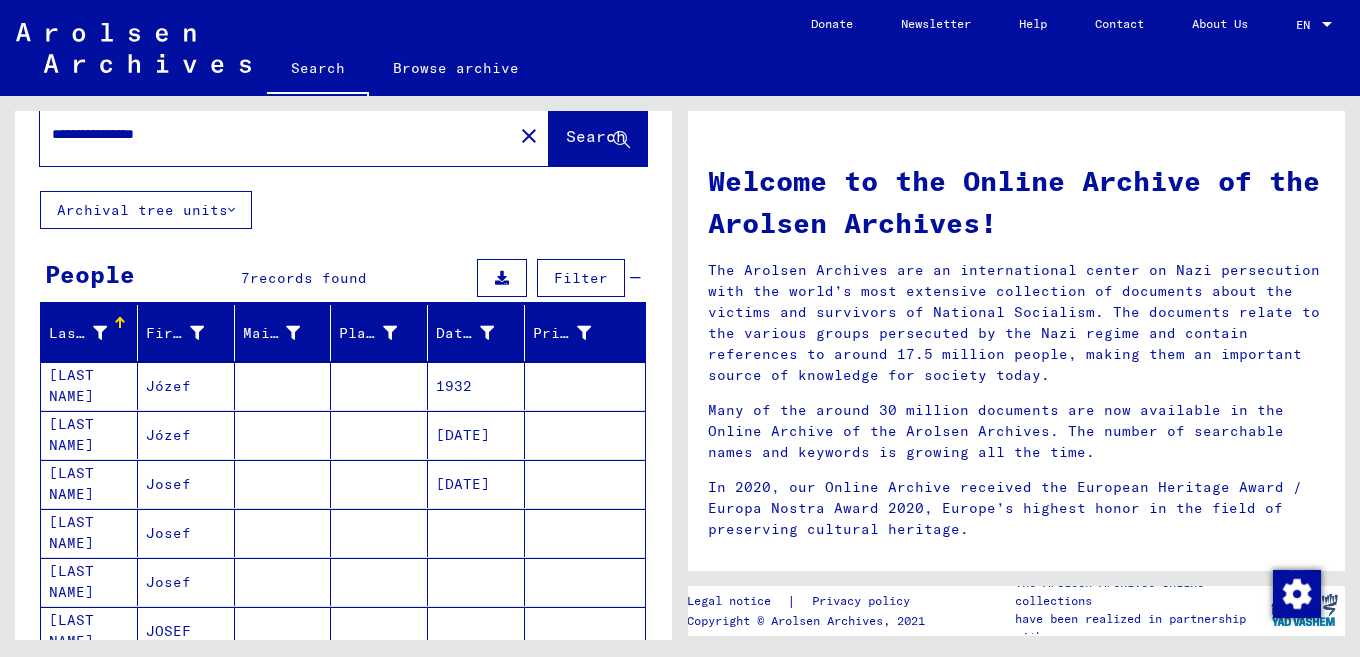scroll, scrollTop: 35, scrollLeft: 0, axis: vertical 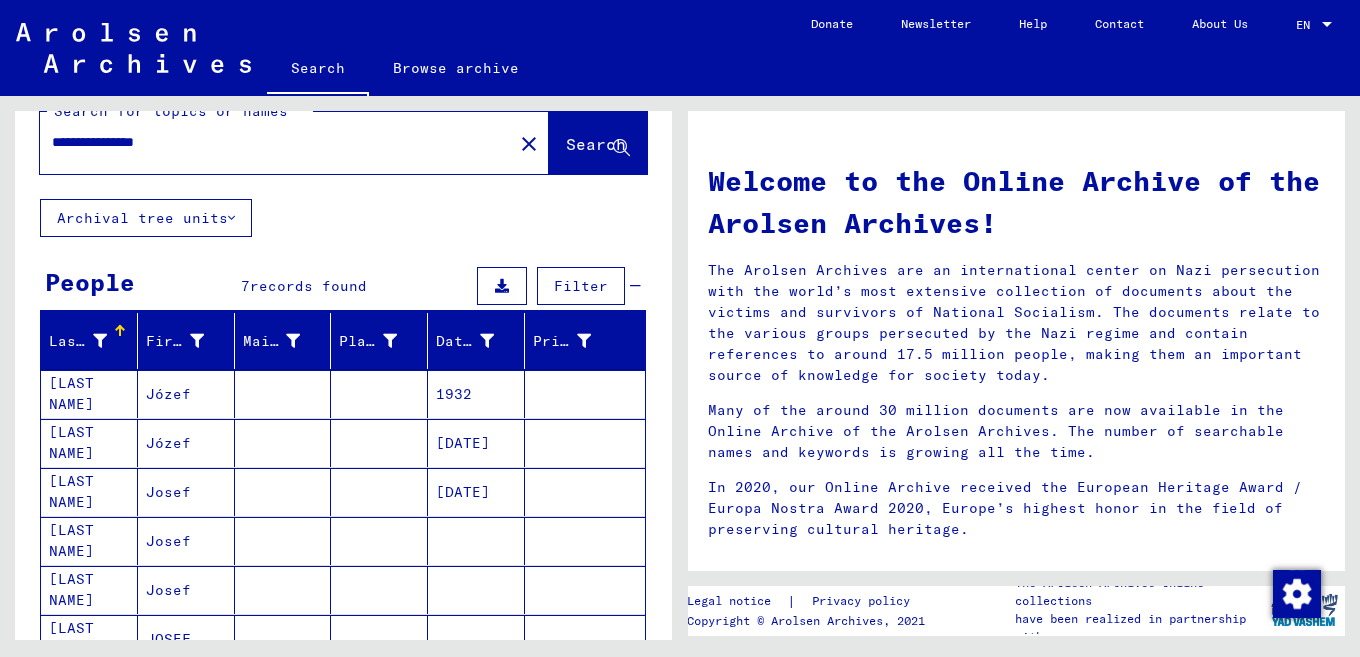 drag, startPoint x: 238, startPoint y: 144, endPoint x: 141, endPoint y: 141, distance: 97.04638 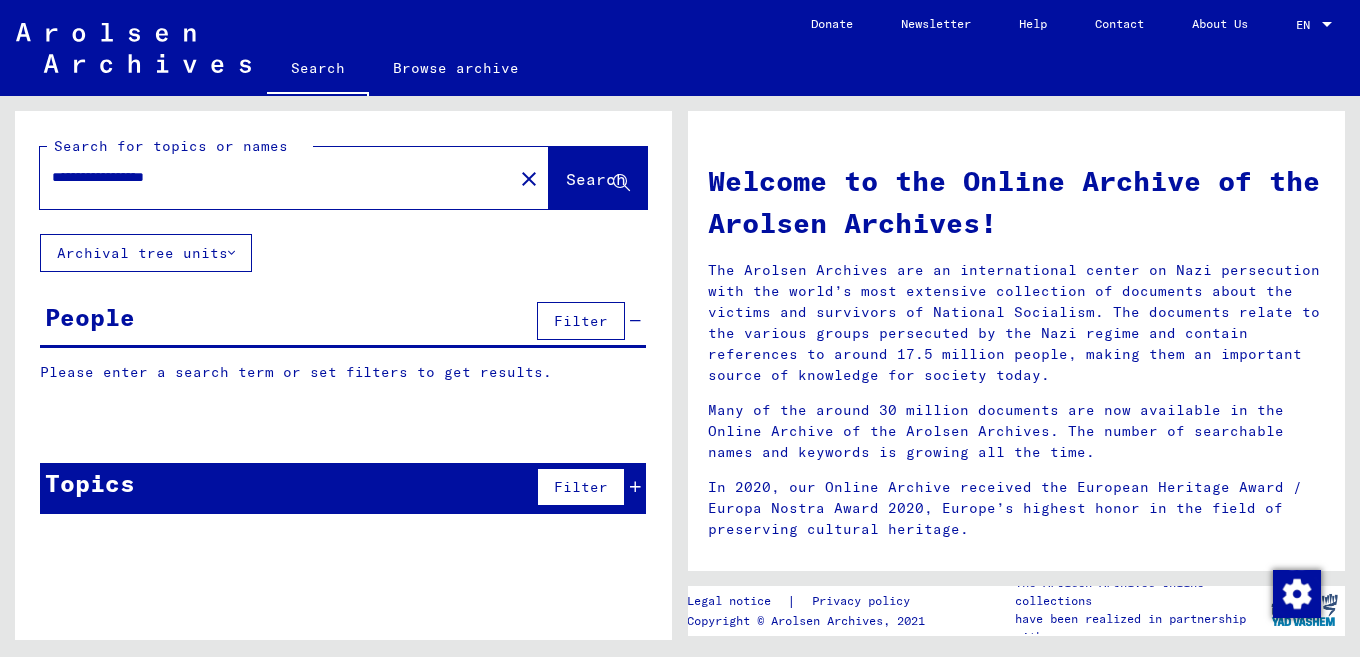 scroll, scrollTop: 0, scrollLeft: 0, axis: both 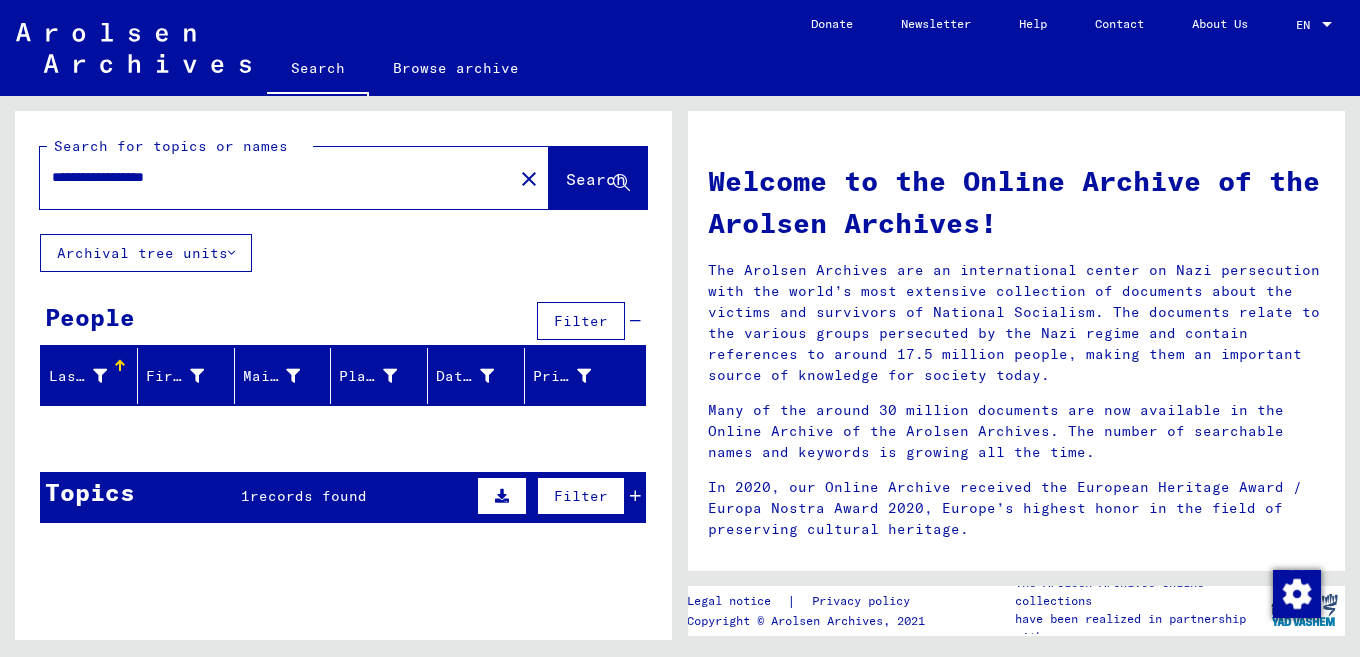 click on "**********" 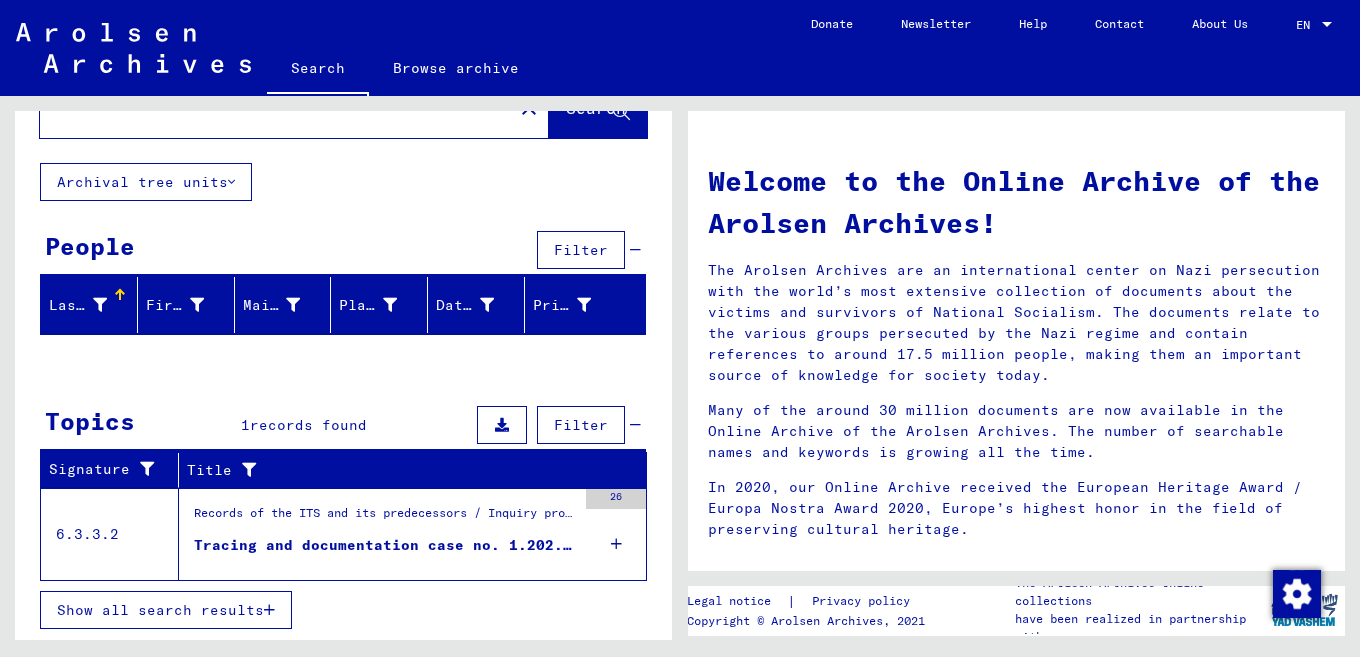 click on "Records of the ITS and its predecessors / Inquiry processing / ITS case files as of 1947 / Repository of T/D cases / Tracing and documentation cases with (T/D) numbers between 1.000.000 and 1.249.999 / Tracing and documentation cases with (T/D) numbers between 1.202.000 and 1.202.499" at bounding box center [385, 518] 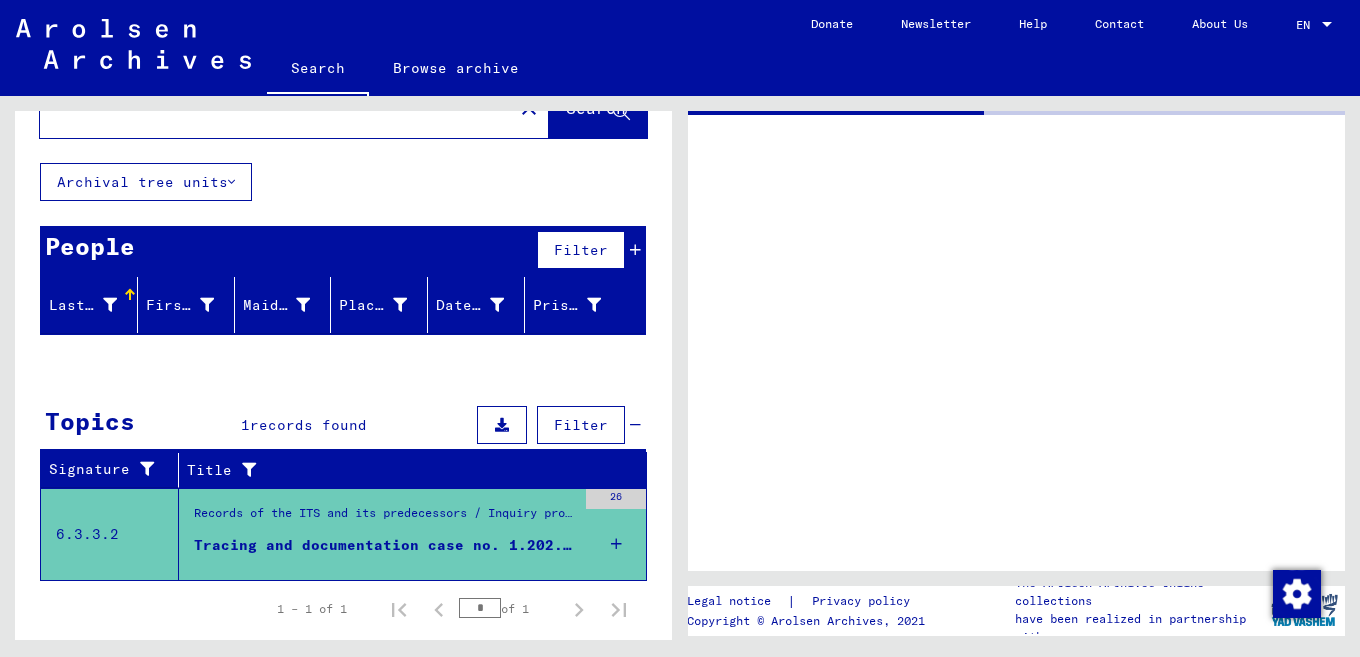 scroll, scrollTop: 69, scrollLeft: 0, axis: vertical 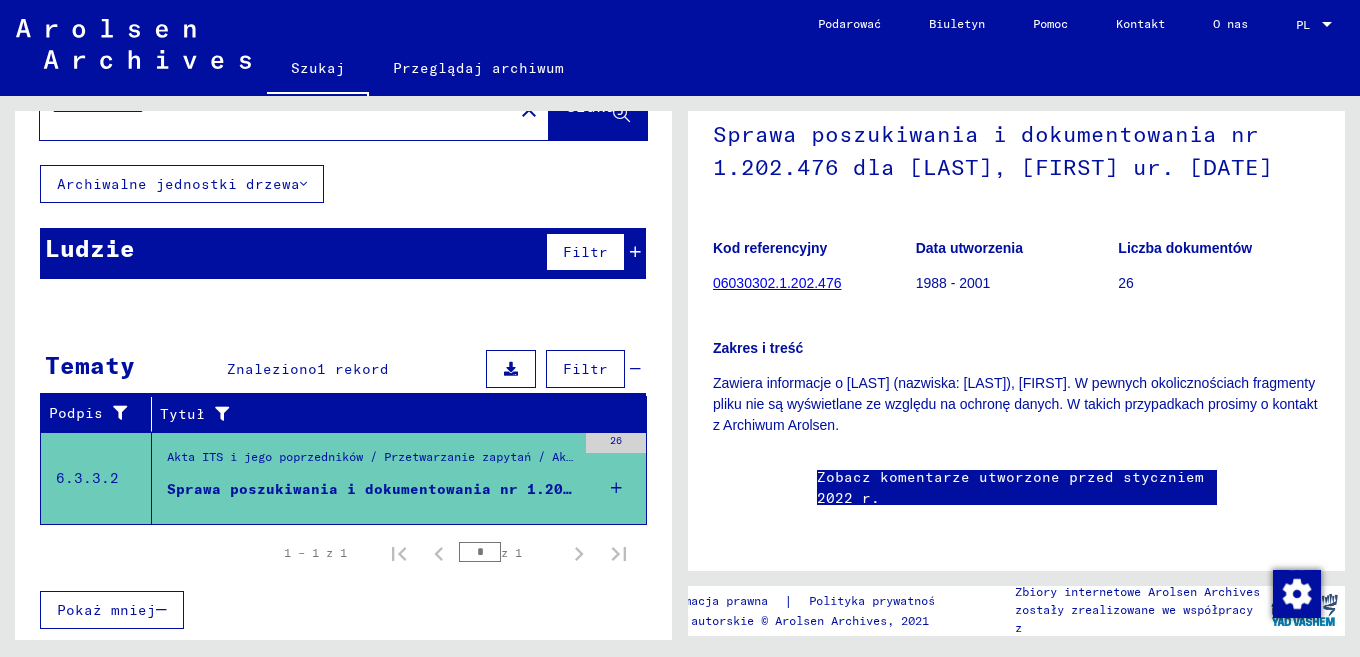 click on "Zakres i treść" 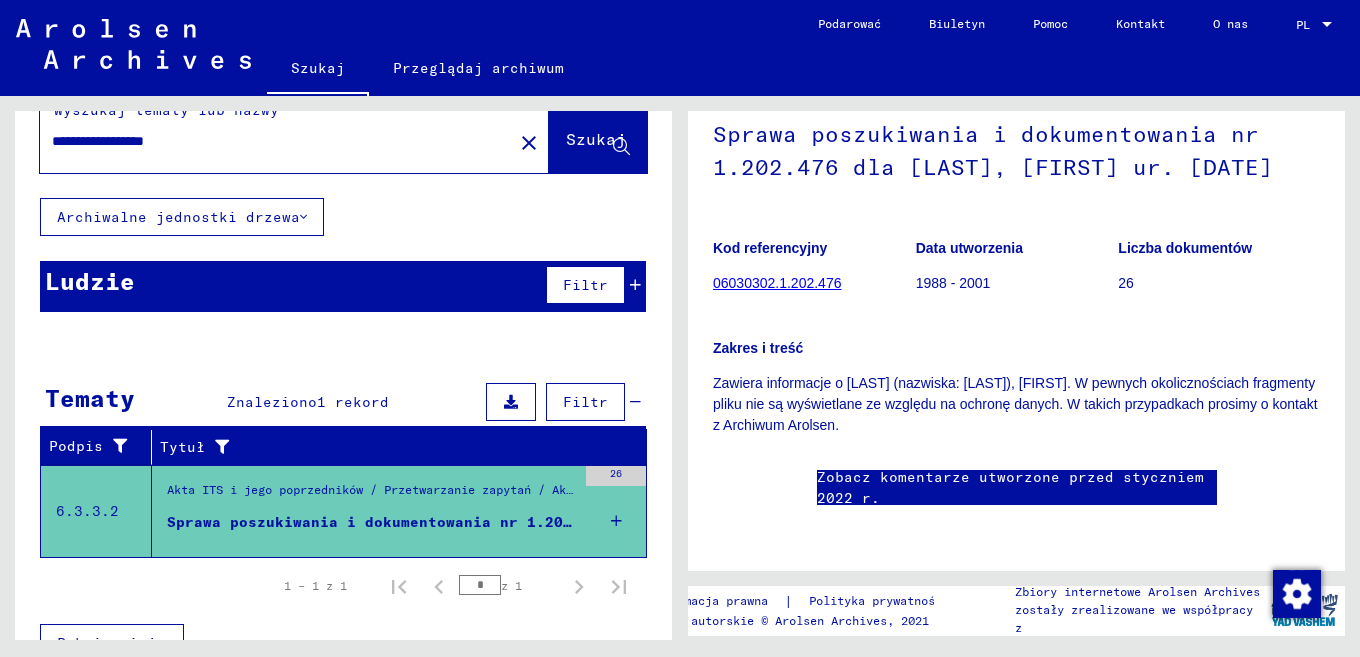 scroll, scrollTop: 0, scrollLeft: 0, axis: both 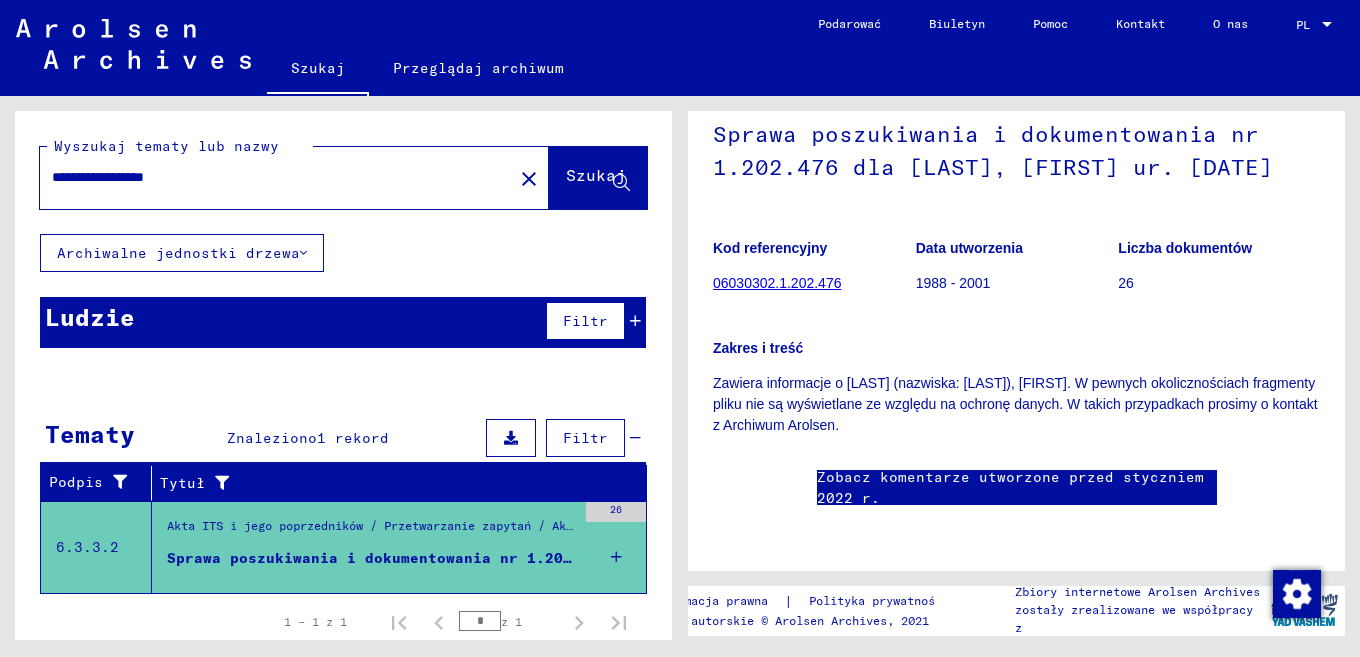 drag, startPoint x: 239, startPoint y: 185, endPoint x: 126, endPoint y: 188, distance: 113.03982 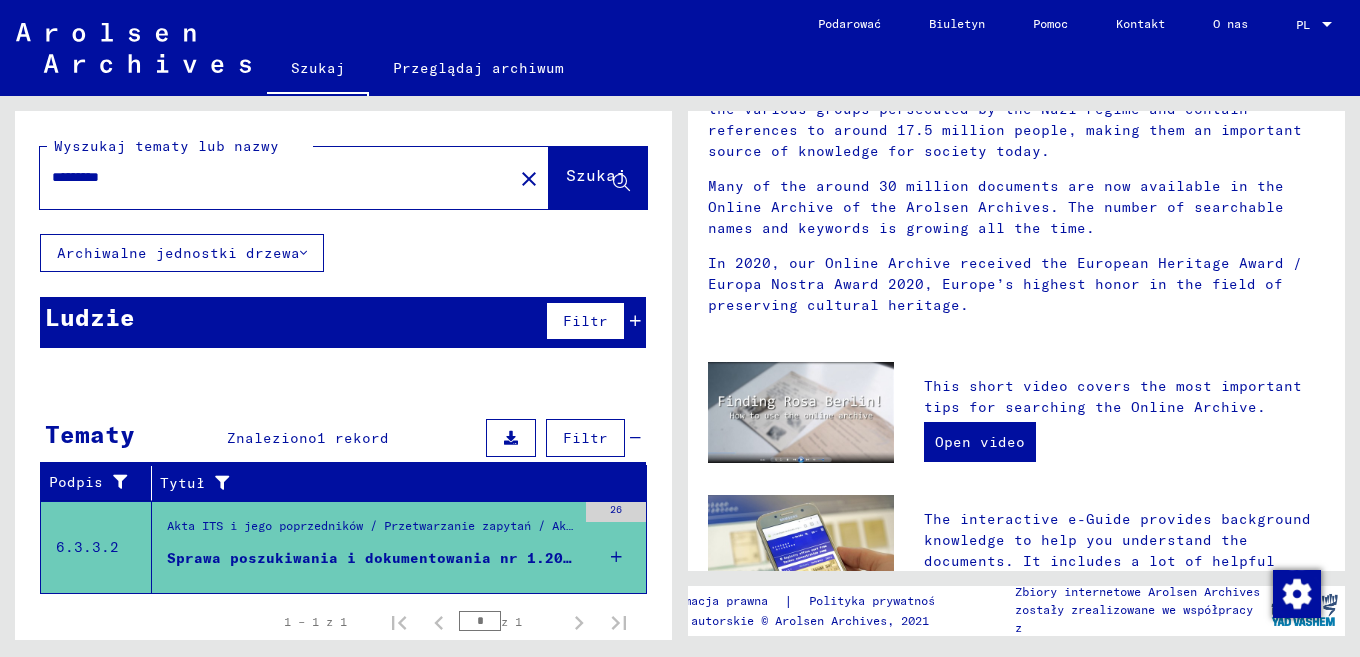 scroll, scrollTop: 0, scrollLeft: 0, axis: both 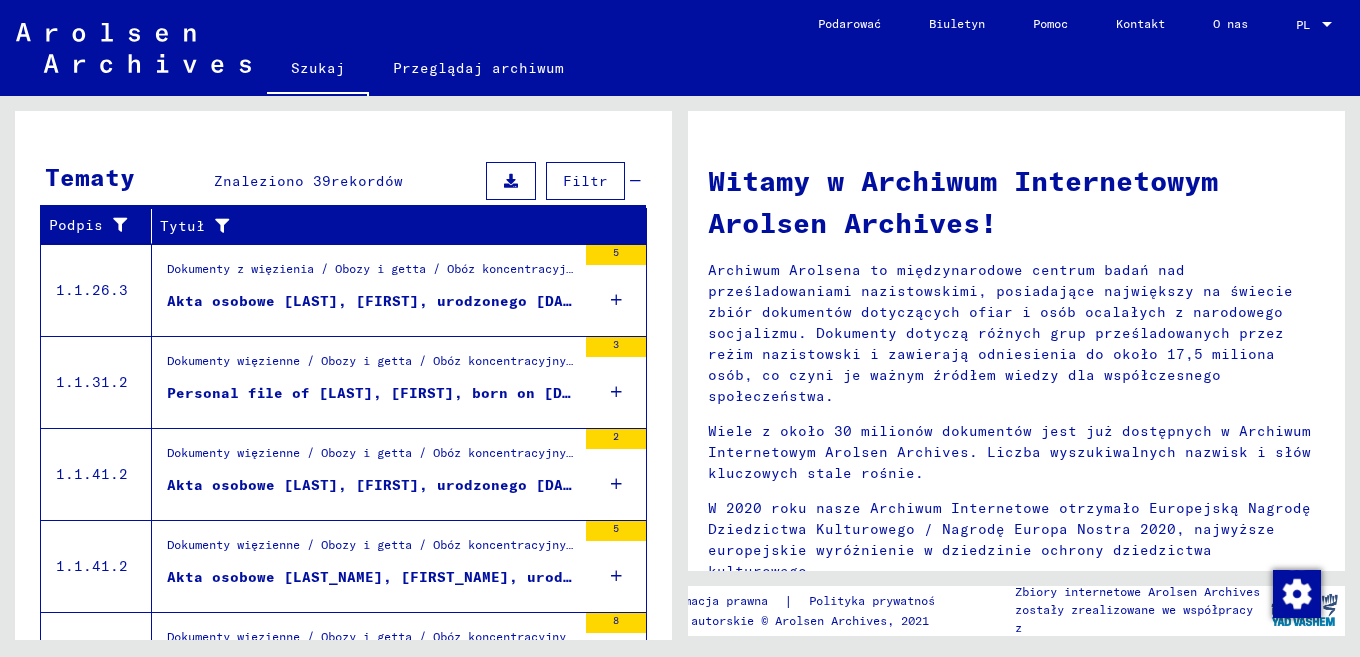 click on "[LAST NAME]" at bounding box center (283, 319) 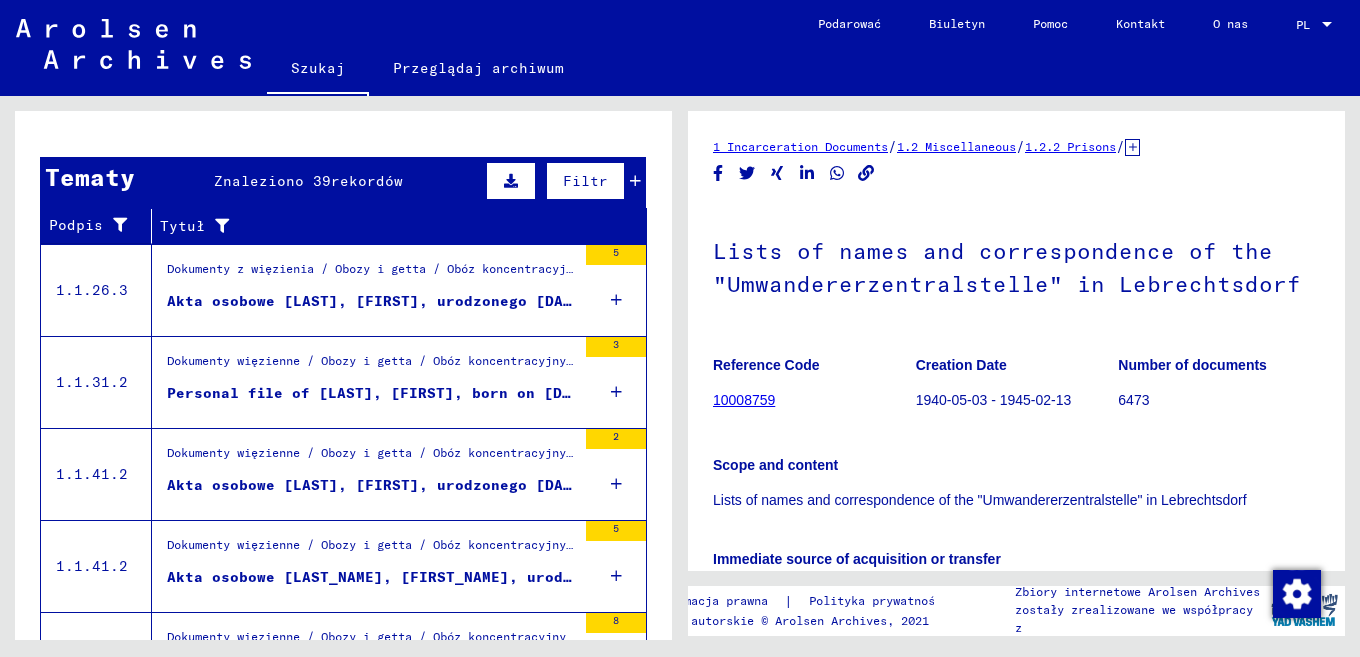 scroll, scrollTop: 253, scrollLeft: 0, axis: vertical 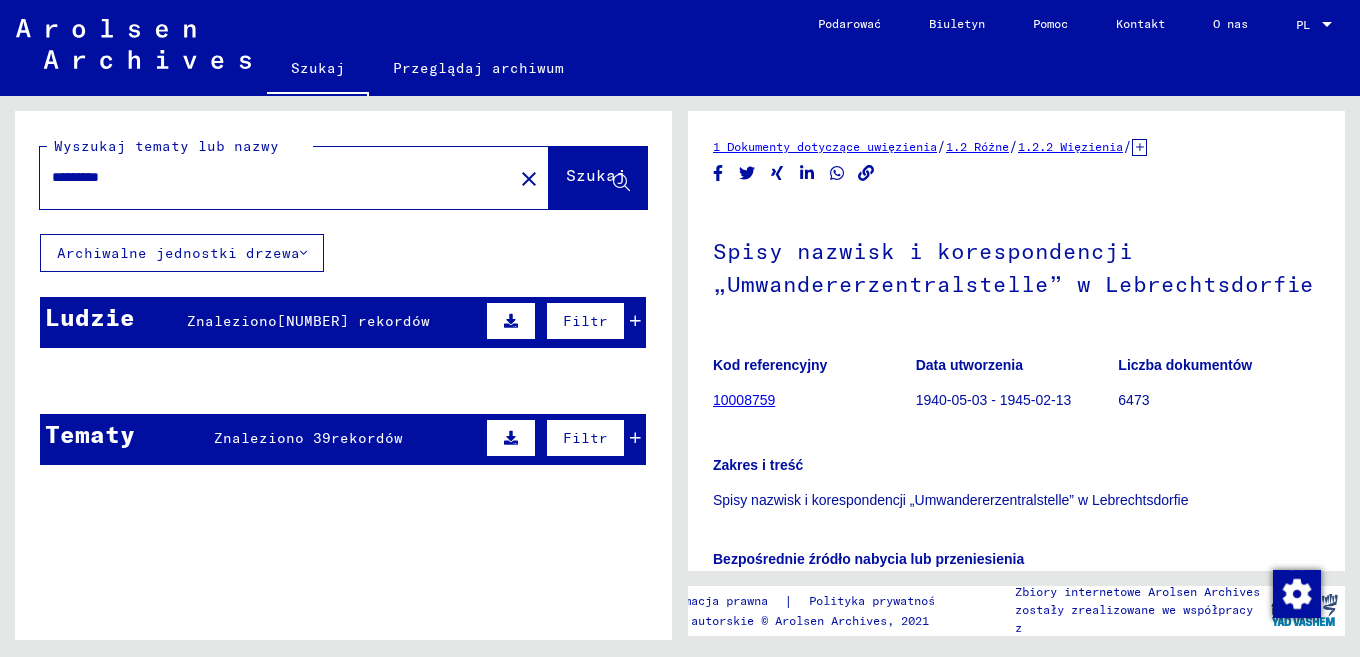 drag, startPoint x: 285, startPoint y: 189, endPoint x: 0, endPoint y: 148, distance: 287.93402 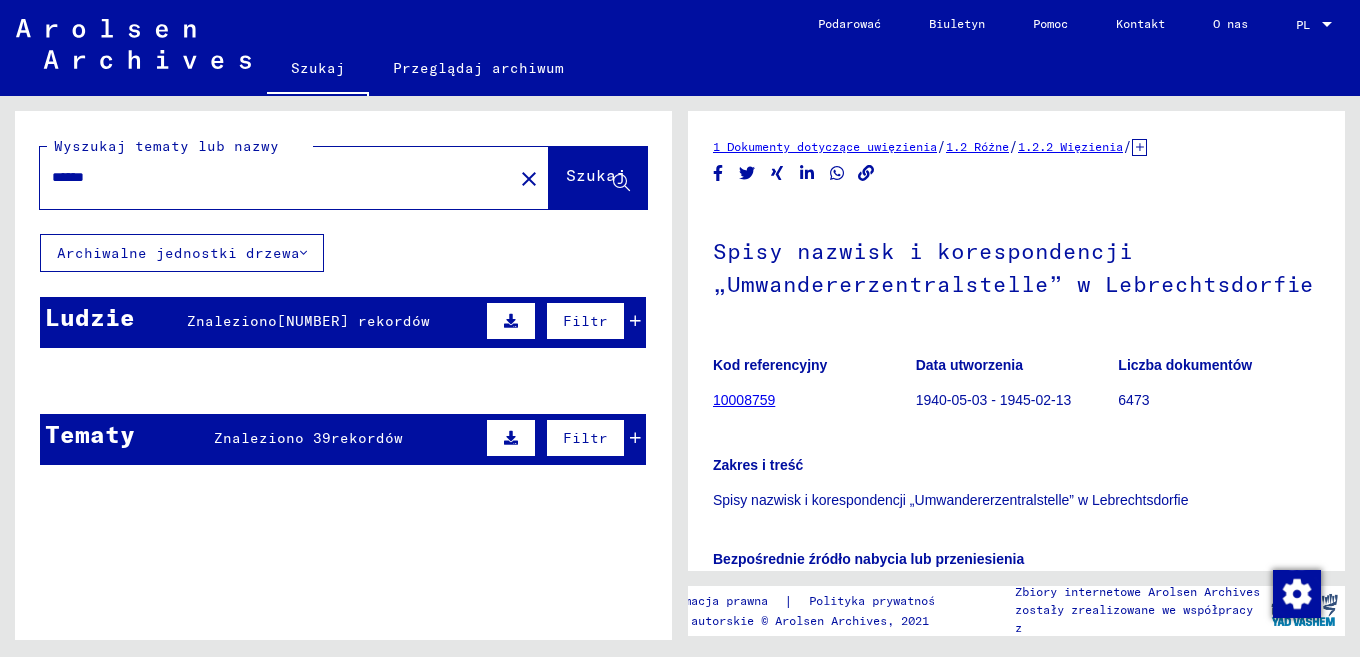 type on "******" 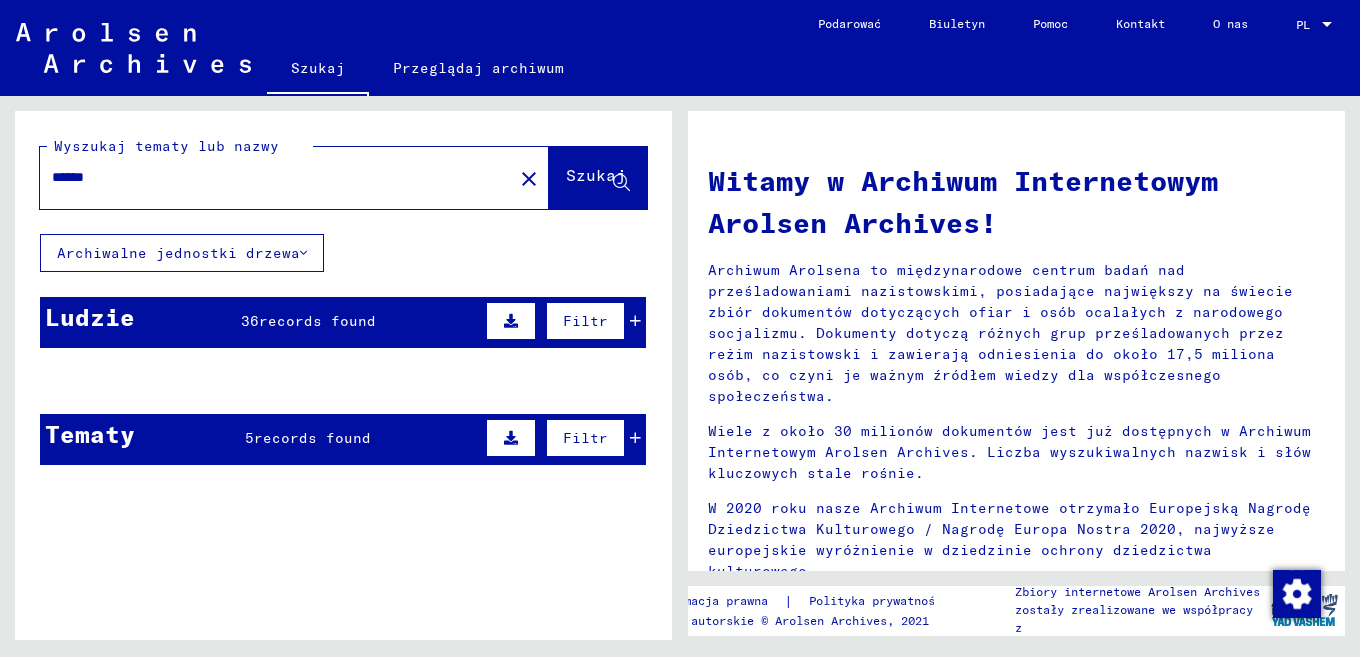 click on "Ludzie 36  records found Filtr" at bounding box center (343, 322) 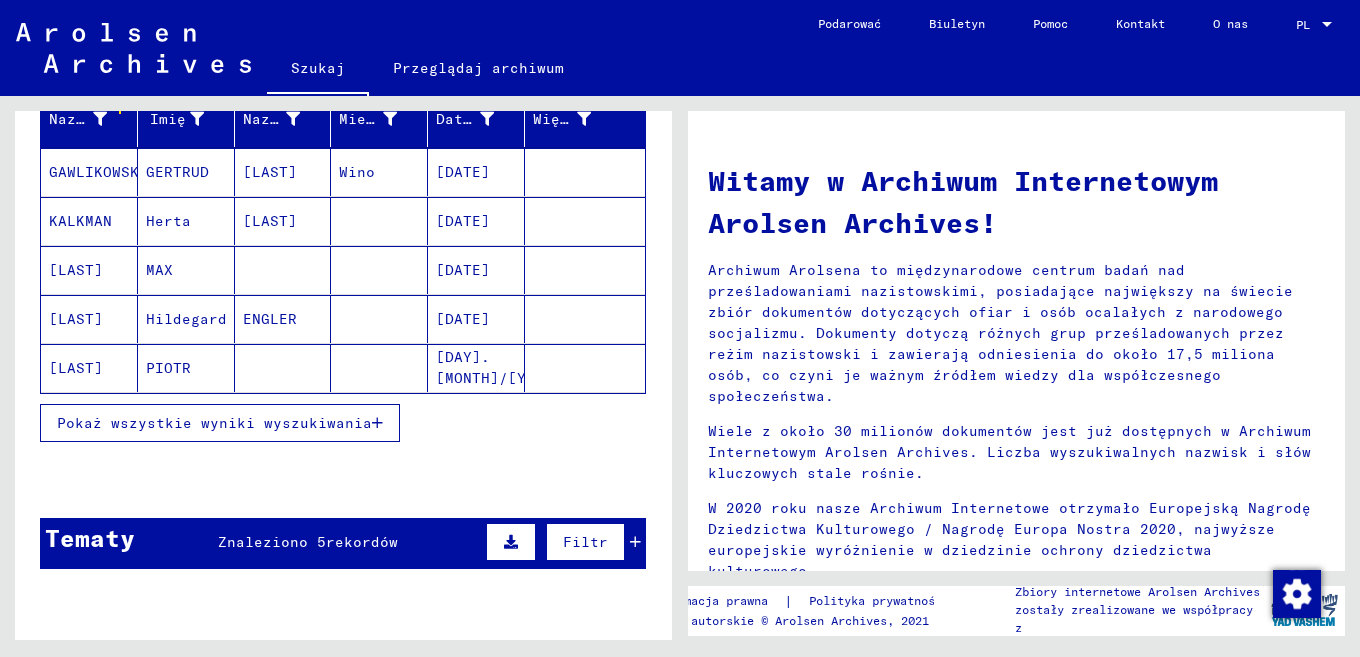 click on "Pokaż wszystkie wyniki wyszukiwania" at bounding box center (214, 423) 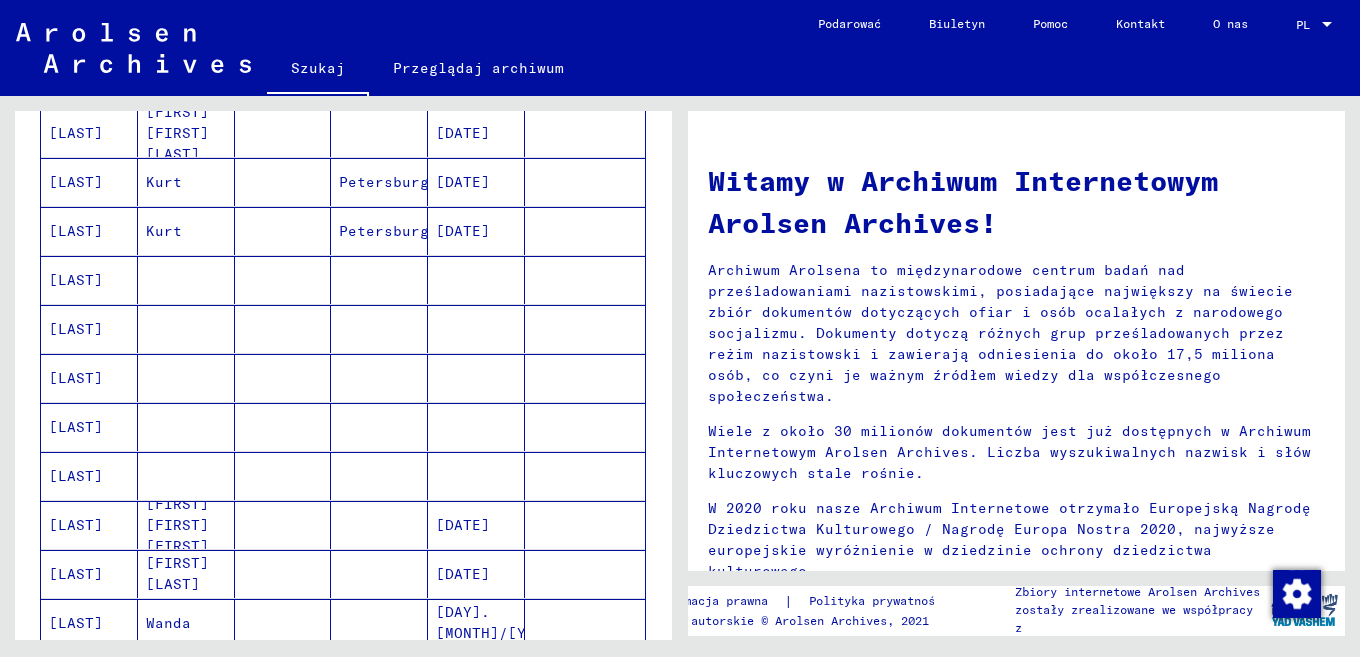 click at bounding box center [186, 329] 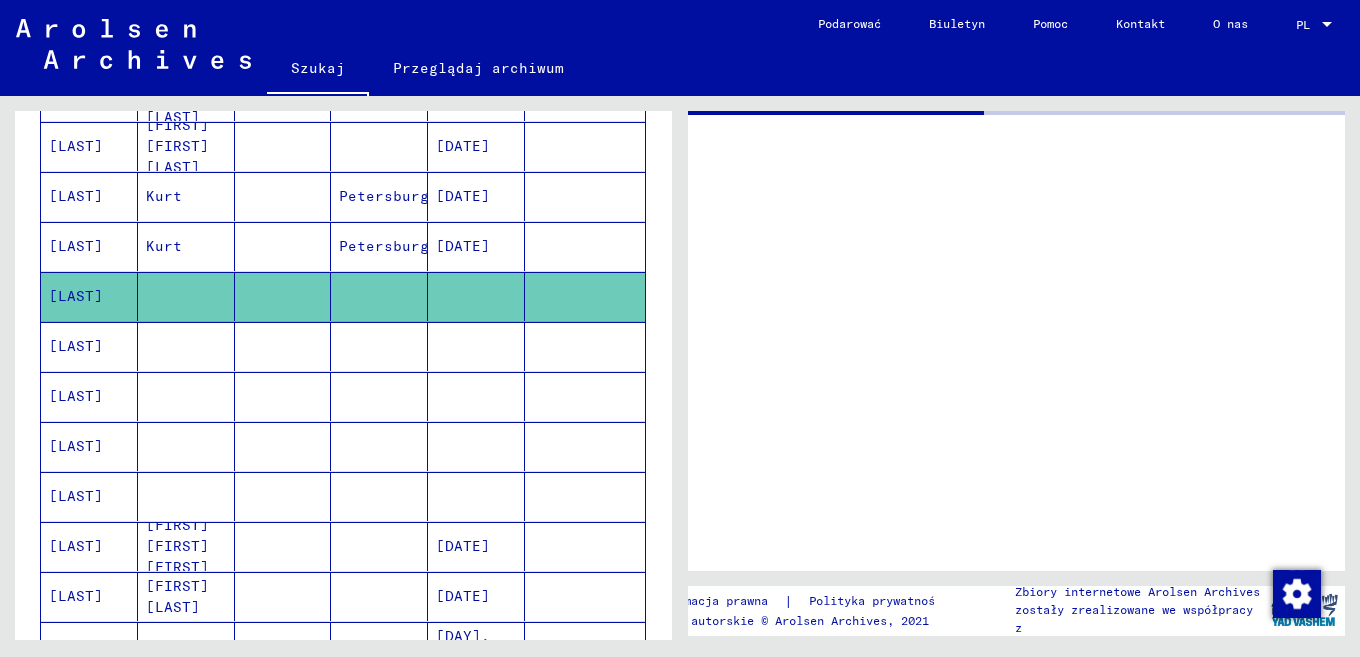 scroll, scrollTop: 946, scrollLeft: 0, axis: vertical 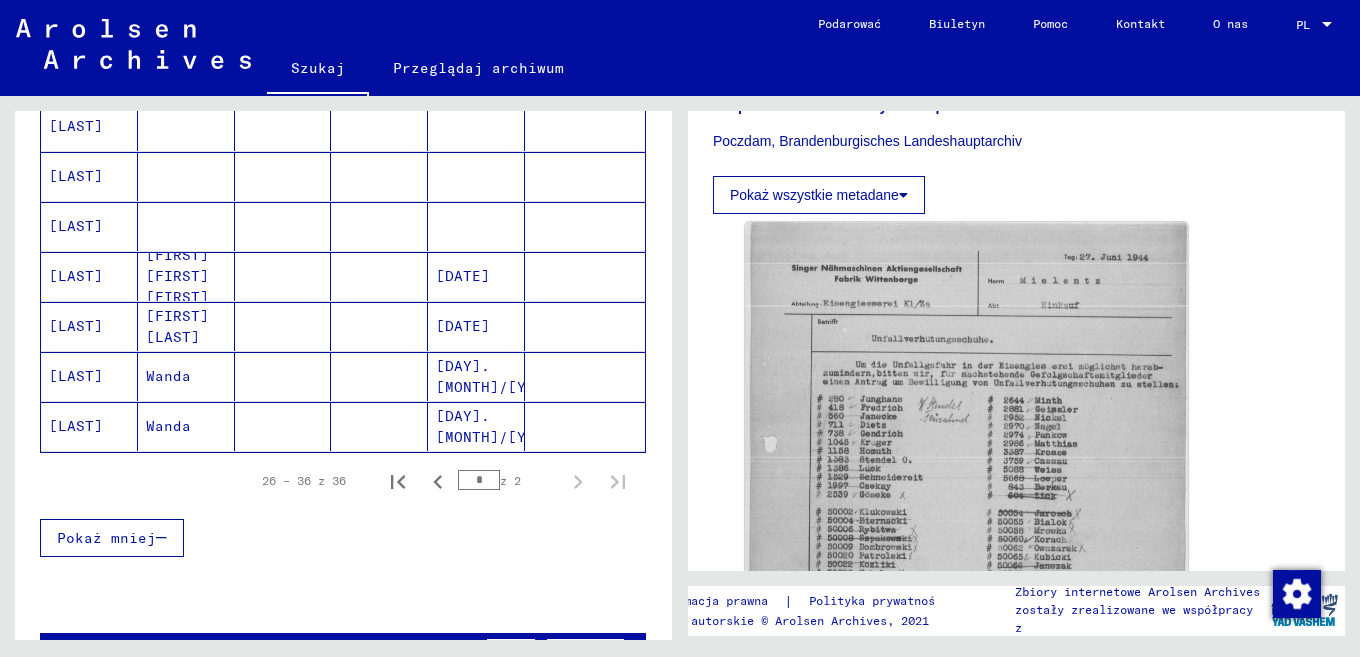 click 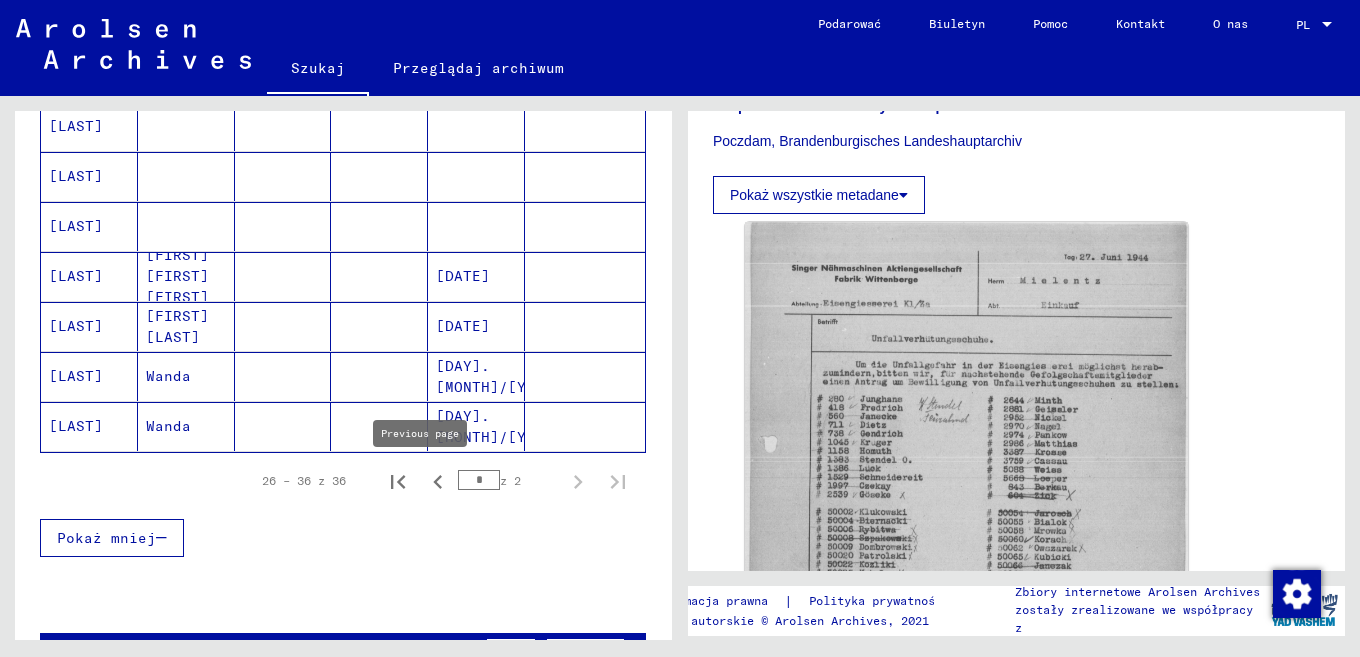 click 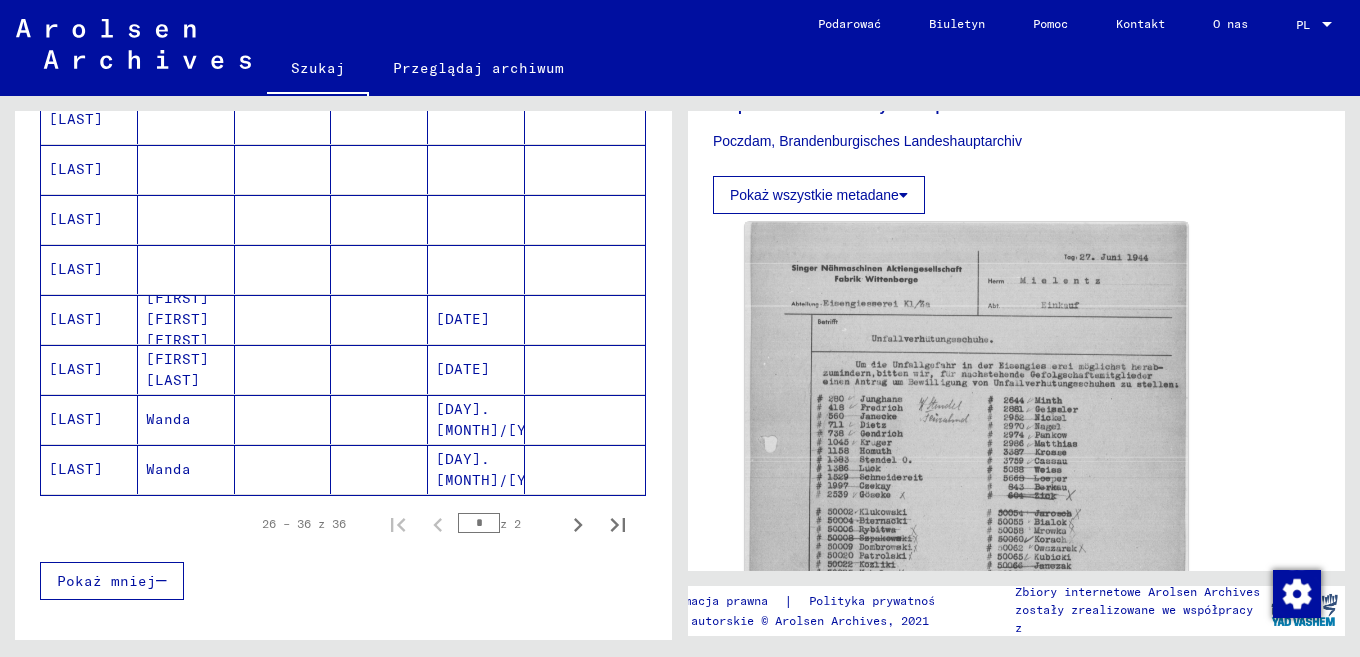 scroll, scrollTop: 1180, scrollLeft: 0, axis: vertical 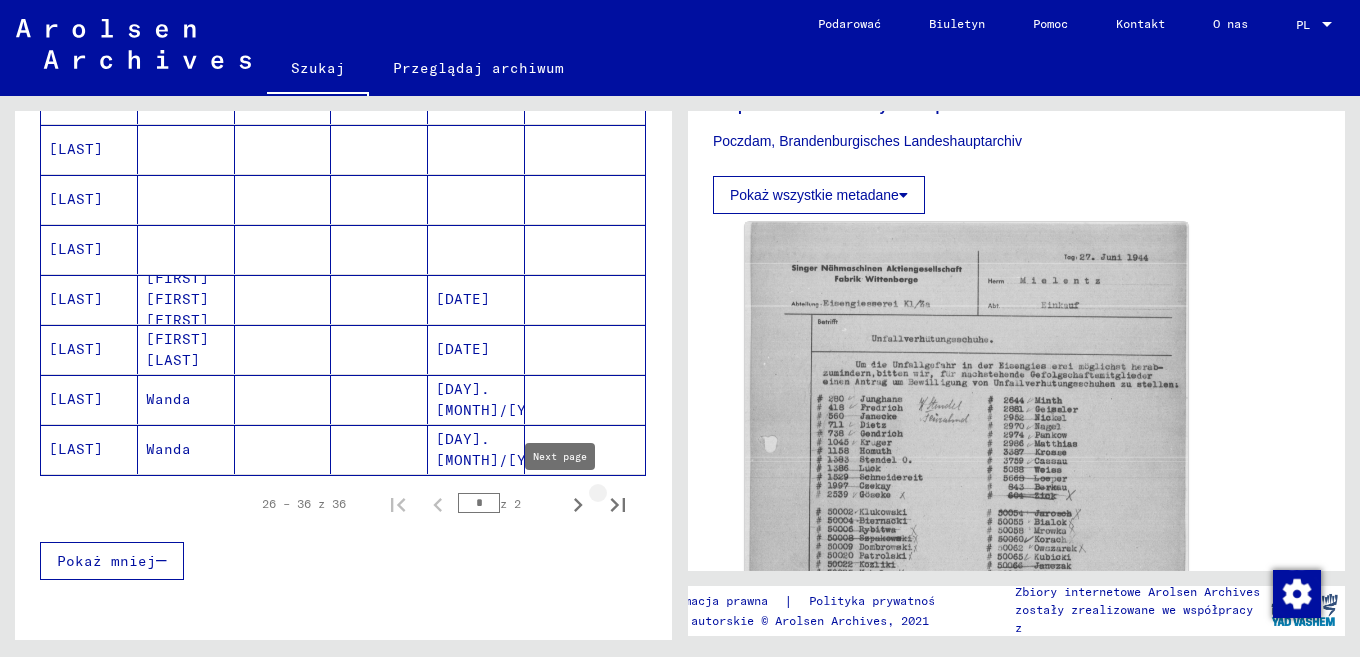 click at bounding box center [618, 504] 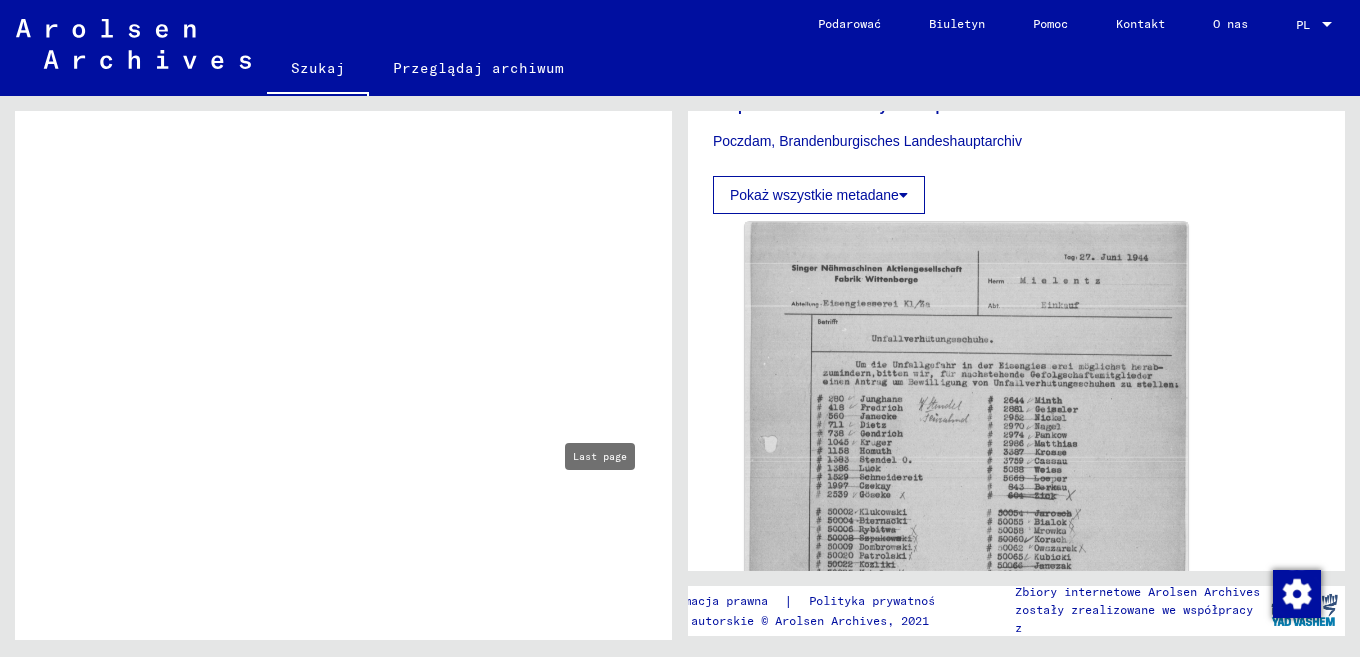 scroll, scrollTop: 1087, scrollLeft: 0, axis: vertical 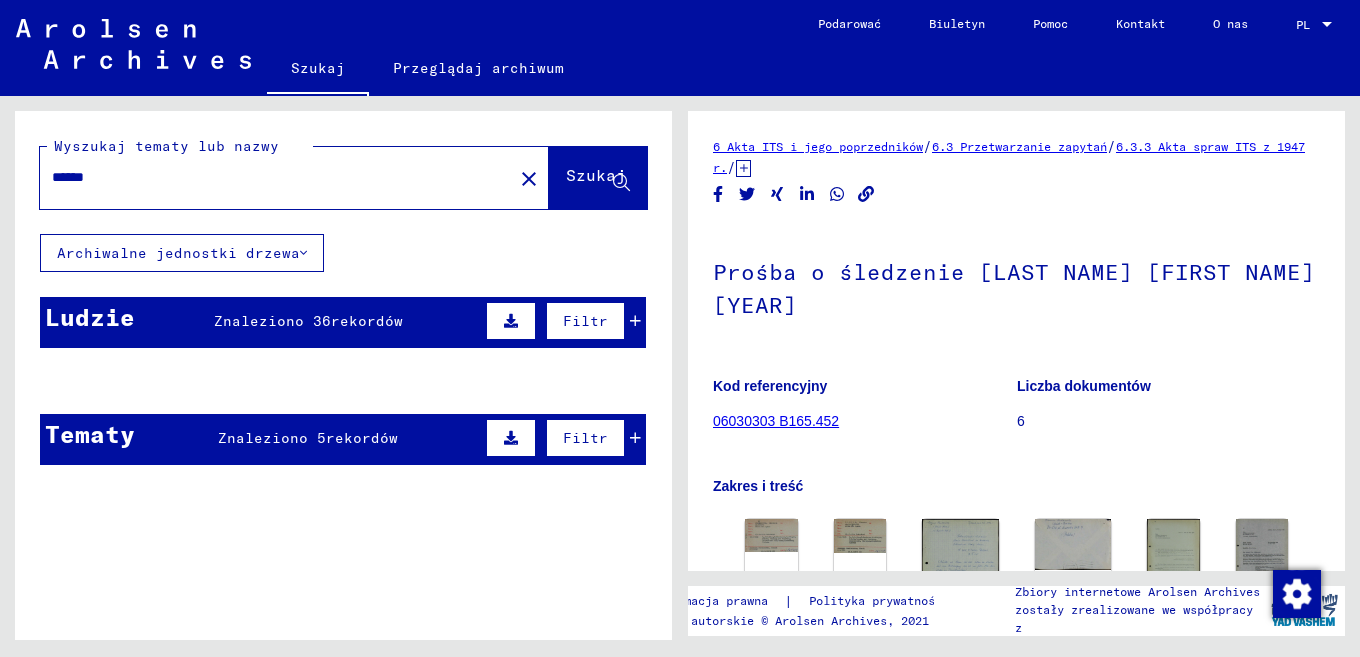 click on "Znaleziono 36" at bounding box center [272, 321] 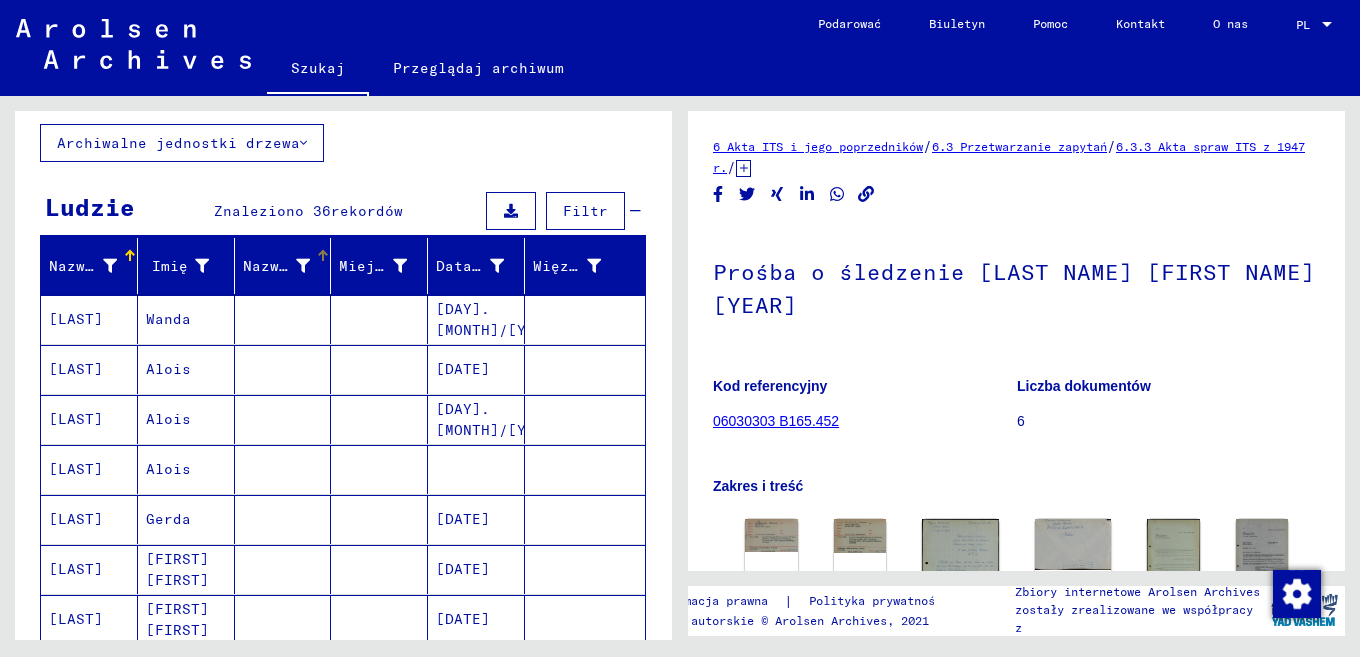 scroll, scrollTop: 140, scrollLeft: 0, axis: vertical 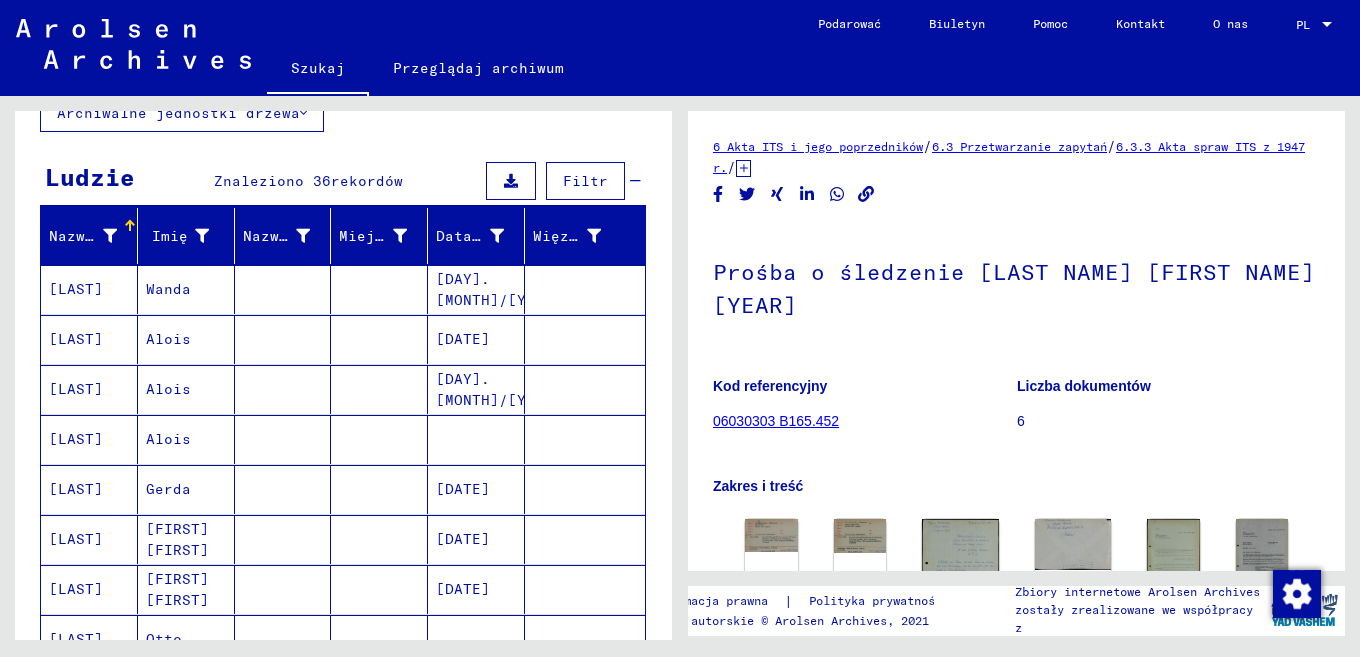 click at bounding box center [283, 389] 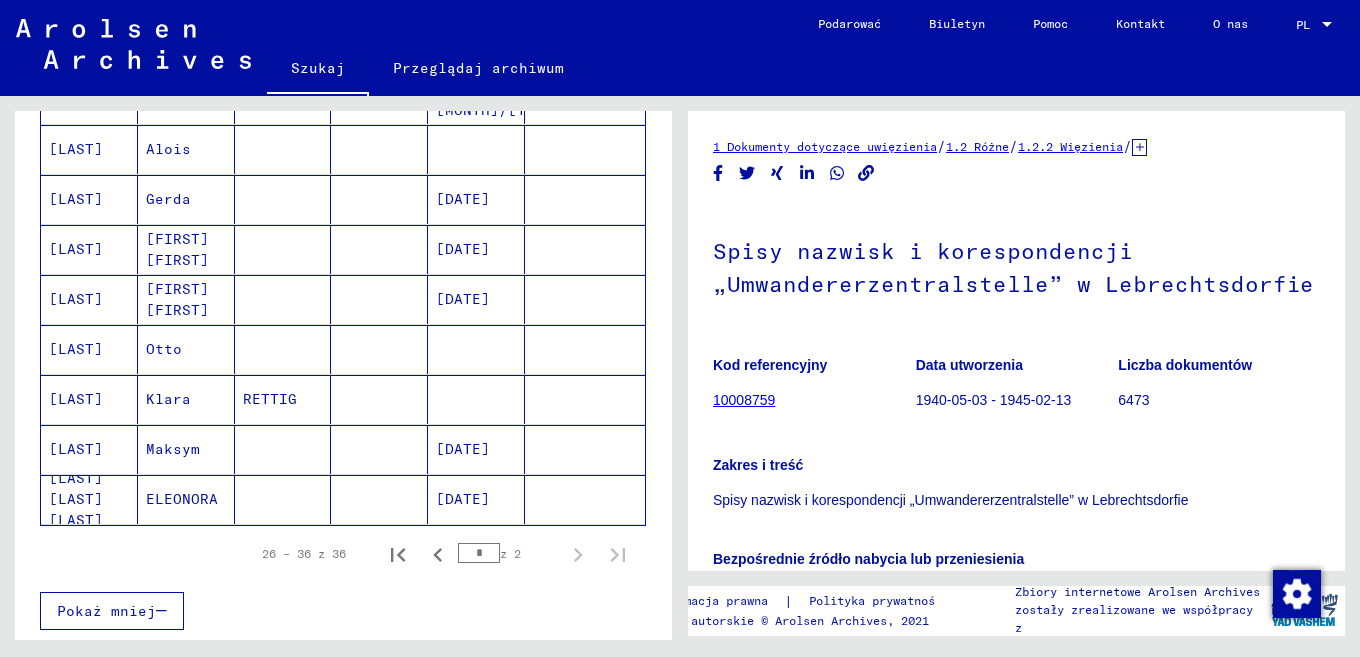 scroll, scrollTop: 443, scrollLeft: 0, axis: vertical 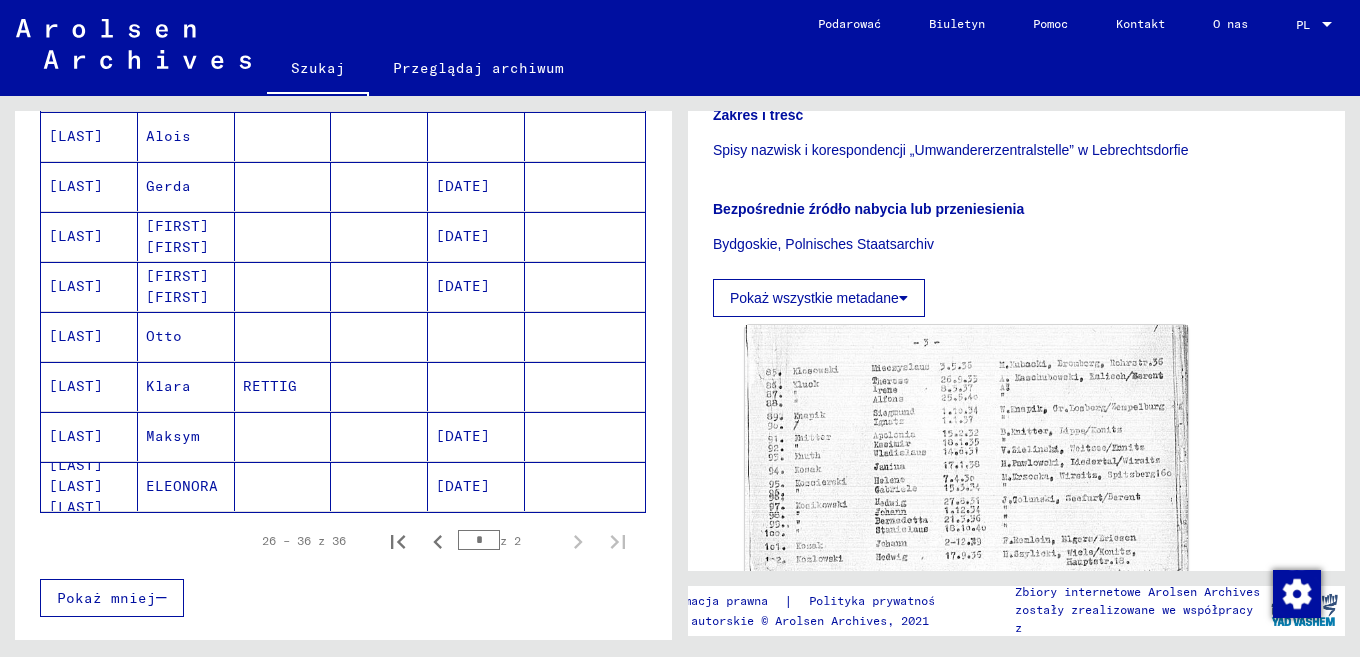 click at bounding box center (379, 436) 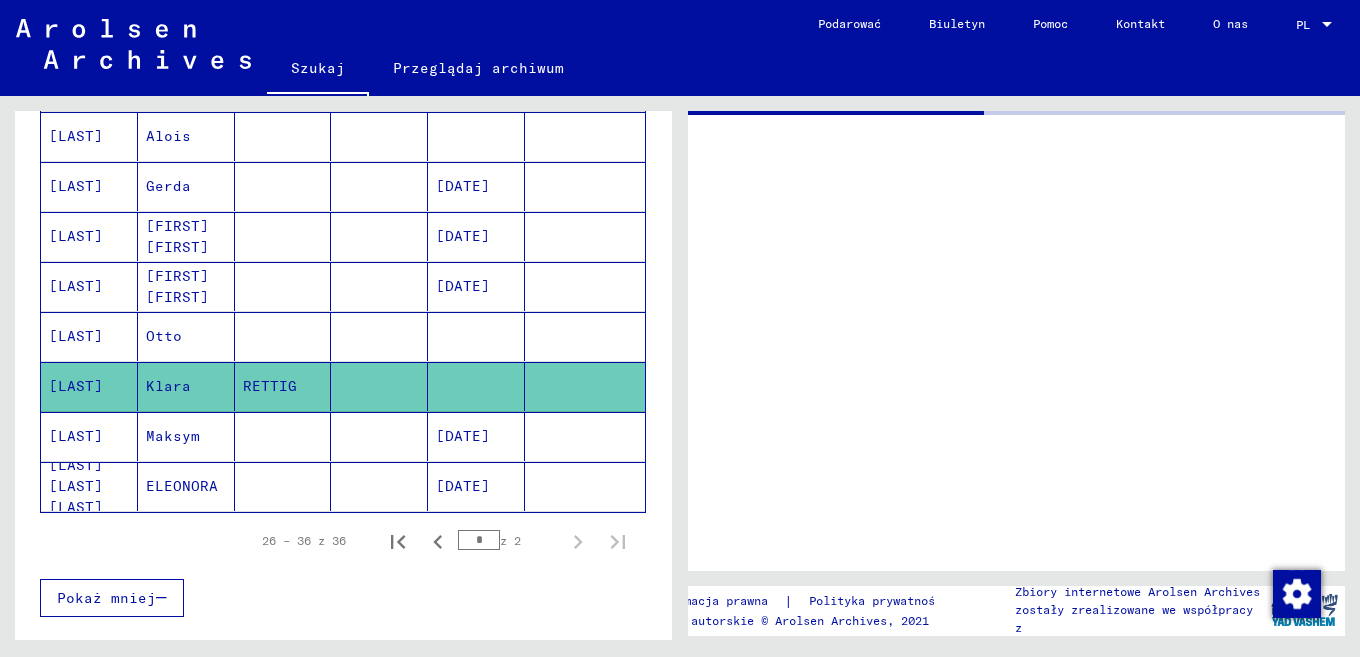 scroll, scrollTop: 0, scrollLeft: 0, axis: both 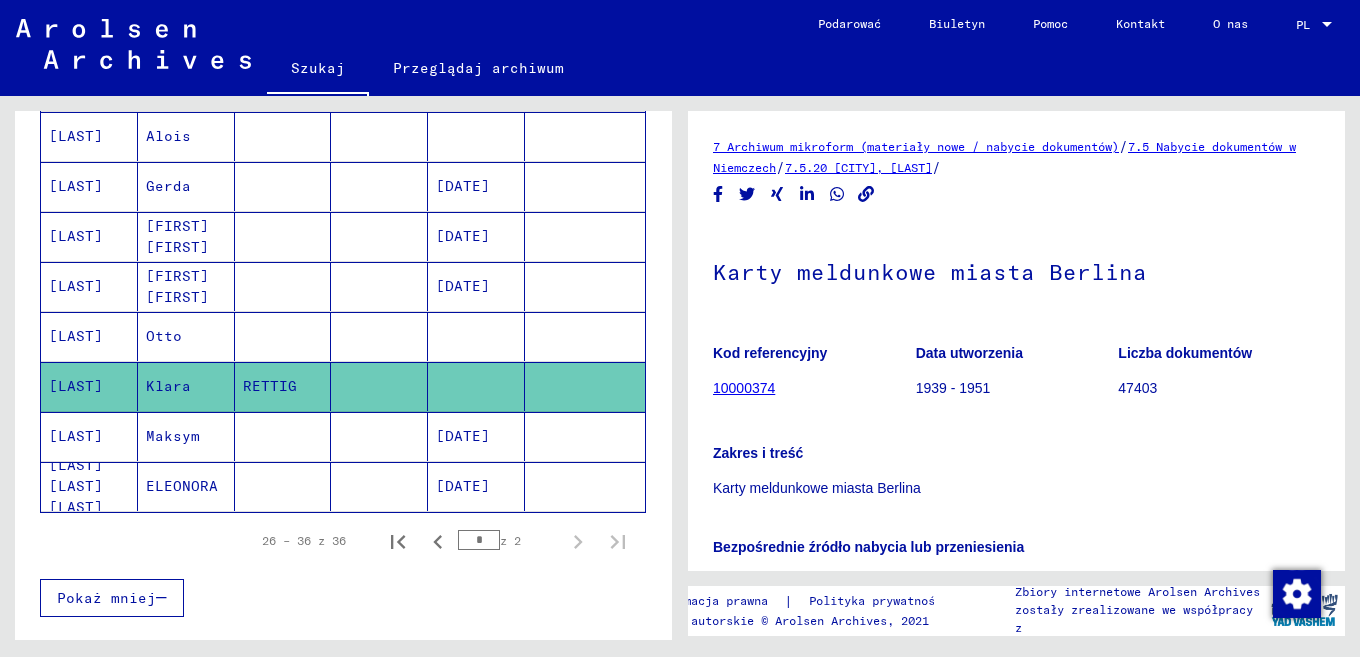 click at bounding box center (379, 486) 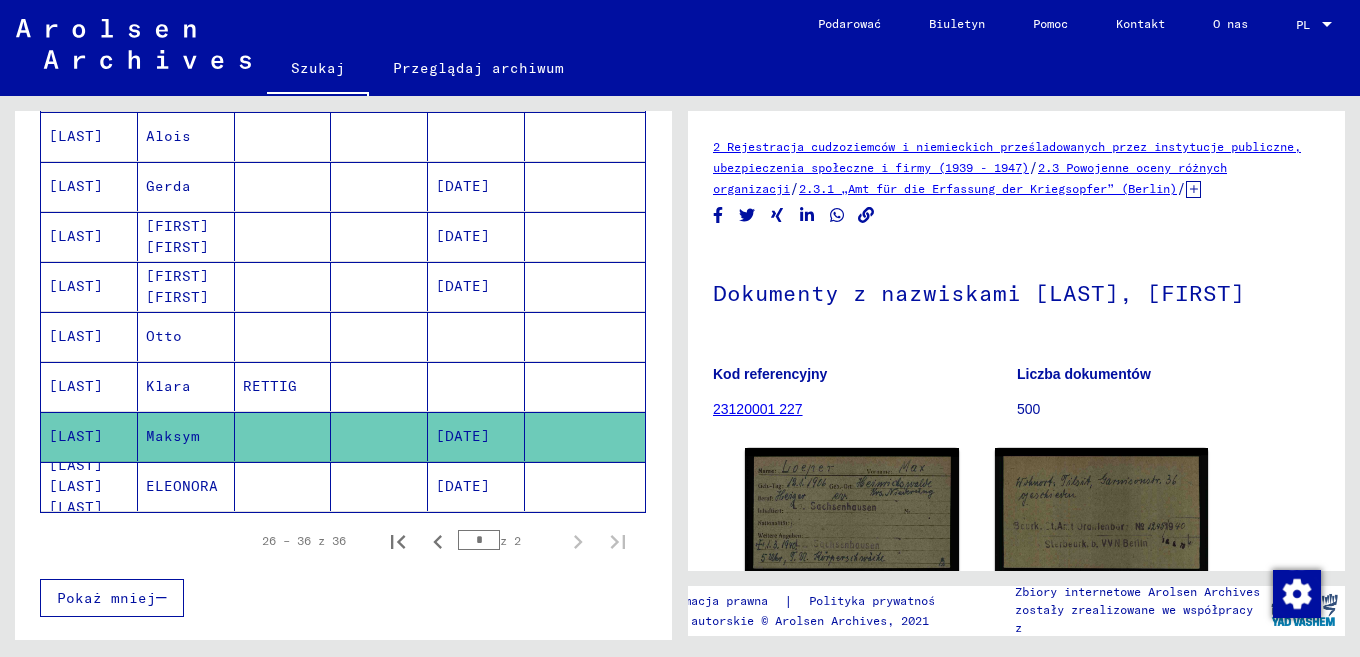 click 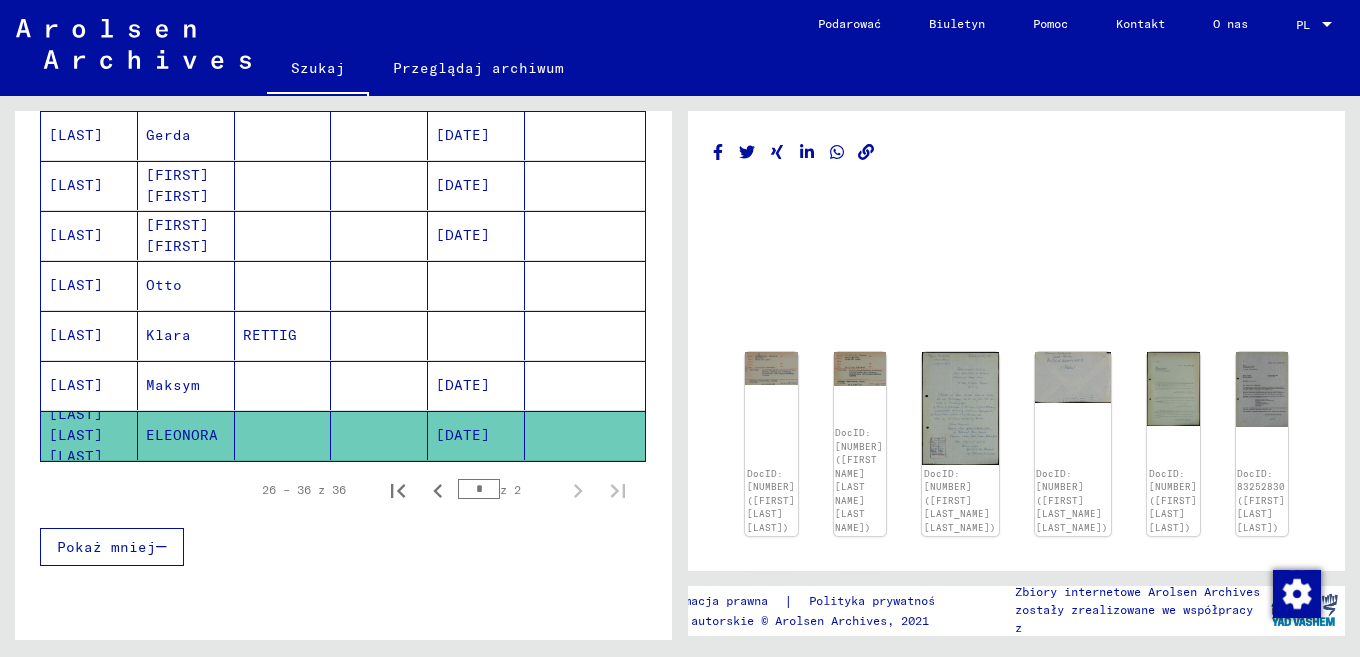 scroll, scrollTop: 770, scrollLeft: 0, axis: vertical 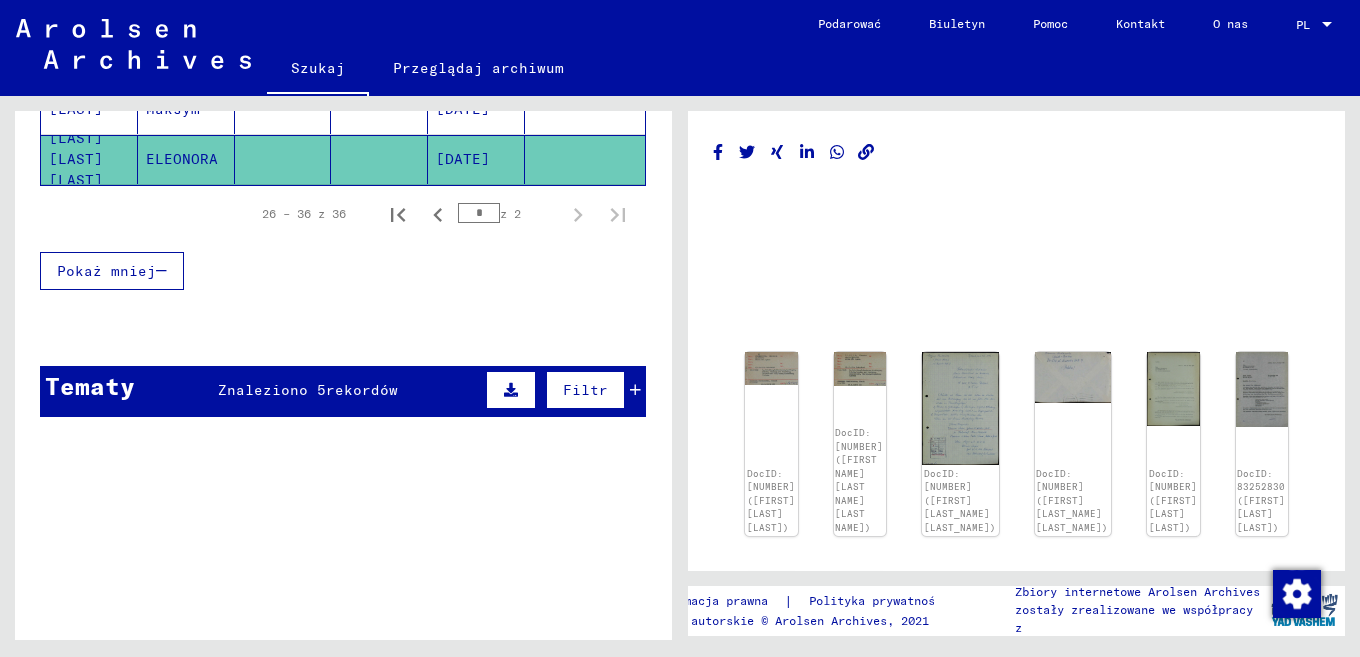 click on "Tematy Znaleziono 5  rekordów Filtr" at bounding box center (343, 391) 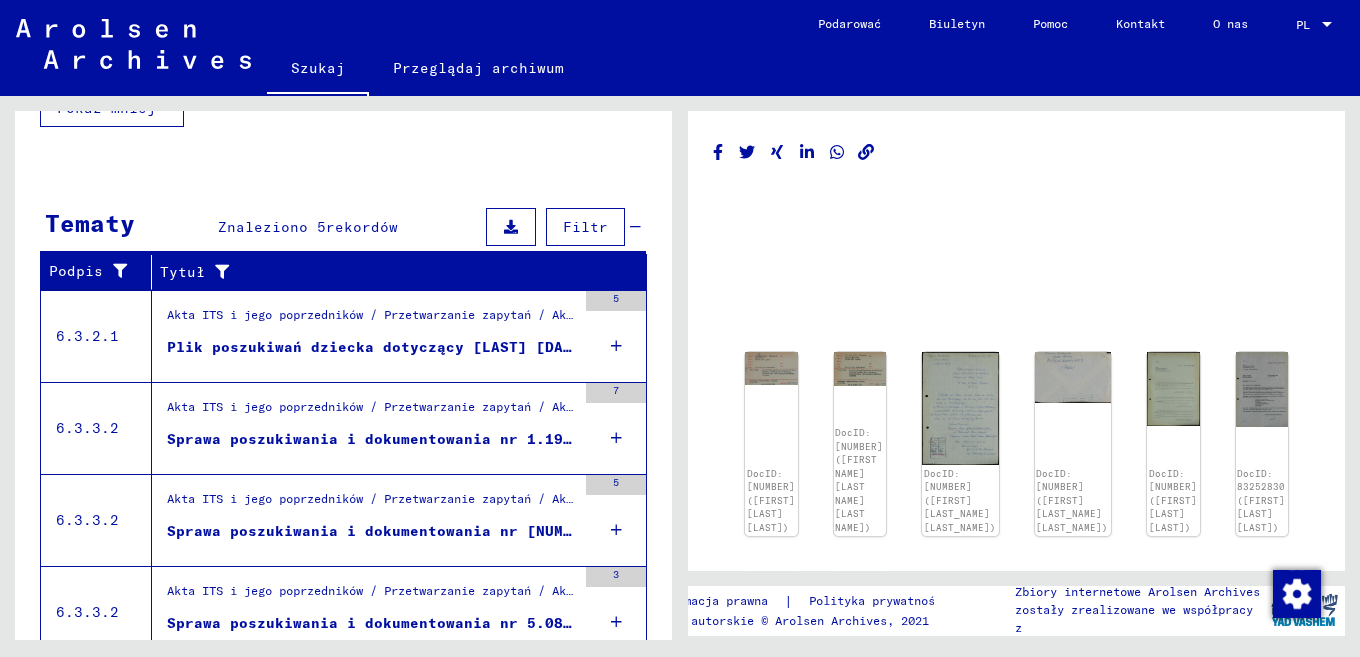 click on "Plik poszukiwań dziecka dotyczący [LAST] [DATE]" at bounding box center (378, 347) 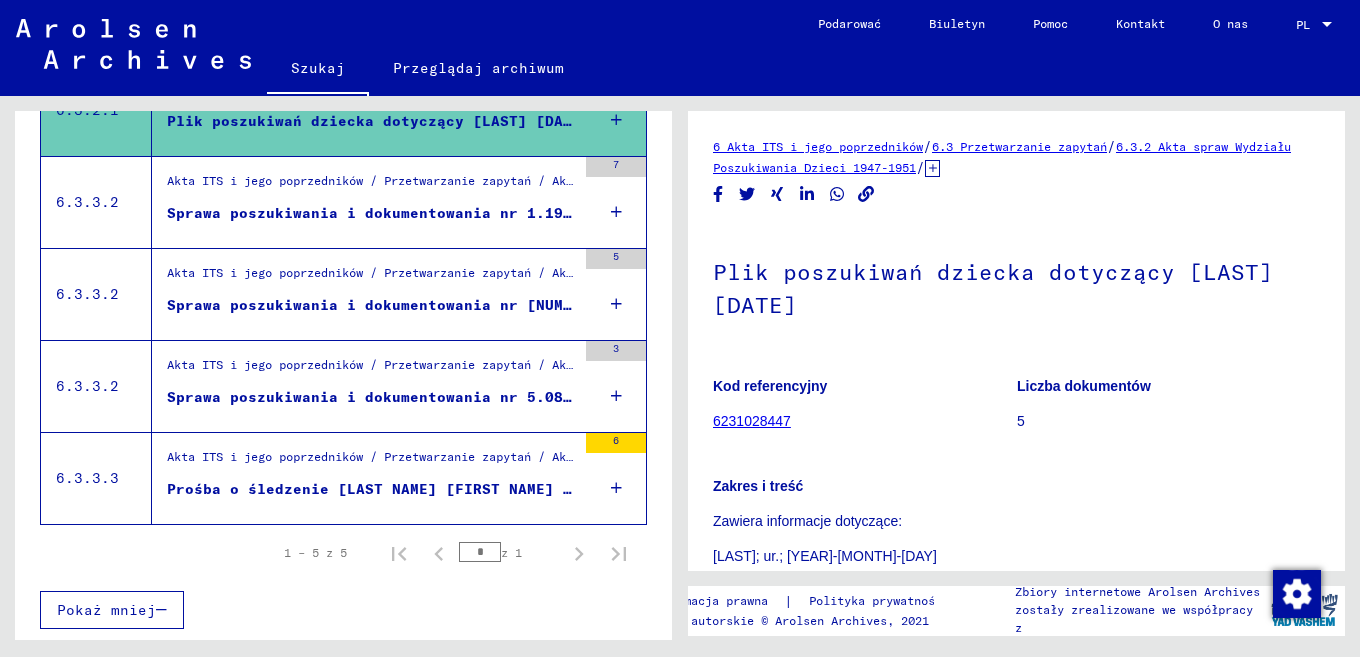 scroll, scrollTop: 367, scrollLeft: 0, axis: vertical 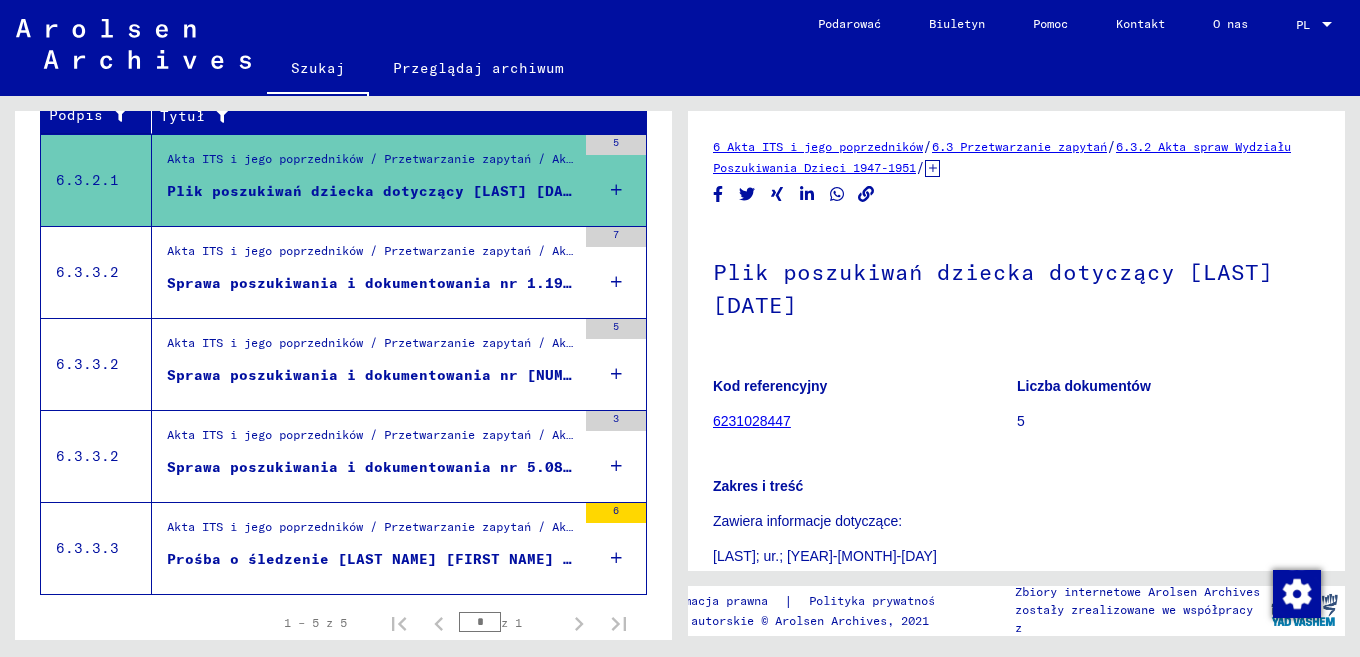 click at bounding box center (379, 362) 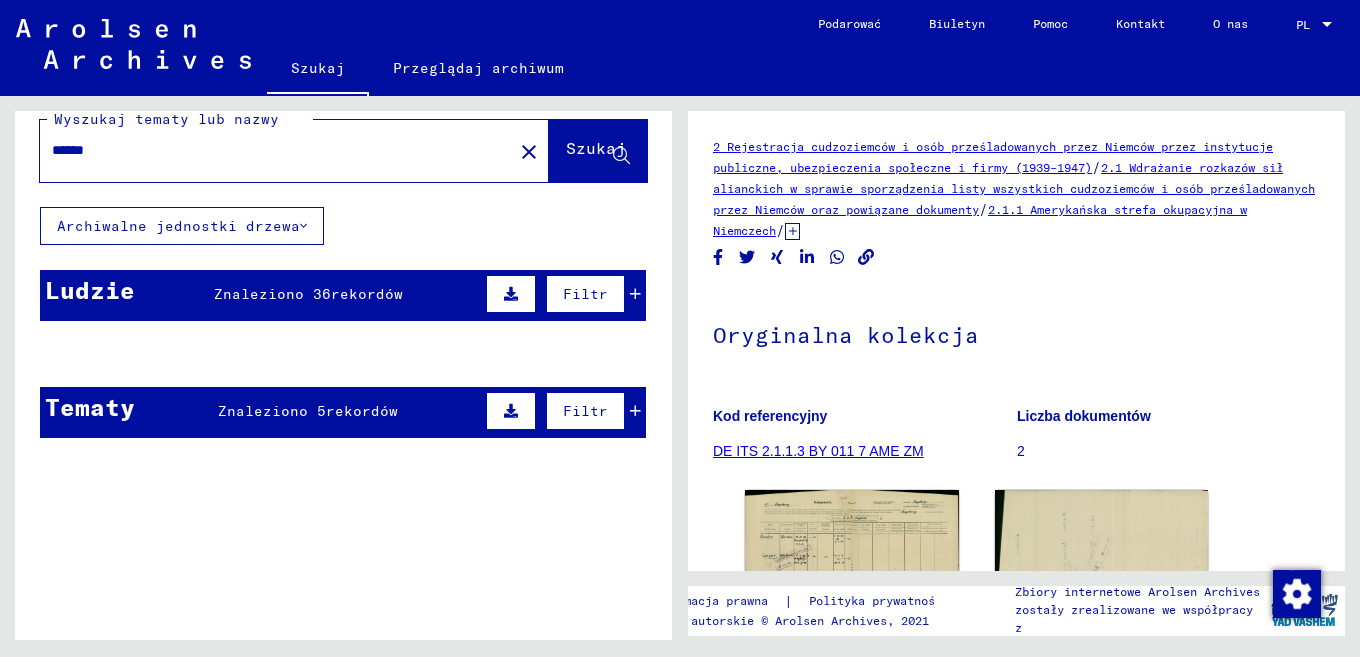 scroll, scrollTop: 0, scrollLeft: 0, axis: both 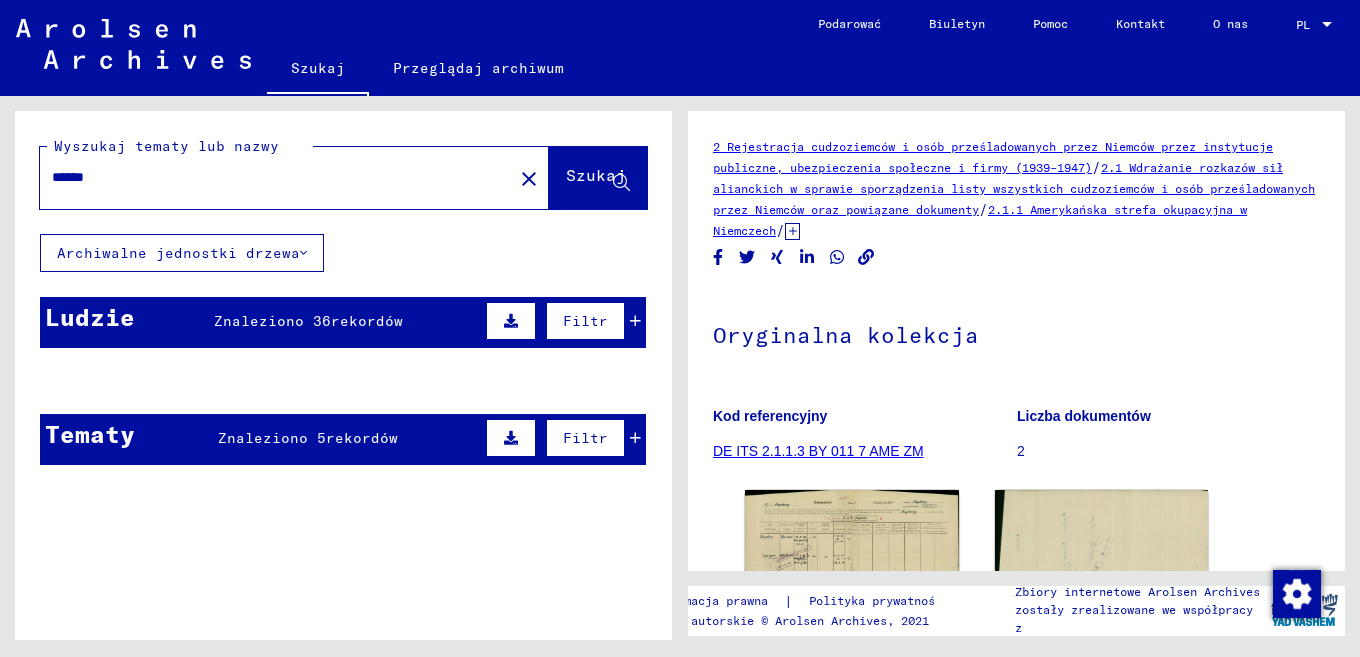 click at bounding box center [379, 479] 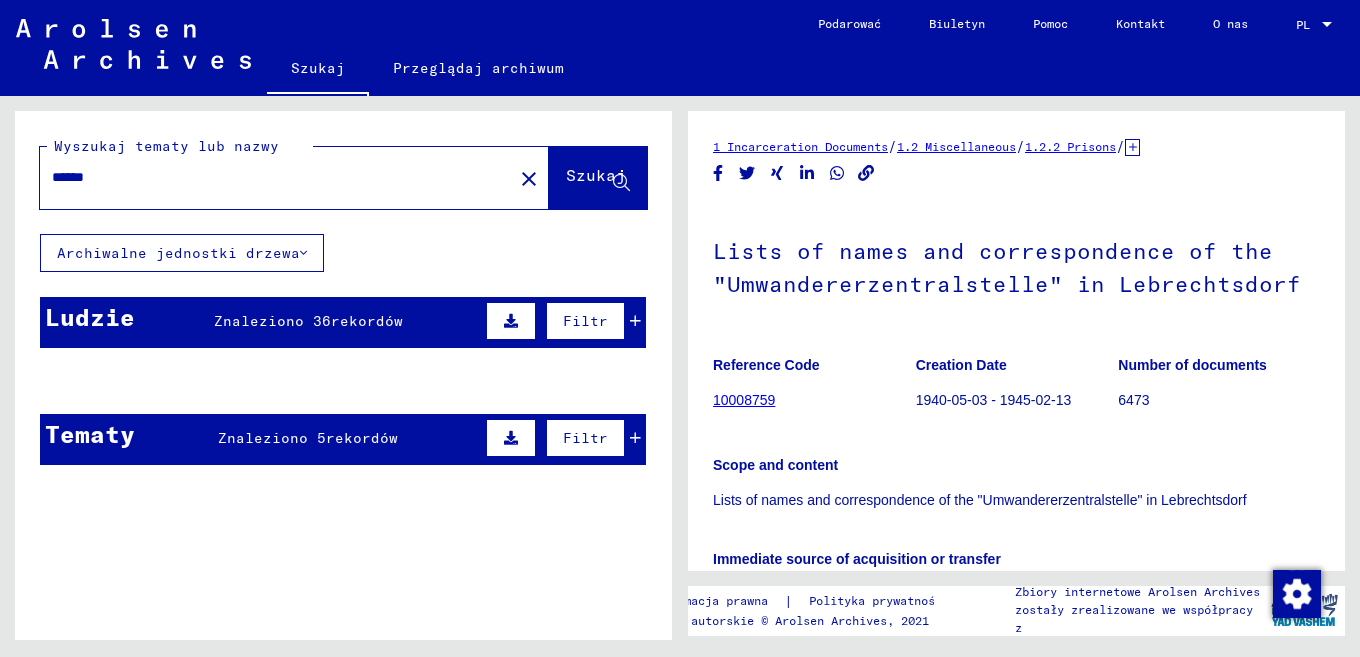 scroll, scrollTop: 187, scrollLeft: 0, axis: vertical 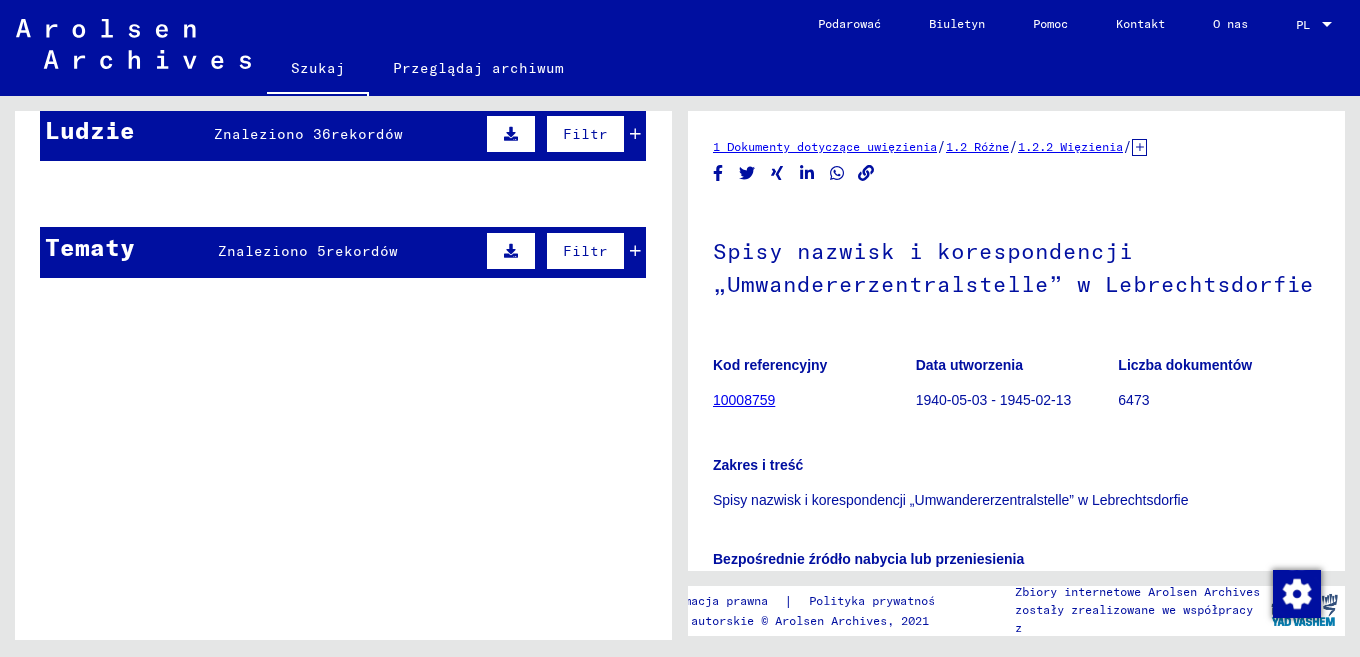 click 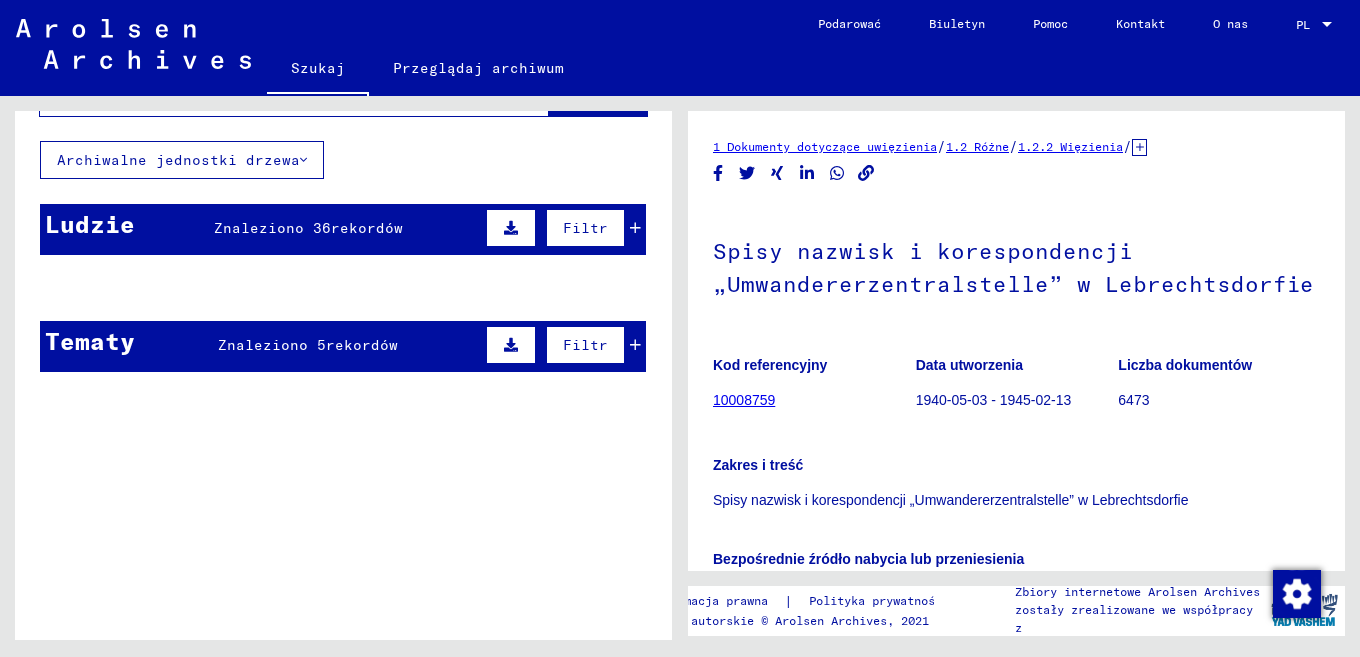 click on "Znaleziono 36" at bounding box center [272, 228] 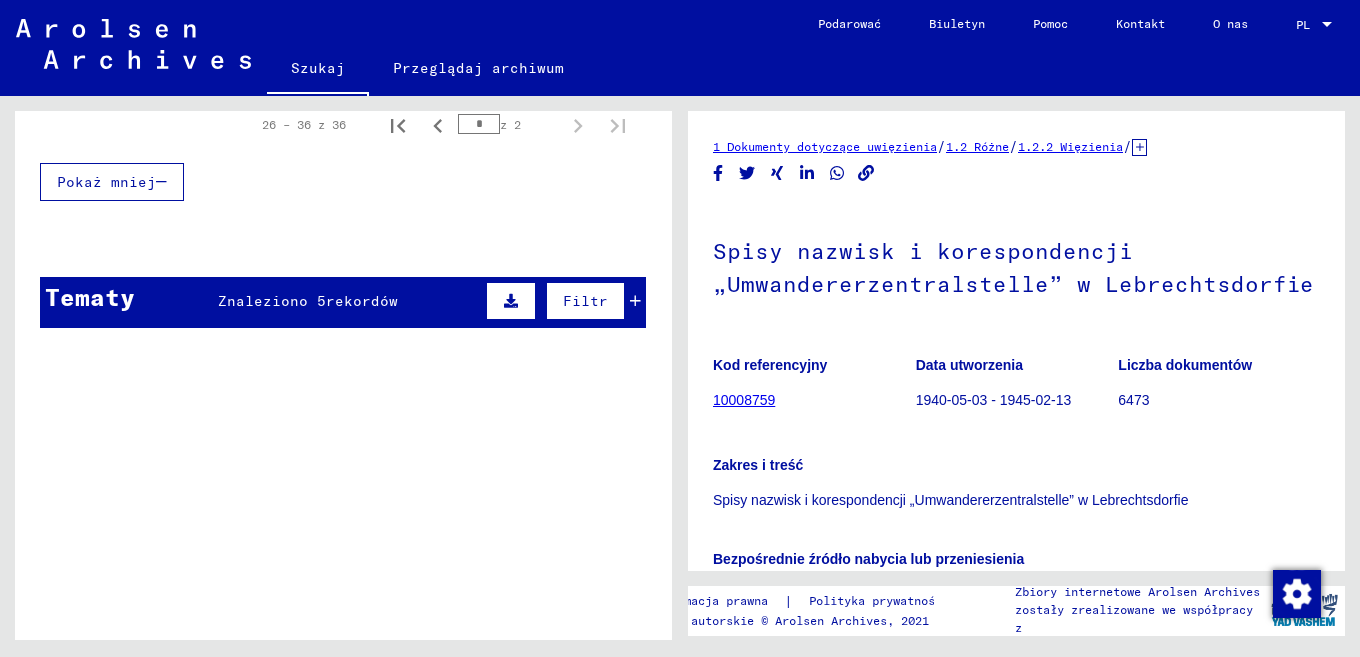 scroll, scrollTop: 933, scrollLeft: 0, axis: vertical 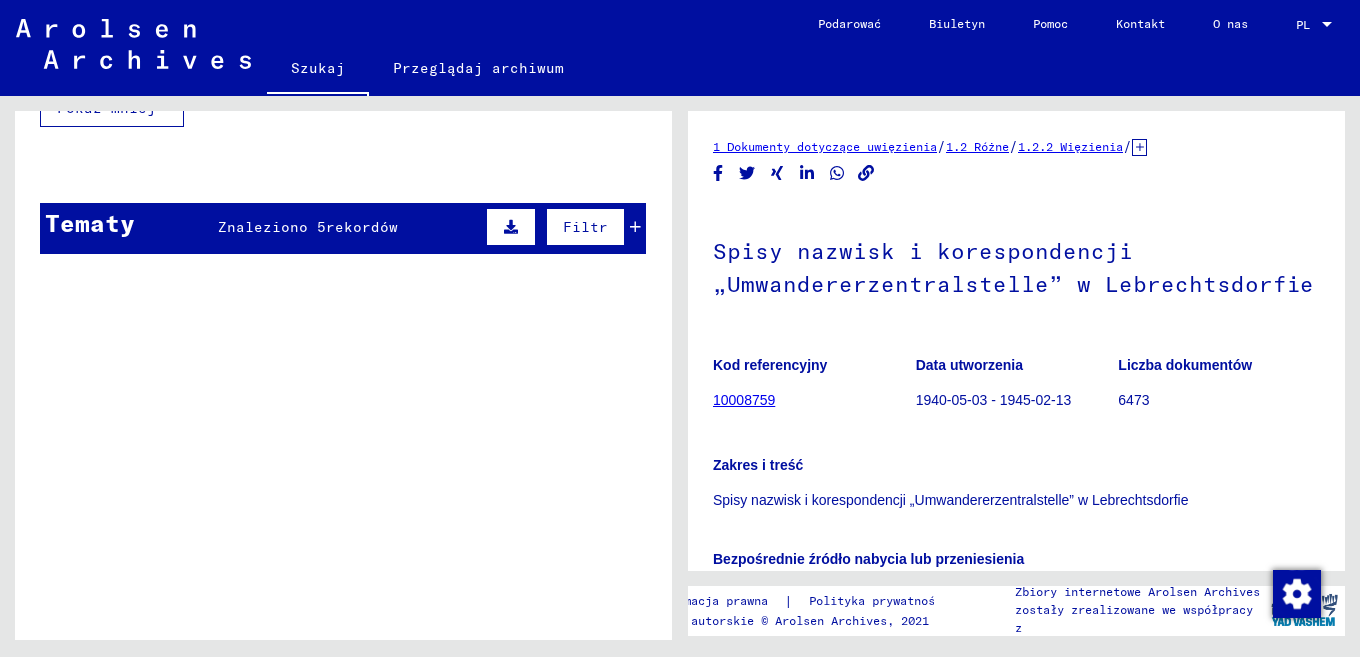 click on "Tematy Znaleziono 5  rekordów Filtr" at bounding box center (343, 228) 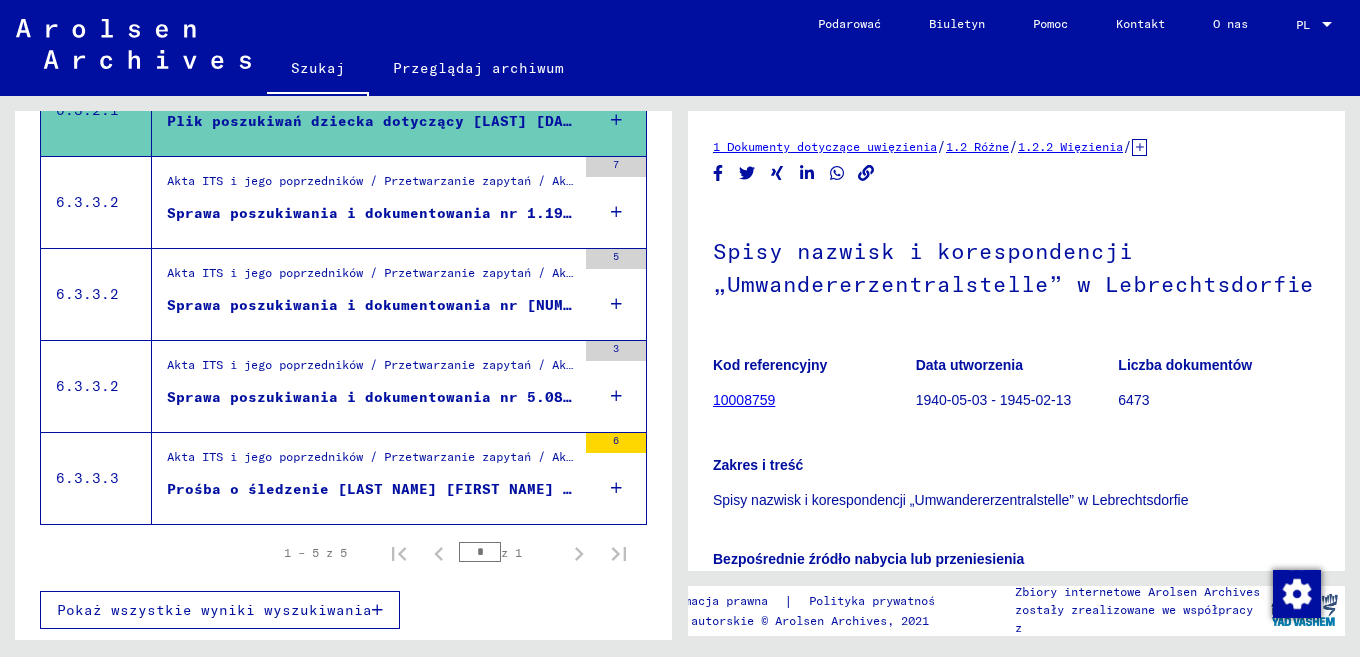 click on "Akta ITS i jego poprzedników / Przetwarzanie zapytań / Akta spraw ITS od 1947 r. / Deponowanie zapytań zweryfikowanych negatywnie, złożonych pod numerem „Briefnummer” / Akta z numerem „Briefnummer” od B165001 do B165500" at bounding box center (934, 456) 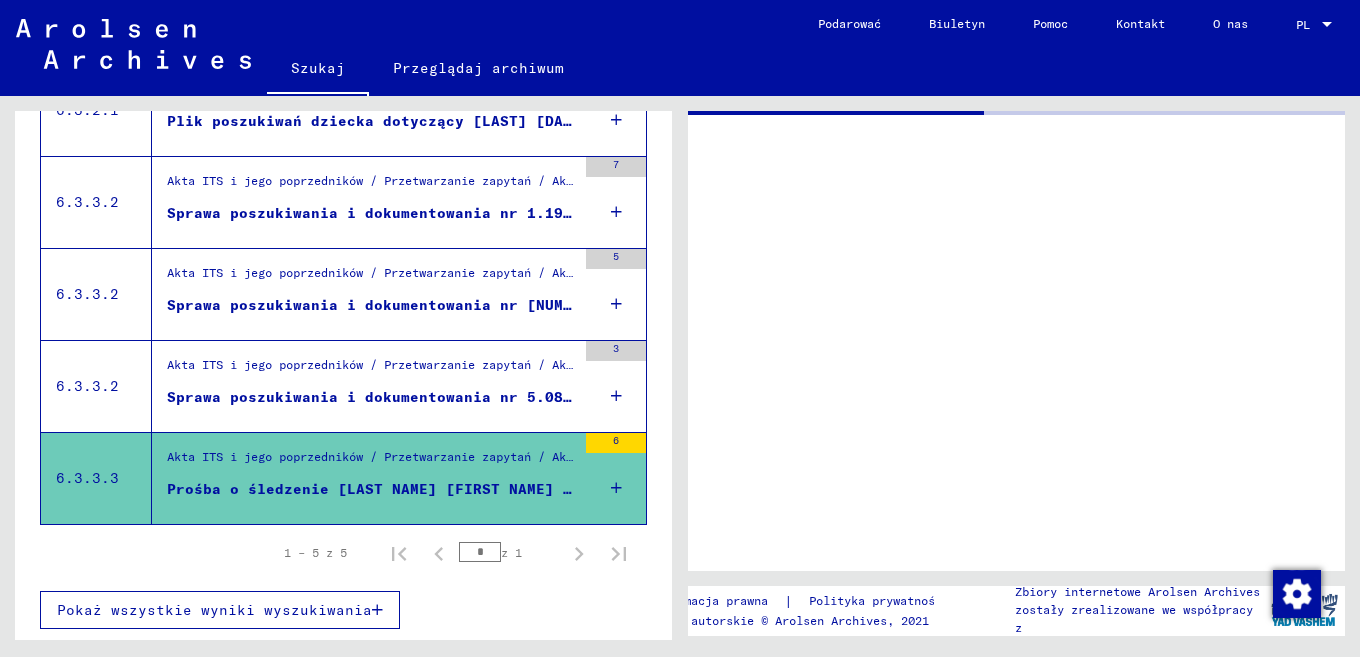 scroll, scrollTop: 437, scrollLeft: 0, axis: vertical 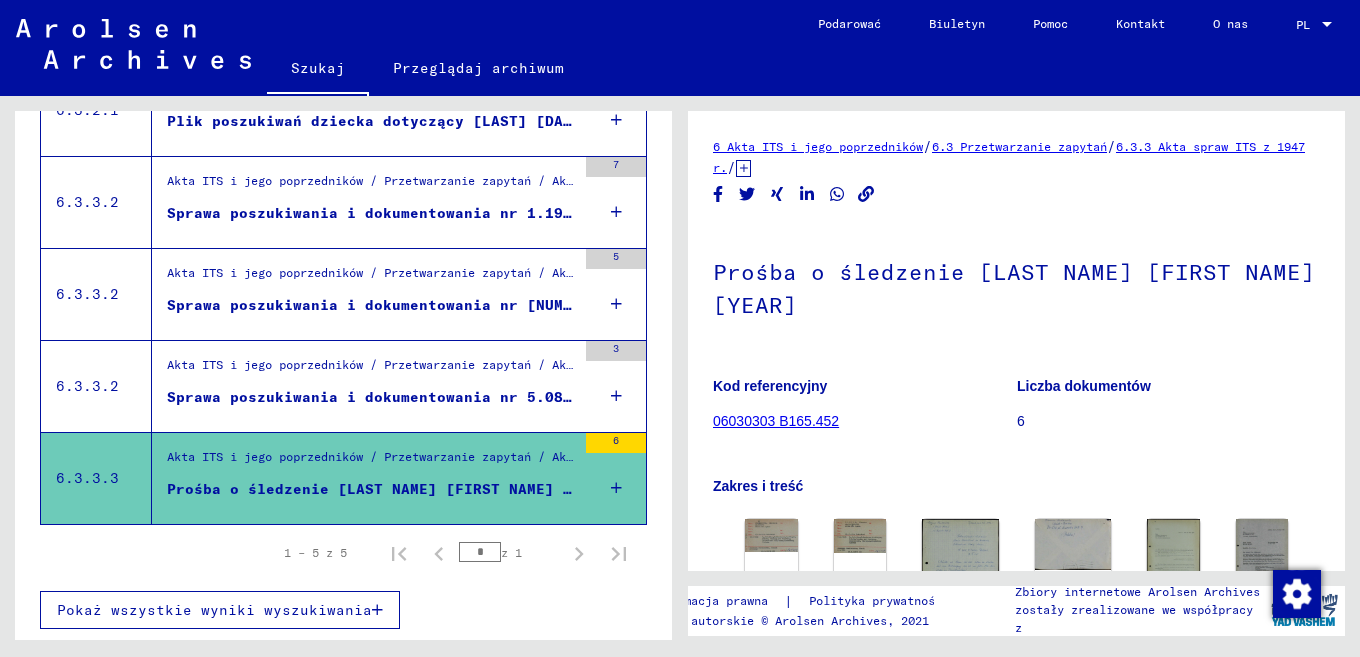 click on "Sprawa poszukiwania i dokumentowania nr 5.084.353 dla [LAST], [FIRST] ur. [DATE]" at bounding box center (527, 397) 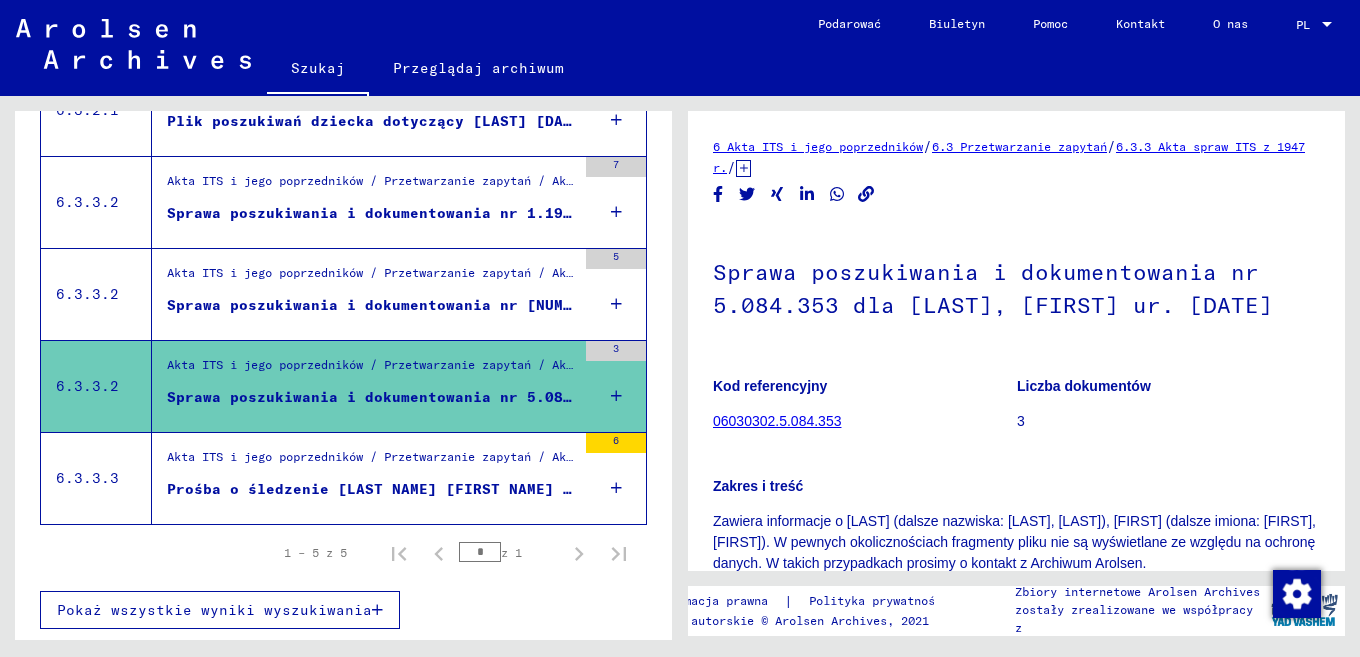 scroll, scrollTop: 225, scrollLeft: 0, axis: vertical 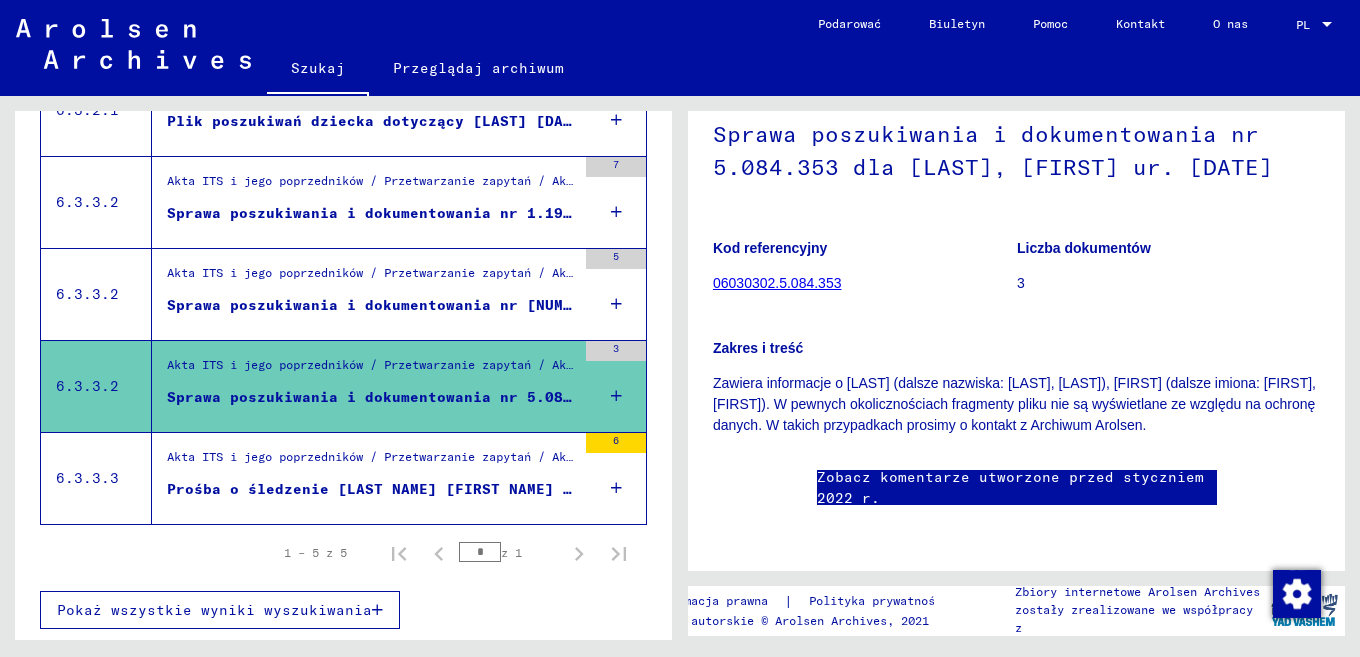 click on "Sprawa poszukiwania i dokumentowania nr [NUMBER] dla [LAST], [FIRST] urodzona [DATE] r." at bounding box center (371, 310) 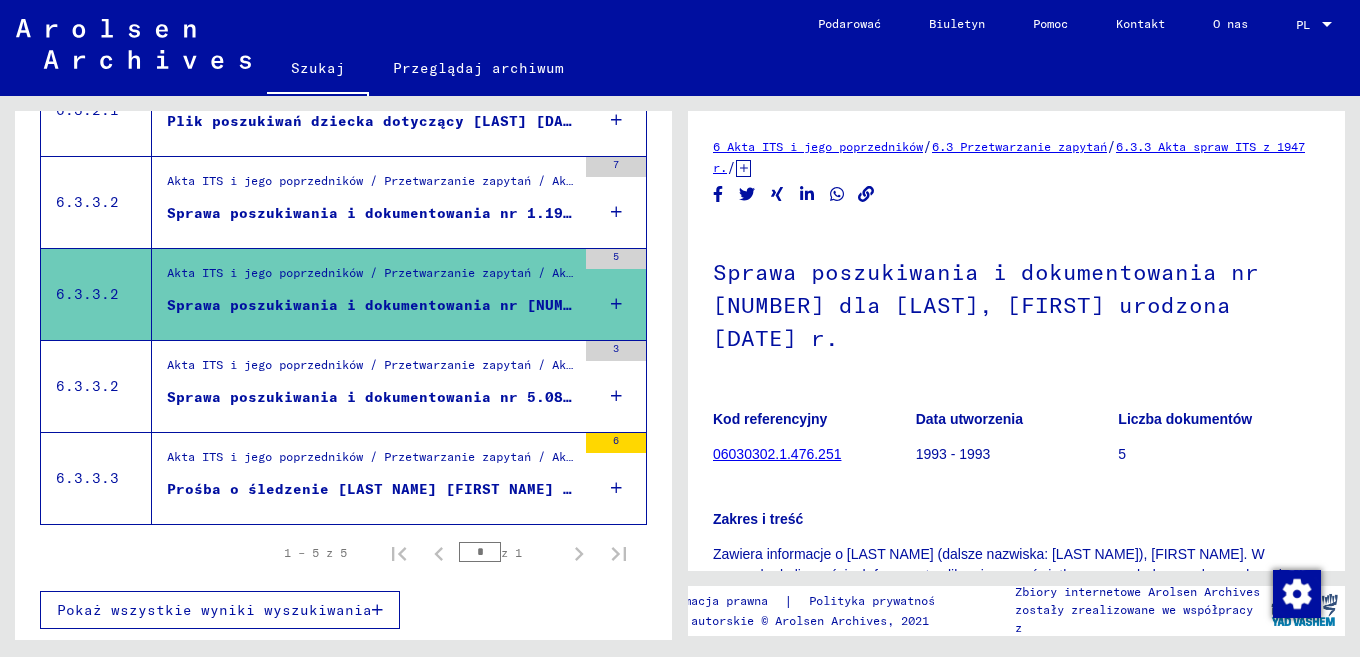 scroll, scrollTop: 163, scrollLeft: 0, axis: vertical 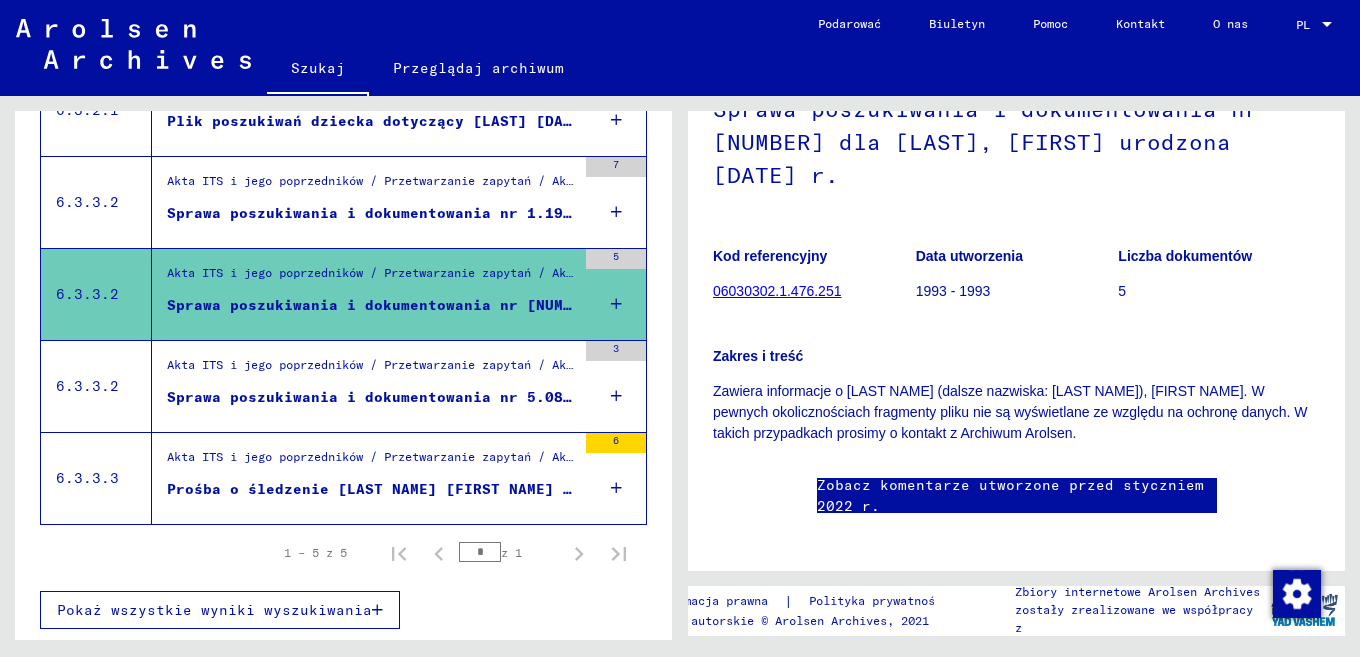 click at bounding box center [585, 292] 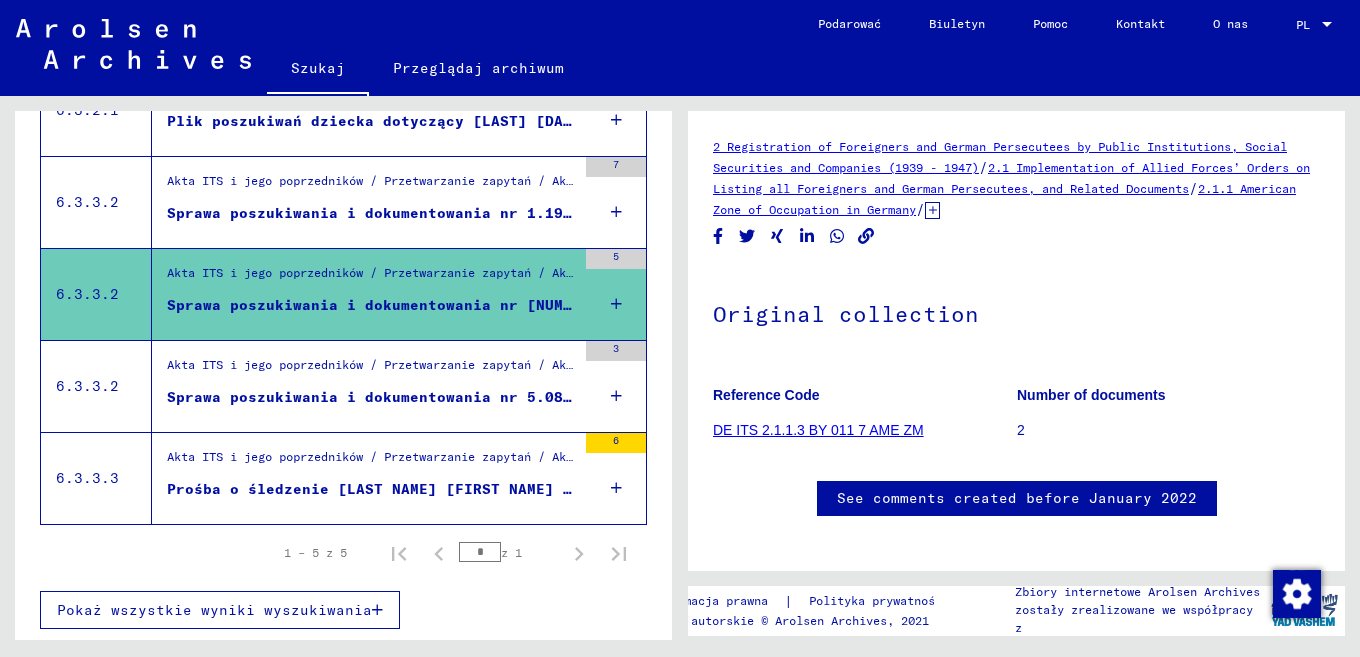 scroll, scrollTop: 0, scrollLeft: 0, axis: both 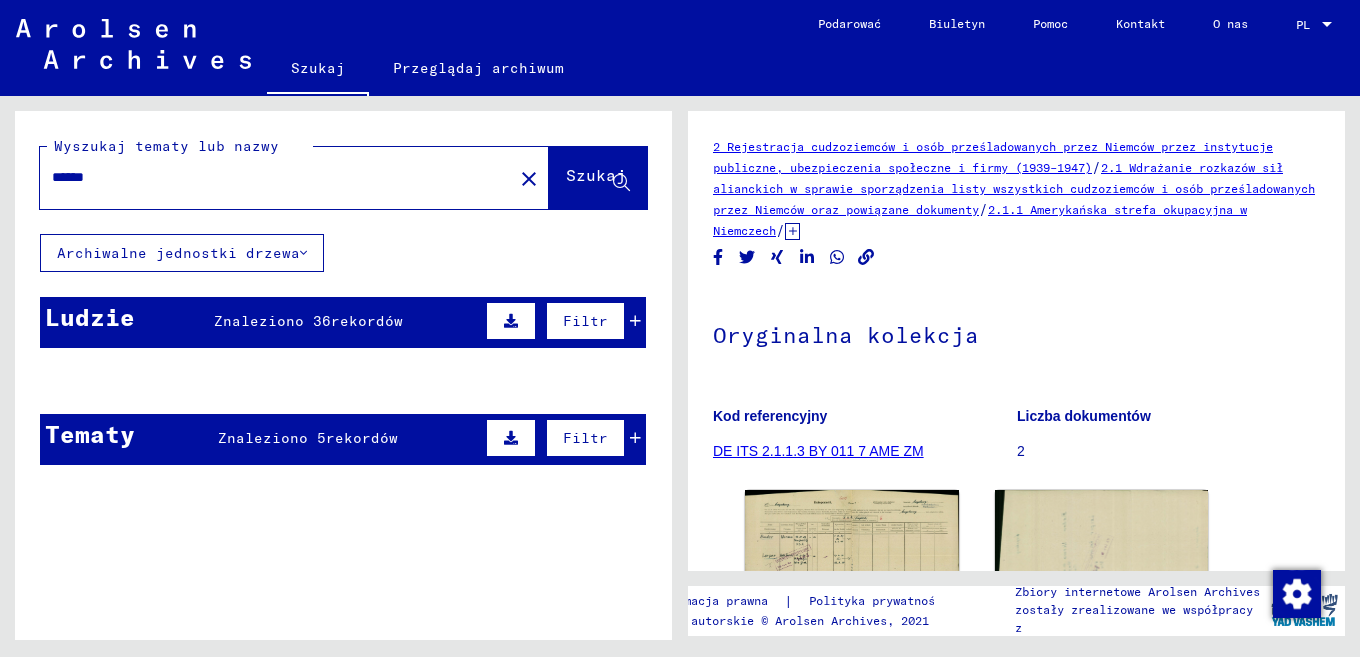 drag, startPoint x: 178, startPoint y: 174, endPoint x: 143, endPoint y: 175, distance: 35.014282 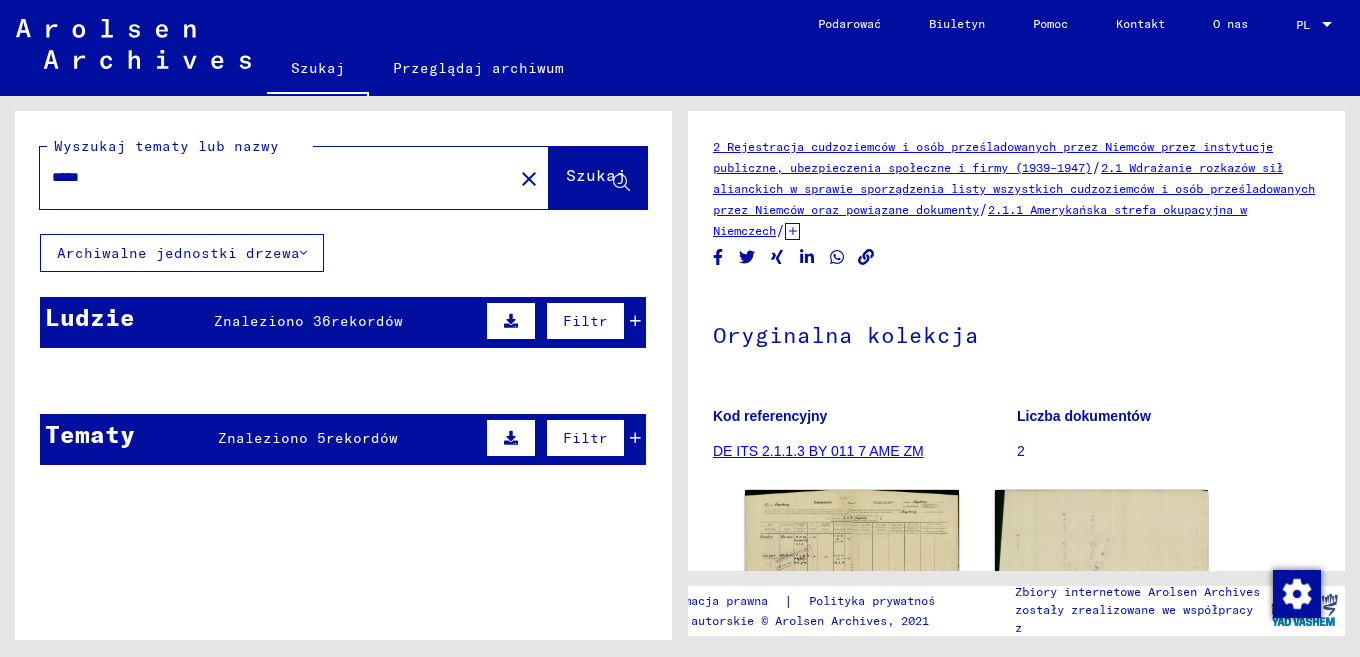 type on "*****" 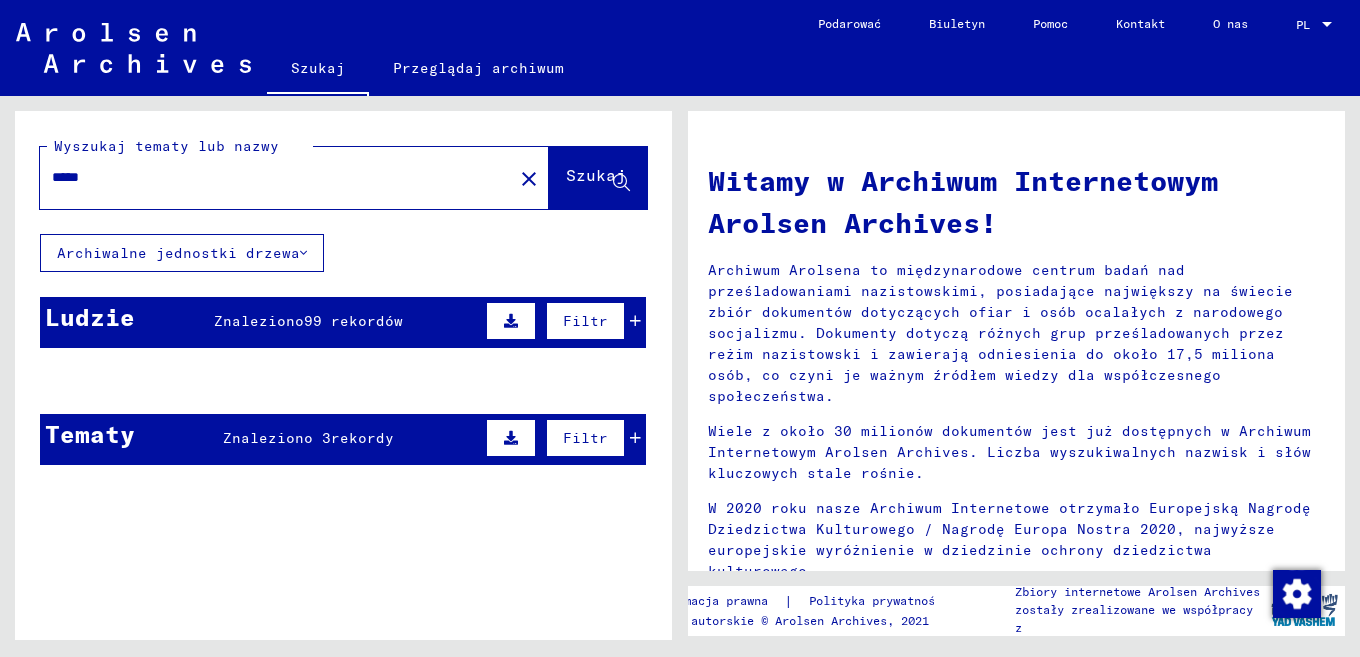 click on "[LAST]" at bounding box center [379, 478] 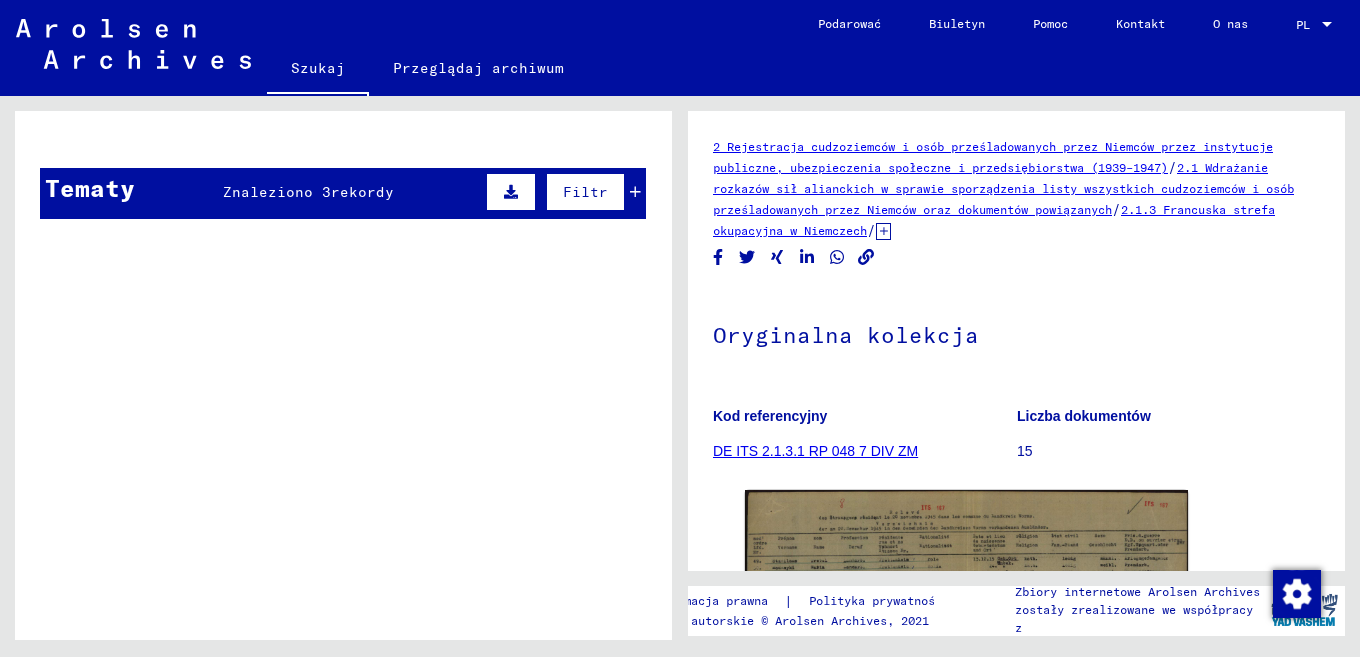 scroll, scrollTop: 187, scrollLeft: 0, axis: vertical 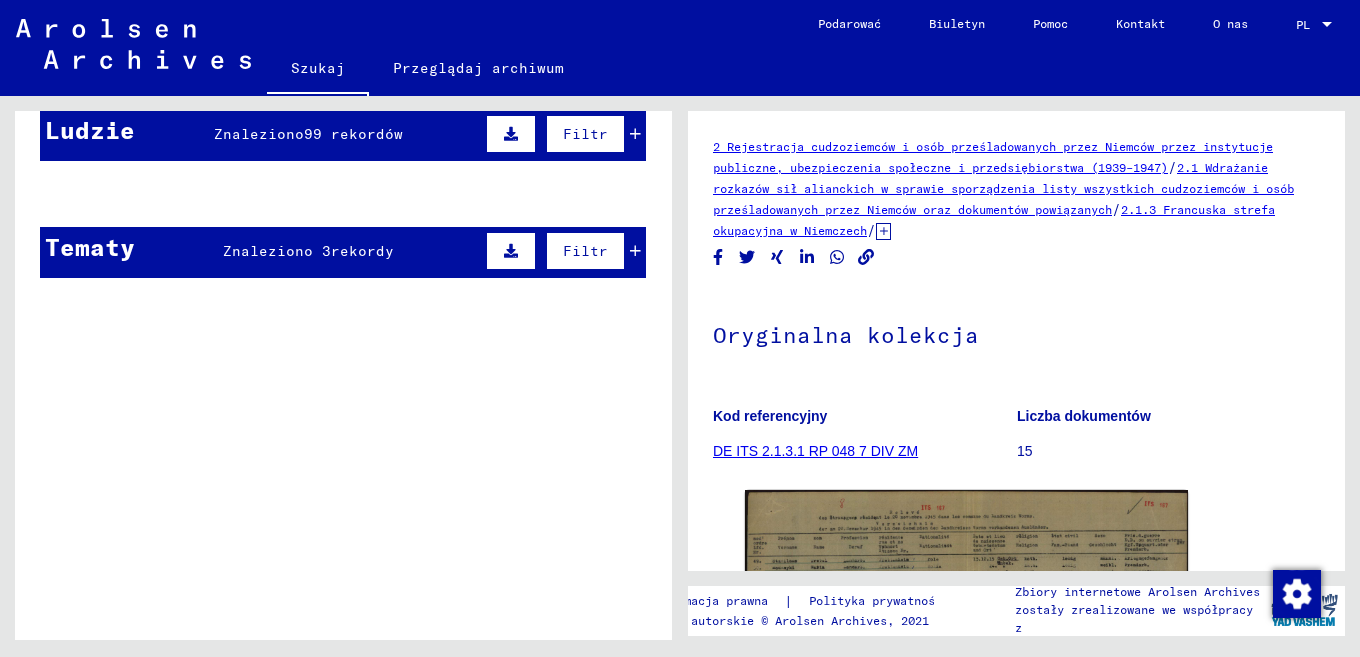 click 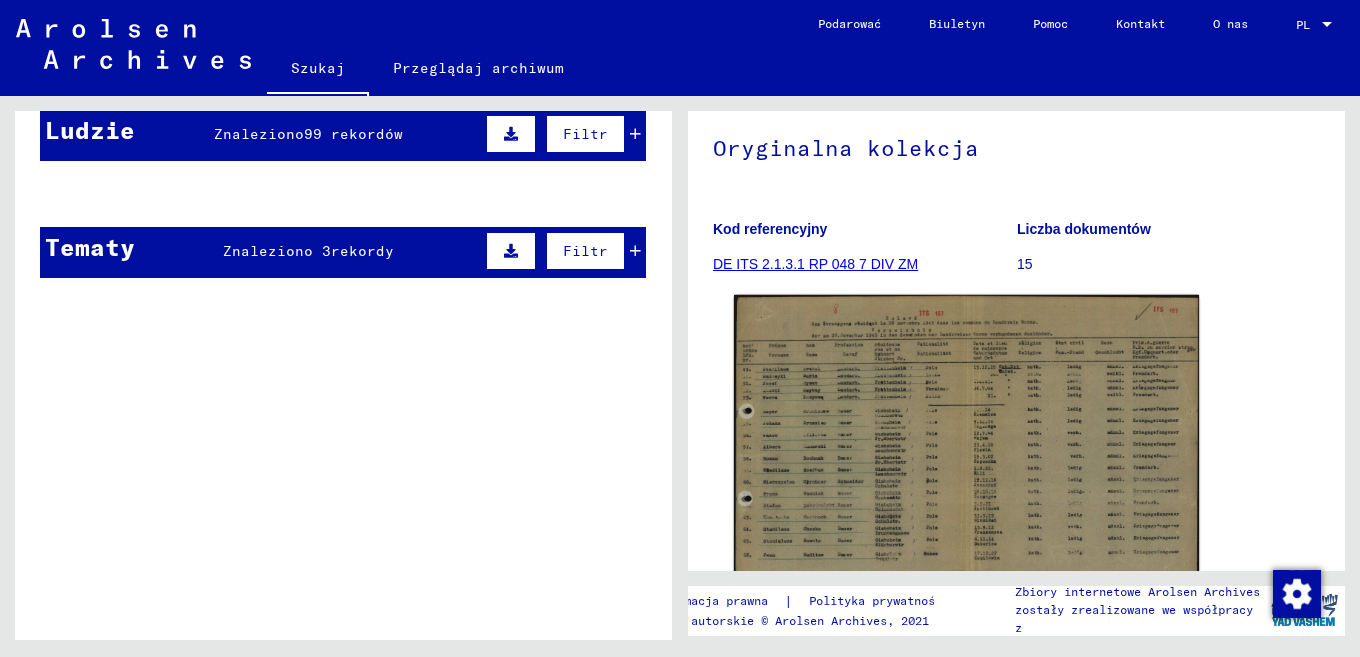 scroll, scrollTop: 303, scrollLeft: 0, axis: vertical 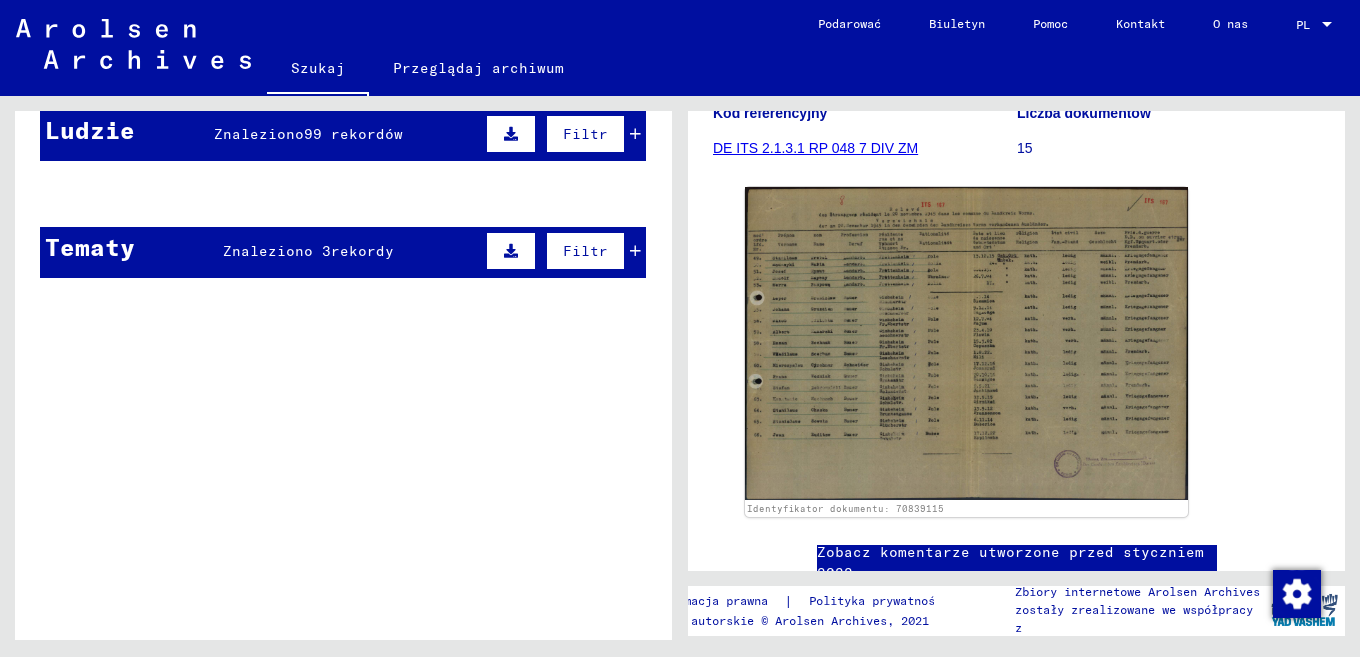 click on "Znaleziono" at bounding box center [259, 134] 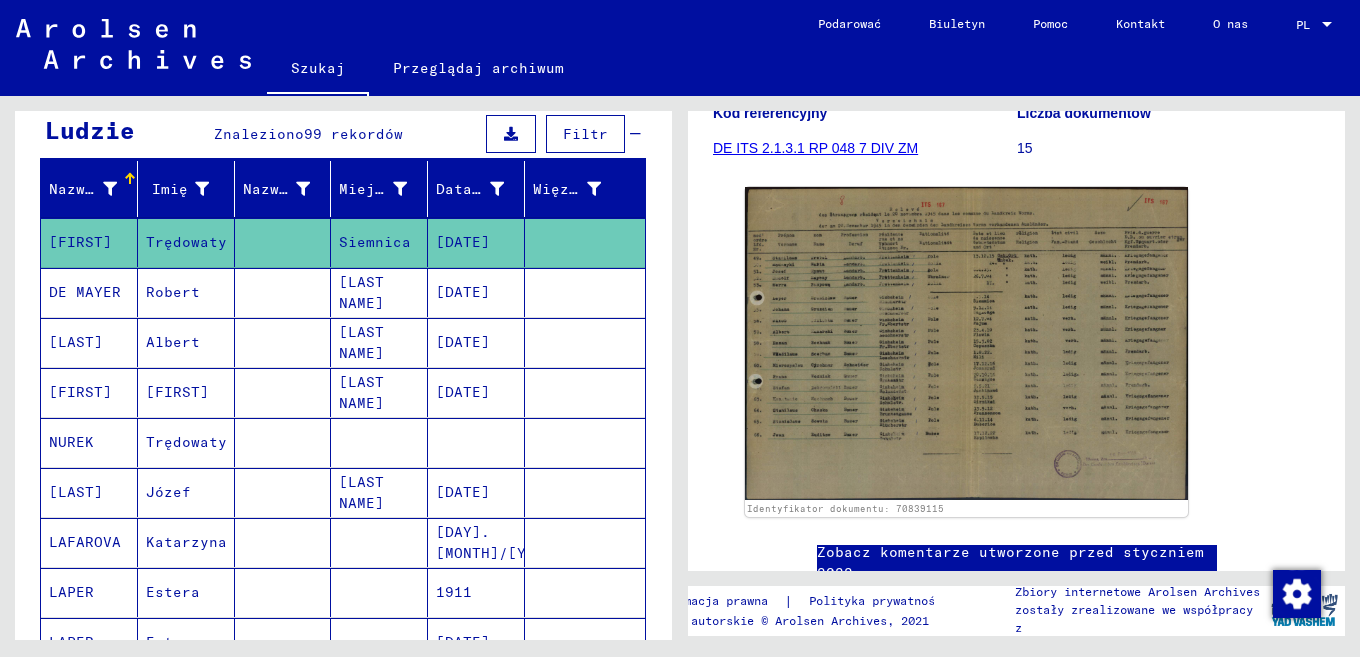 click on "Data urodzenia" at bounding box center [499, 189] 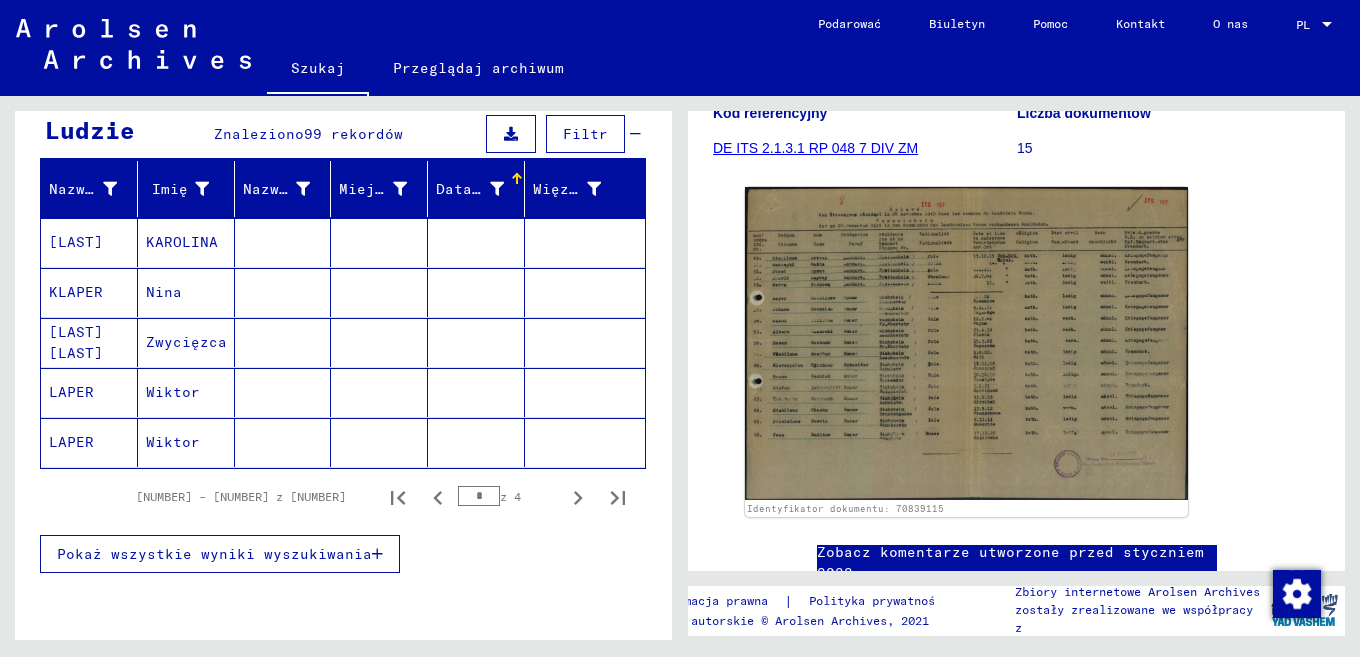 click on "Data urodzenia" at bounding box center (499, 189) 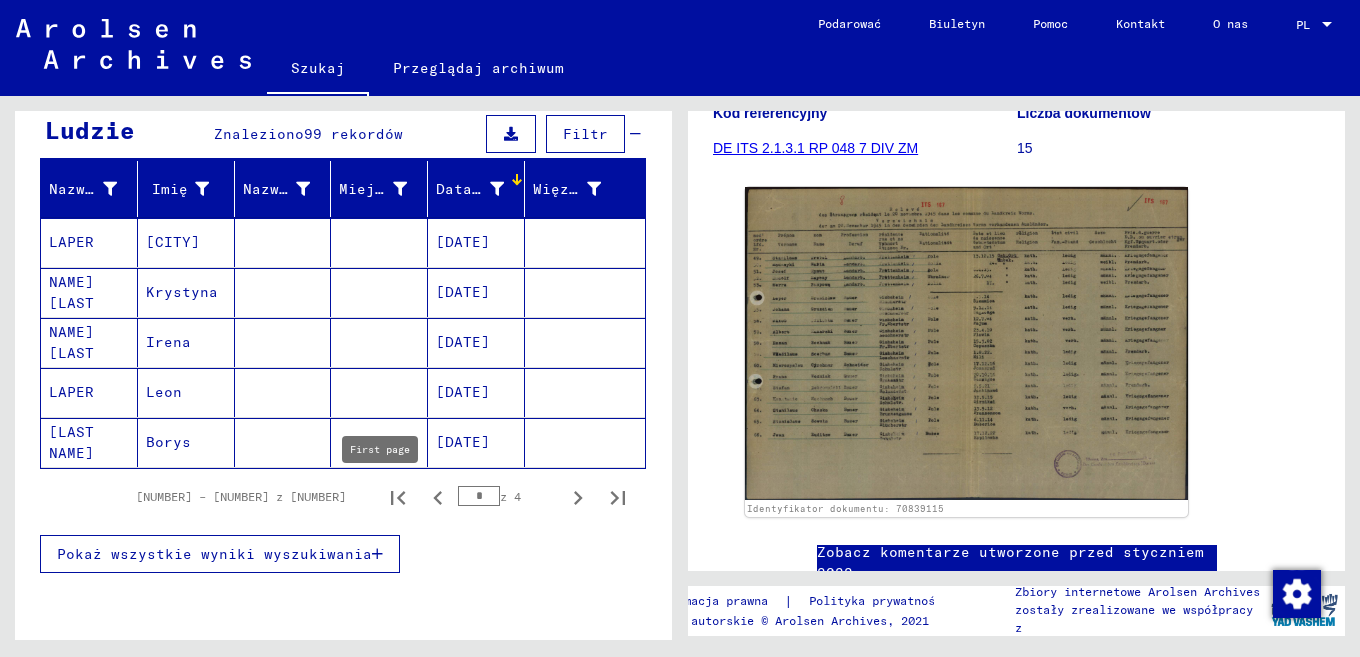 scroll, scrollTop: 210, scrollLeft: 0, axis: vertical 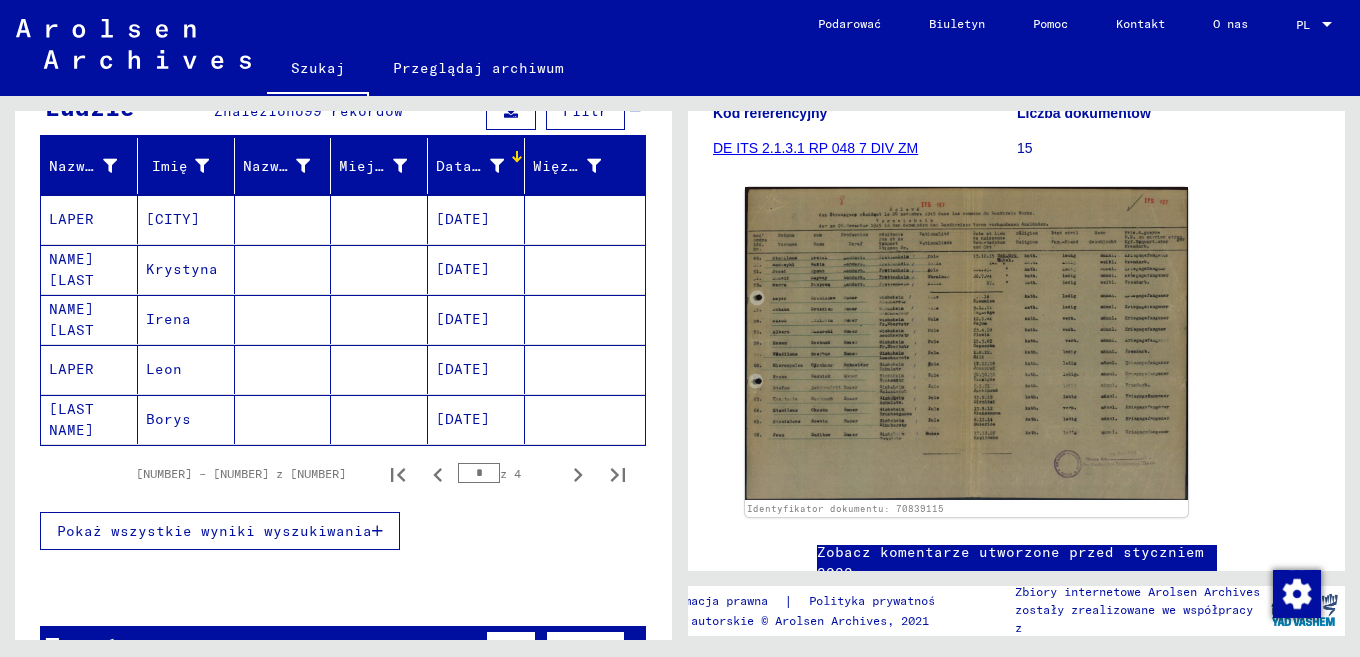click on "Pokaż wszystkie wyniki wyszukiwania" at bounding box center (220, 531) 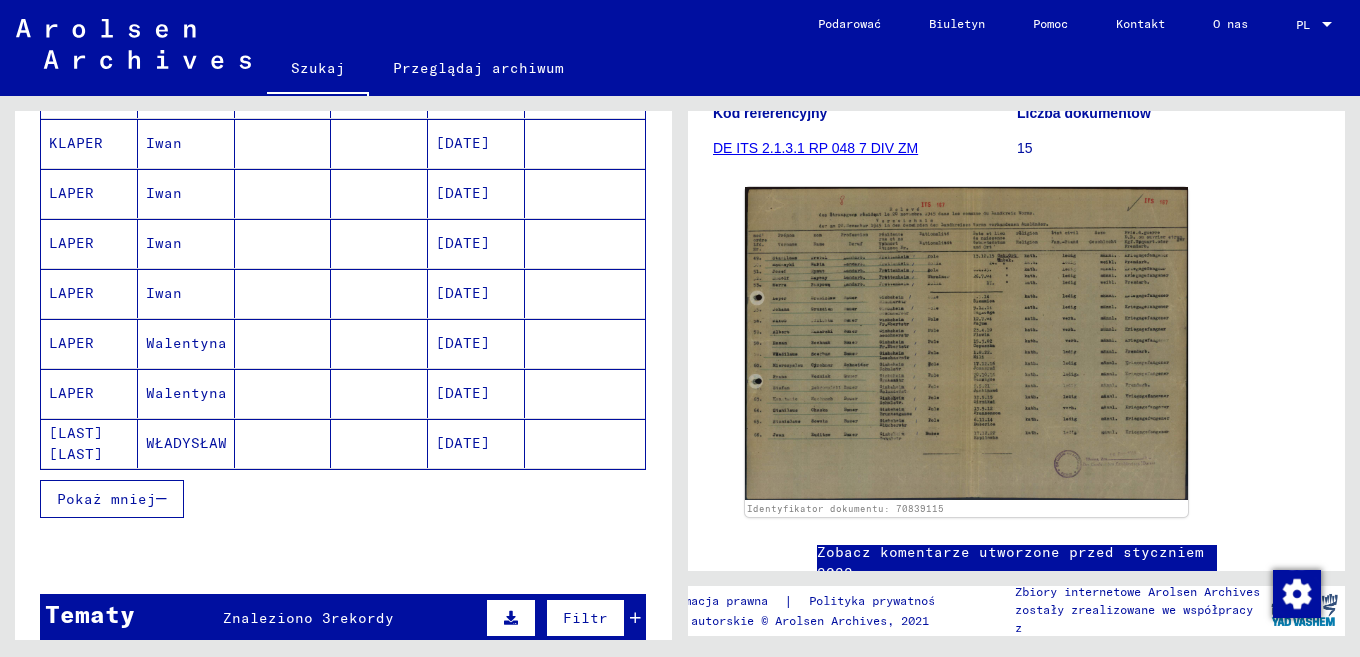 scroll, scrollTop: 1213, scrollLeft: 0, axis: vertical 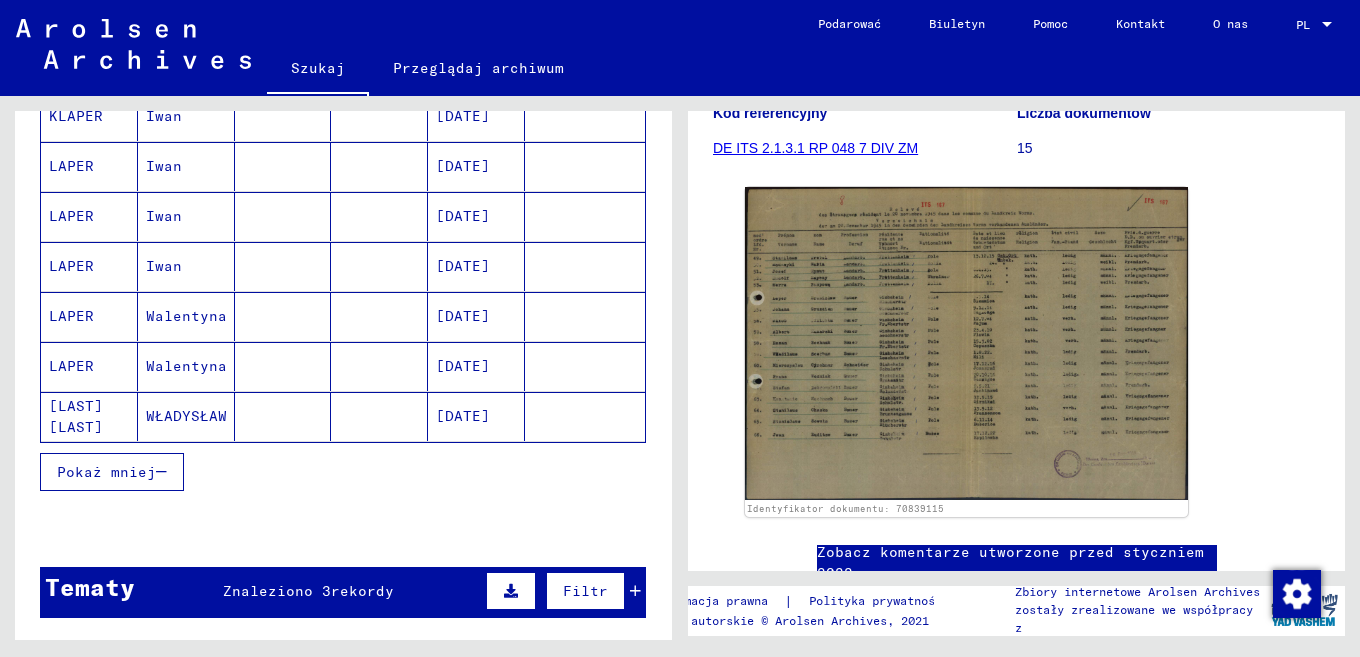 click 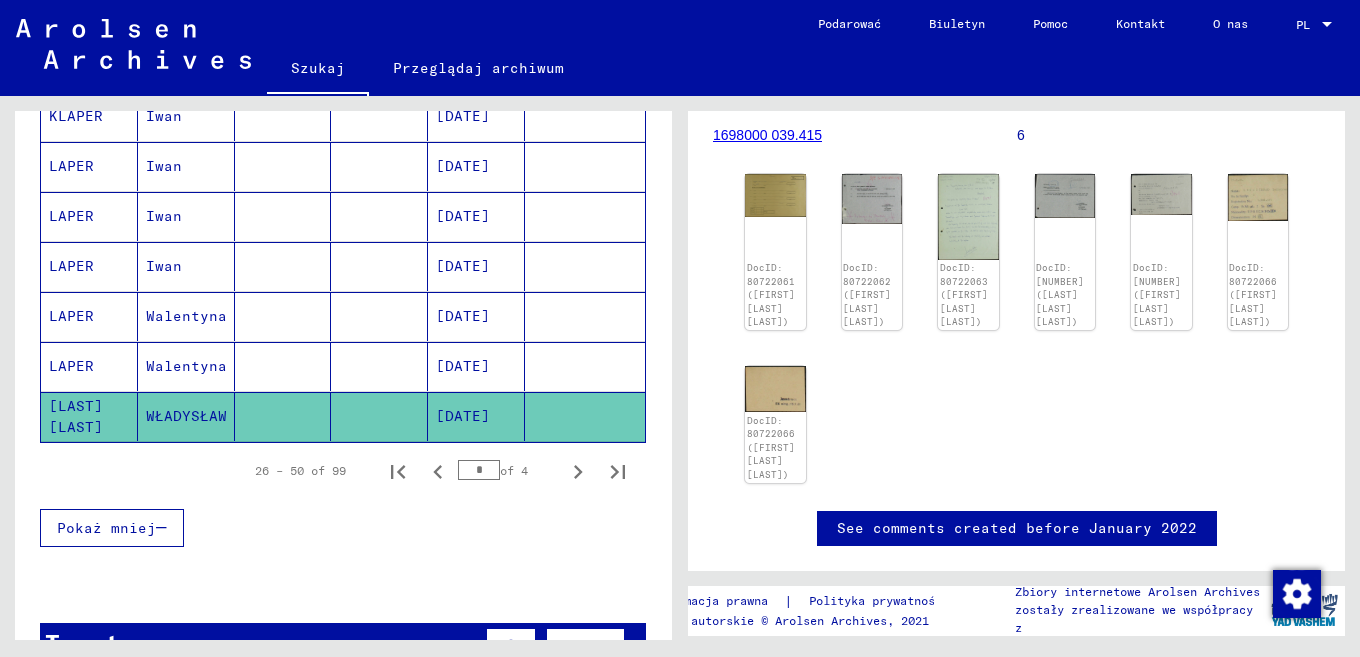 scroll, scrollTop: 0, scrollLeft: 0, axis: both 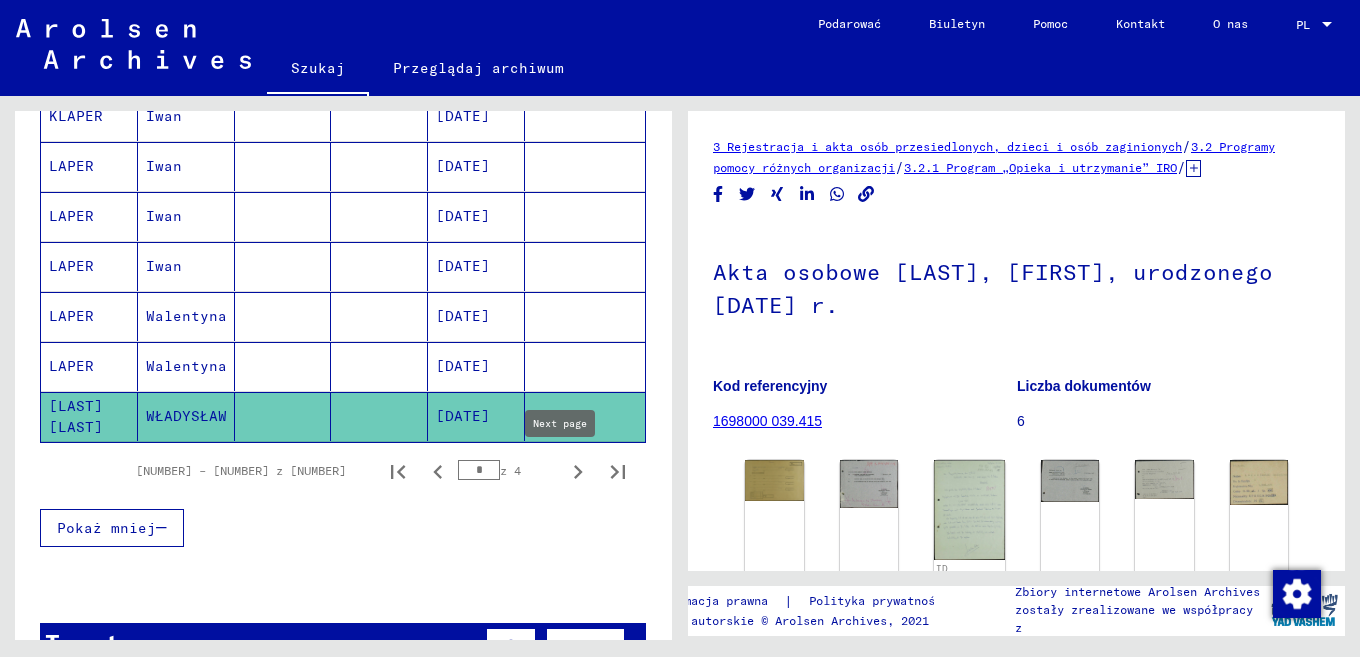 click 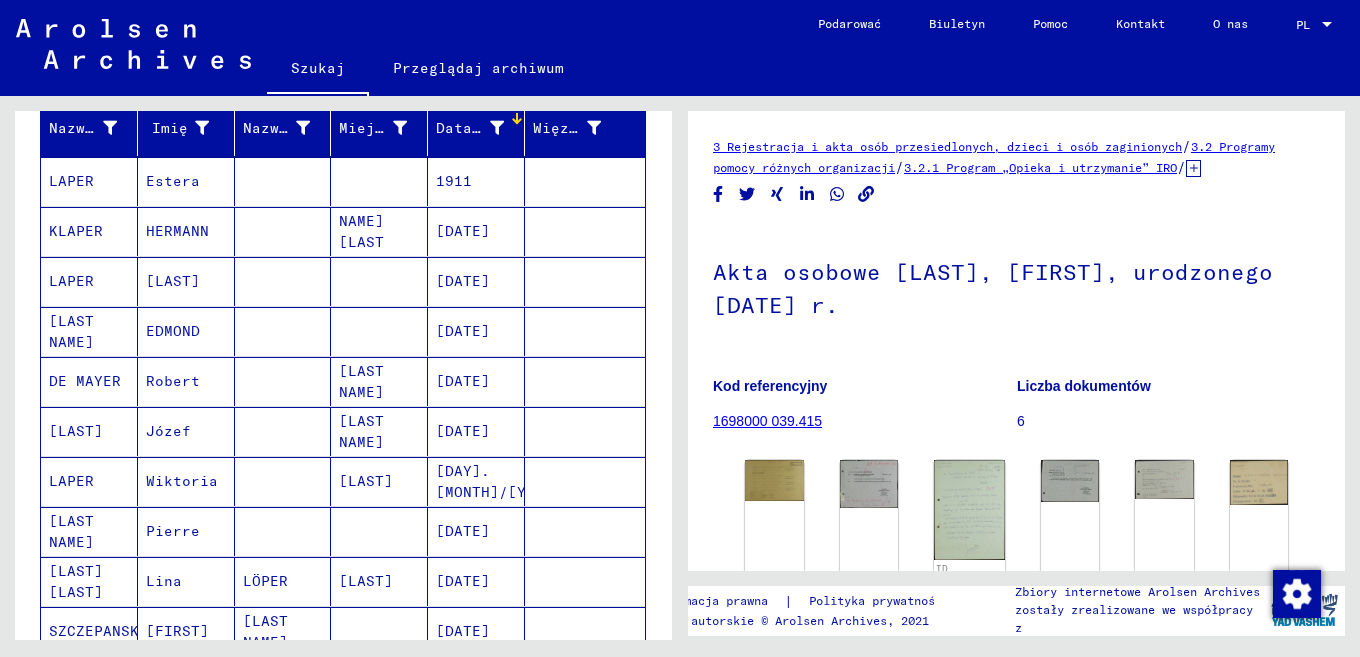 scroll, scrollTop: 257, scrollLeft: 0, axis: vertical 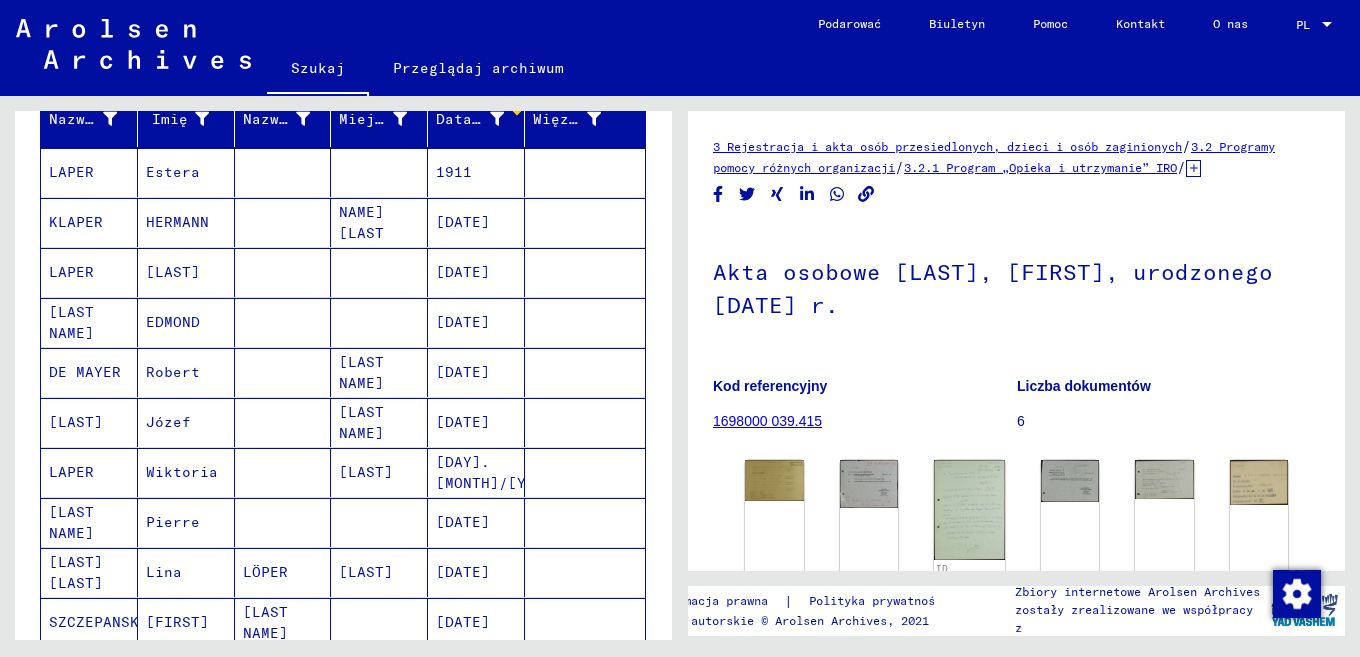 click at bounding box center (379, 372) 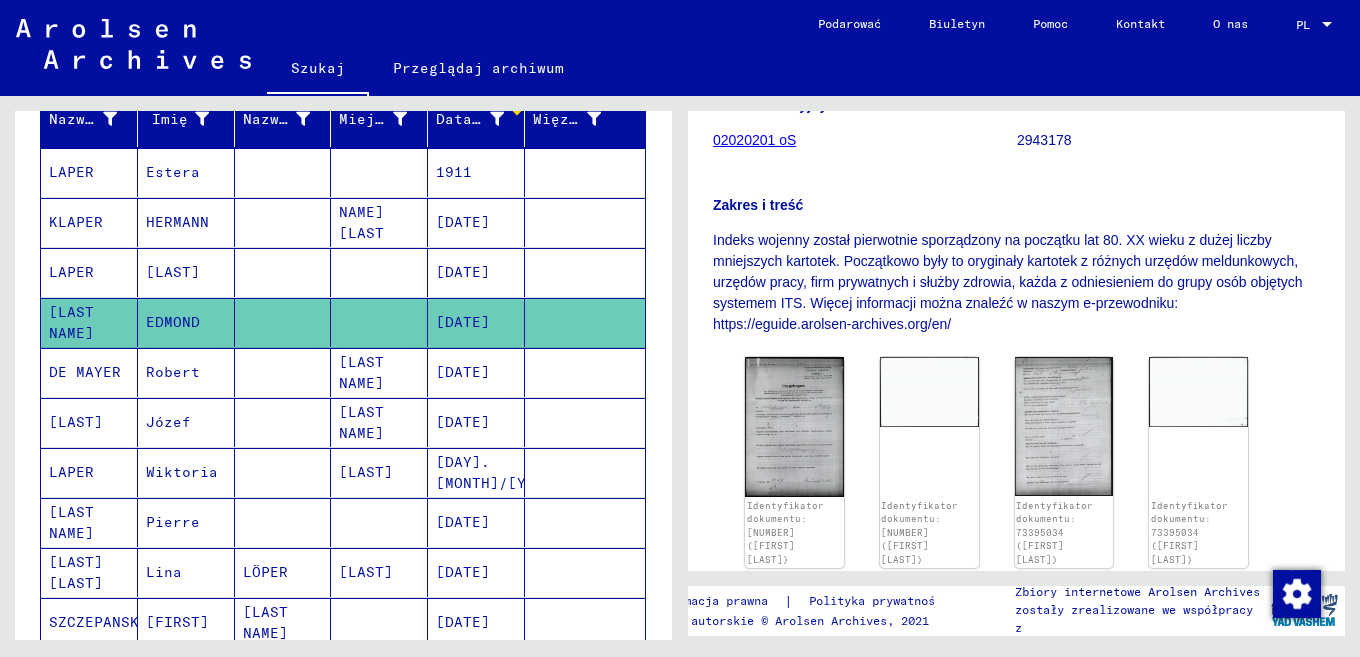 scroll, scrollTop: 420, scrollLeft: 0, axis: vertical 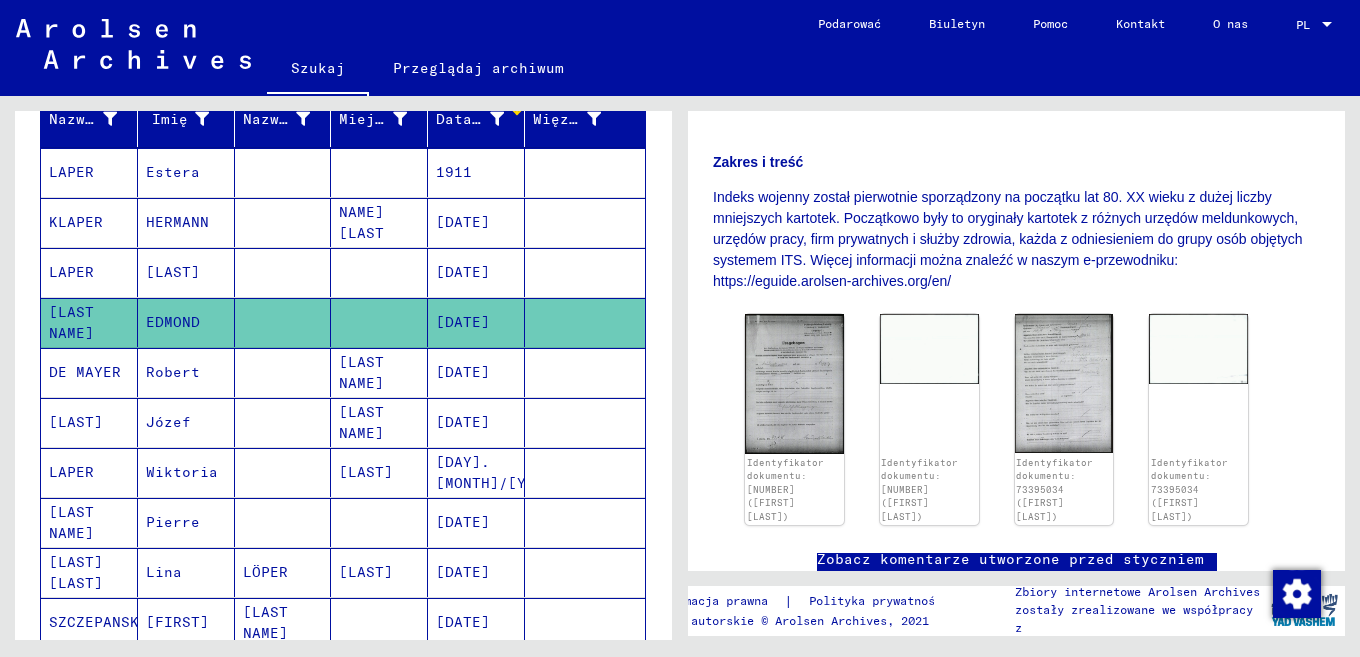 click 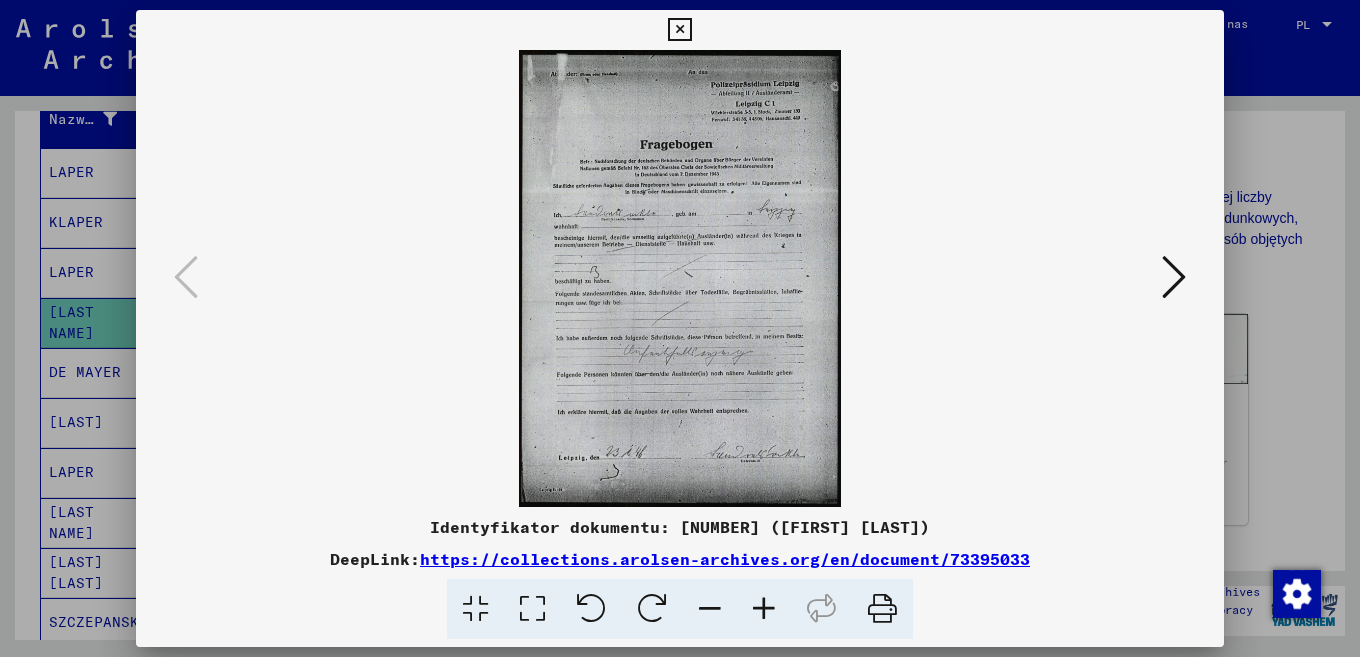 click at bounding box center (764, 609) 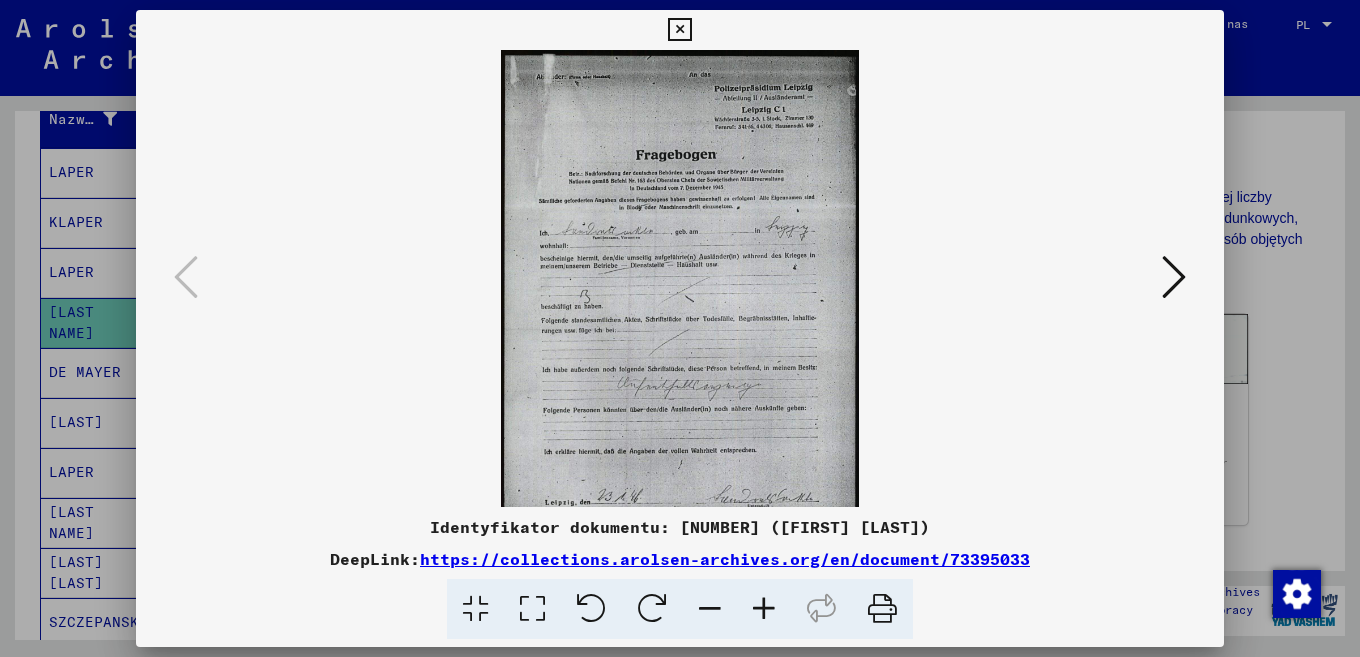 click at bounding box center (764, 609) 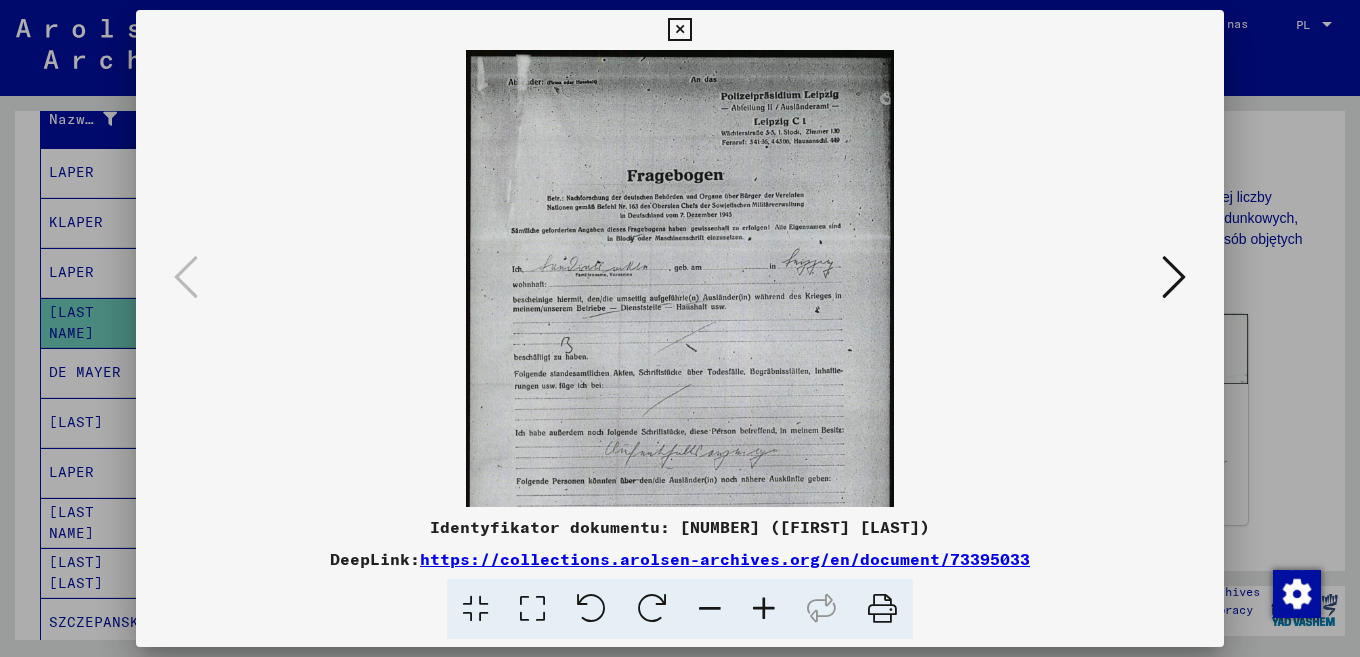 click at bounding box center (764, 609) 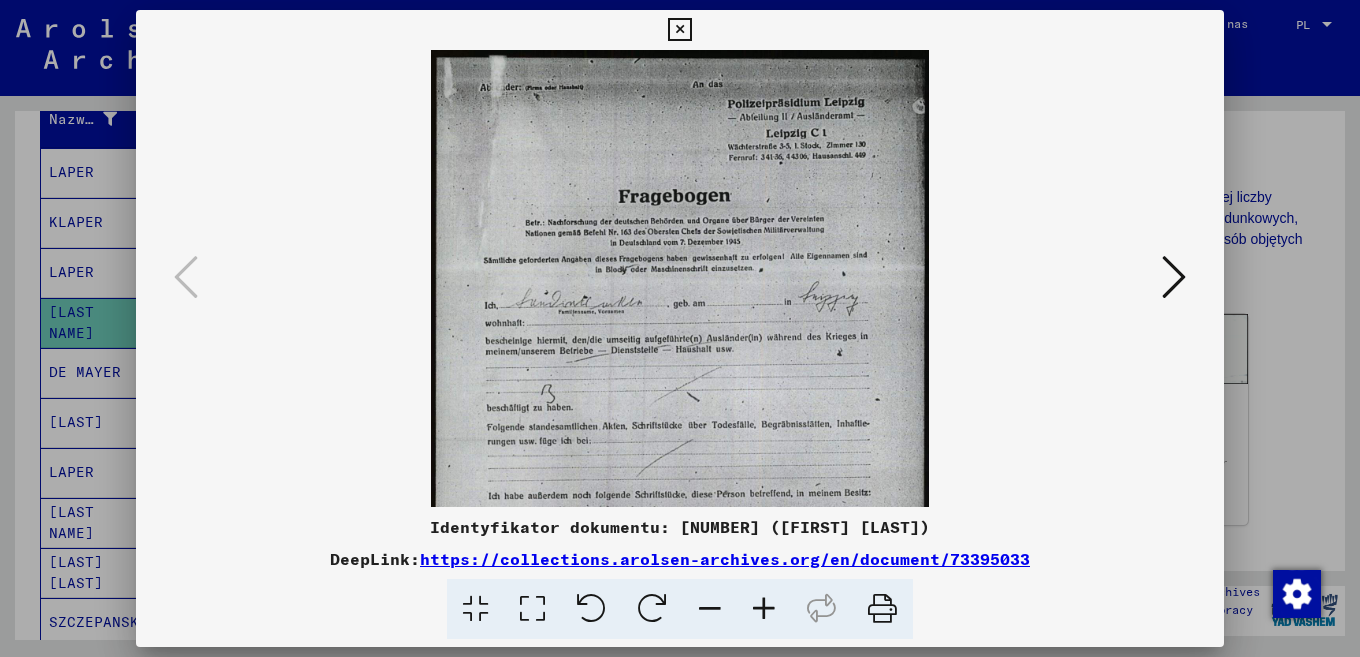click at bounding box center (764, 609) 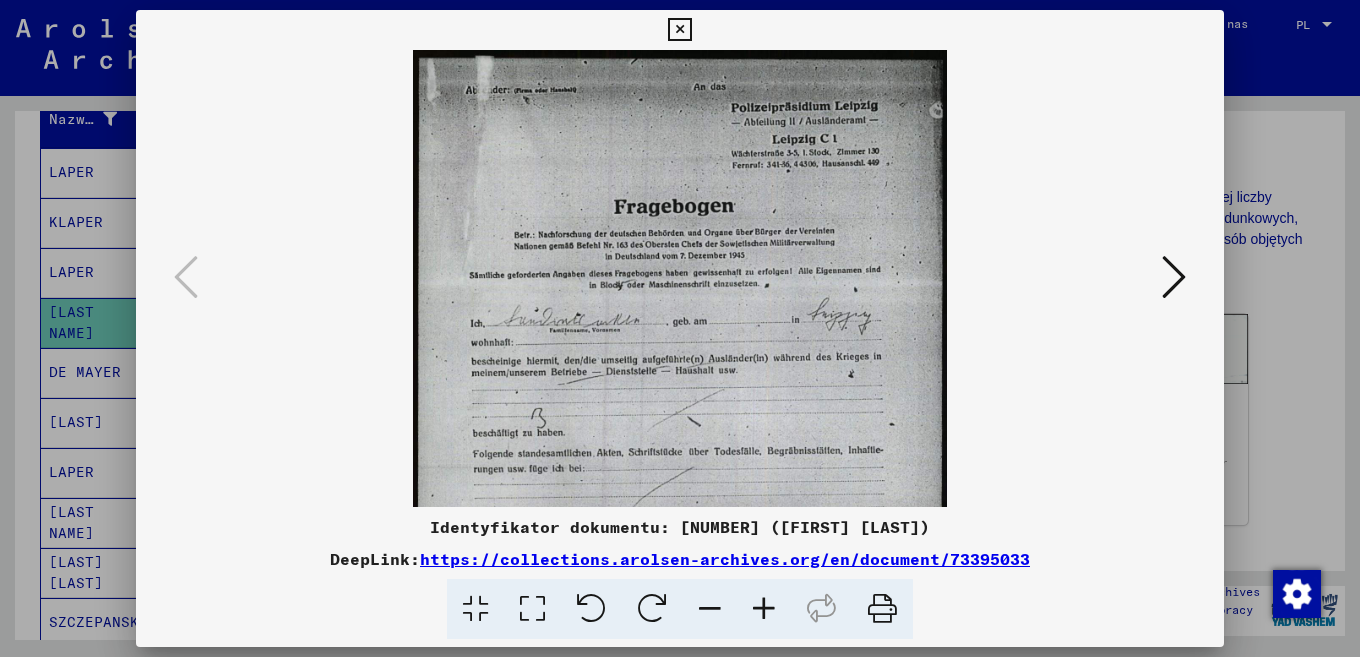 click at bounding box center (764, 609) 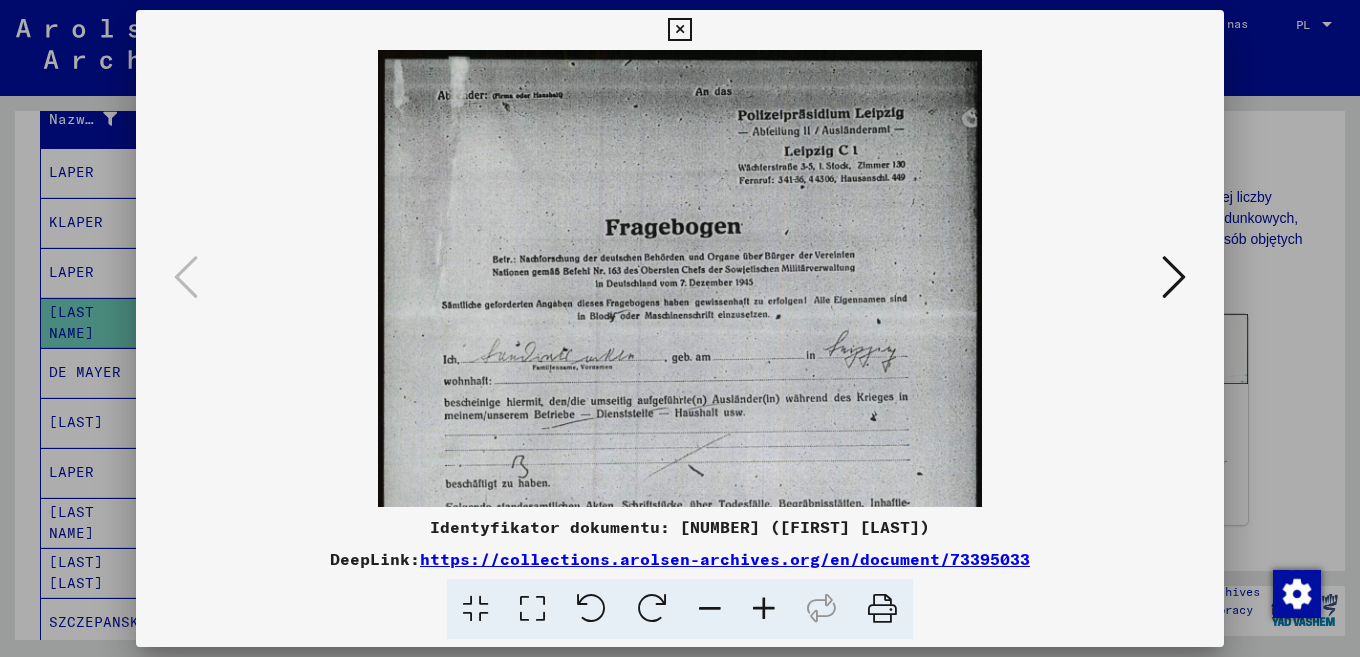 click at bounding box center [764, 609] 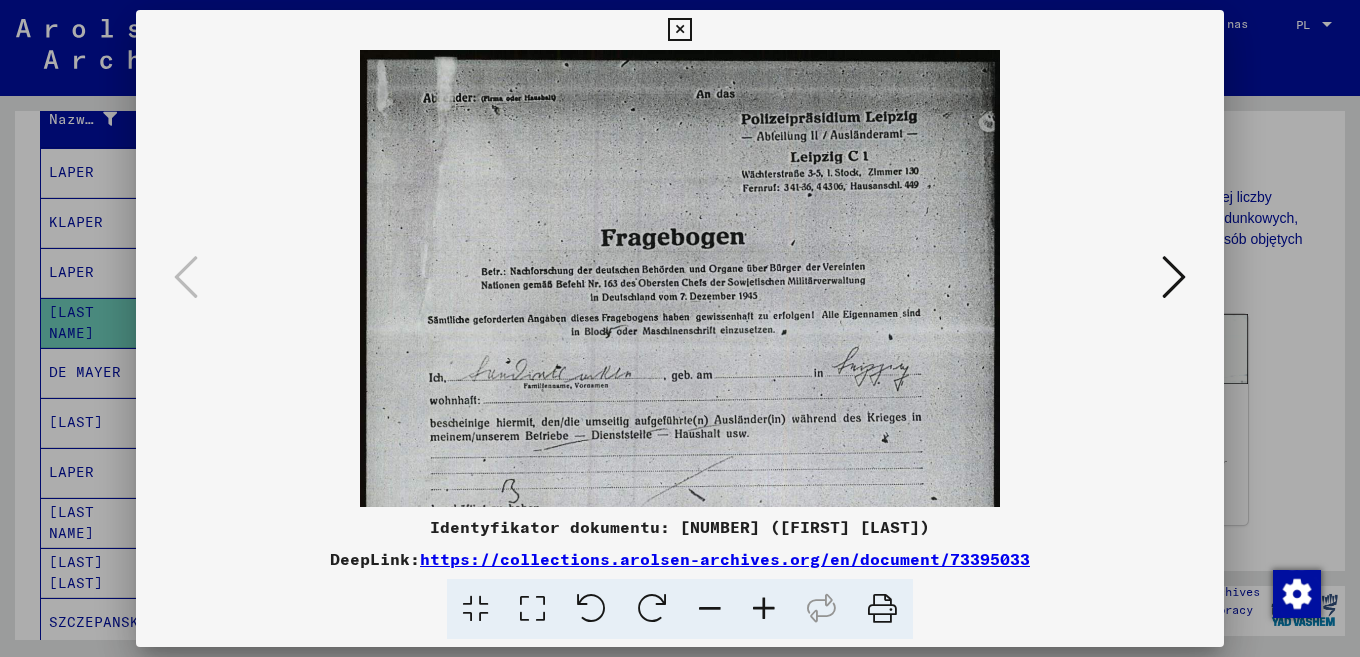 click at bounding box center [764, 609] 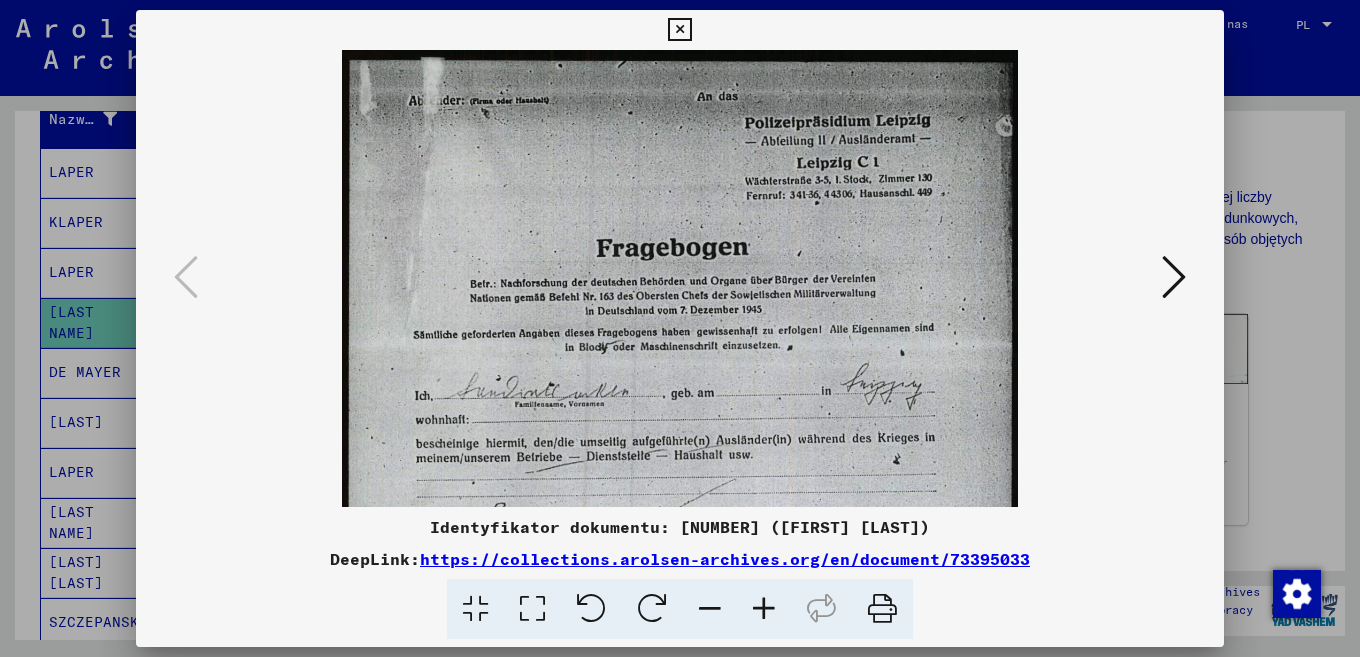 click at bounding box center [764, 609] 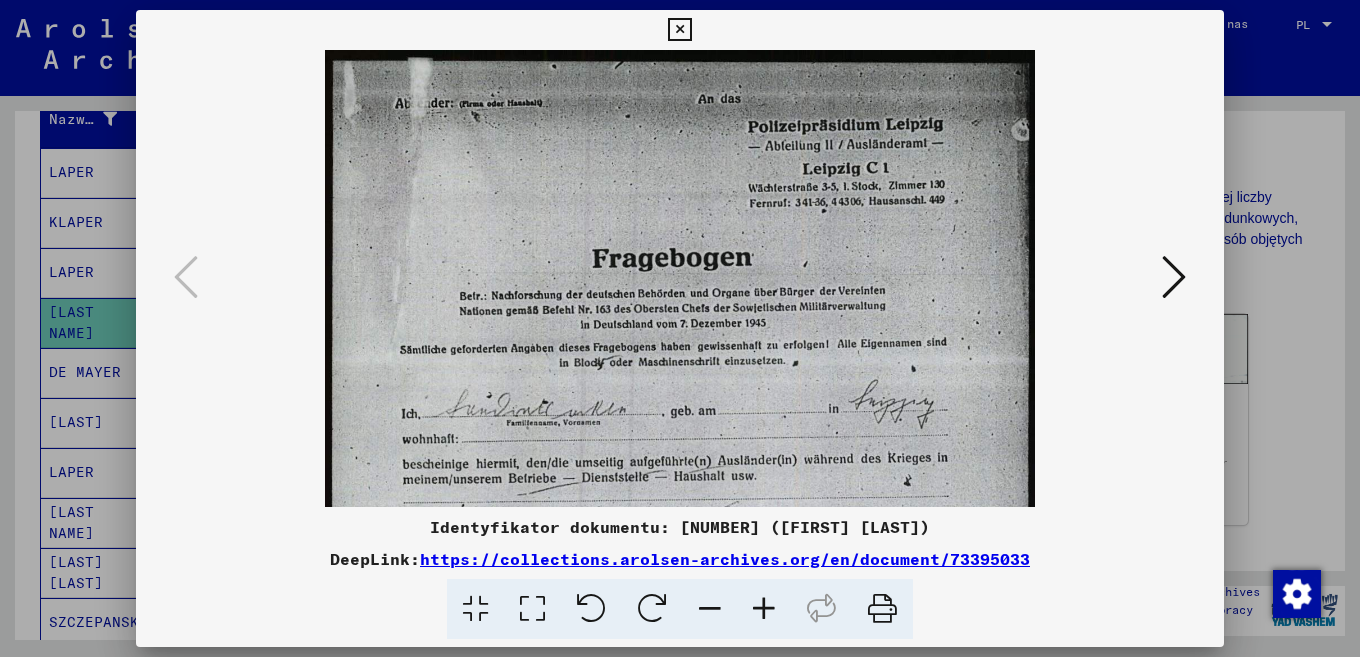 click at bounding box center [764, 609] 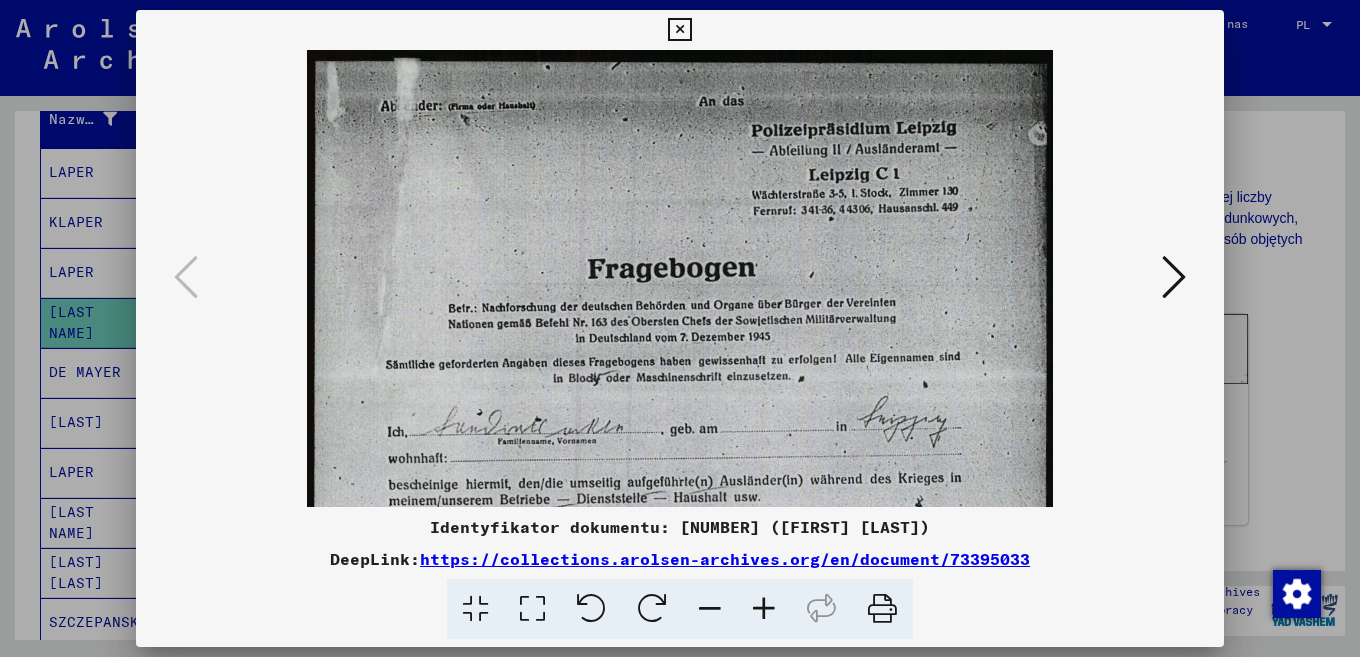 click at bounding box center (764, 609) 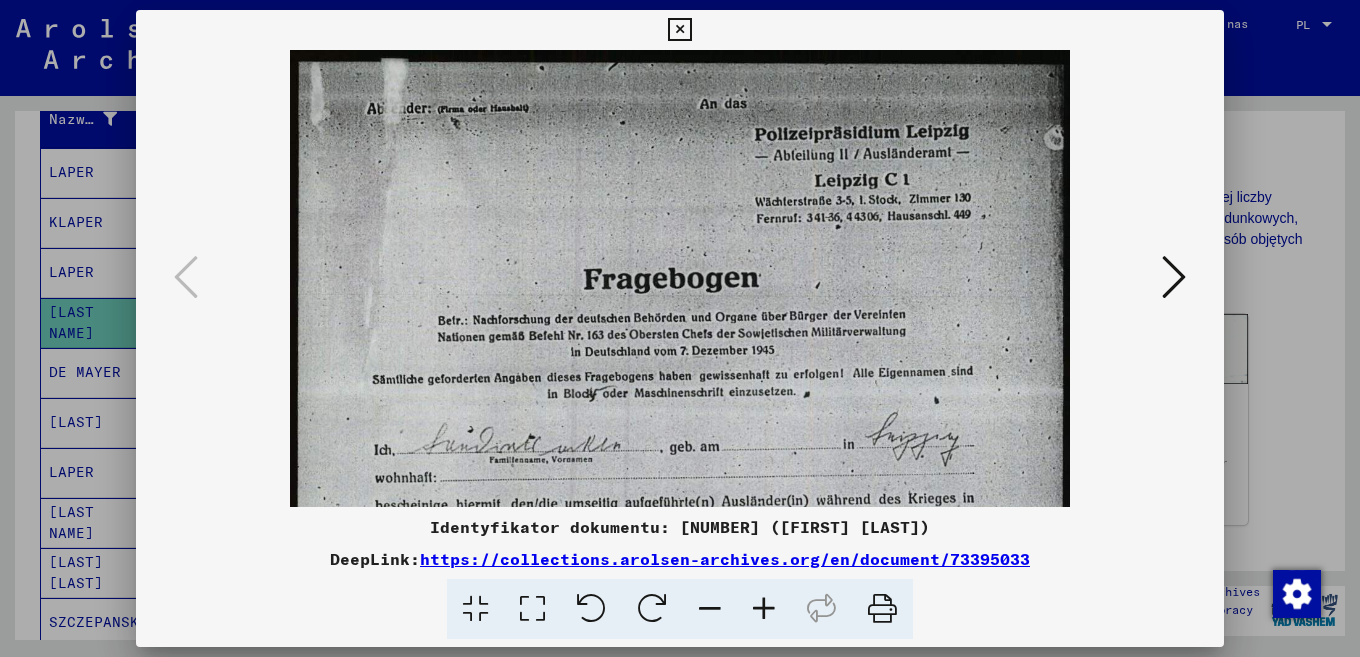 click at bounding box center (679, 30) 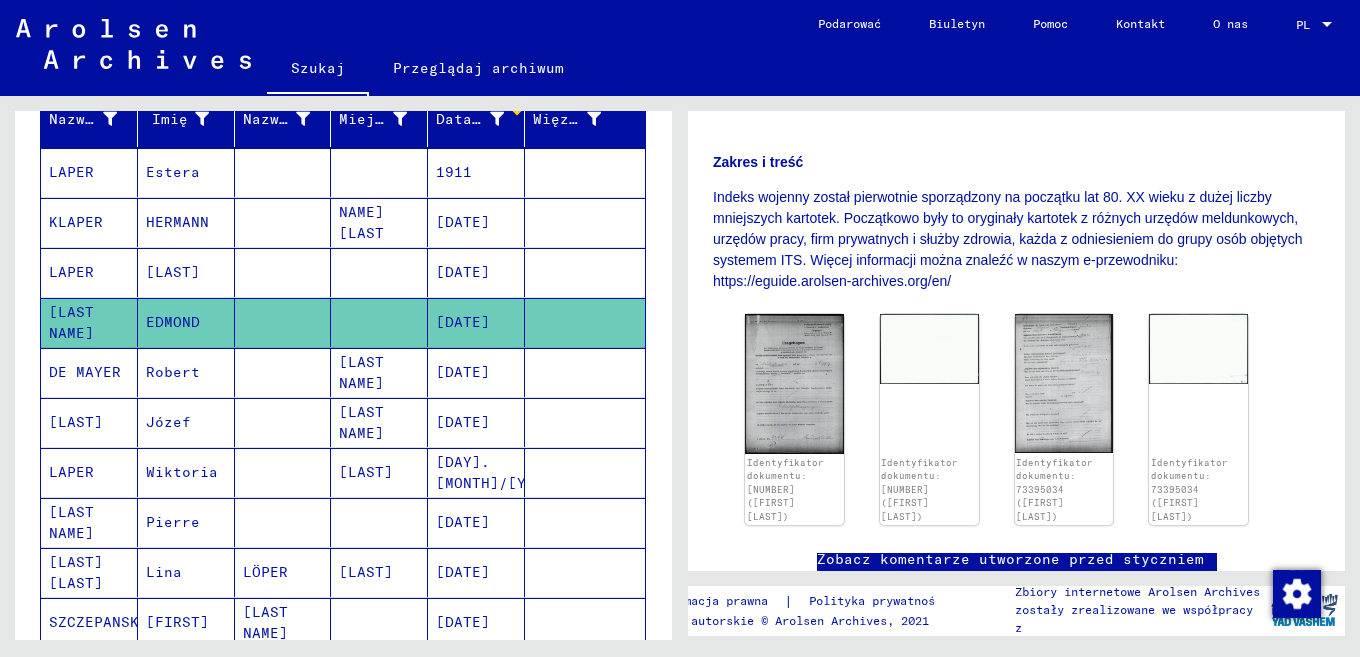 click at bounding box center (283, 472) 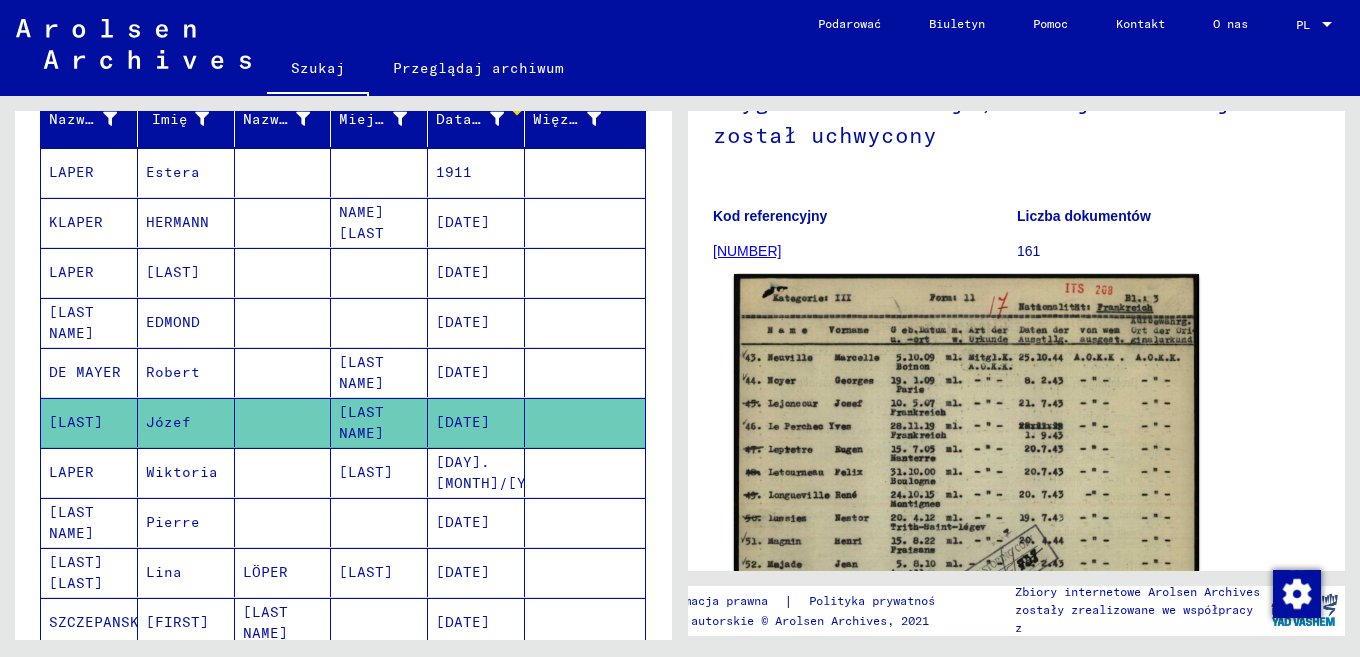 scroll, scrollTop: 327, scrollLeft: 0, axis: vertical 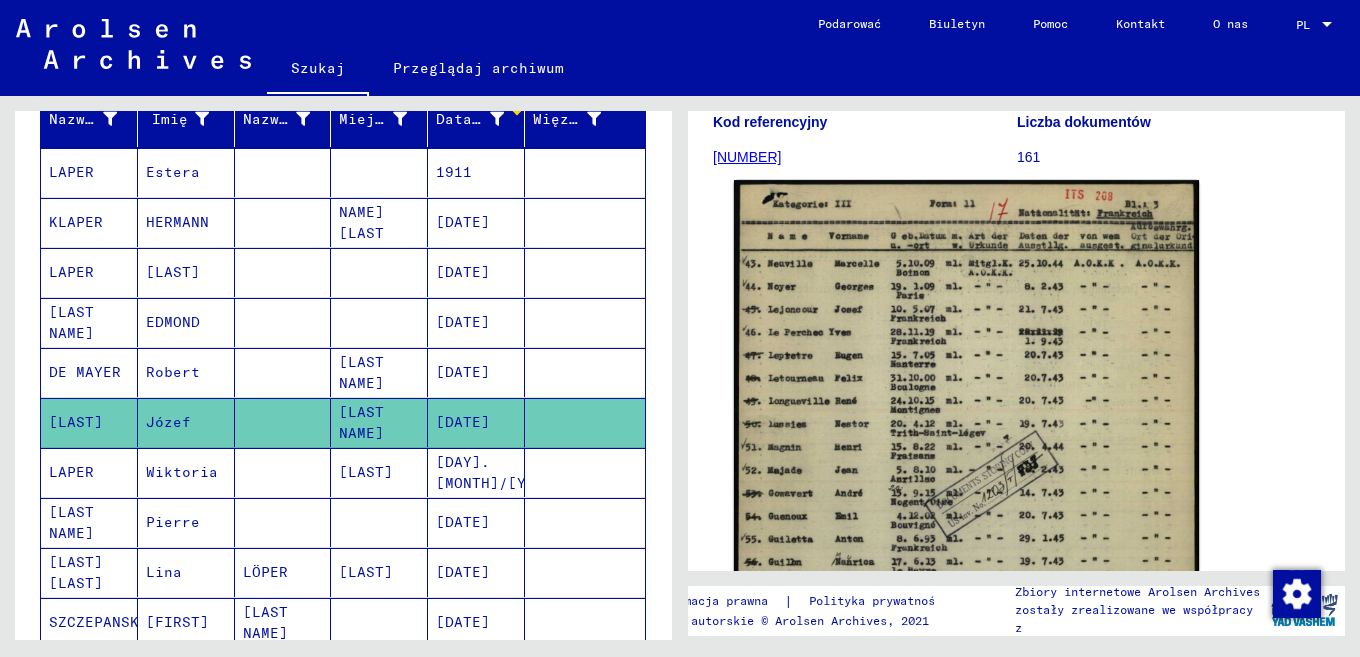 click 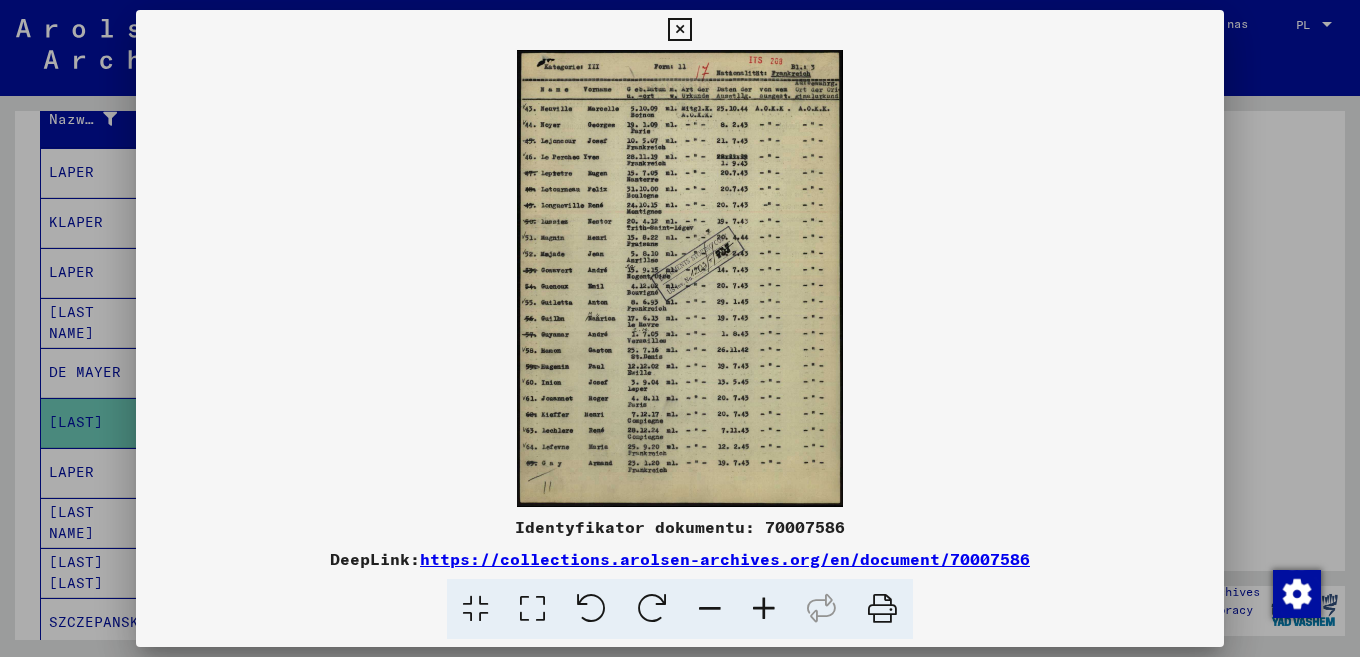 click at bounding box center [764, 609] 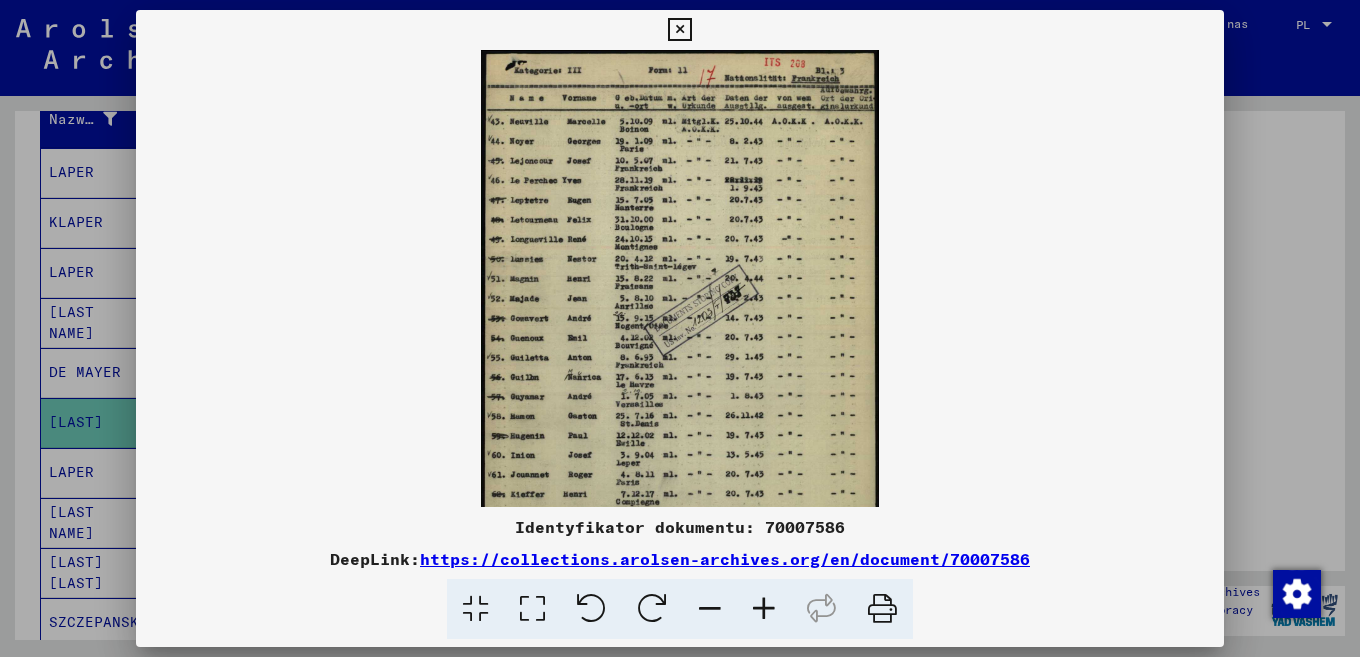 click at bounding box center (764, 609) 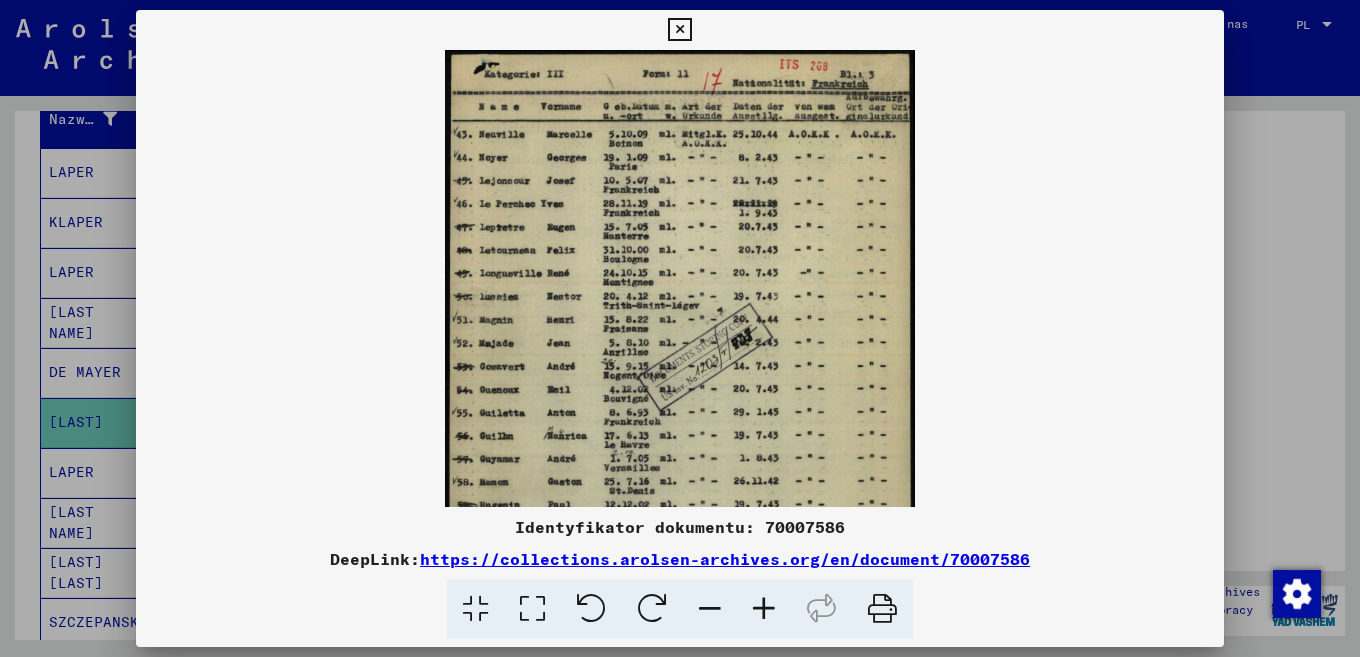 click at bounding box center [764, 609] 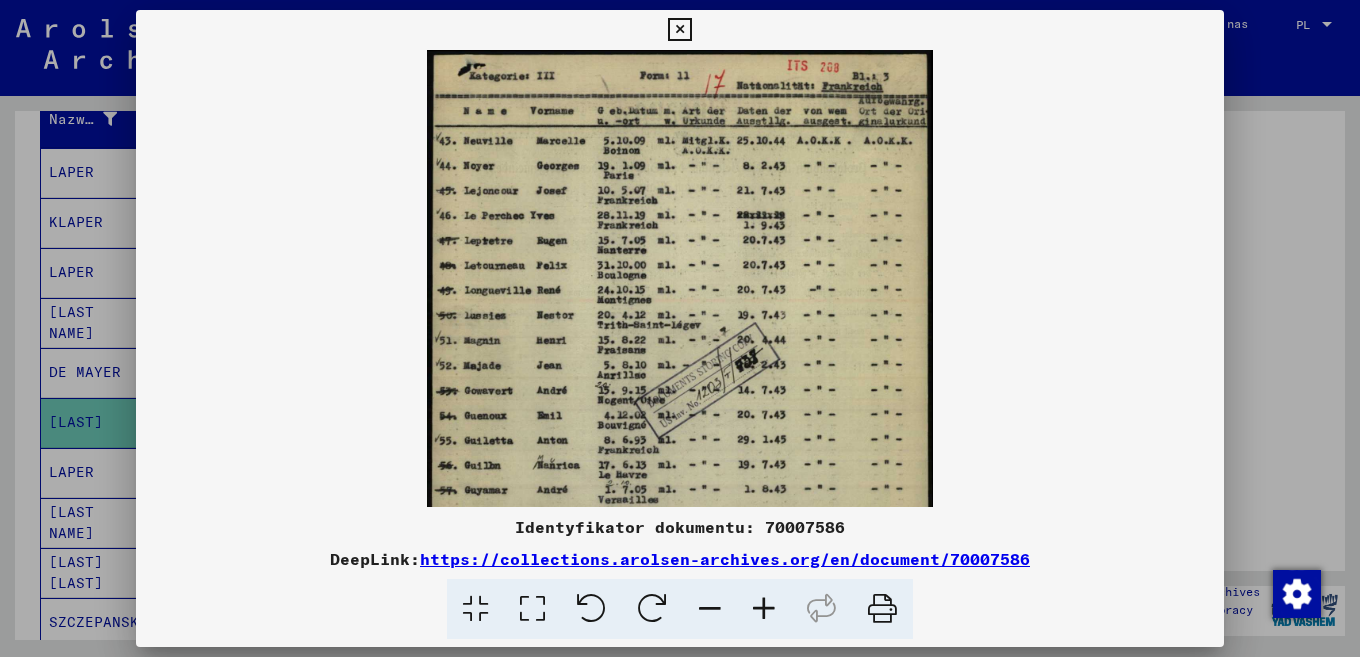click at bounding box center (764, 609) 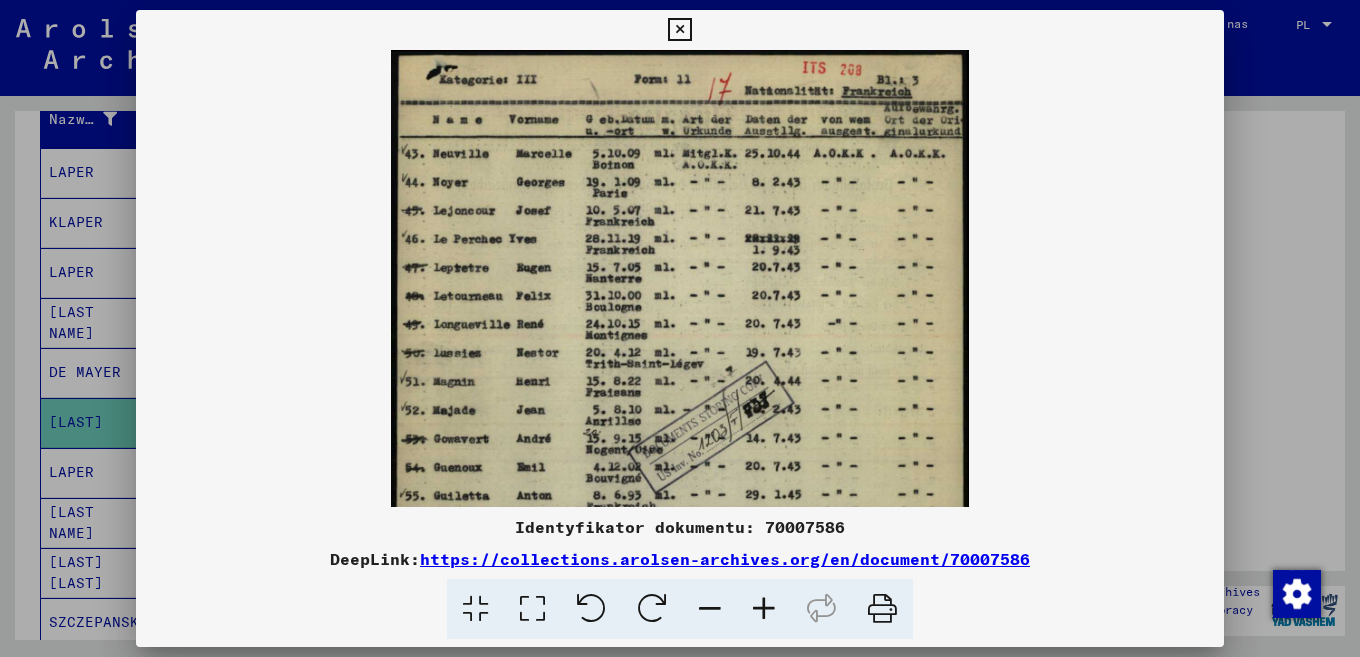 click at bounding box center [764, 609] 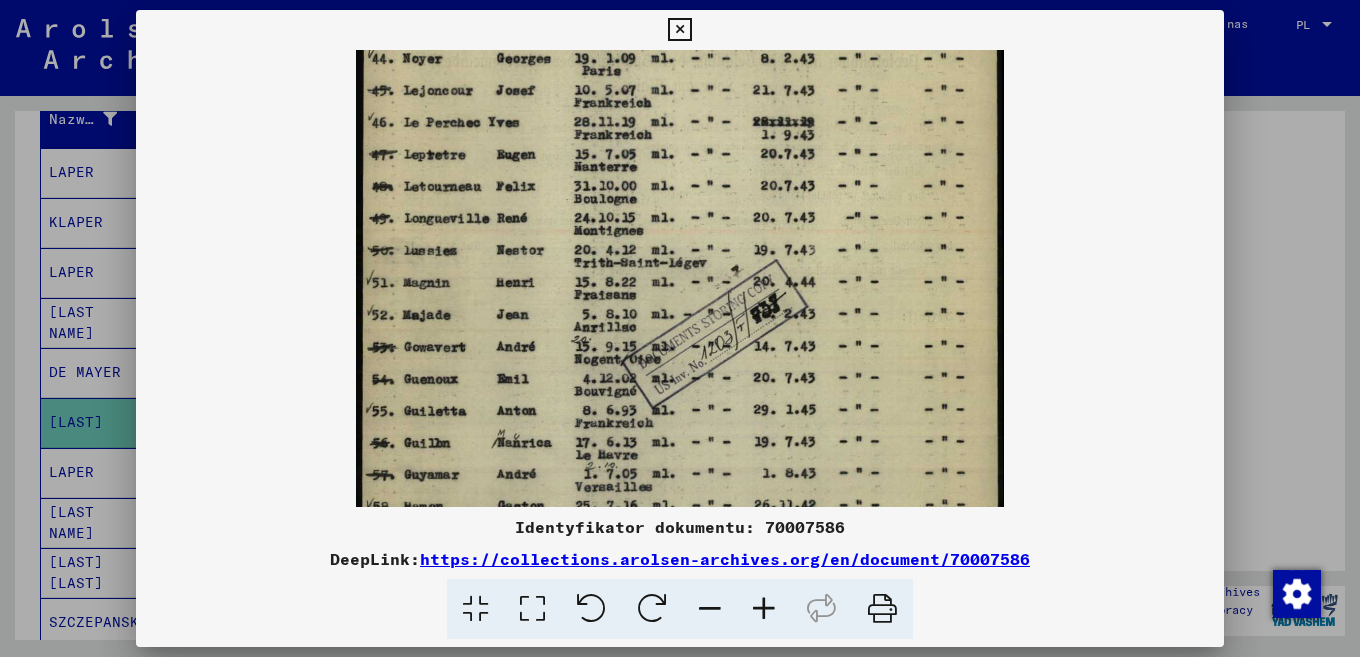 drag, startPoint x: 660, startPoint y: 425, endPoint x: 658, endPoint y: 253, distance: 172.01163 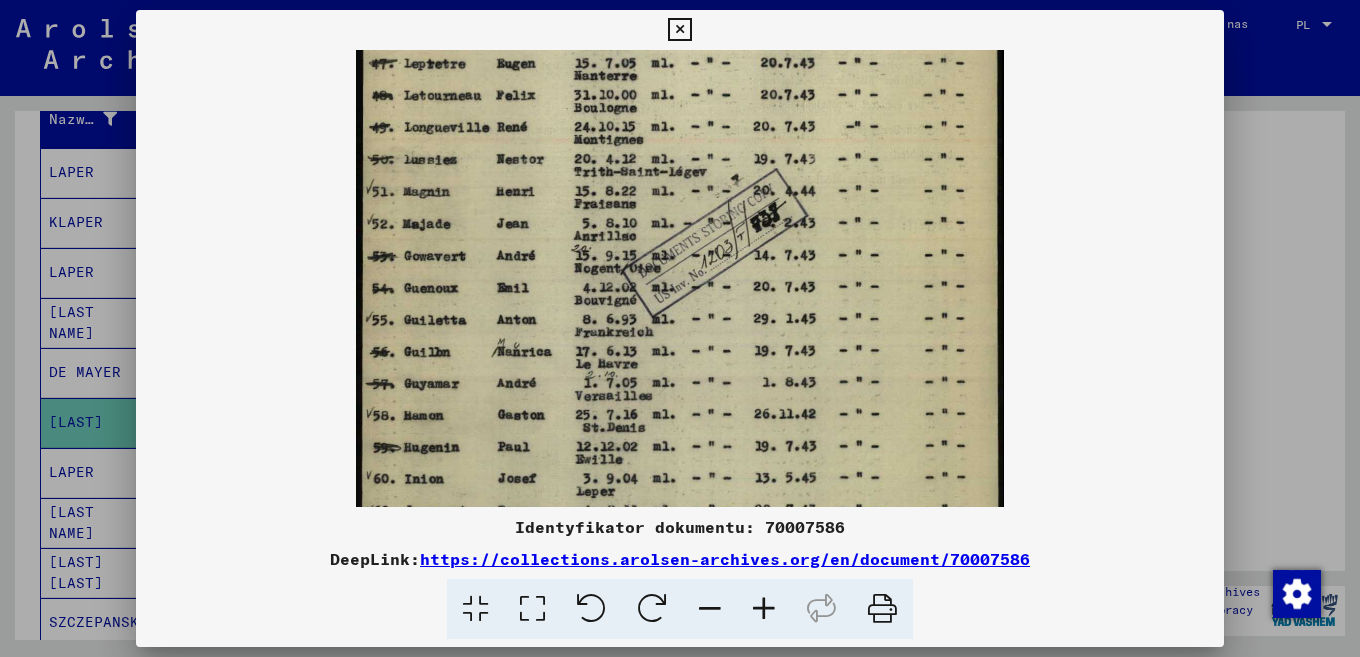 drag, startPoint x: 667, startPoint y: 353, endPoint x: 658, endPoint y: 298, distance: 55.7315 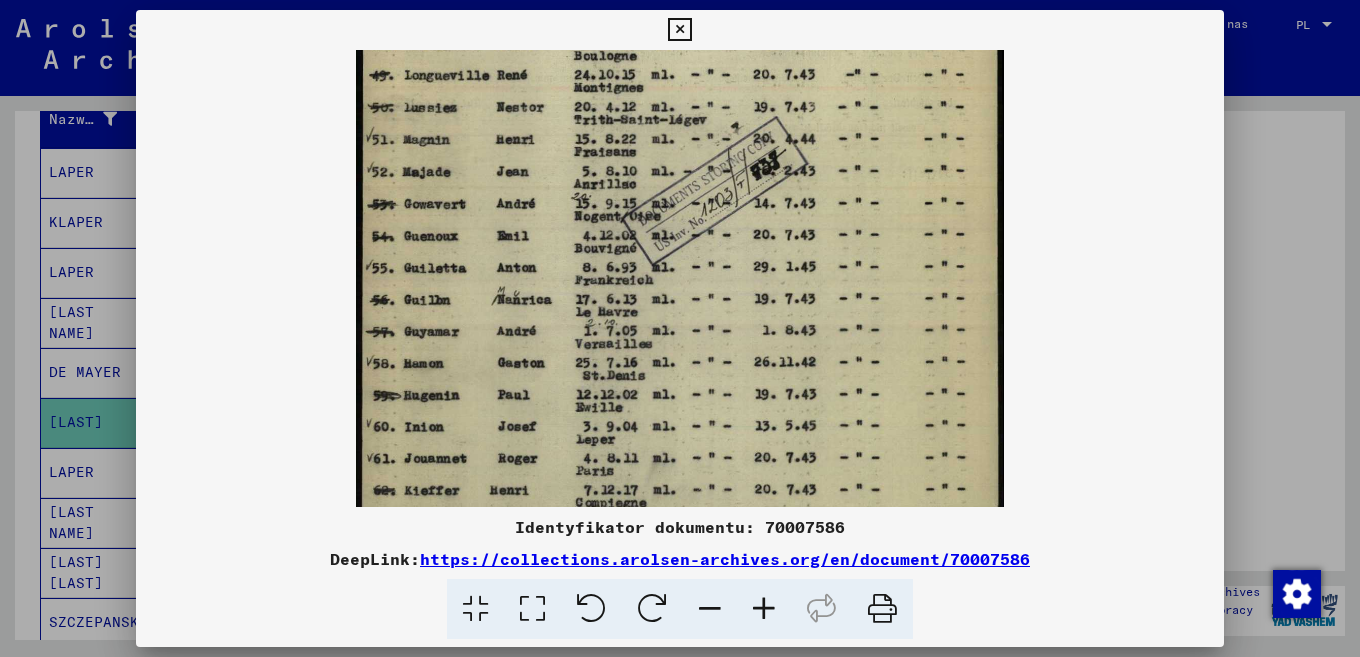 drag, startPoint x: 657, startPoint y: 347, endPoint x: 650, endPoint y: 297, distance: 50.48762 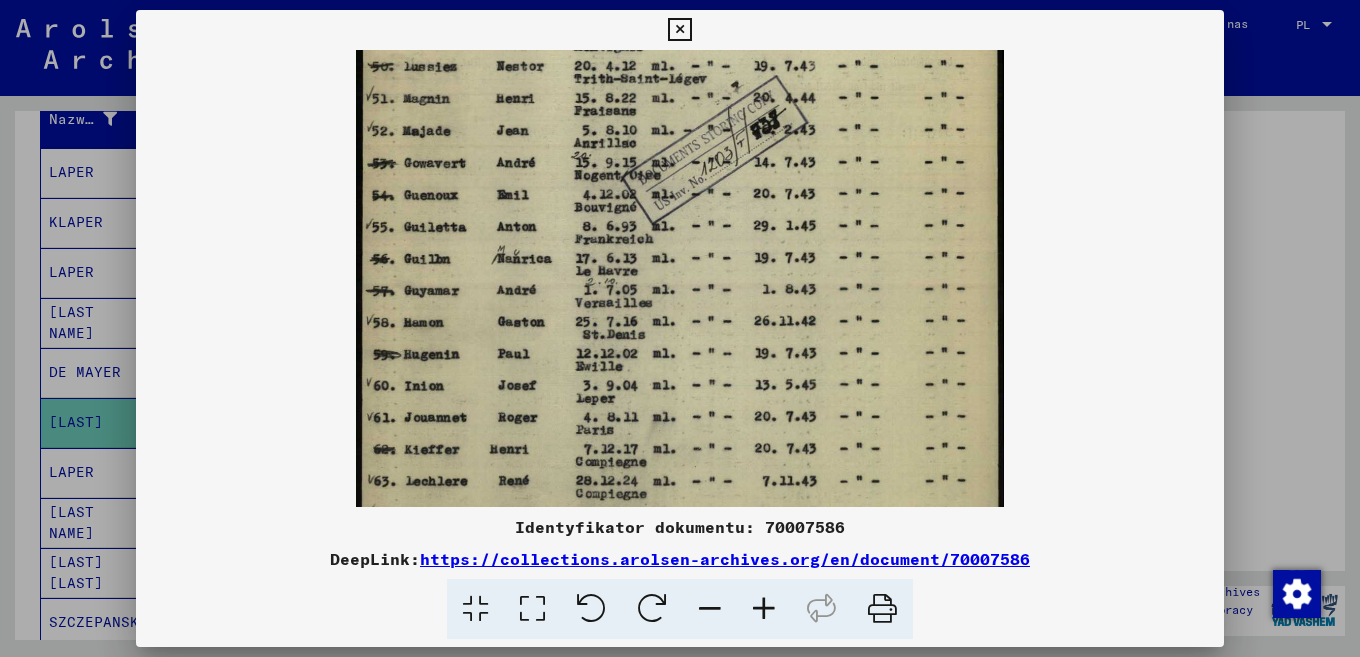 drag, startPoint x: 615, startPoint y: 352, endPoint x: 617, endPoint y: 311, distance: 41.04875 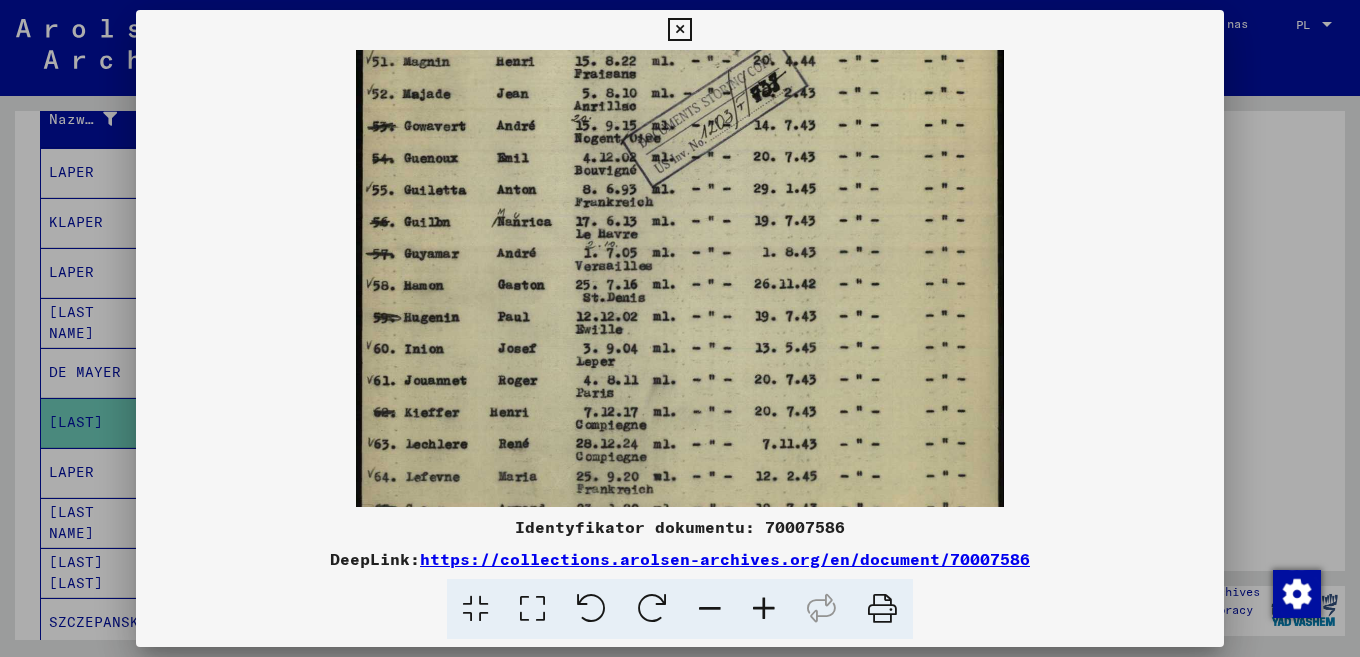 drag, startPoint x: 612, startPoint y: 324, endPoint x: 616, endPoint y: 271, distance: 53.15073 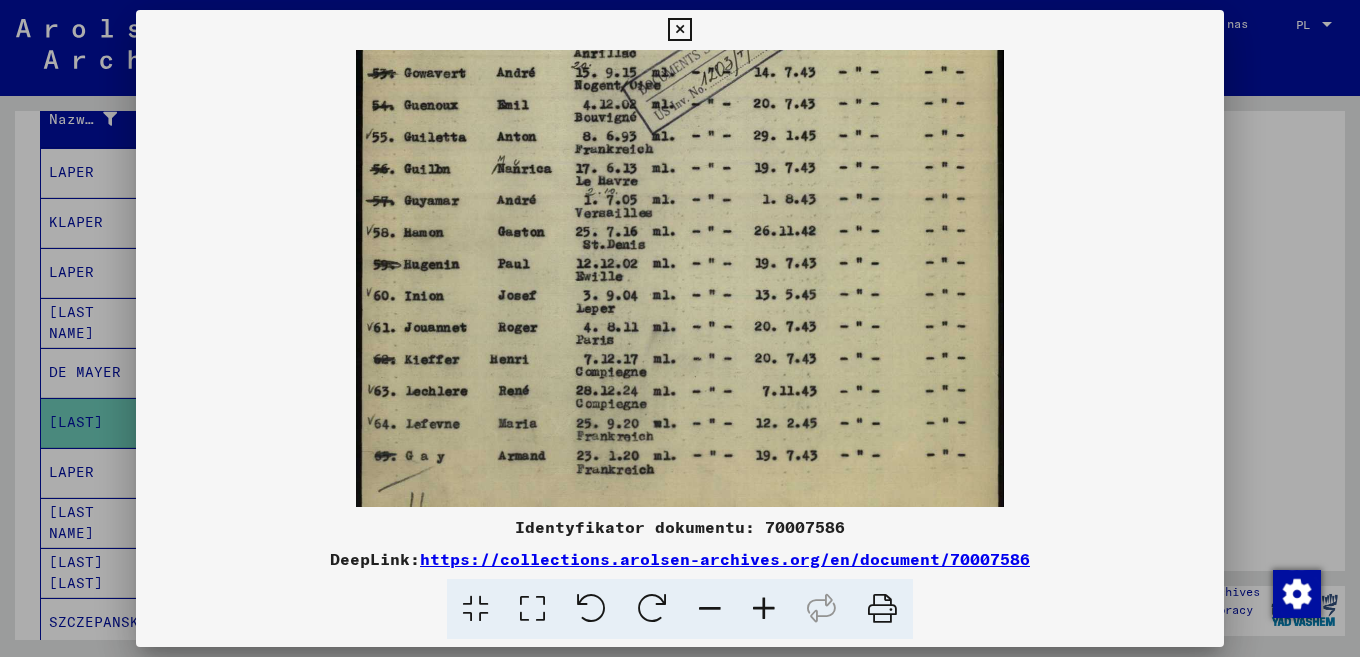 scroll, scrollTop: 434, scrollLeft: 0, axis: vertical 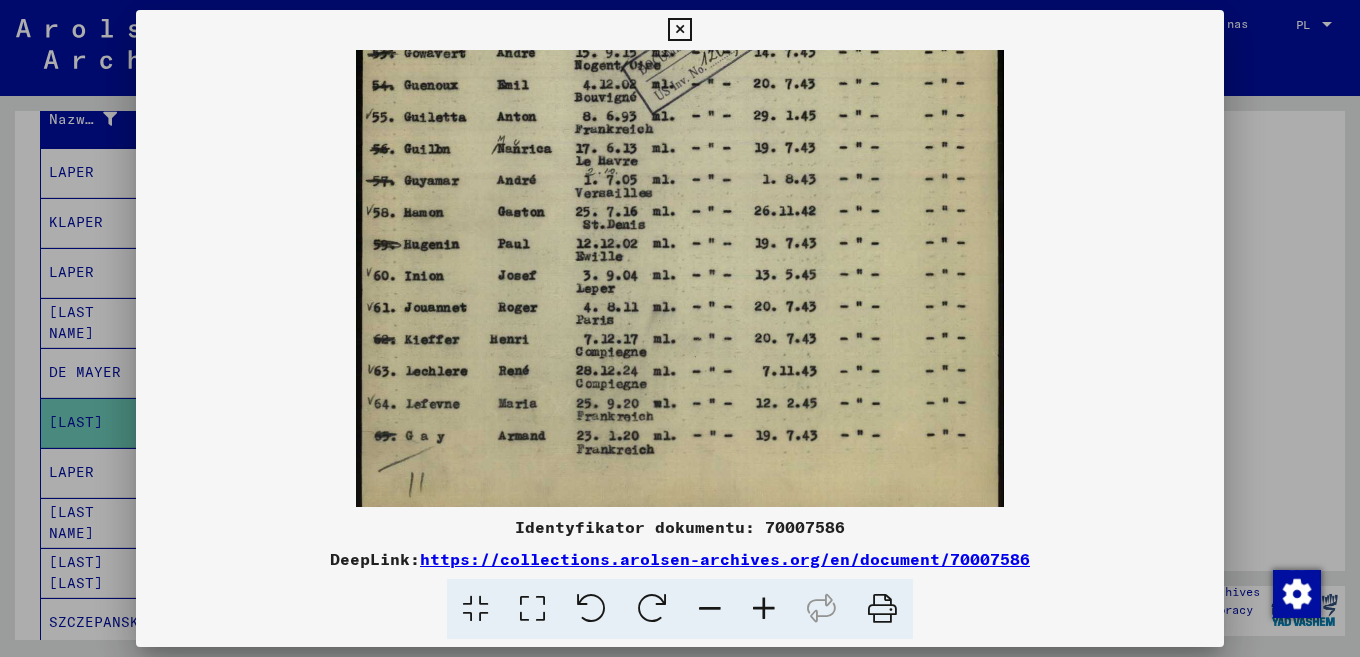drag, startPoint x: 619, startPoint y: 314, endPoint x: 616, endPoint y: 267, distance: 47.095646 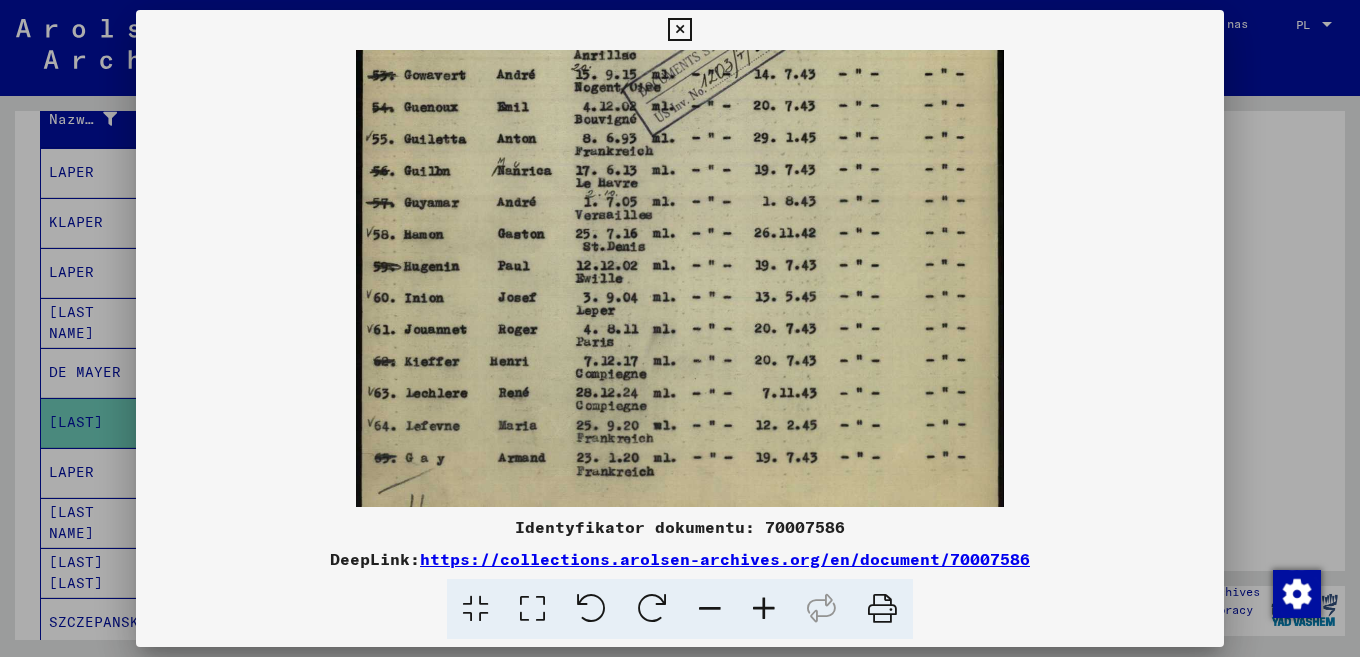 scroll, scrollTop: 409, scrollLeft: 0, axis: vertical 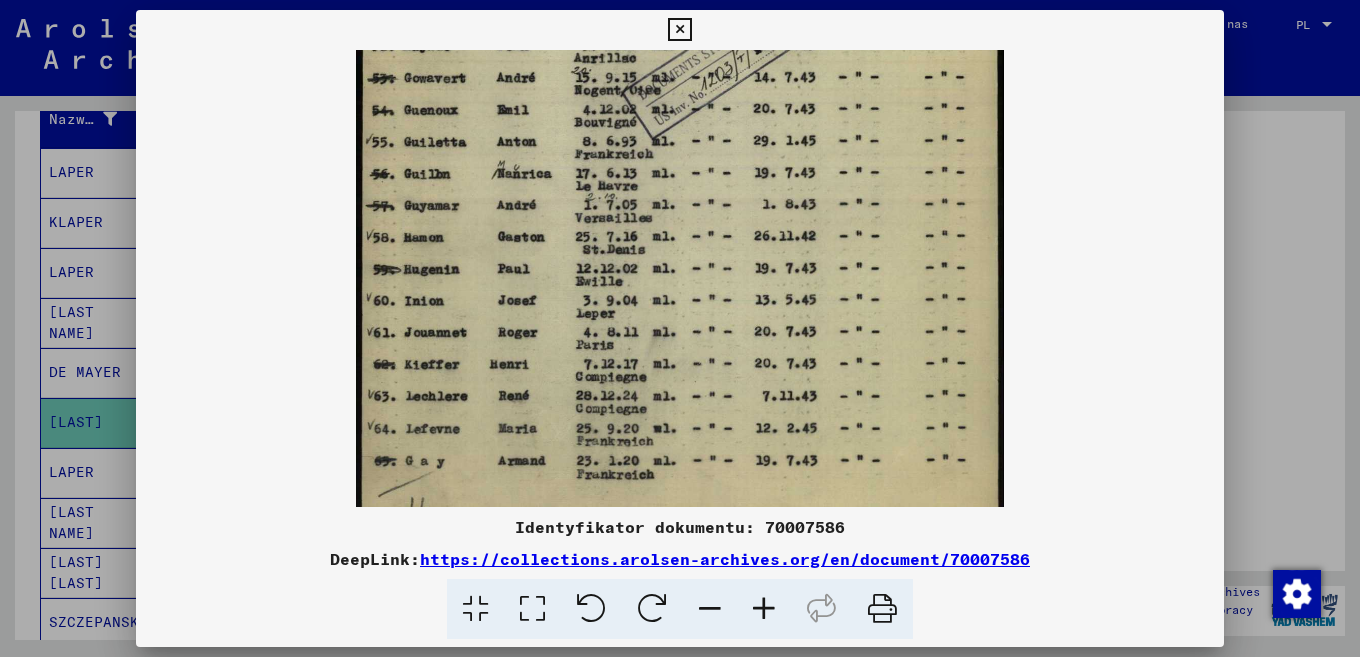 drag, startPoint x: 792, startPoint y: 230, endPoint x: 790, endPoint y: 255, distance: 25.079872 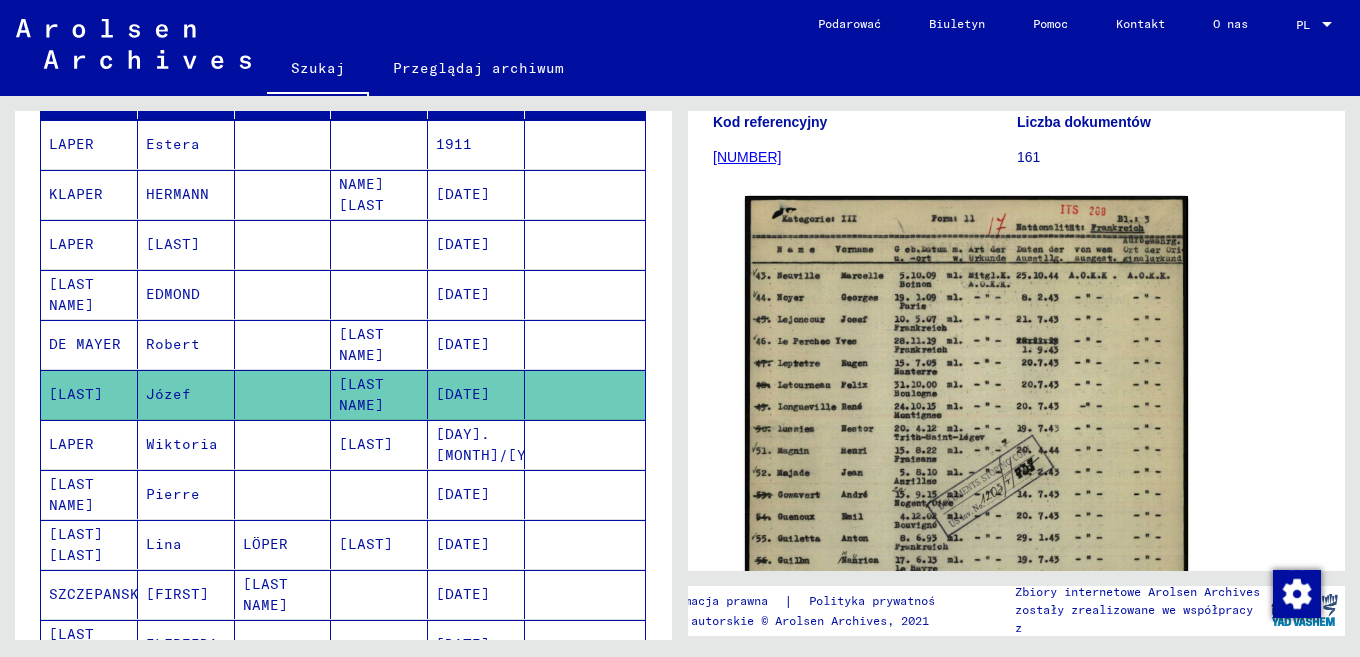 scroll, scrollTop: 373, scrollLeft: 0, axis: vertical 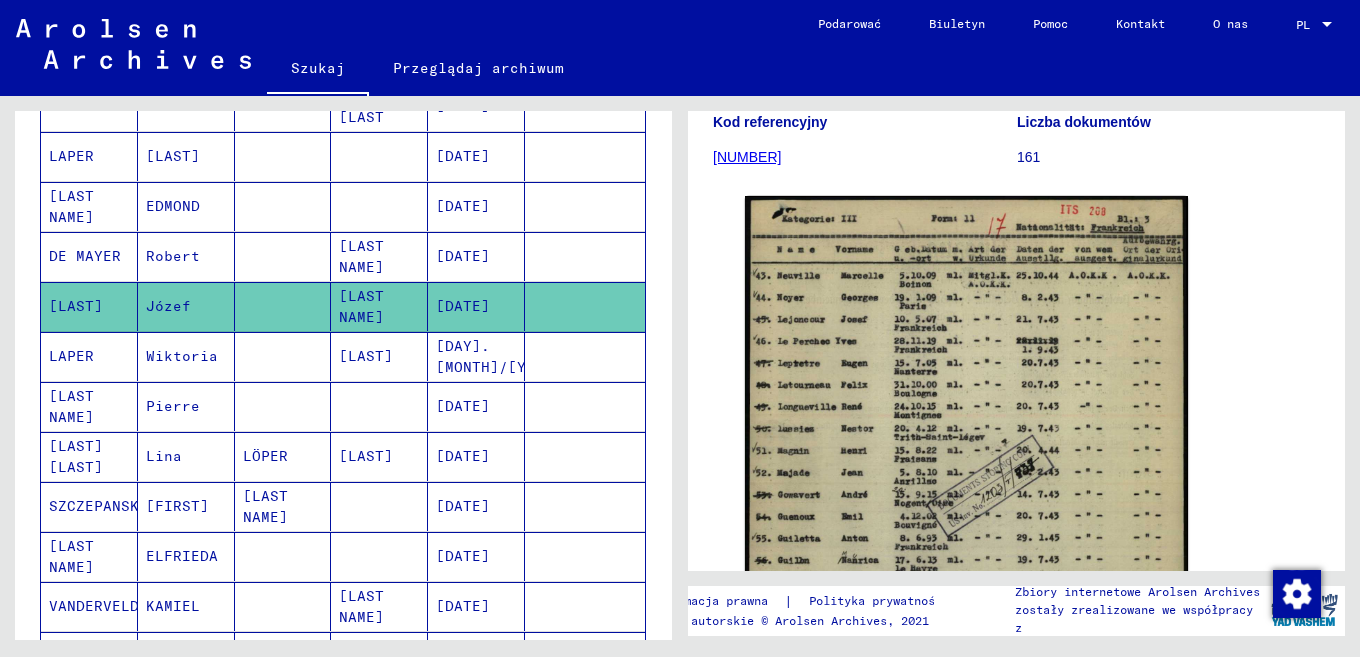 click at bounding box center (283, 406) 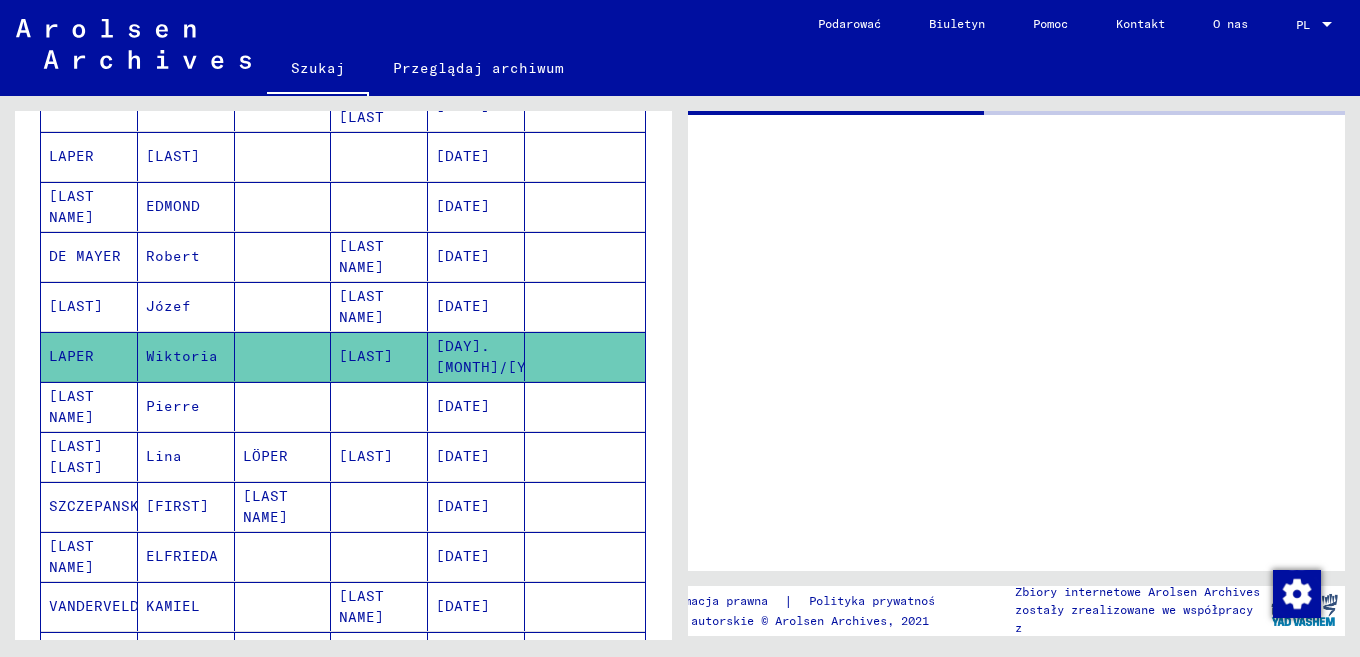 scroll, scrollTop: 0, scrollLeft: 0, axis: both 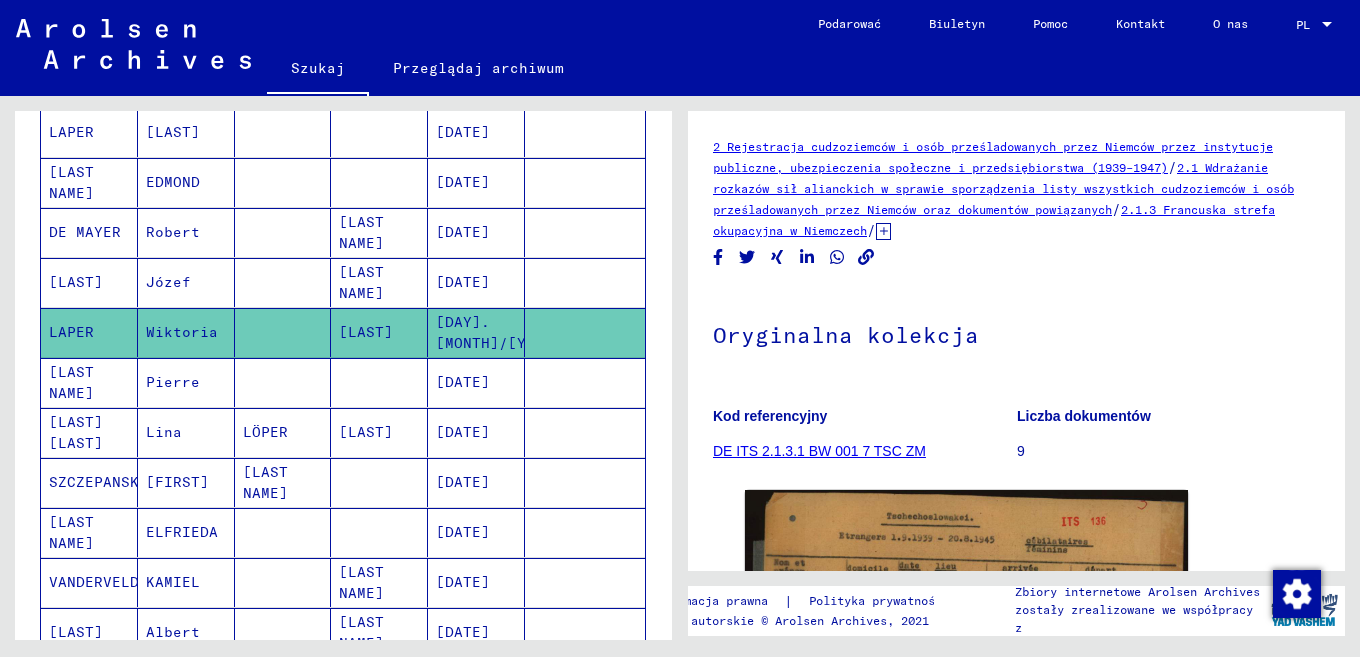 click at bounding box center [379, 432] 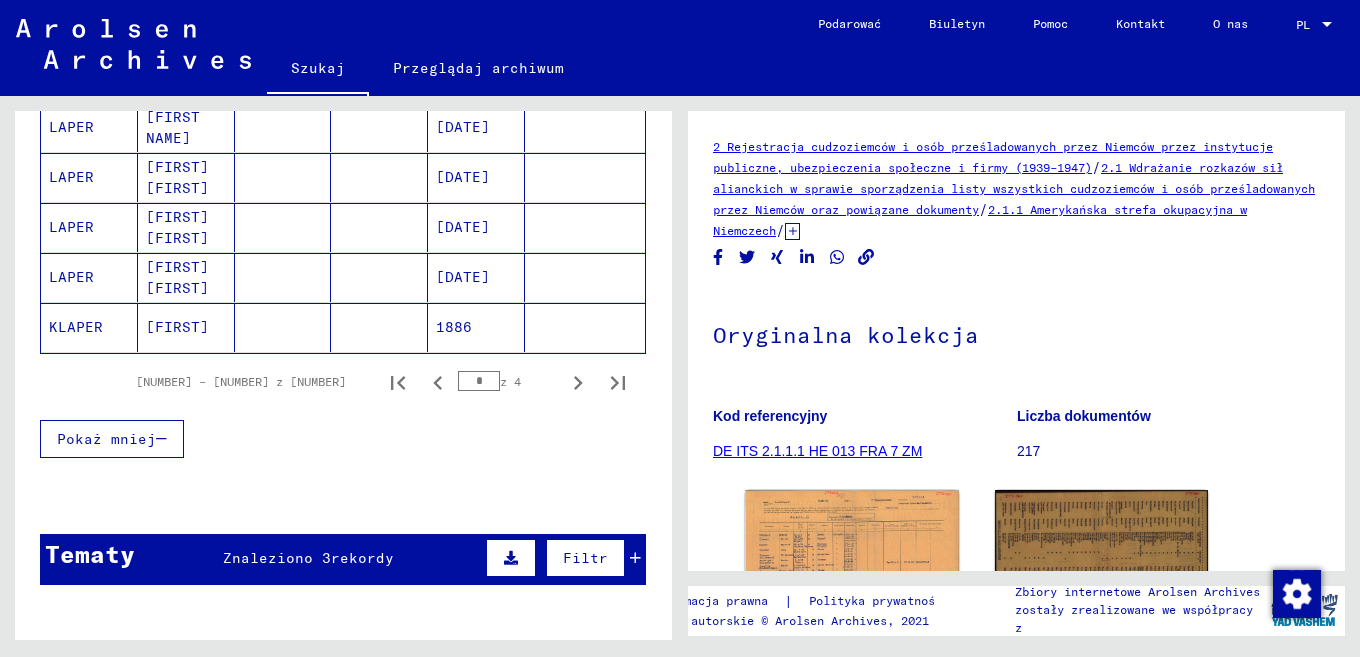 scroll, scrollTop: 1330, scrollLeft: 0, axis: vertical 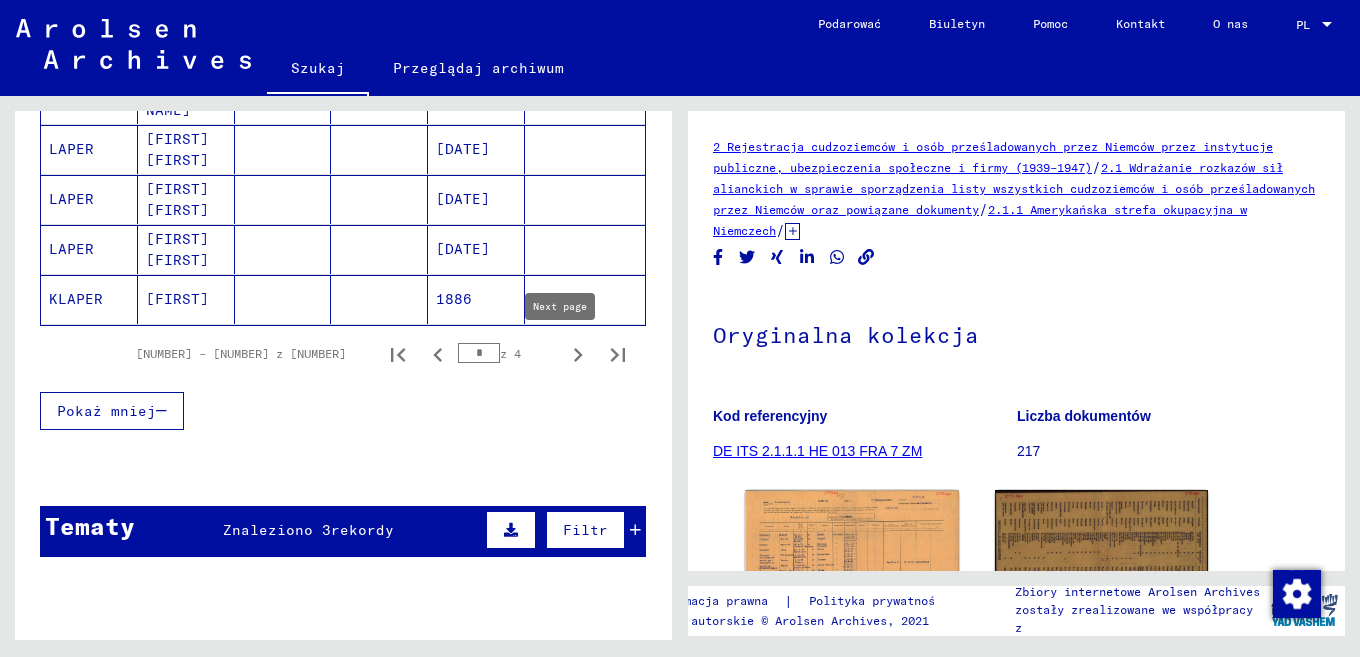 click 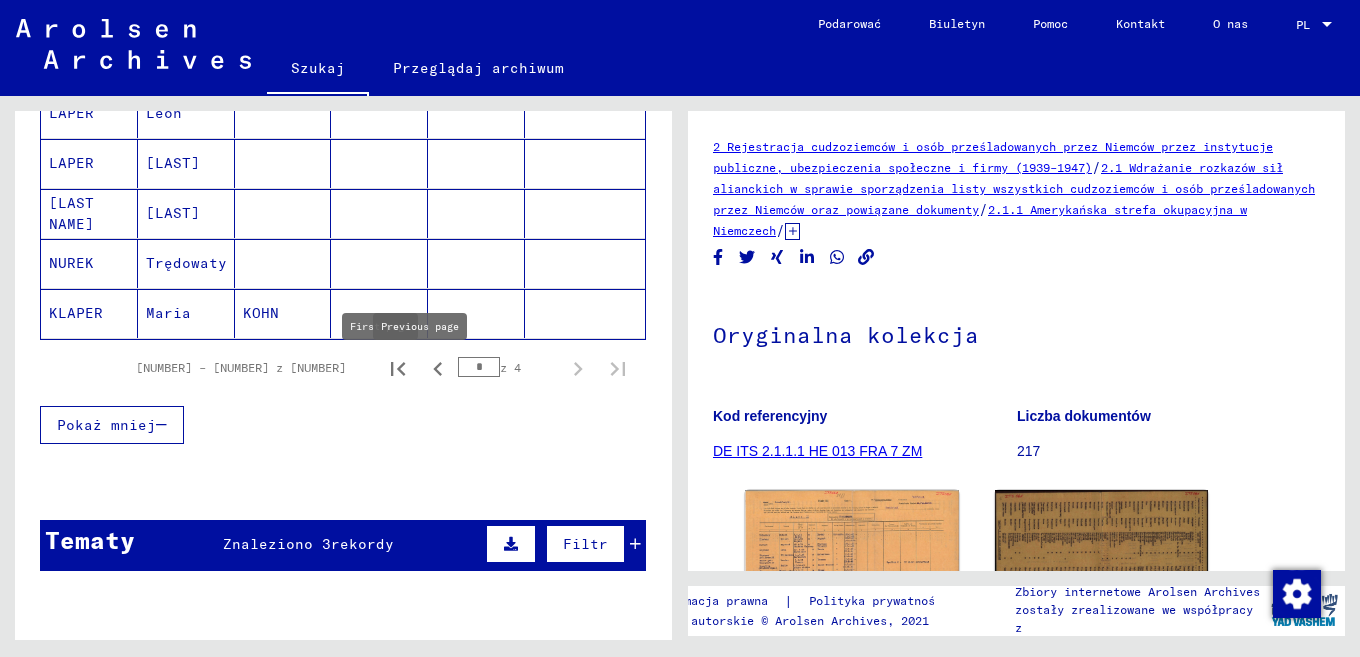 scroll, scrollTop: 1260, scrollLeft: 0, axis: vertical 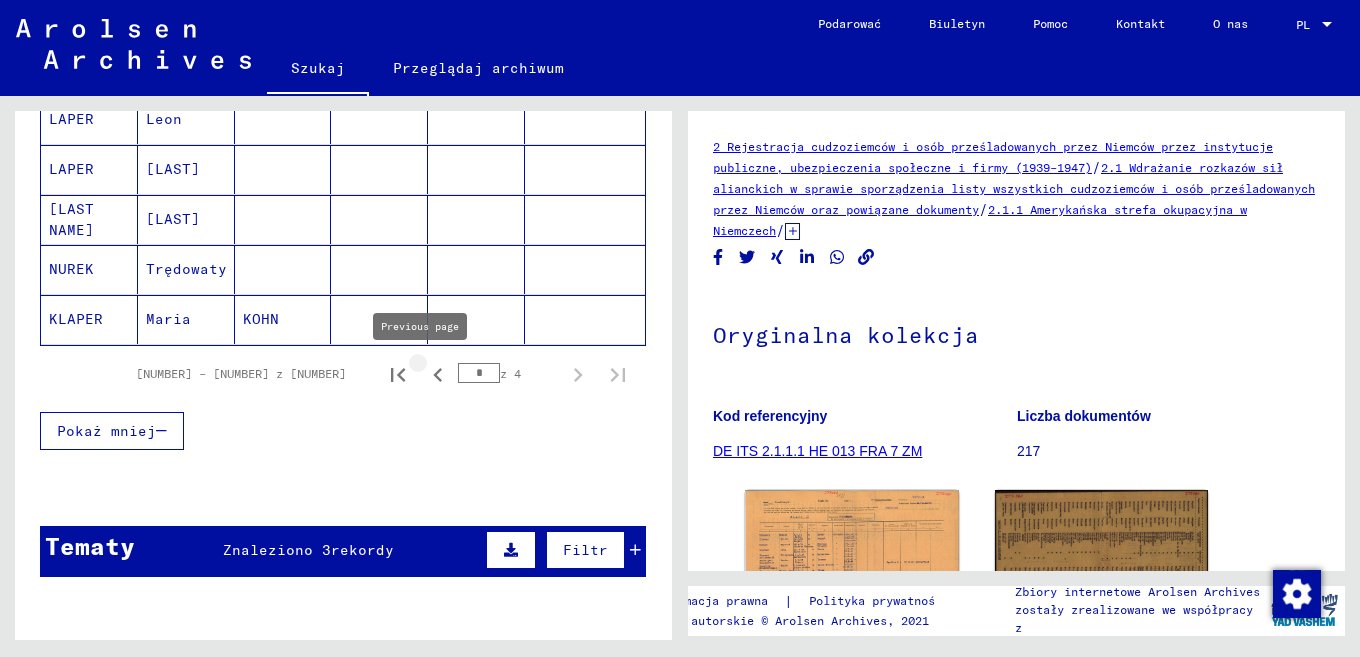 click 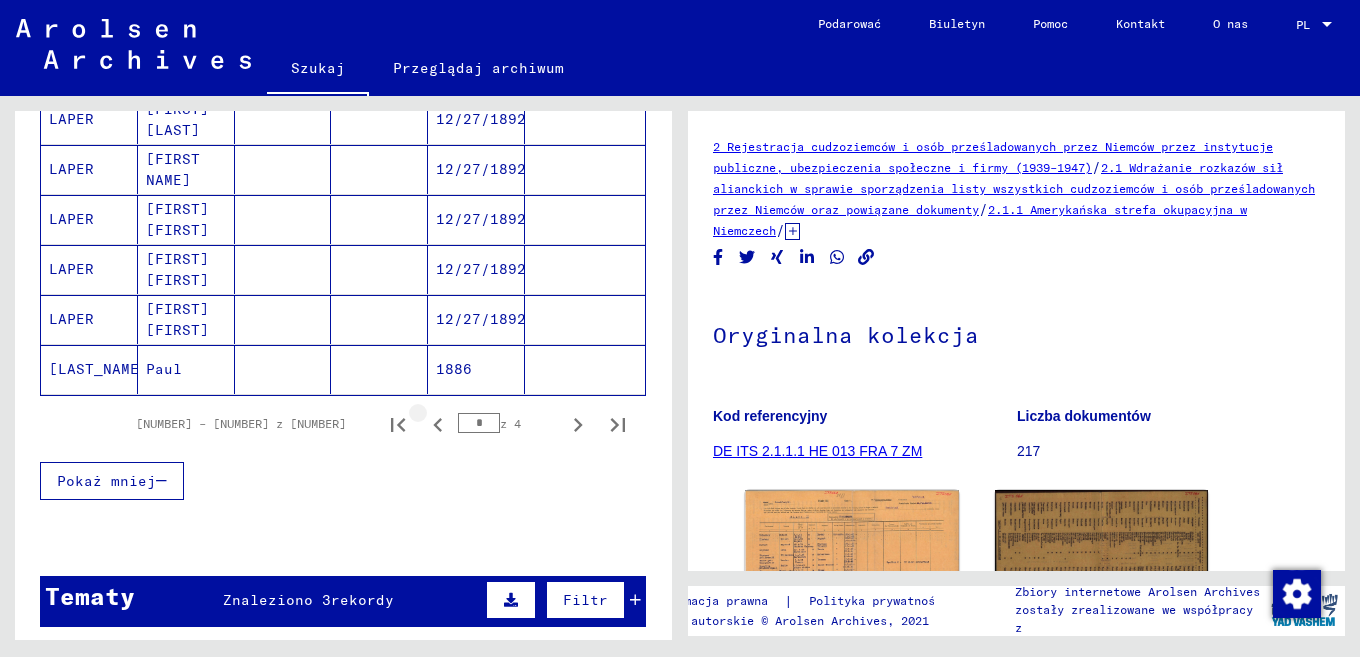click 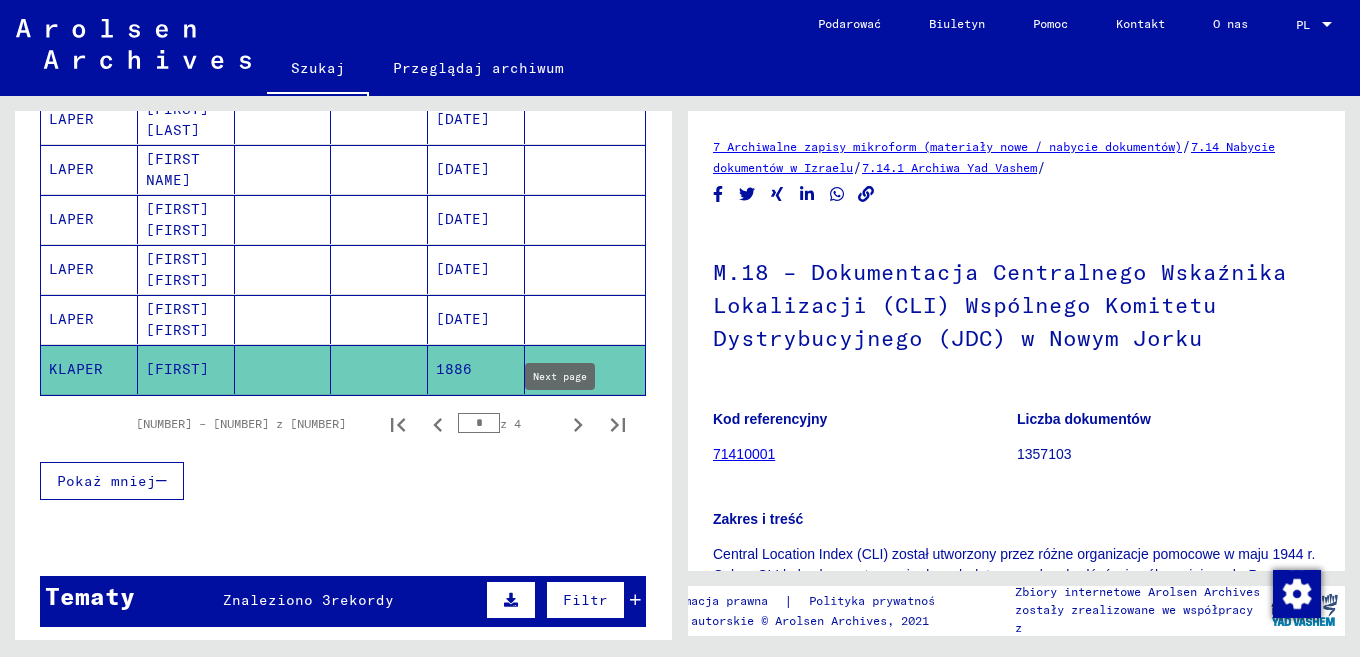 click 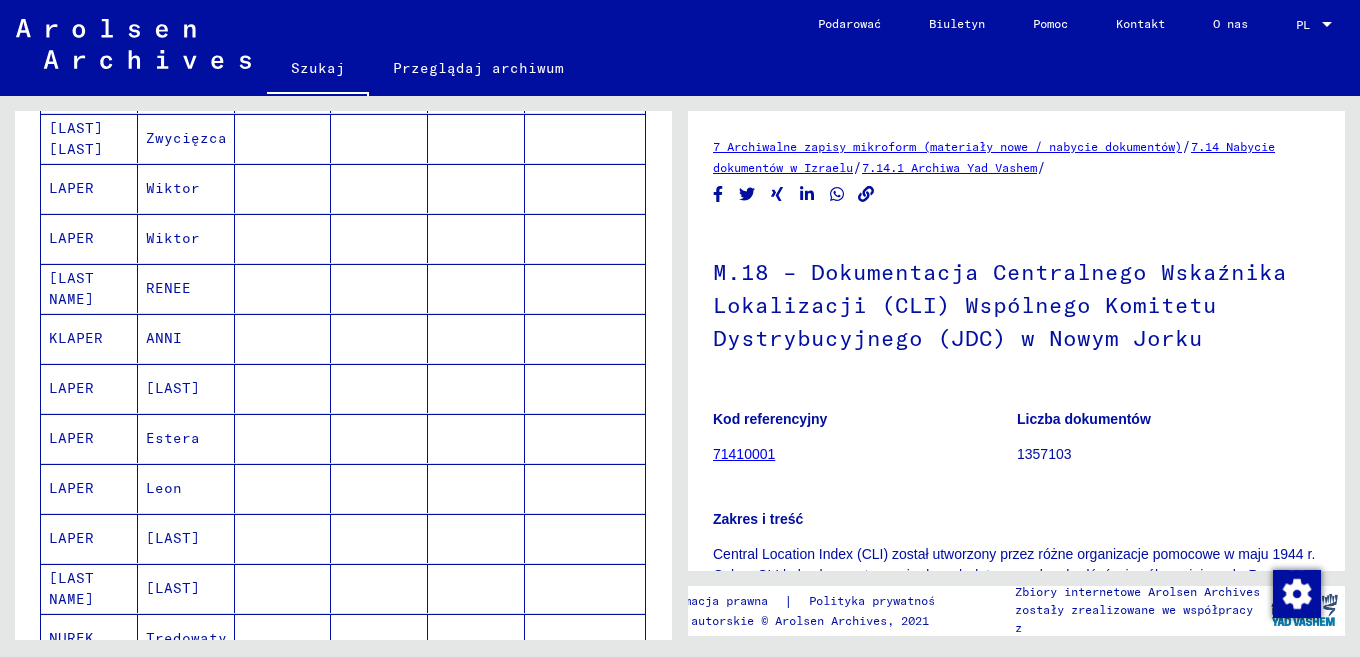 scroll, scrollTop: 980, scrollLeft: 0, axis: vertical 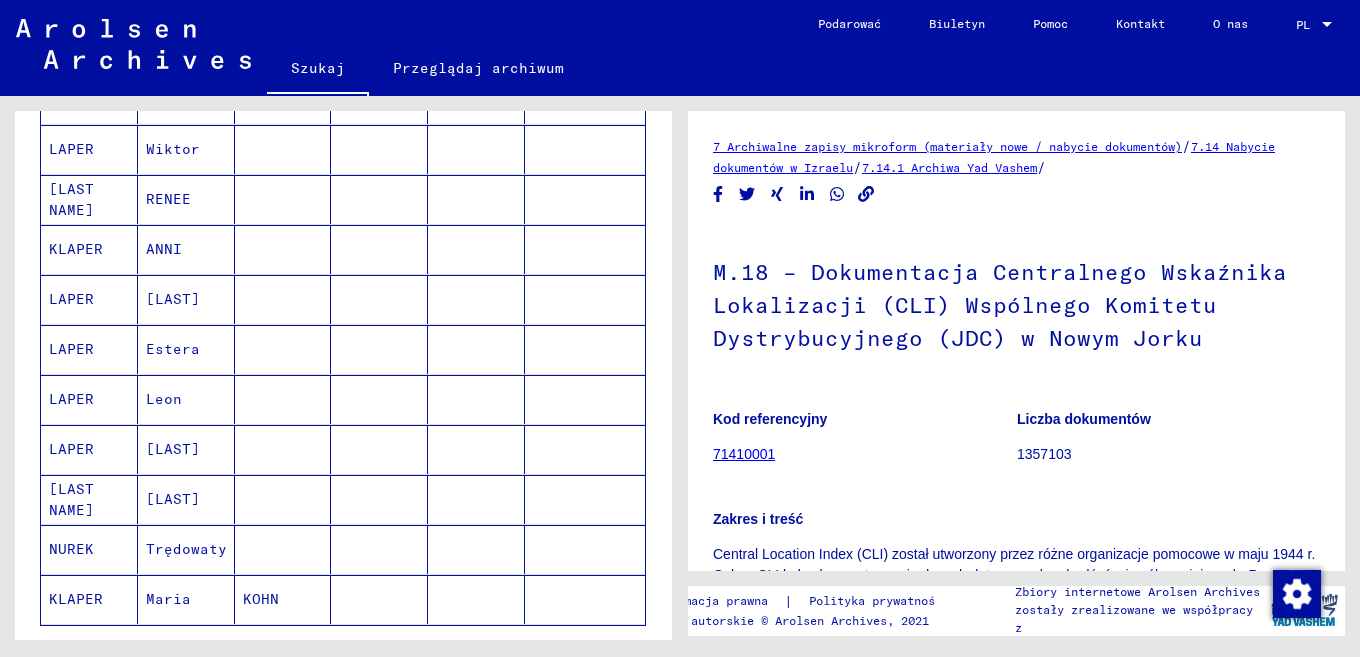 click 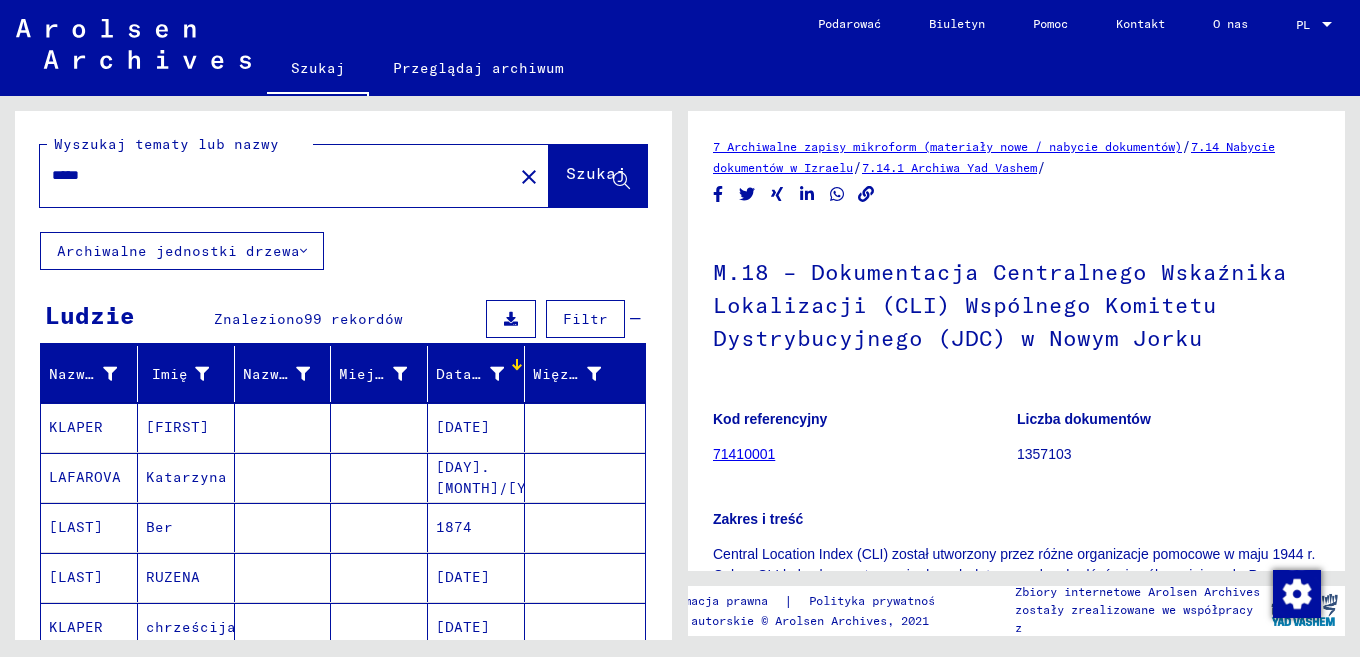 scroll, scrollTop: 0, scrollLeft: 0, axis: both 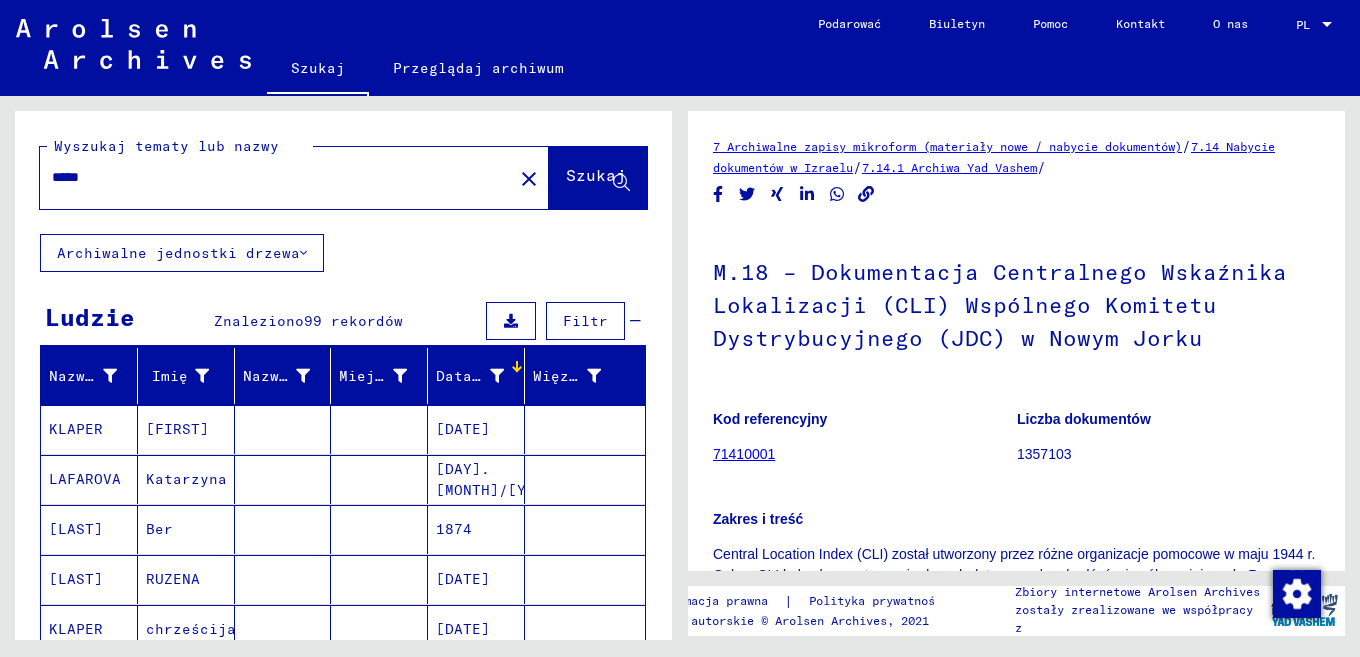 drag, startPoint x: 255, startPoint y: 180, endPoint x: 0, endPoint y: 183, distance: 255.01764 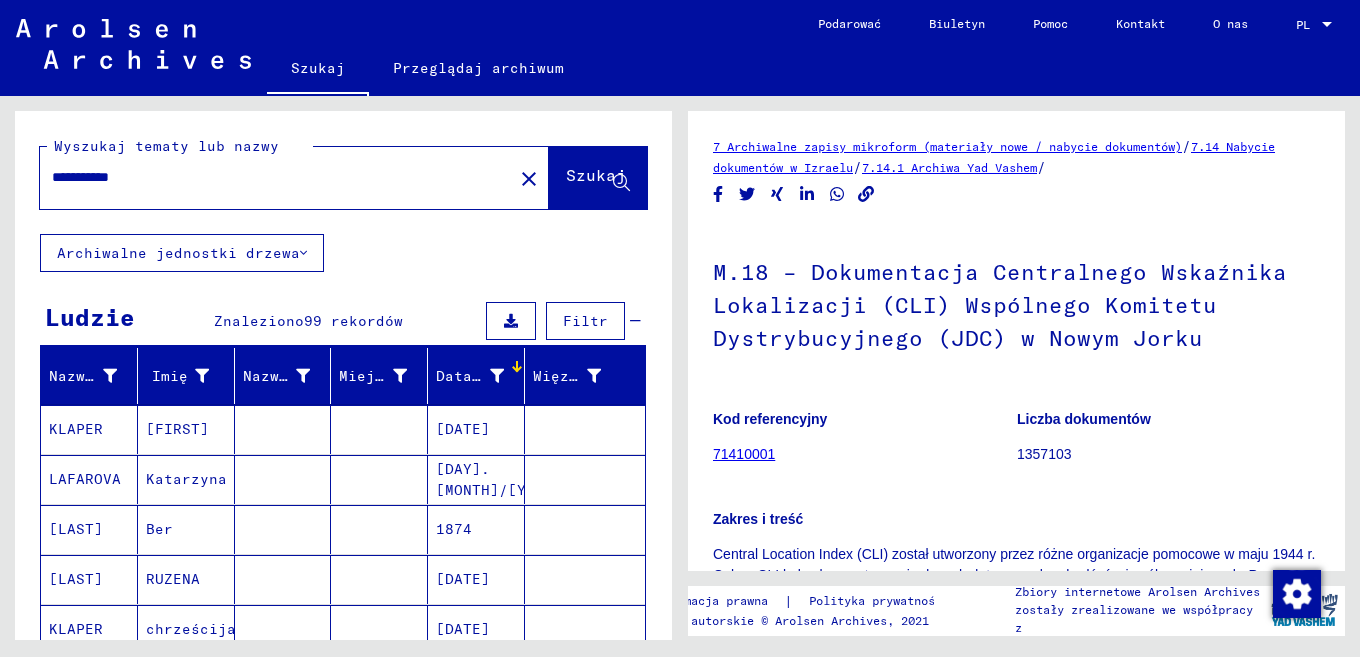 type on "**********" 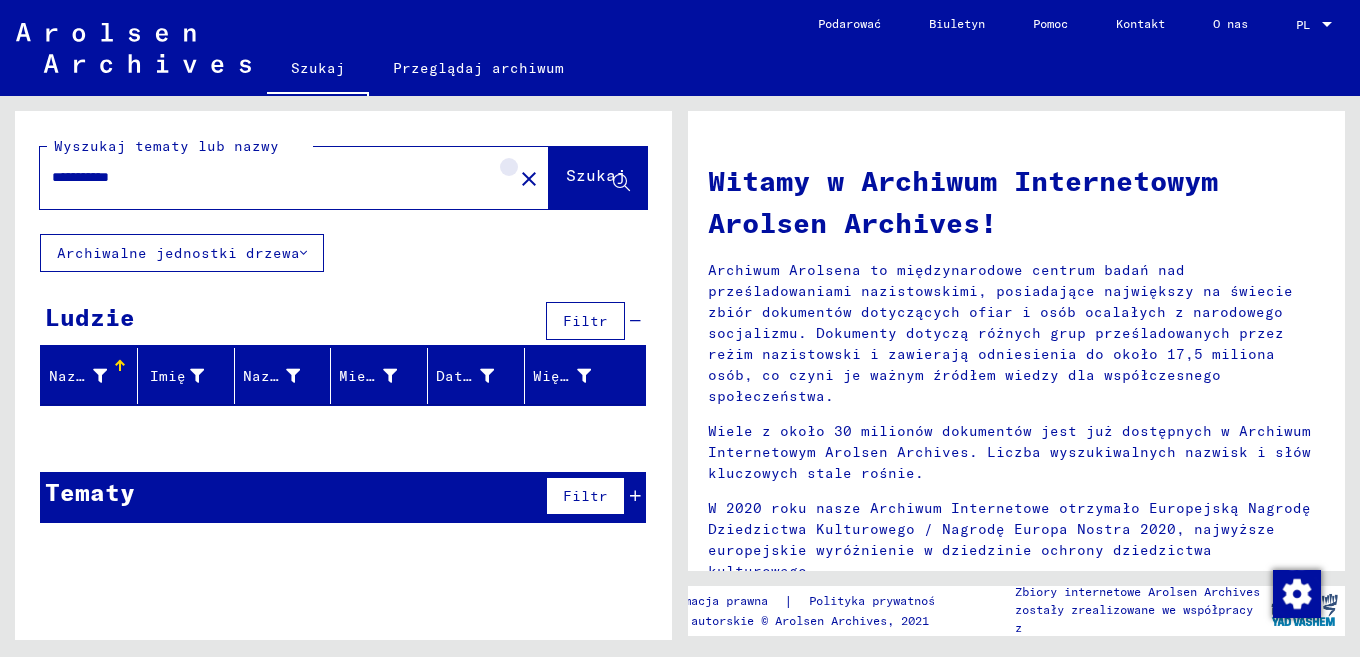 click on "close" 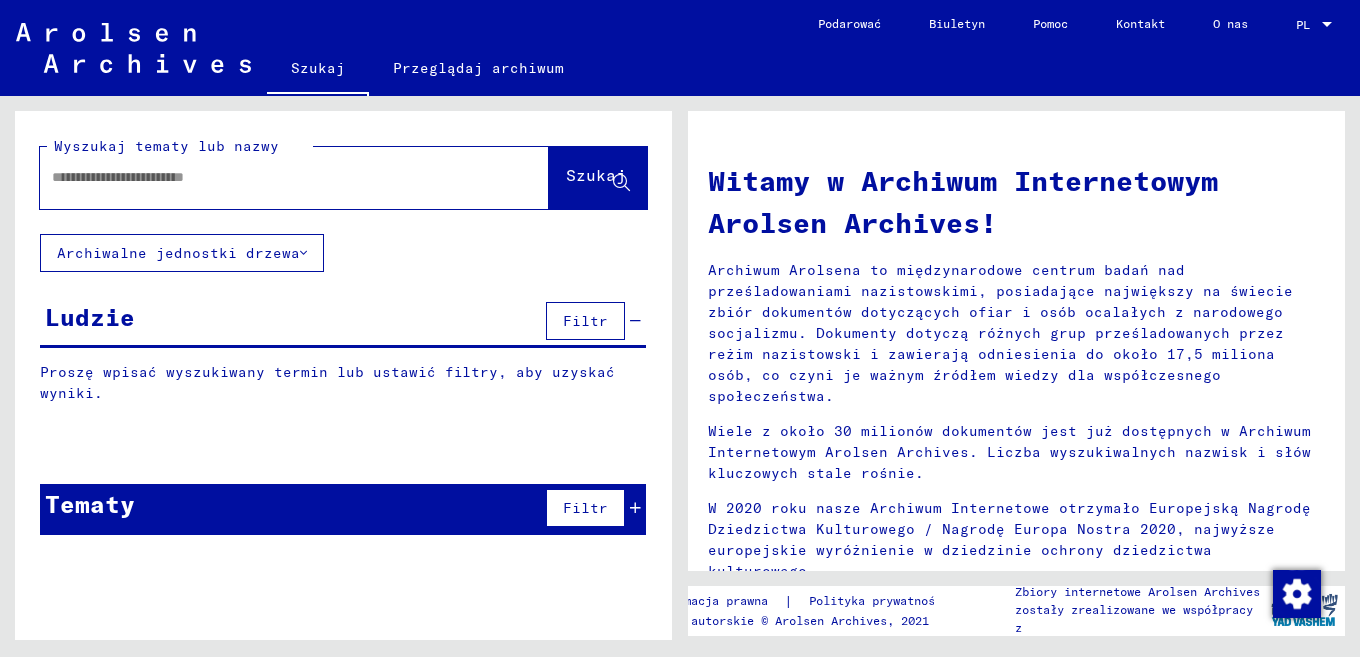 click on "Wyszukaj tematy lub nazwy Szukaj" 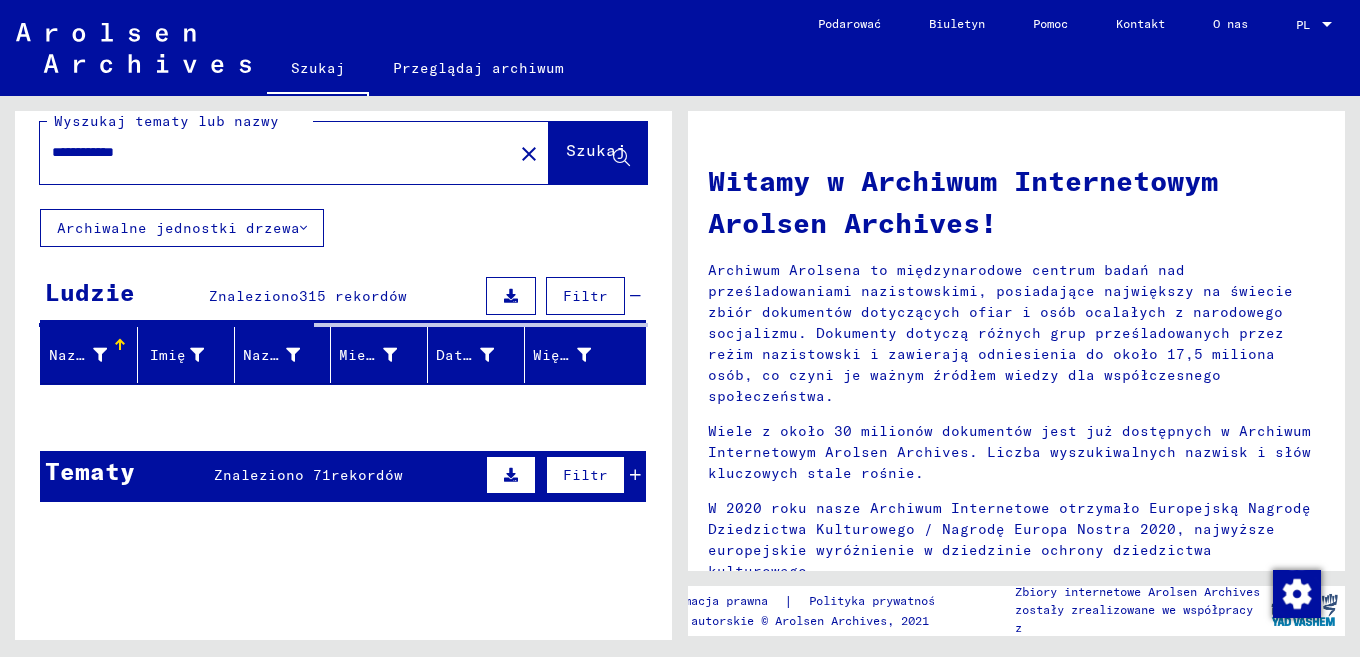 scroll, scrollTop: 47, scrollLeft: 0, axis: vertical 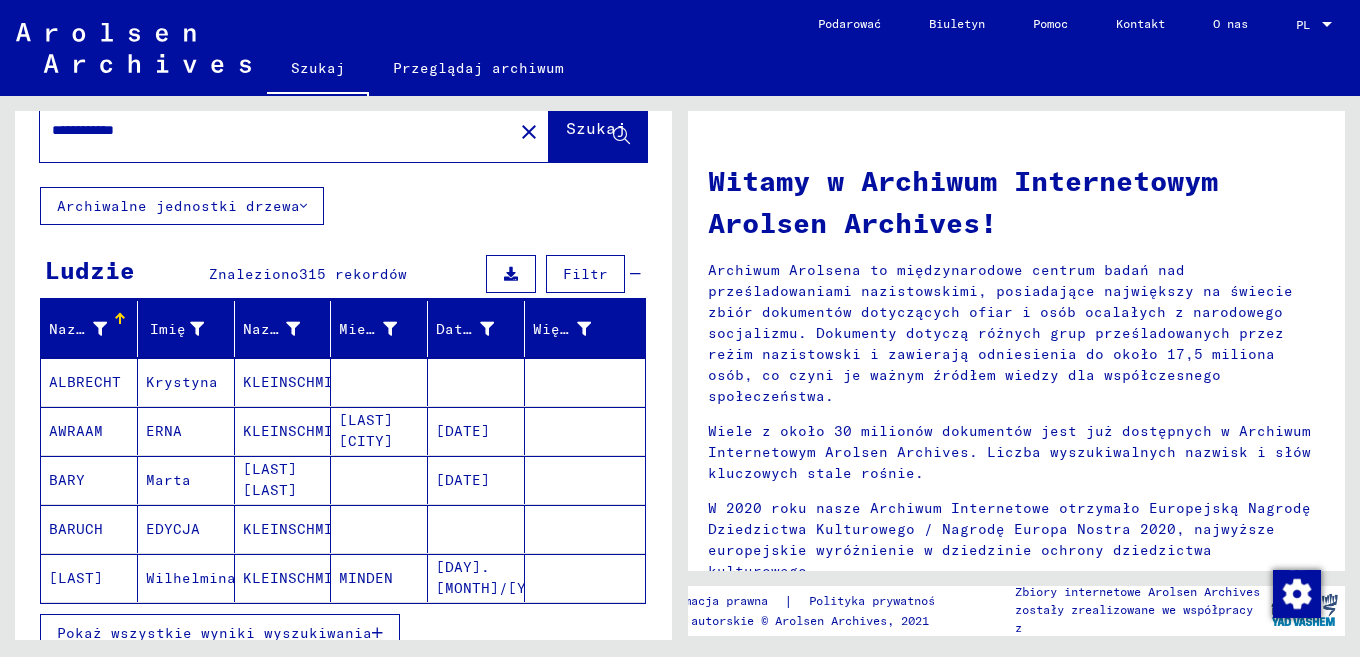 click on "**********" at bounding box center [270, 130] 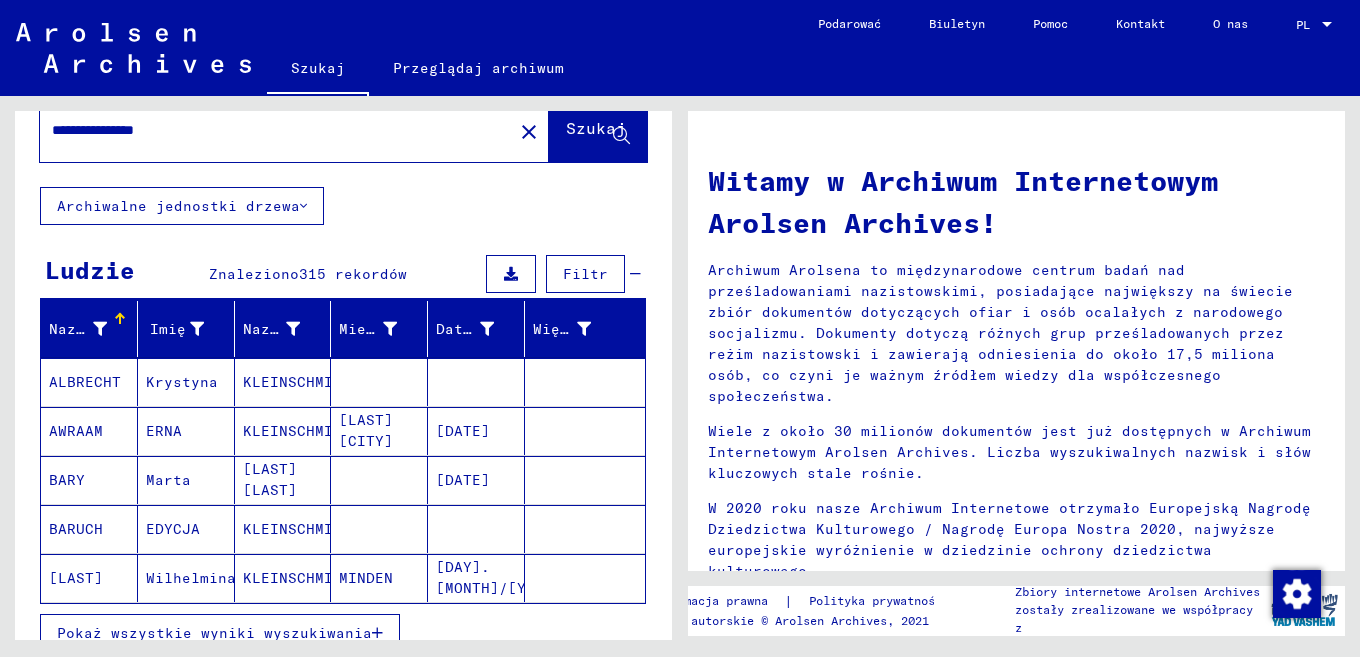 type on "**********" 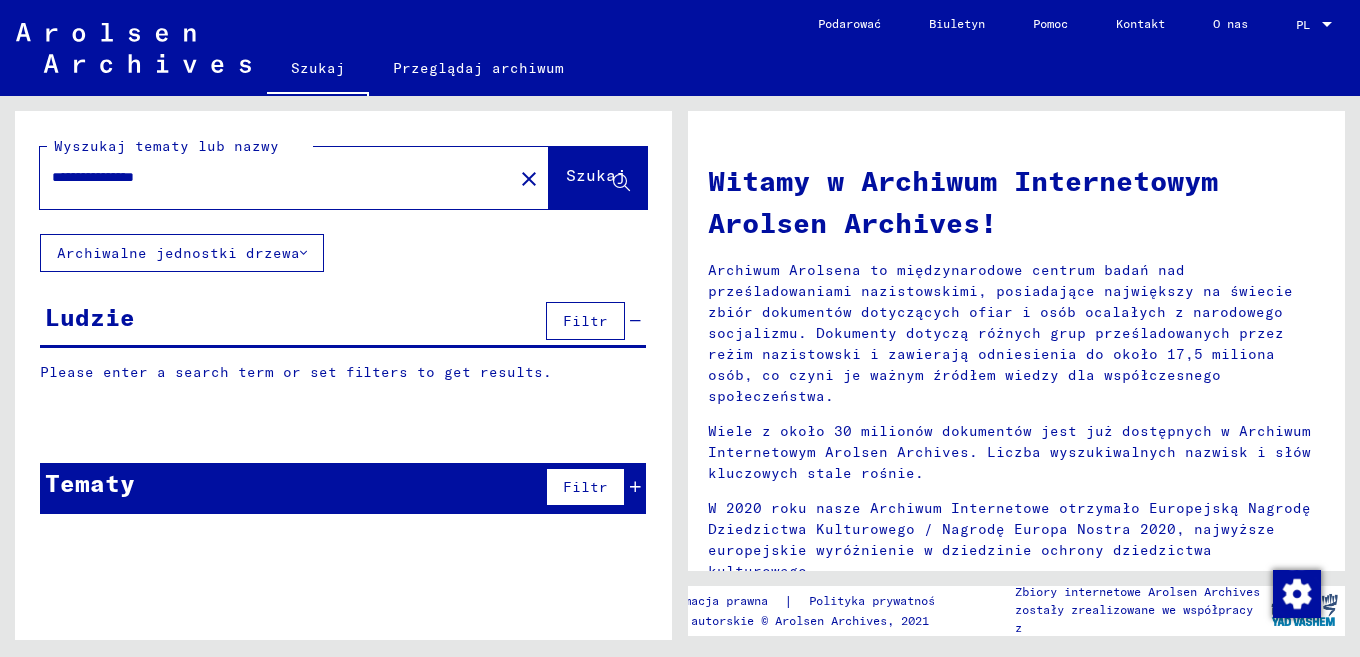 scroll, scrollTop: 0, scrollLeft: 0, axis: both 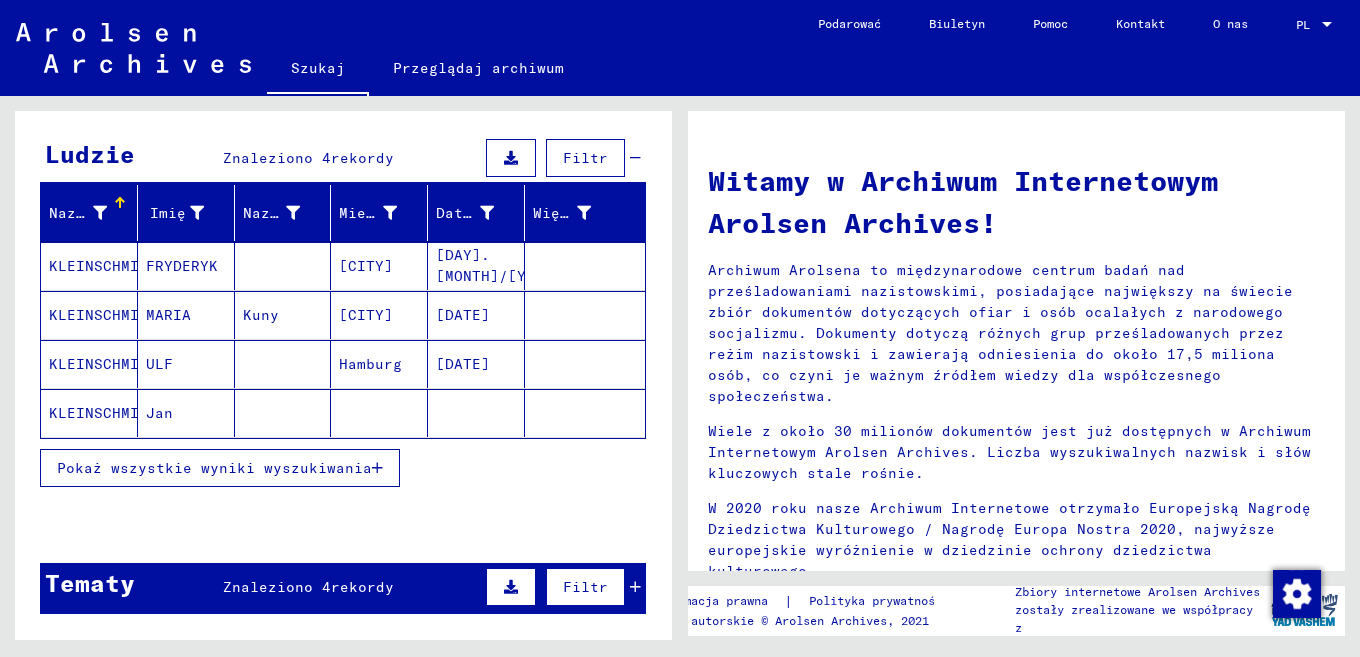 click 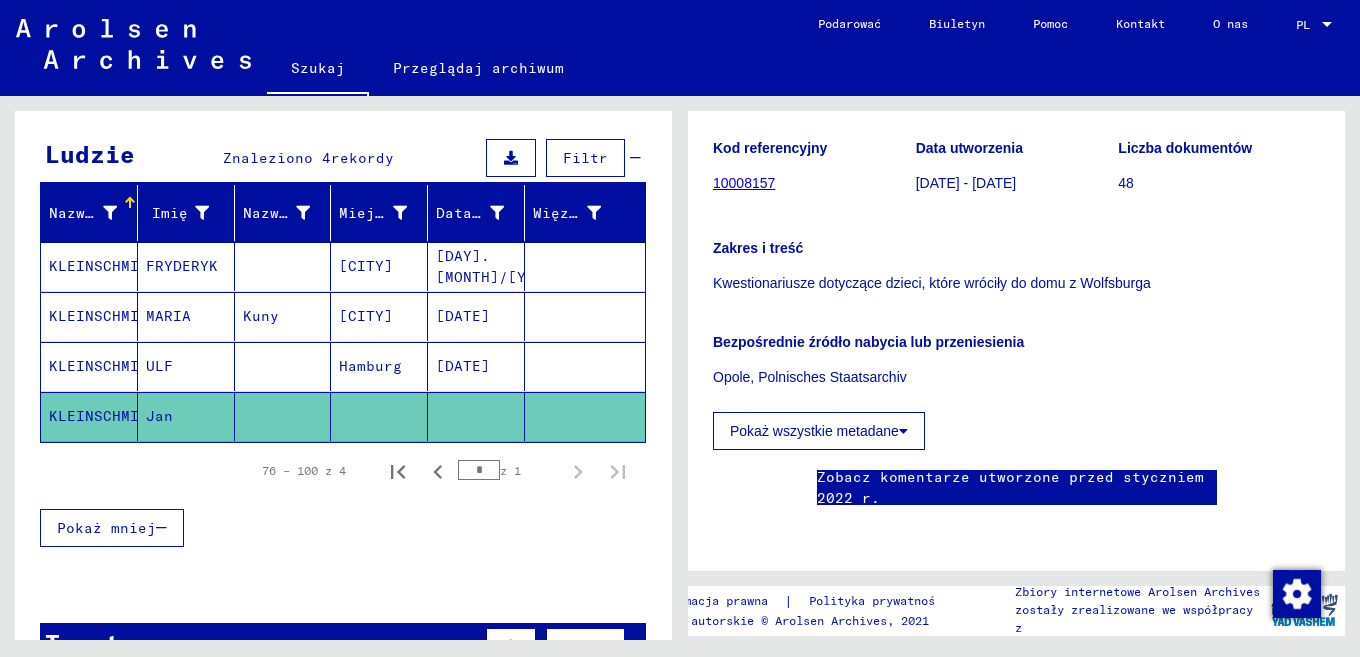 scroll, scrollTop: 245, scrollLeft: 0, axis: vertical 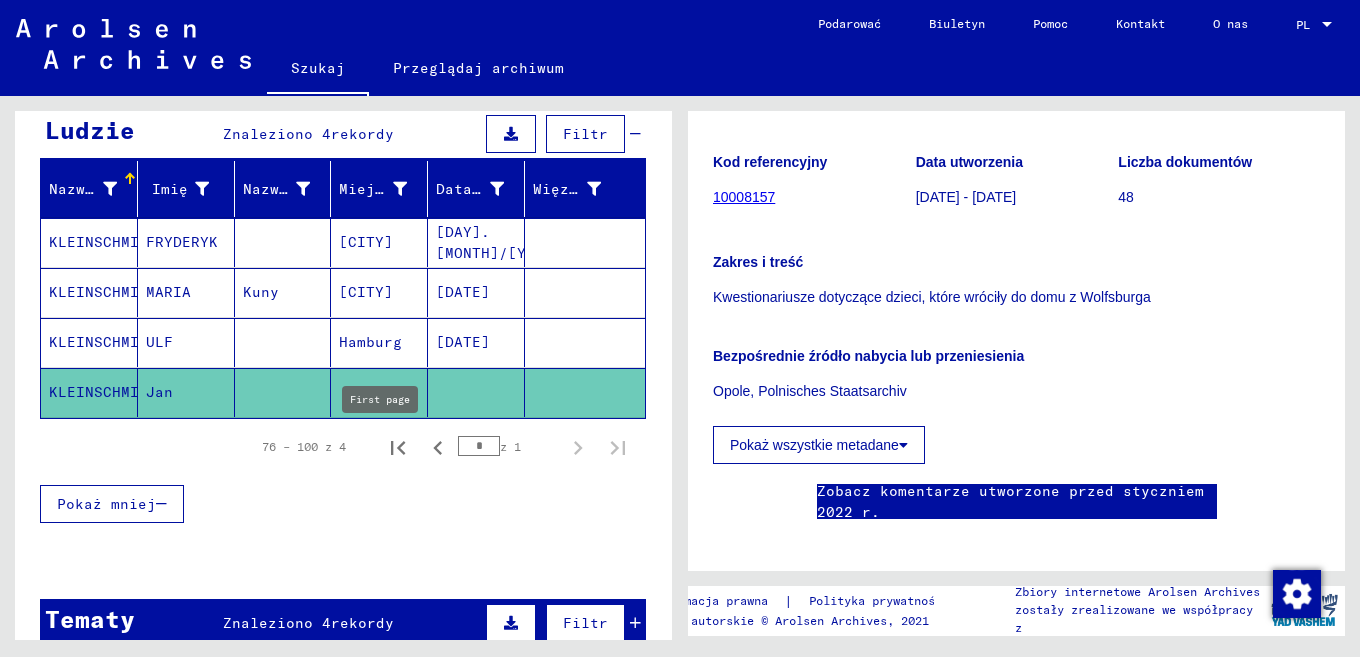 click 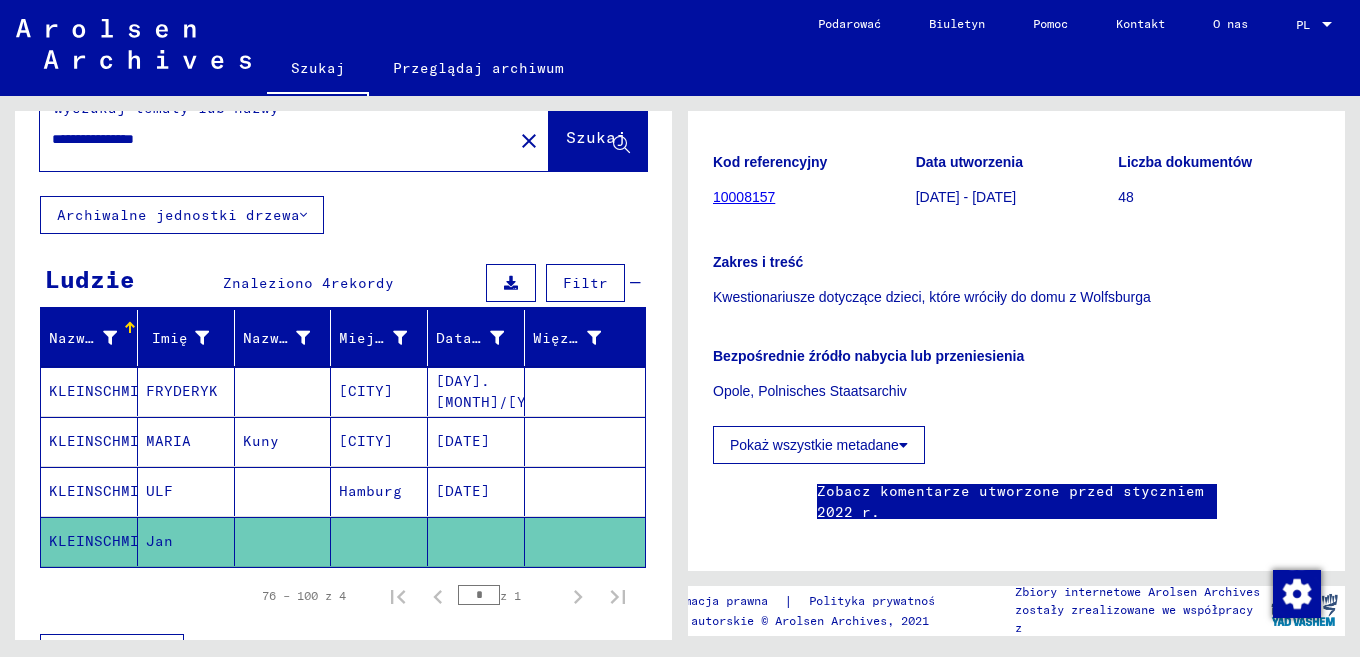 scroll, scrollTop: 0, scrollLeft: 0, axis: both 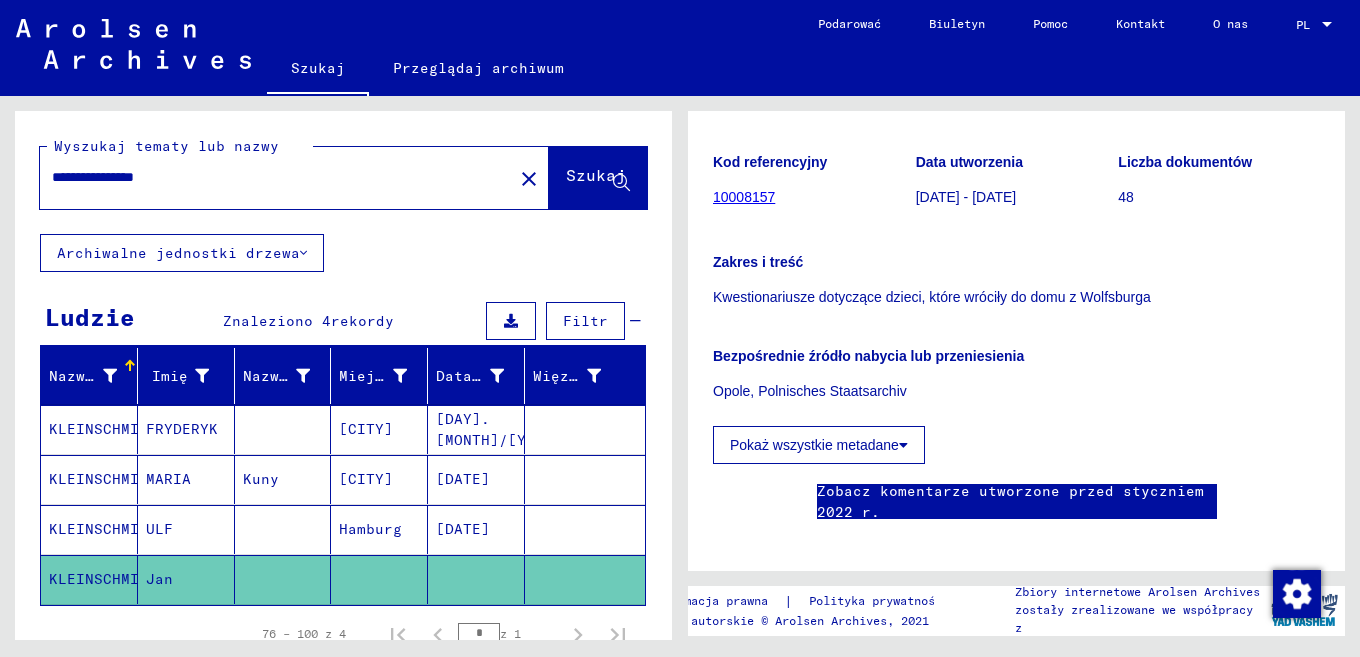 drag, startPoint x: 277, startPoint y: 184, endPoint x: 190, endPoint y: 190, distance: 87.20665 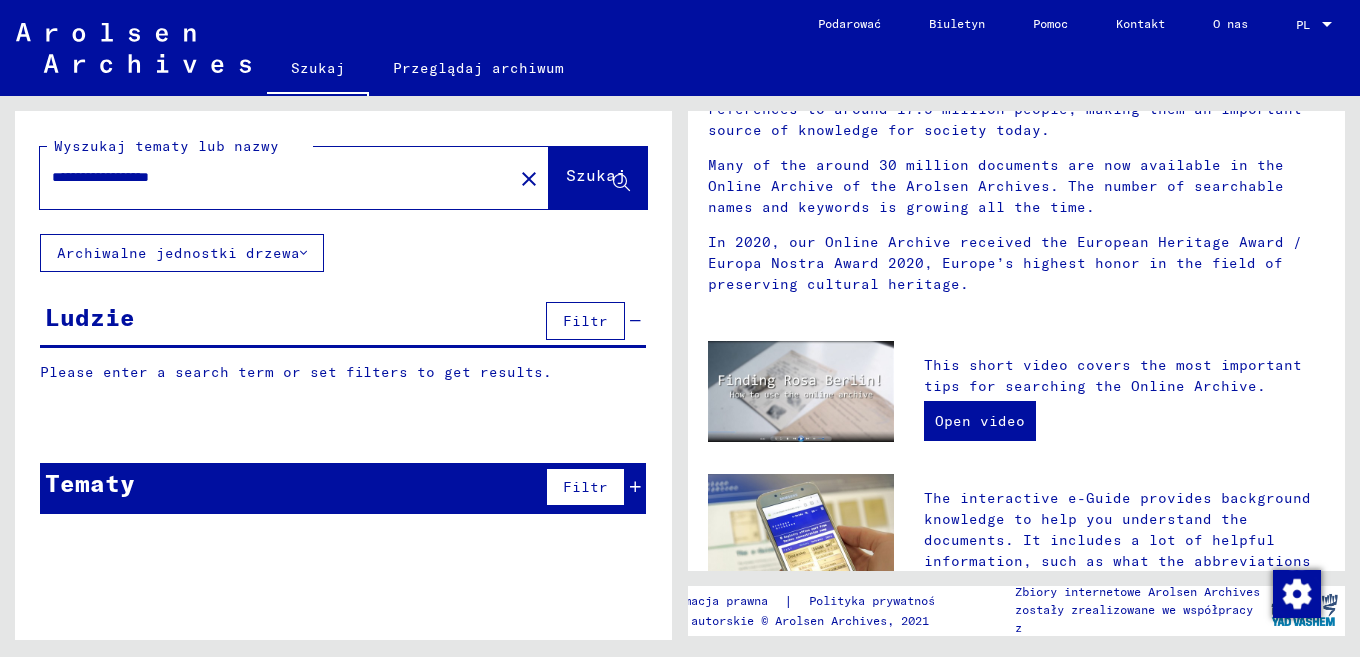 scroll, scrollTop: 0, scrollLeft: 0, axis: both 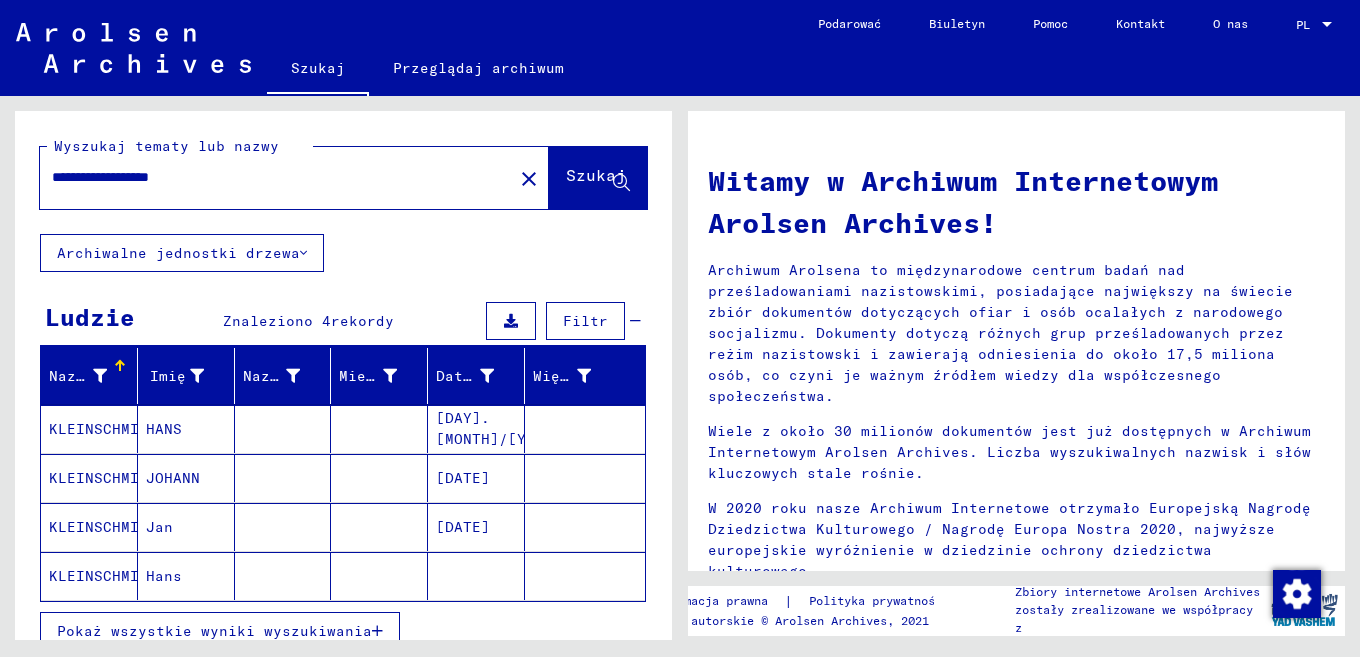 click 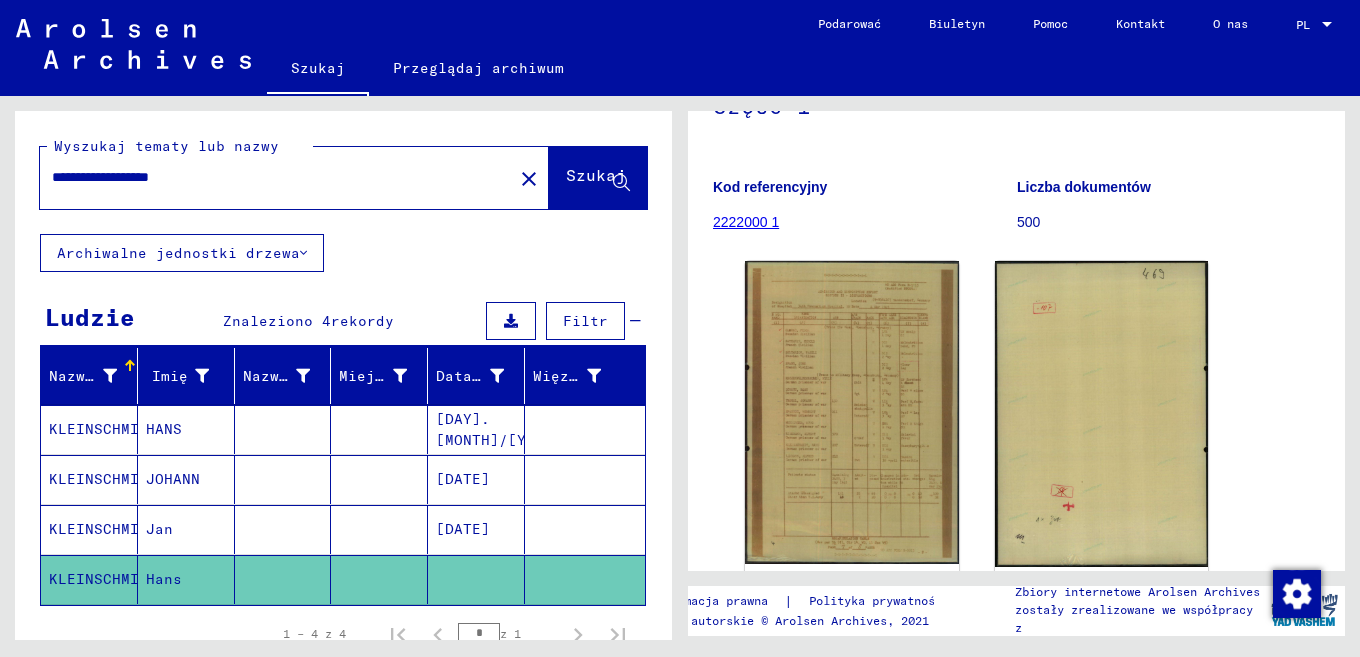 scroll, scrollTop: 0, scrollLeft: 0, axis: both 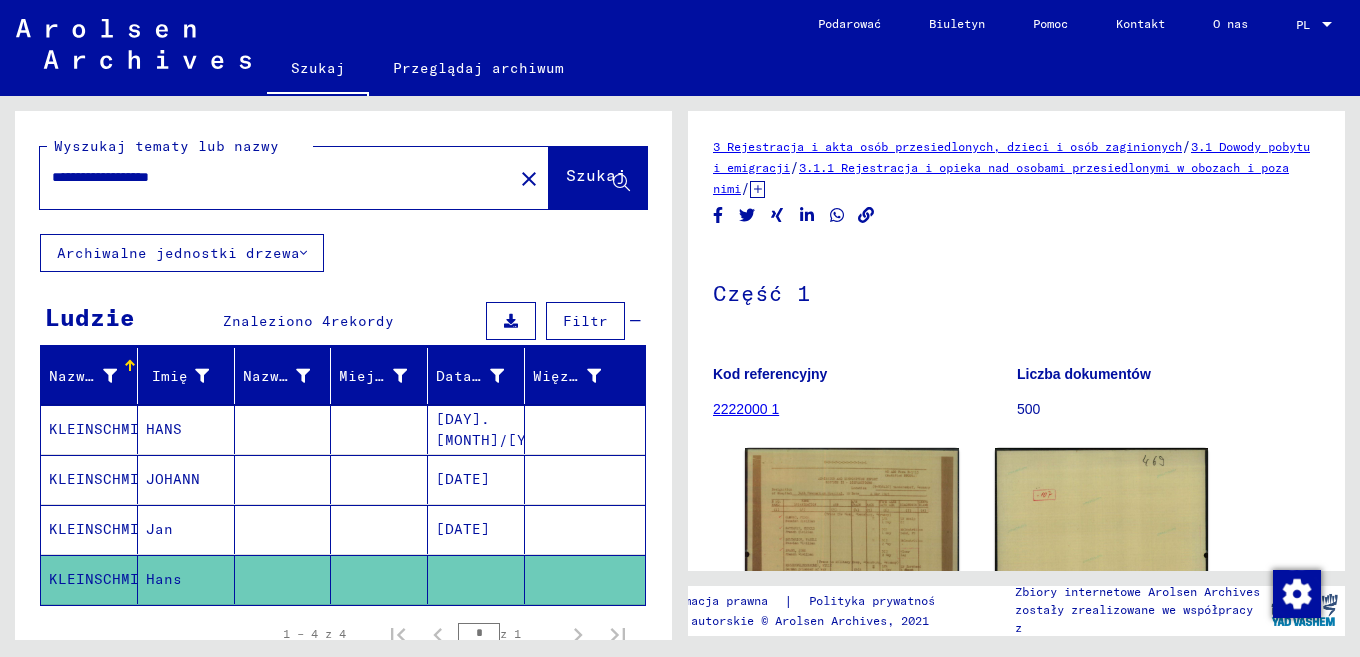 click at bounding box center [283, 529] 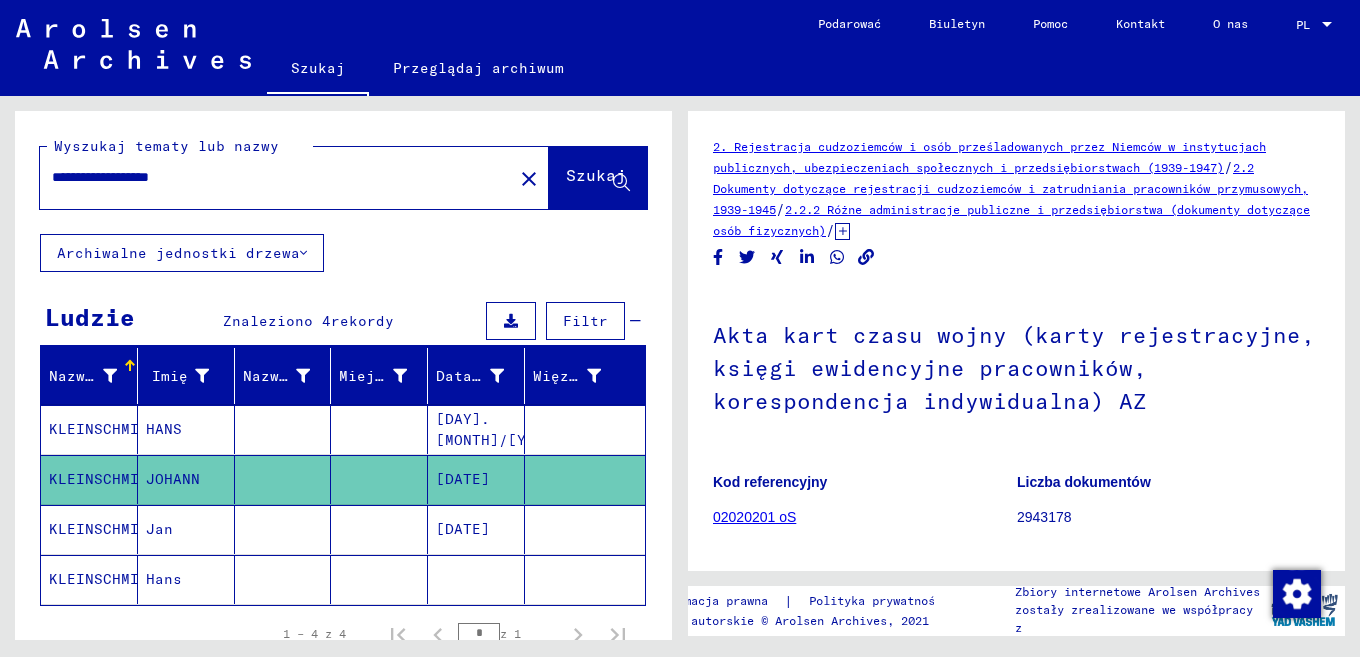 drag, startPoint x: 246, startPoint y: 190, endPoint x: 176, endPoint y: 184, distance: 70.256676 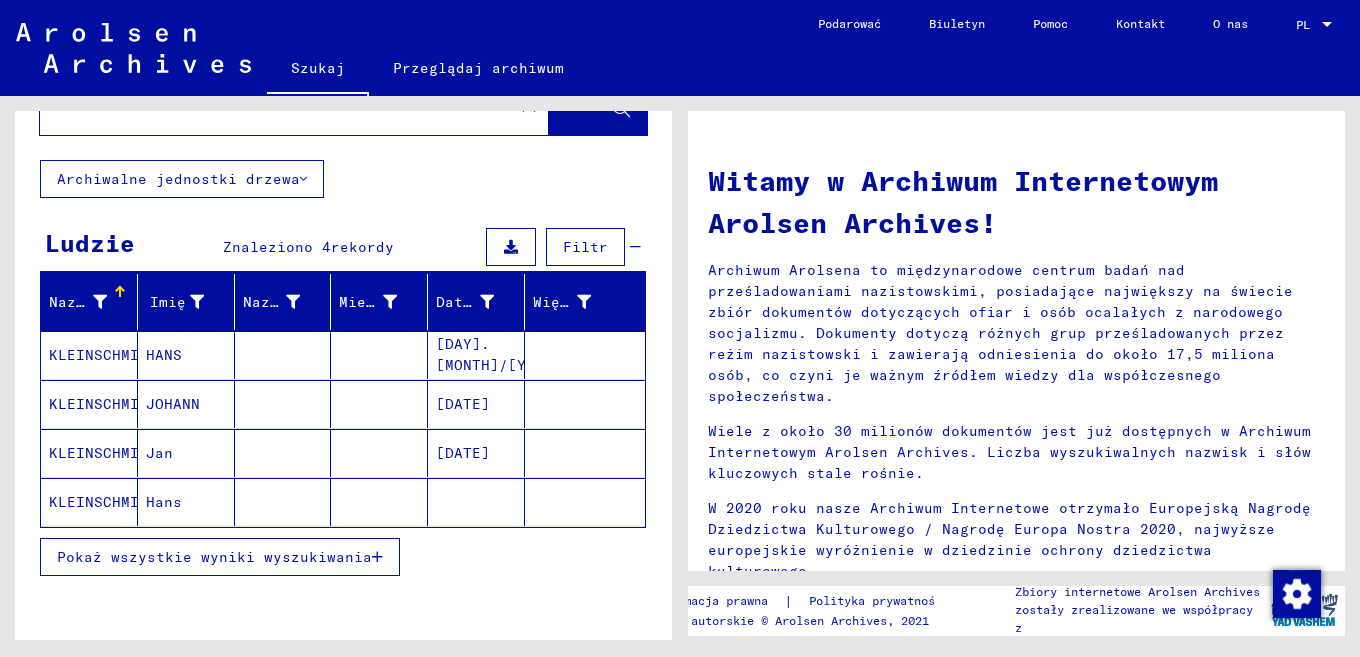 scroll, scrollTop: 159, scrollLeft: 0, axis: vertical 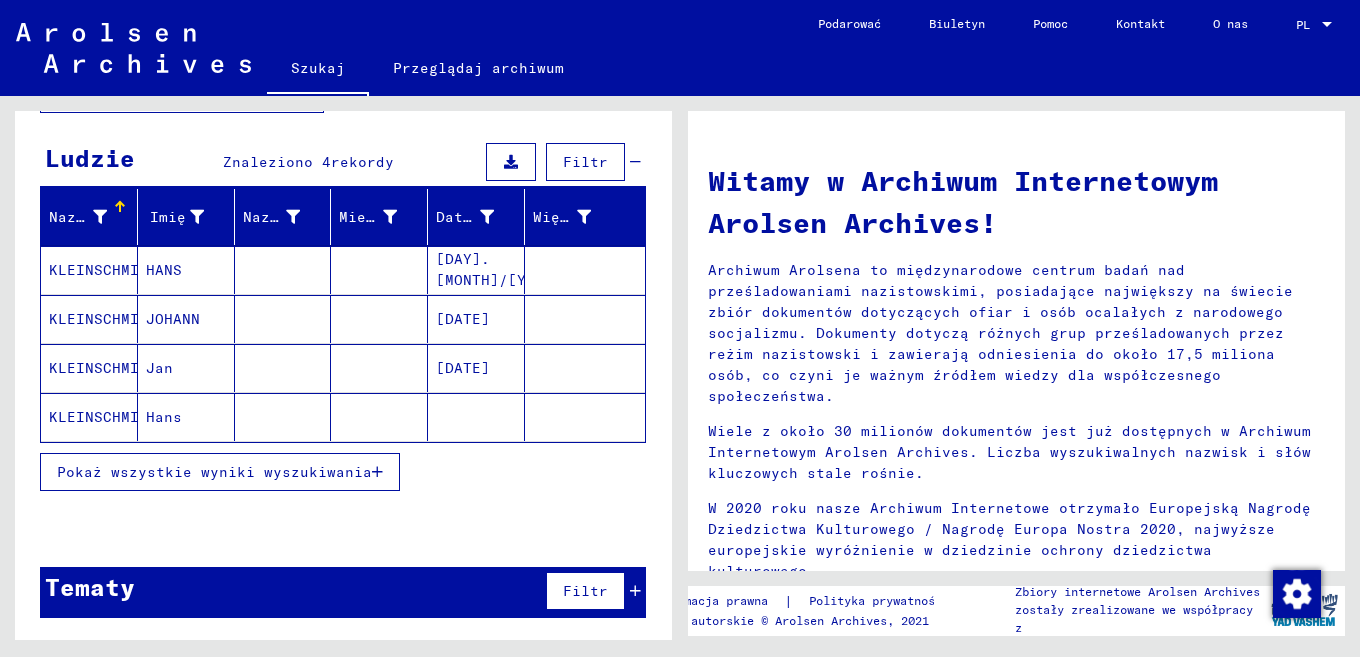 click on "Pokaż wszystkie wyniki wyszukiwania" at bounding box center [214, 472] 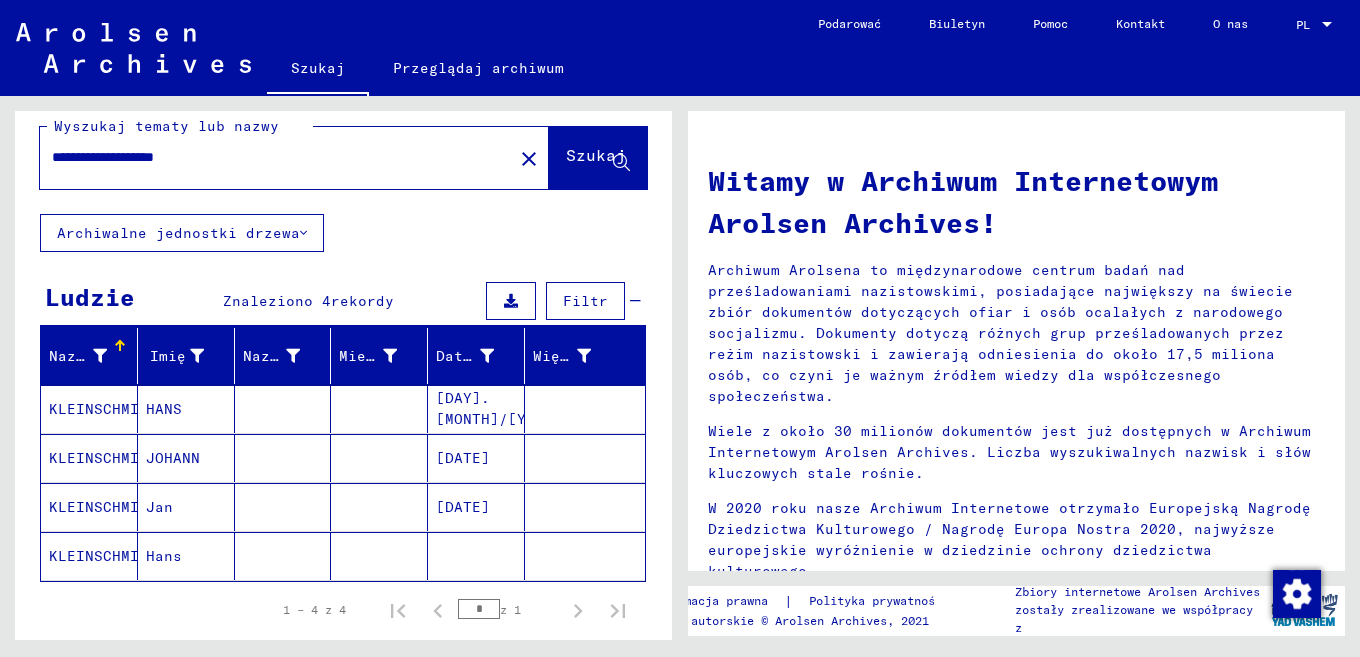 scroll, scrollTop: 0, scrollLeft: 0, axis: both 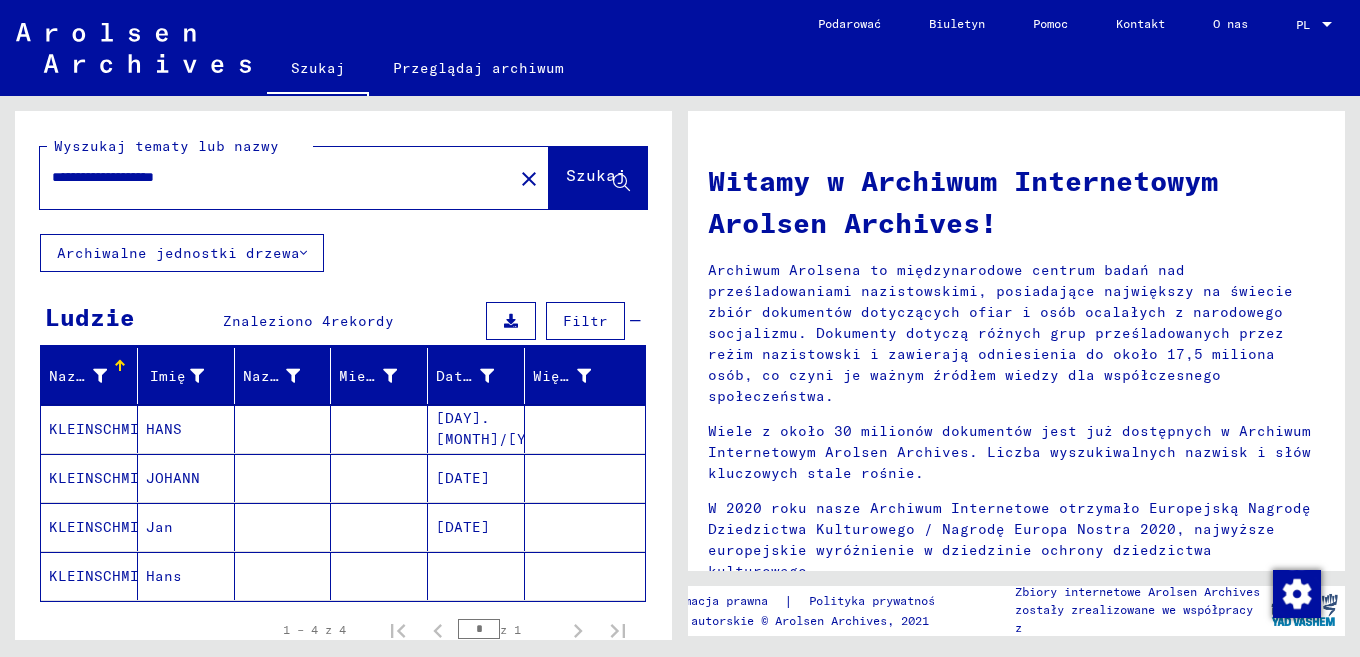 drag, startPoint x: 250, startPoint y: 174, endPoint x: 159, endPoint y: 178, distance: 91.08787 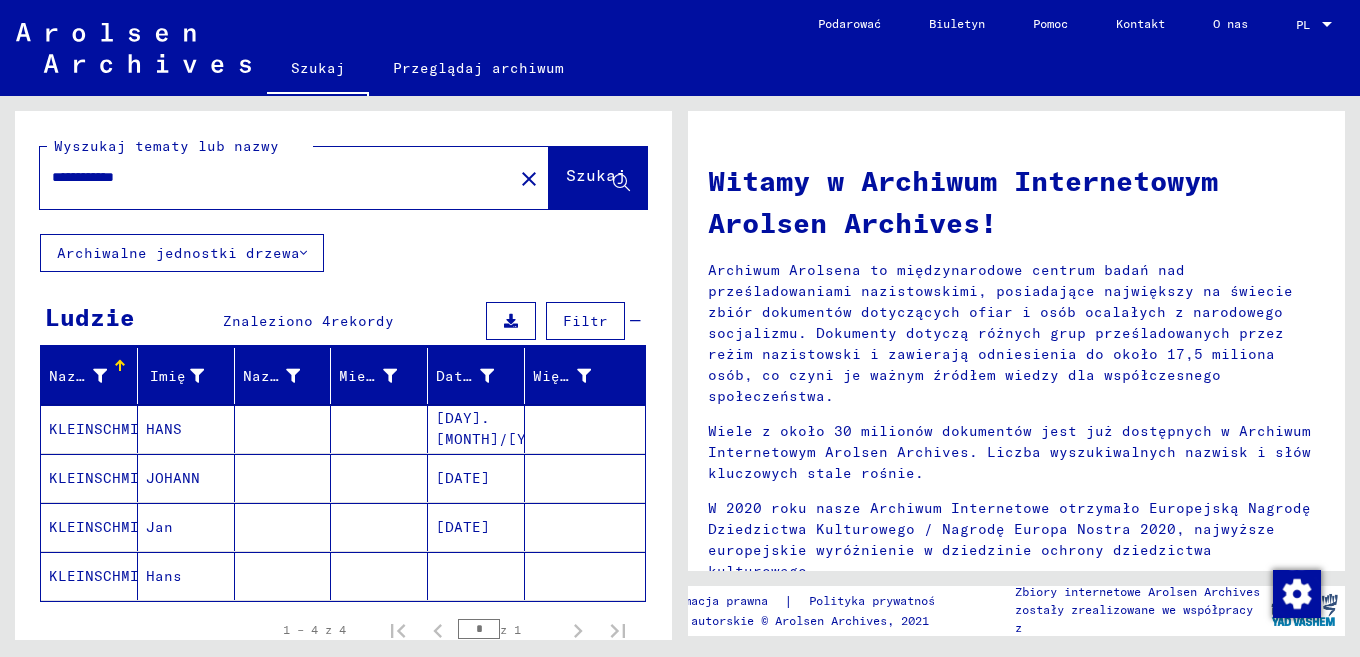 drag, startPoint x: 210, startPoint y: 183, endPoint x: 6, endPoint y: 228, distance: 208.90428 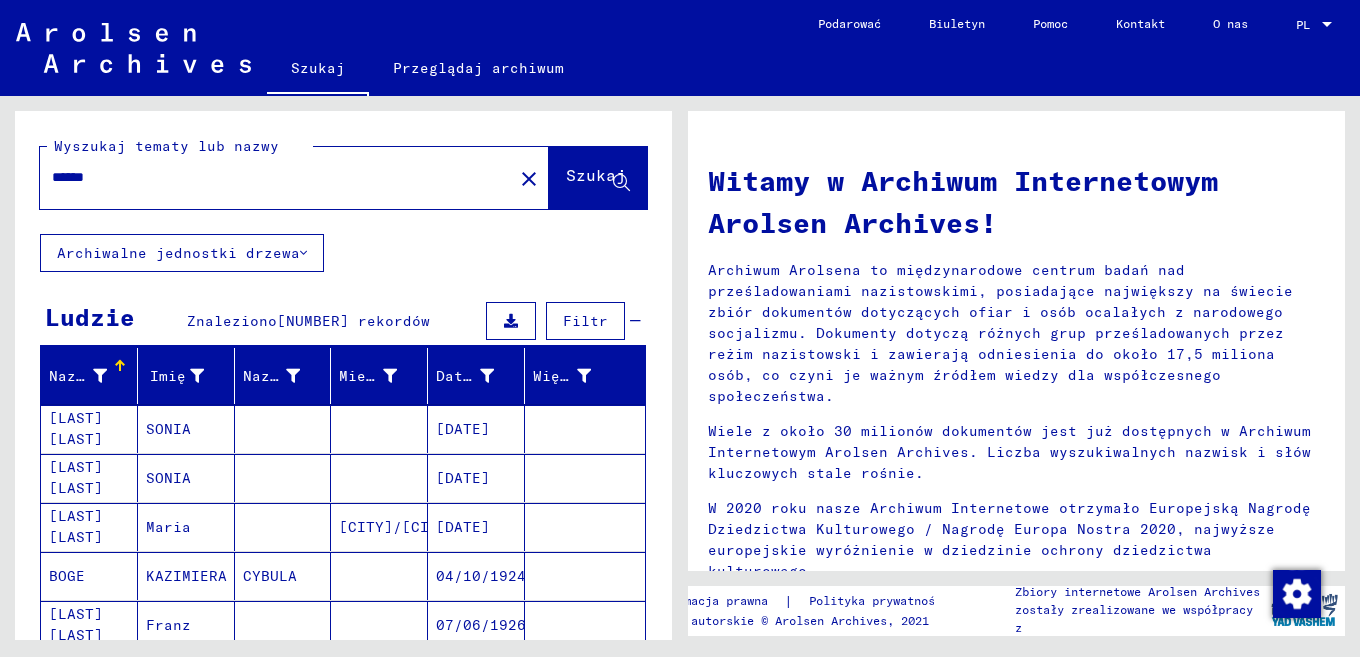 scroll, scrollTop: 47, scrollLeft: 0, axis: vertical 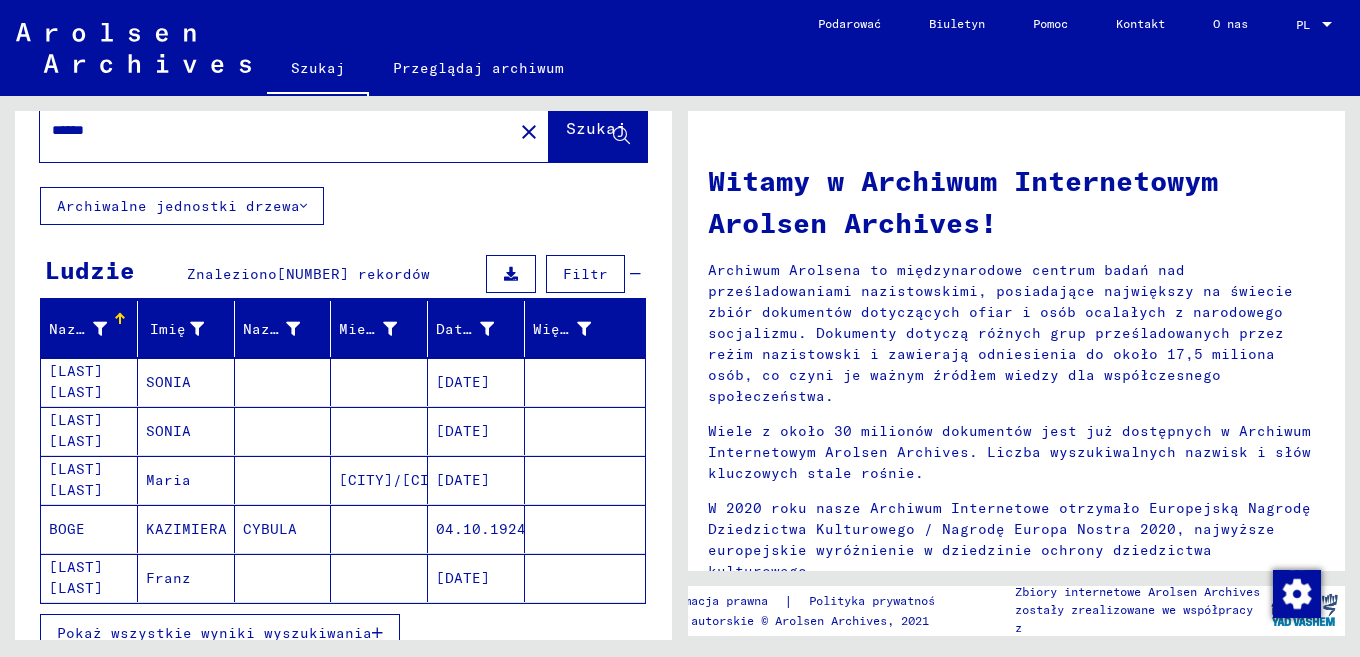 click on "******" at bounding box center (270, 130) 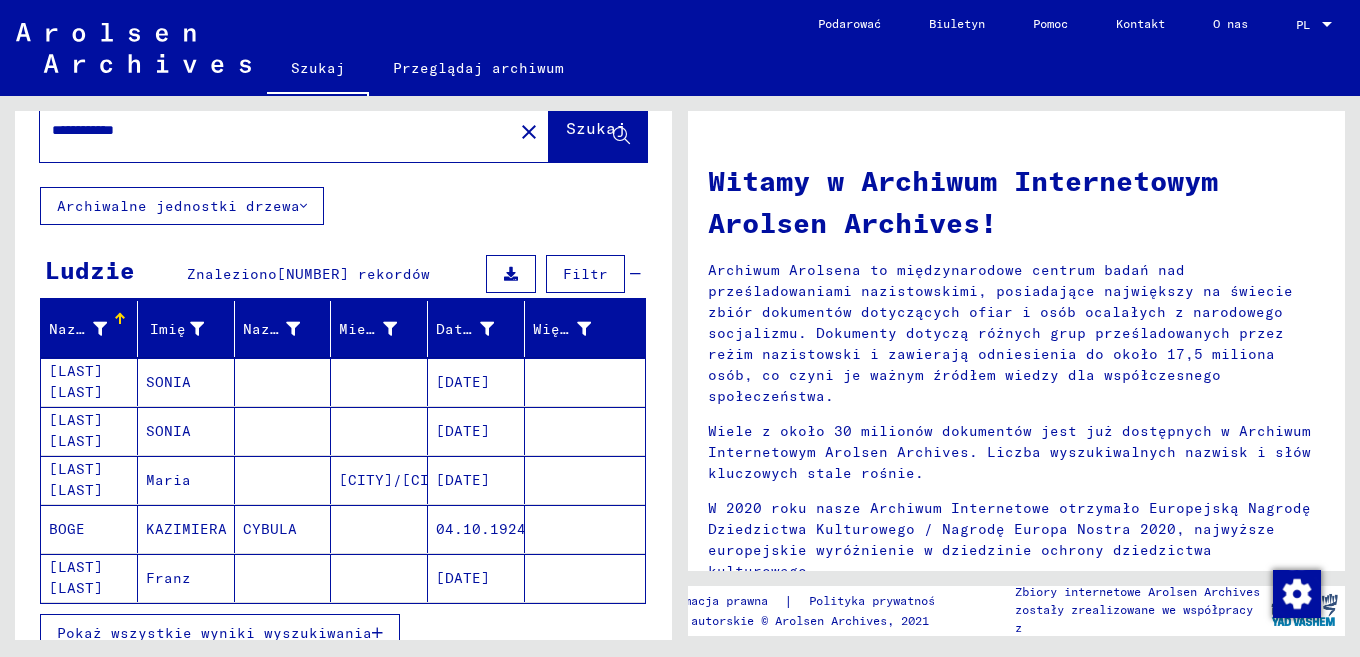 type on "**********" 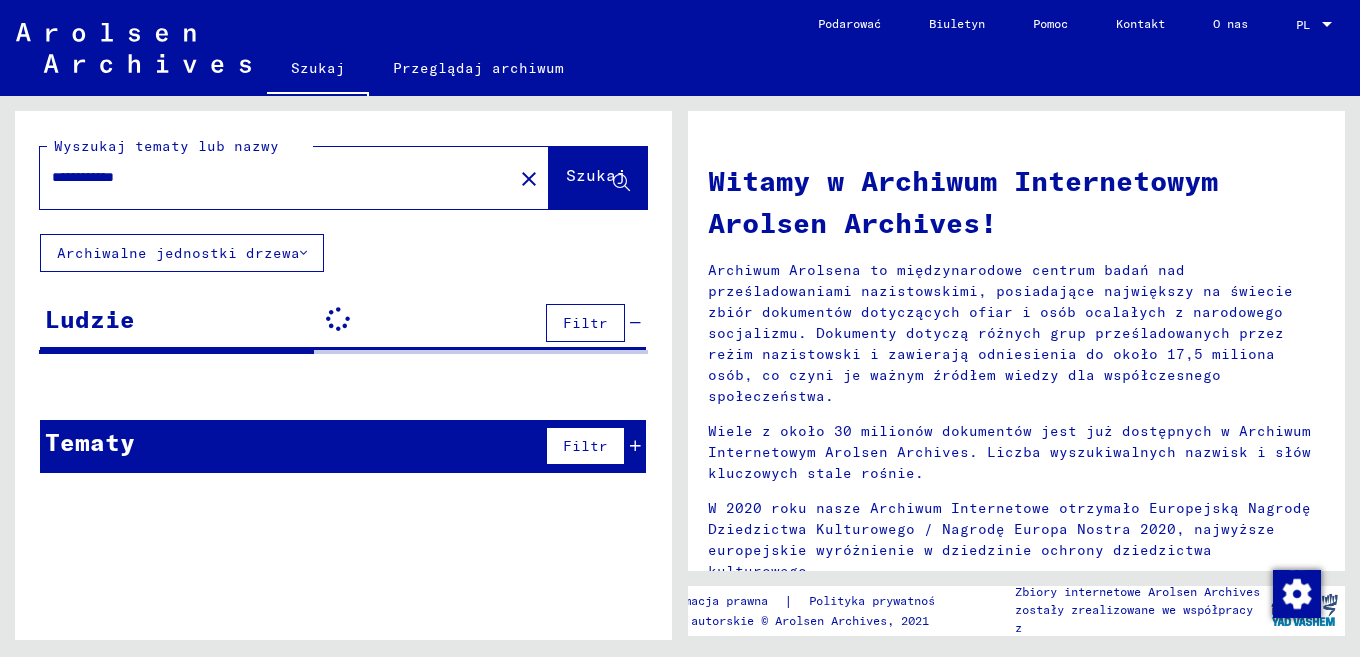 scroll, scrollTop: 0, scrollLeft: 0, axis: both 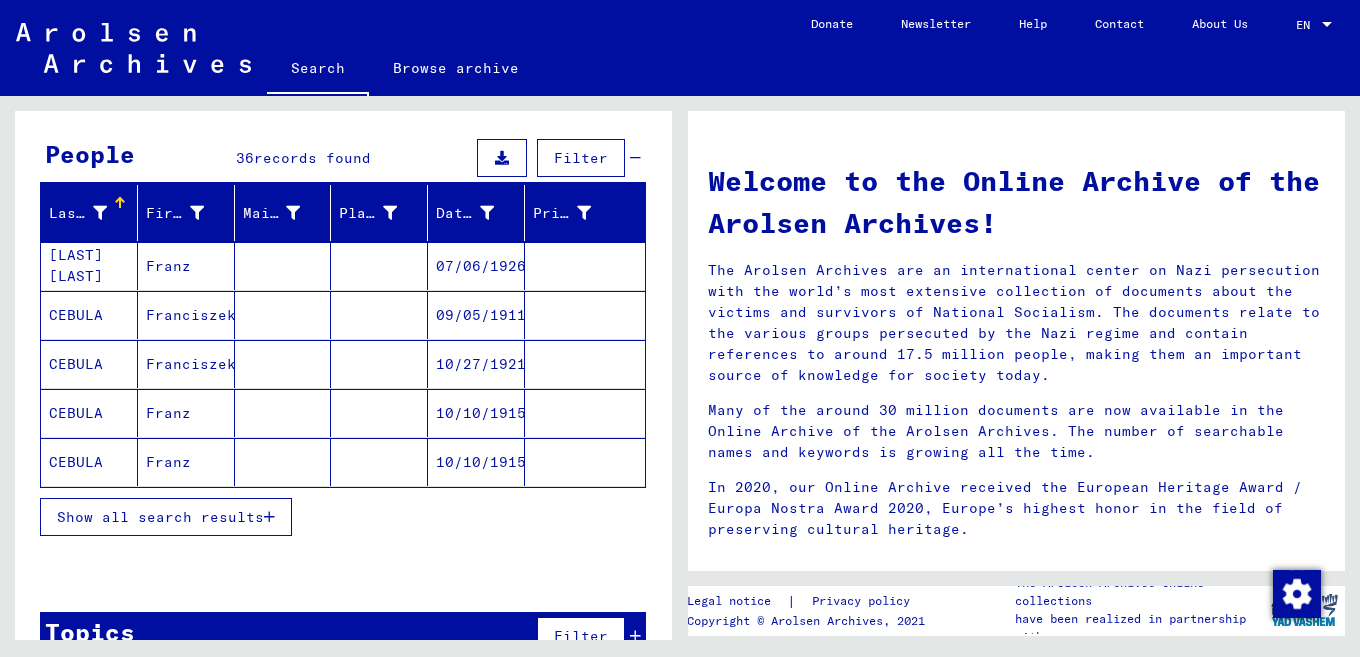 click on "Show all search results" at bounding box center (160, 517) 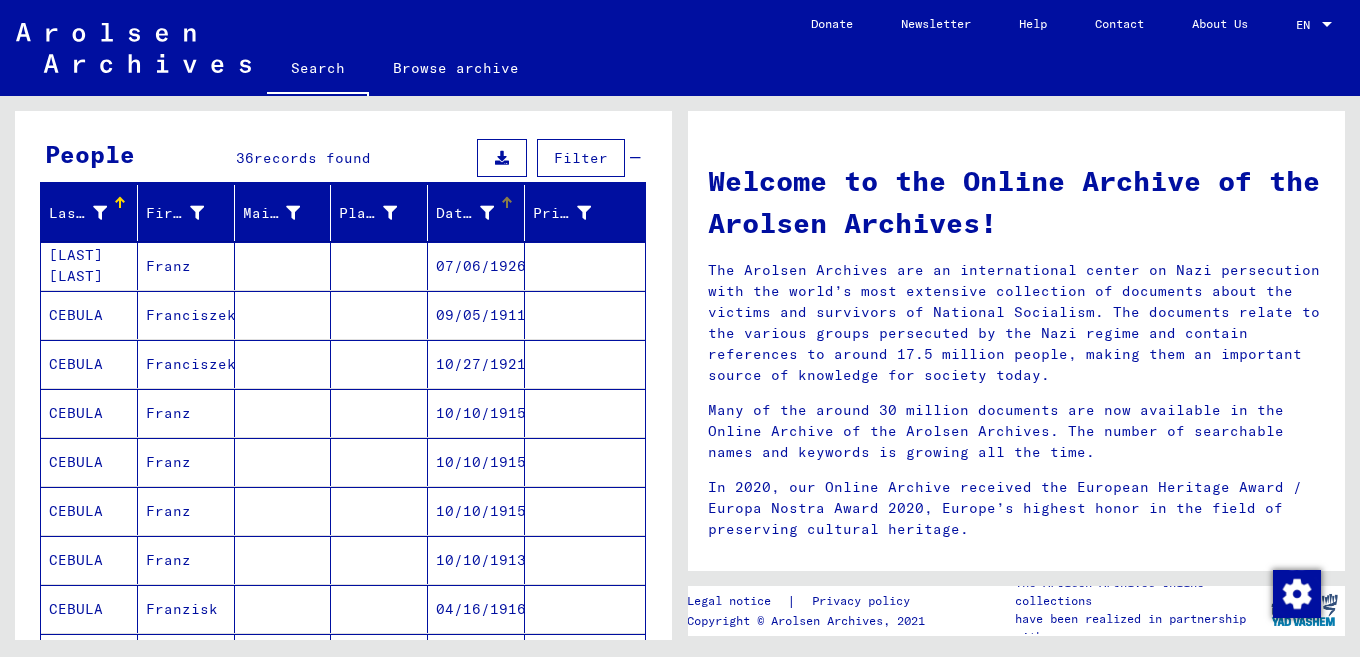 click on "Date of Birth" at bounding box center [465, 213] 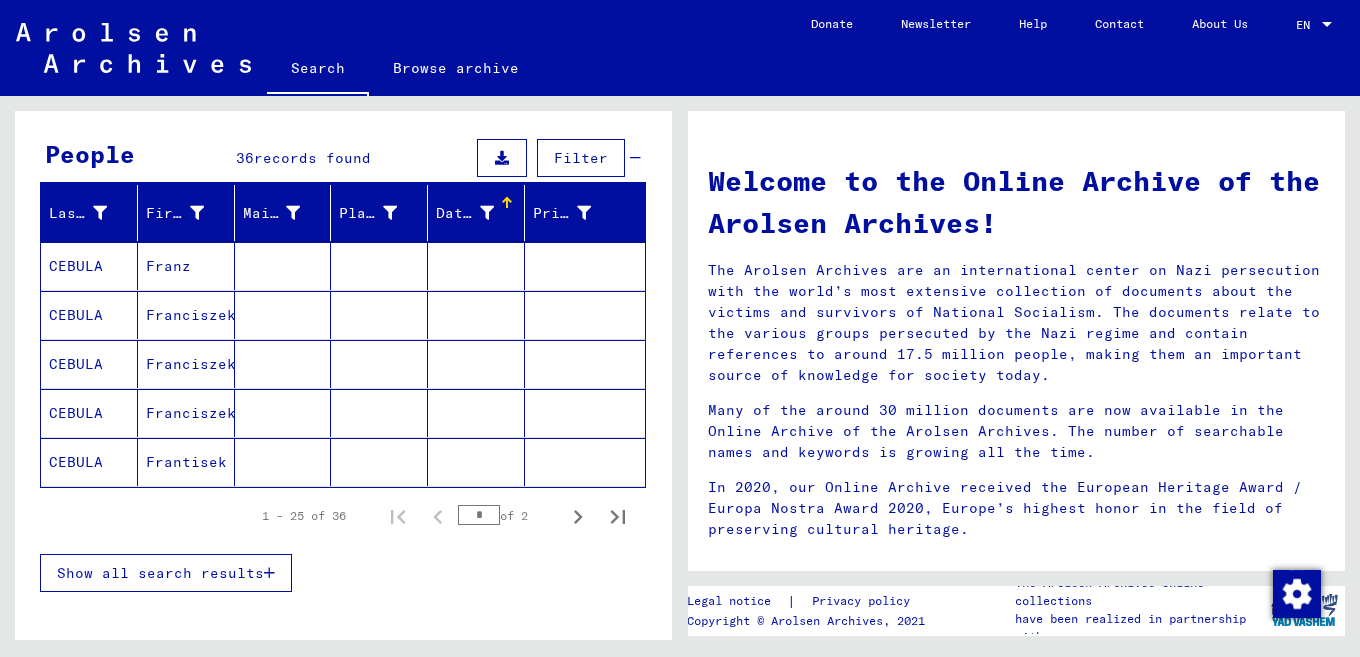 click on "Date of Birth" at bounding box center (465, 213) 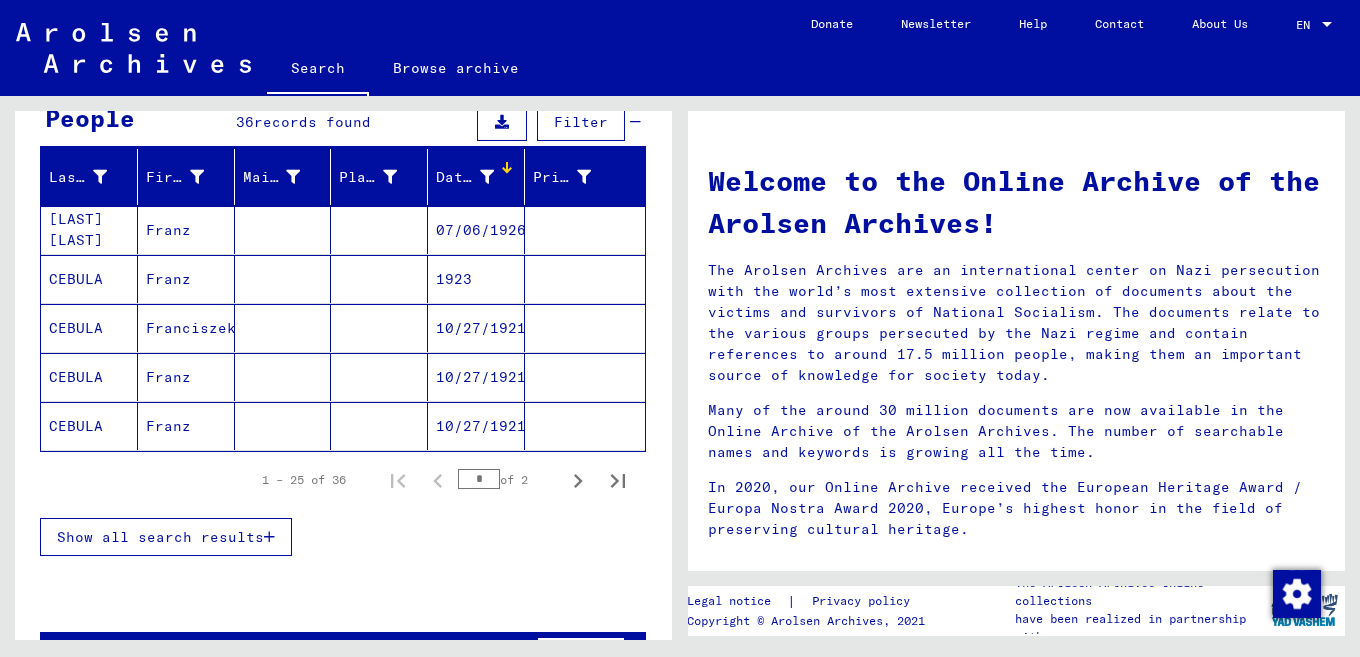 scroll, scrollTop: 210, scrollLeft: 0, axis: vertical 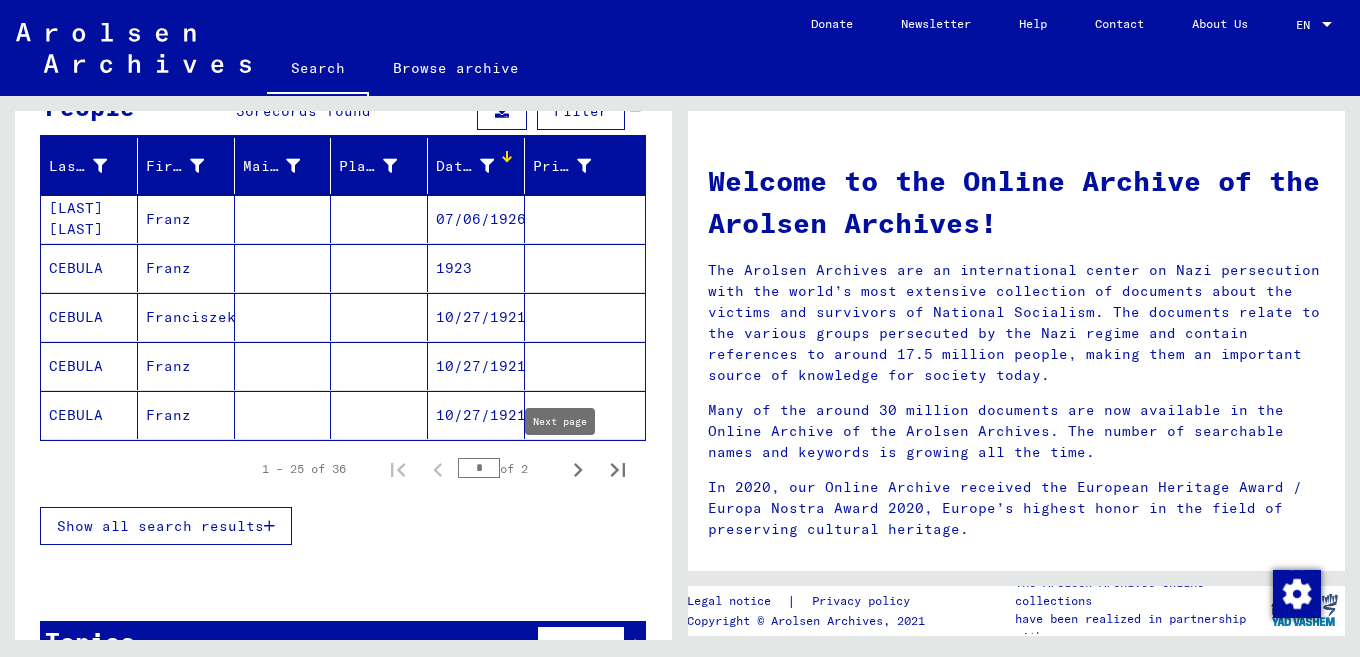 click 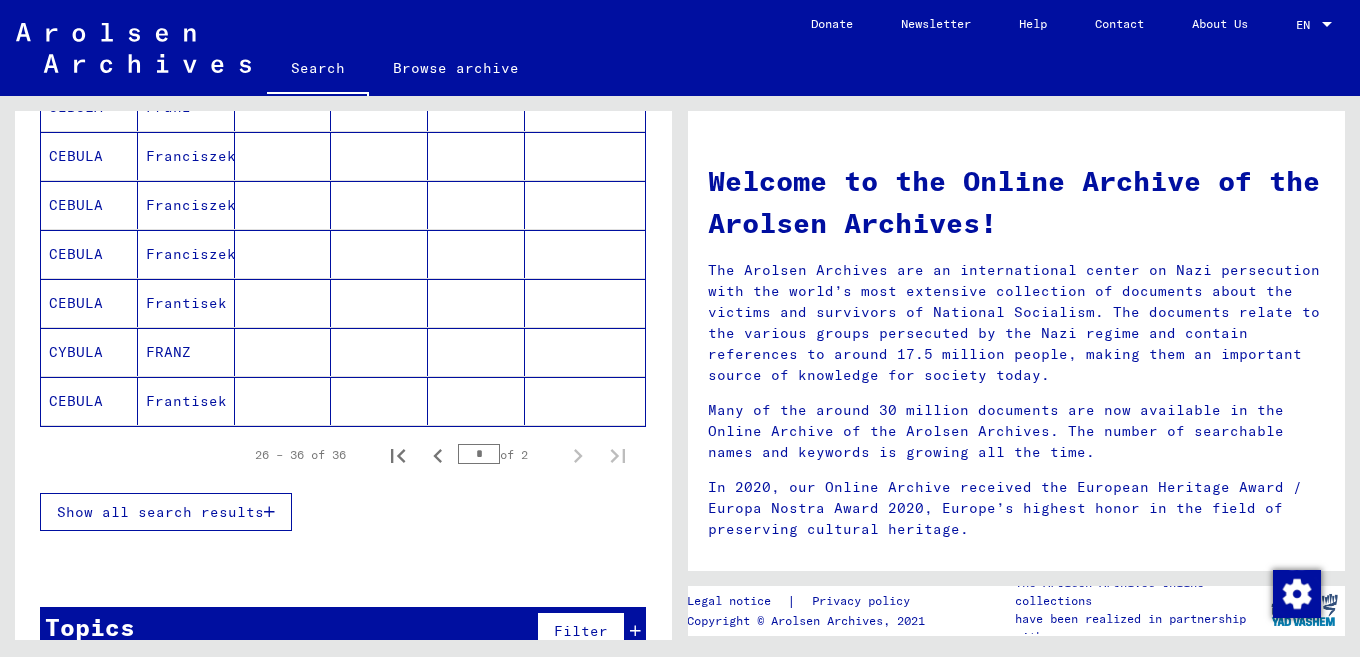 scroll, scrollTop: 558, scrollLeft: 0, axis: vertical 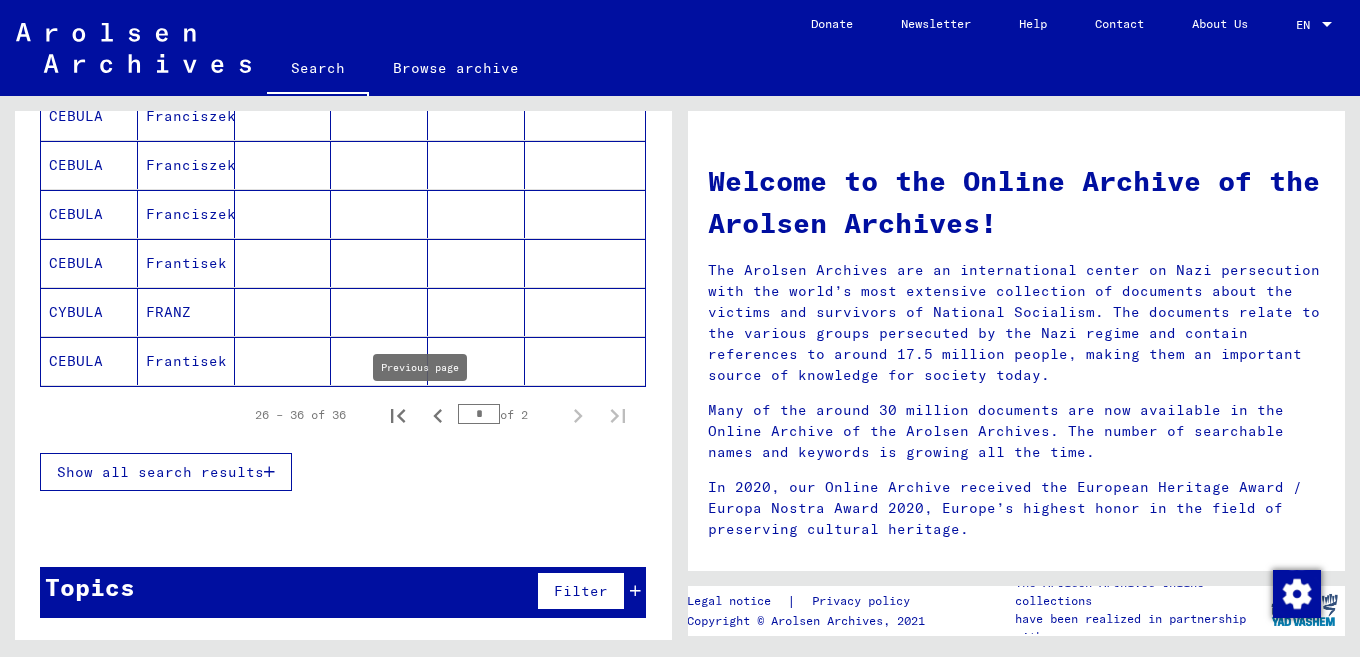 click 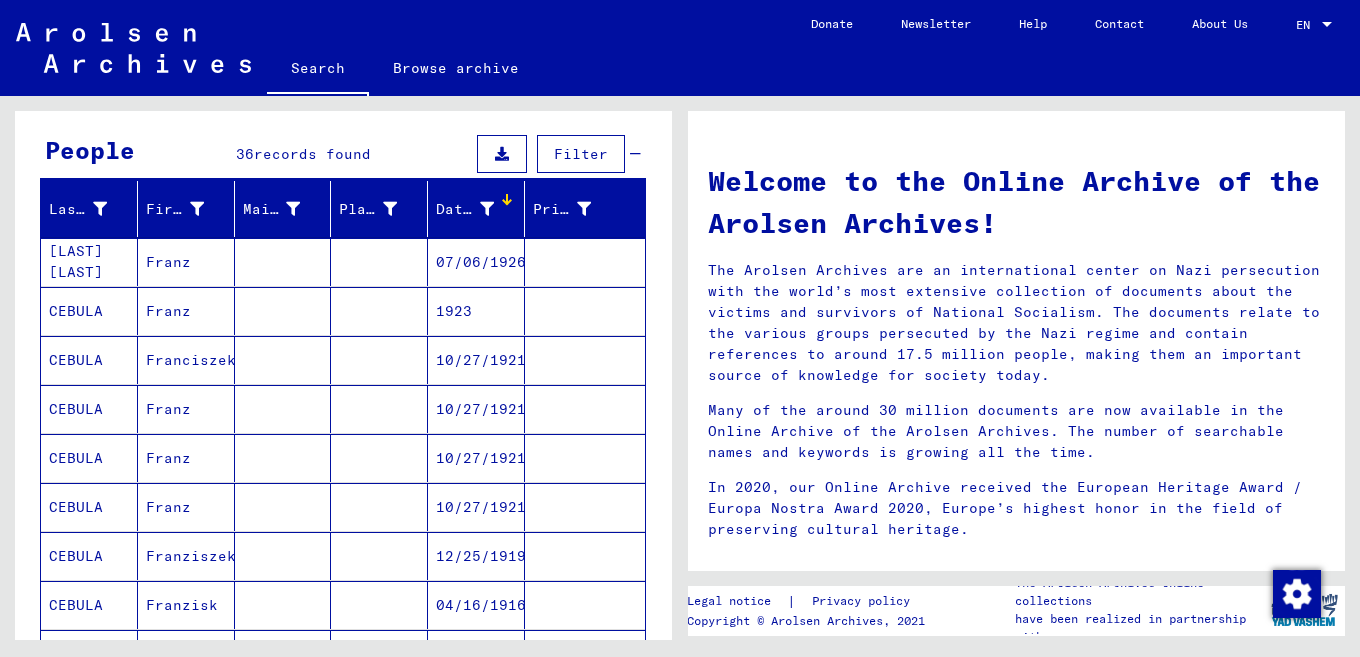 scroll, scrollTop: 161, scrollLeft: 0, axis: vertical 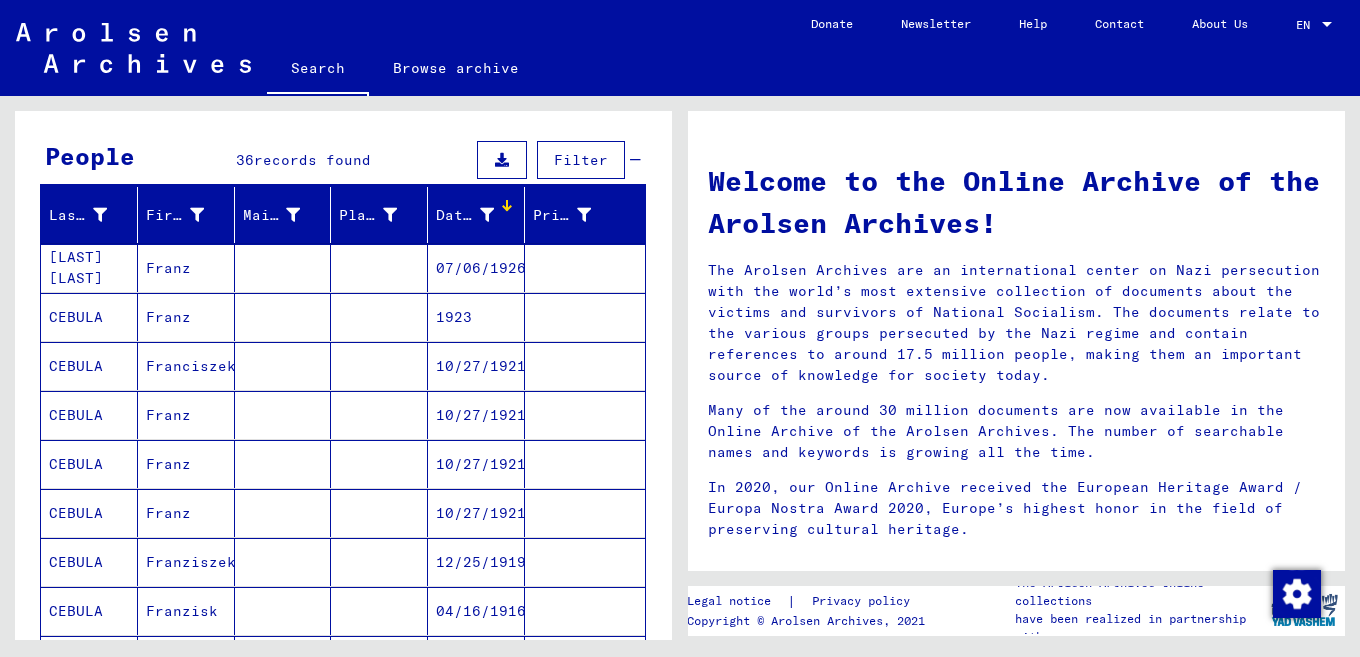 click at bounding box center [283, 317] 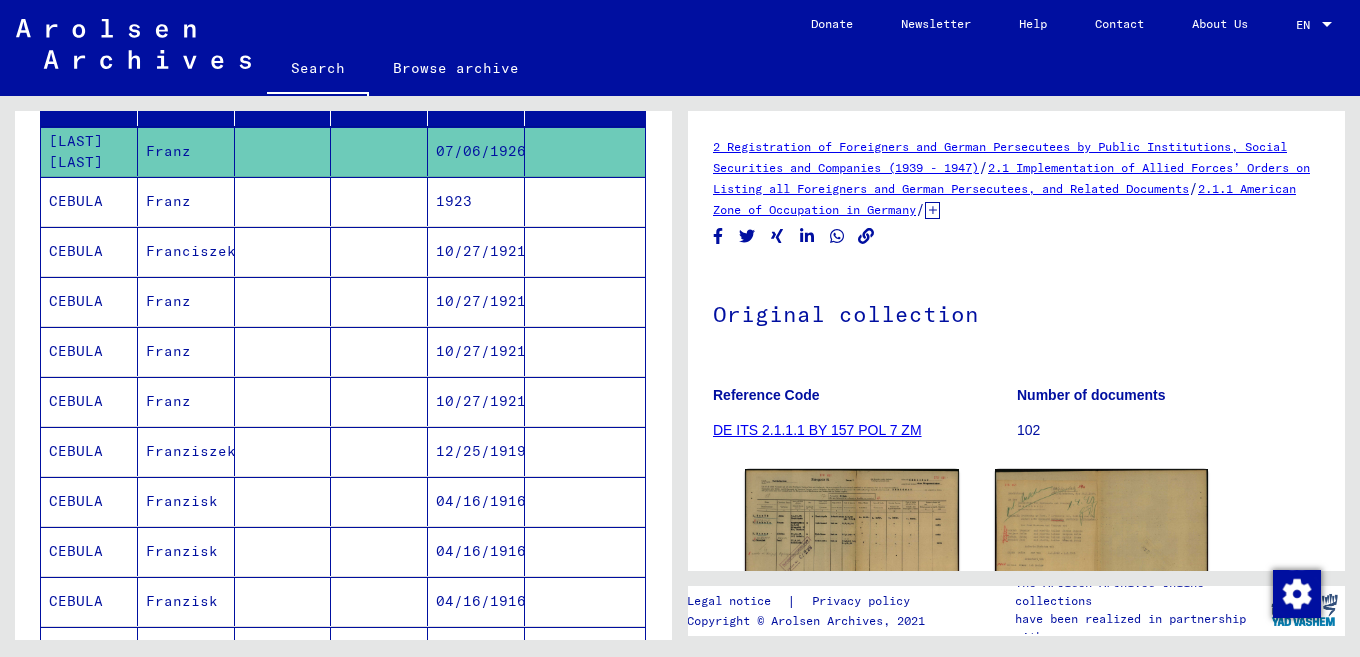 scroll, scrollTop: 301, scrollLeft: 0, axis: vertical 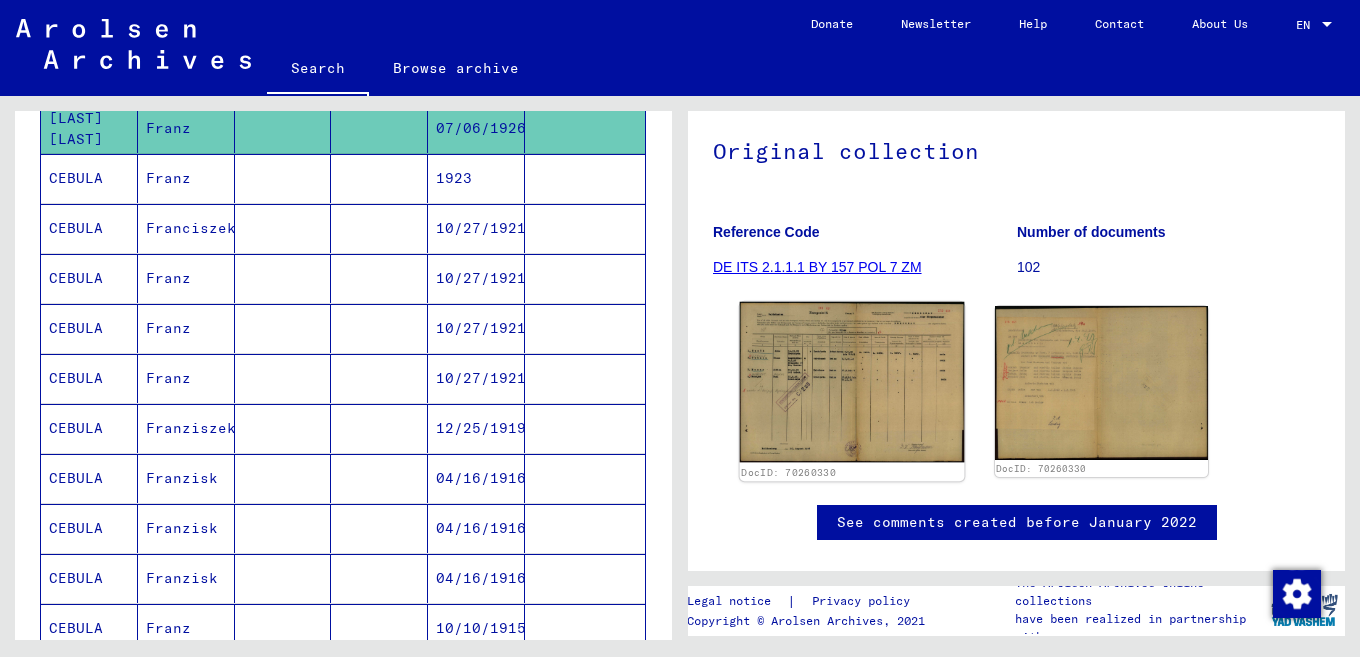 click 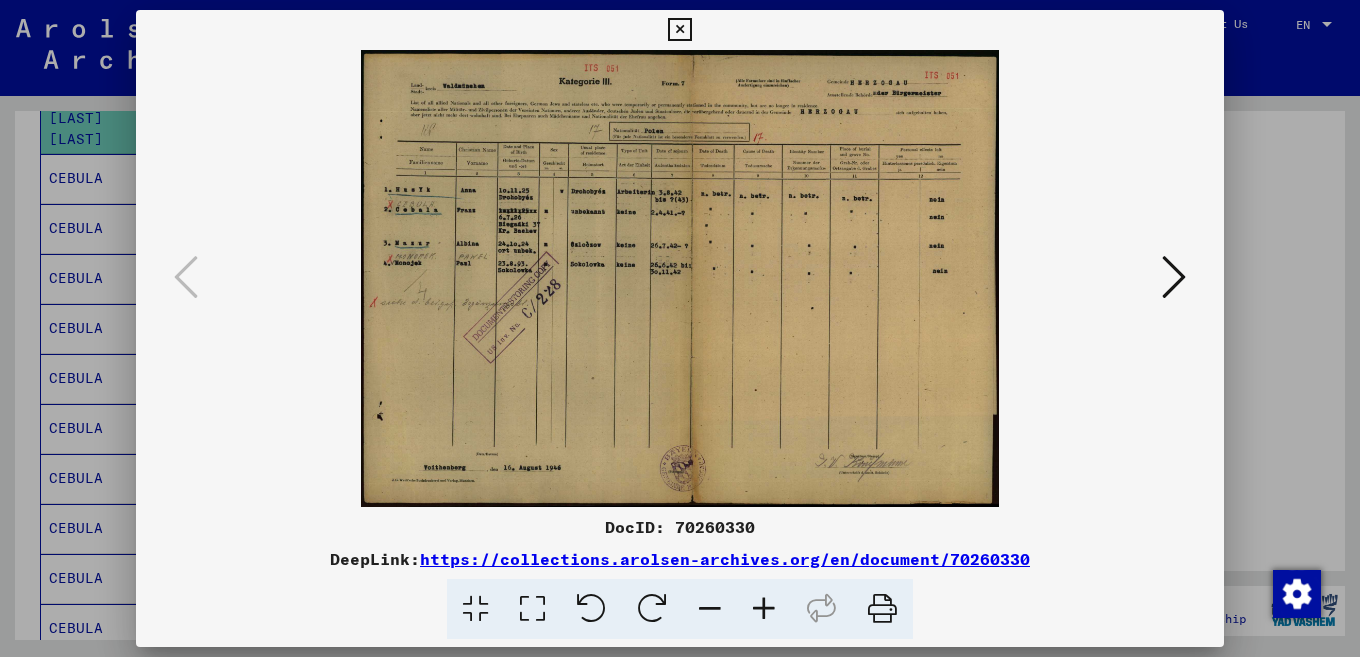 click at bounding box center [764, 609] 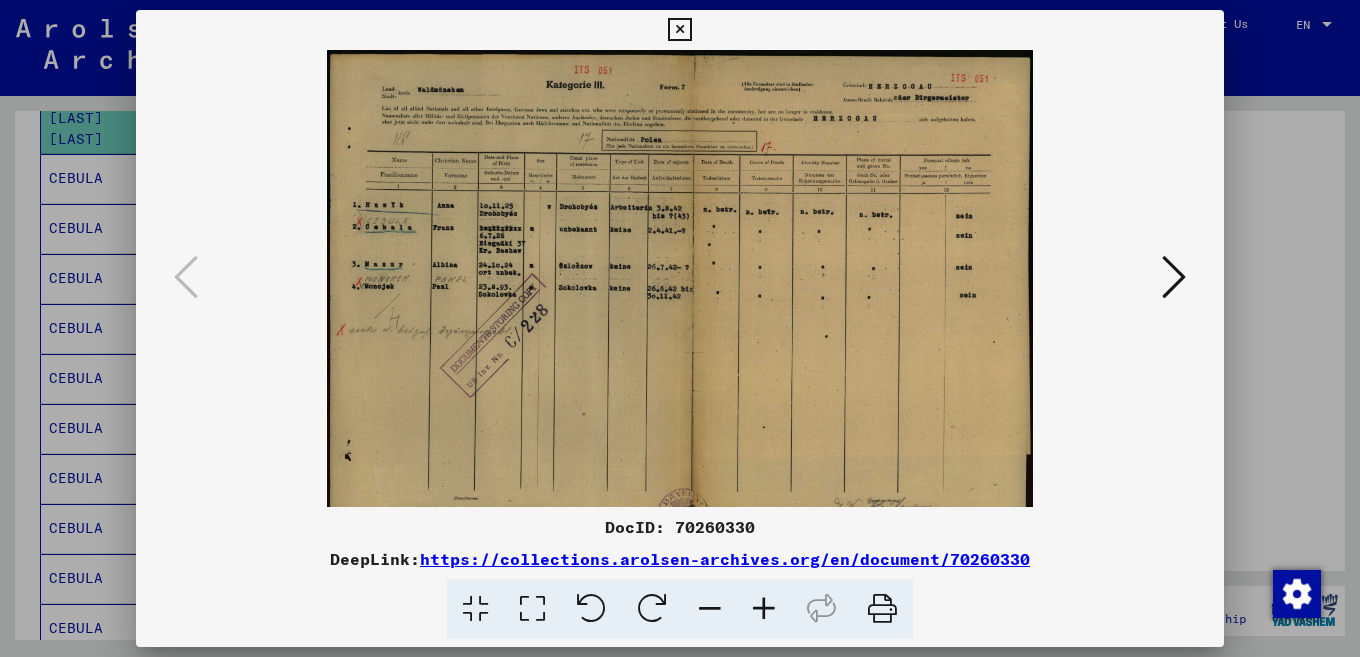 click at bounding box center (764, 609) 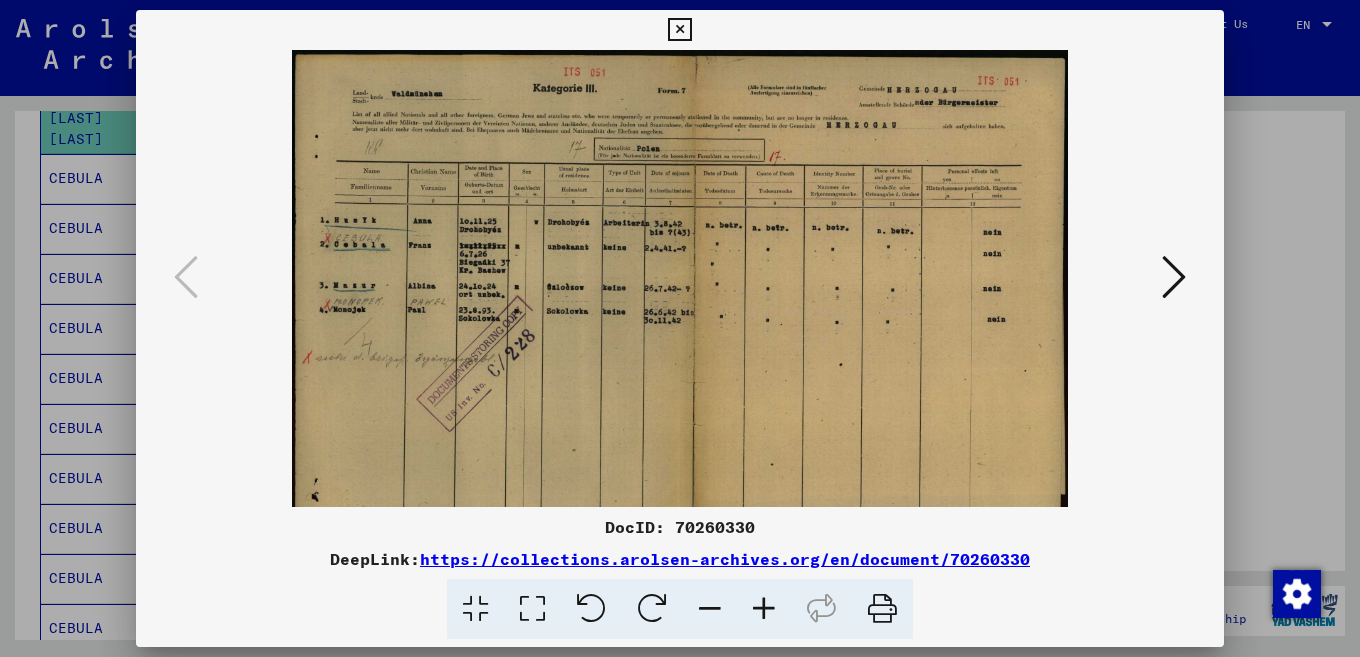 click at bounding box center [764, 609] 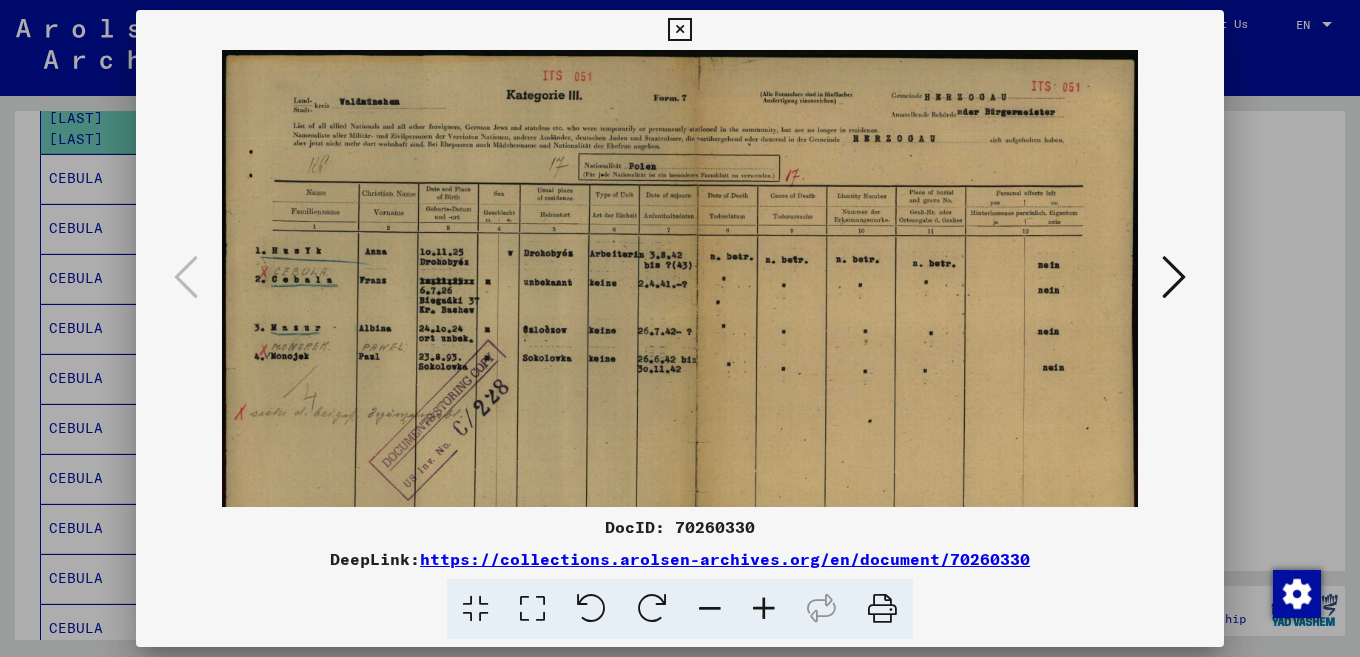click at bounding box center (764, 609) 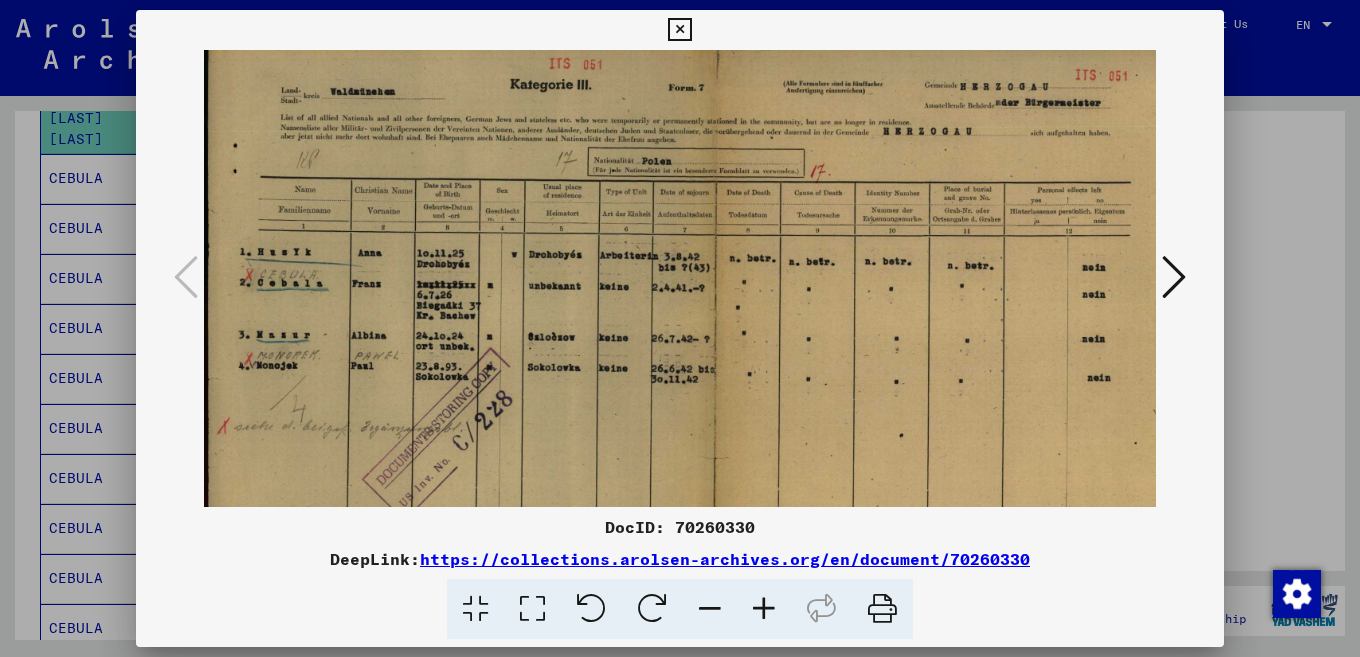 scroll, scrollTop: 18, scrollLeft: 0, axis: vertical 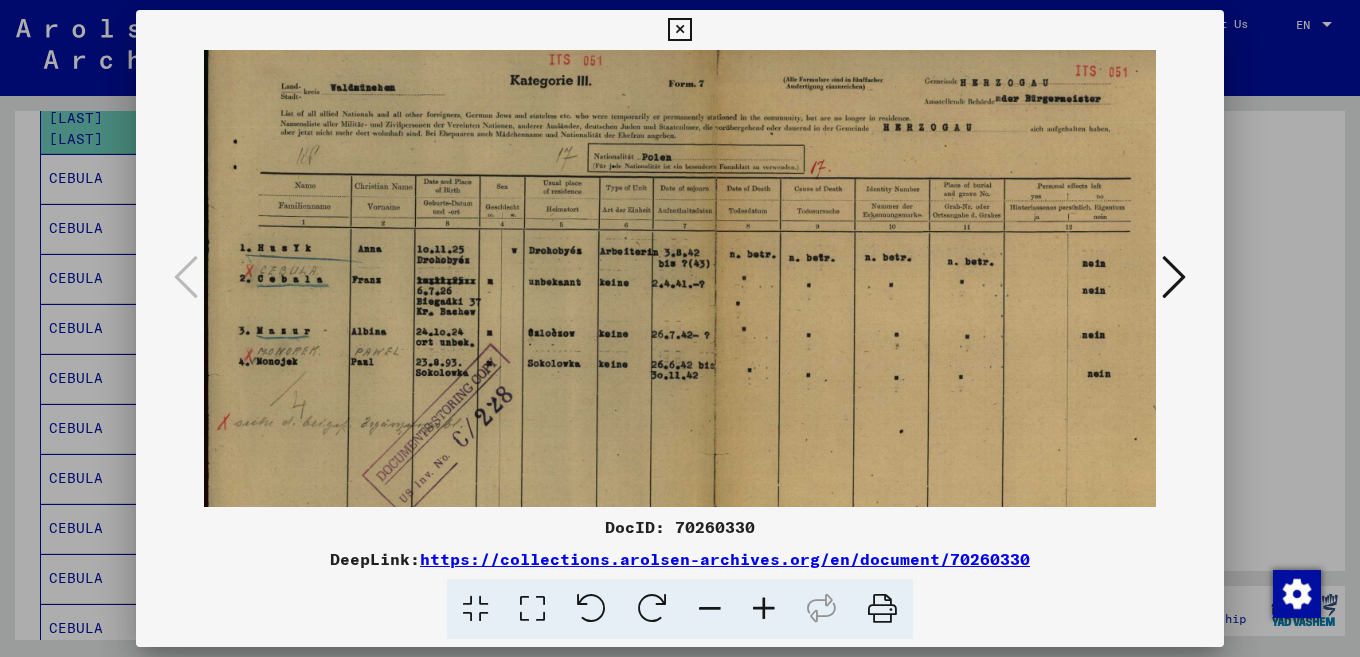 drag, startPoint x: 514, startPoint y: 406, endPoint x: 532, endPoint y: 403, distance: 18.248287 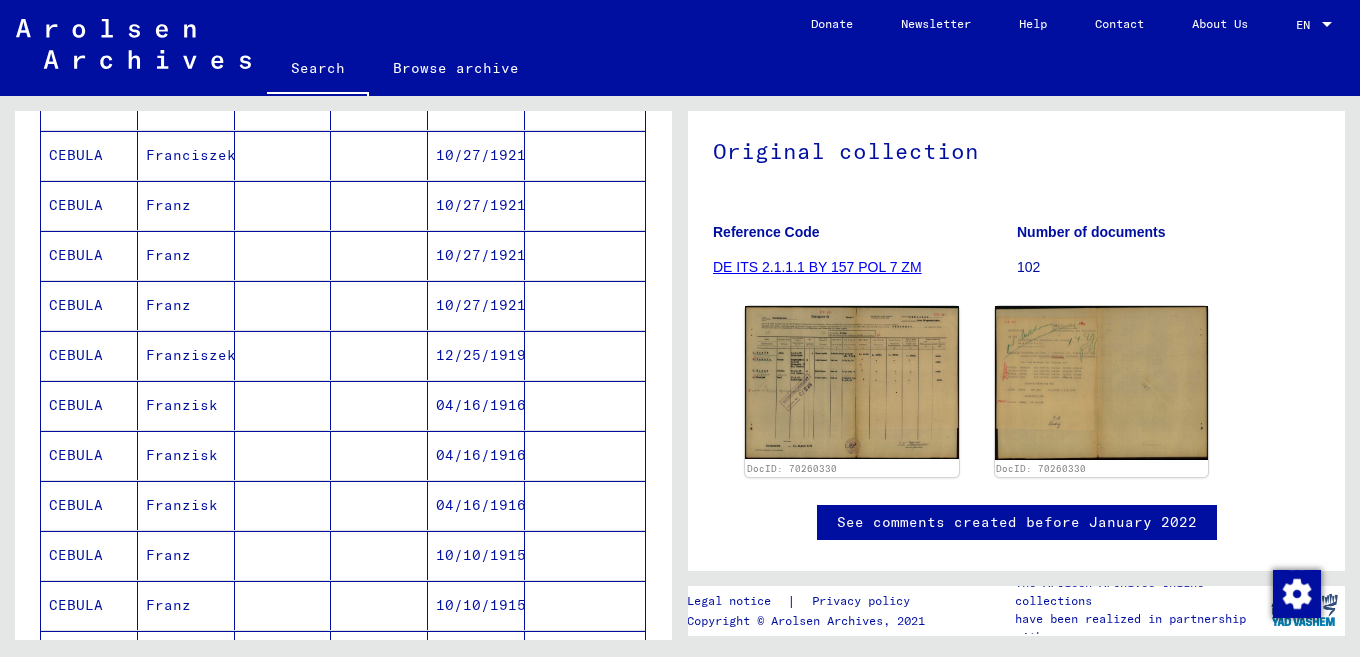 scroll, scrollTop: 628, scrollLeft: 0, axis: vertical 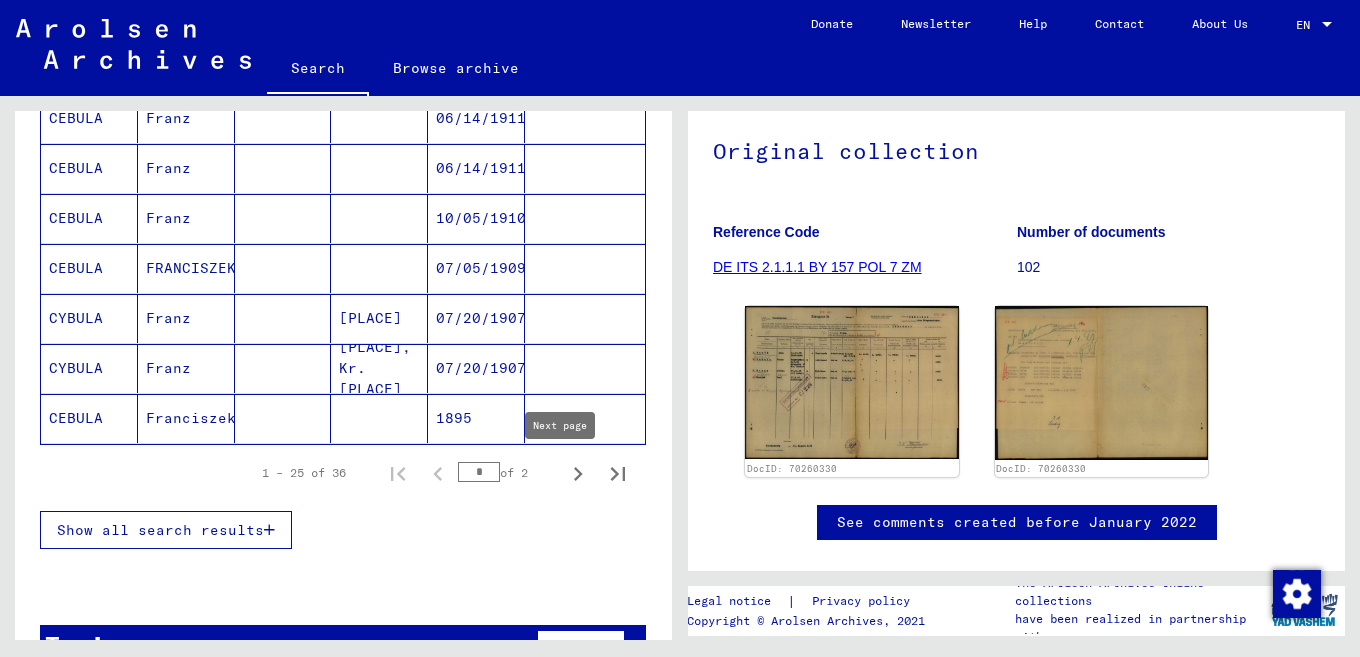 click 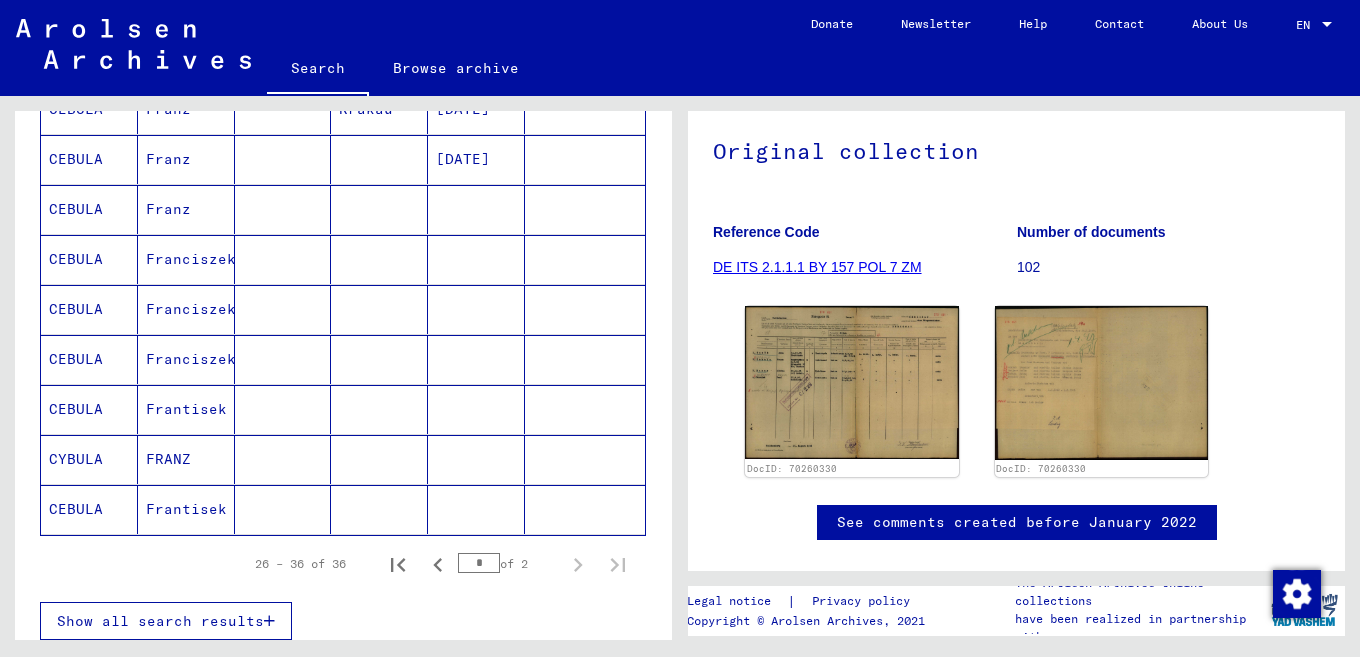 scroll, scrollTop: 382, scrollLeft: 0, axis: vertical 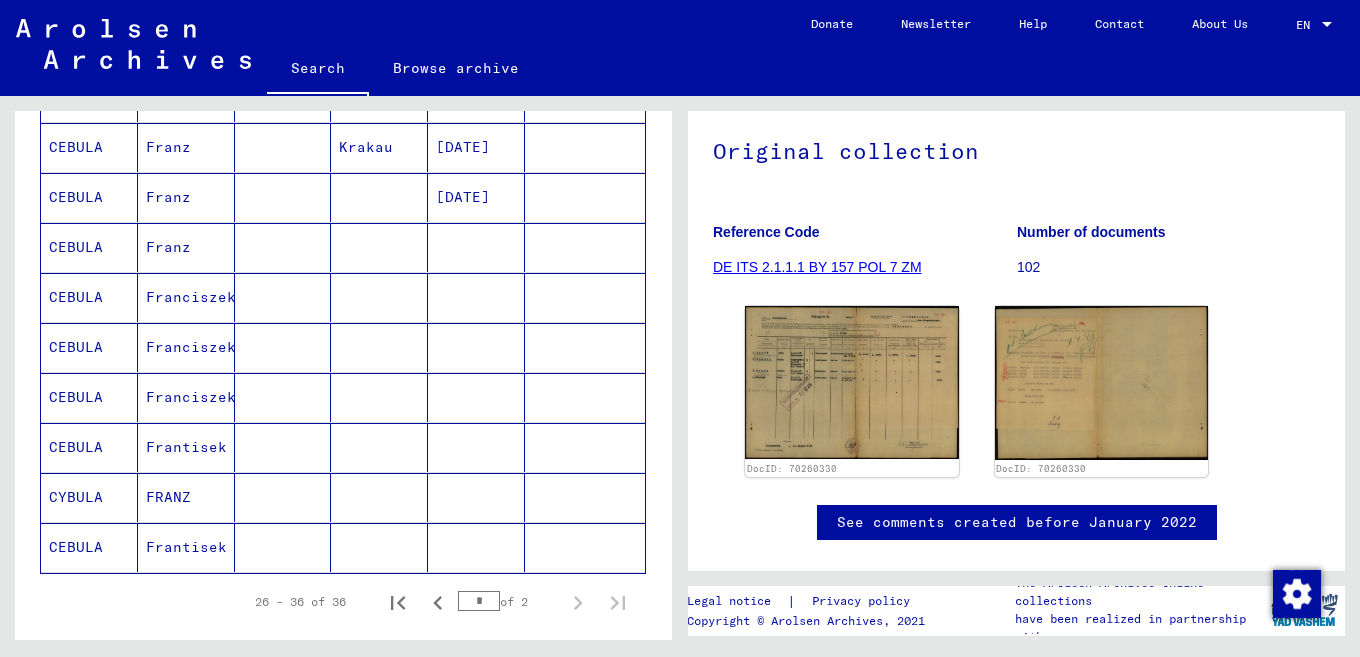 click 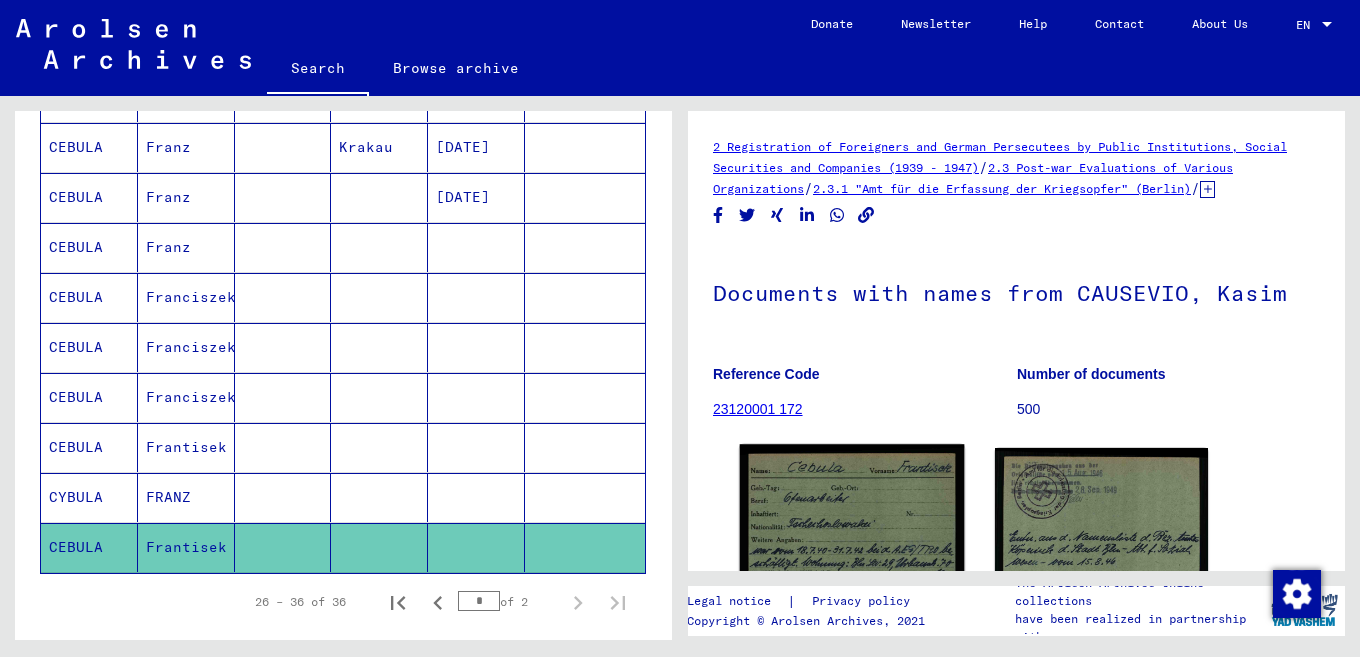 scroll, scrollTop: 93, scrollLeft: 0, axis: vertical 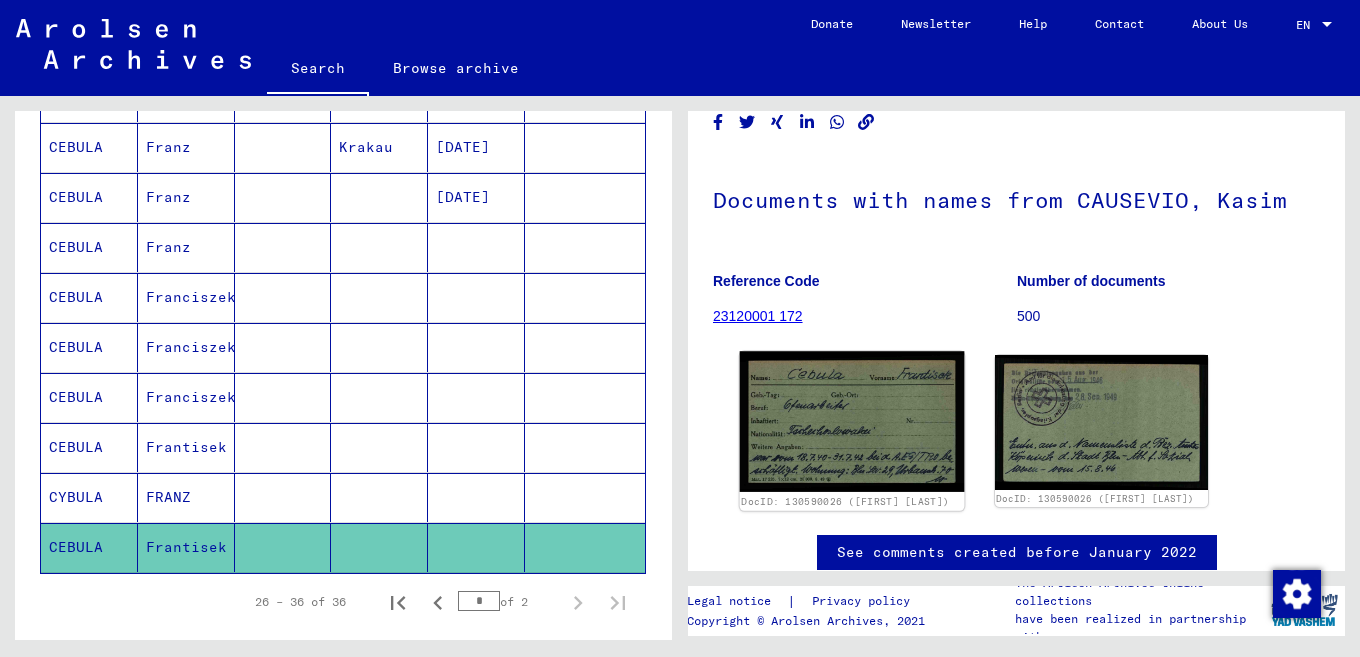 click 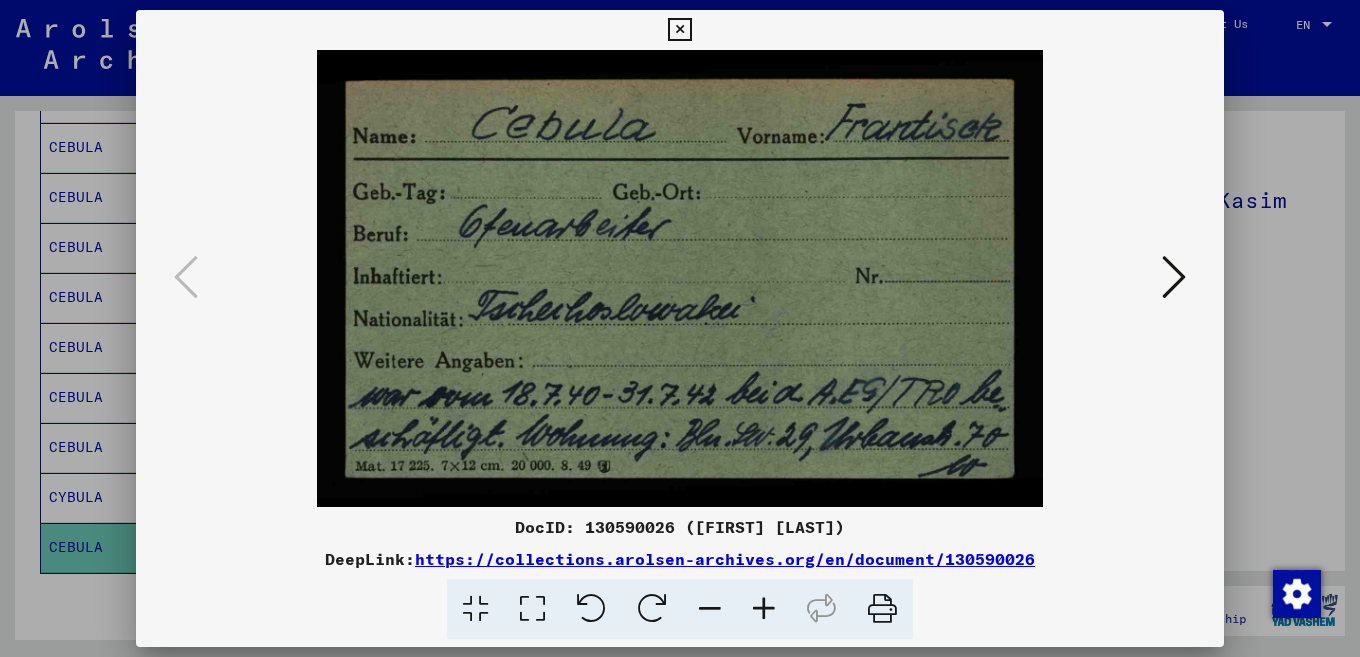click at bounding box center (679, 30) 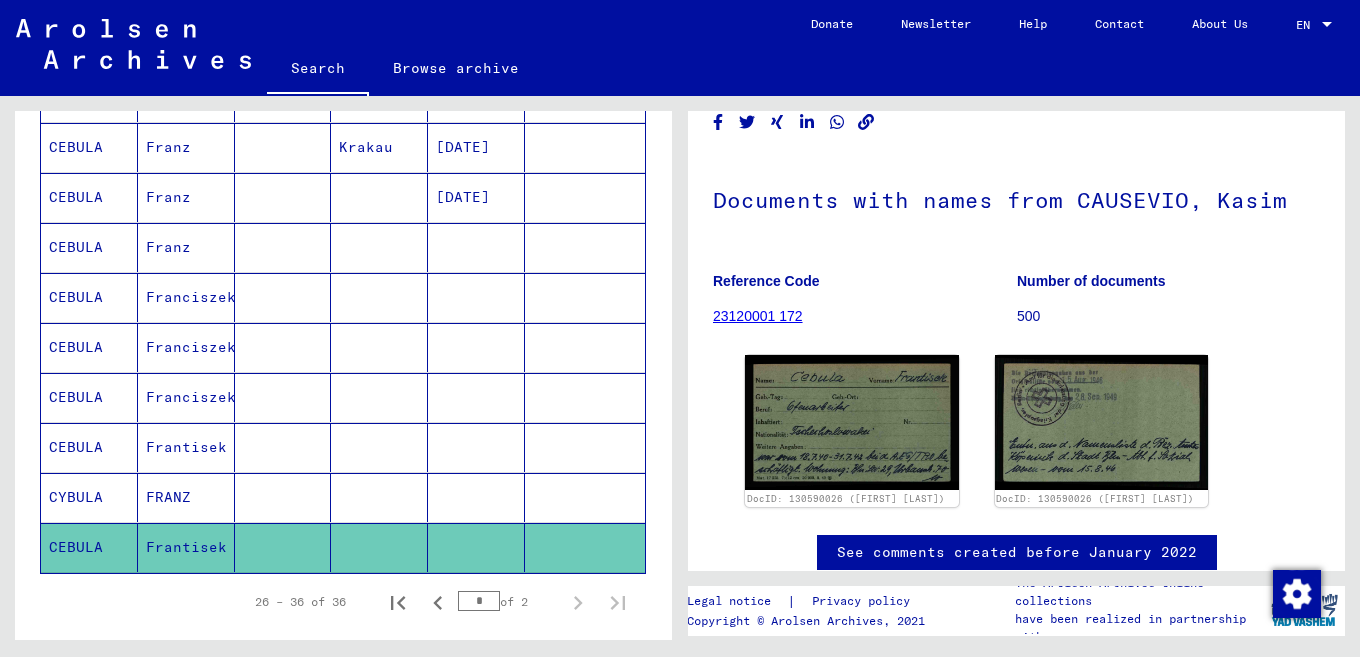 click at bounding box center [379, 547] 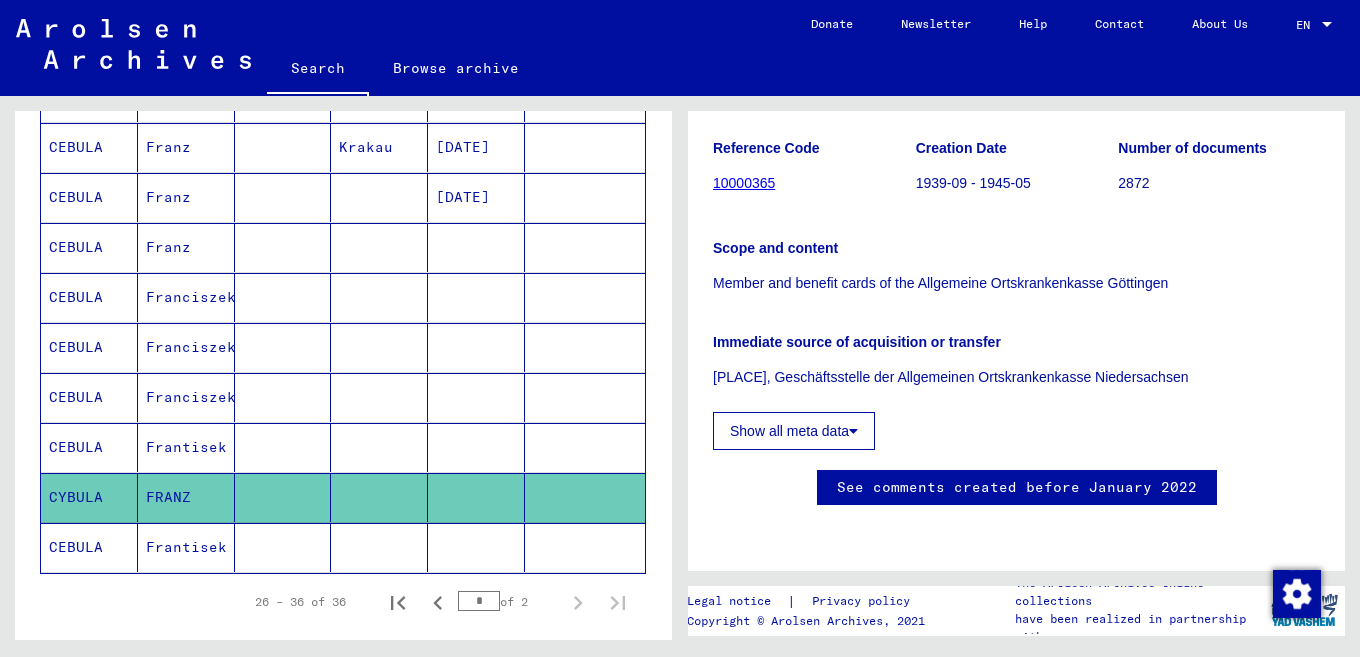 scroll, scrollTop: 334, scrollLeft: 0, axis: vertical 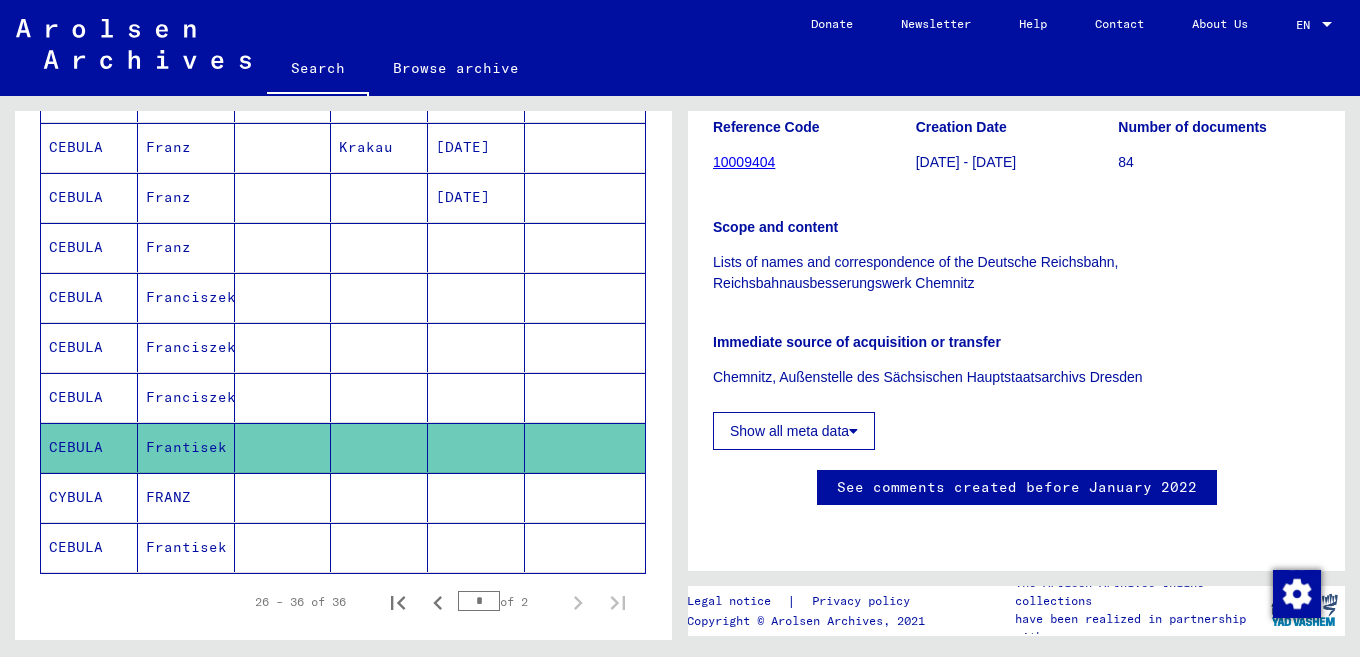 click at bounding box center [476, 447] 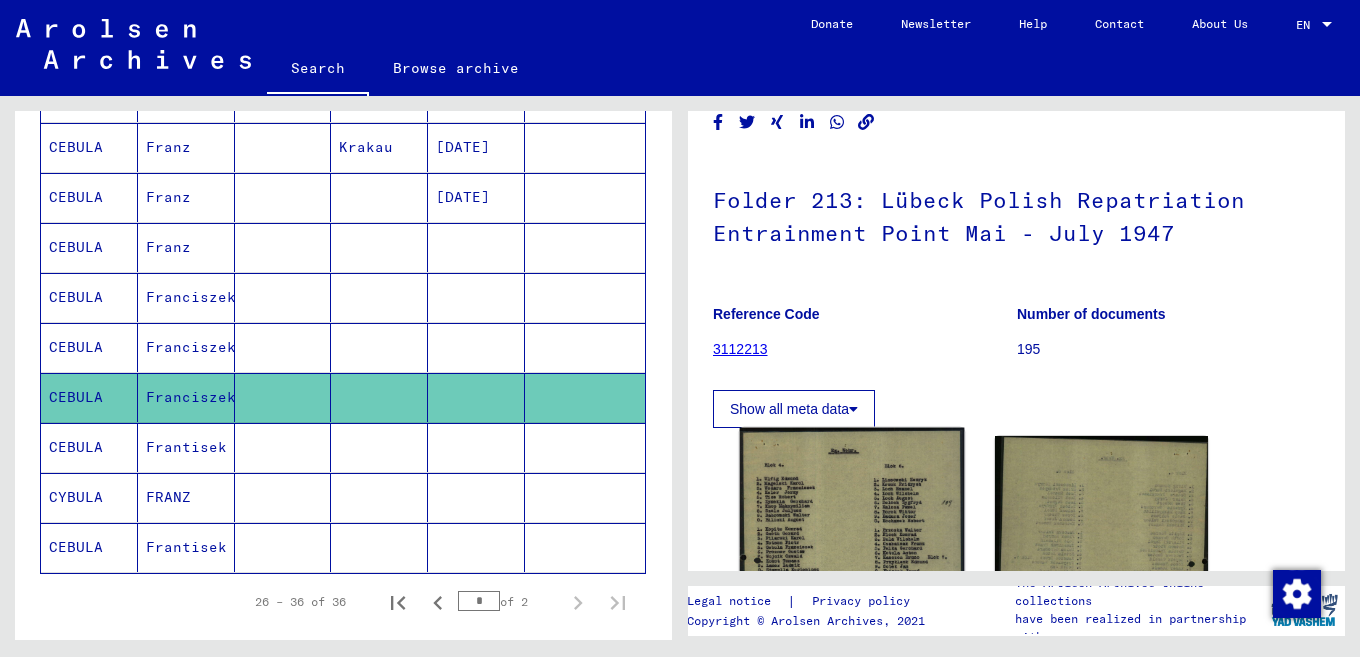 scroll, scrollTop: 210, scrollLeft: 0, axis: vertical 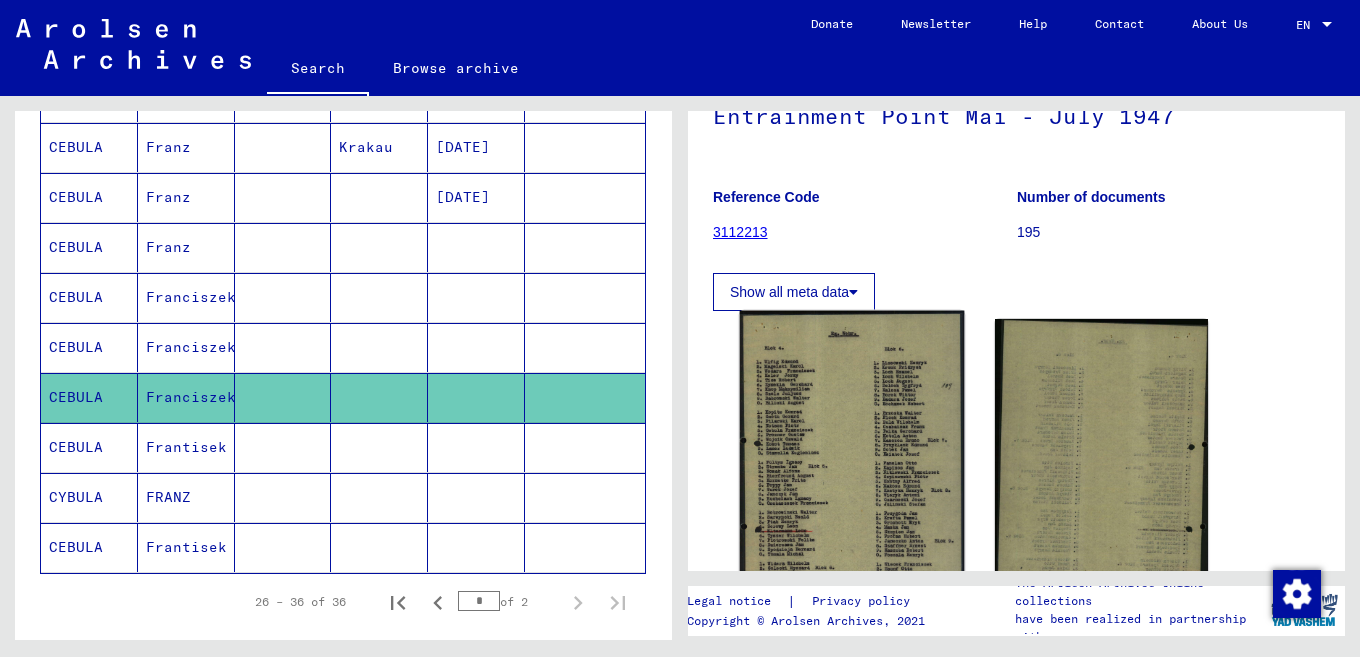 click 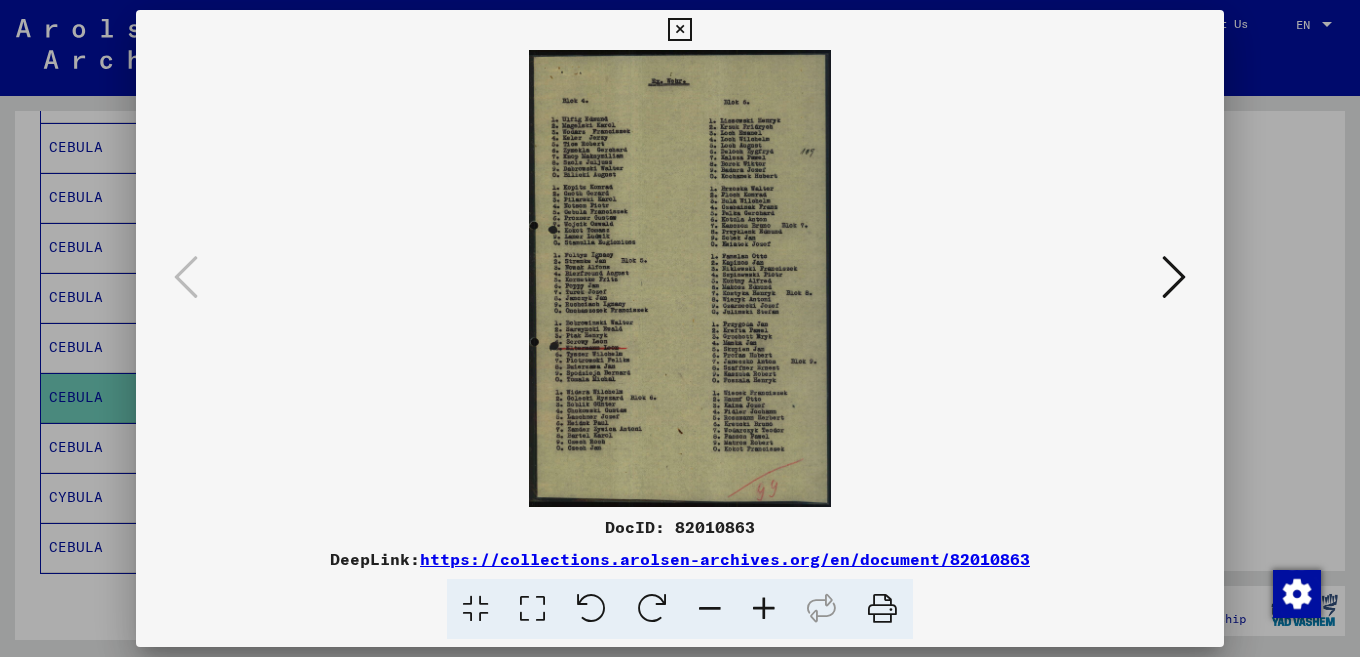 click at bounding box center [764, 609] 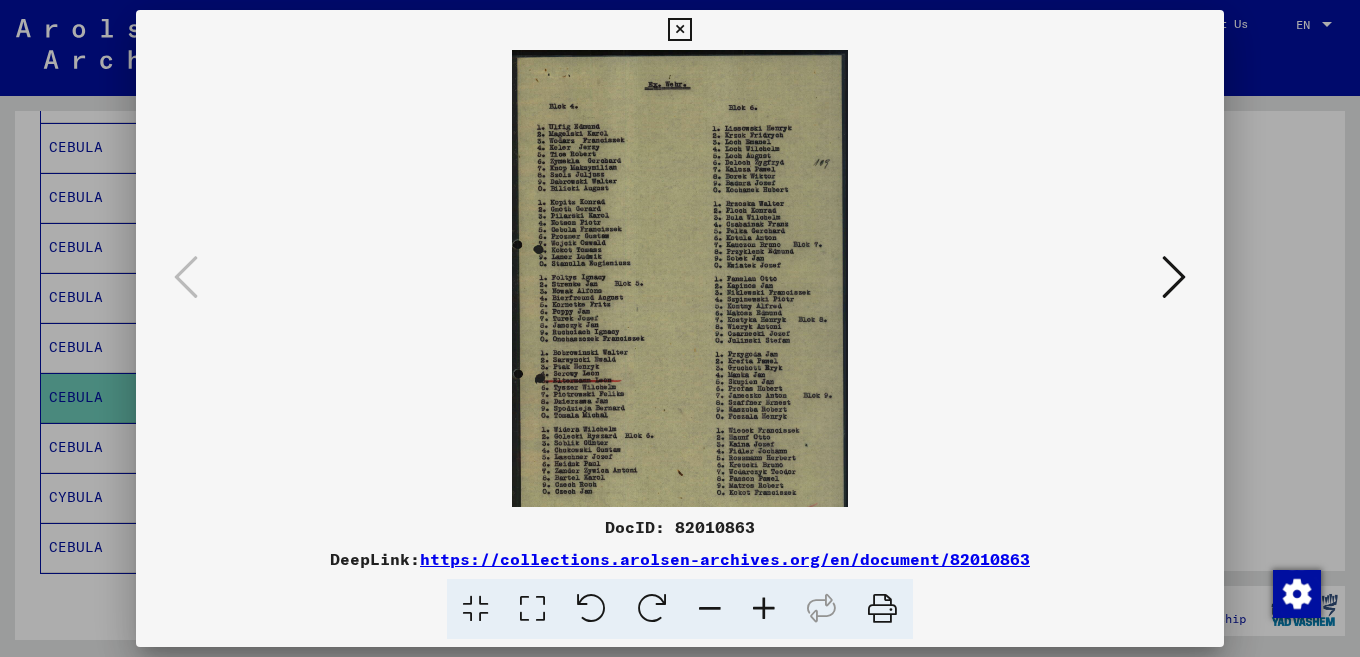 click at bounding box center [764, 609] 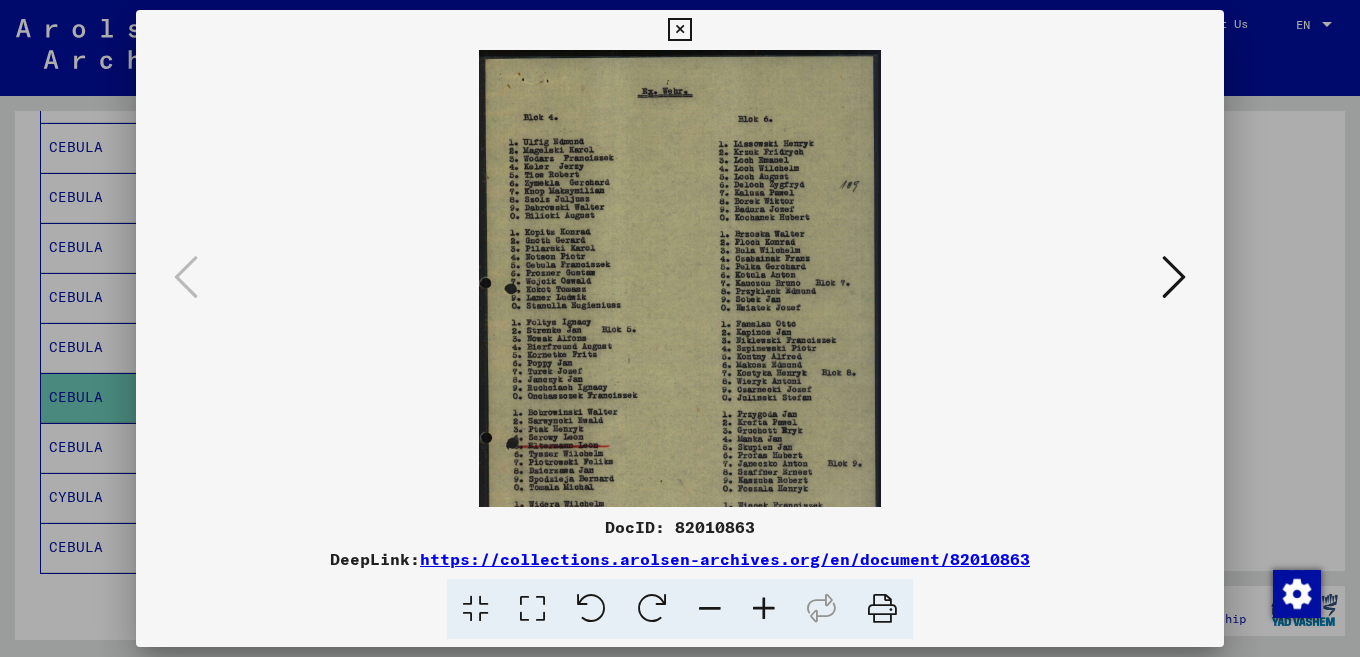 click at bounding box center (764, 609) 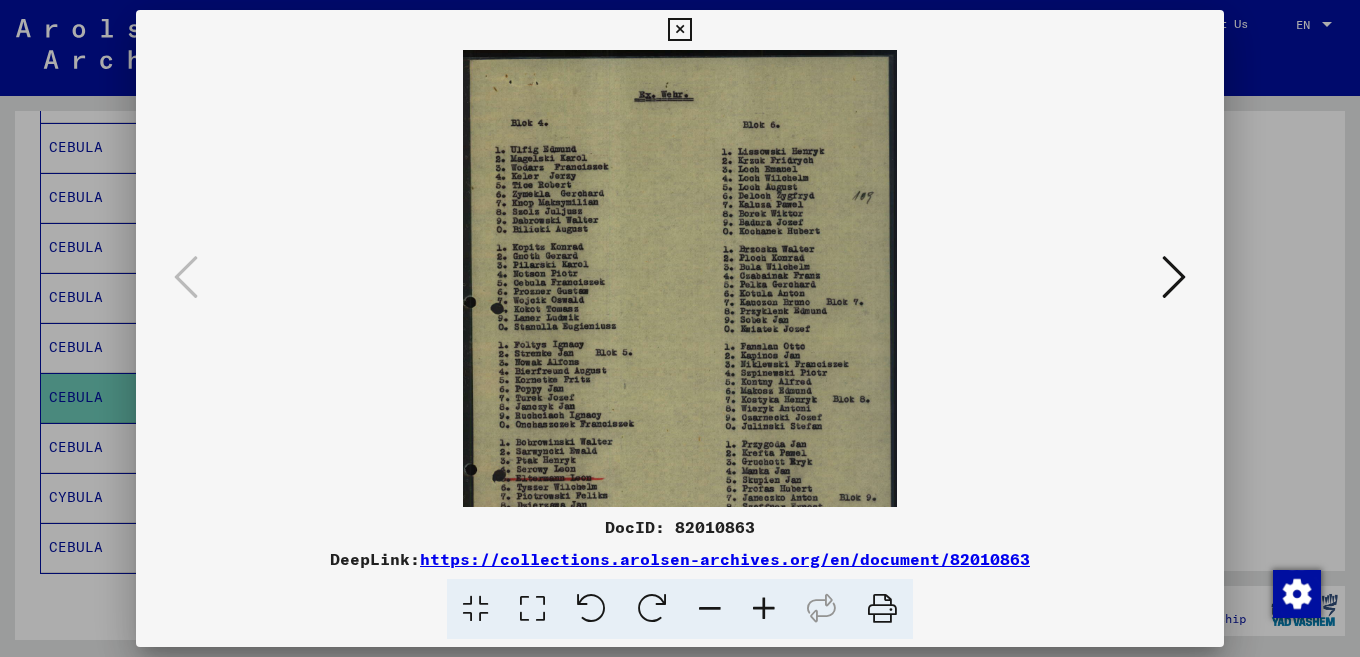 click at bounding box center (764, 609) 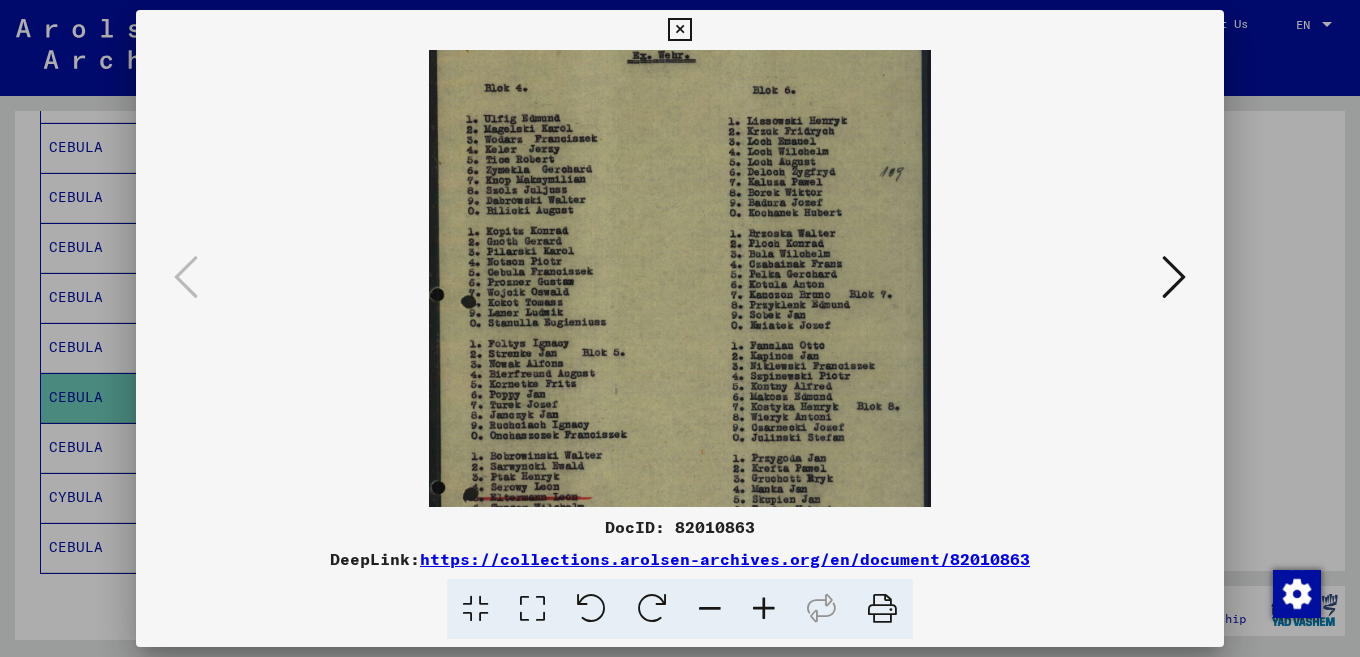 scroll, scrollTop: 54, scrollLeft: 0, axis: vertical 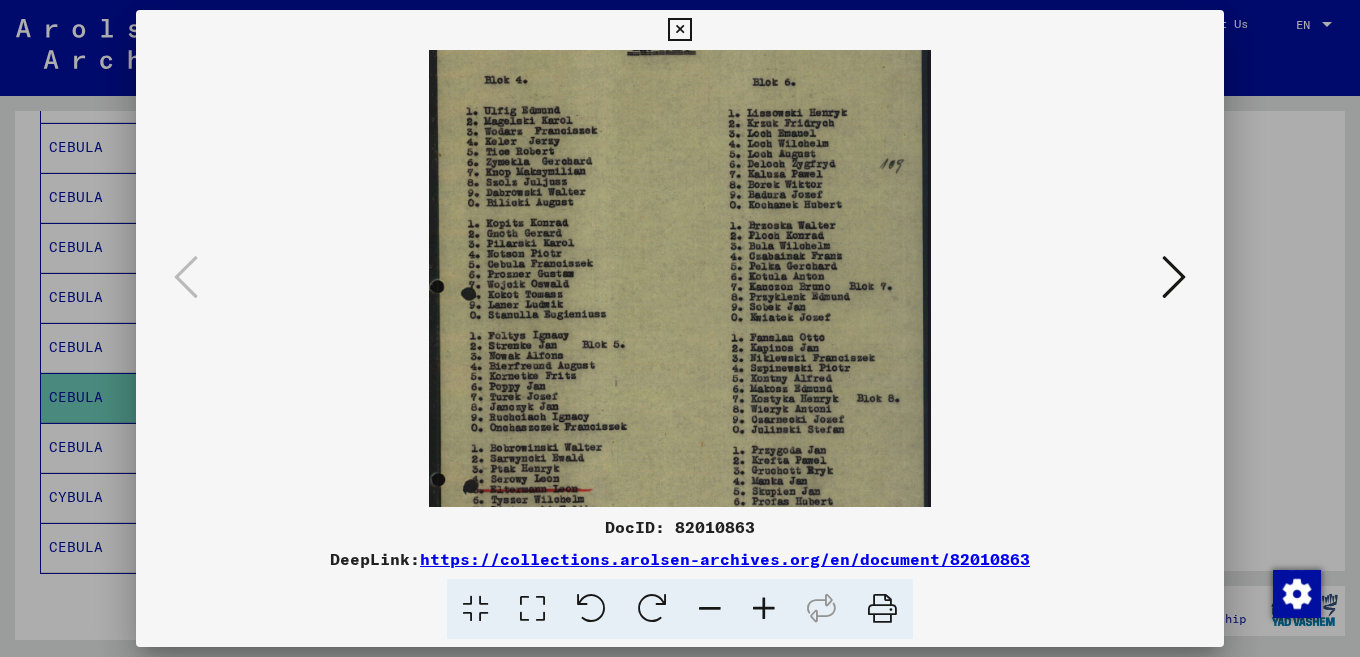 drag, startPoint x: 659, startPoint y: 405, endPoint x: 649, endPoint y: 352, distance: 53.935146 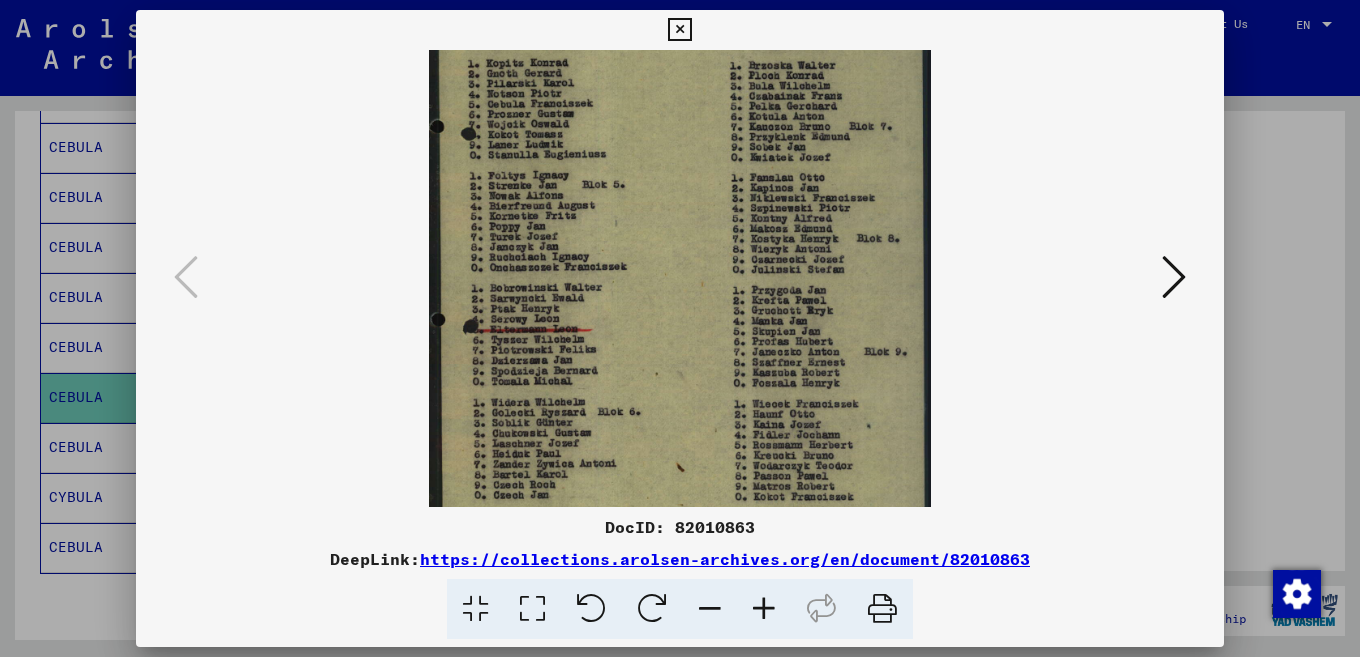 scroll, scrollTop: 215, scrollLeft: 0, axis: vertical 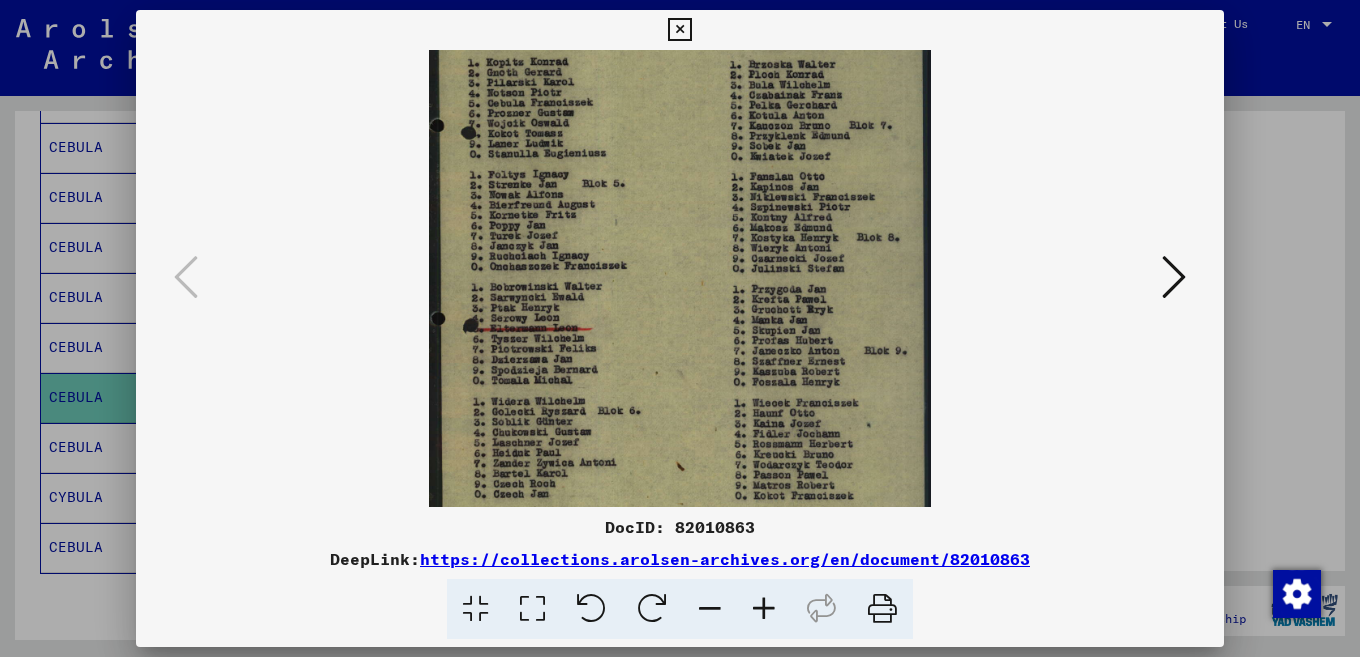drag, startPoint x: 649, startPoint y: 352, endPoint x: 661, endPoint y: 191, distance: 161.44658 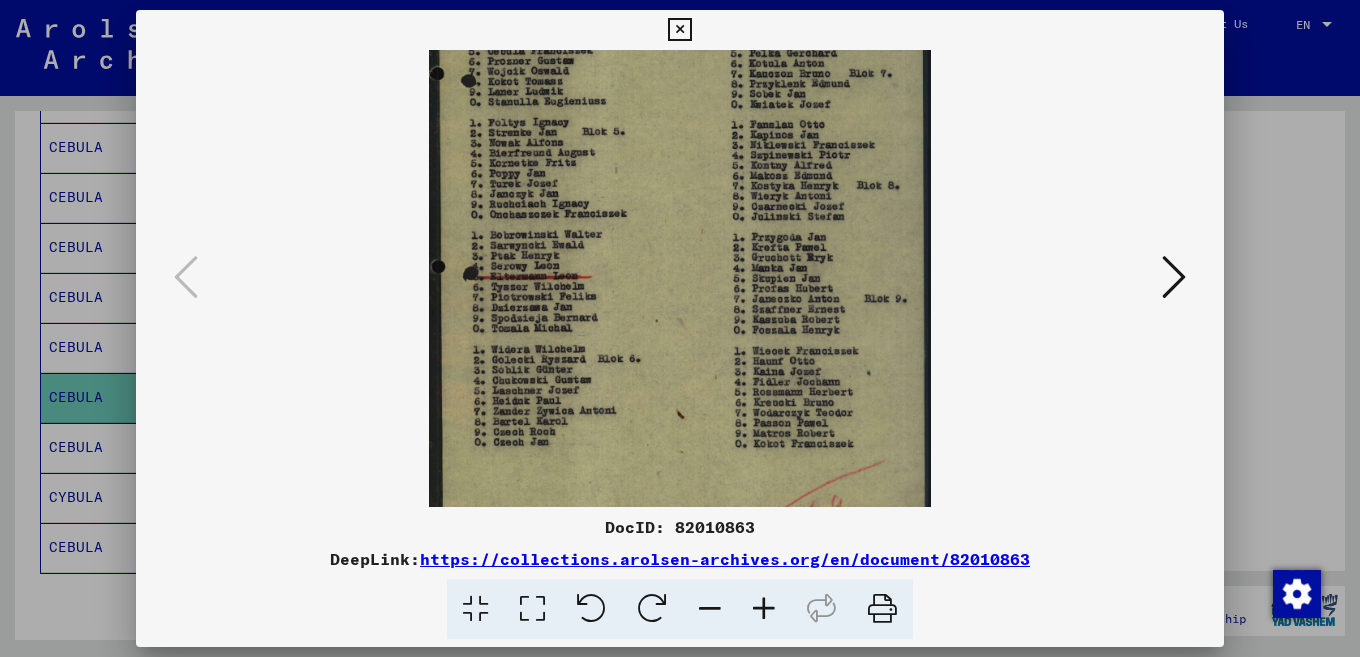 scroll, scrollTop: 275, scrollLeft: 0, axis: vertical 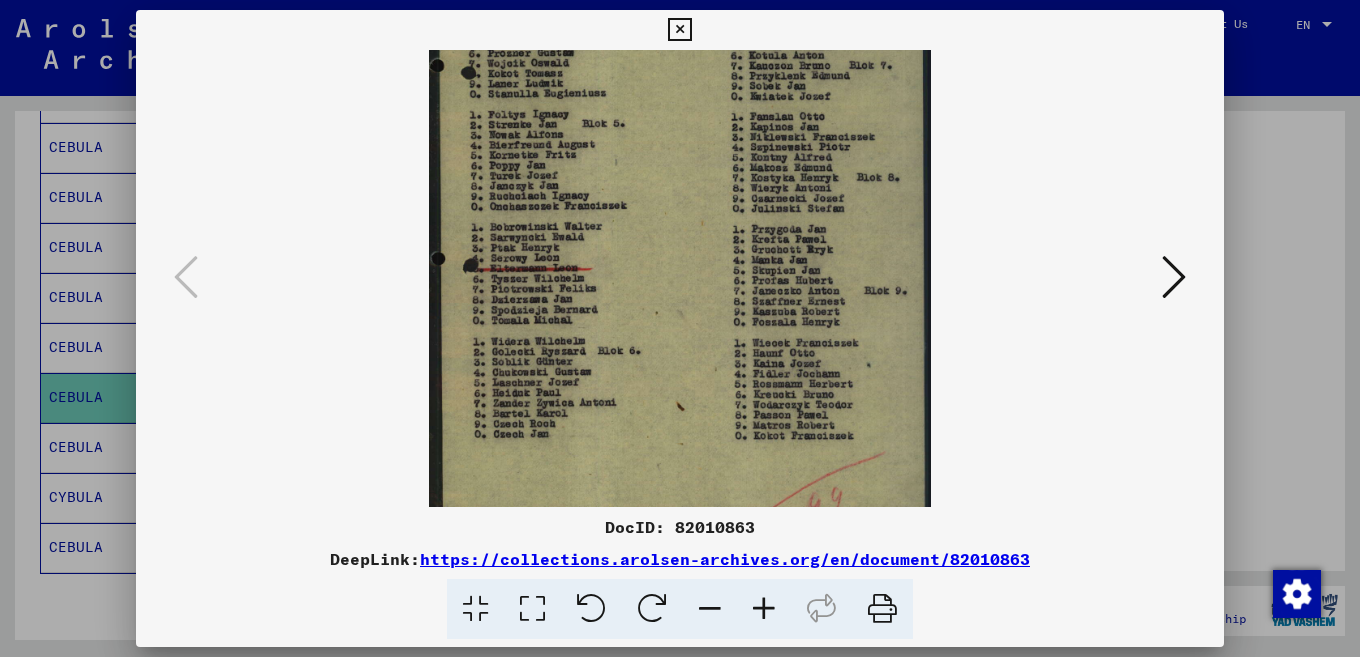 drag, startPoint x: 669, startPoint y: 281, endPoint x: 666, endPoint y: 221, distance: 60.074955 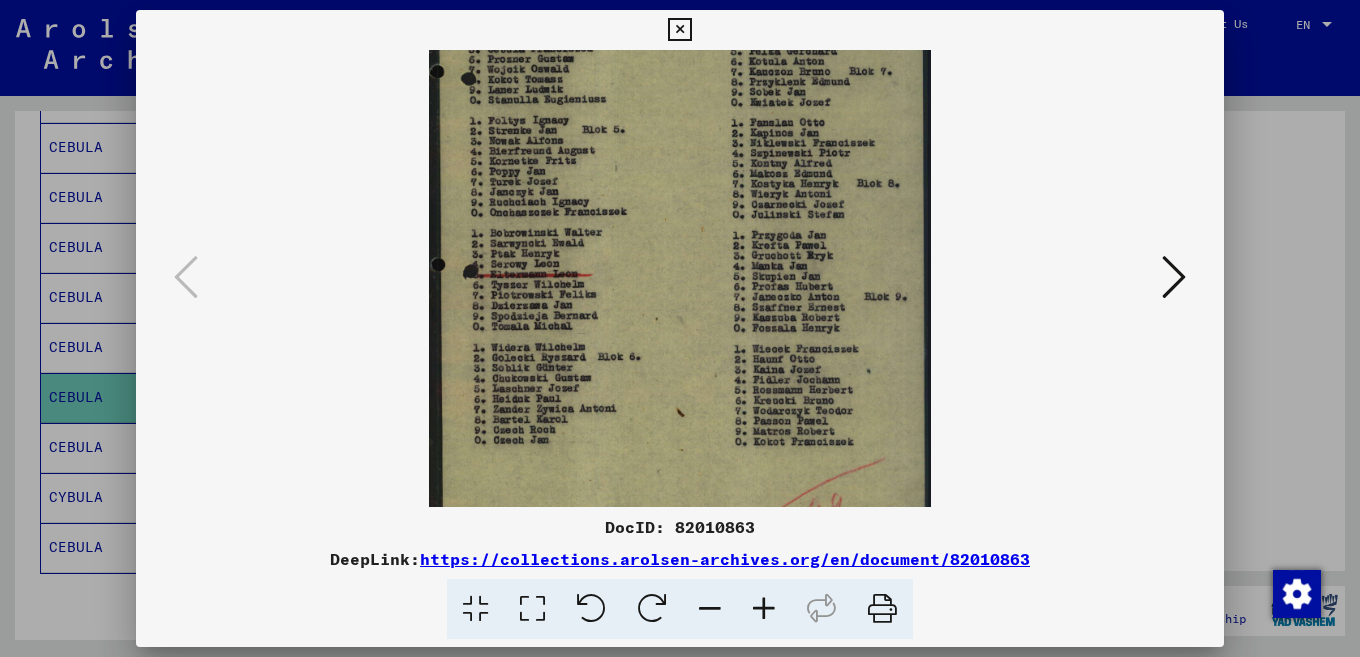 drag, startPoint x: 501, startPoint y: 238, endPoint x: 497, endPoint y: 249, distance: 11.7046995 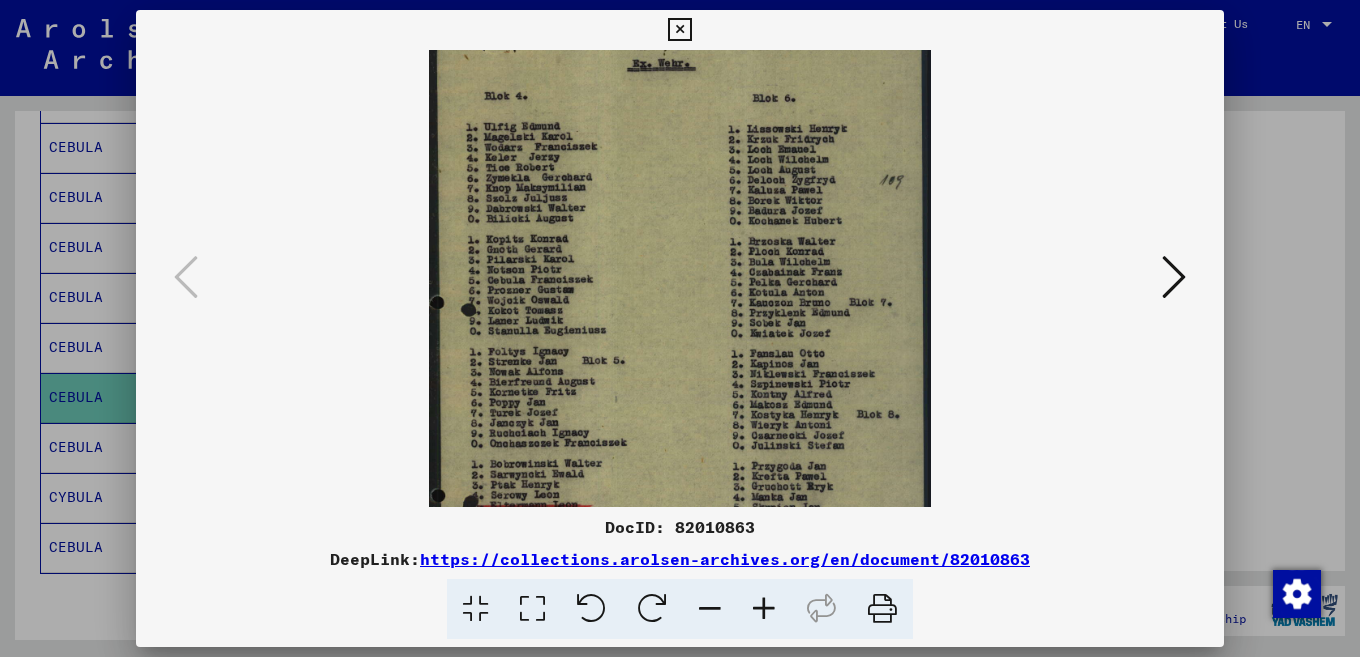 scroll, scrollTop: 37, scrollLeft: 0, axis: vertical 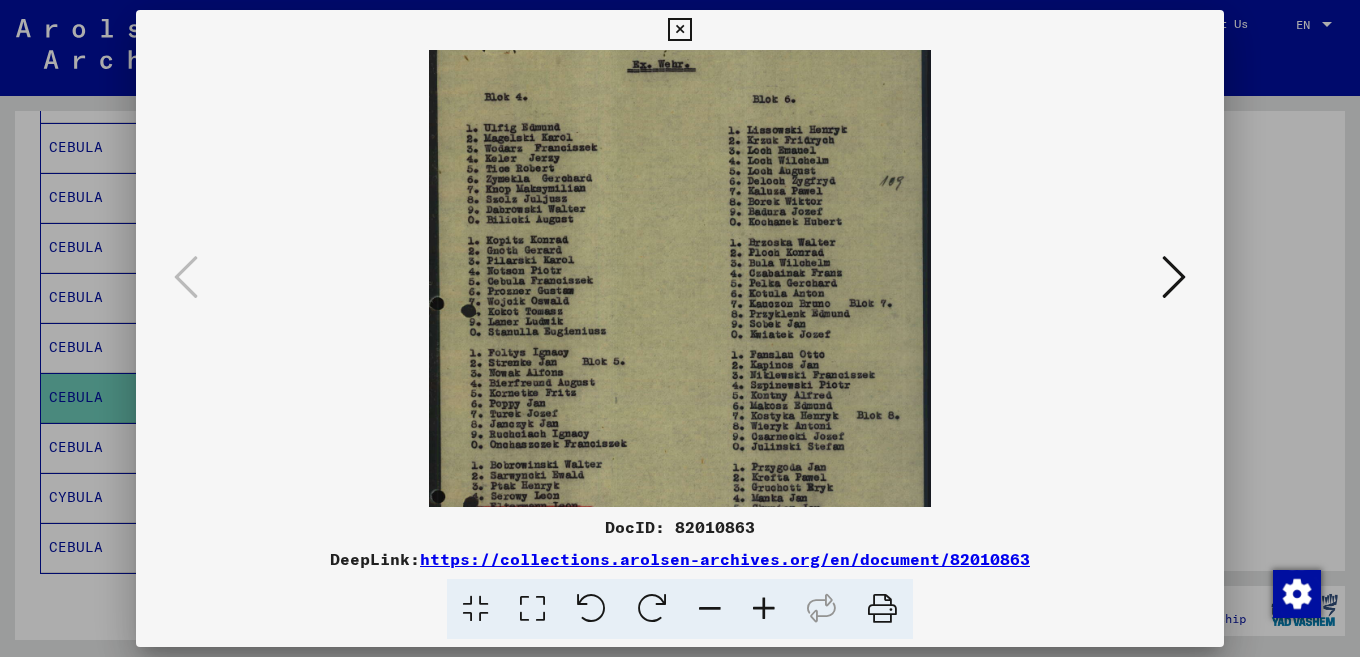 drag, startPoint x: 495, startPoint y: 213, endPoint x: 522, endPoint y: 440, distance: 228.60008 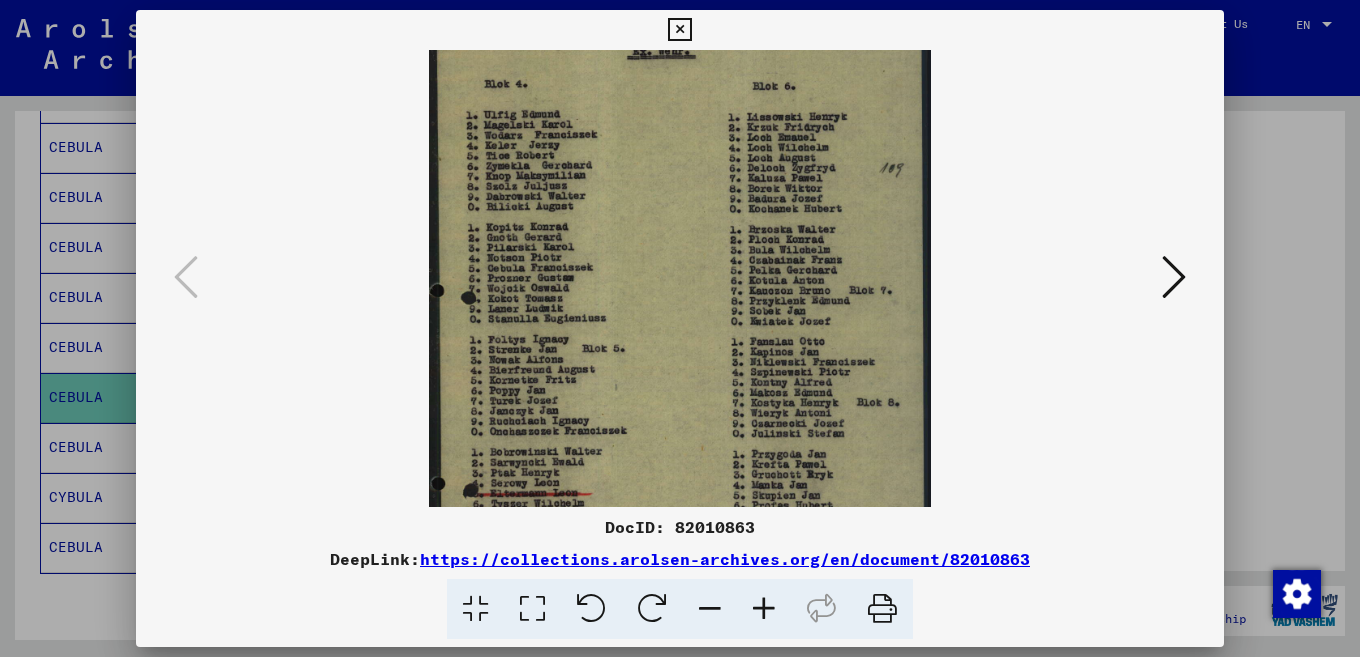 drag, startPoint x: 552, startPoint y: 385, endPoint x: 551, endPoint y: 373, distance: 12.0415945 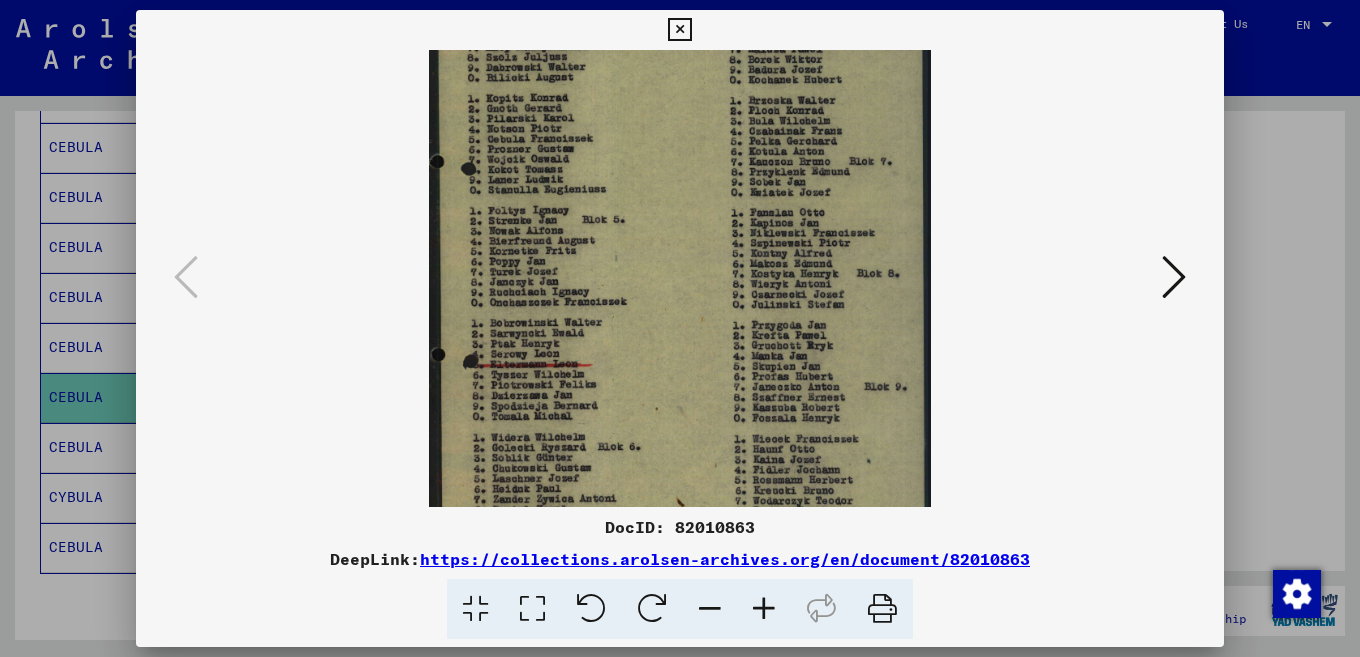 drag, startPoint x: 551, startPoint y: 373, endPoint x: 521, endPoint y: 234, distance: 142.20056 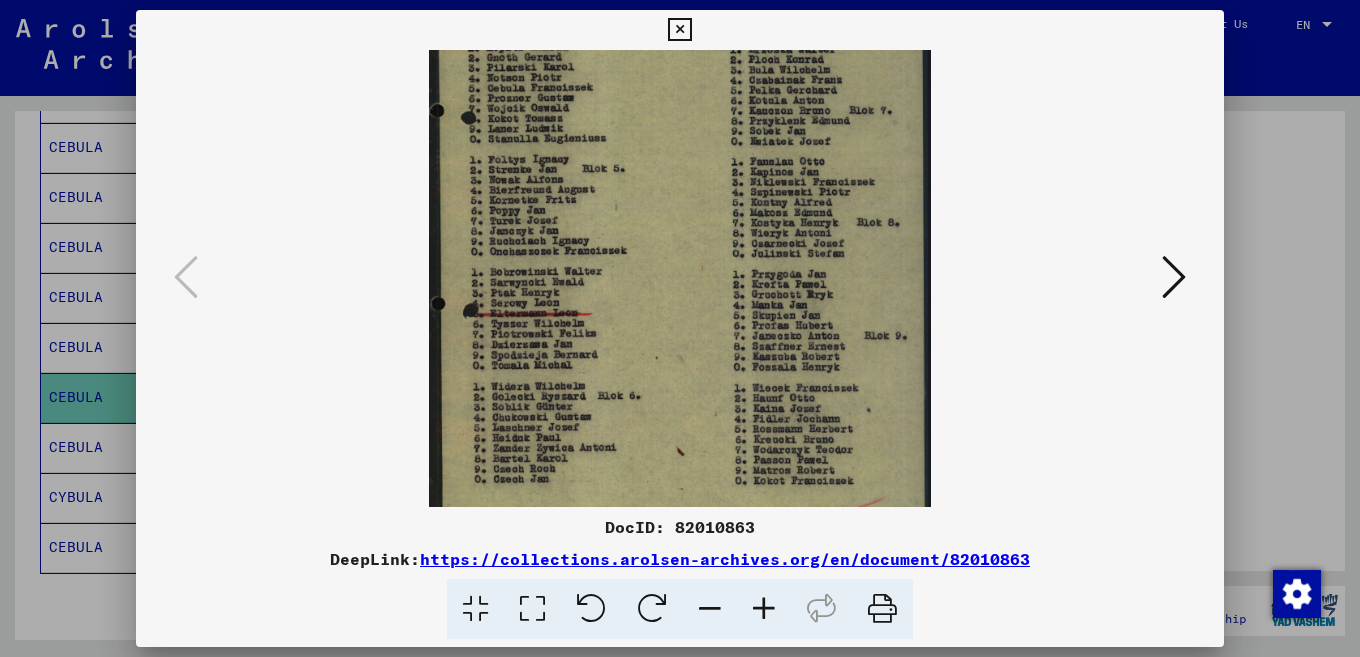 drag, startPoint x: 530, startPoint y: 264, endPoint x: 529, endPoint y: 216, distance: 48.010414 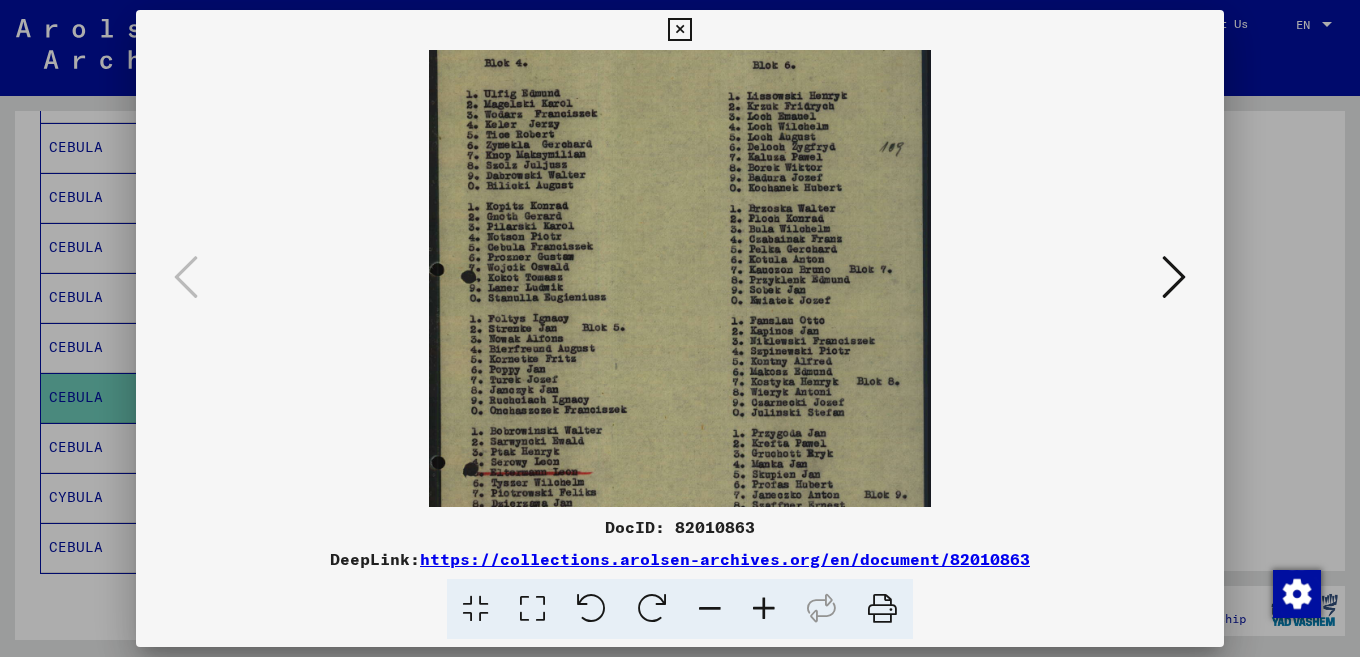 scroll, scrollTop: 64, scrollLeft: 0, axis: vertical 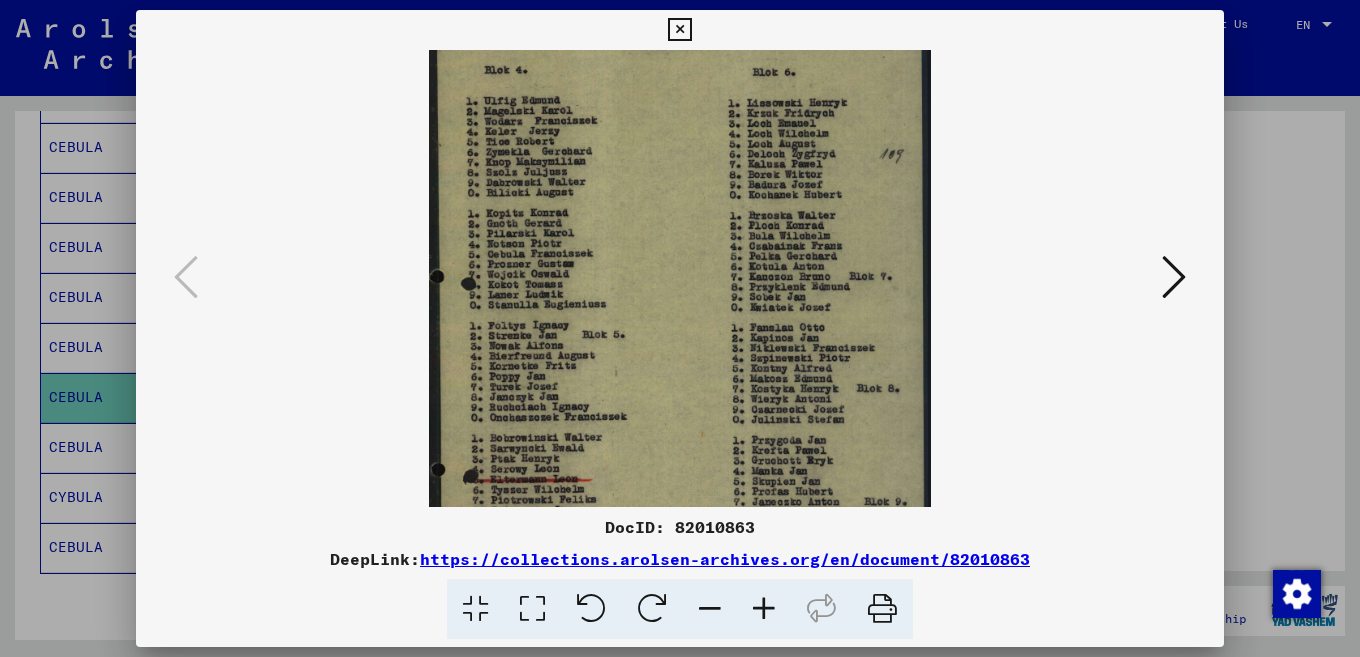 drag, startPoint x: 834, startPoint y: 224, endPoint x: 821, endPoint y: 397, distance: 173.48775 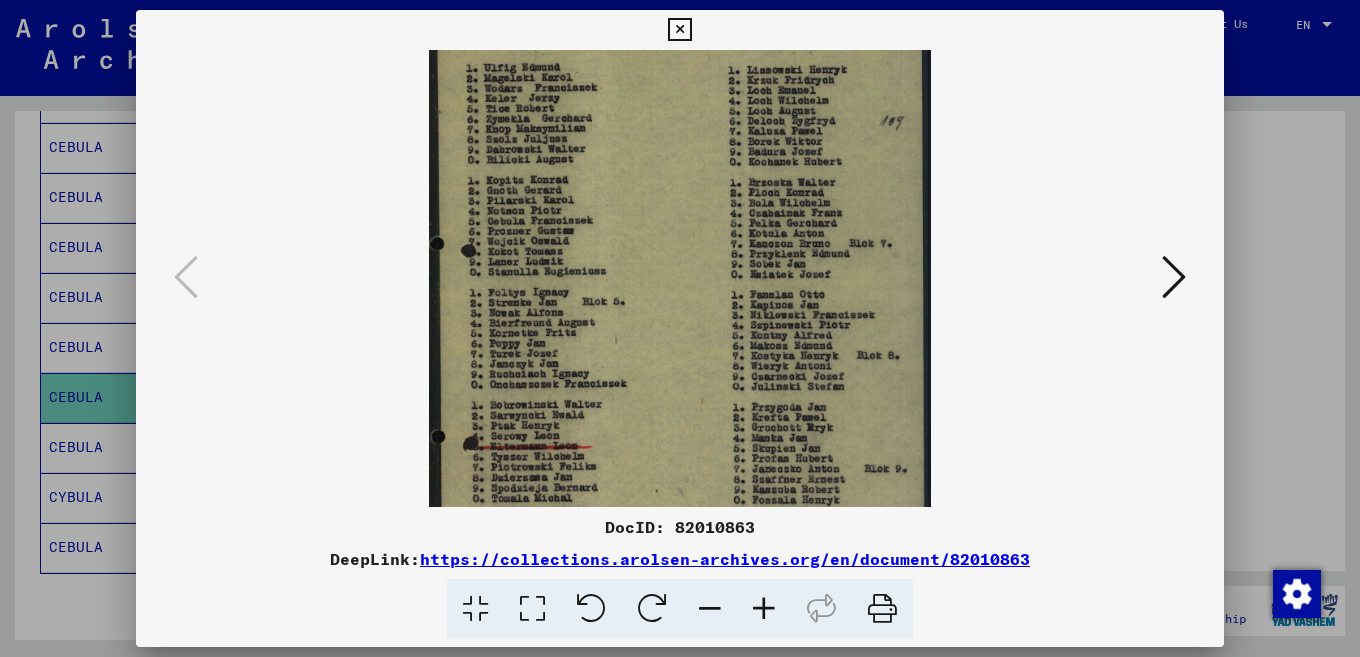 drag, startPoint x: 655, startPoint y: 357, endPoint x: 678, endPoint y: 321, distance: 42.72002 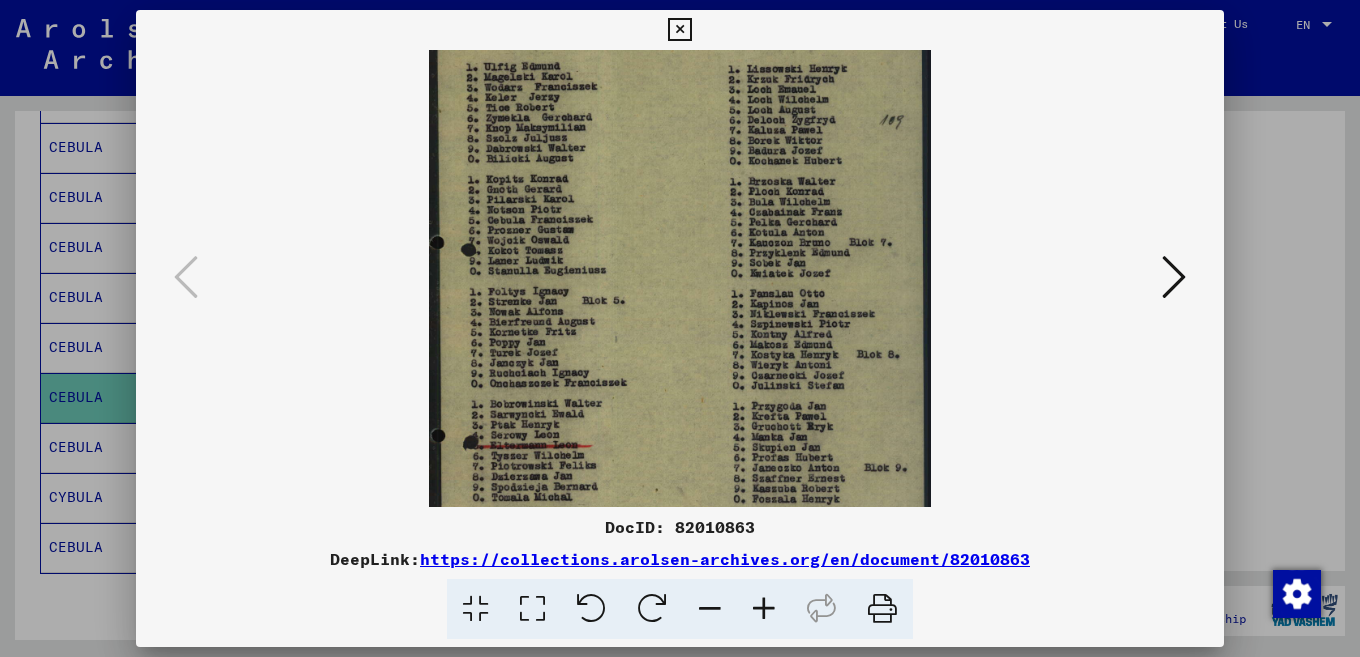 click at bounding box center (679, 30) 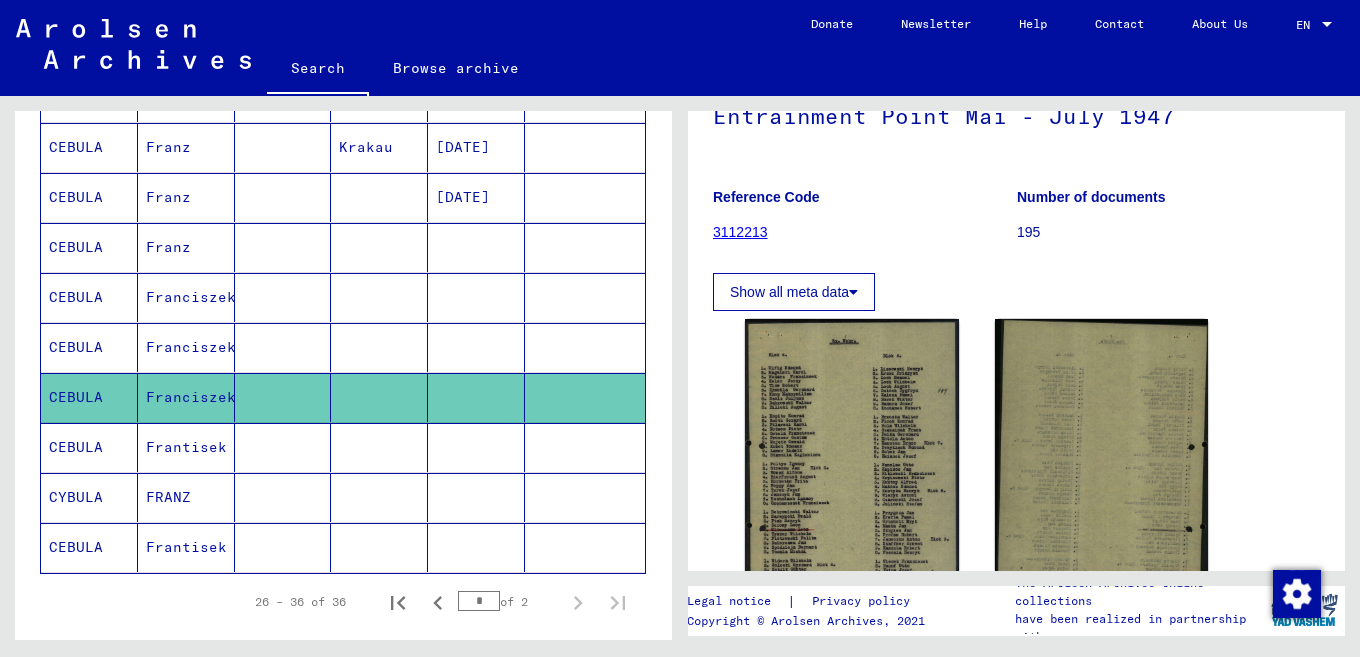 click 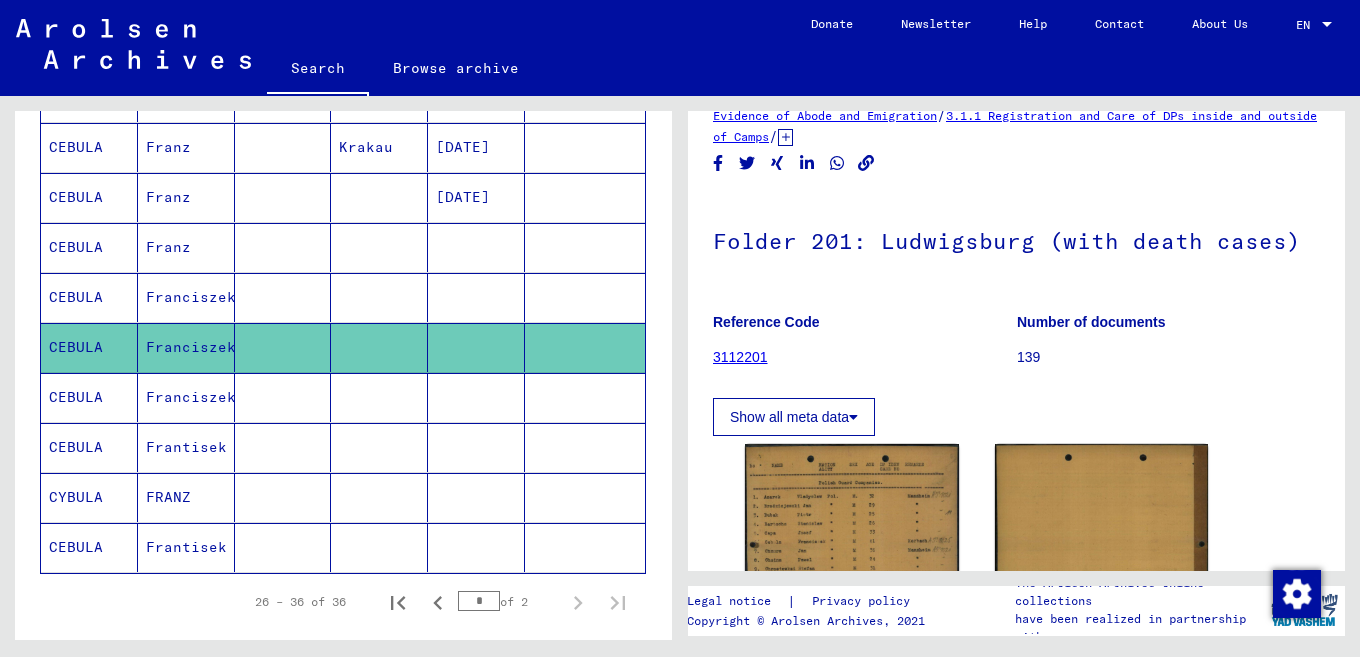 scroll, scrollTop: 117, scrollLeft: 0, axis: vertical 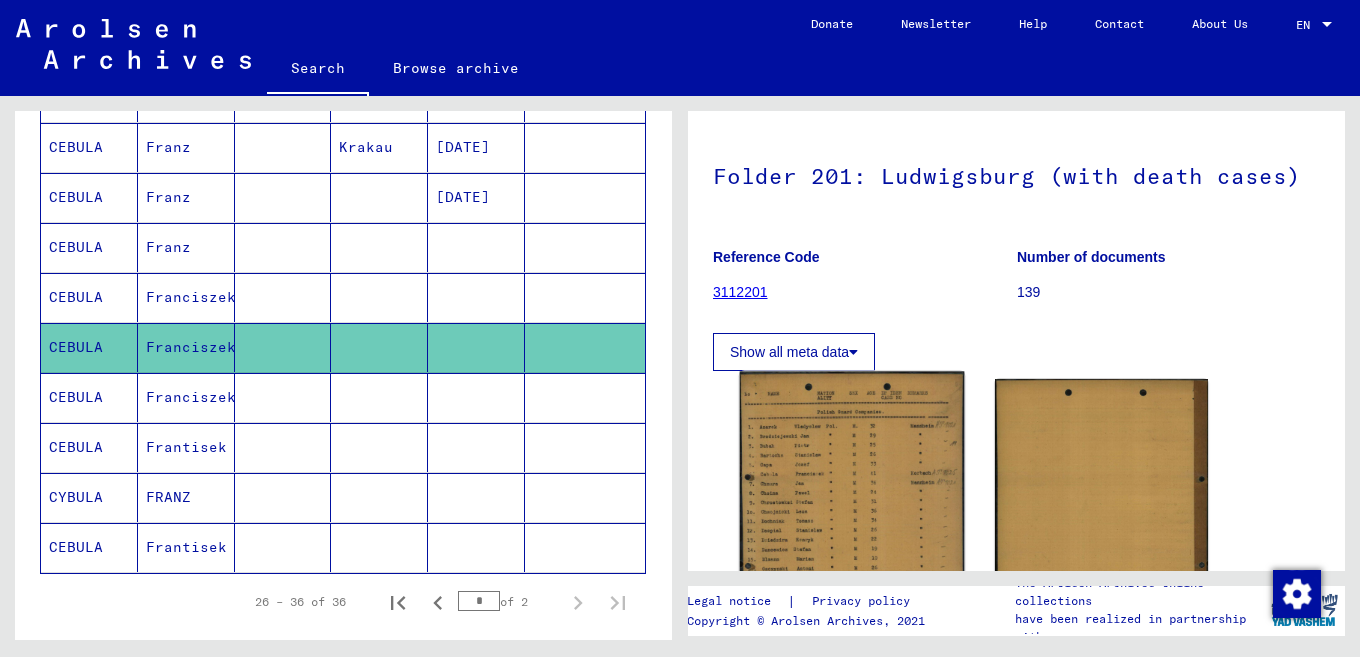click 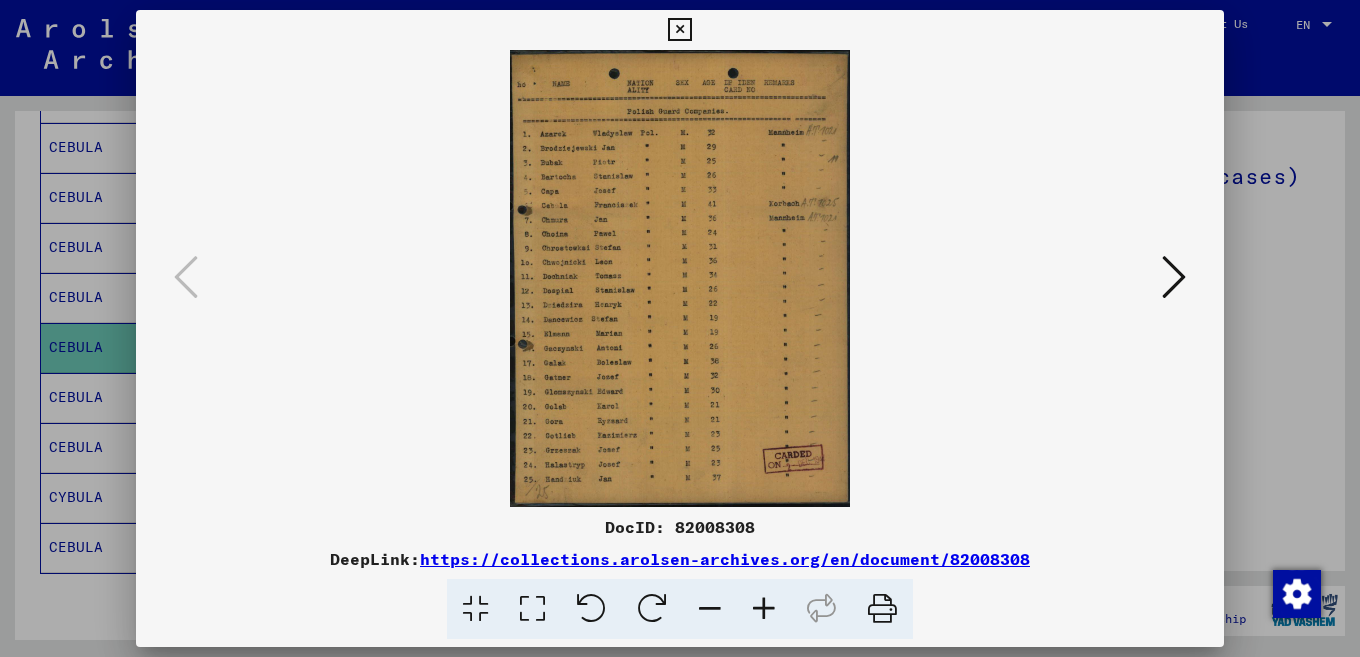 click at bounding box center (764, 609) 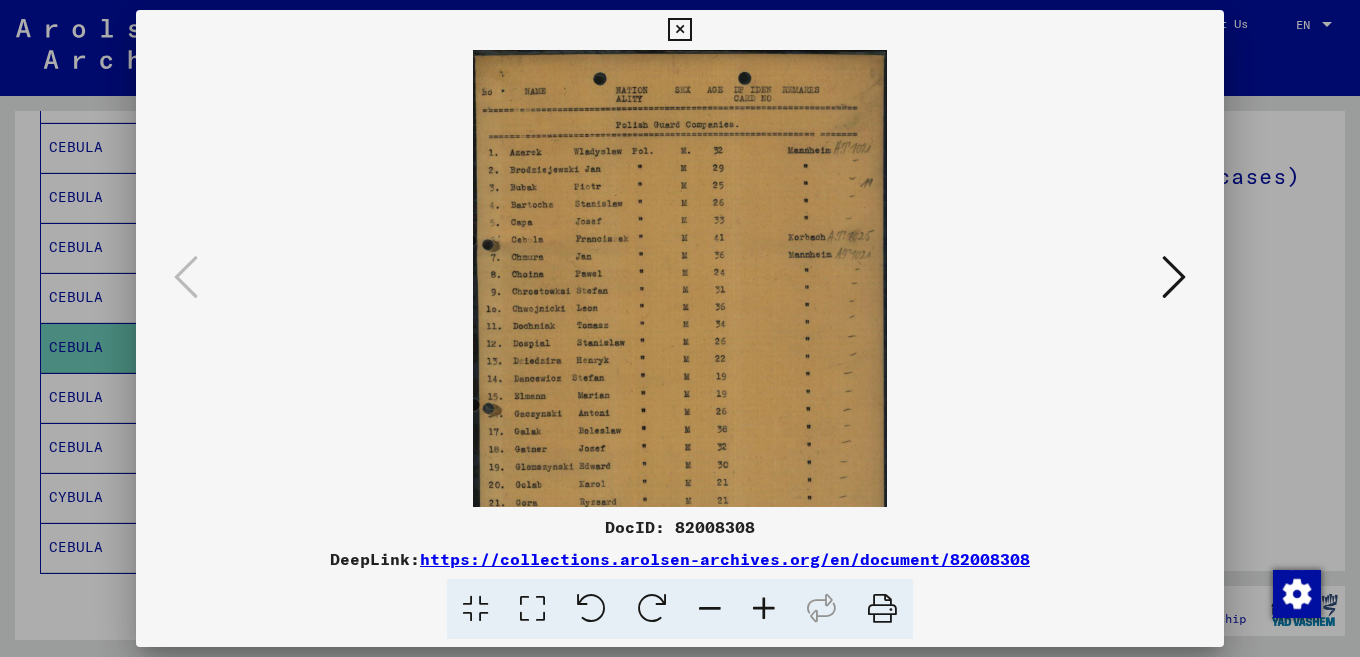 click at bounding box center [764, 609] 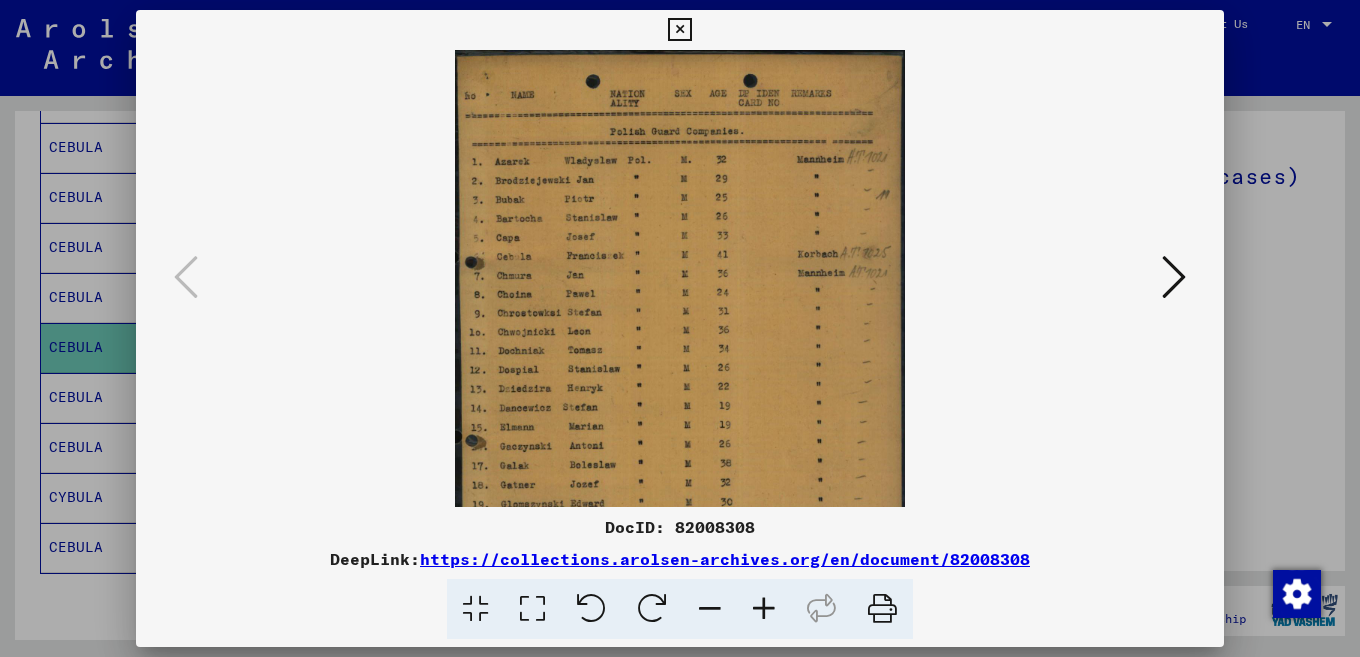 click at bounding box center (764, 609) 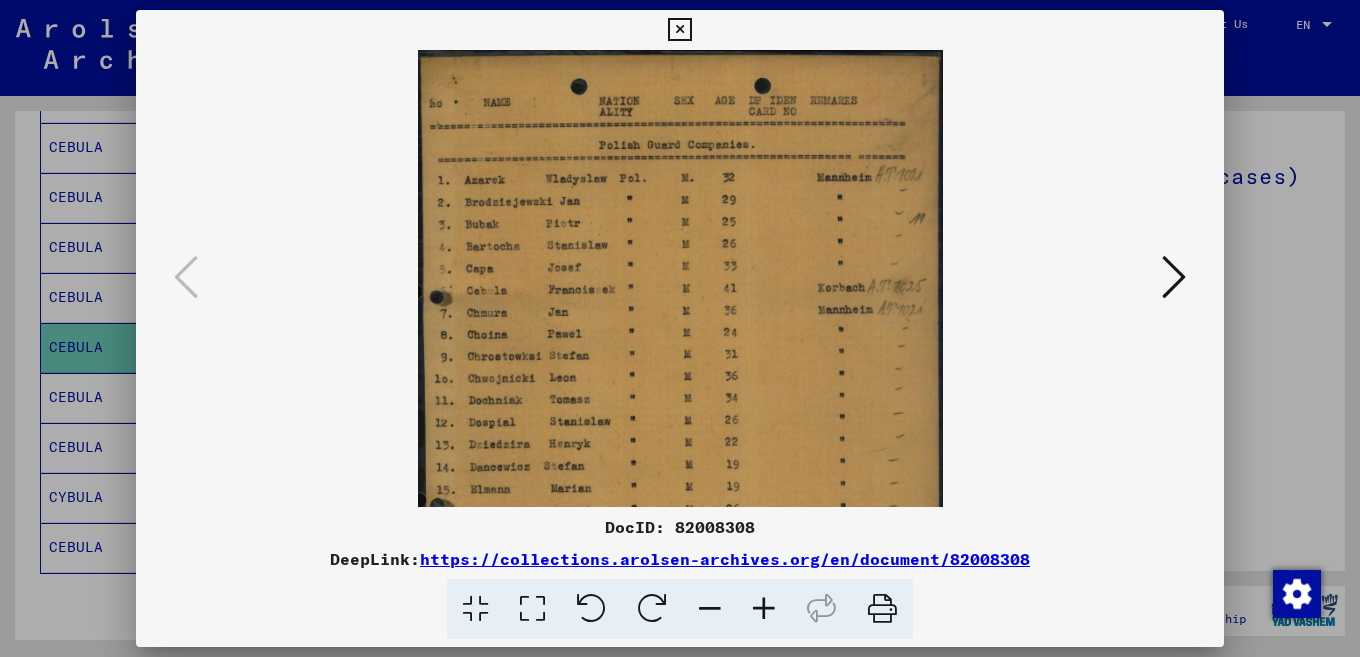 click at bounding box center [764, 609] 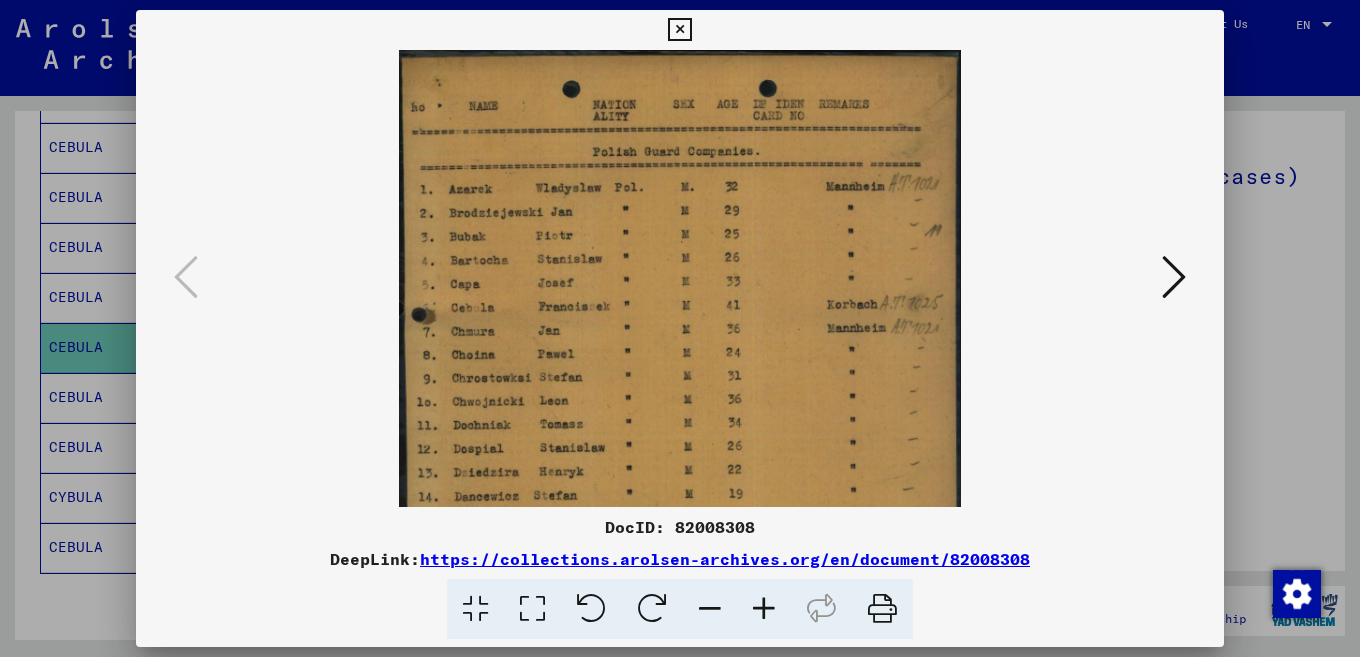 click at bounding box center (764, 609) 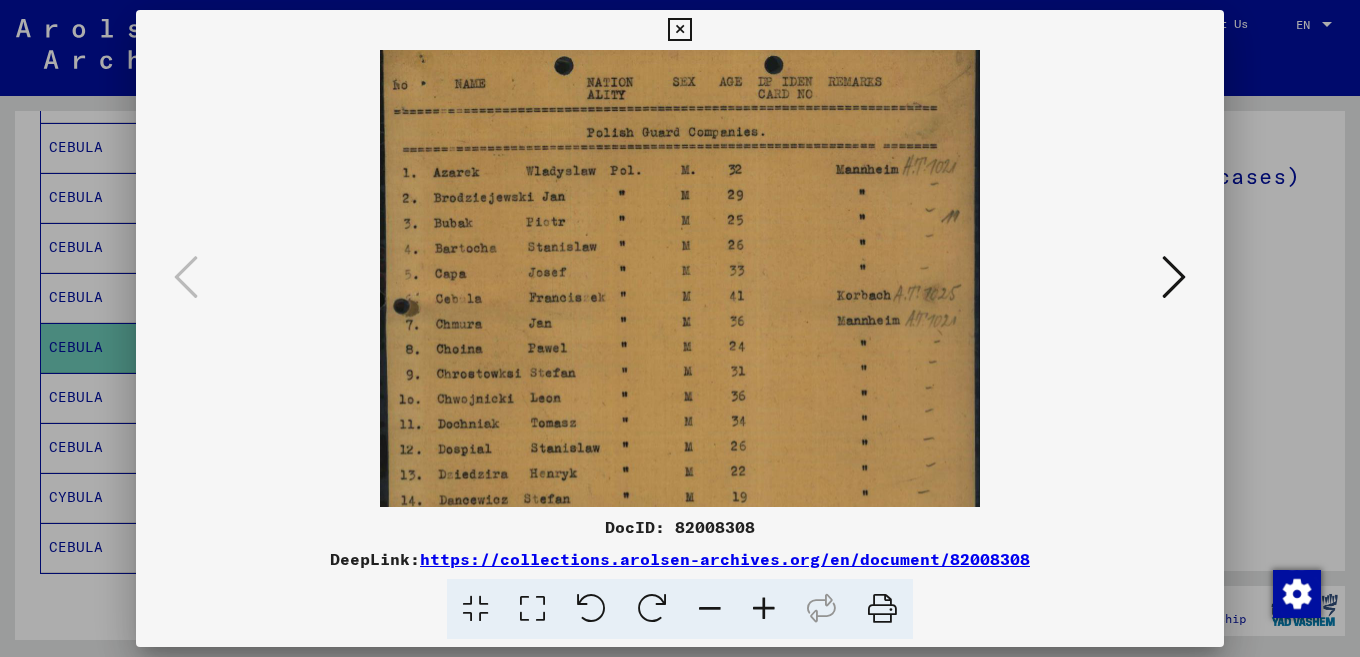 scroll, scrollTop: 43, scrollLeft: 0, axis: vertical 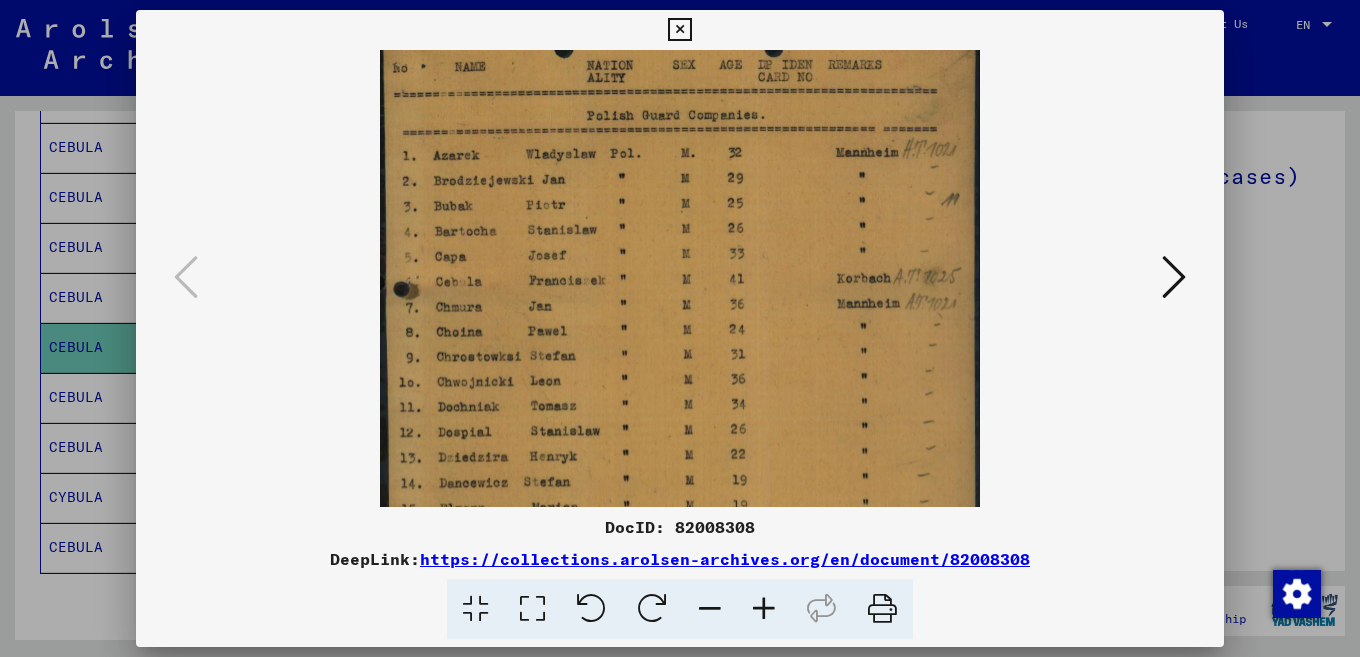 drag, startPoint x: 694, startPoint y: 421, endPoint x: 686, endPoint y: 384, distance: 37.85499 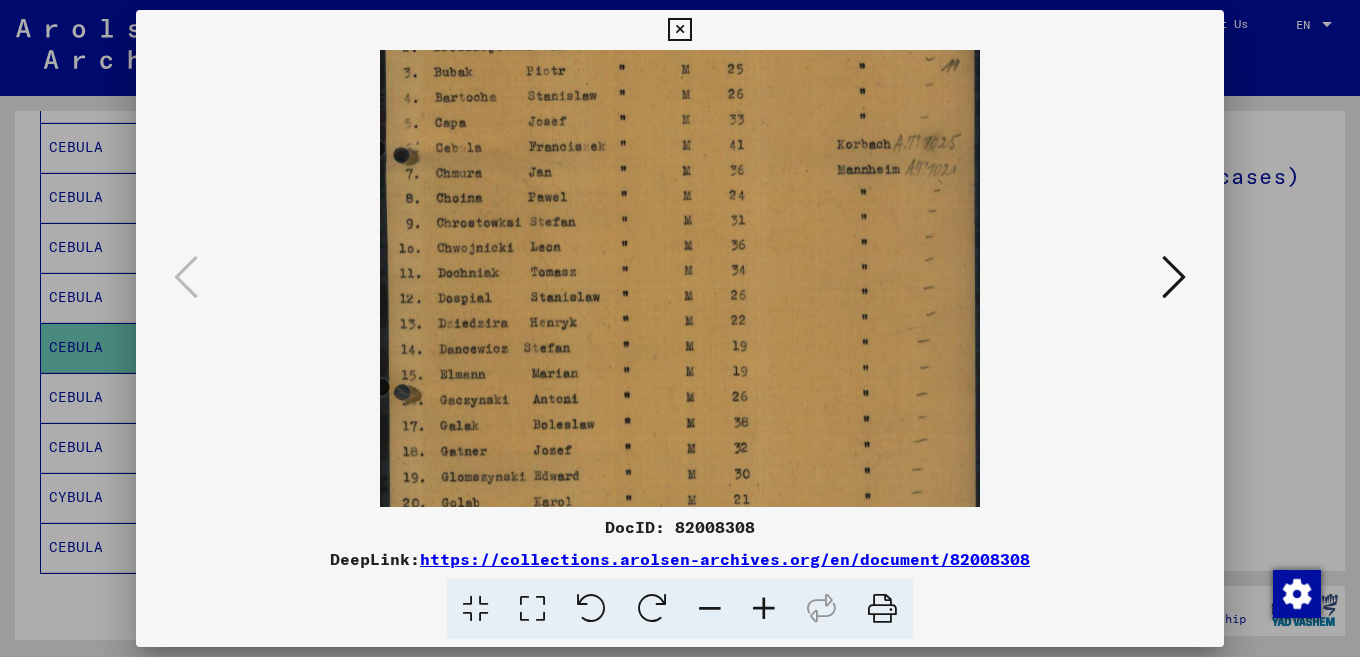 drag, startPoint x: 686, startPoint y: 384, endPoint x: 693, endPoint y: 250, distance: 134.18271 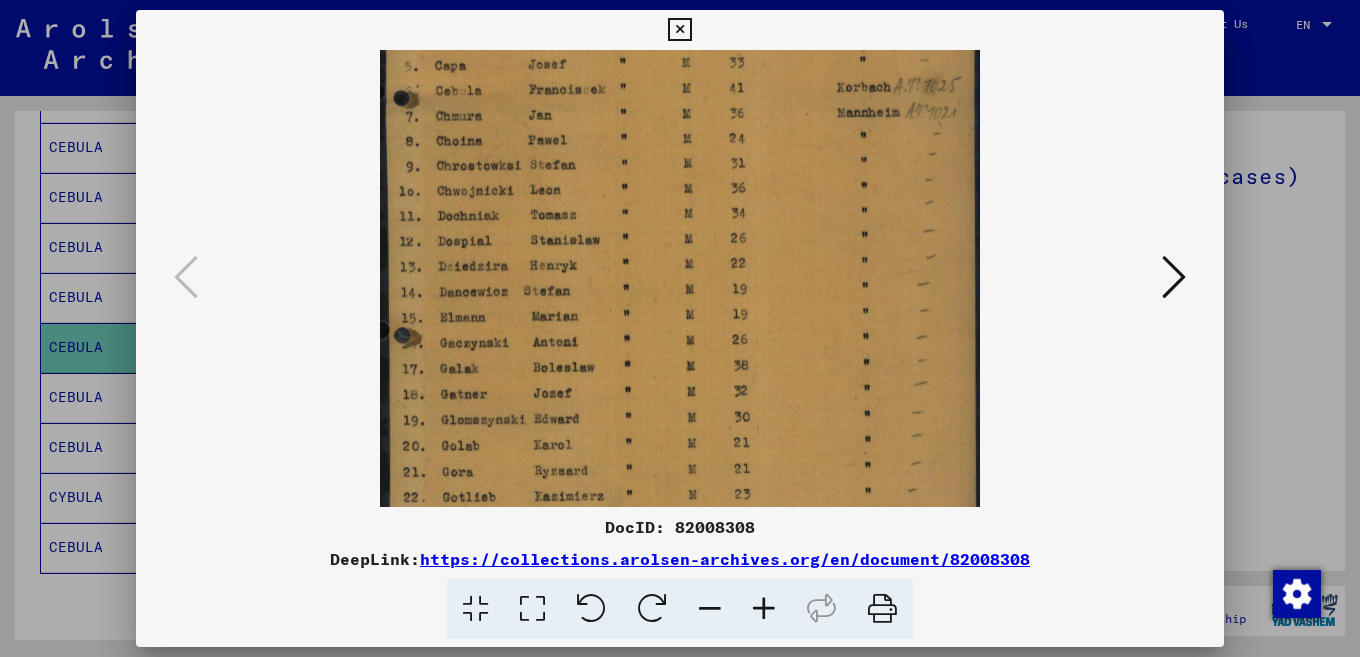 drag, startPoint x: 690, startPoint y: 319, endPoint x: 678, endPoint y: 233, distance: 86.833176 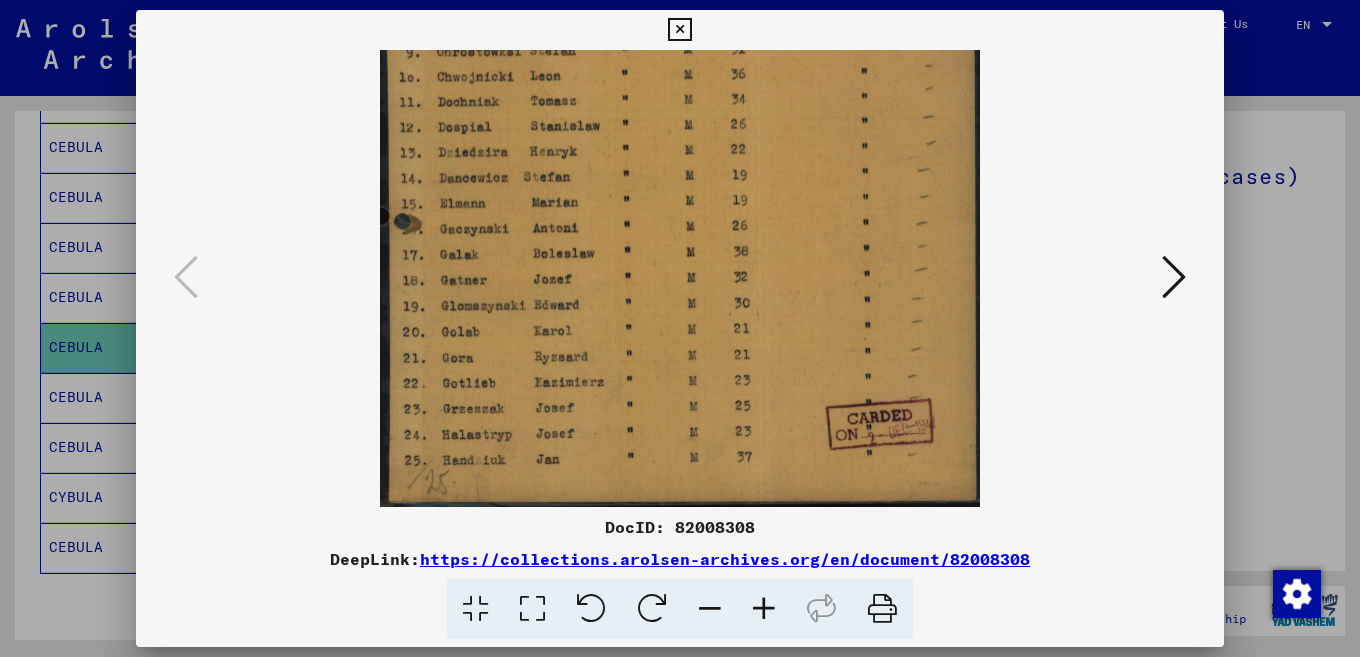 drag, startPoint x: 663, startPoint y: 247, endPoint x: 649, endPoint y: 201, distance: 48.08326 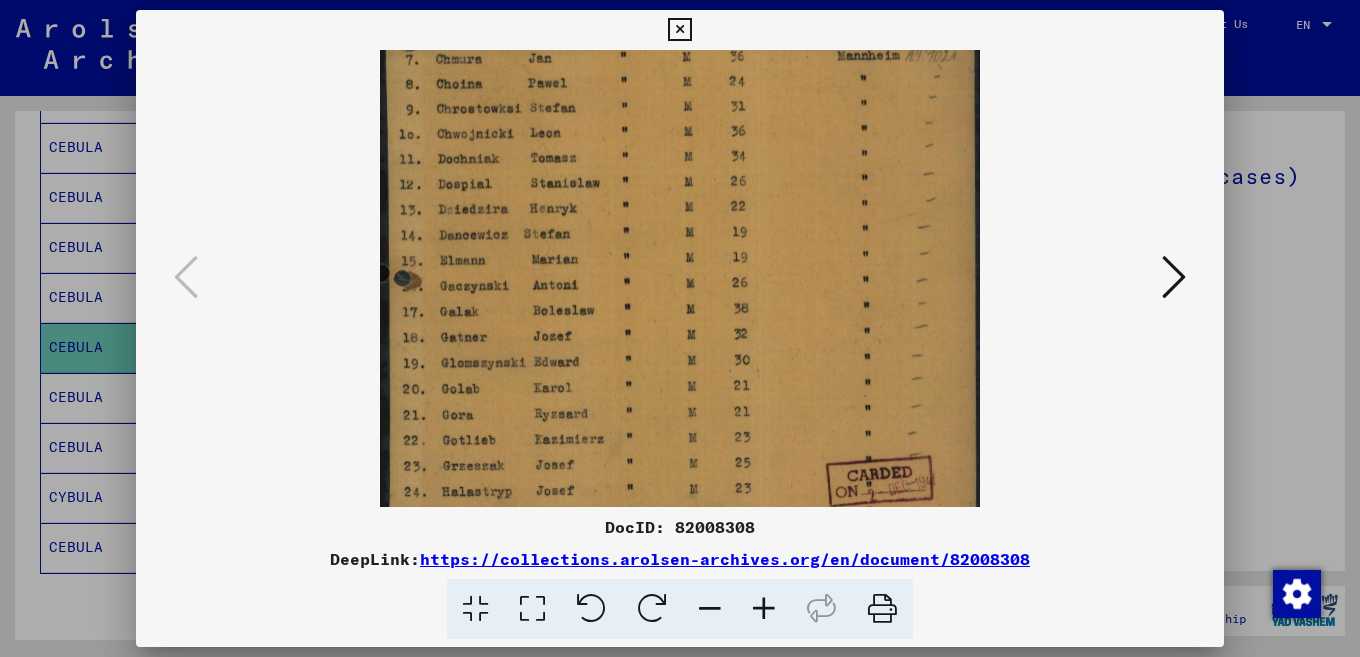 drag, startPoint x: 652, startPoint y: 289, endPoint x: 648, endPoint y: 309, distance: 20.396078 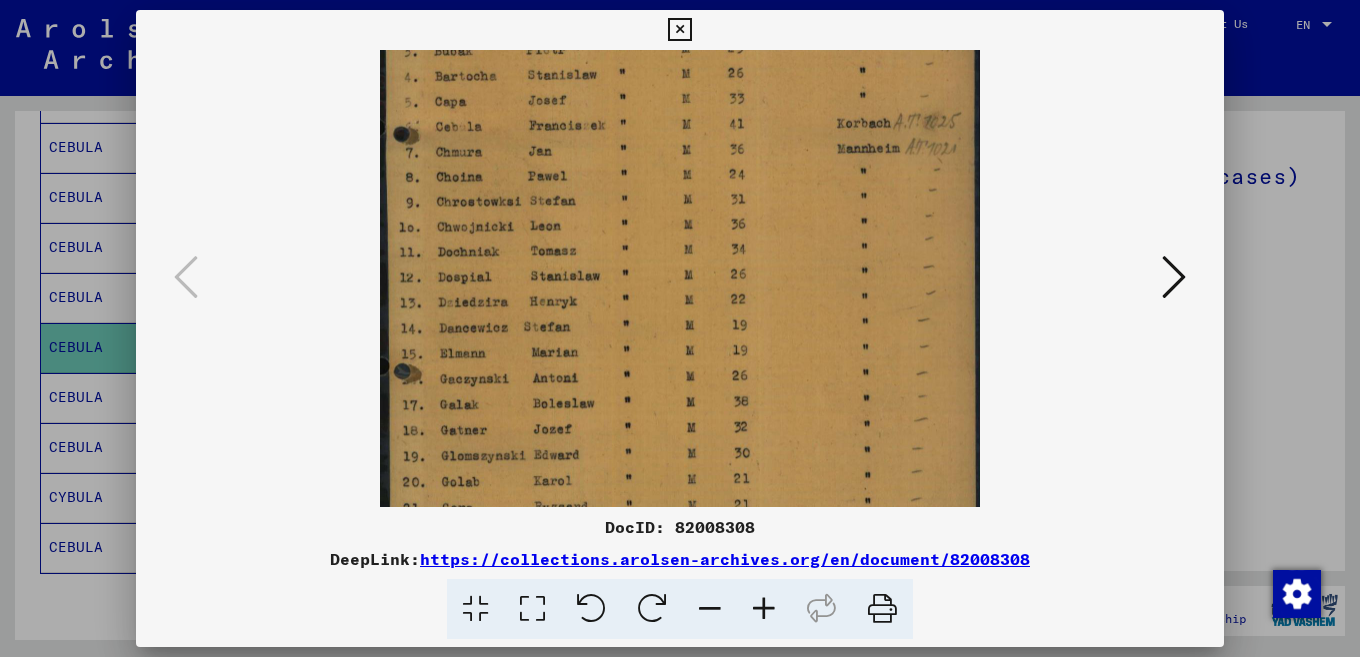 scroll, scrollTop: 190, scrollLeft: 0, axis: vertical 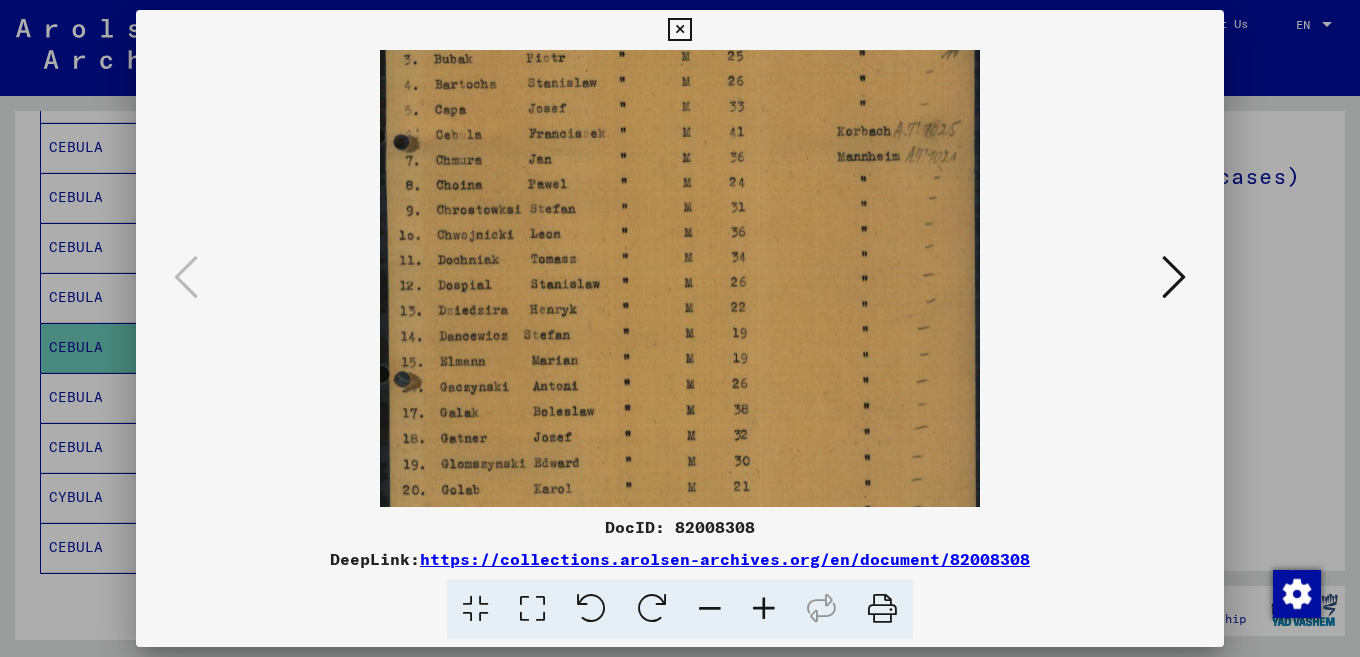 drag, startPoint x: 532, startPoint y: 282, endPoint x: 535, endPoint y: 375, distance: 93.04838 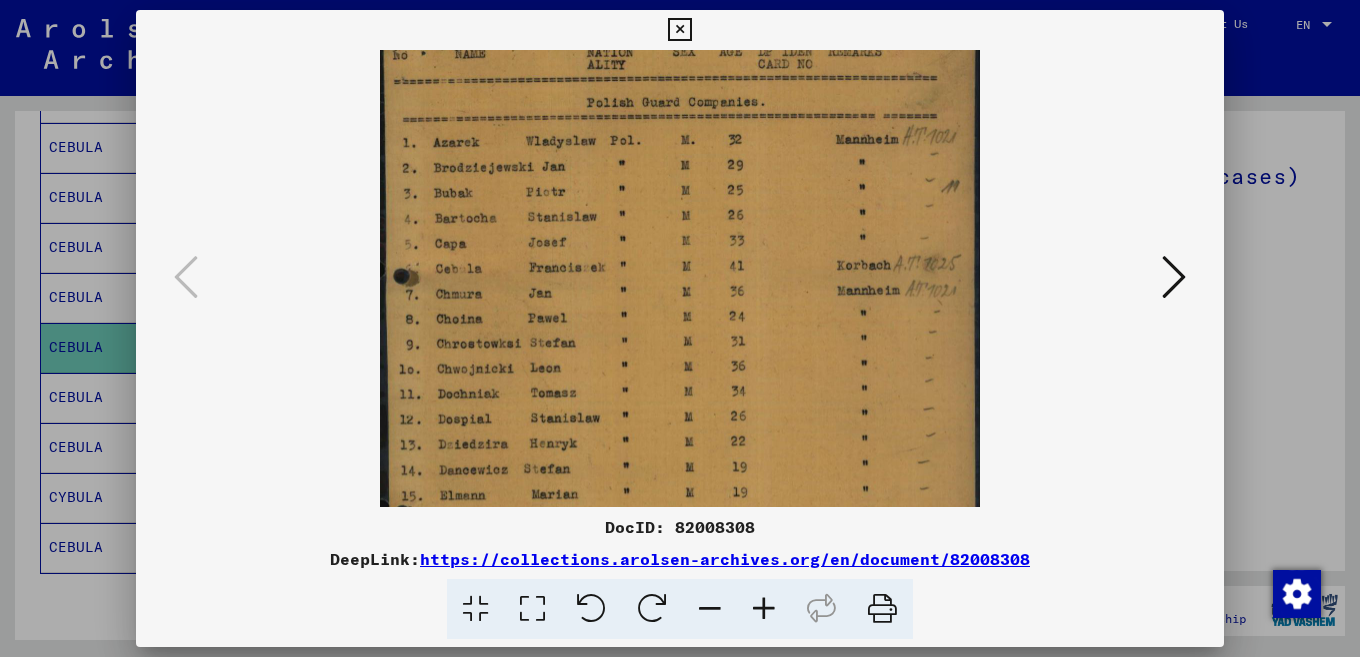 drag, startPoint x: 522, startPoint y: 297, endPoint x: 530, endPoint y: 417, distance: 120.26637 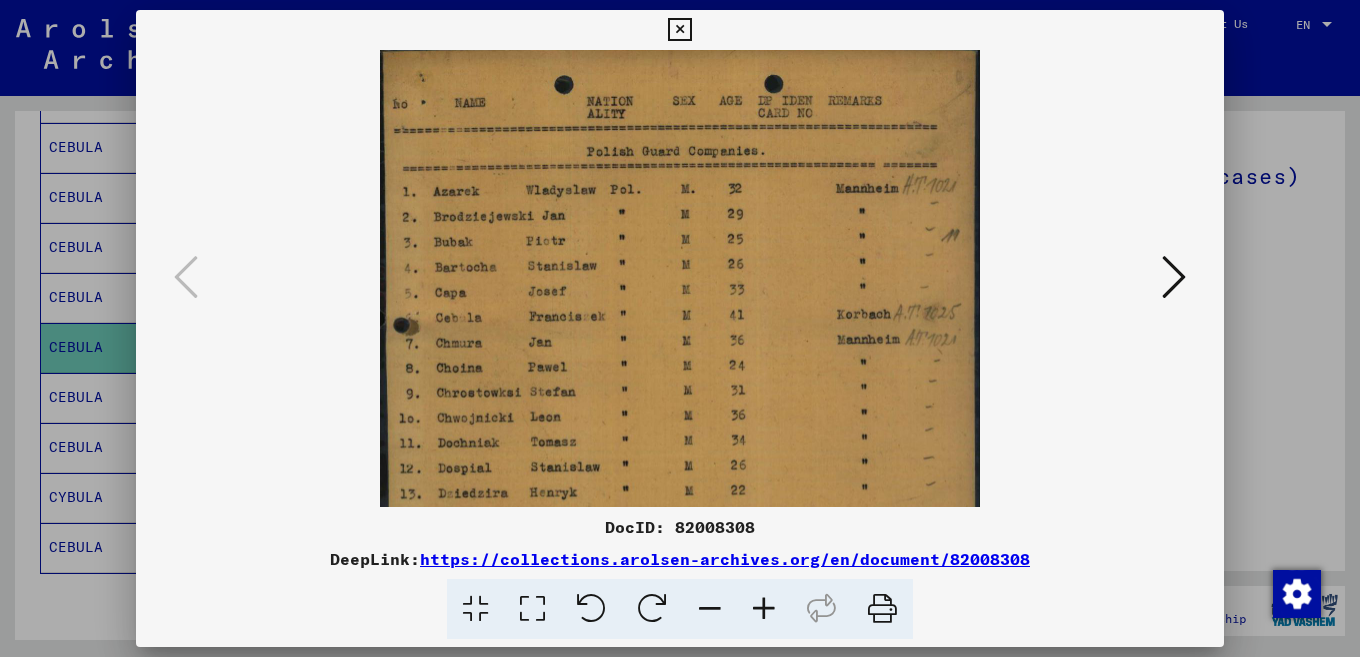 scroll, scrollTop: 0, scrollLeft: 0, axis: both 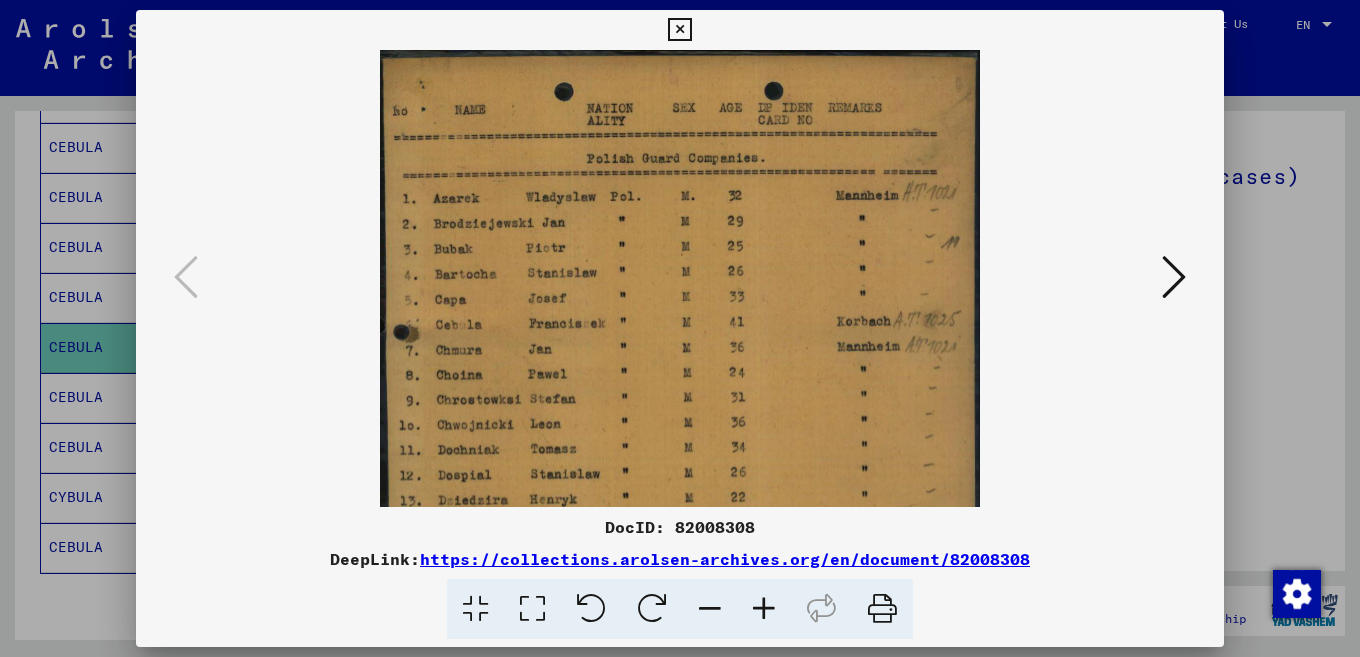 drag, startPoint x: 539, startPoint y: 365, endPoint x: 553, endPoint y: 420, distance: 56.753853 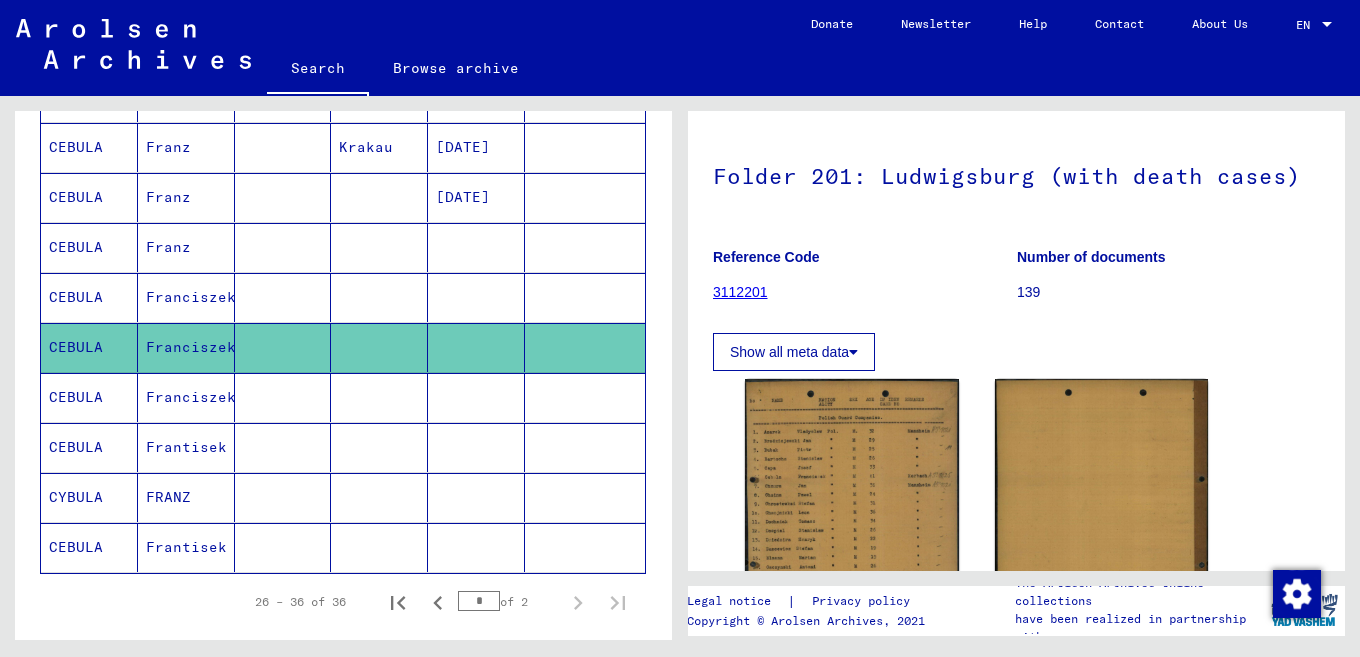 click at bounding box center (283, 347) 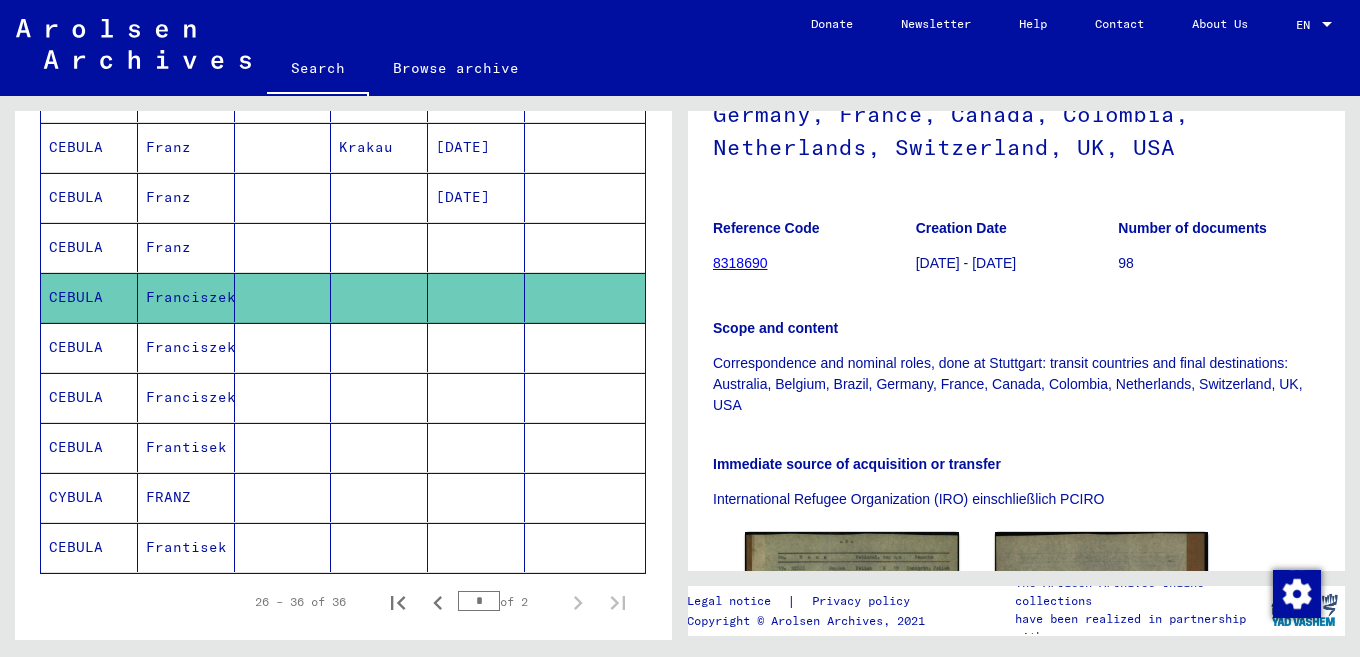 scroll, scrollTop: 467, scrollLeft: 0, axis: vertical 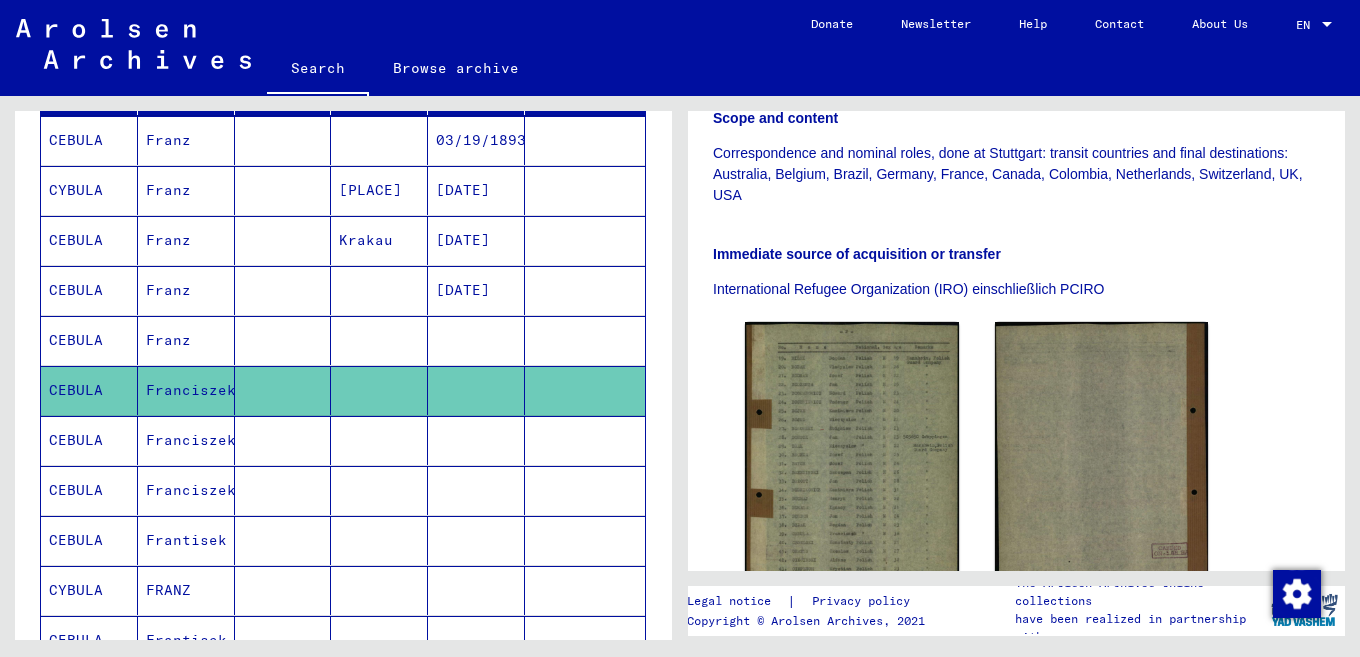 click at bounding box center (283, 390) 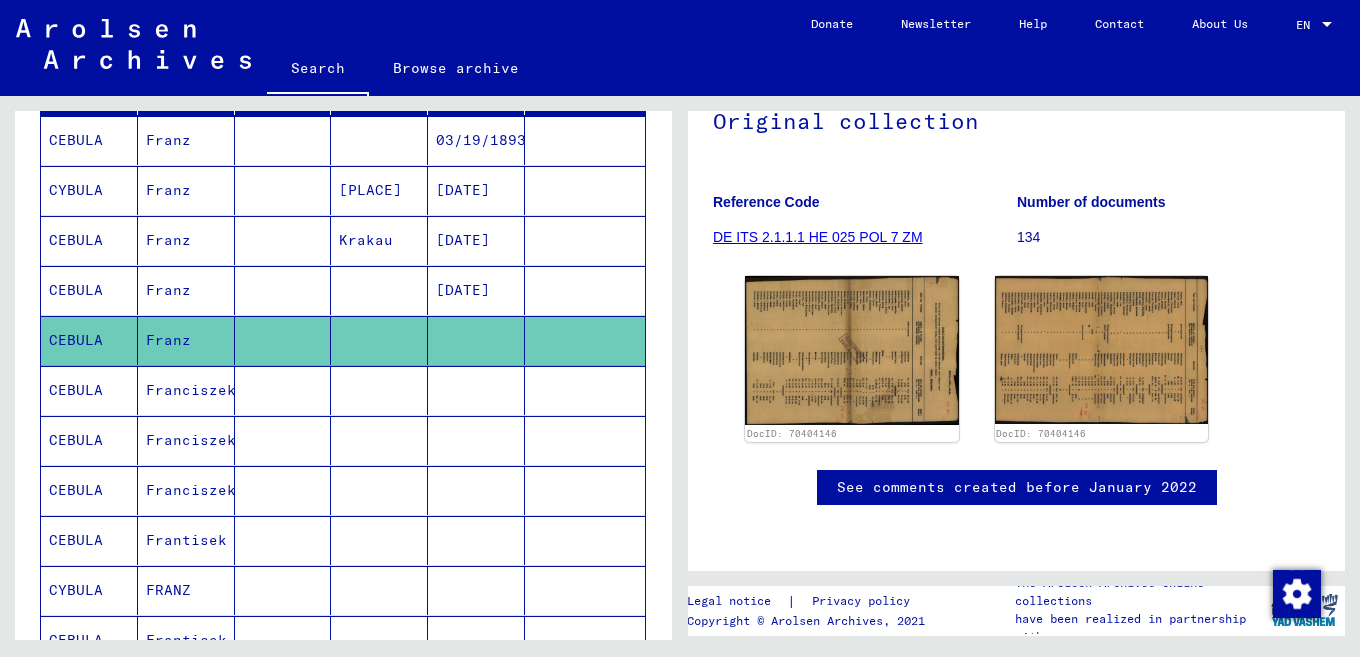 scroll, scrollTop: 0, scrollLeft: 0, axis: both 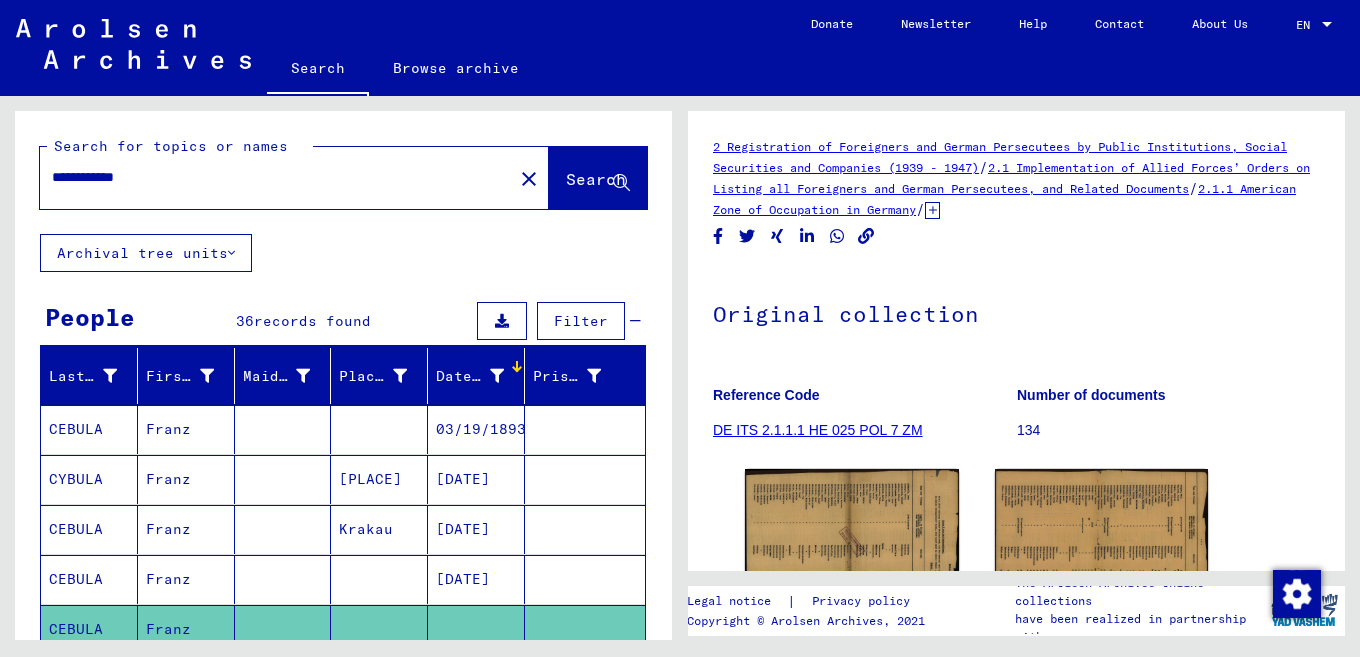 drag, startPoint x: 300, startPoint y: 167, endPoint x: 0, endPoint y: 135, distance: 301.70184 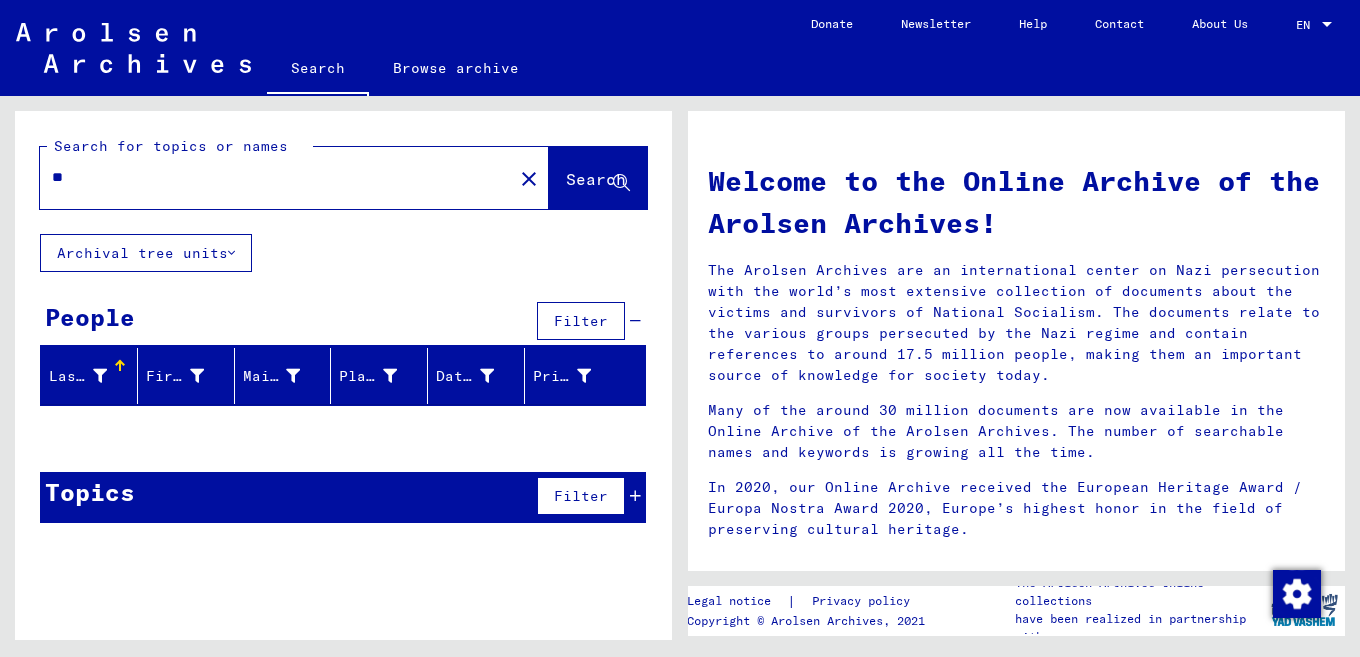 type on "*" 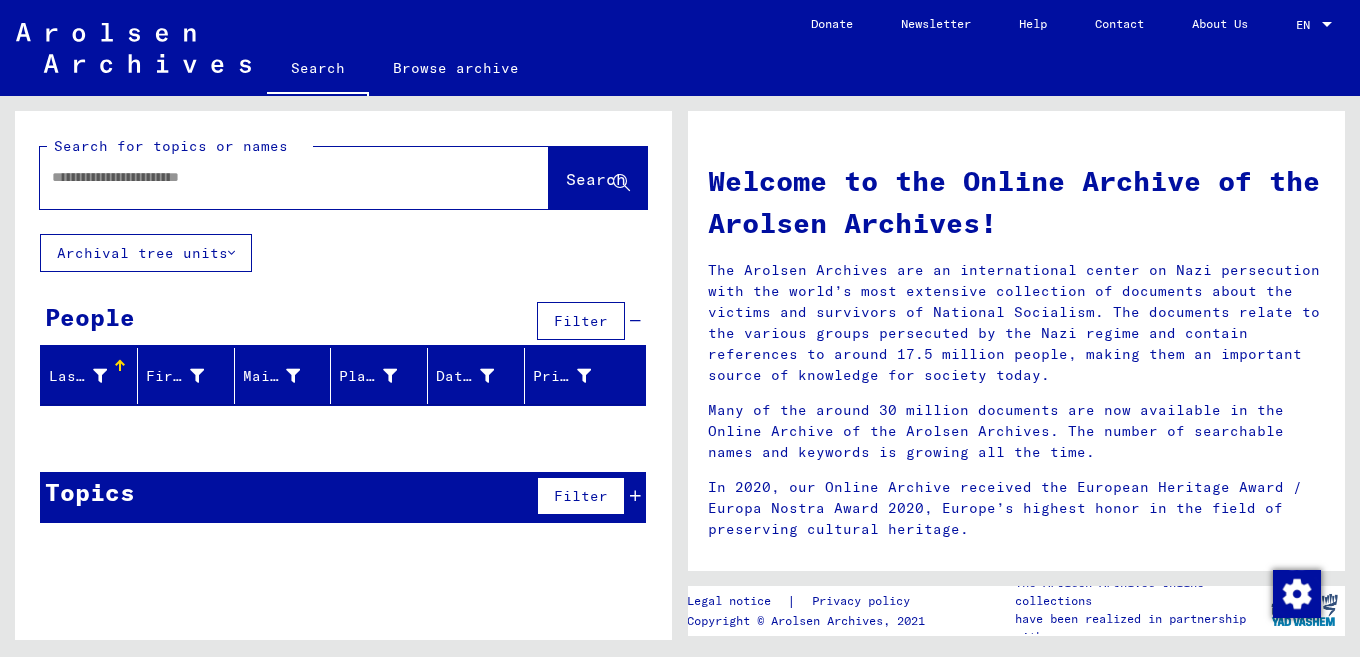 type 